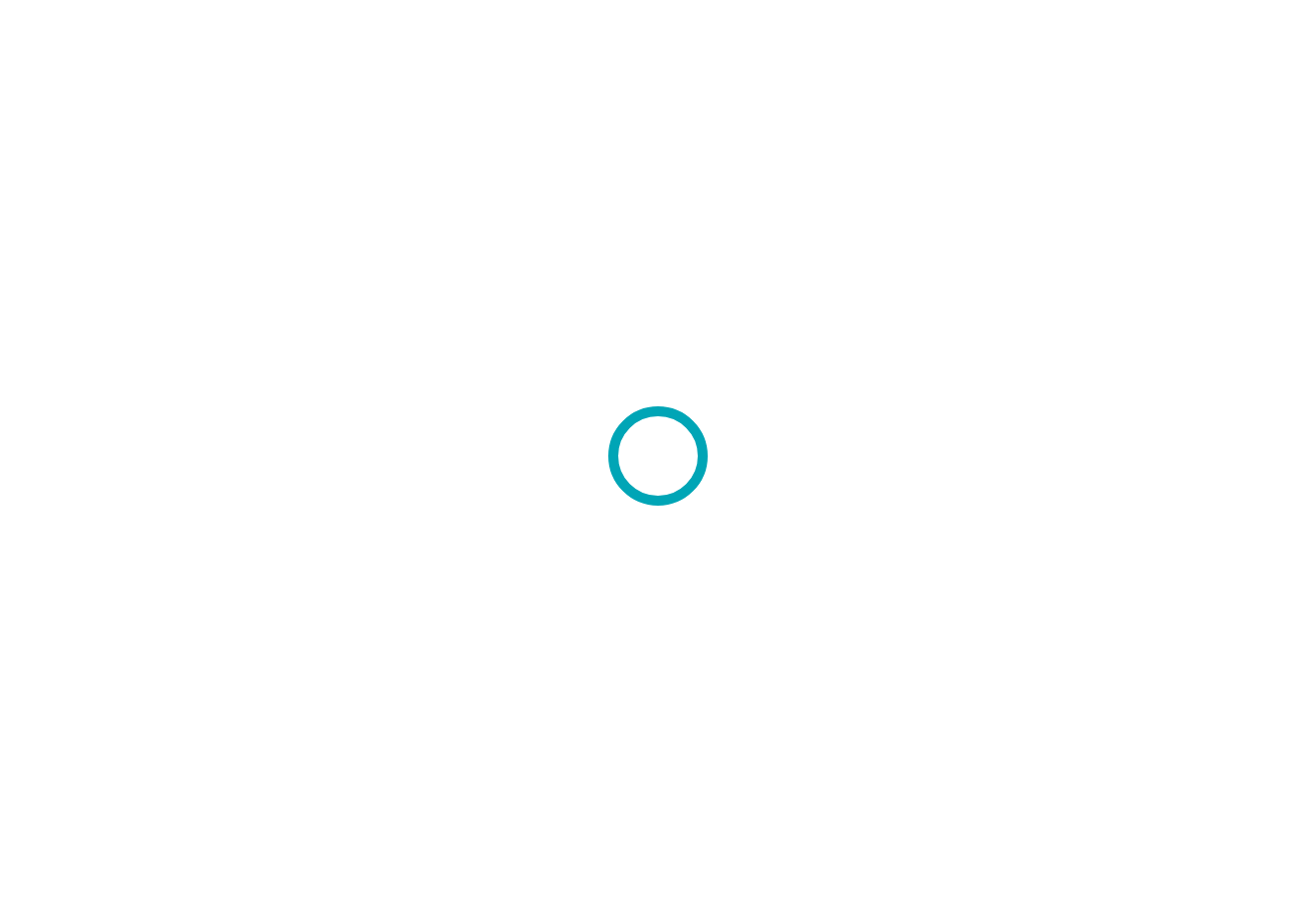 scroll, scrollTop: 0, scrollLeft: 0, axis: both 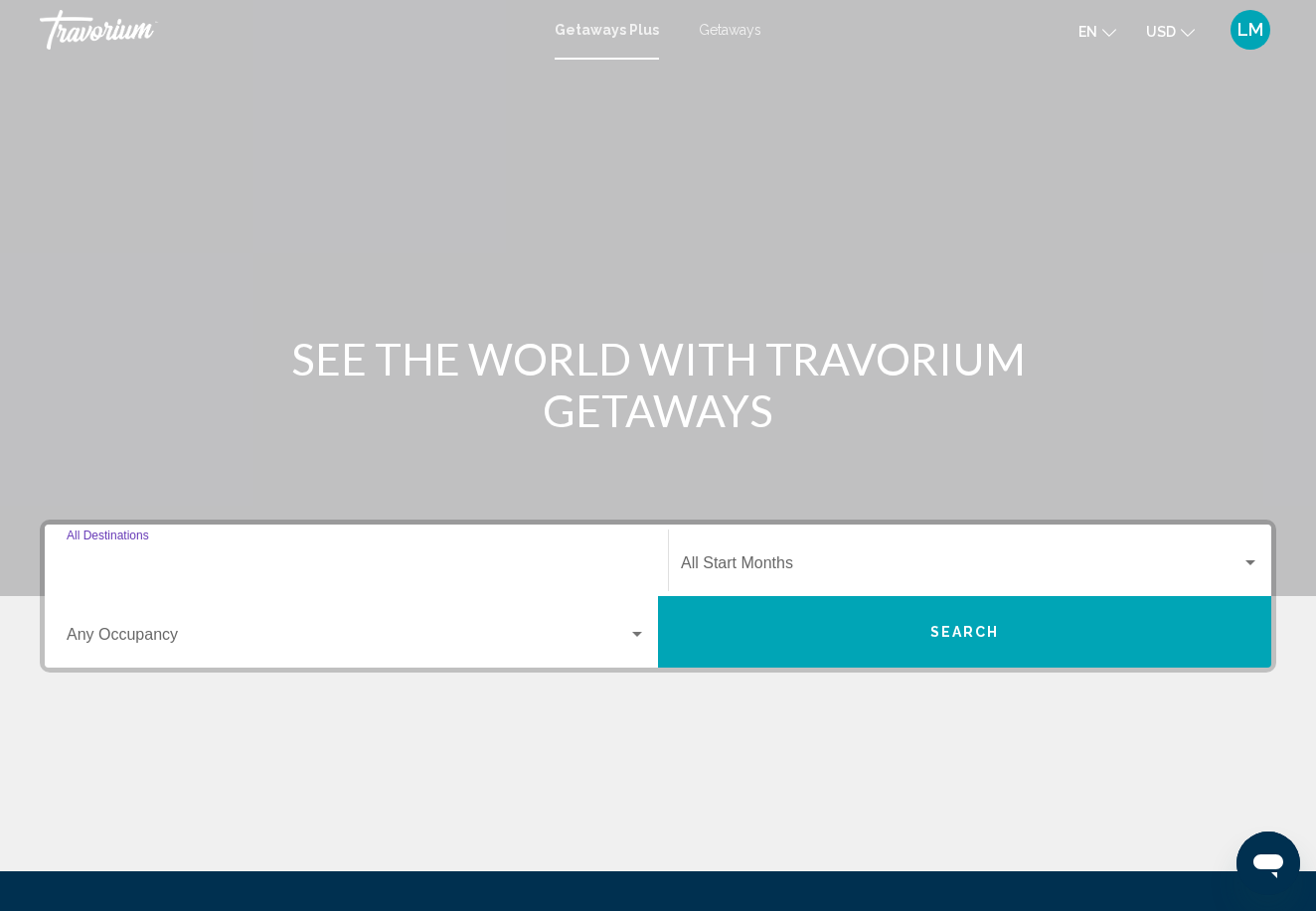 click on "Destination All Destinations" at bounding box center (356, 567) 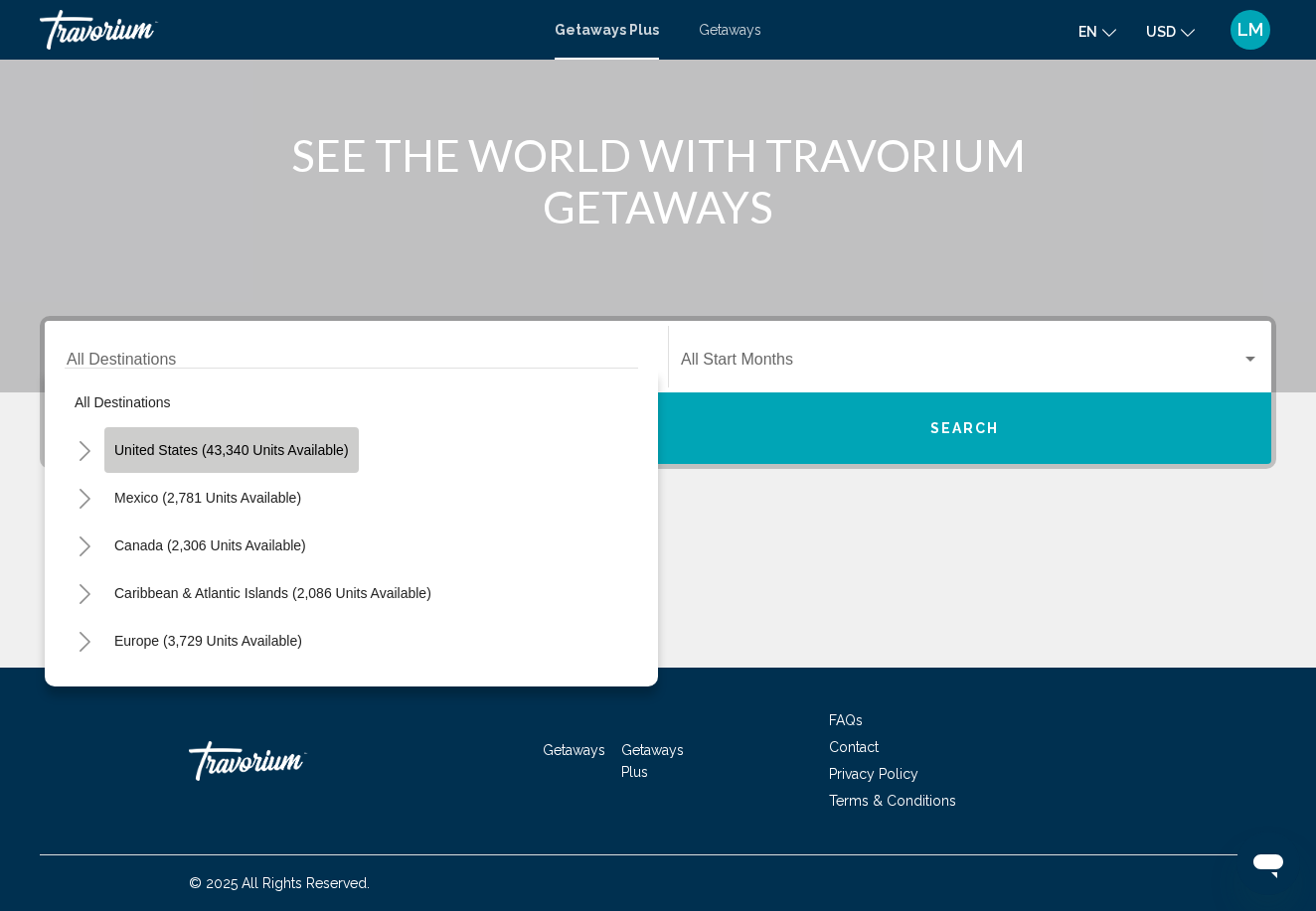 click on "United States (43,340 units available)" at bounding box center (208, 498) 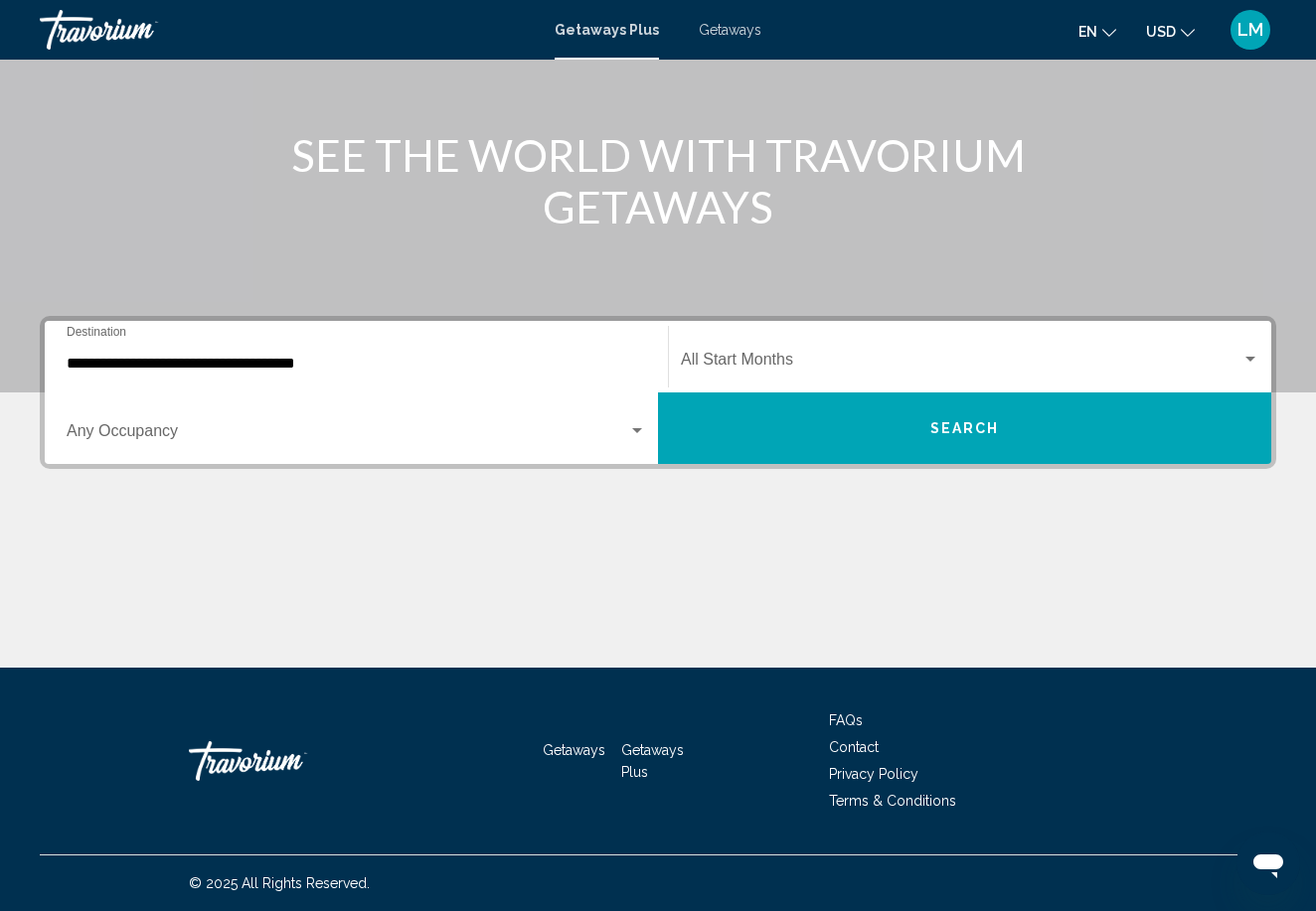 click on "Occupancy Any Occupancy" at bounding box center [356, 428] 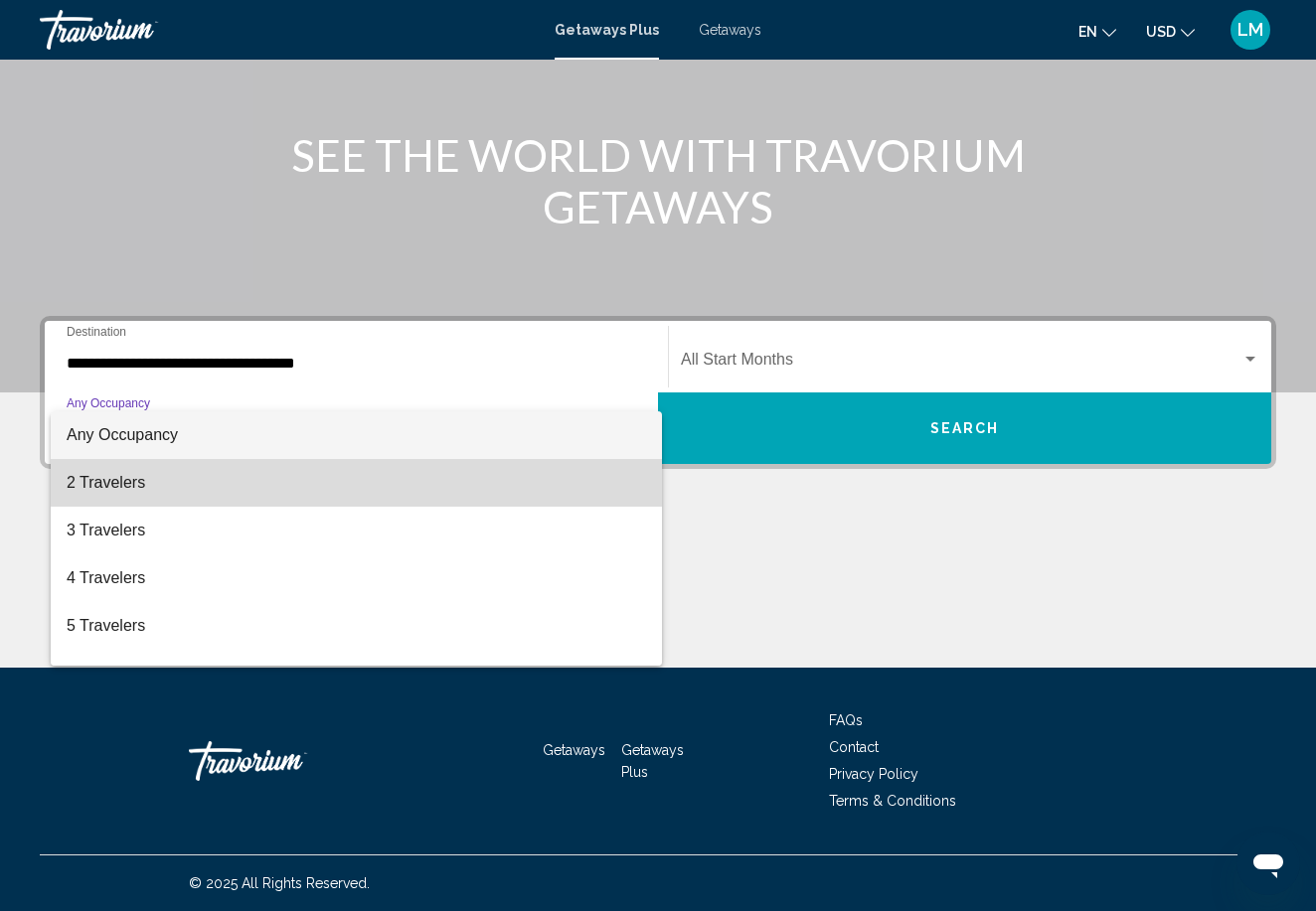 click on "2 Travelers" at bounding box center [356, 483] 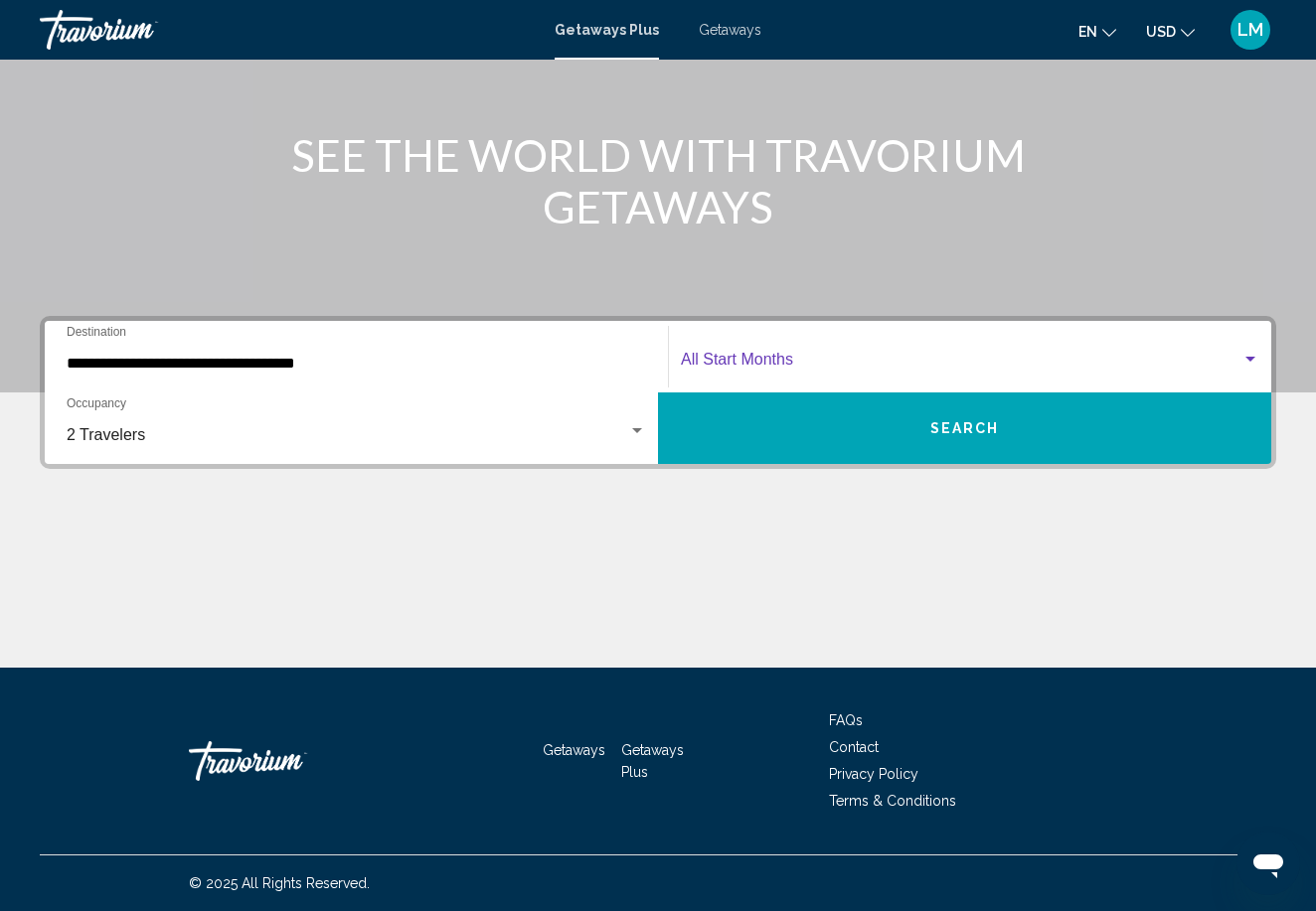 click at bounding box center [961, 364] 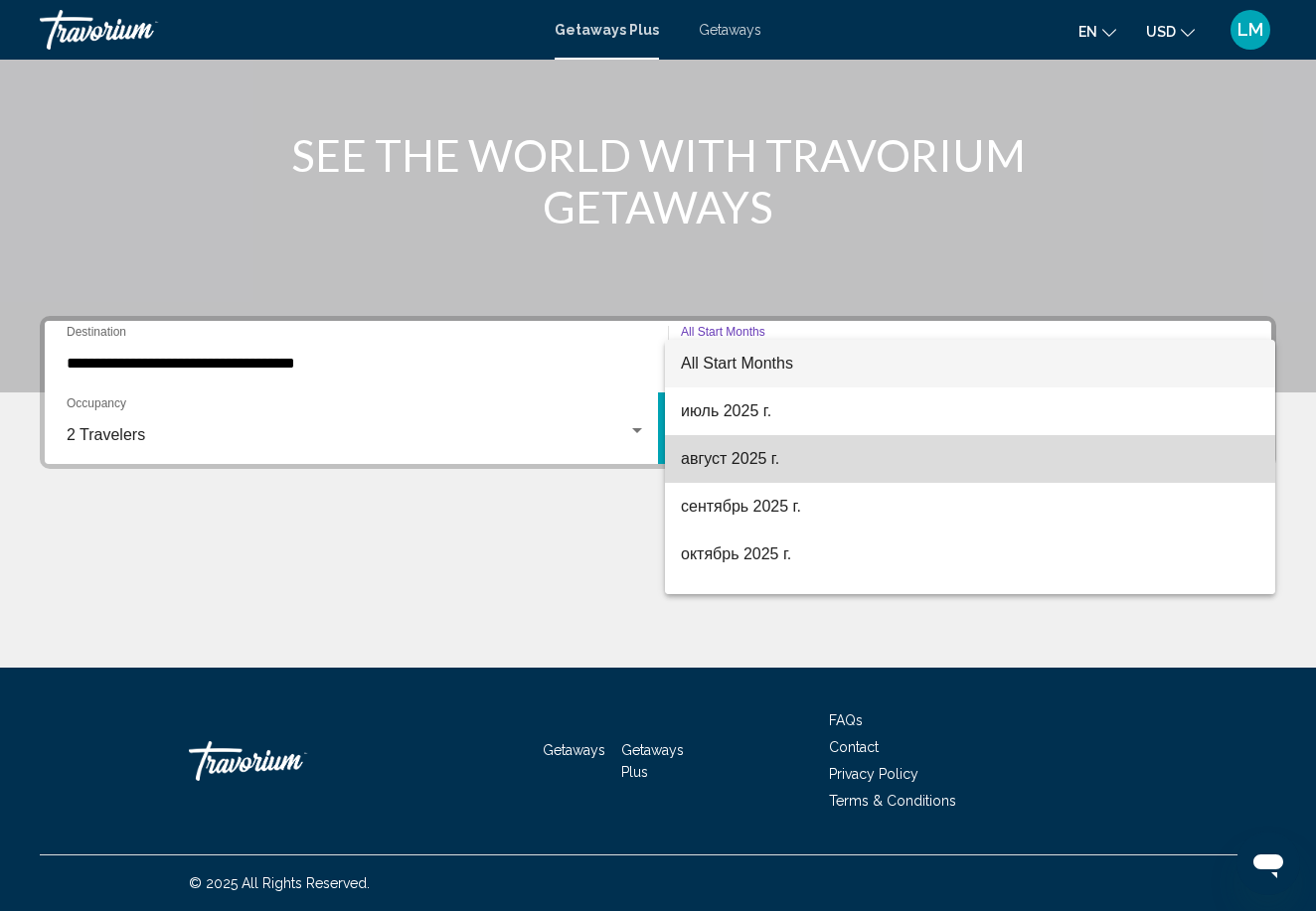 click on "август 2025 г." at bounding box center [970, 459] 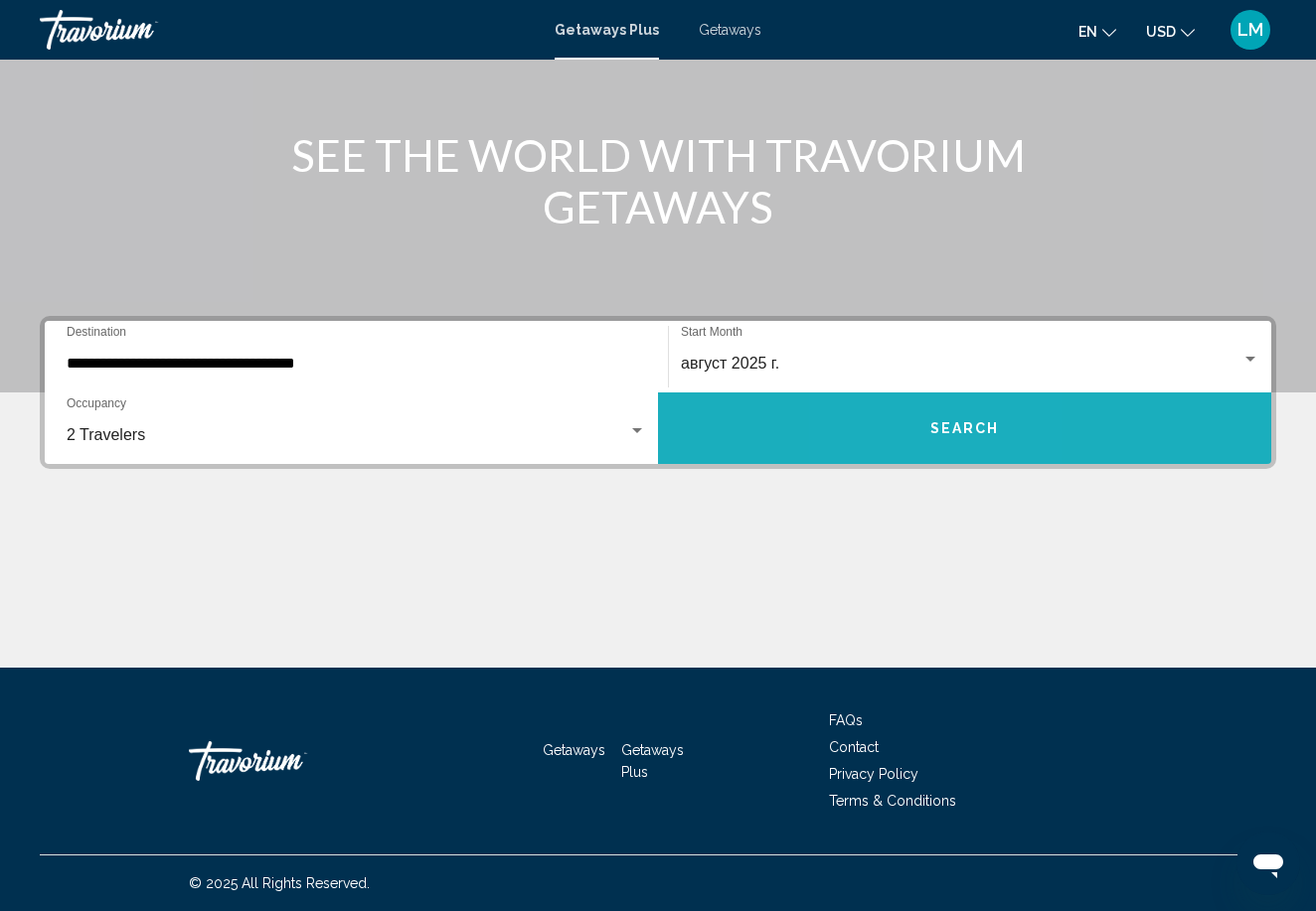 click on "Search" at bounding box center (964, 428) 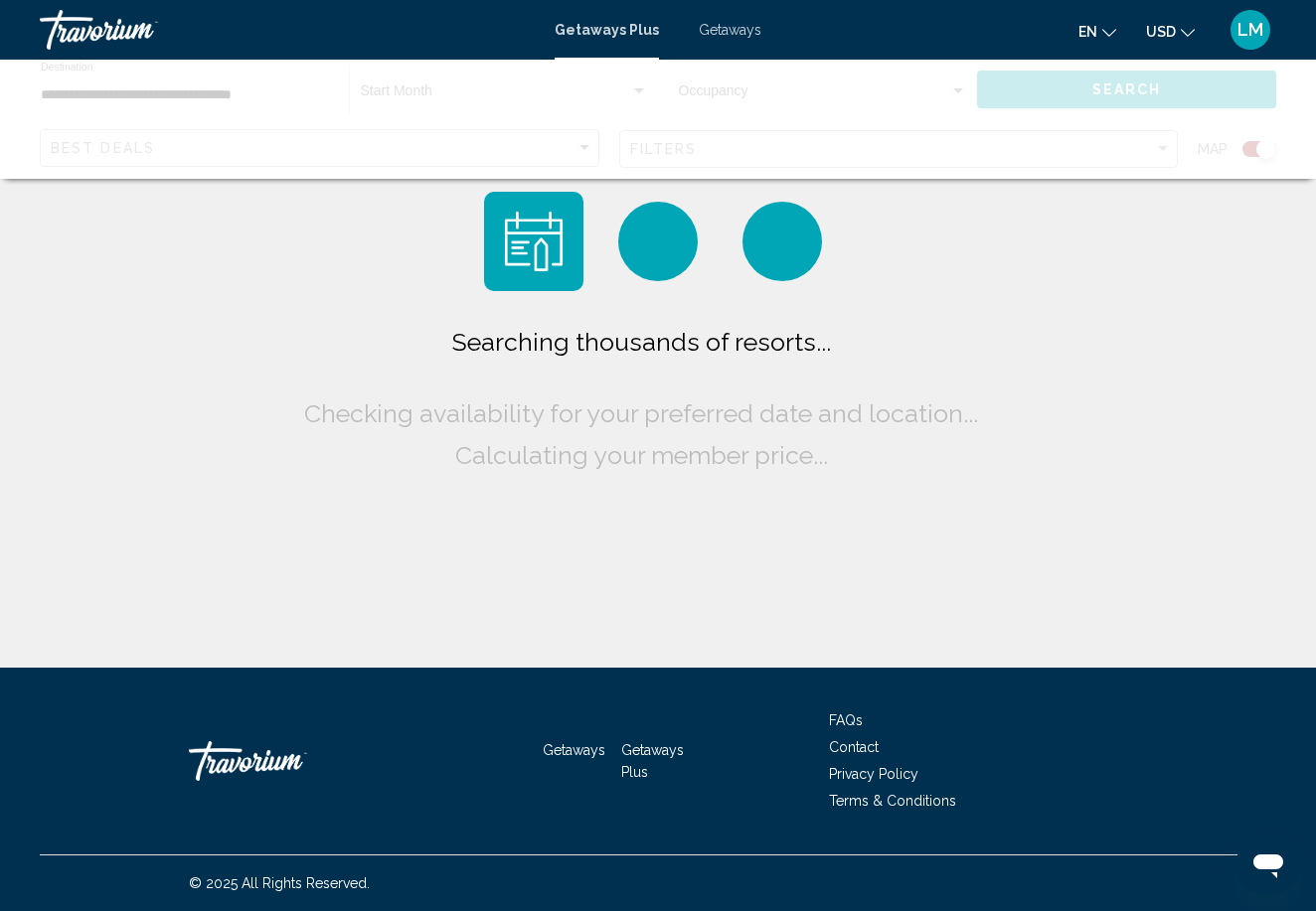 scroll, scrollTop: 0, scrollLeft: 0, axis: both 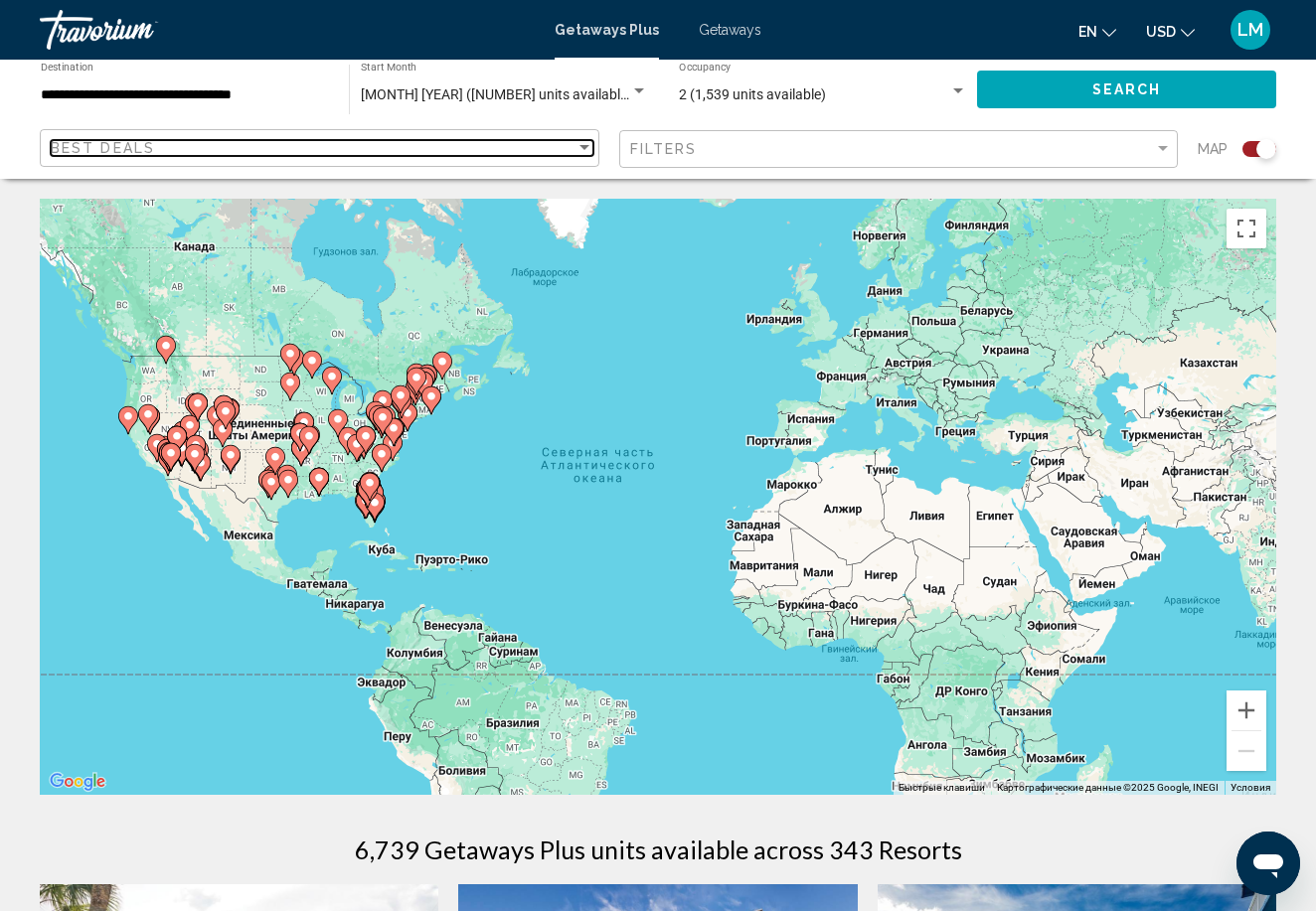 click on "Best Deals" at bounding box center (313, 148) 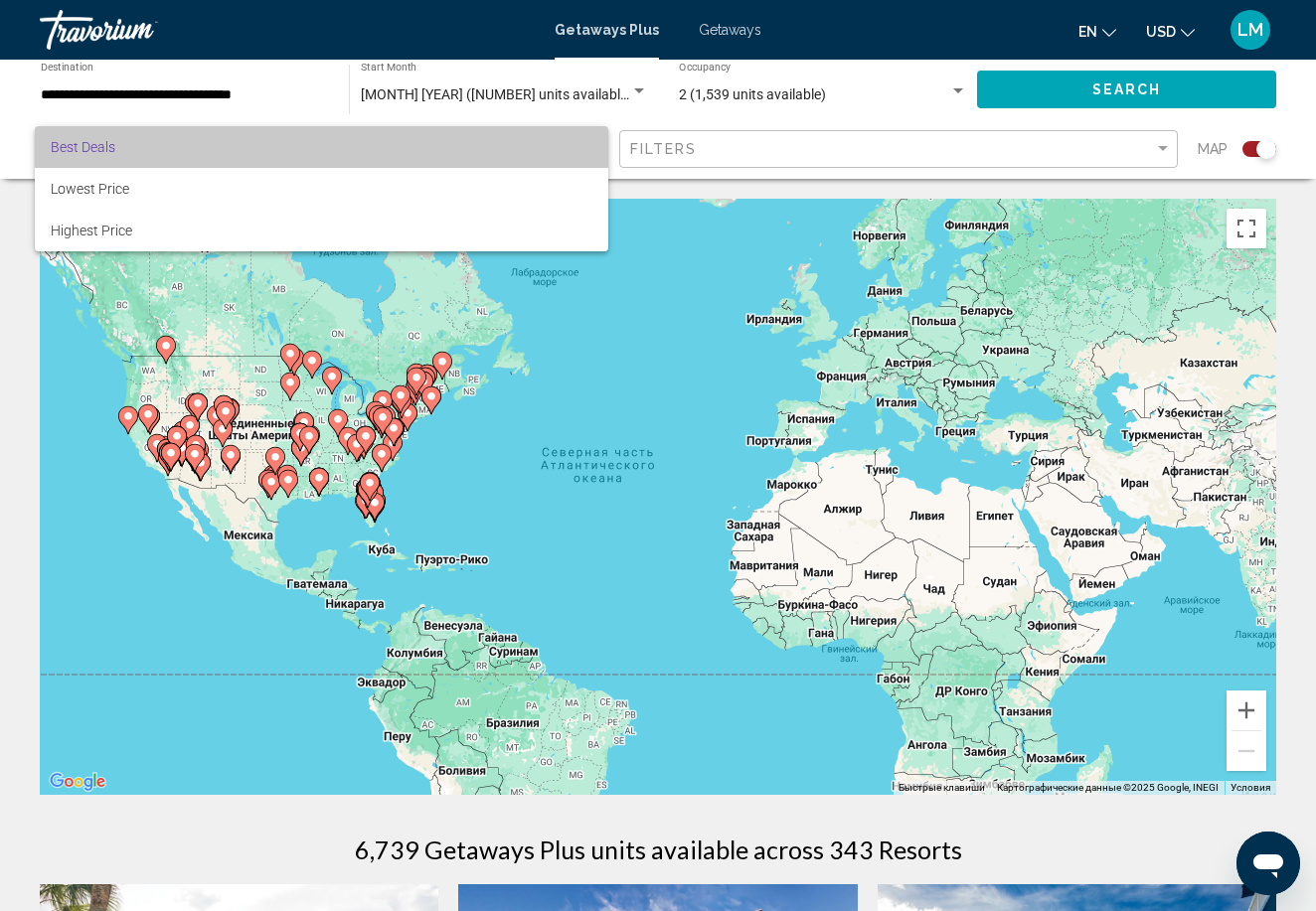 click on "Best Deals" at bounding box center [321, 147] 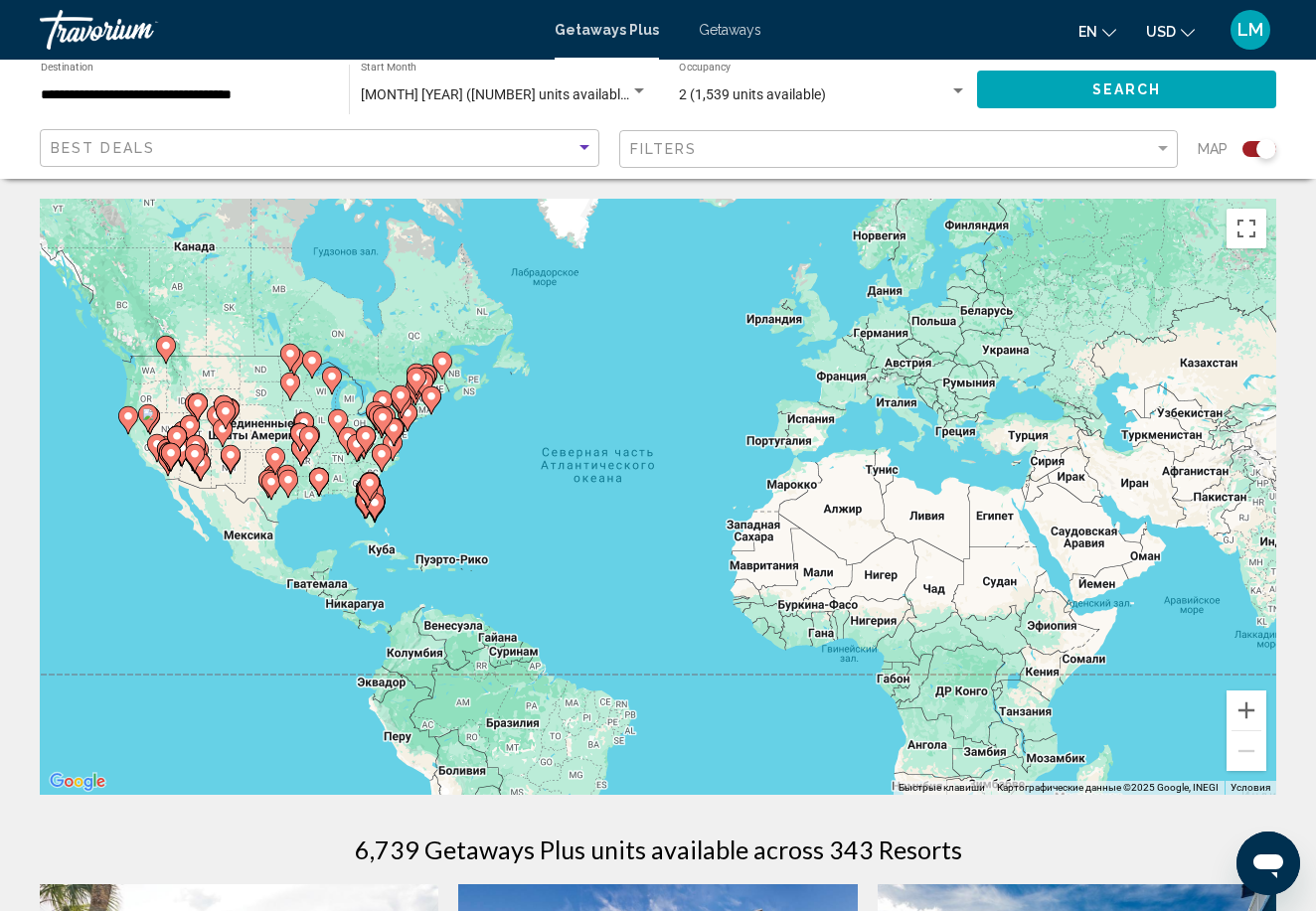 click on "**********" 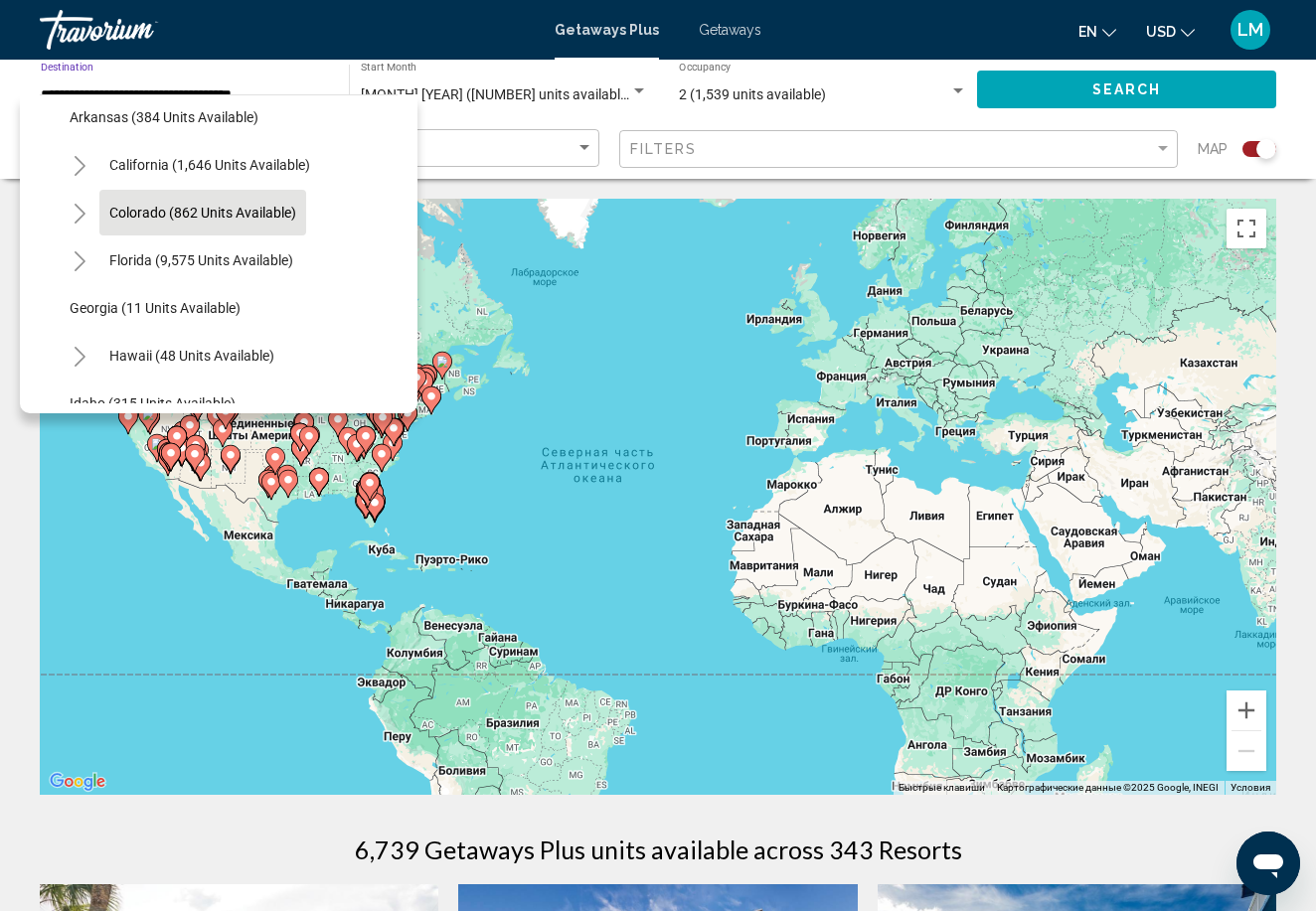 scroll, scrollTop: 160, scrollLeft: 0, axis: vertical 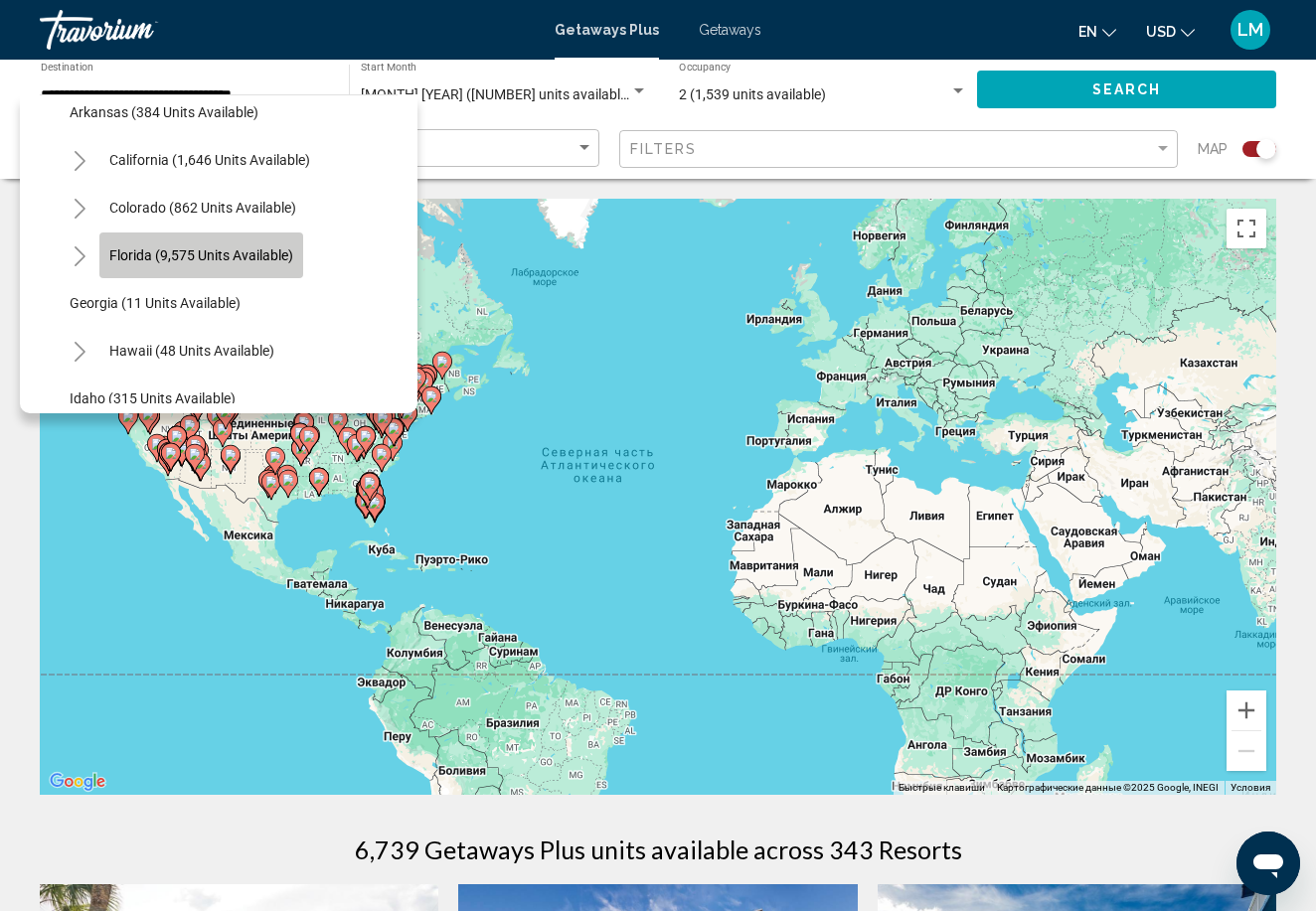click on "Florida (9,575 units available)" 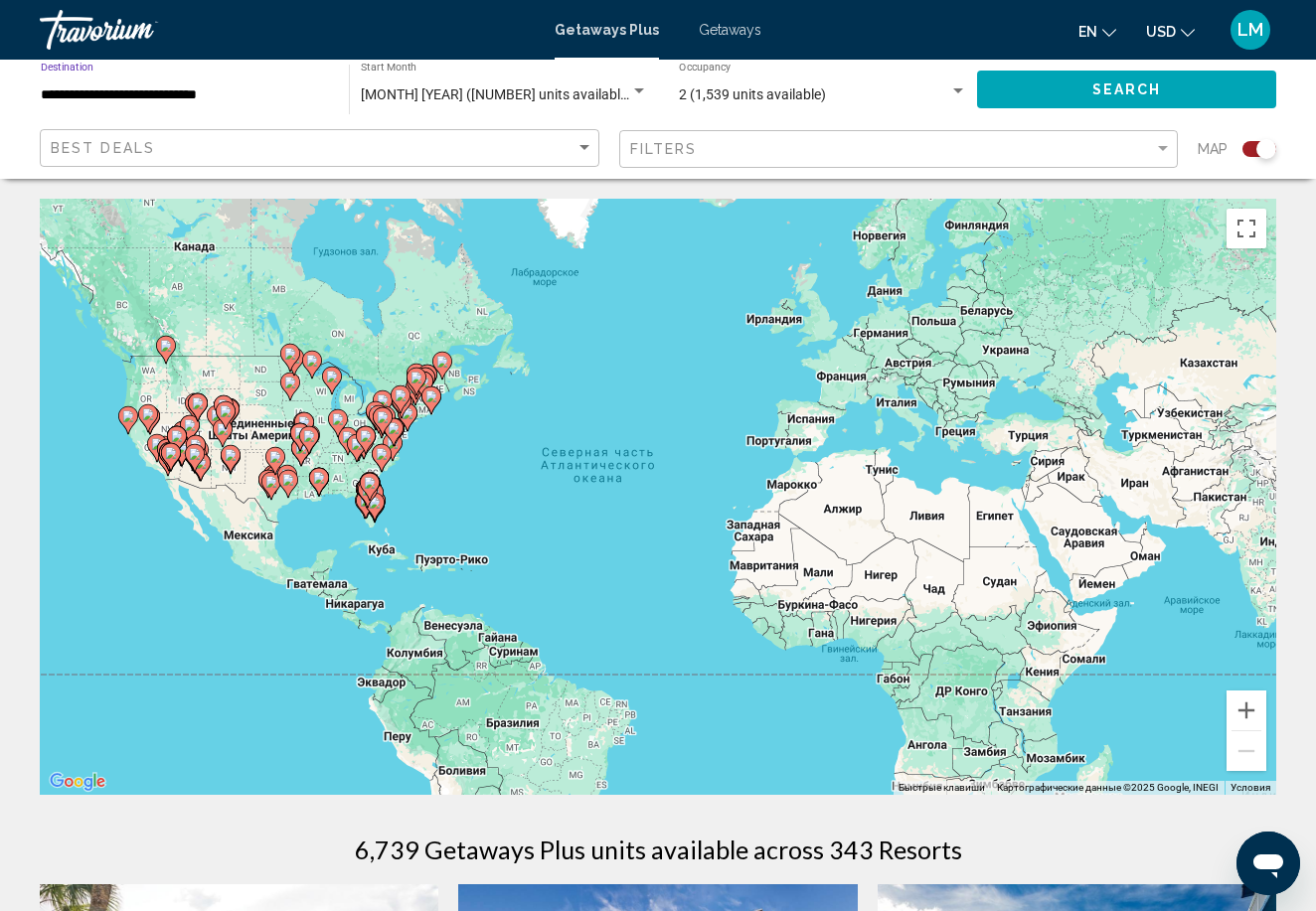 click on "**********" at bounding box center (185, 95) 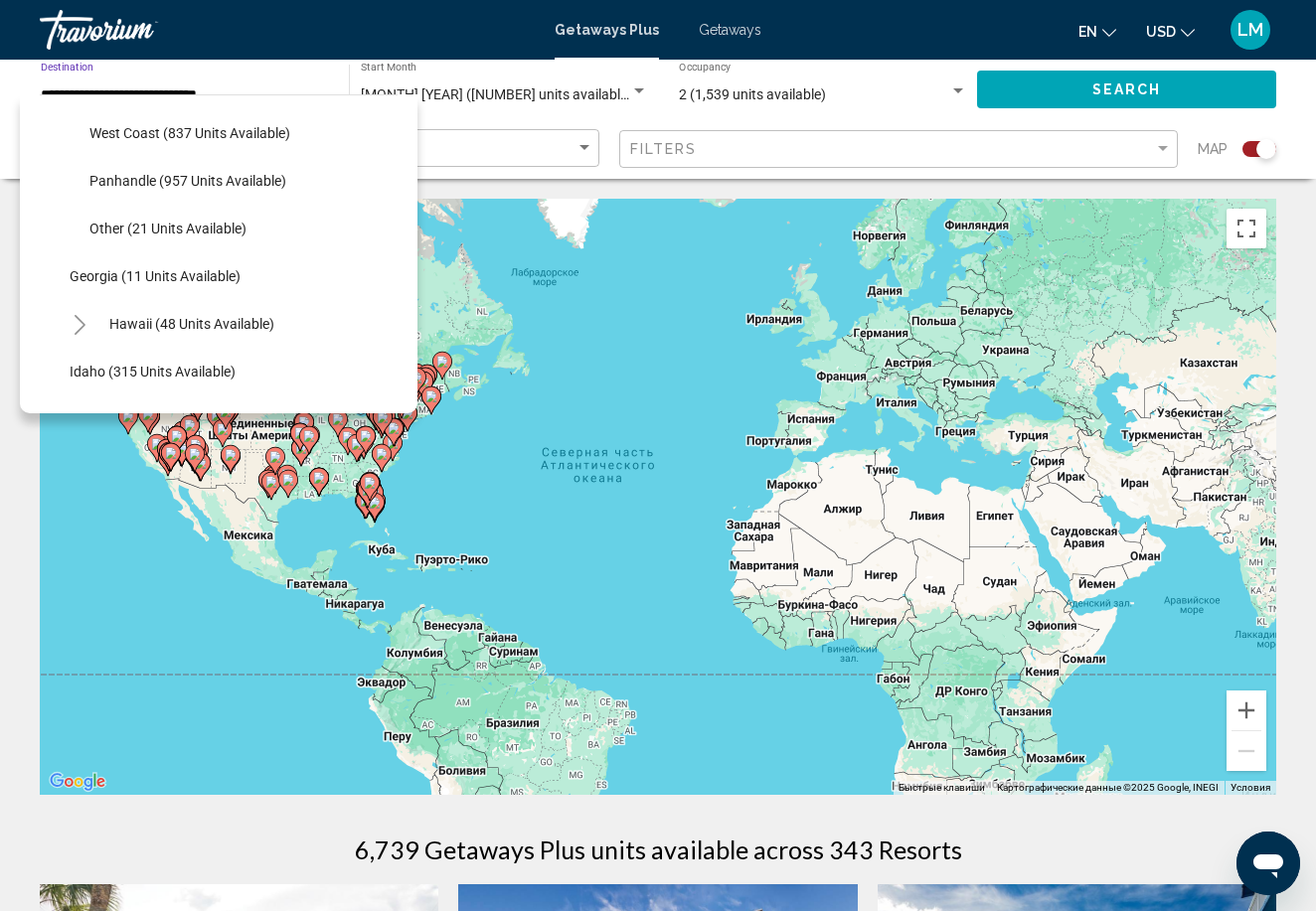 scroll, scrollTop: 442, scrollLeft: 0, axis: vertical 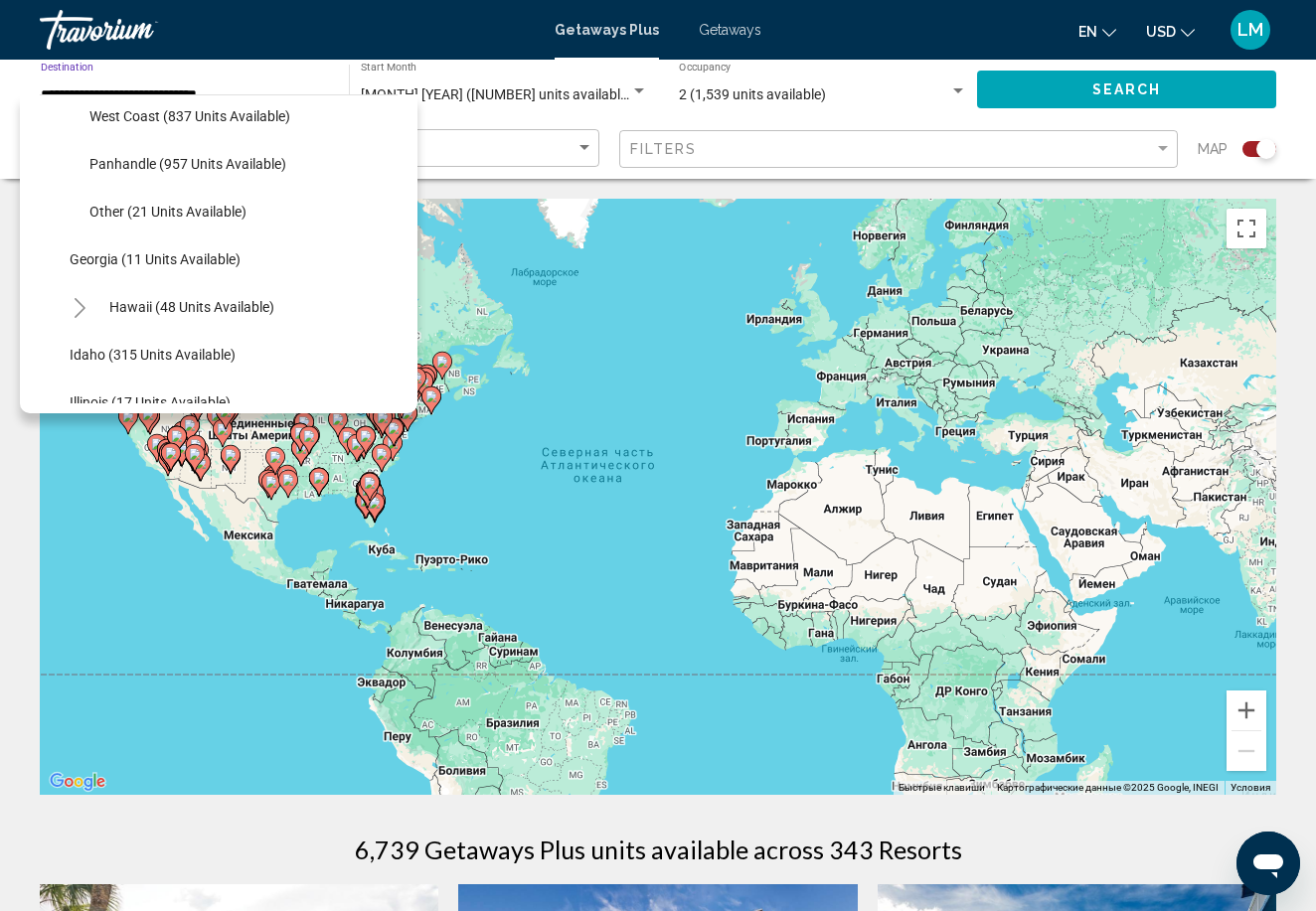 click on "Чтобы активировать перетаскивание с помощью клавиатуры, нажмите Alt + Ввод. После этого перемещайте маркер, используя клавиши со стрелками. Чтобы завершить перетаскивание, нажмите клавишу Ввод. Чтобы отменить действие, нажмите клавишу Esc." at bounding box center (658, 497) 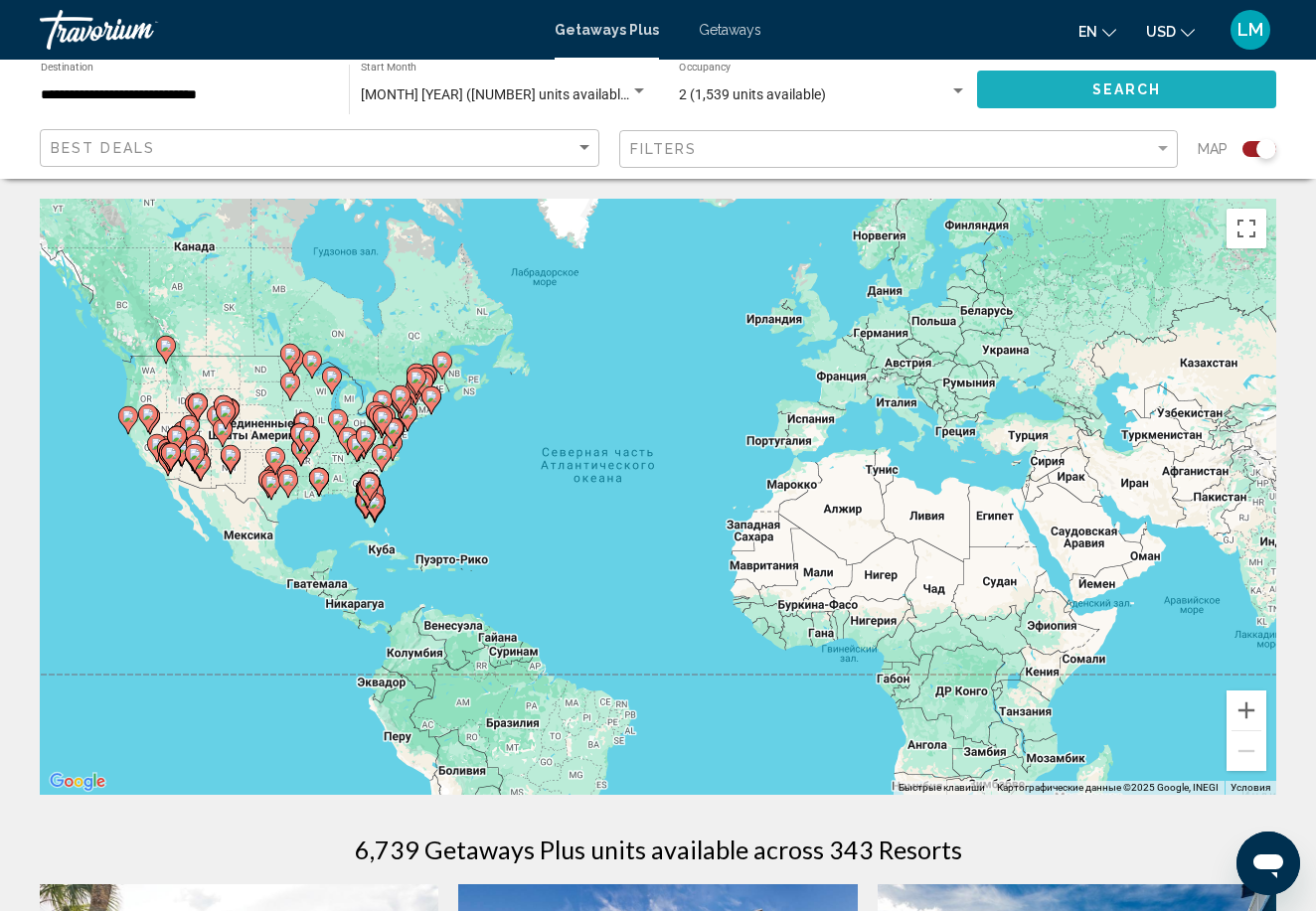 click on "Search" 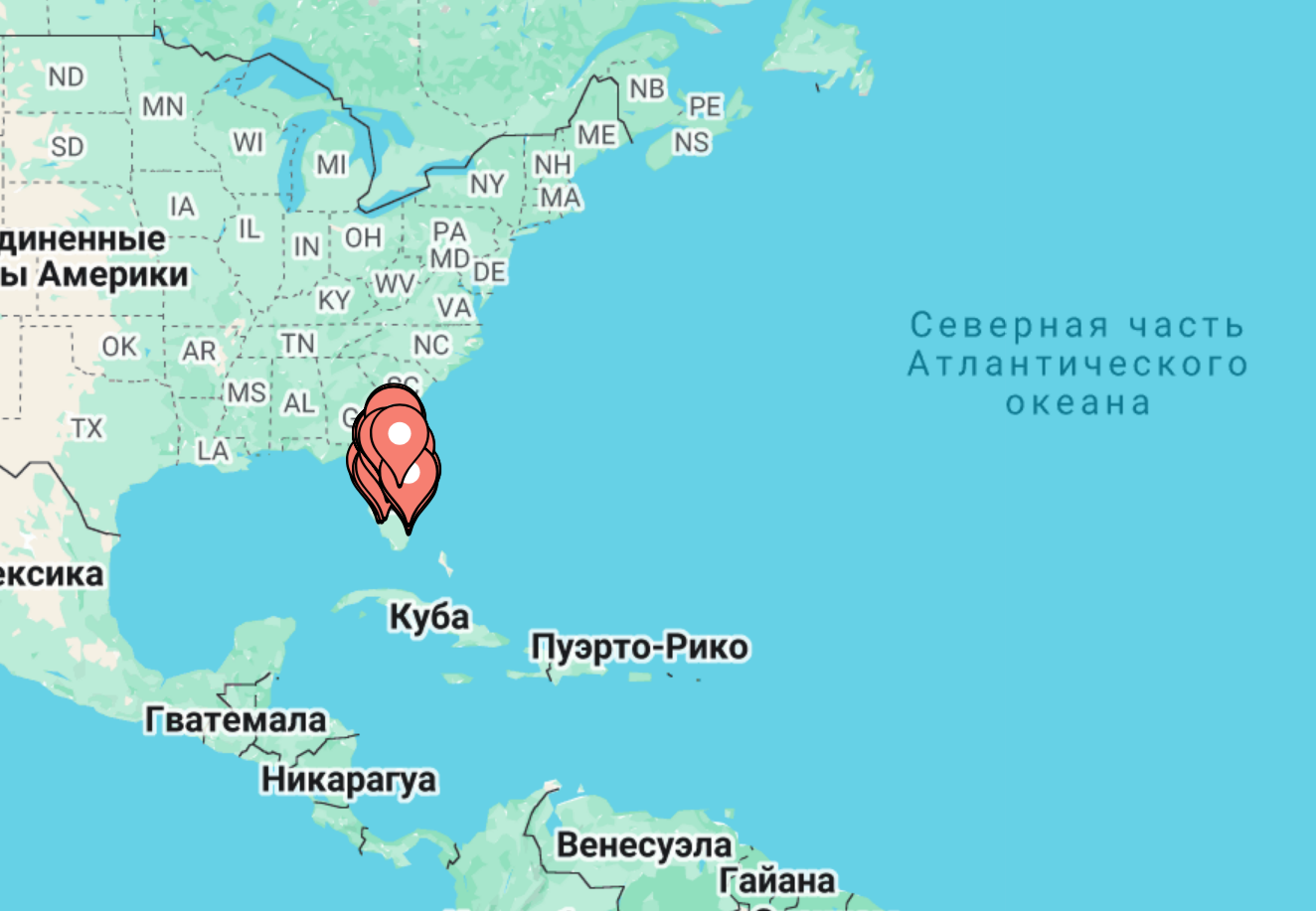 click 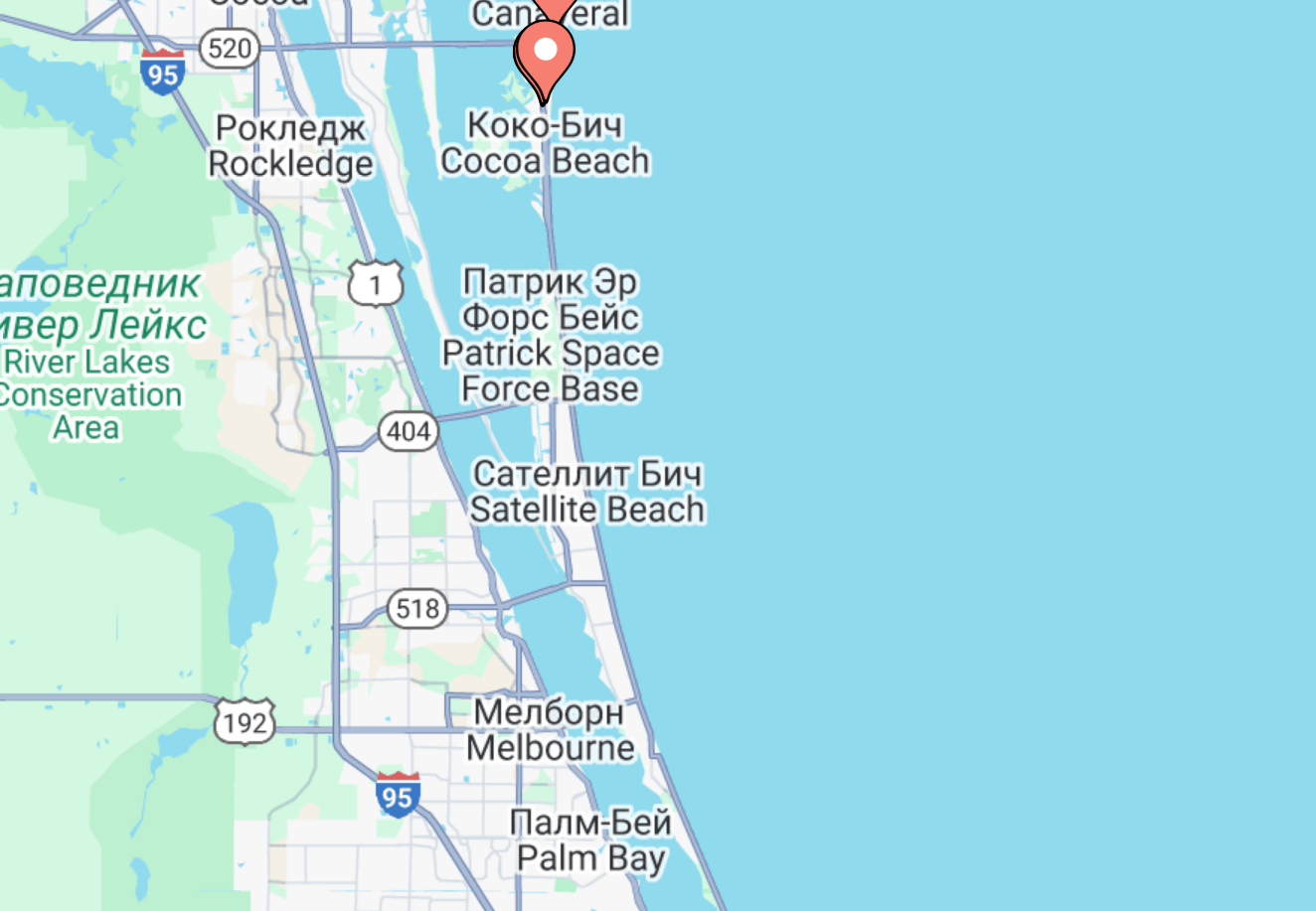 drag, startPoint x: 402, startPoint y: 190, endPoint x: 164, endPoint y: 73, distance: 265.2037 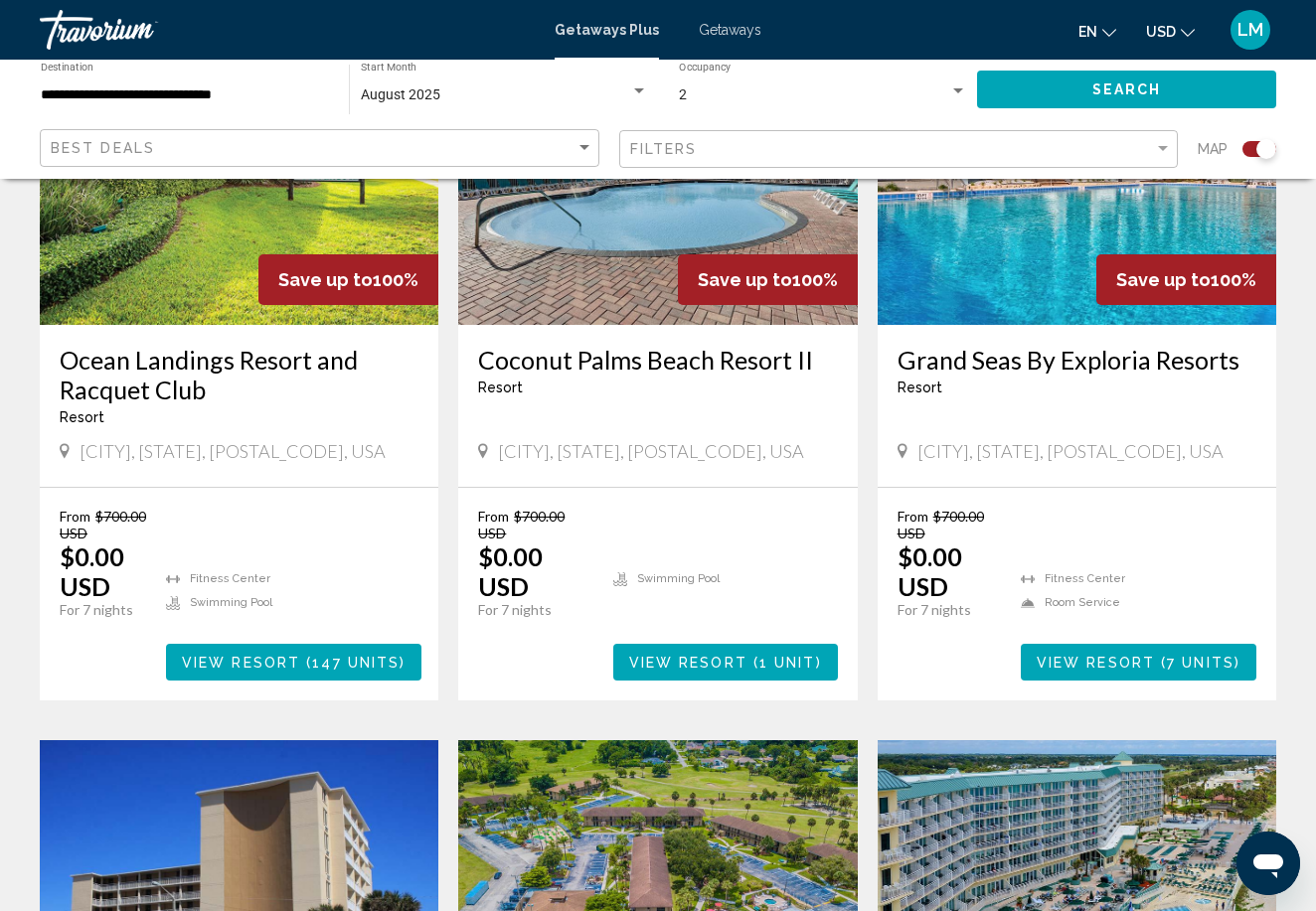 scroll, scrollTop: 892, scrollLeft: 0, axis: vertical 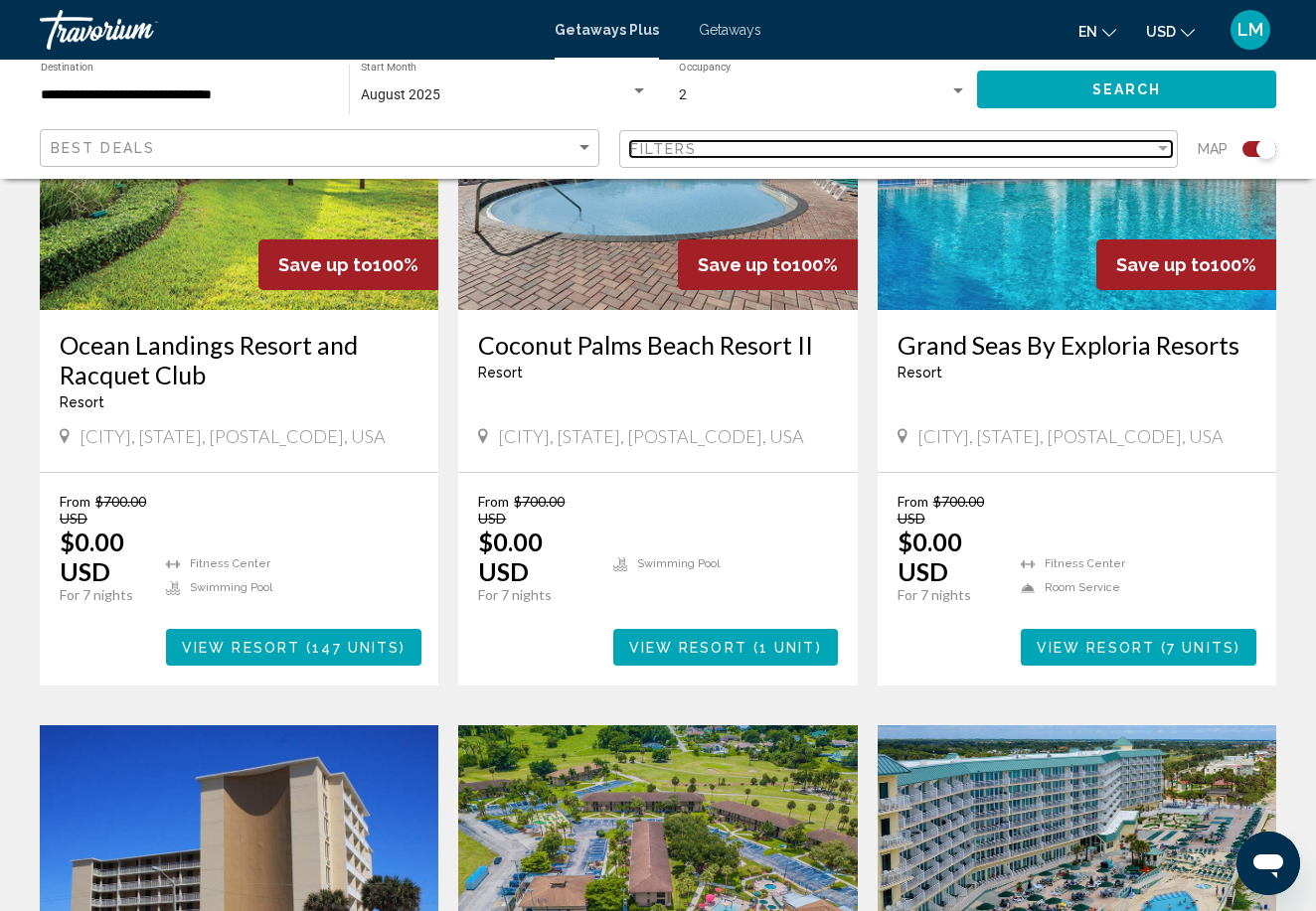 click on "Filters" at bounding box center (664, 149) 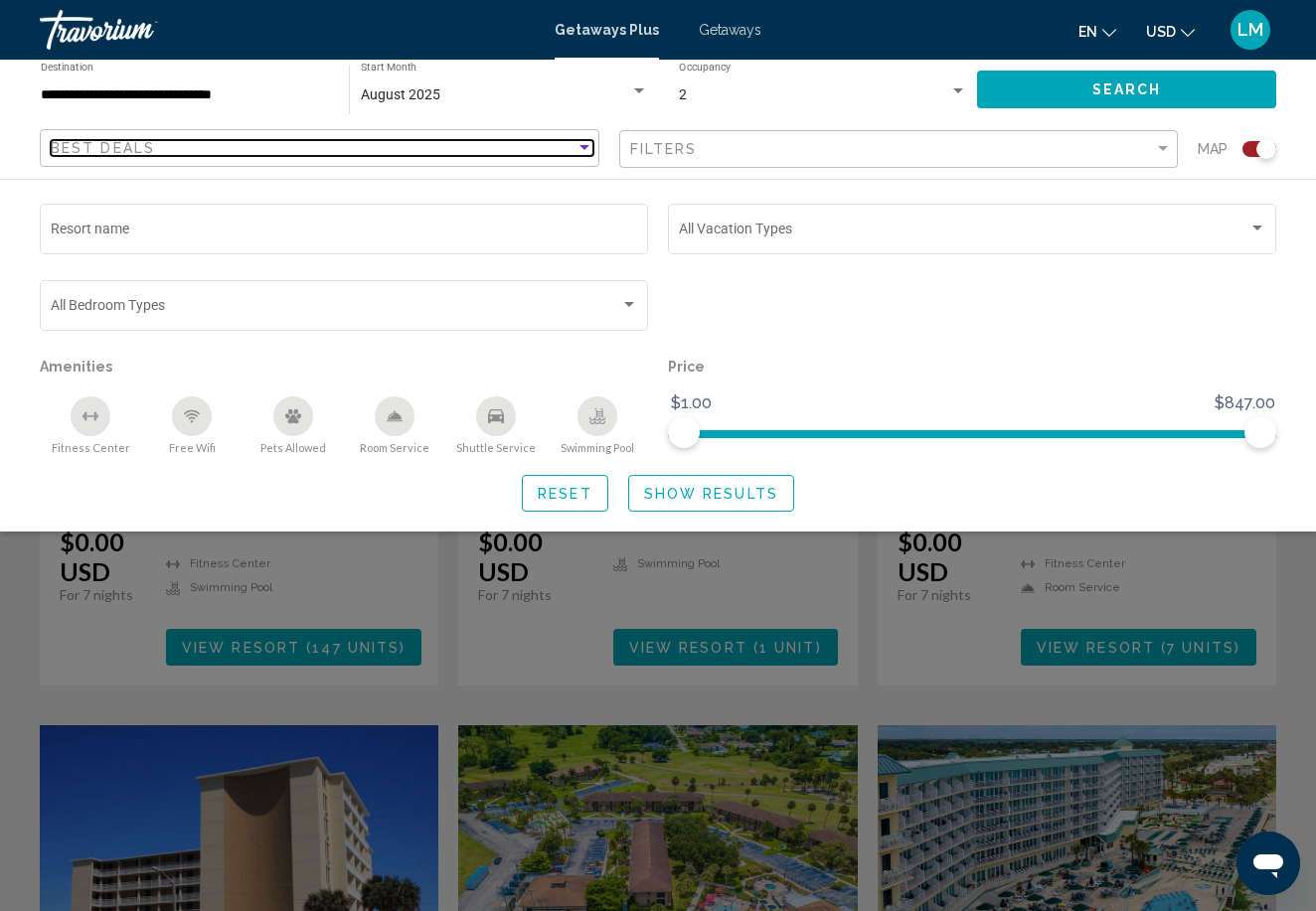 click on "Best Deals" at bounding box center (313, 148) 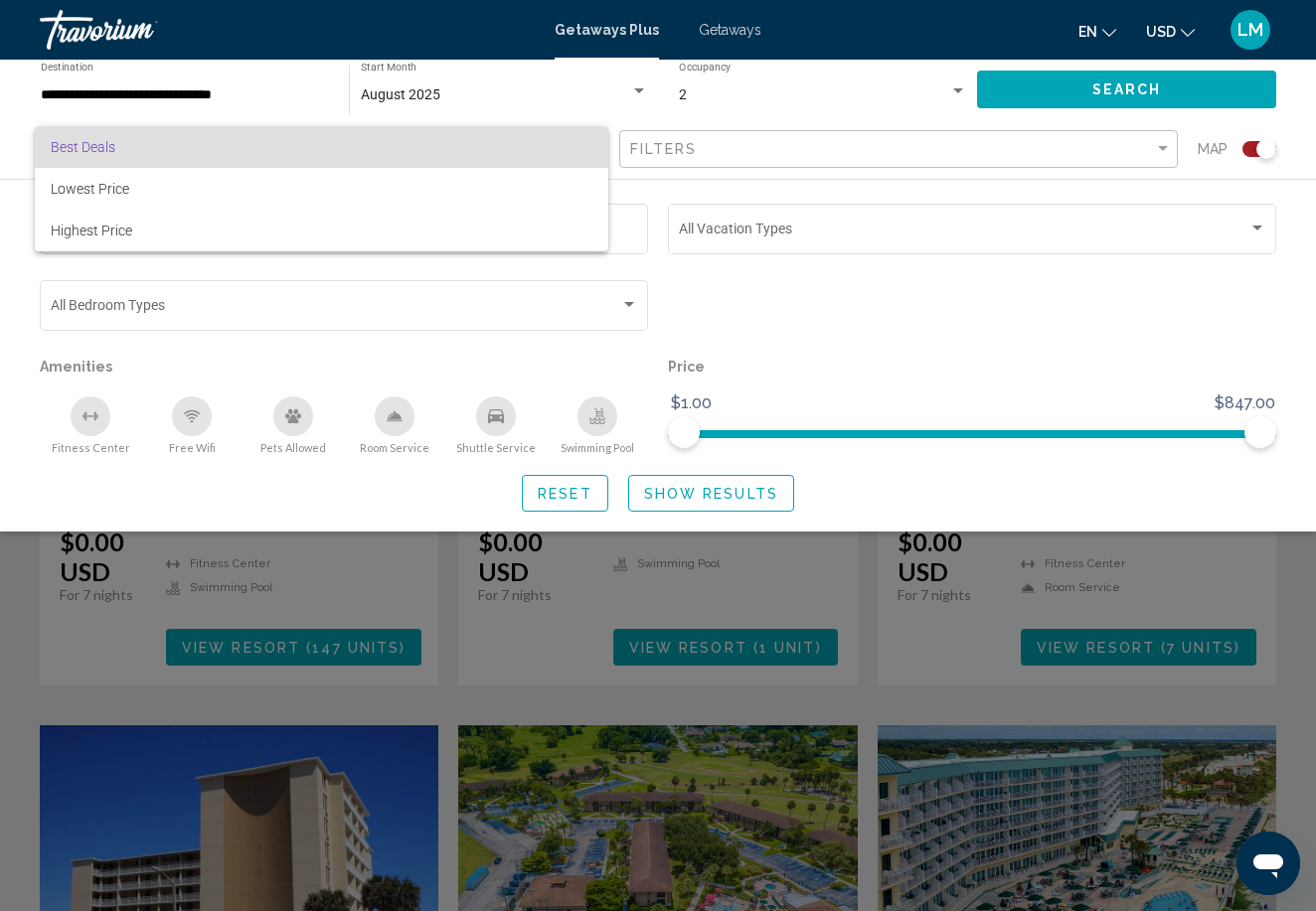 click at bounding box center (658, 455) 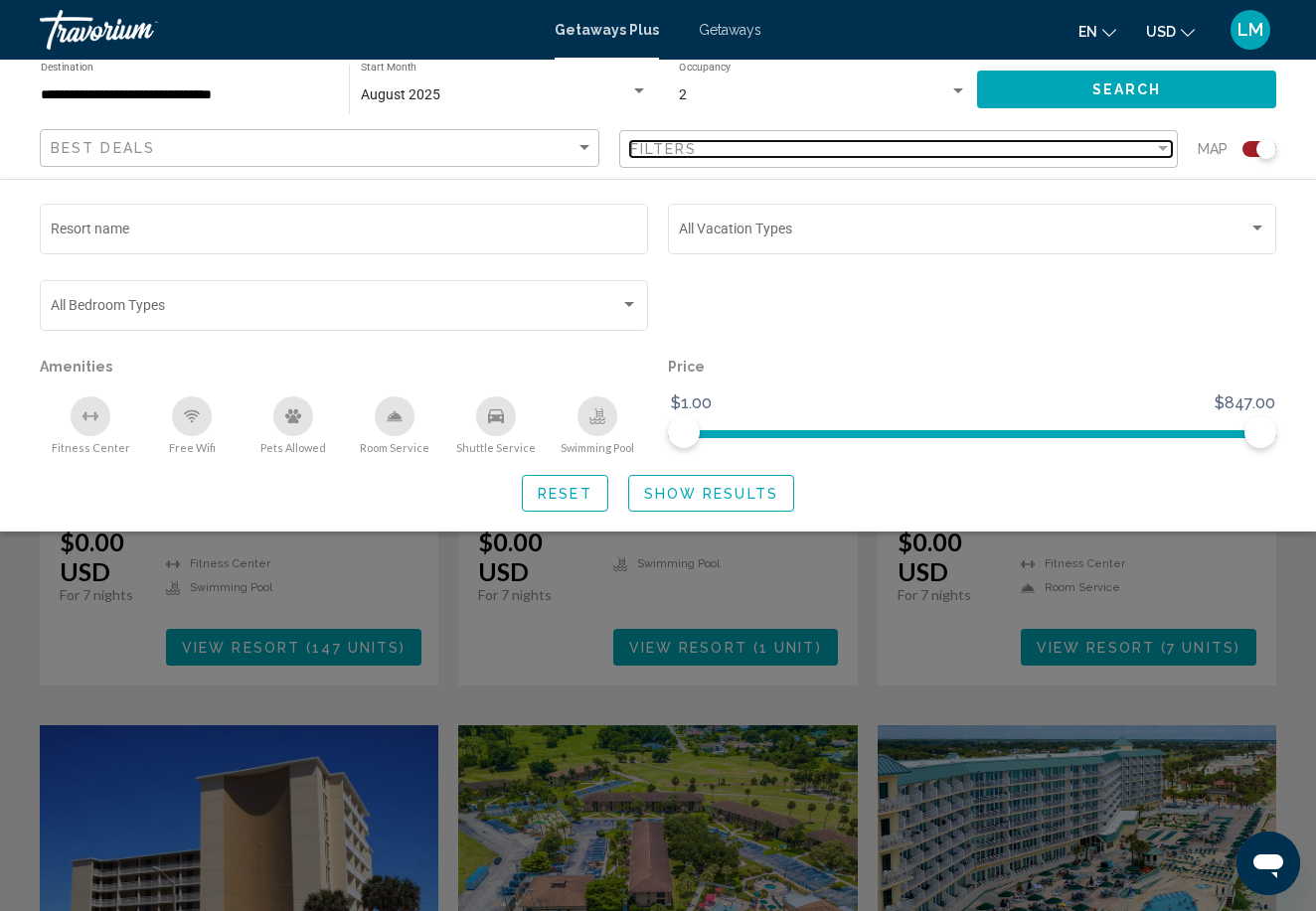 click on "Filters" at bounding box center [893, 149] 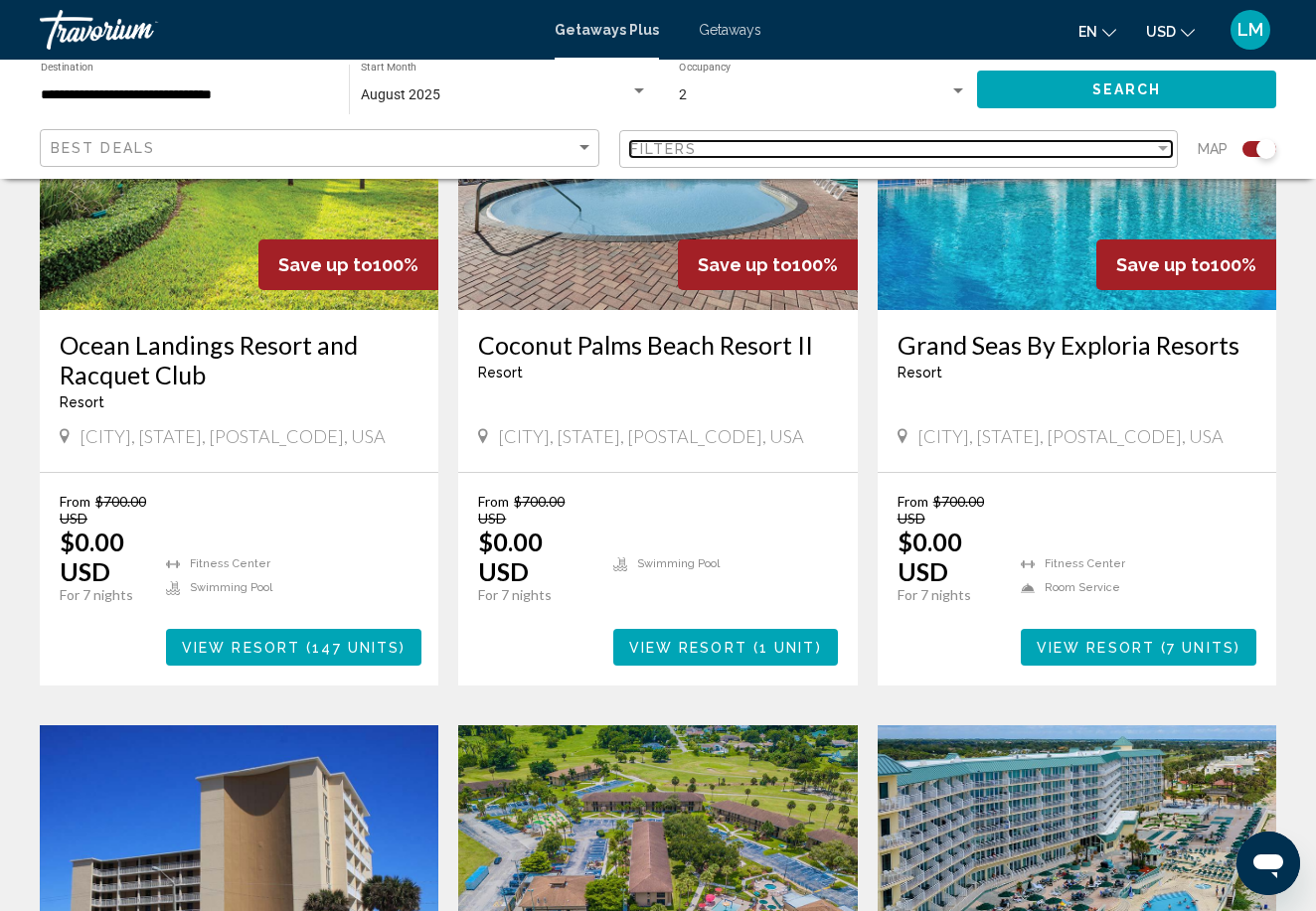 click on "Filters" at bounding box center [893, 149] 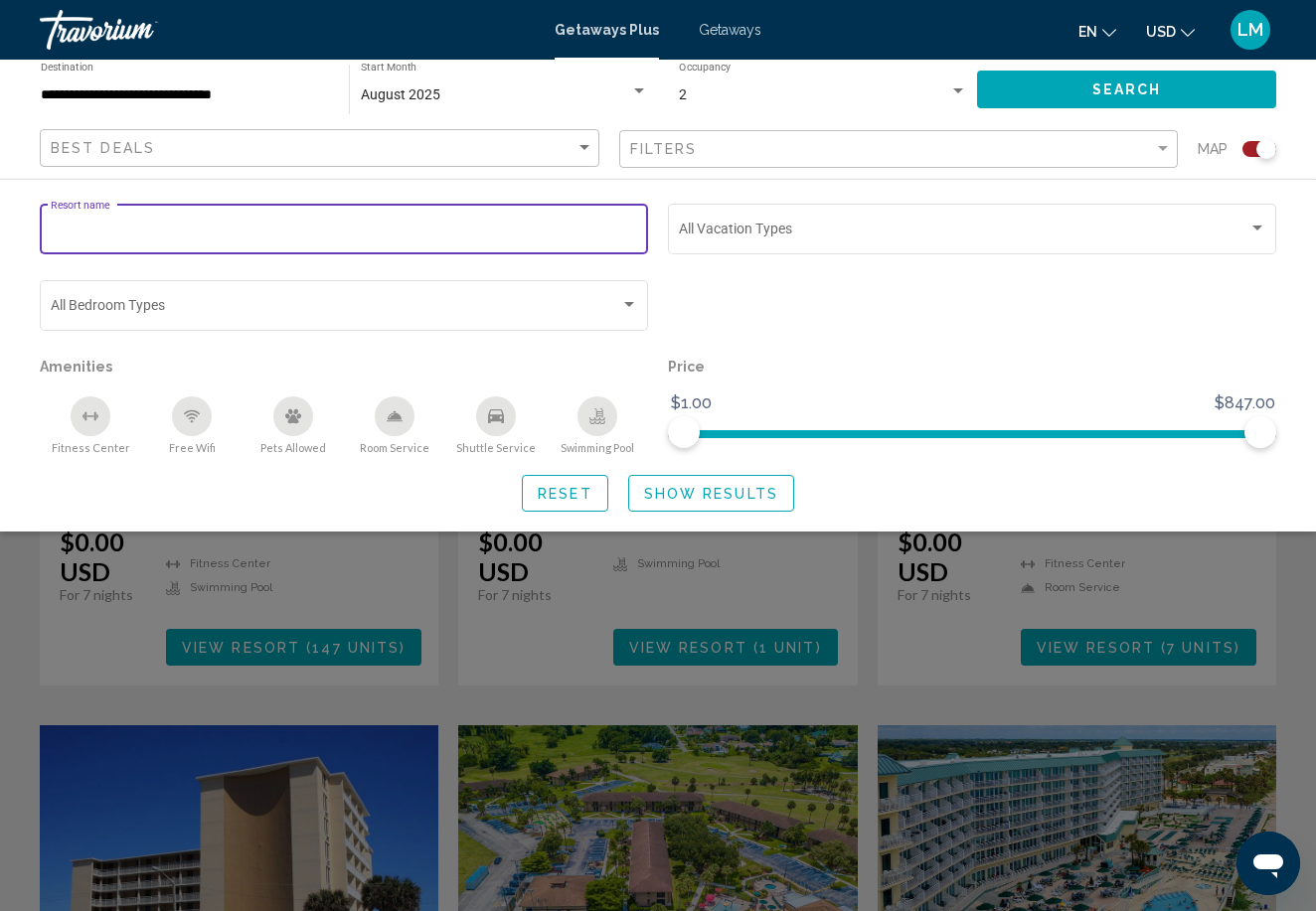 click on "Resort name" at bounding box center (344, 232) 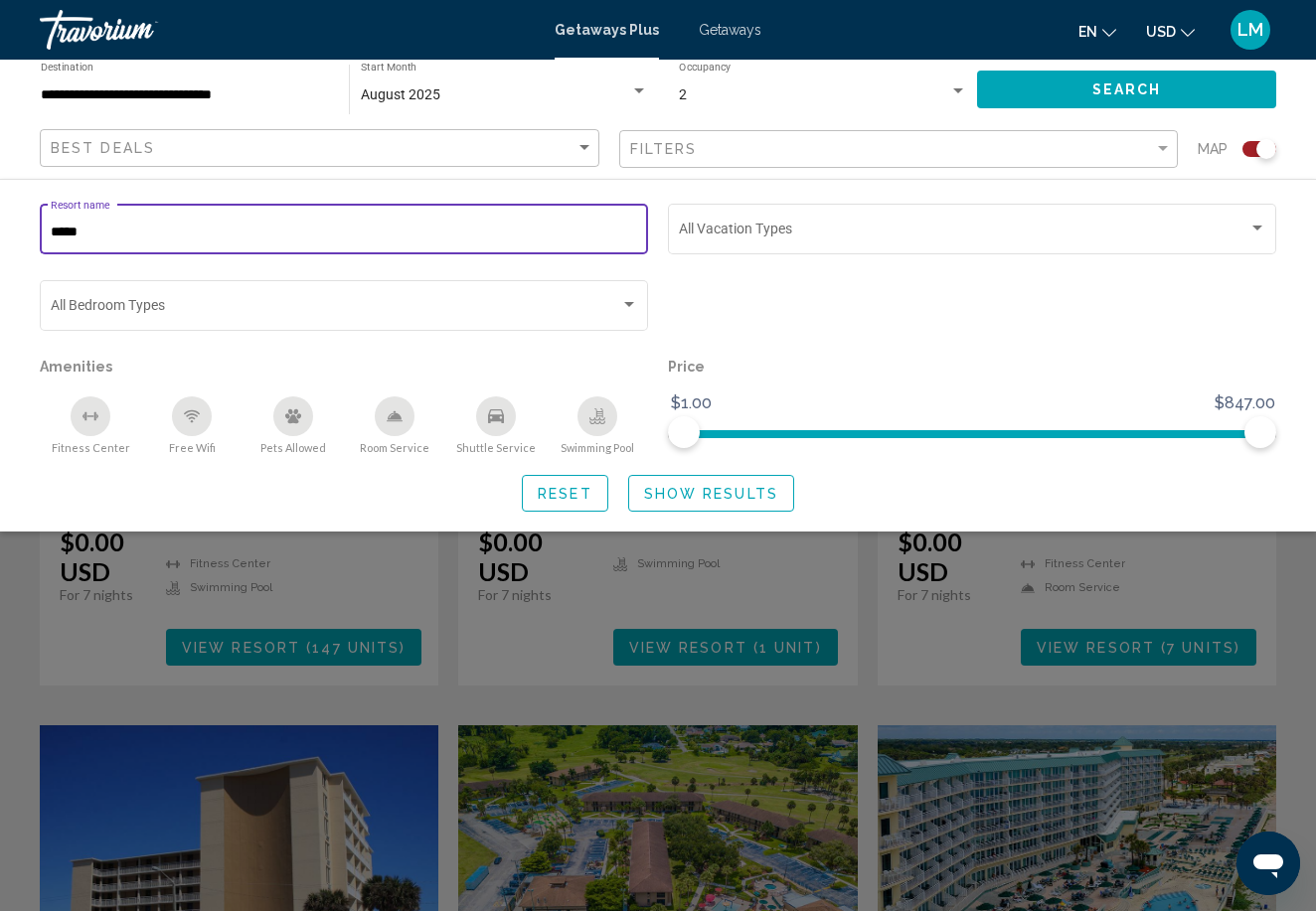 type on "*****" 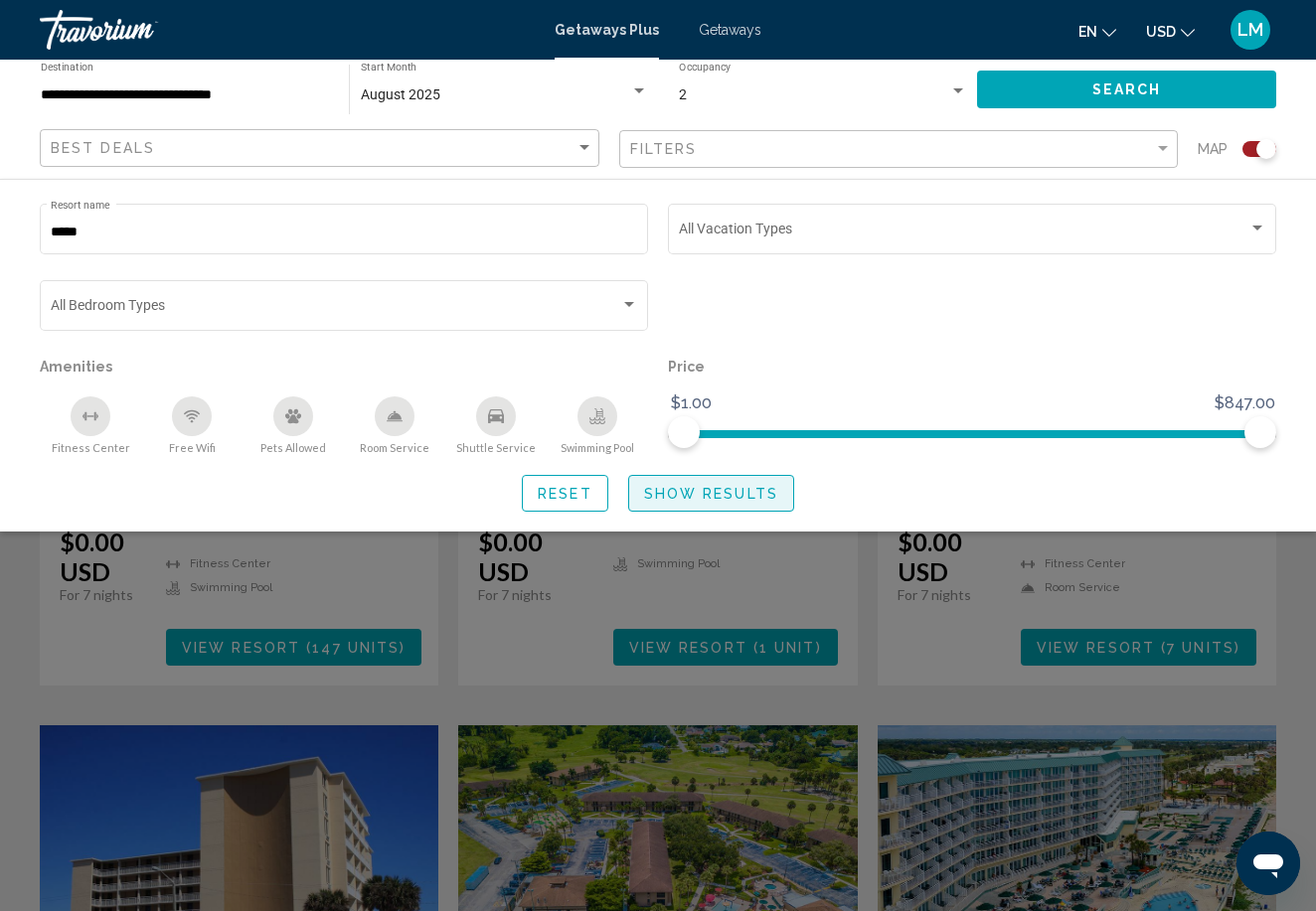 drag, startPoint x: 107, startPoint y: 264, endPoint x: 720, endPoint y: 502, distance: 657.58117 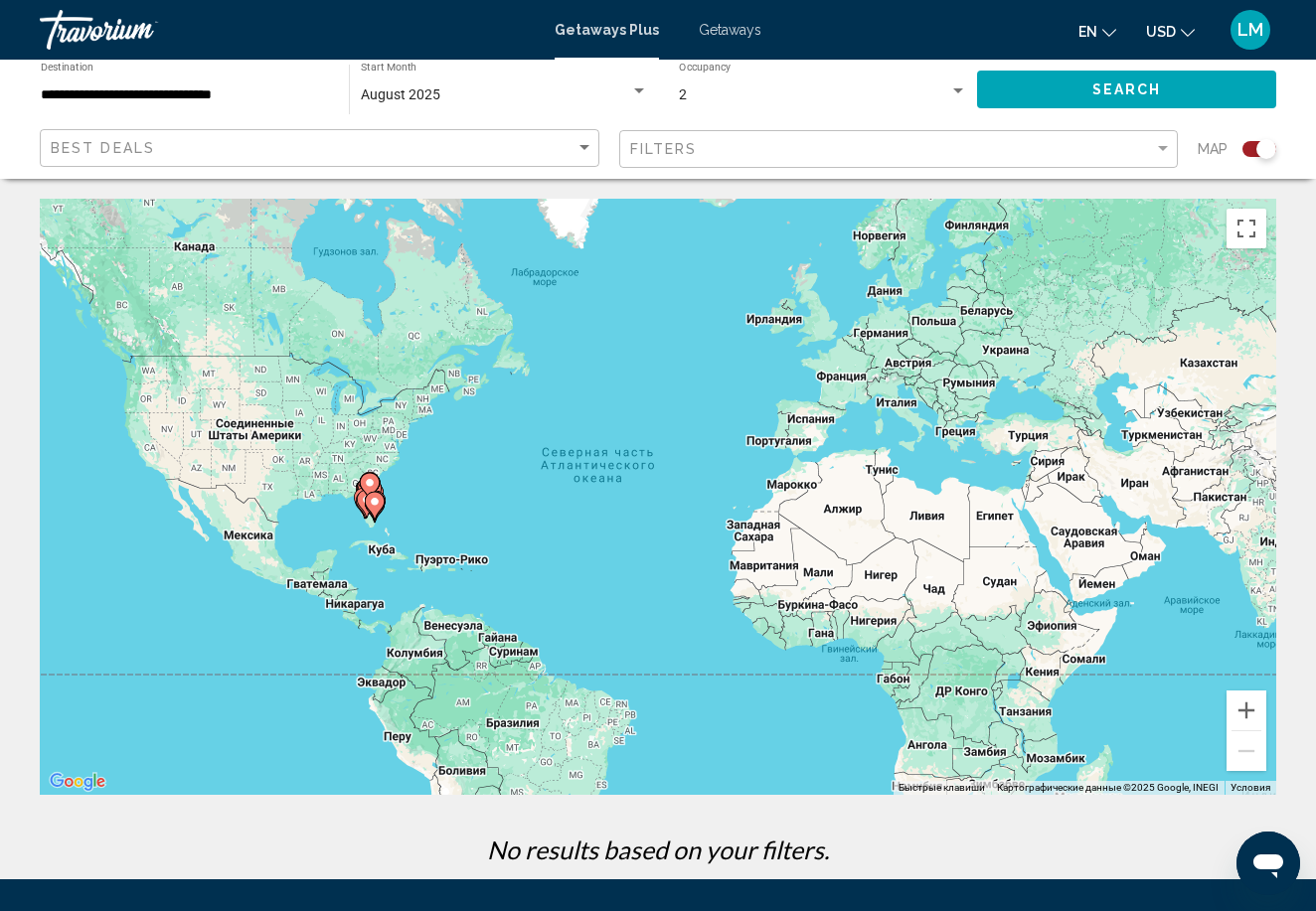 scroll, scrollTop: 0, scrollLeft: 0, axis: both 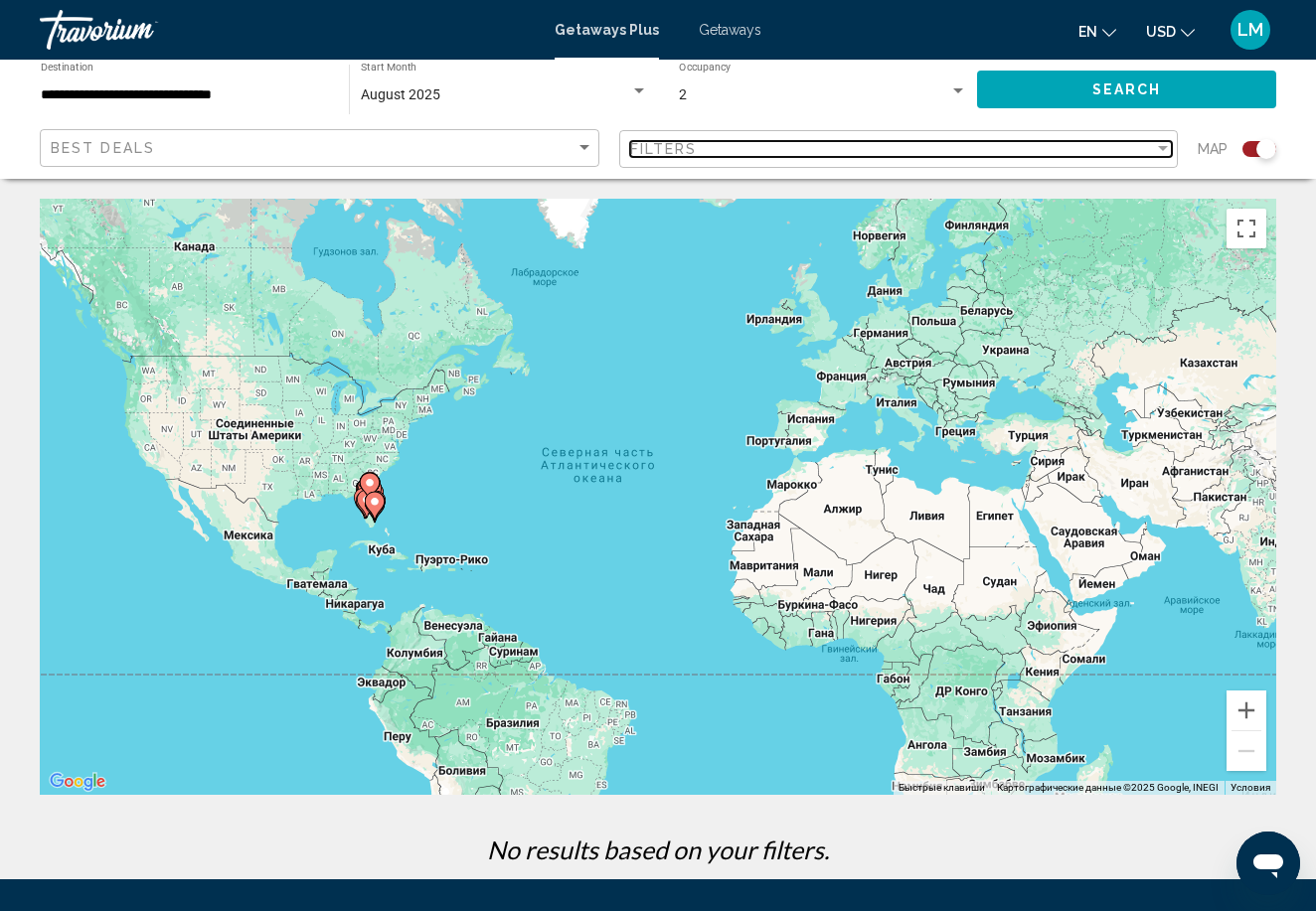 click on "Filters" at bounding box center (893, 149) 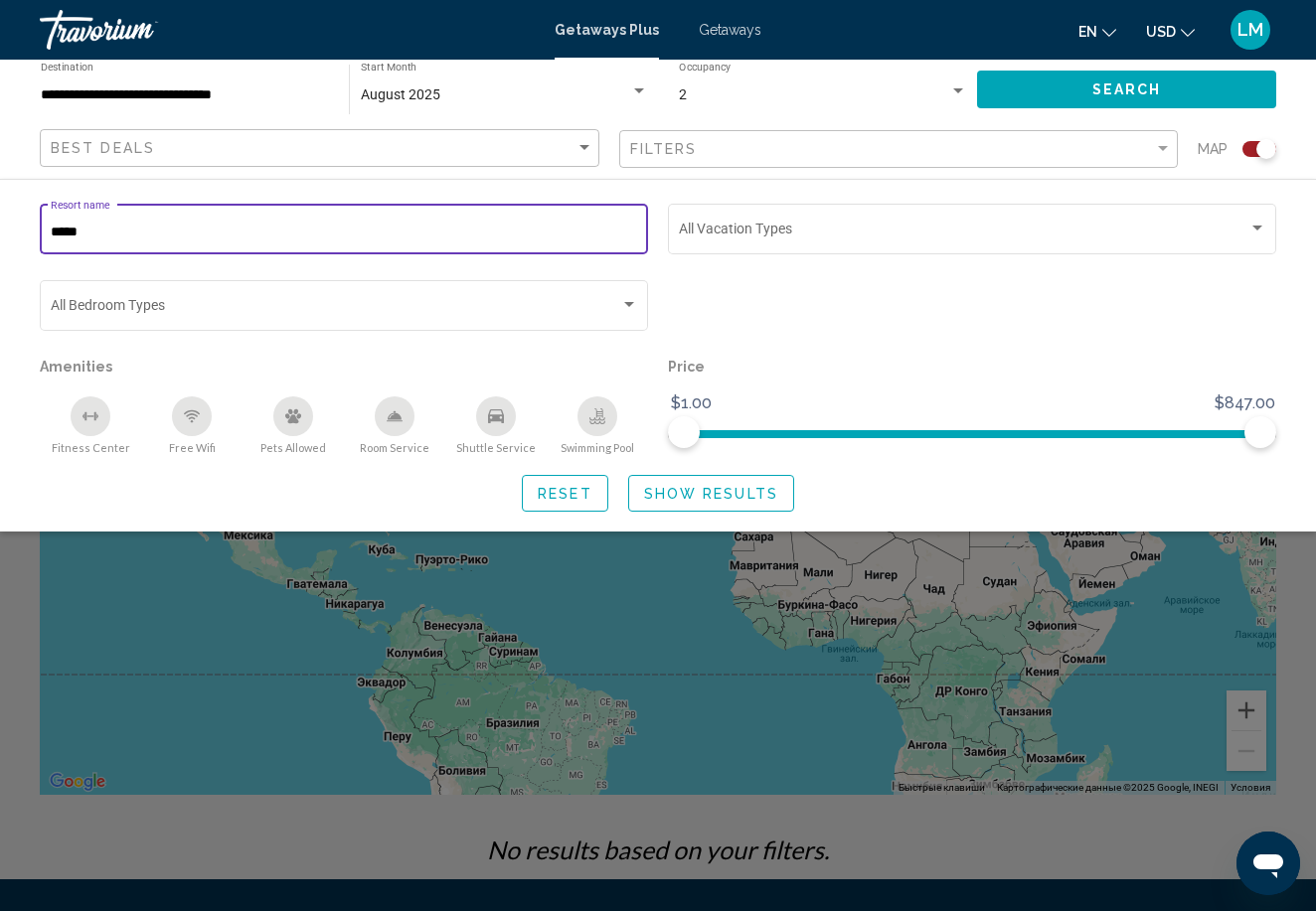 click on "*****" at bounding box center (344, 232) 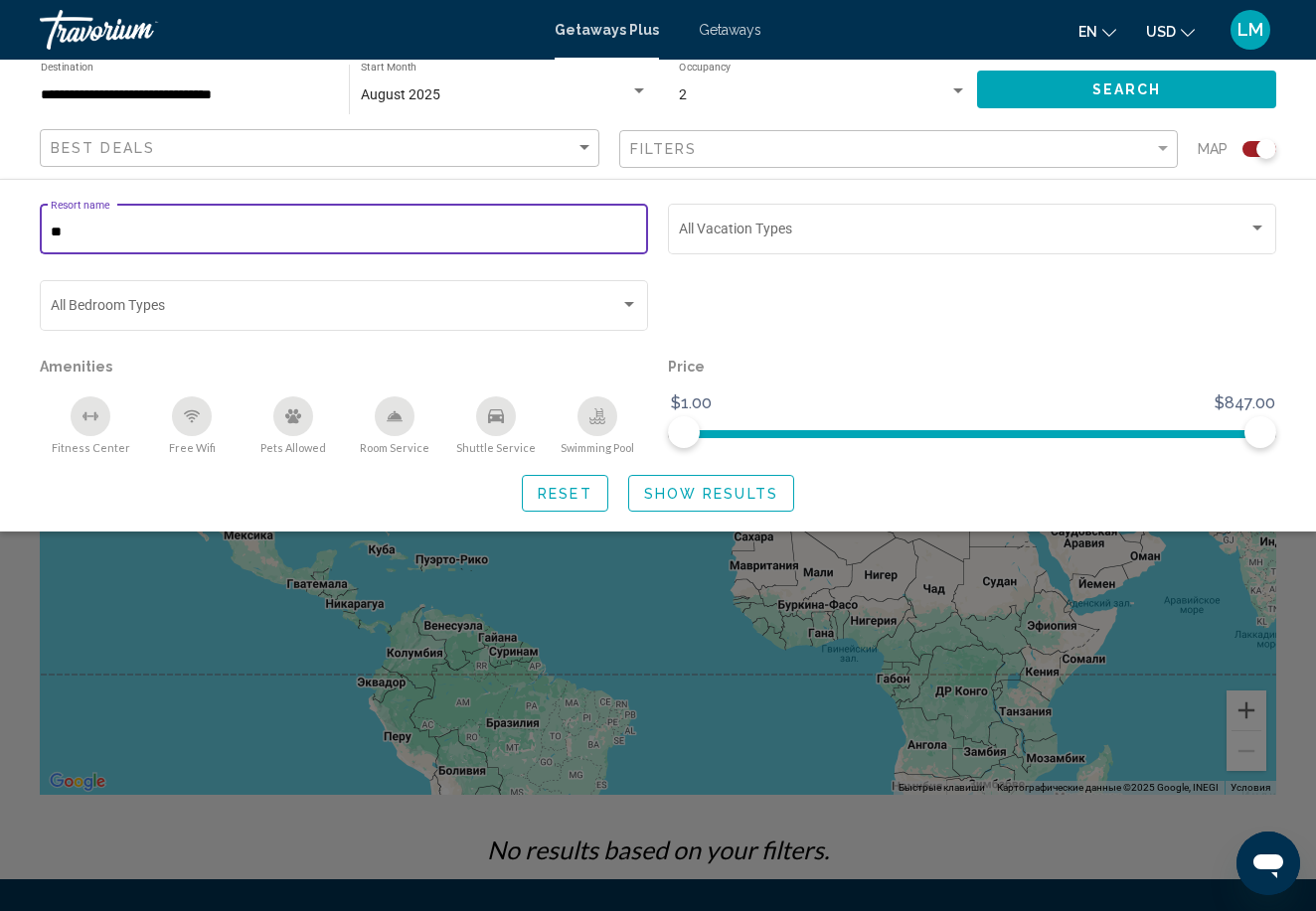 type on "*" 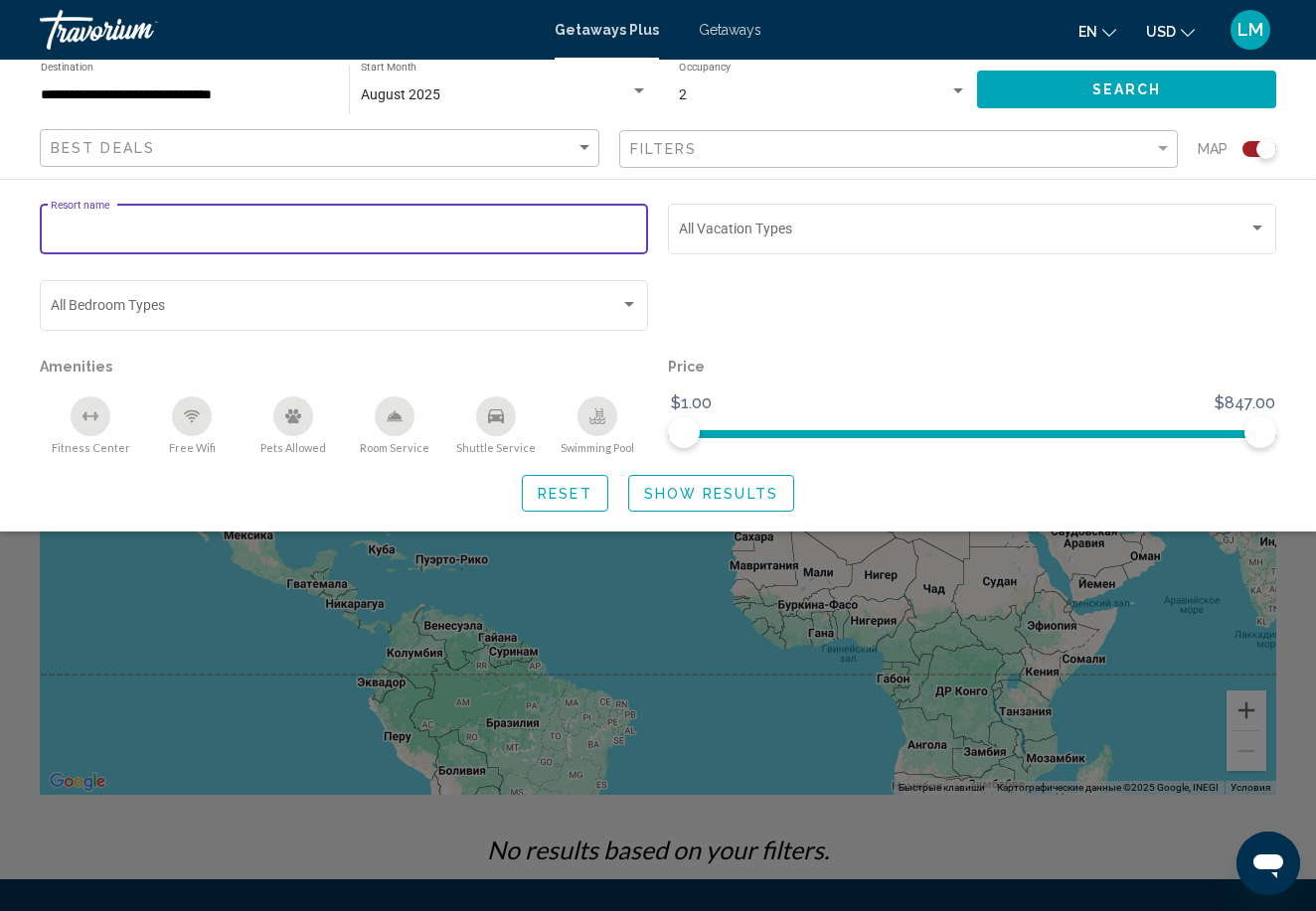type 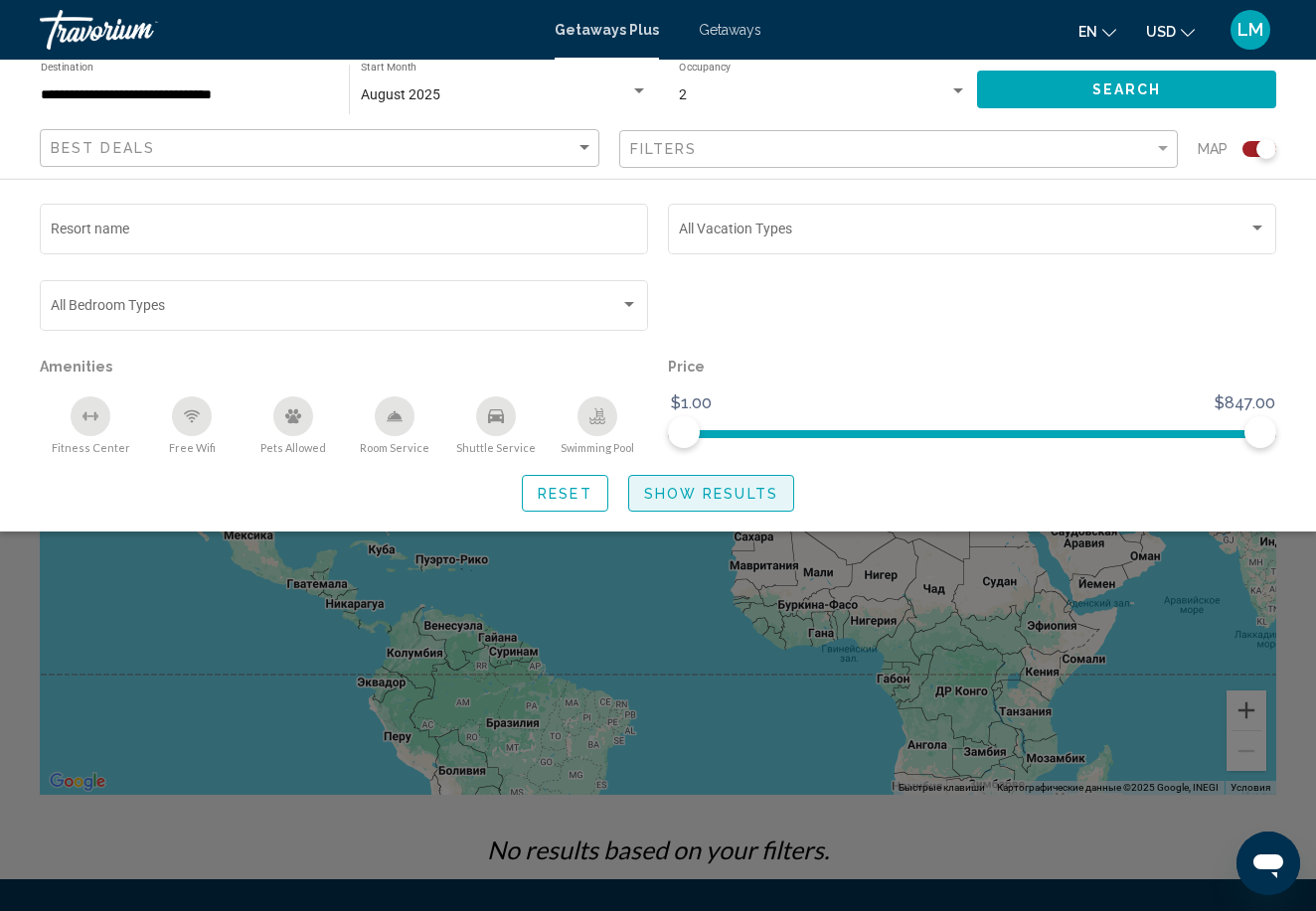 click on "Show Results" 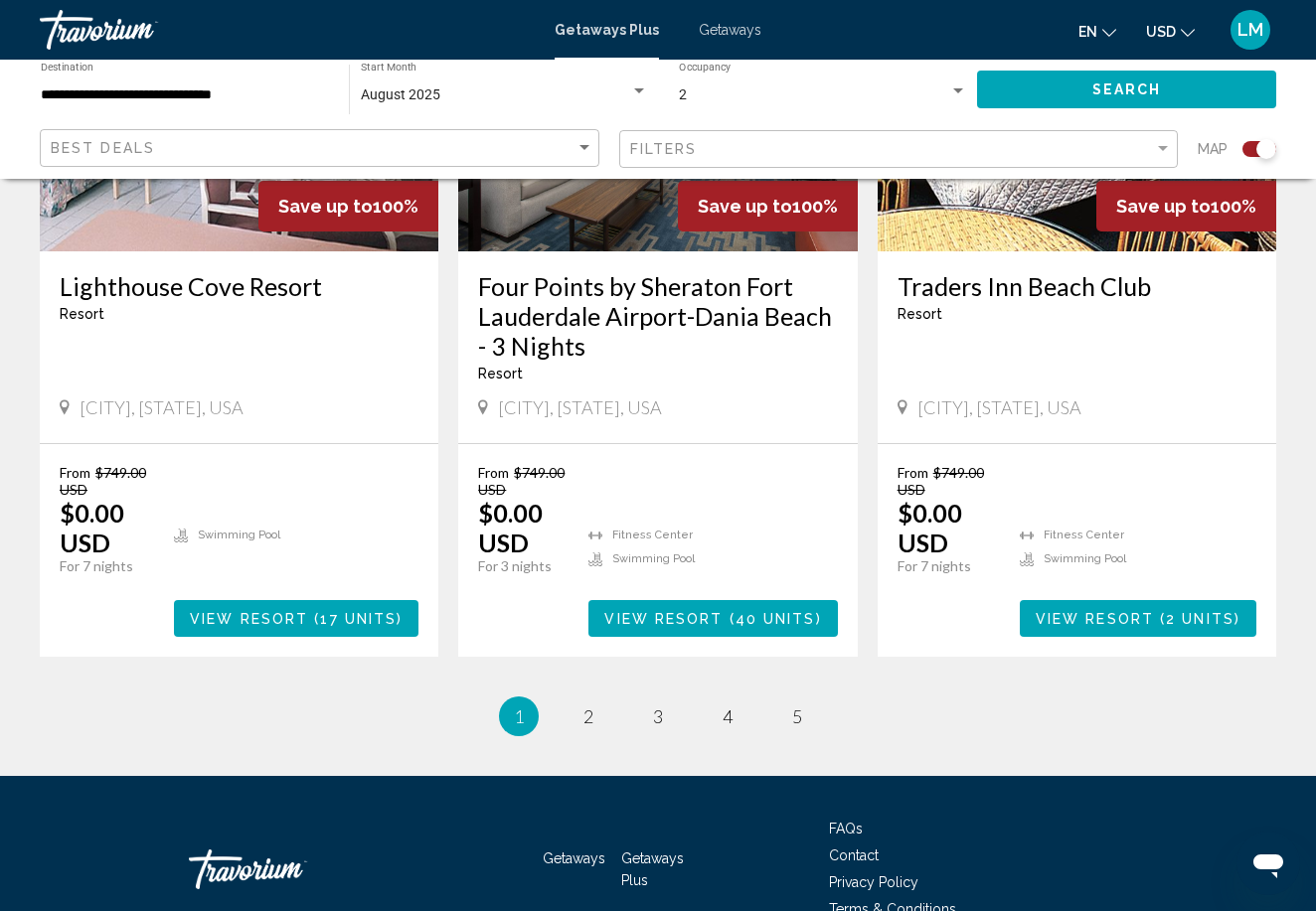 scroll, scrollTop: 3151, scrollLeft: 0, axis: vertical 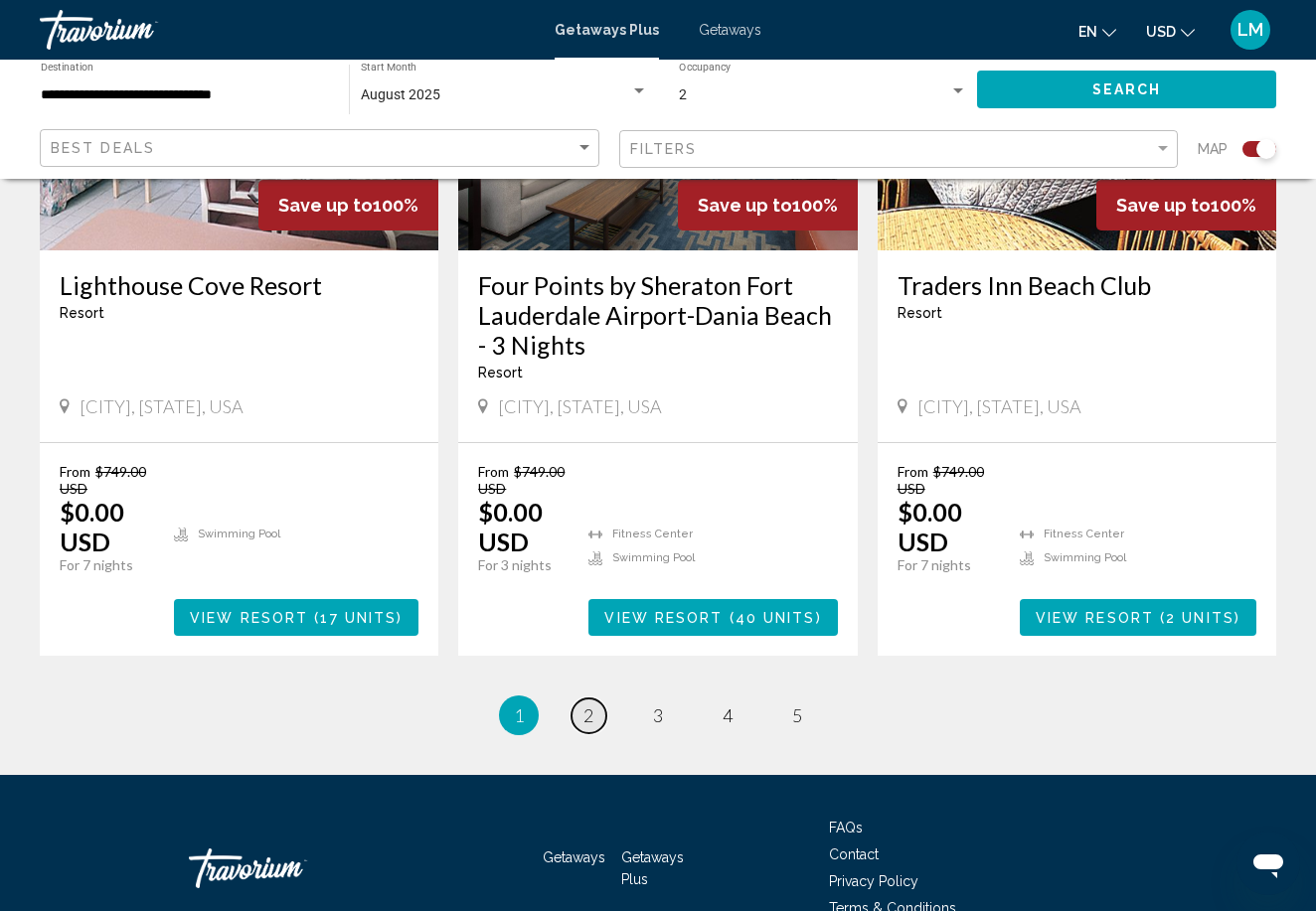 click on "page  2" at bounding box center (588, 715) 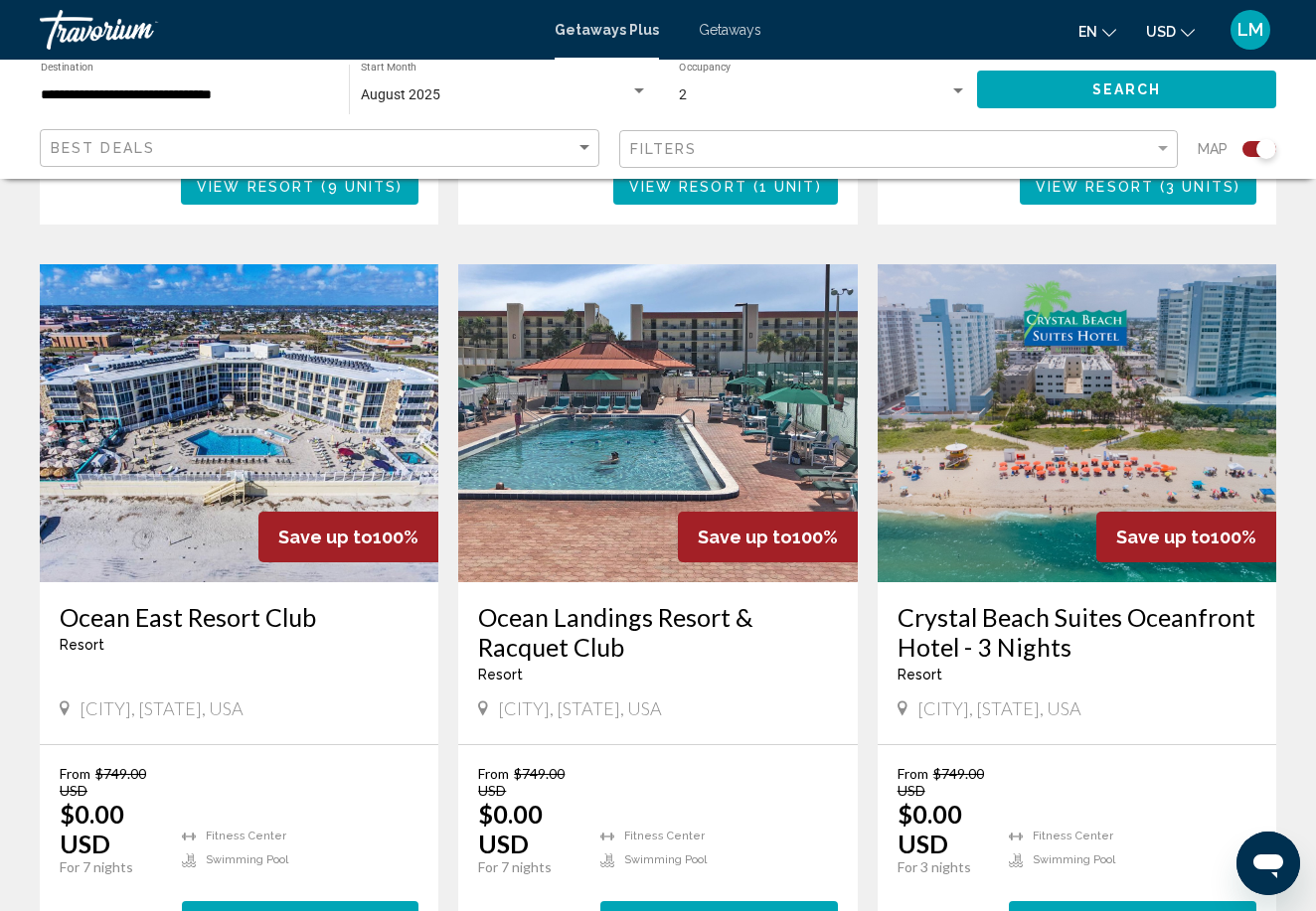 scroll, scrollTop: 2037, scrollLeft: 0, axis: vertical 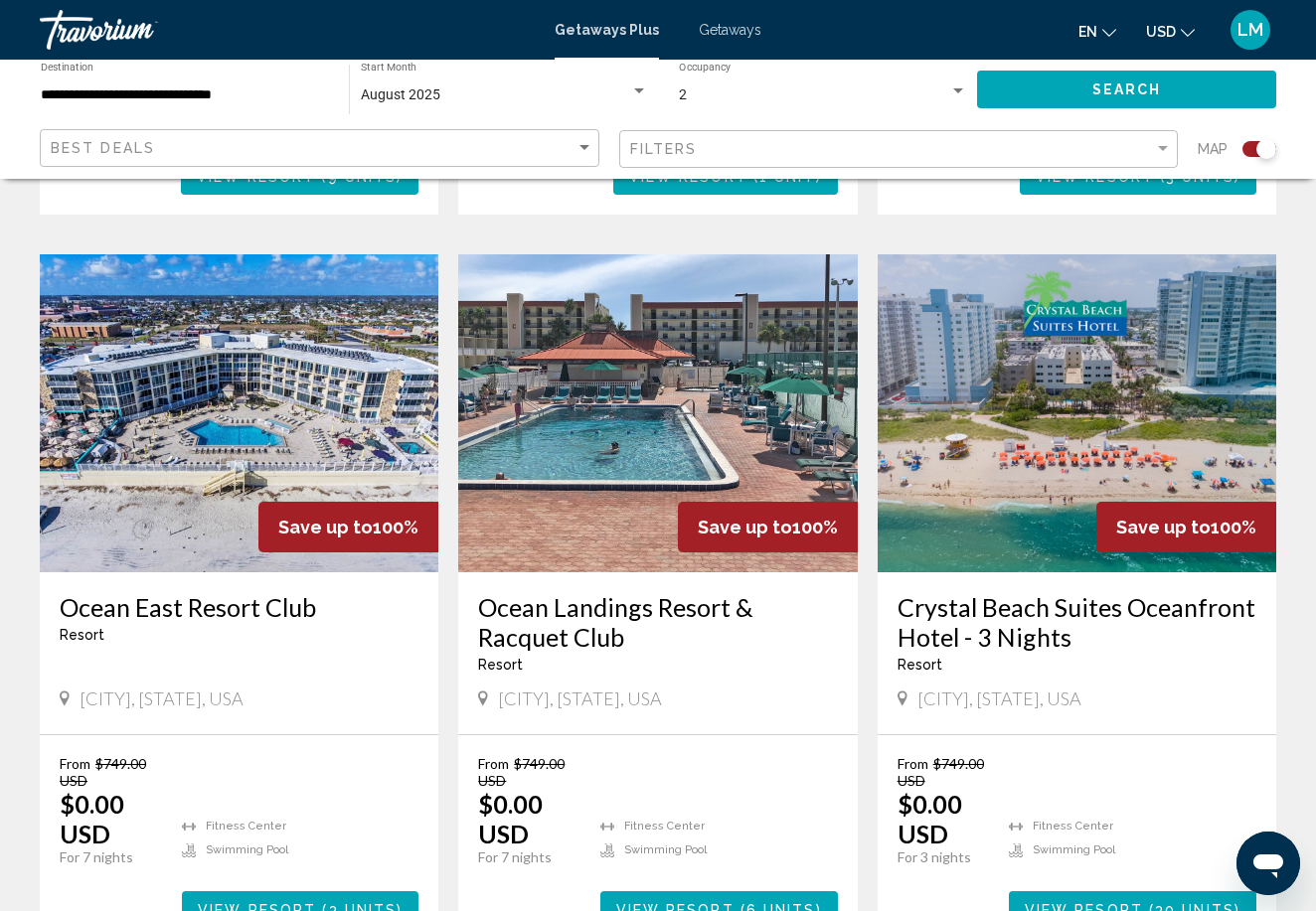 click on "Crystal Beach Suites Oceanfront Hotel - 3 Nights" at bounding box center [1076, 622] 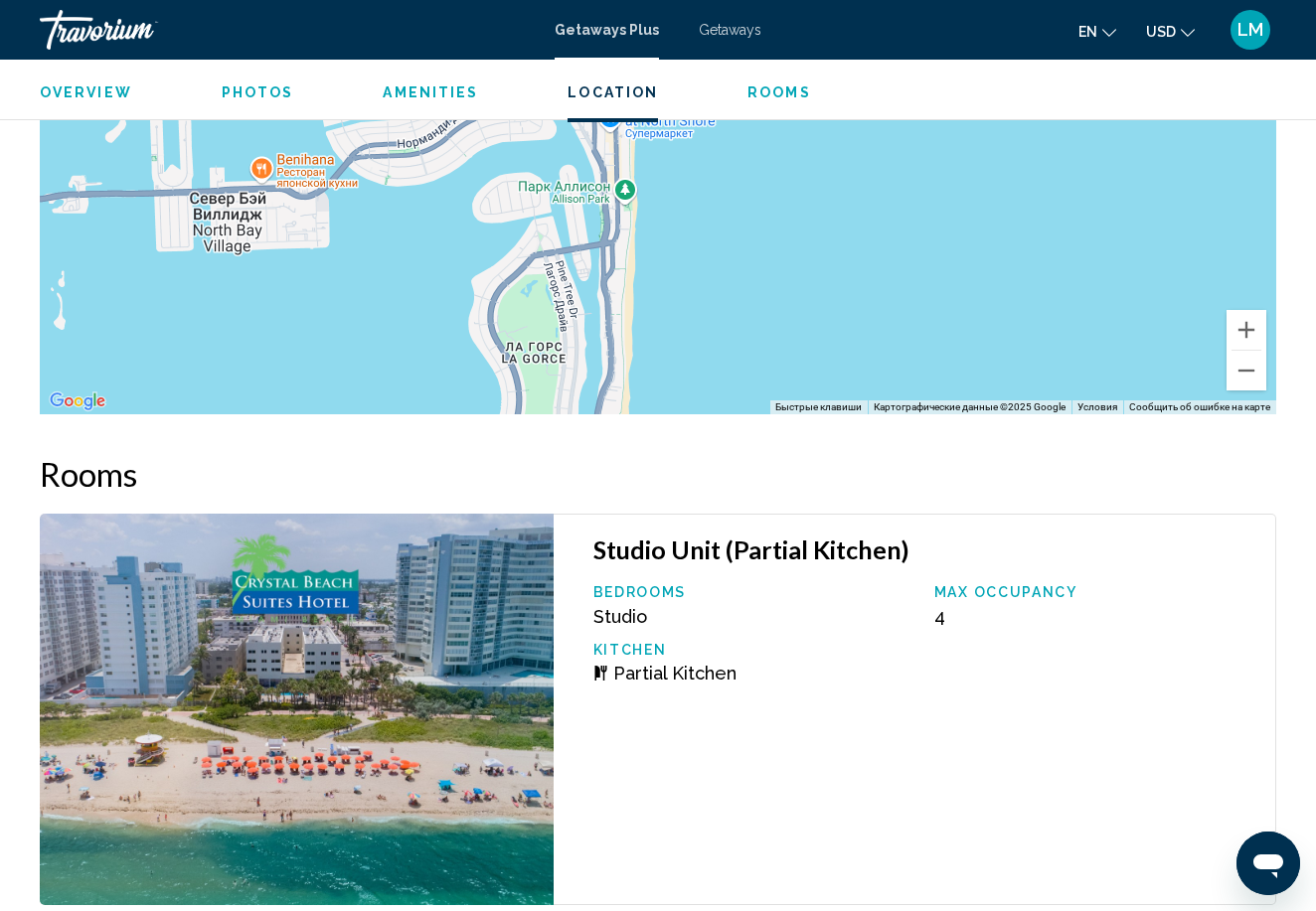 scroll, scrollTop: 2658, scrollLeft: 0, axis: vertical 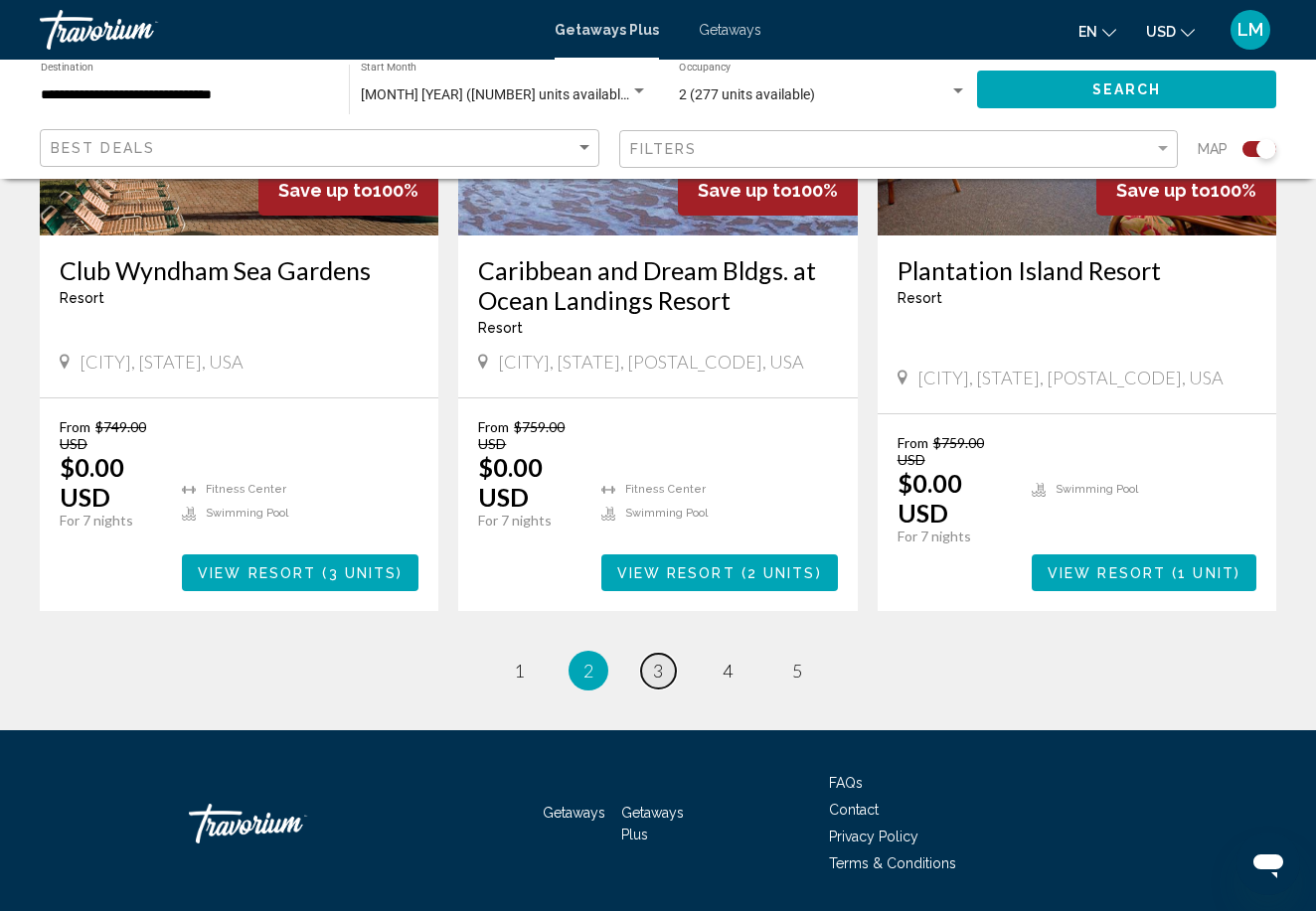 click on "3" at bounding box center [658, 671] 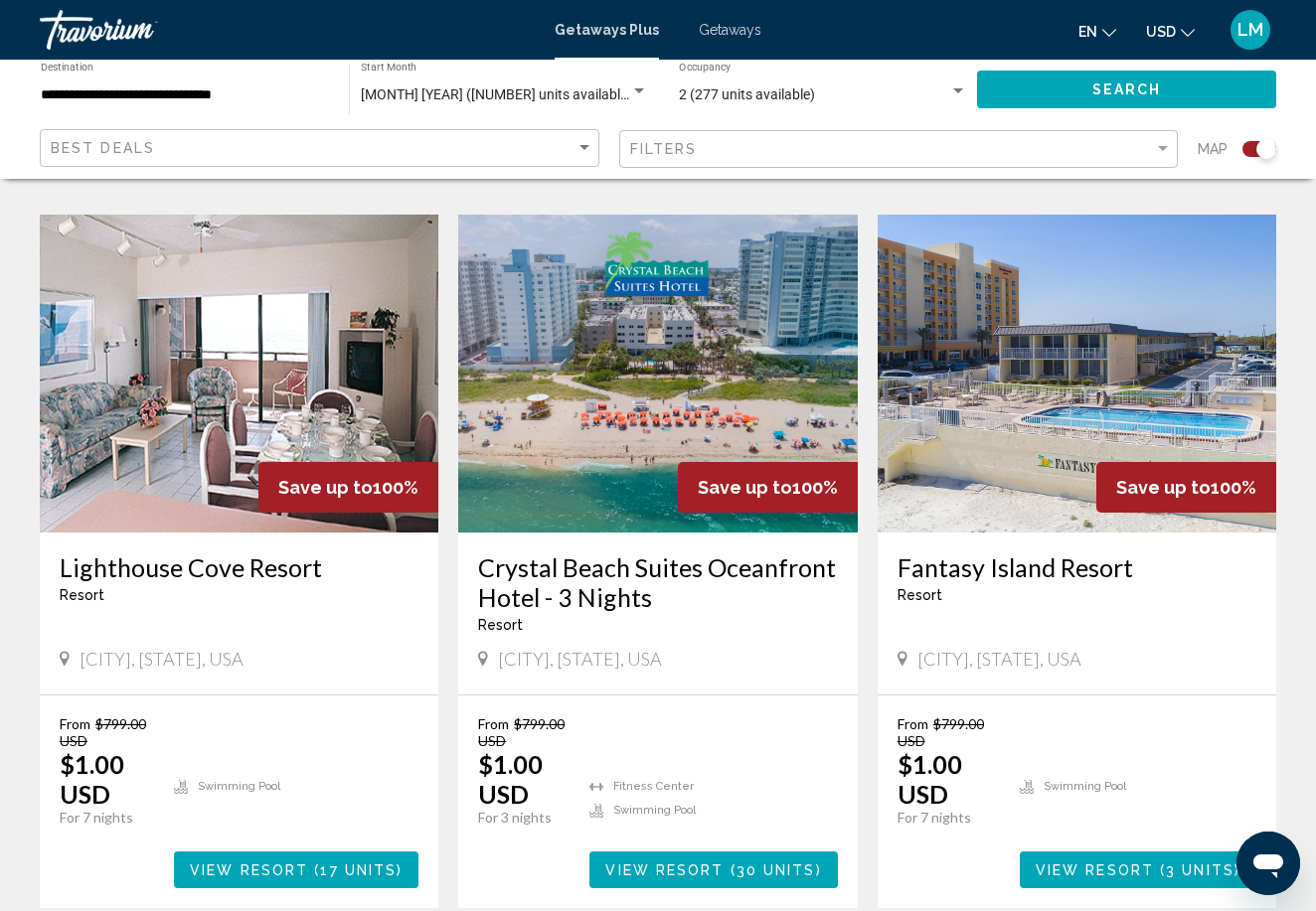 scroll, scrollTop: 1372, scrollLeft: 0, axis: vertical 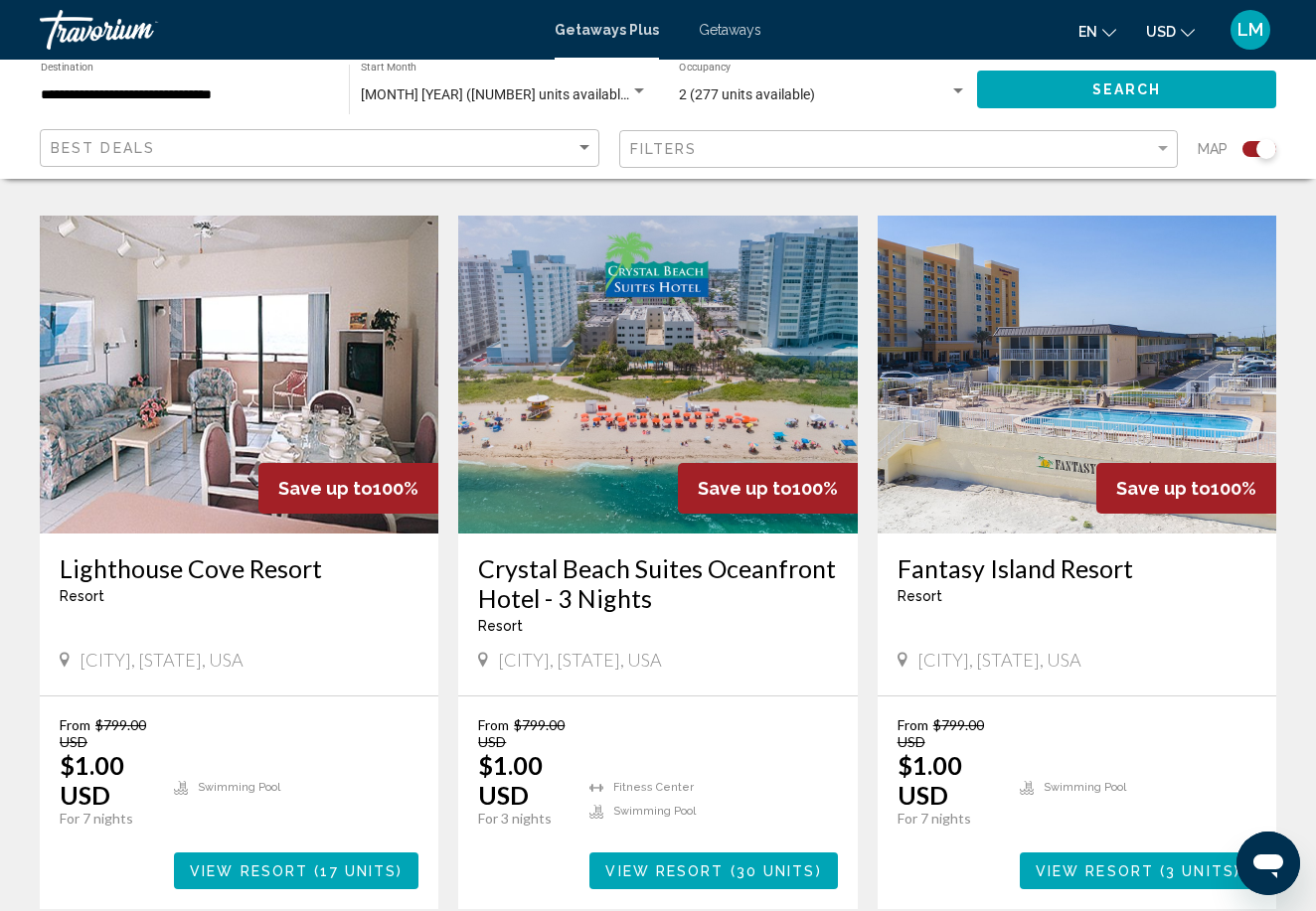 click on "Crystal Beach Suites Oceanfront Hotel - 3 Nights" at bounding box center (657, 583) 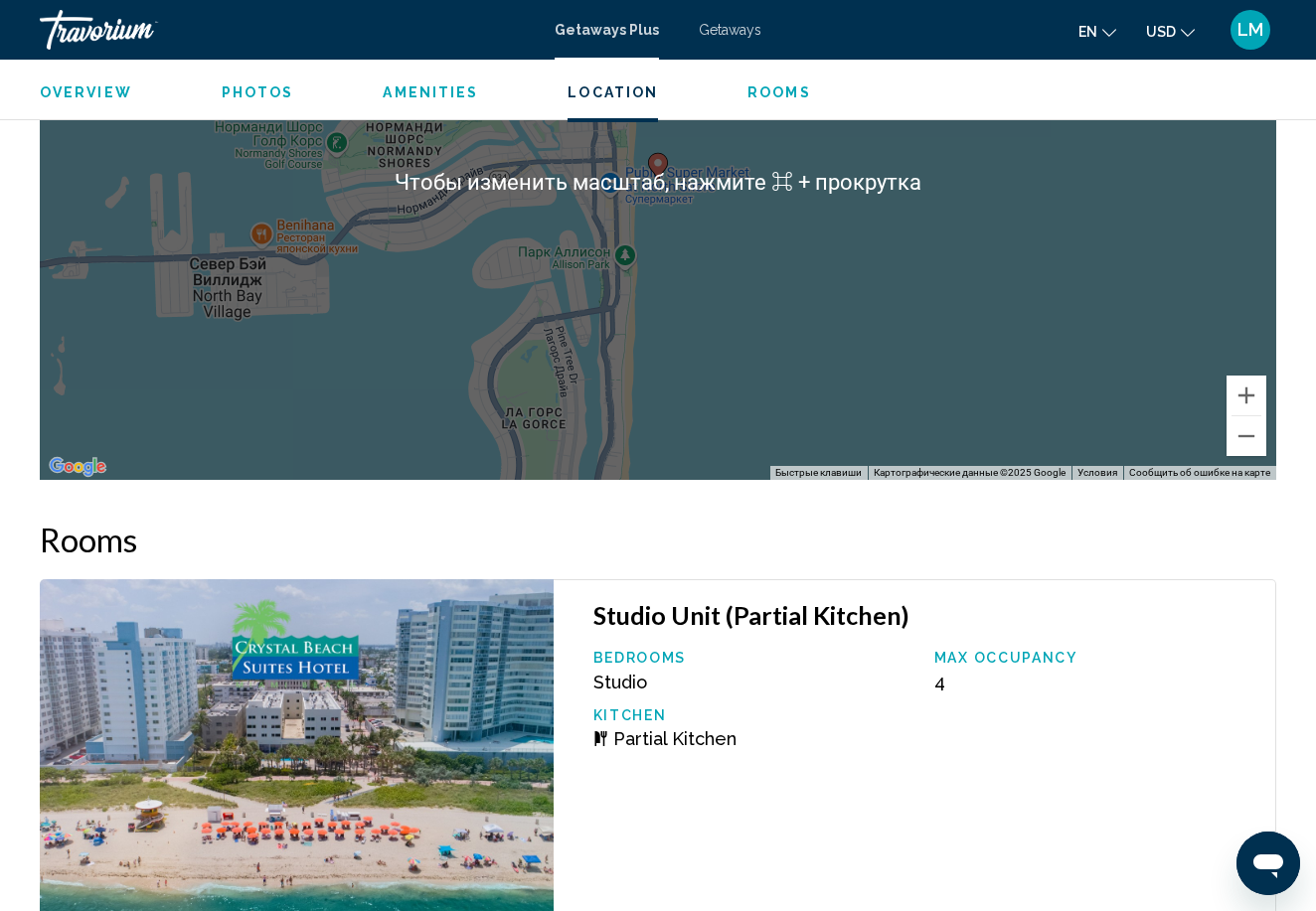 scroll, scrollTop: 2704, scrollLeft: 0, axis: vertical 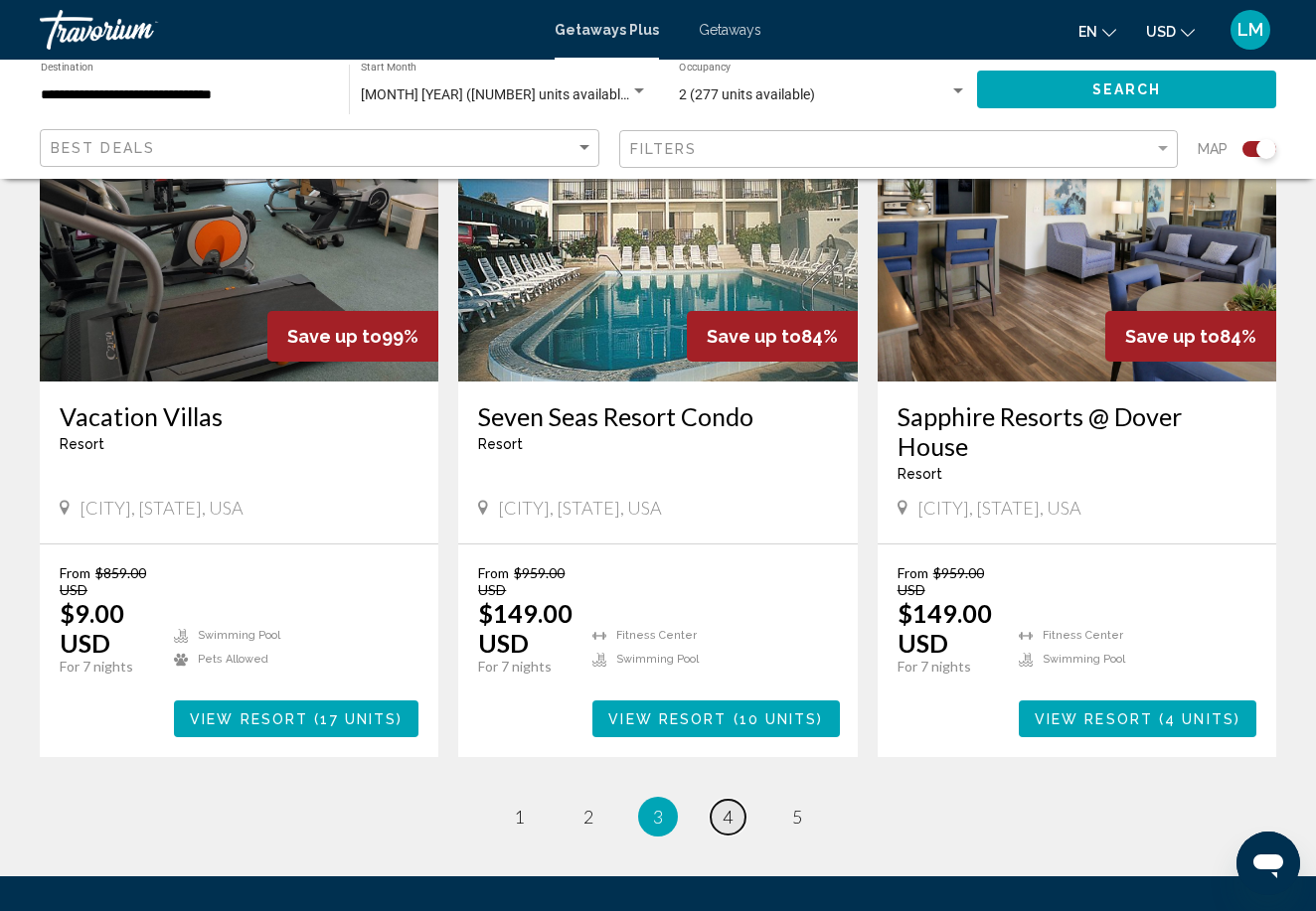 click on "4" at bounding box center [728, 817] 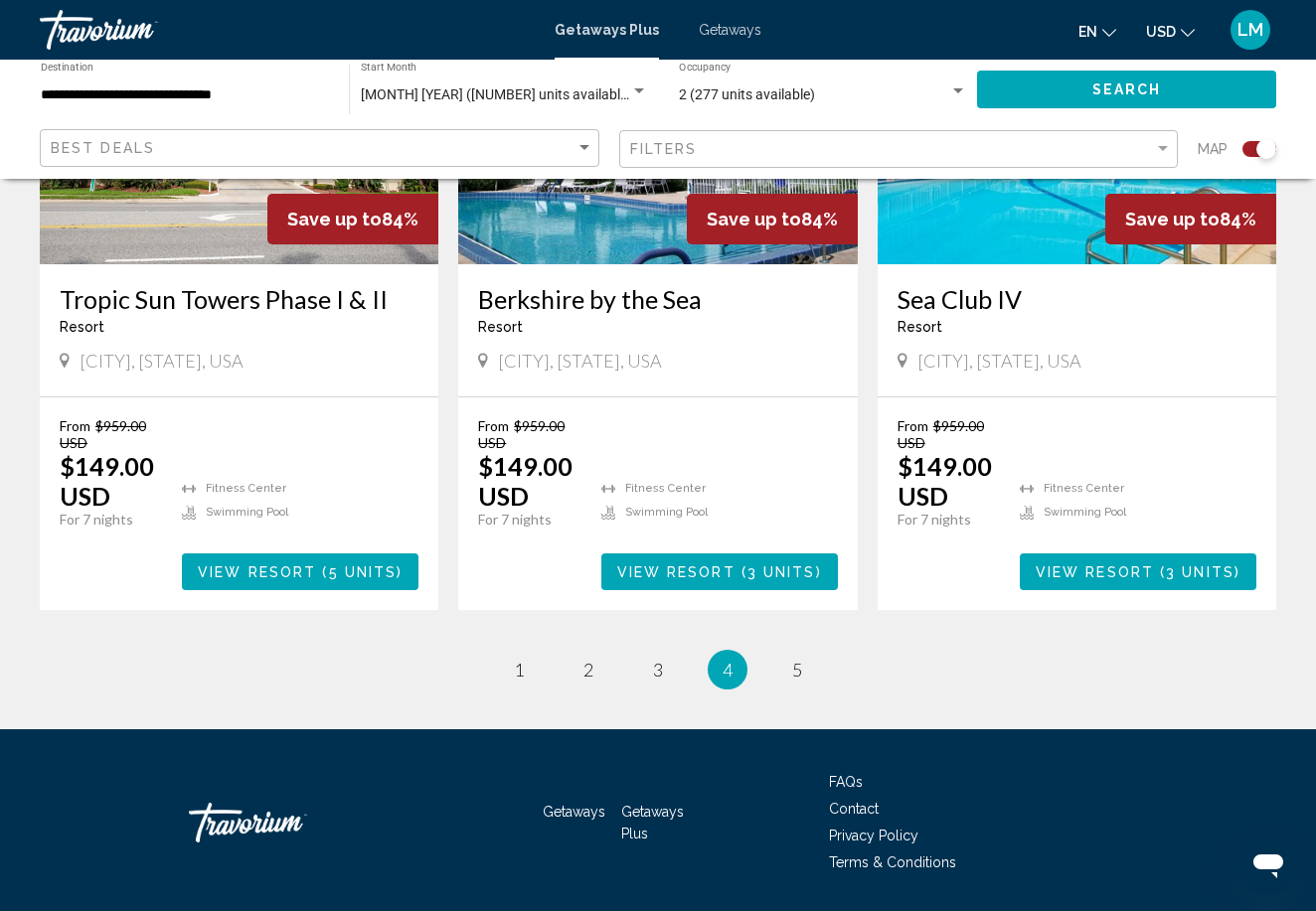 scroll, scrollTop: 3047, scrollLeft: 0, axis: vertical 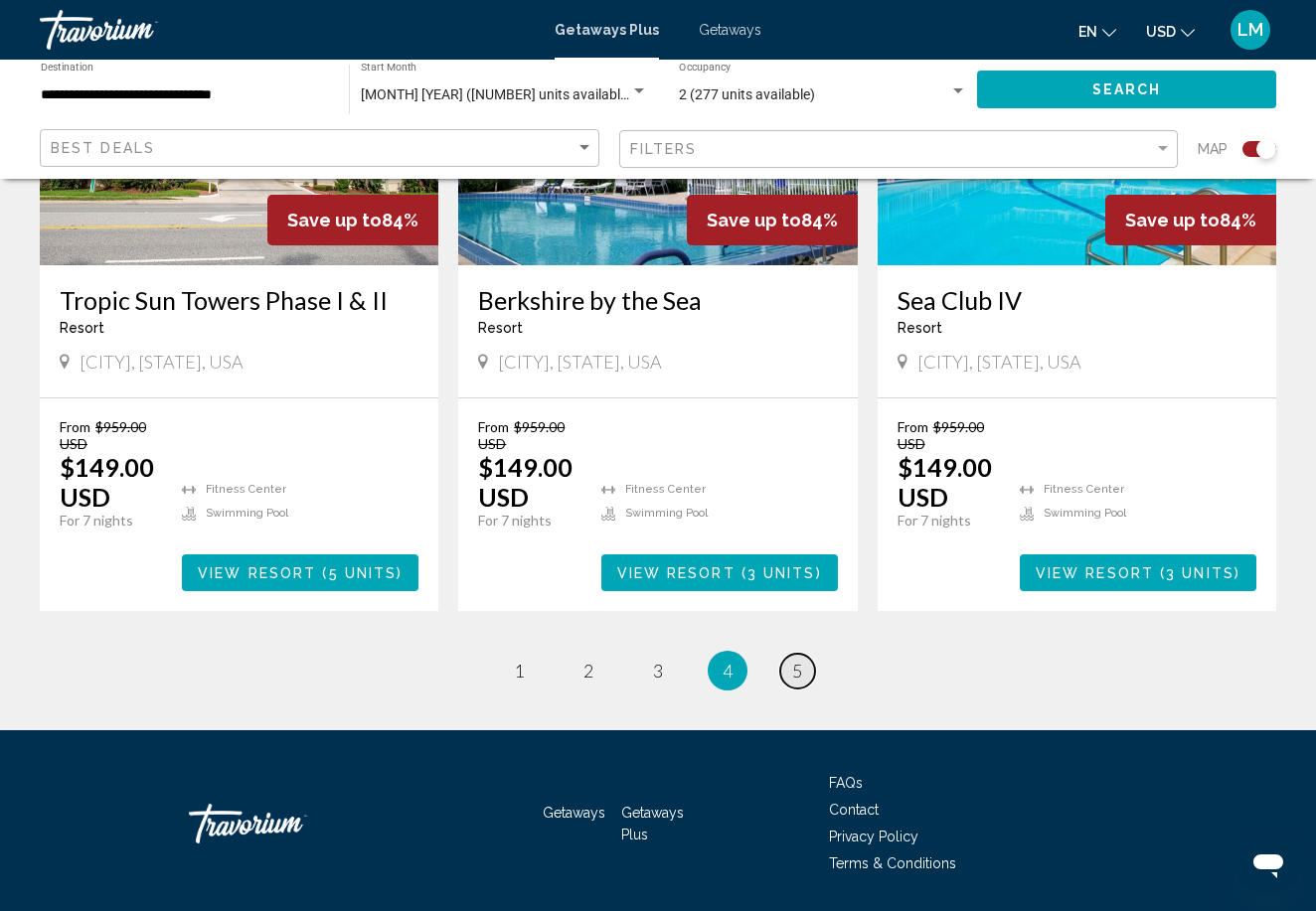 click on "page  5" at bounding box center (797, 671) 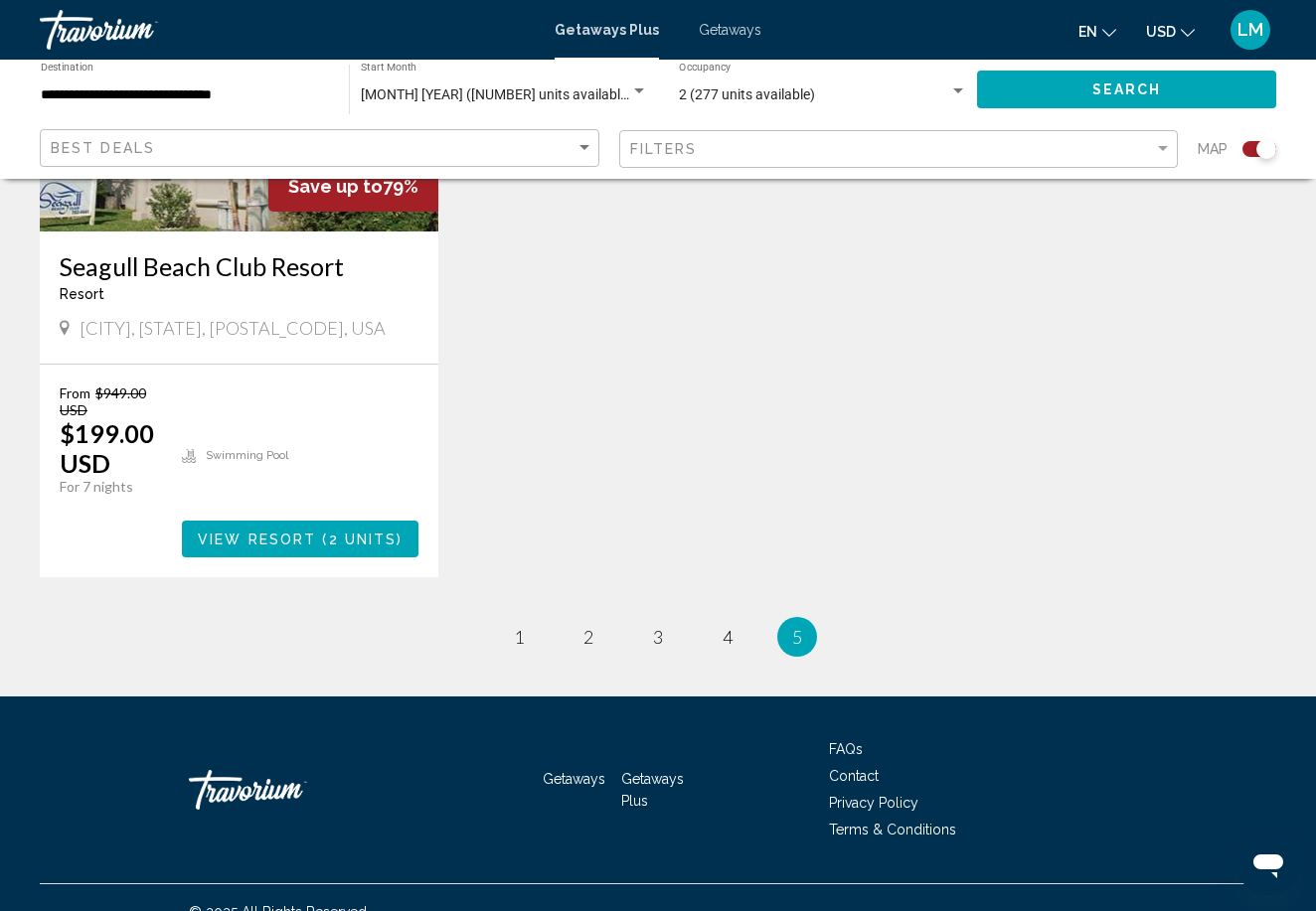 scroll, scrollTop: 1672, scrollLeft: 0, axis: vertical 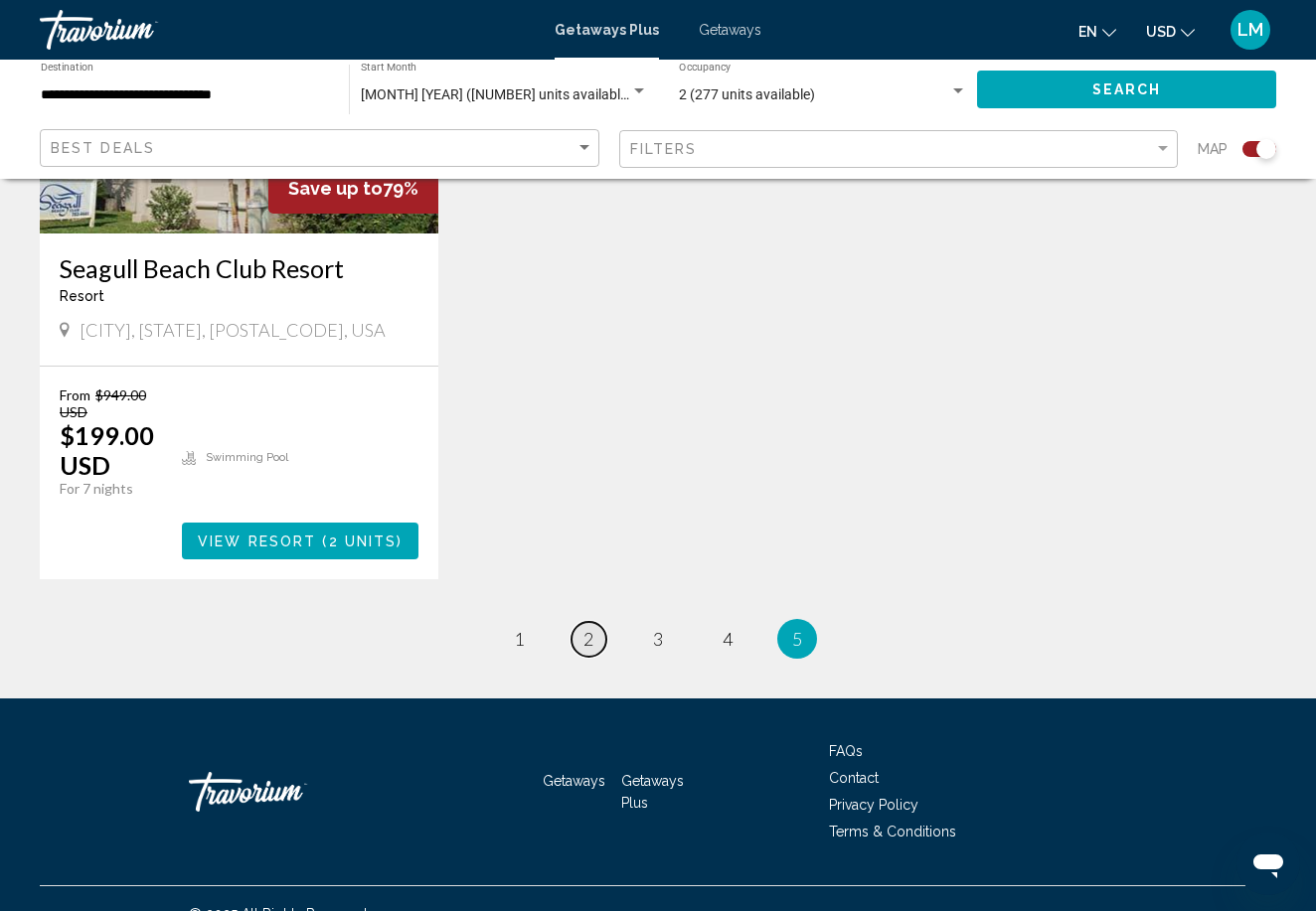 click on "2" at bounding box center (588, 639) 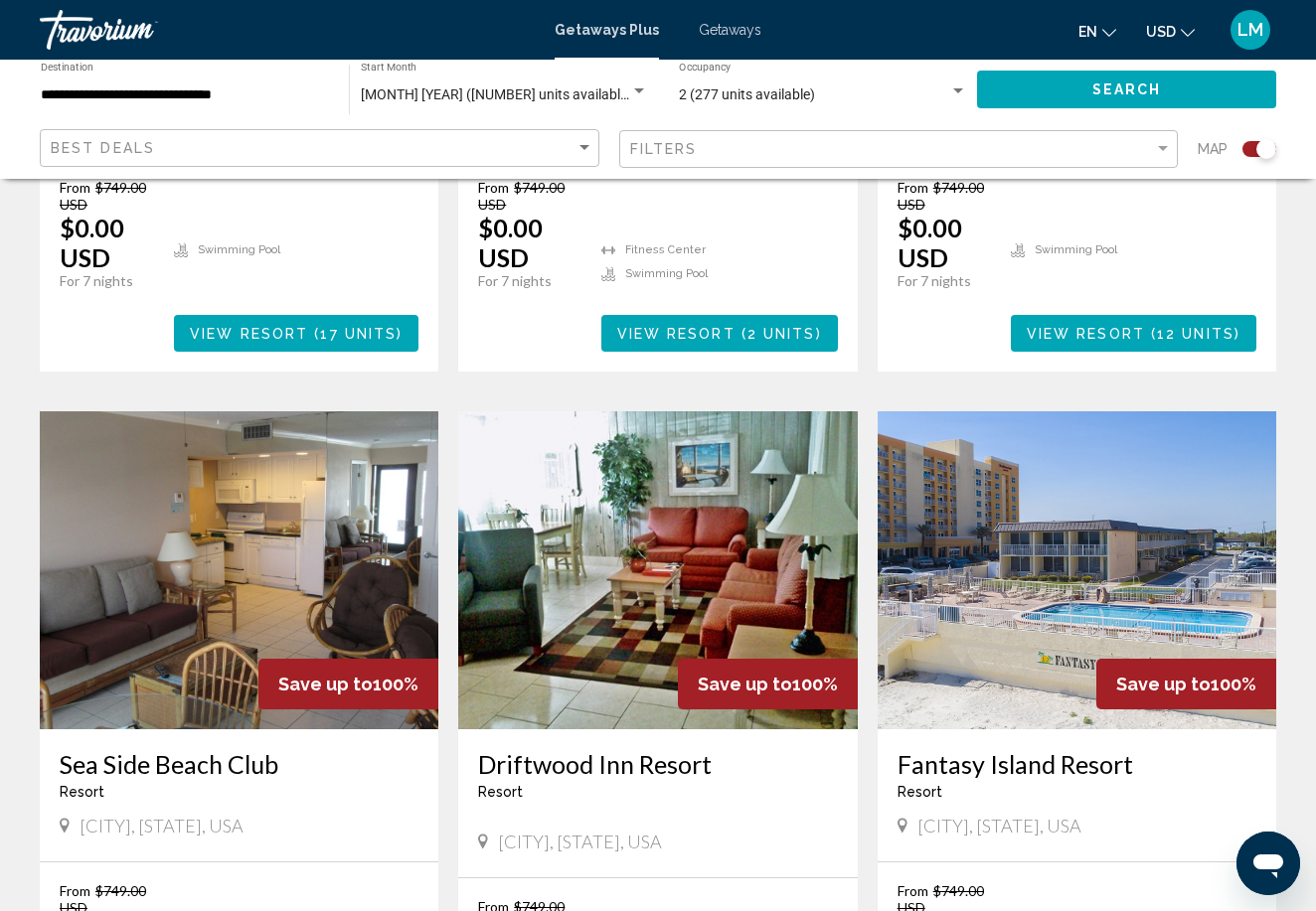 scroll, scrollTop: 1156, scrollLeft: 0, axis: vertical 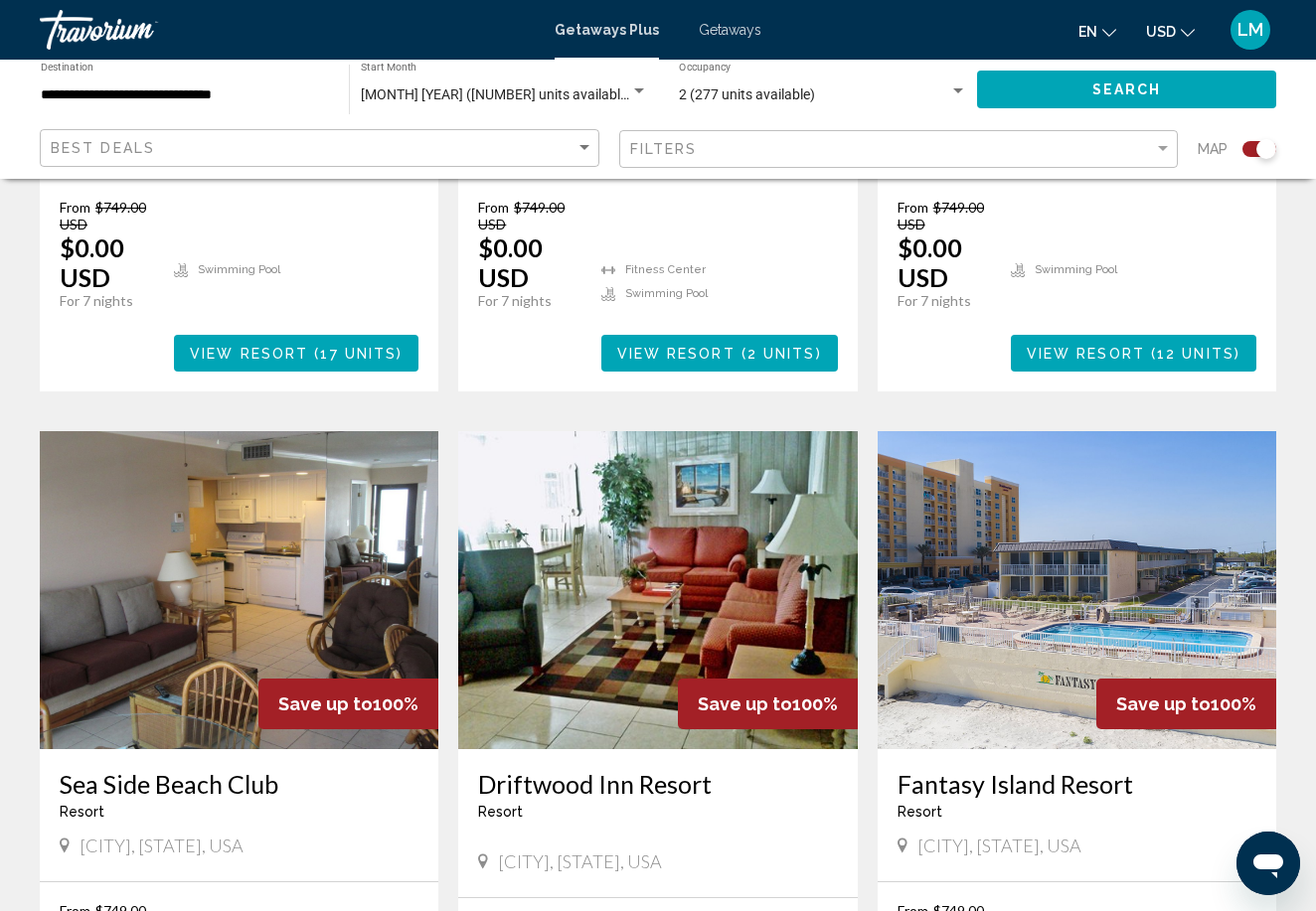 click on "Getaways" at bounding box center [730, 30] 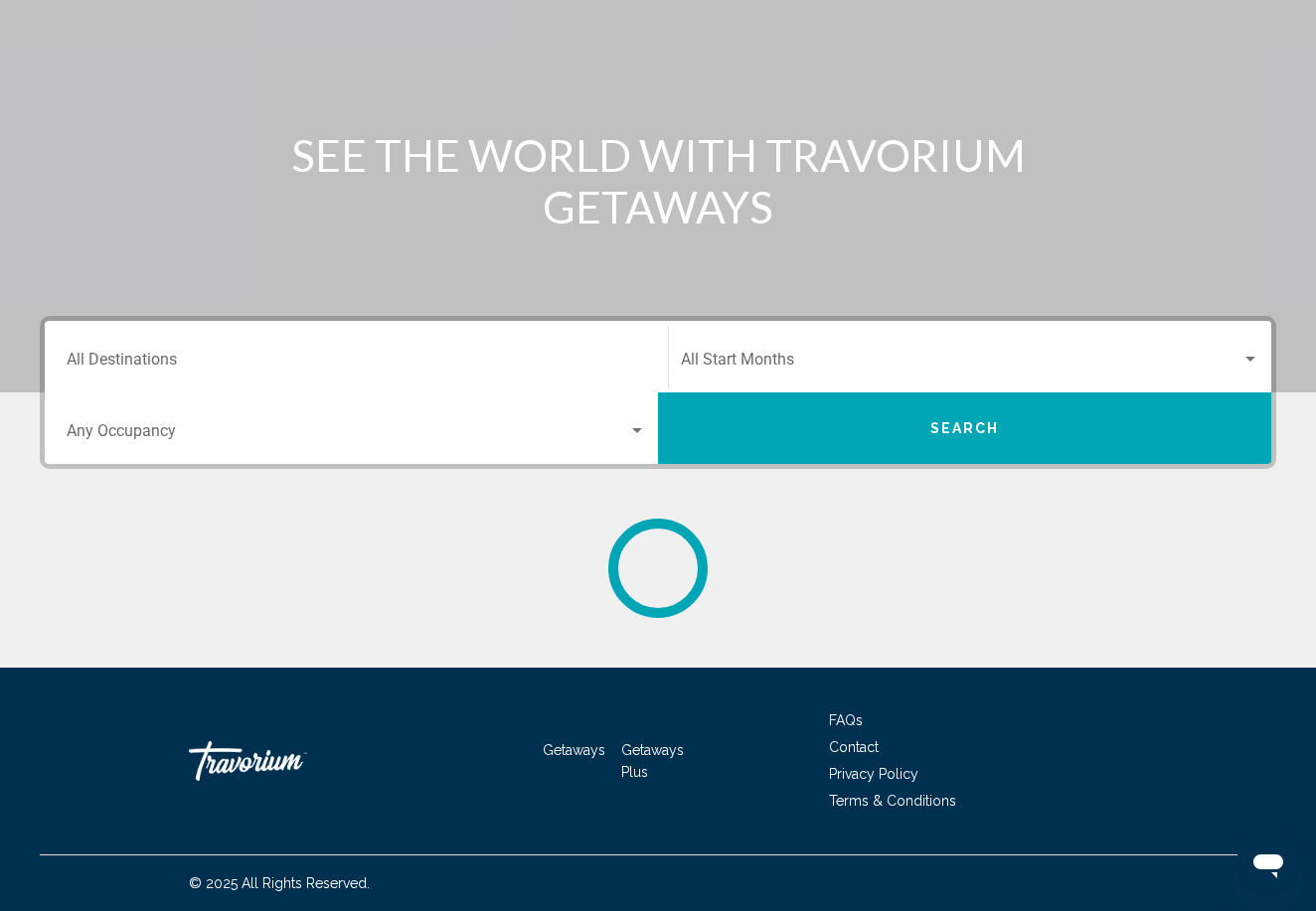 scroll, scrollTop: 0, scrollLeft: 0, axis: both 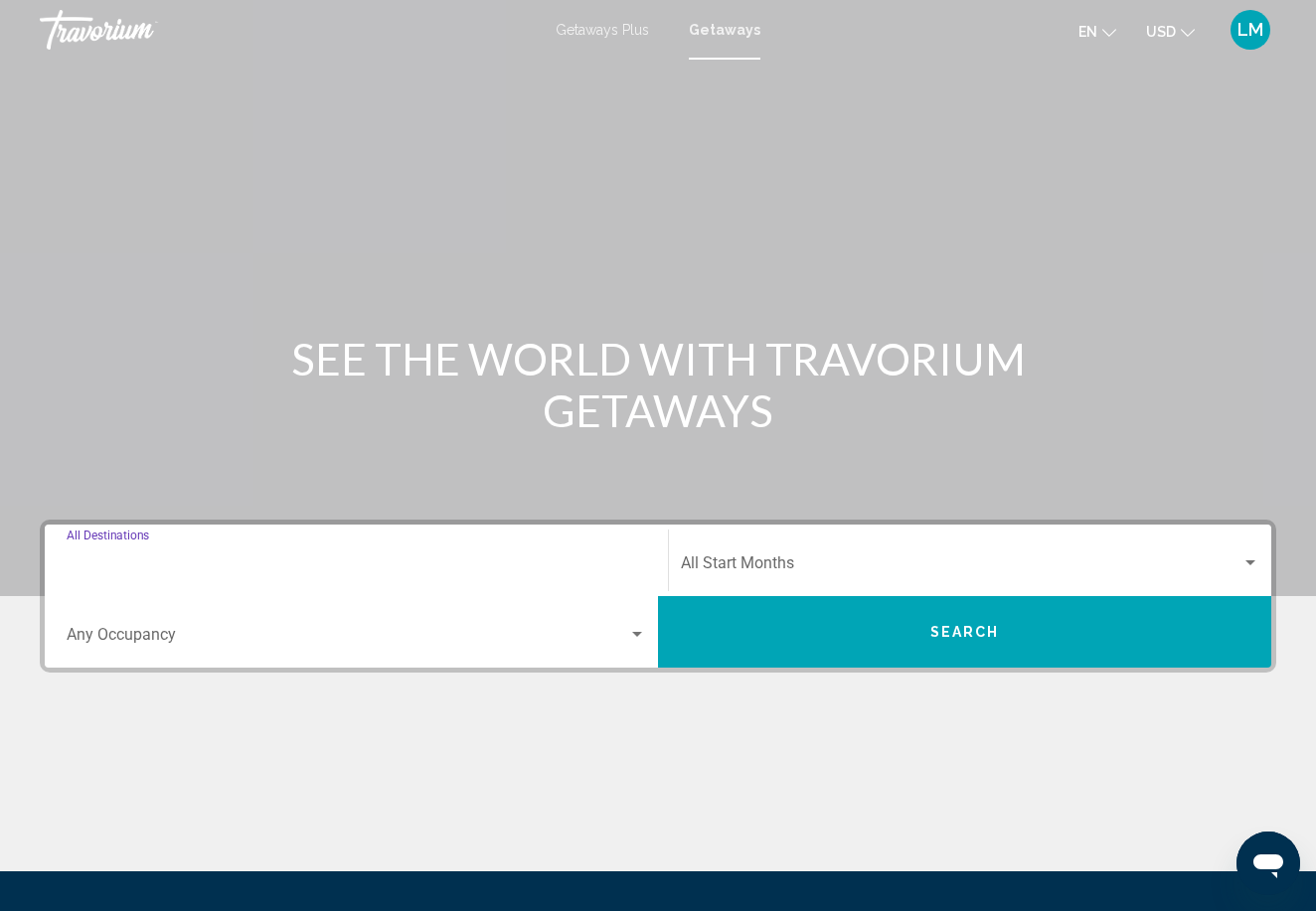 click on "Destination All Destinations" at bounding box center [356, 567] 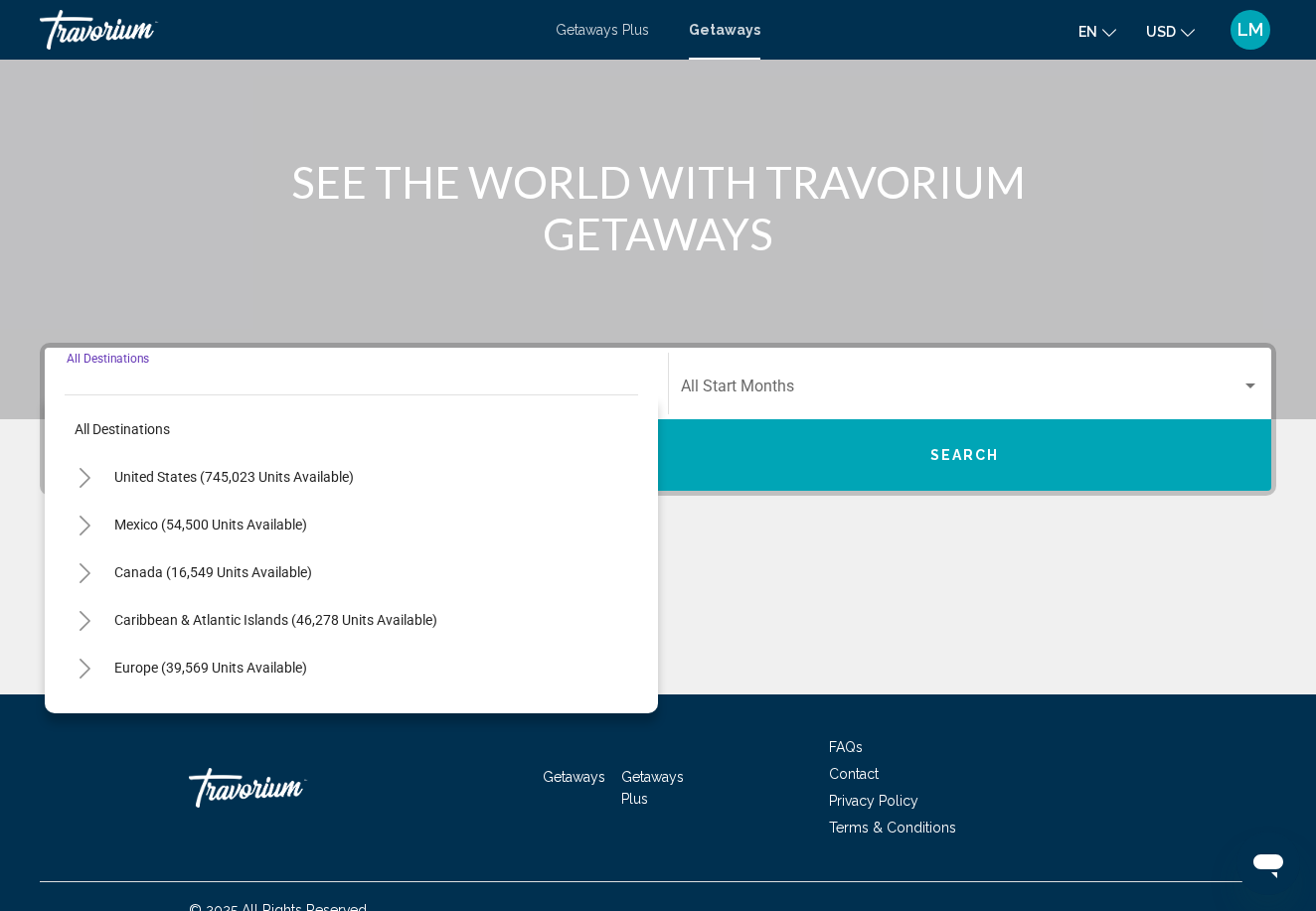 scroll, scrollTop: 204, scrollLeft: 0, axis: vertical 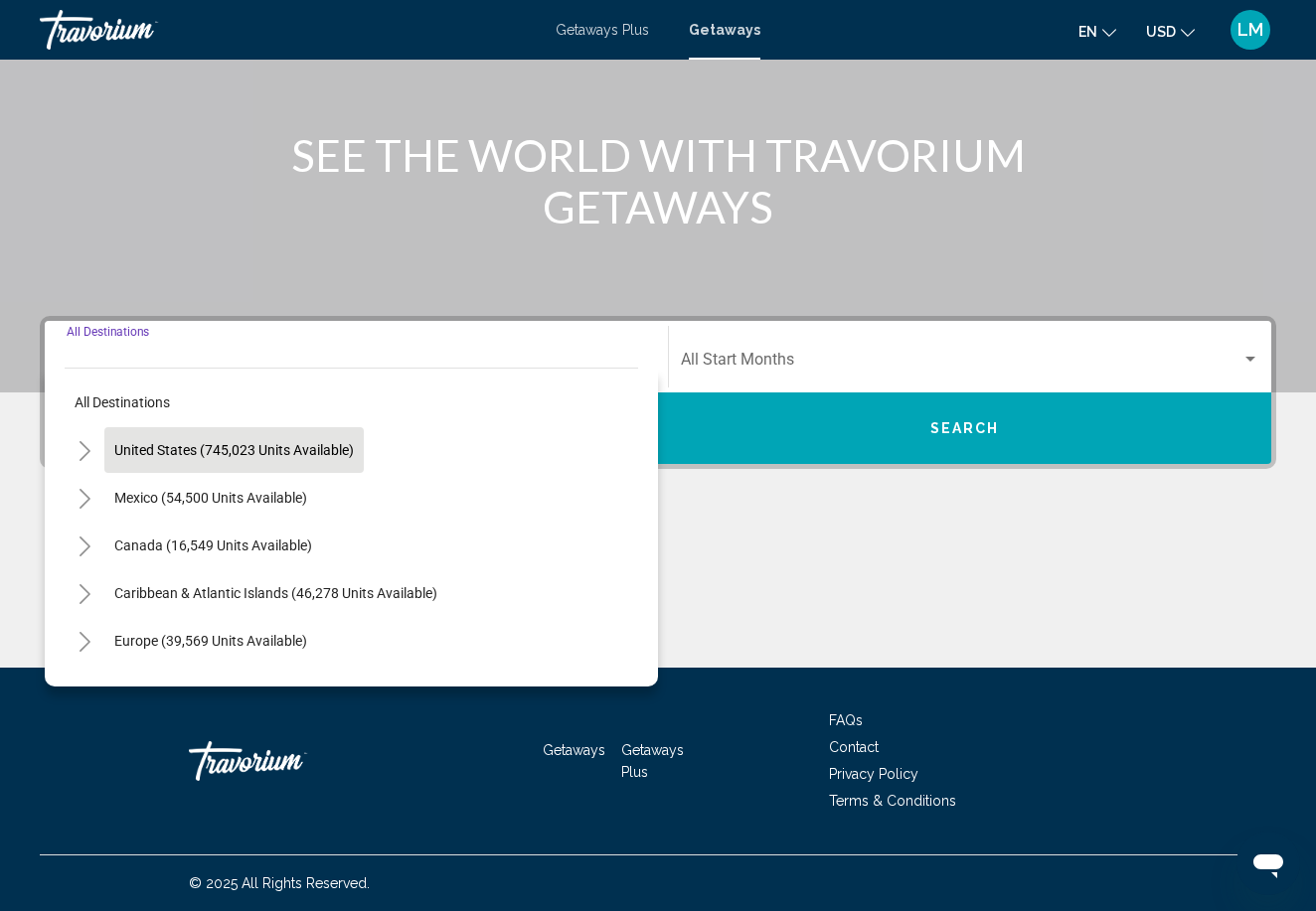 click on "United States (745,023 units available)" at bounding box center (211, 498) 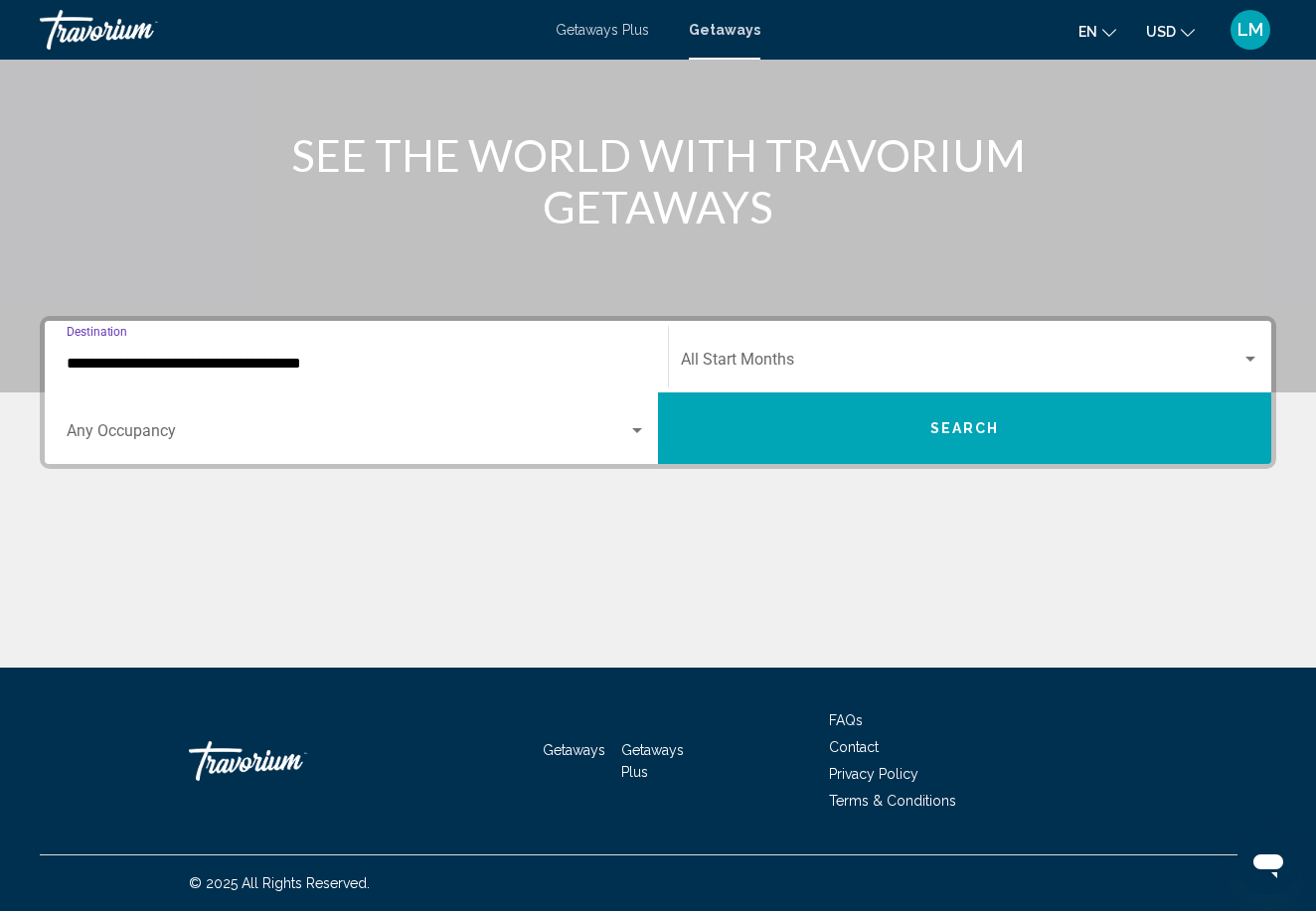 click at bounding box center (961, 364) 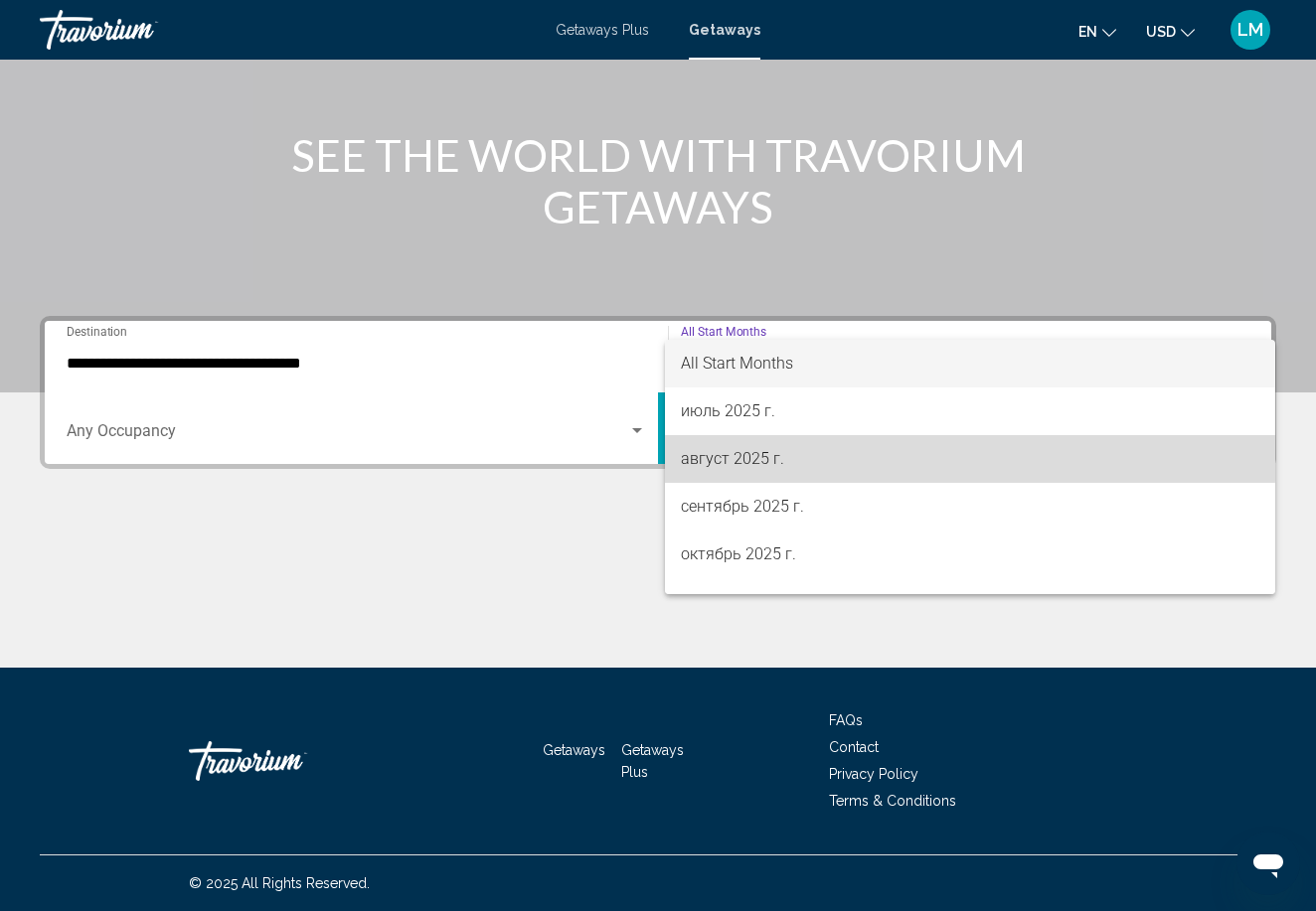 click on "август 2025 г." at bounding box center (970, 459) 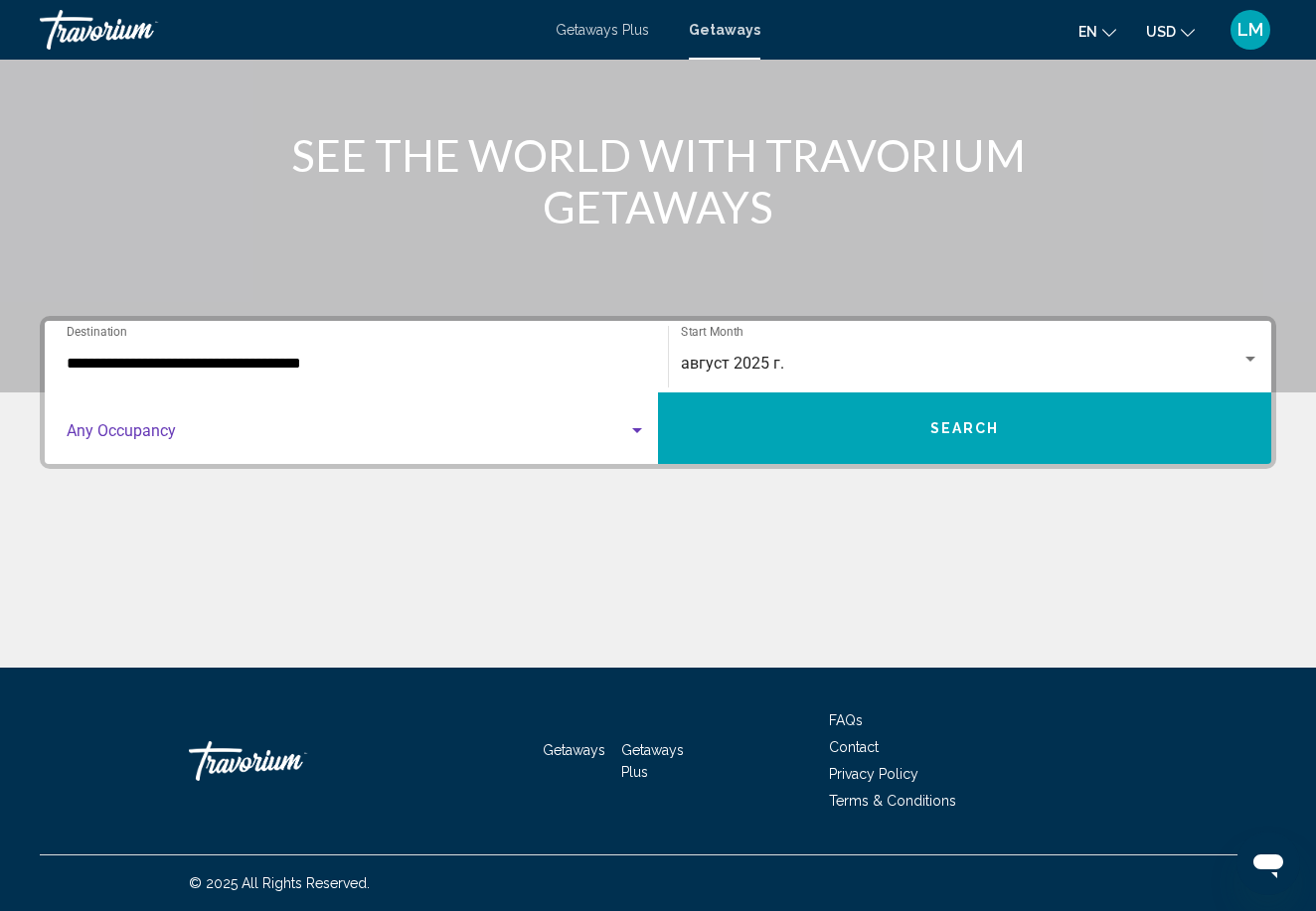 click at bounding box center [347, 435] 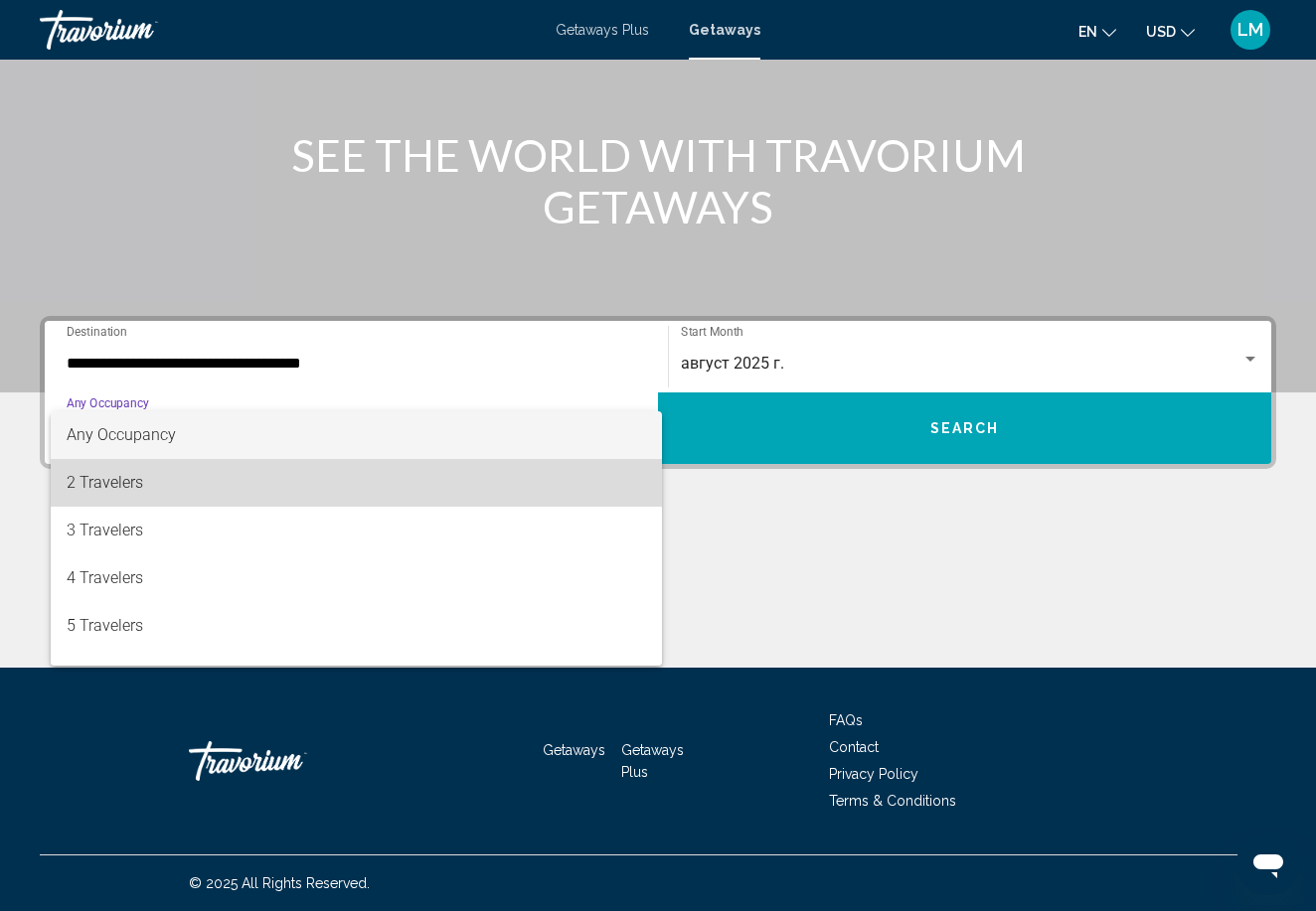 click on "2 Travelers" at bounding box center (356, 483) 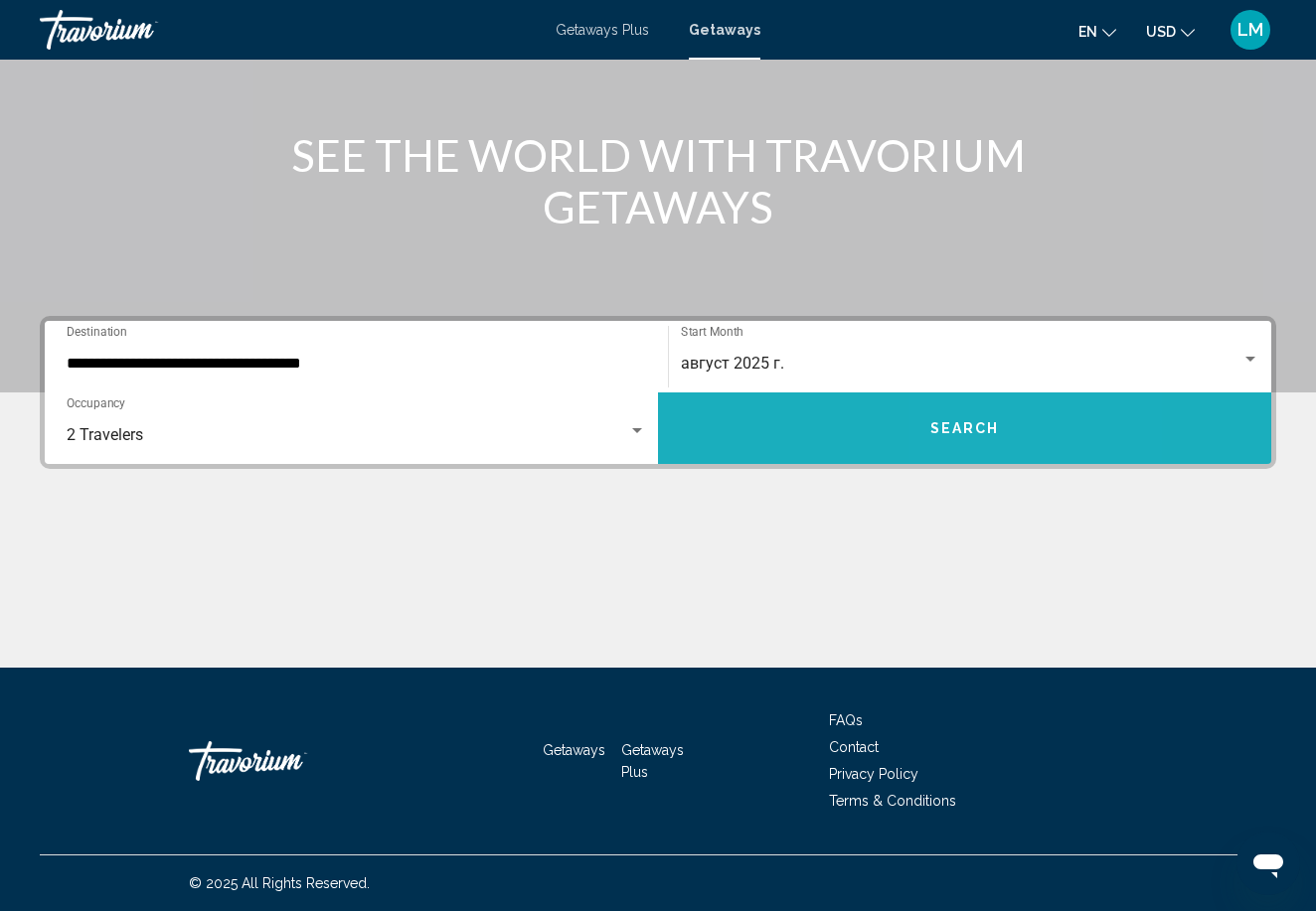 click on "Search" at bounding box center (965, 429) 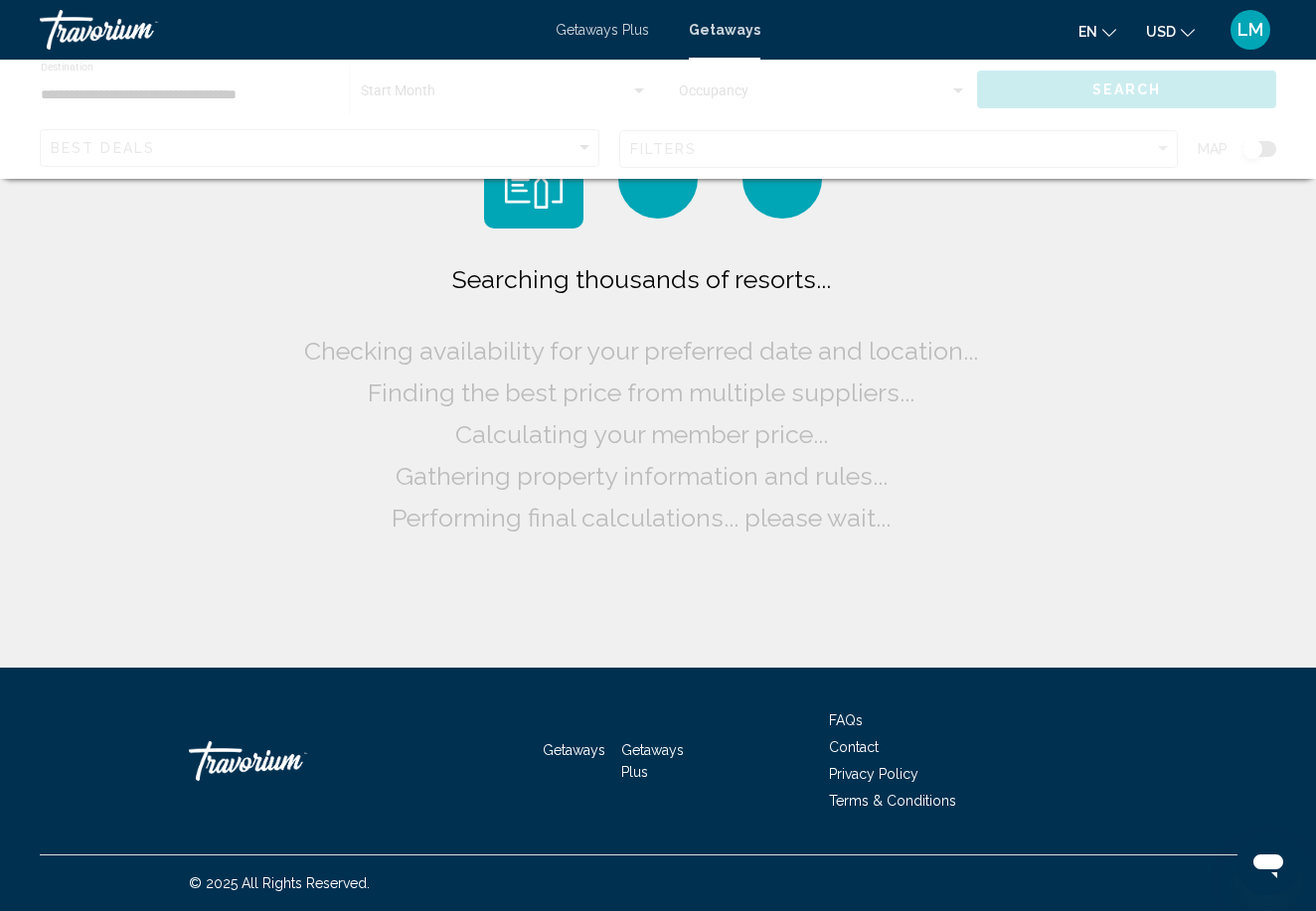 scroll, scrollTop: 0, scrollLeft: 0, axis: both 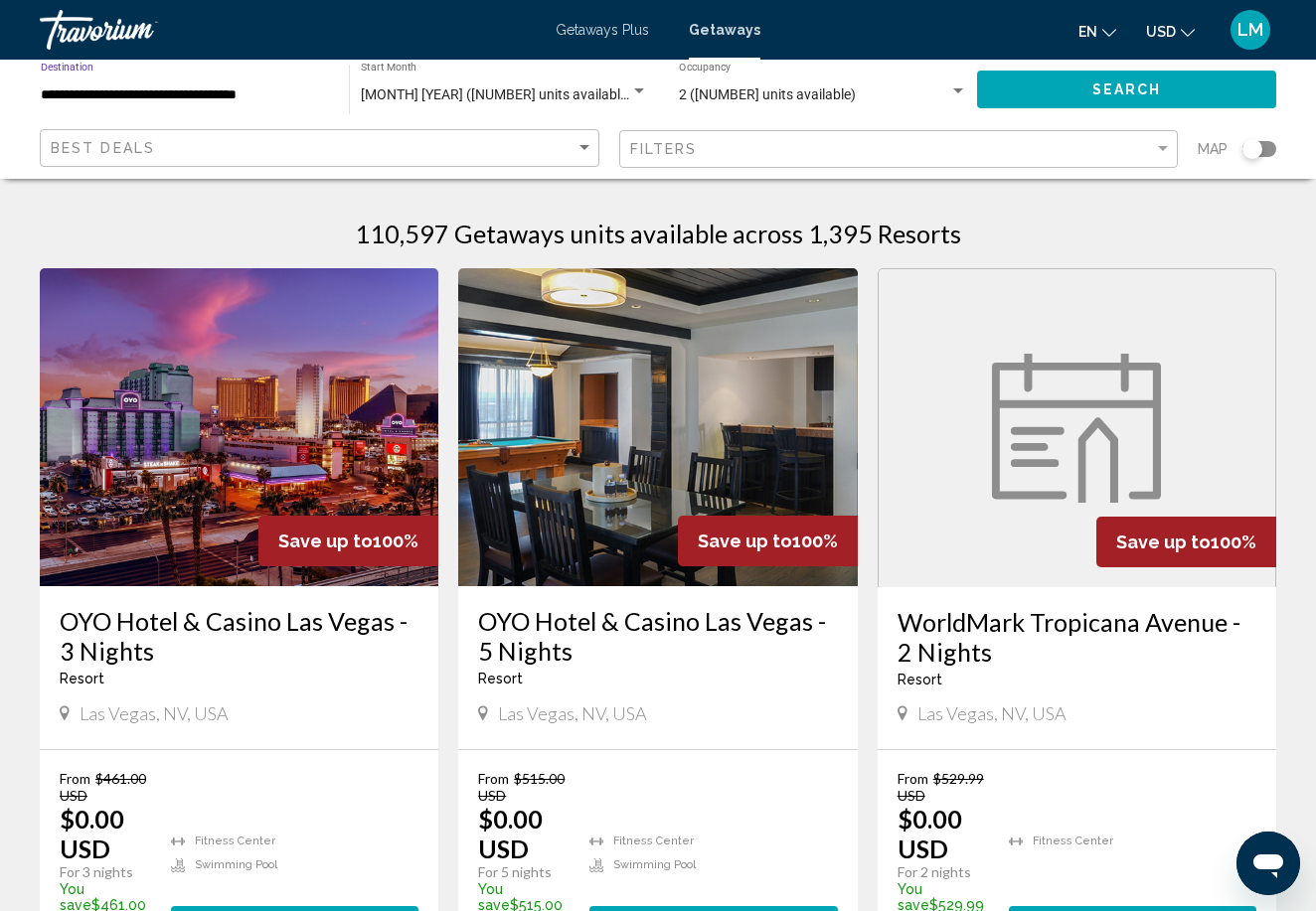 click on "**********" at bounding box center (185, 95) 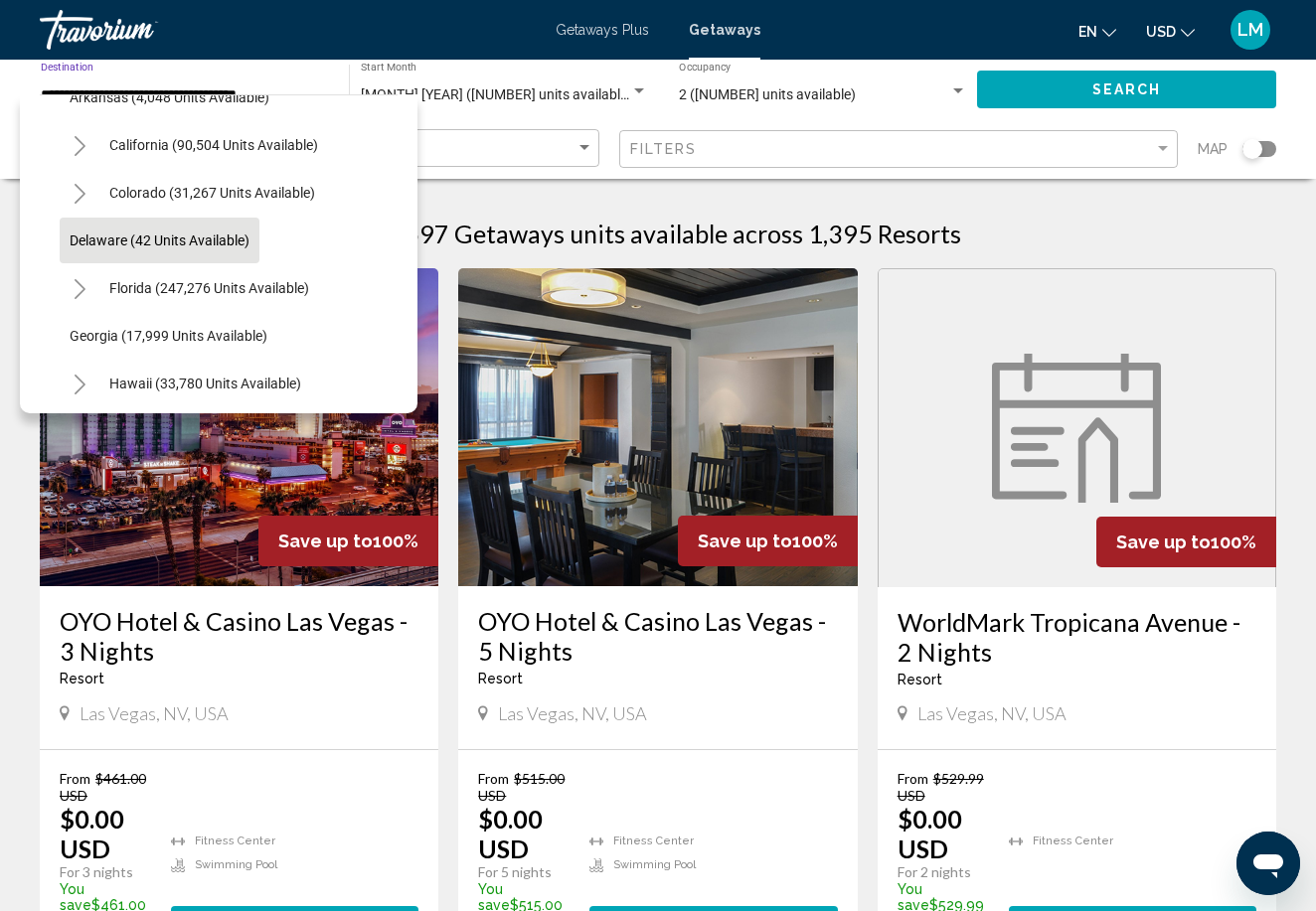 scroll, scrollTop: 179, scrollLeft: 0, axis: vertical 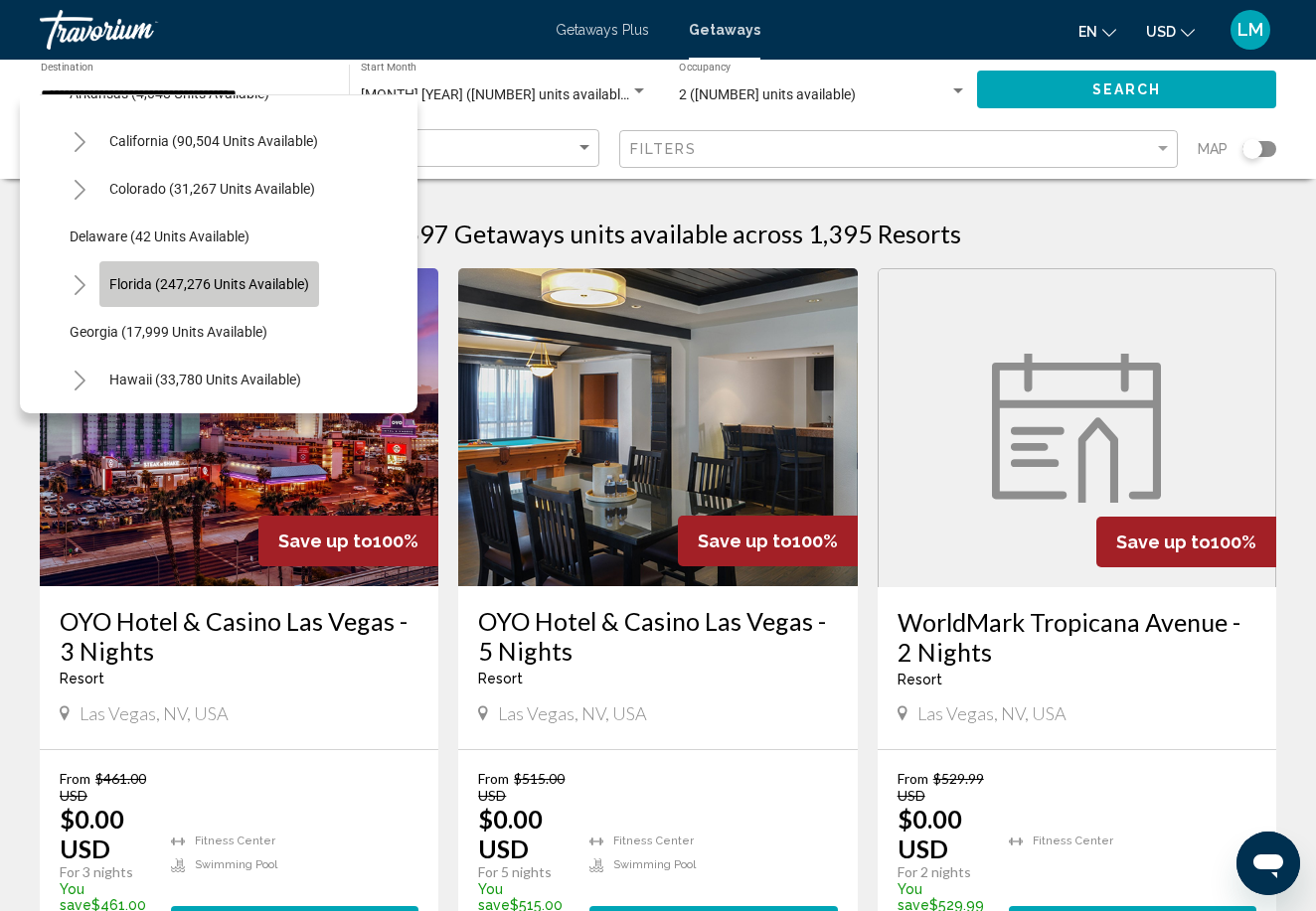 click on "Florida (247,276 units available)" 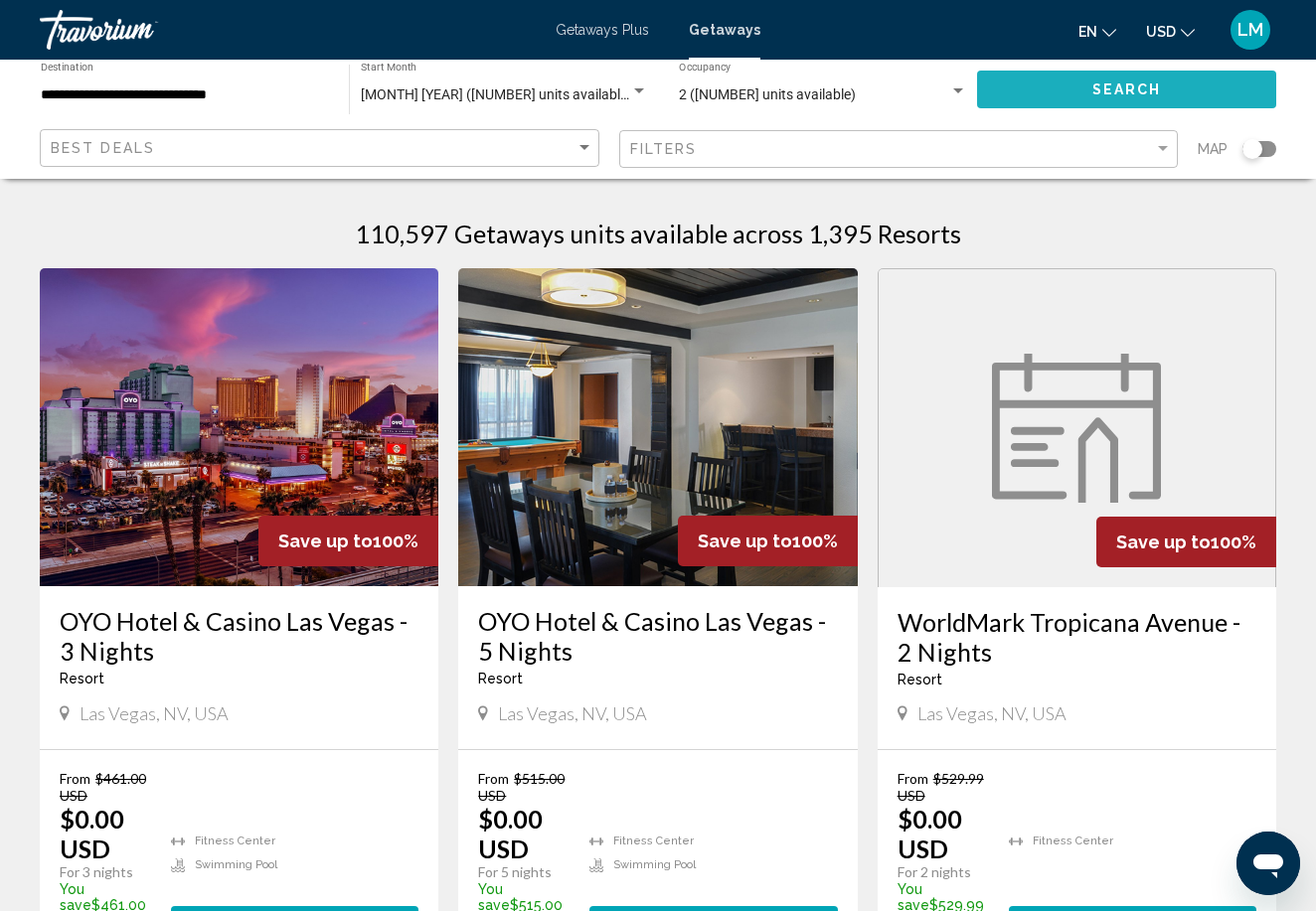 click on "Search" 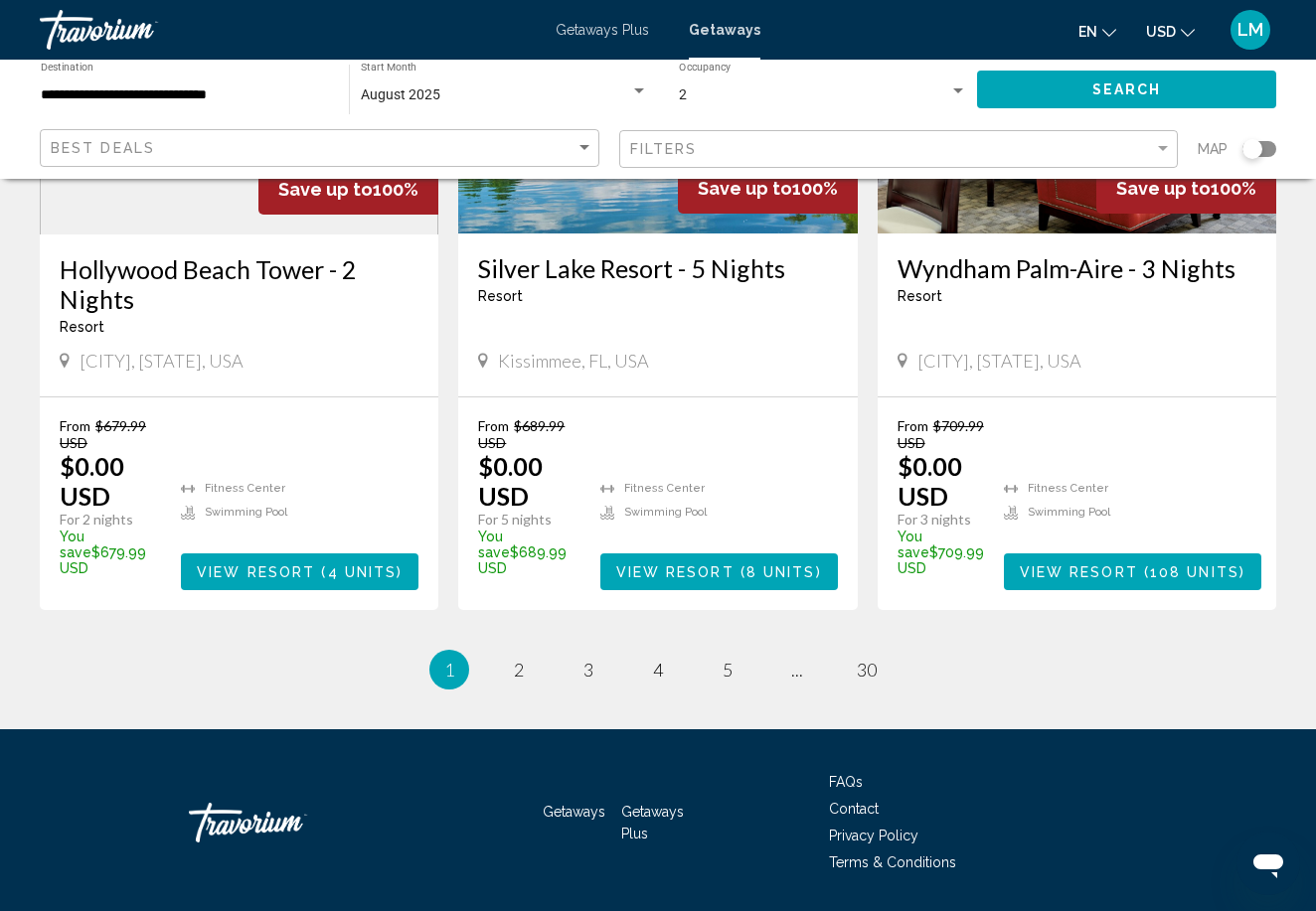 scroll, scrollTop: 2552, scrollLeft: 0, axis: vertical 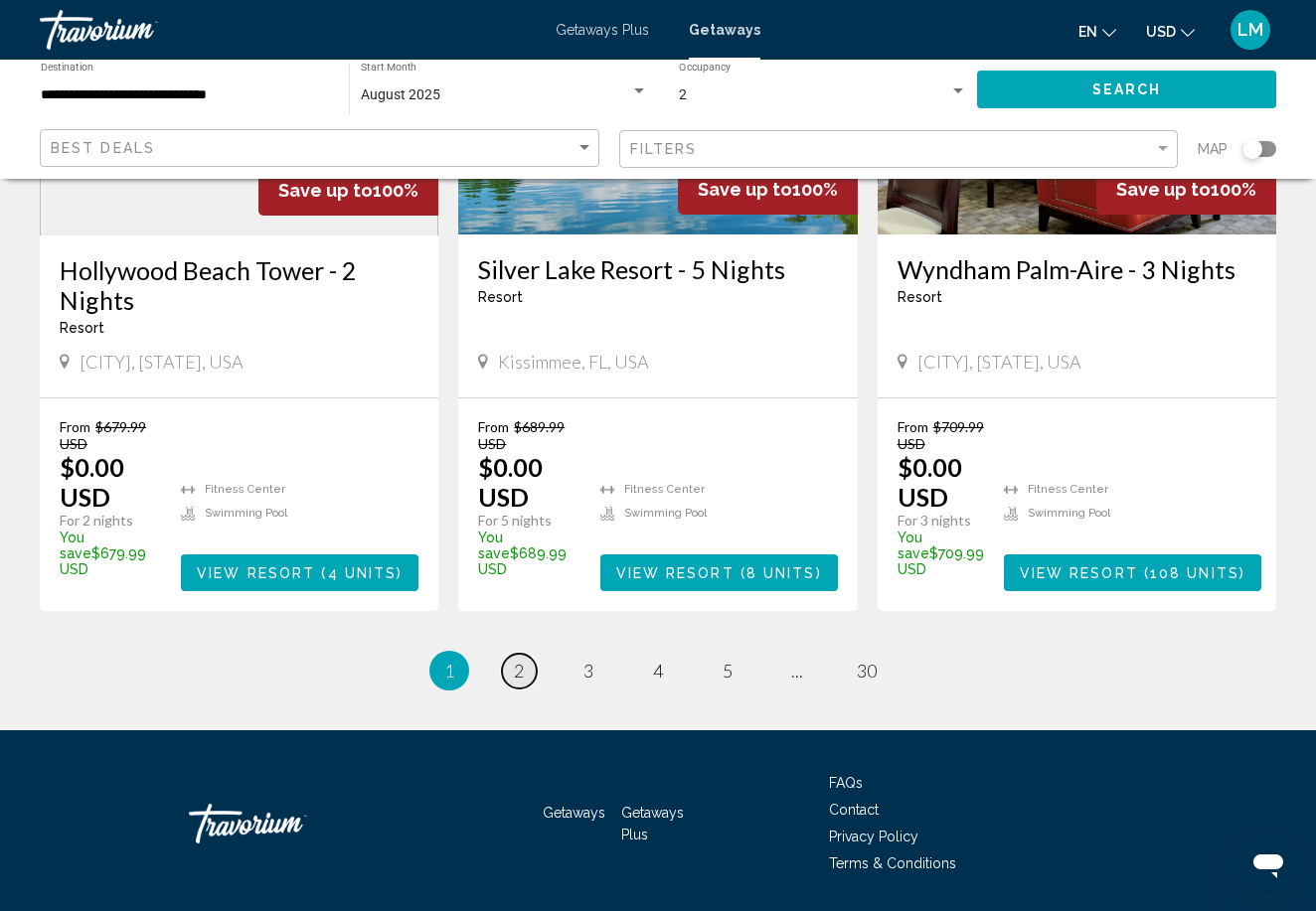 click on "page  2" at bounding box center [519, 671] 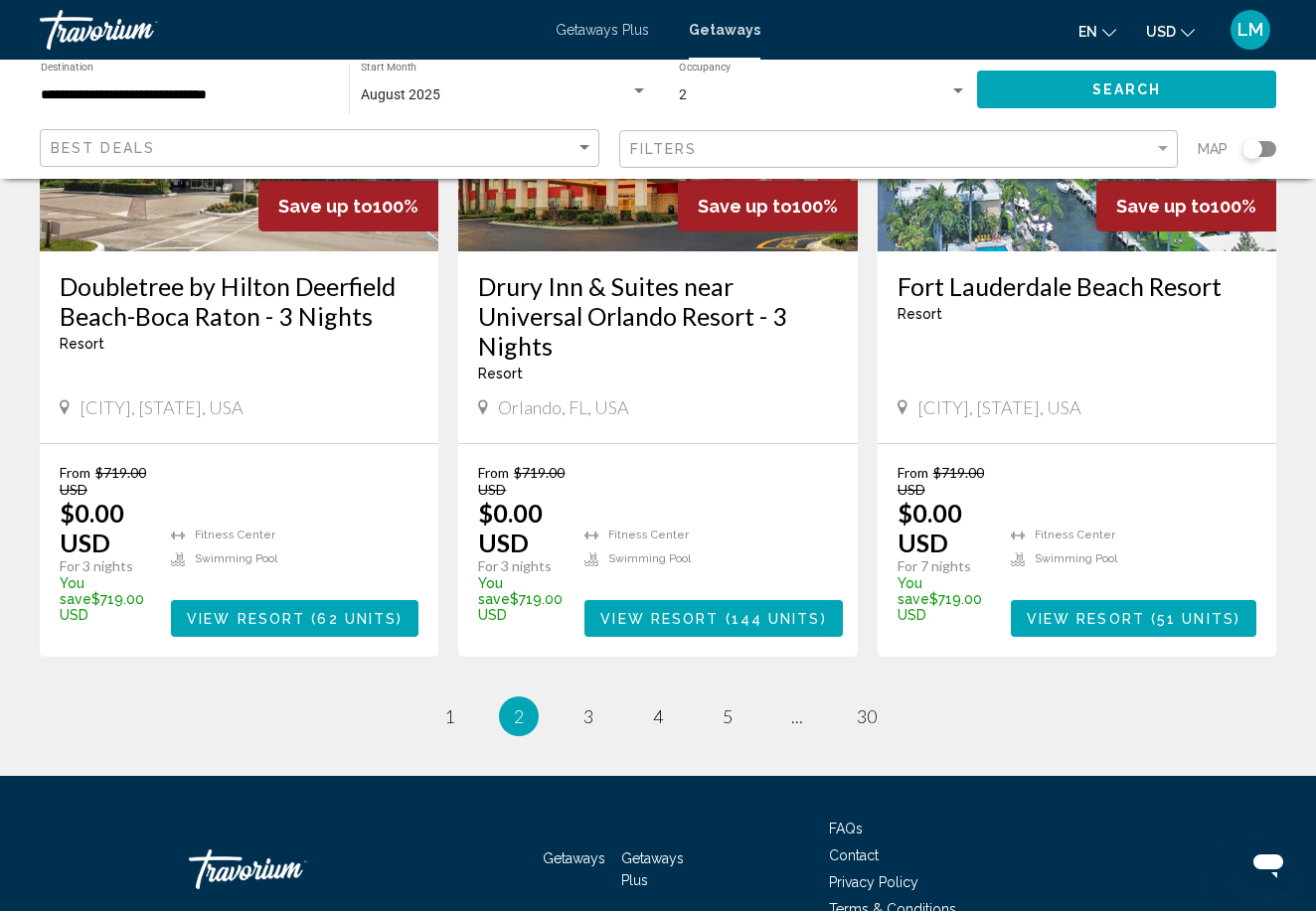 scroll, scrollTop: 2568, scrollLeft: 0, axis: vertical 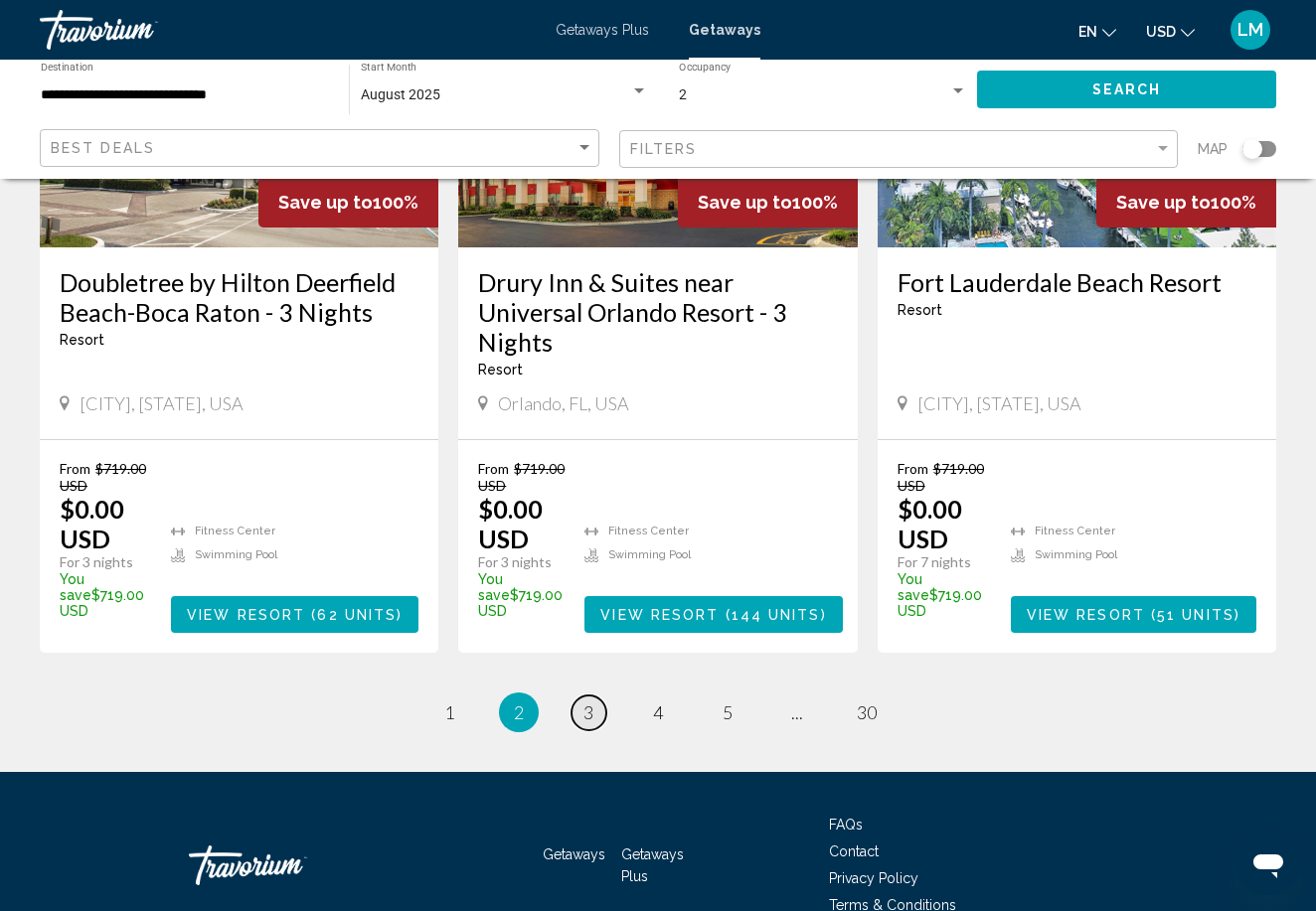 click on "page  3" at bounding box center [588, 712] 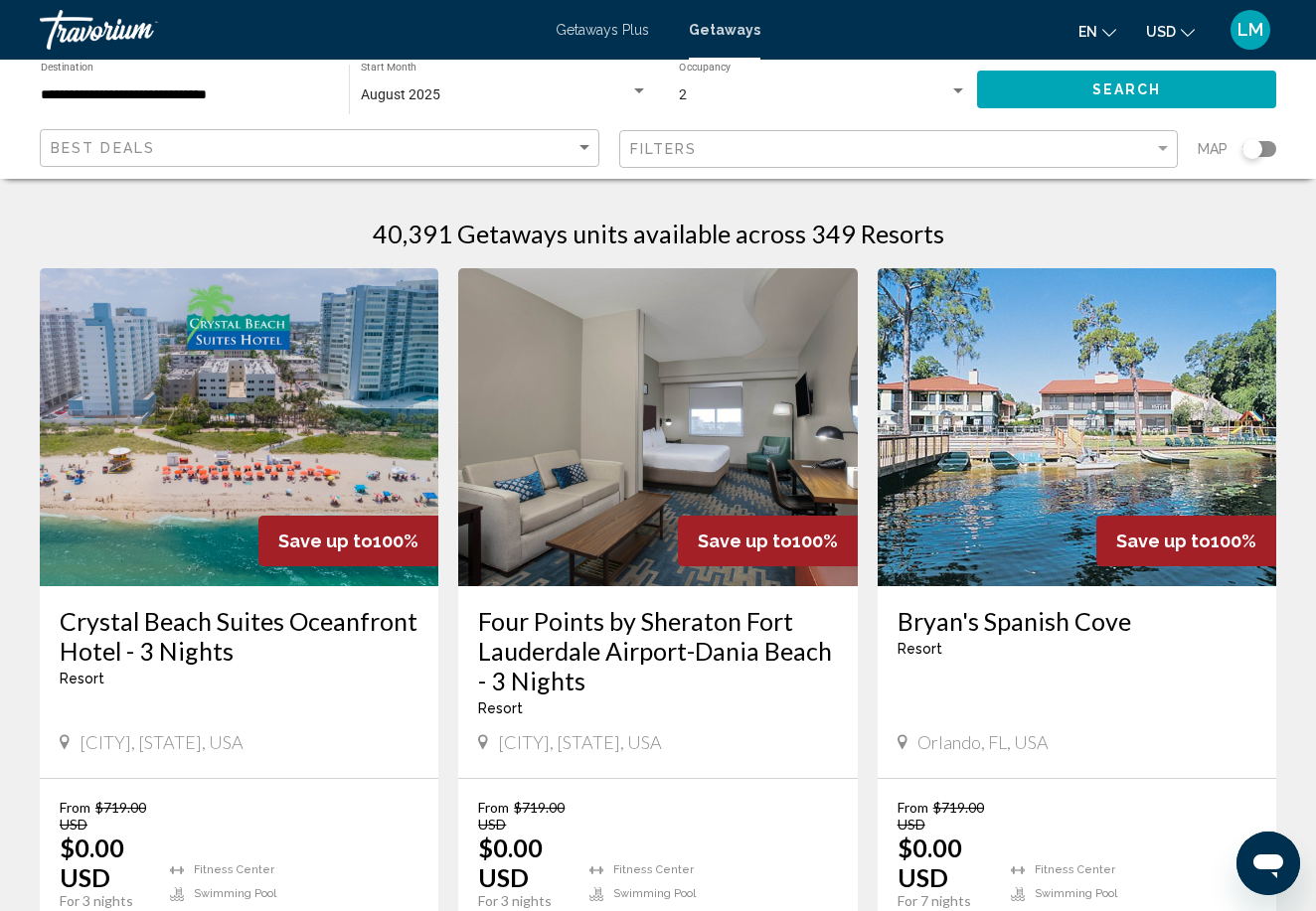 click on "Crystal Beach Suites Oceanfront Hotel - 3 Nights" at bounding box center [239, 636] 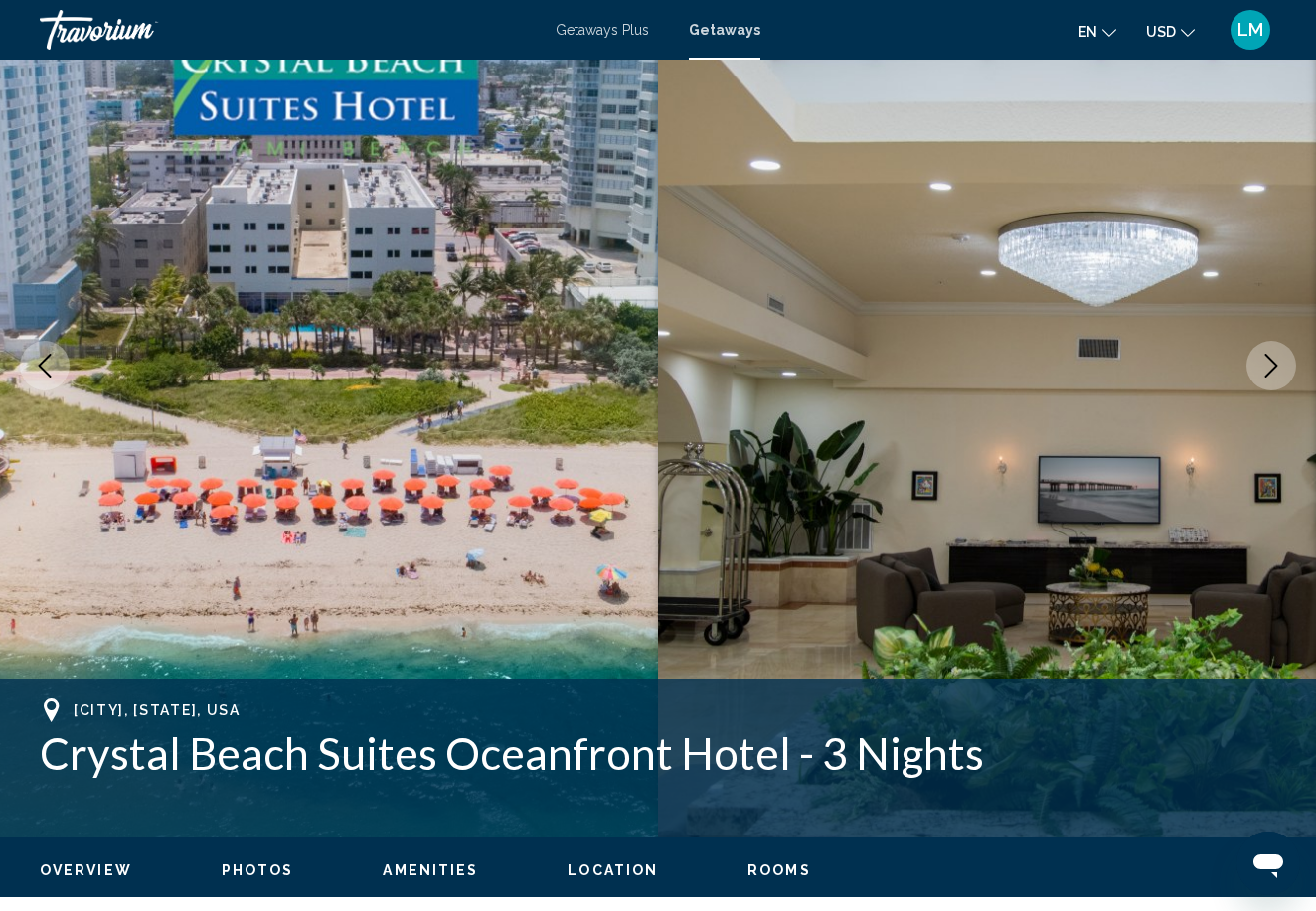 scroll, scrollTop: 150, scrollLeft: 0, axis: vertical 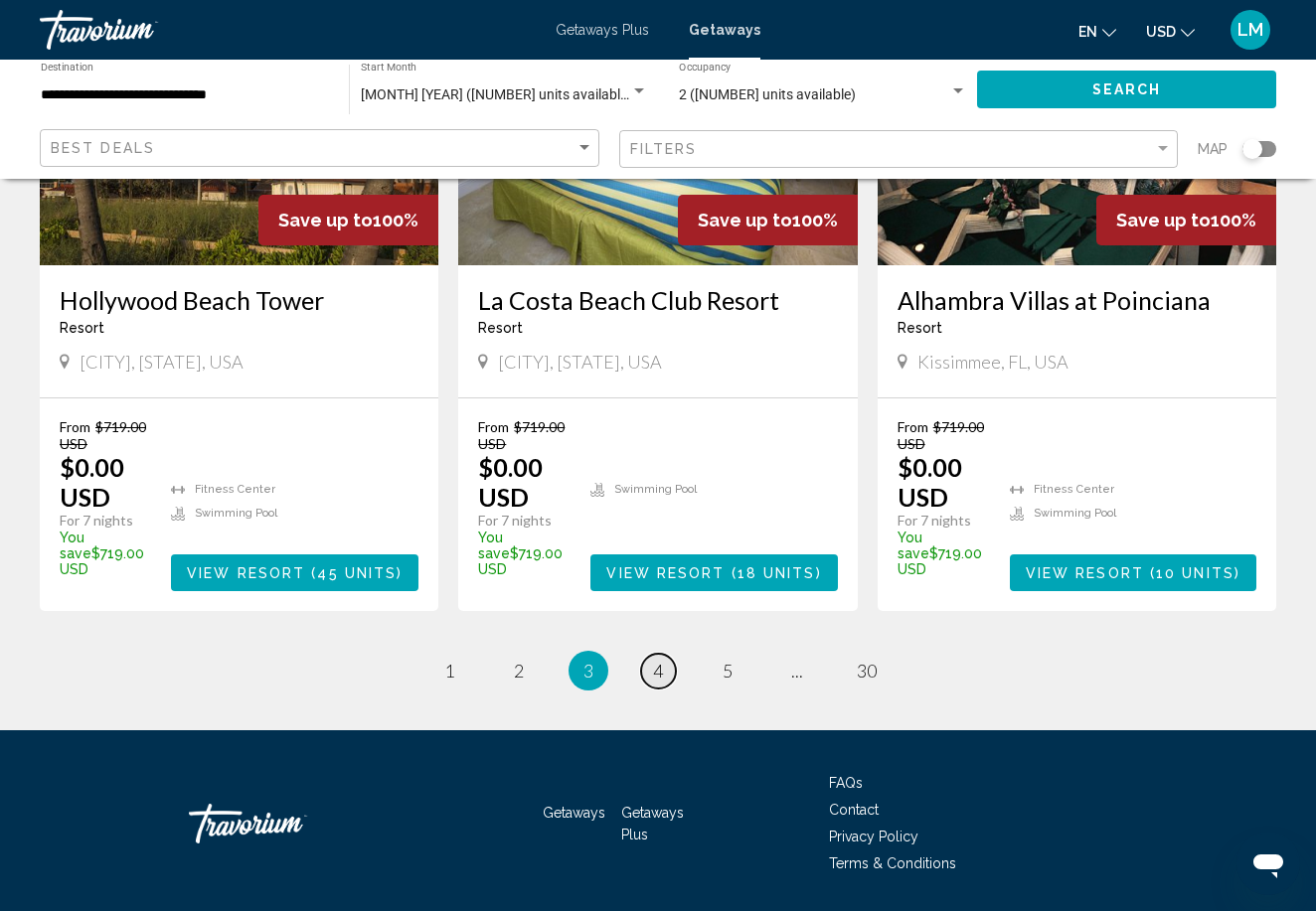 click on "page  4" at bounding box center [658, 671] 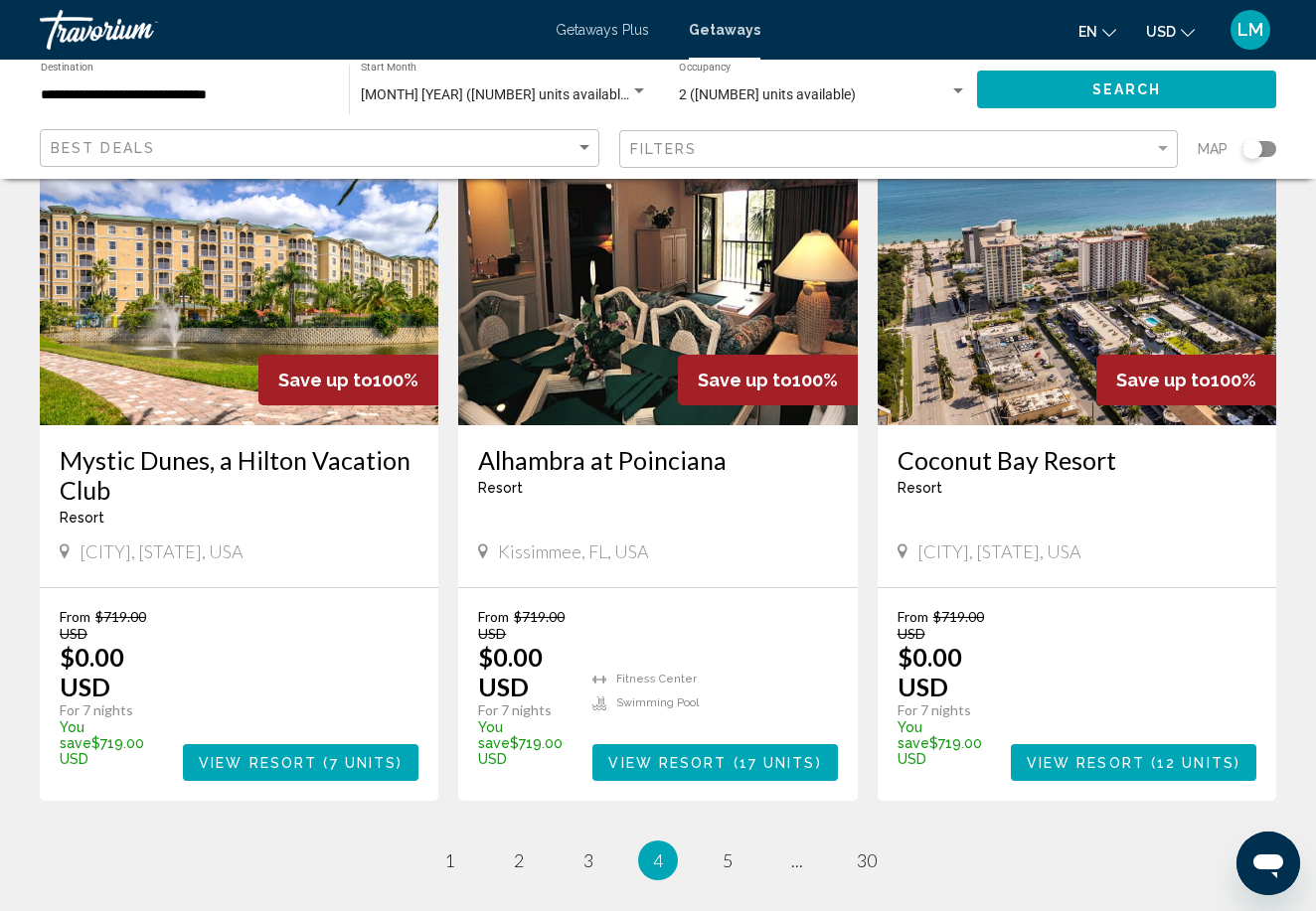scroll, scrollTop: 2361, scrollLeft: 0, axis: vertical 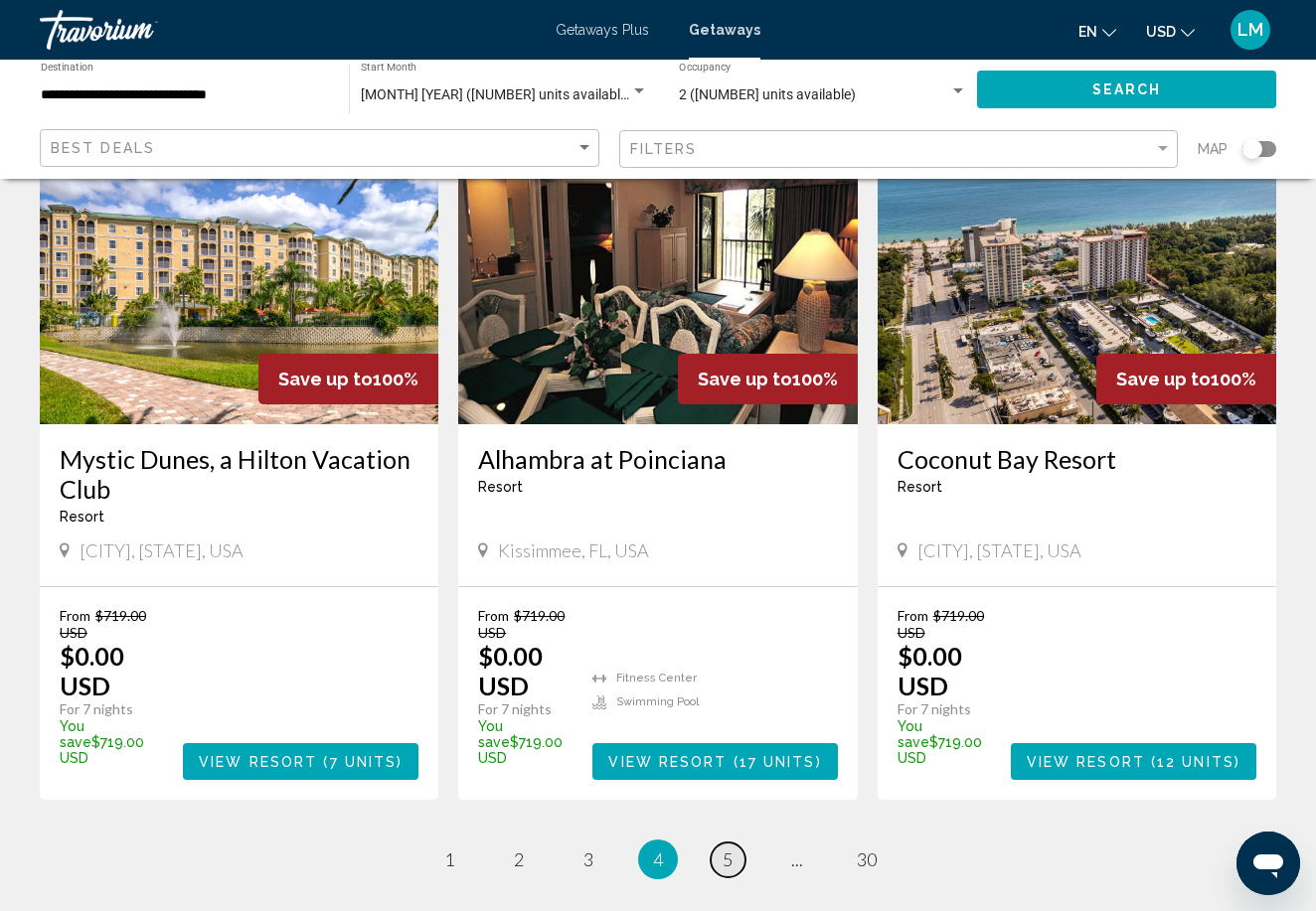 click on "page  5" at bounding box center [728, 859] 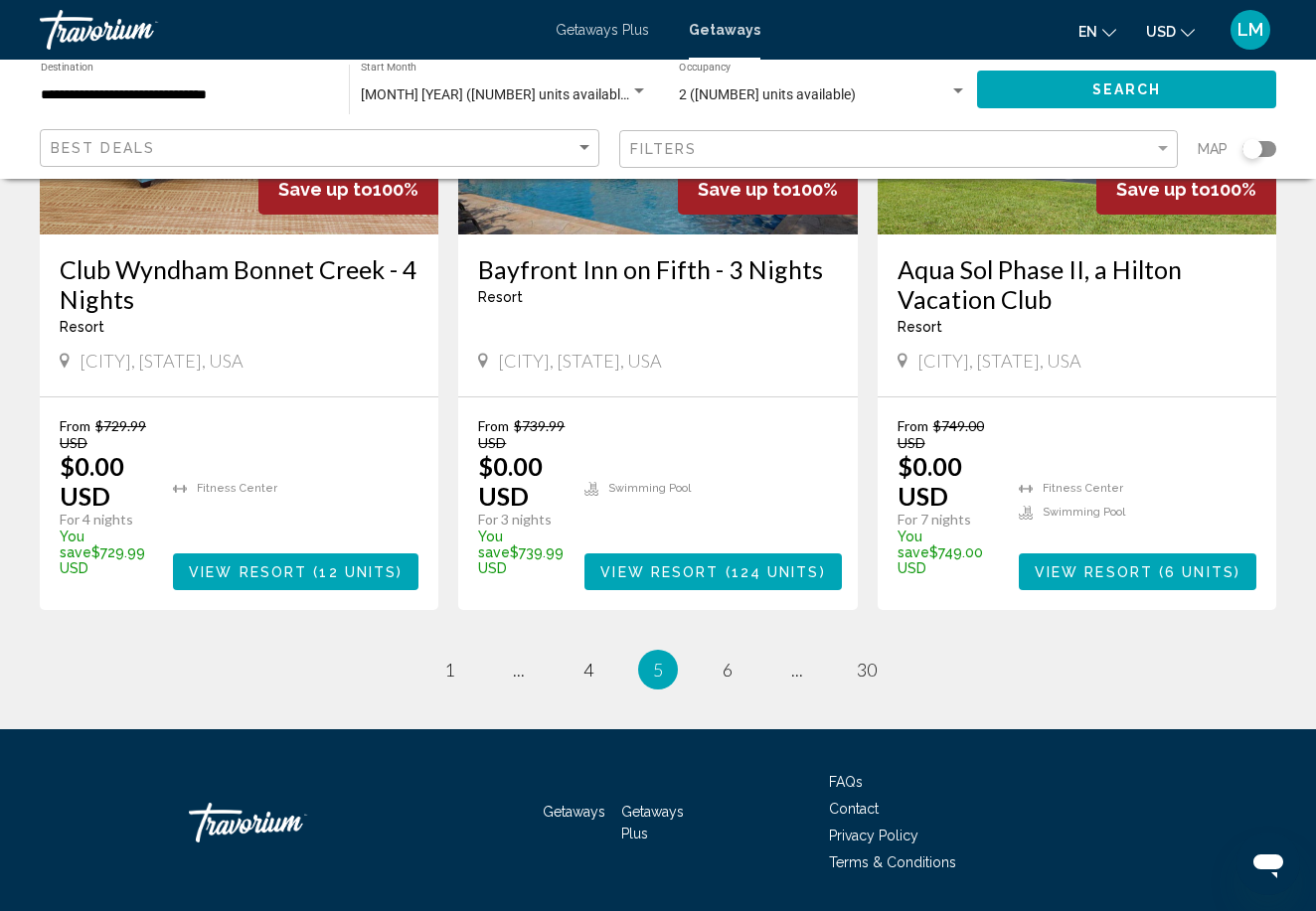 scroll, scrollTop: 2550, scrollLeft: 0, axis: vertical 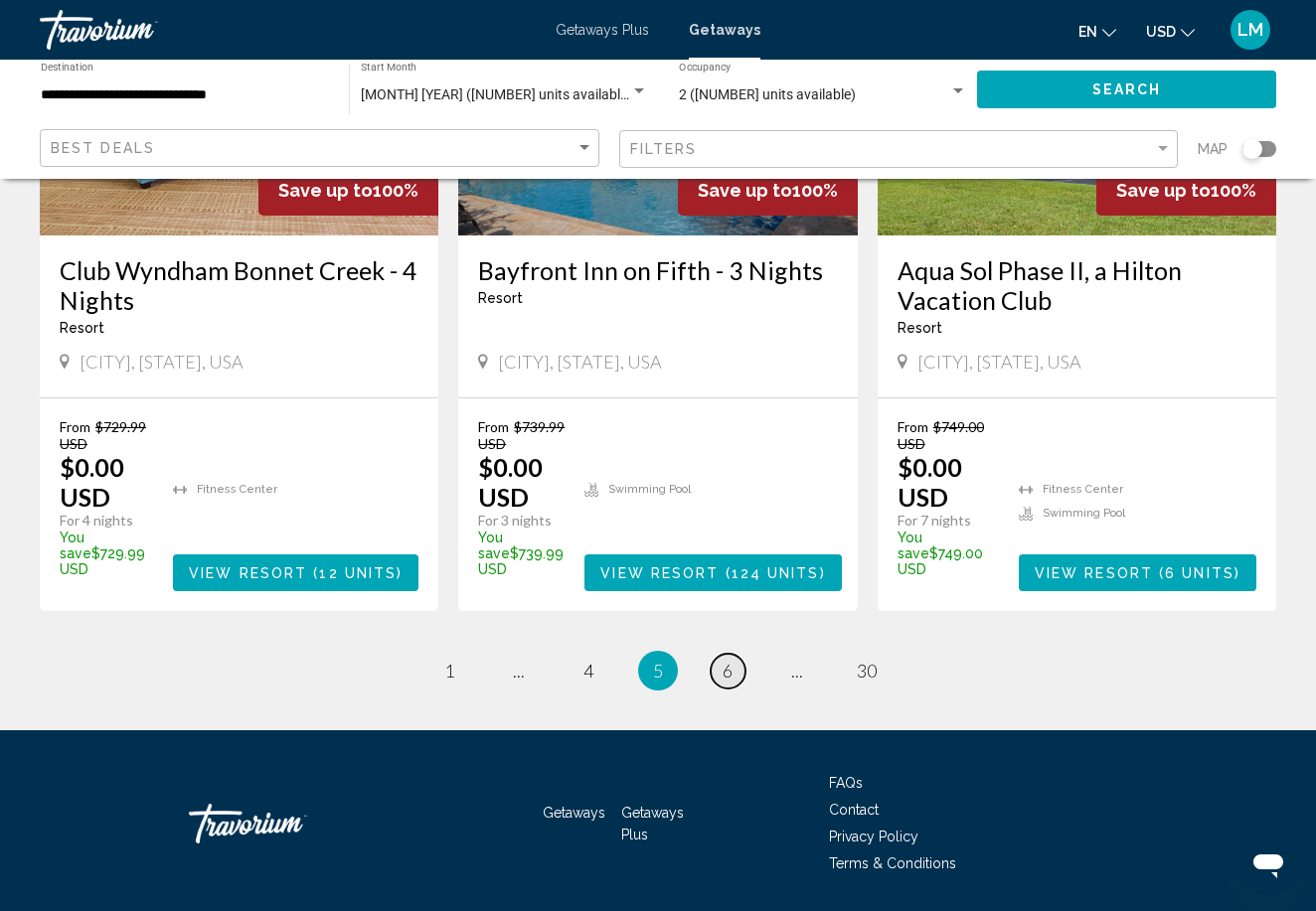 click on "page  6" at bounding box center [728, 671] 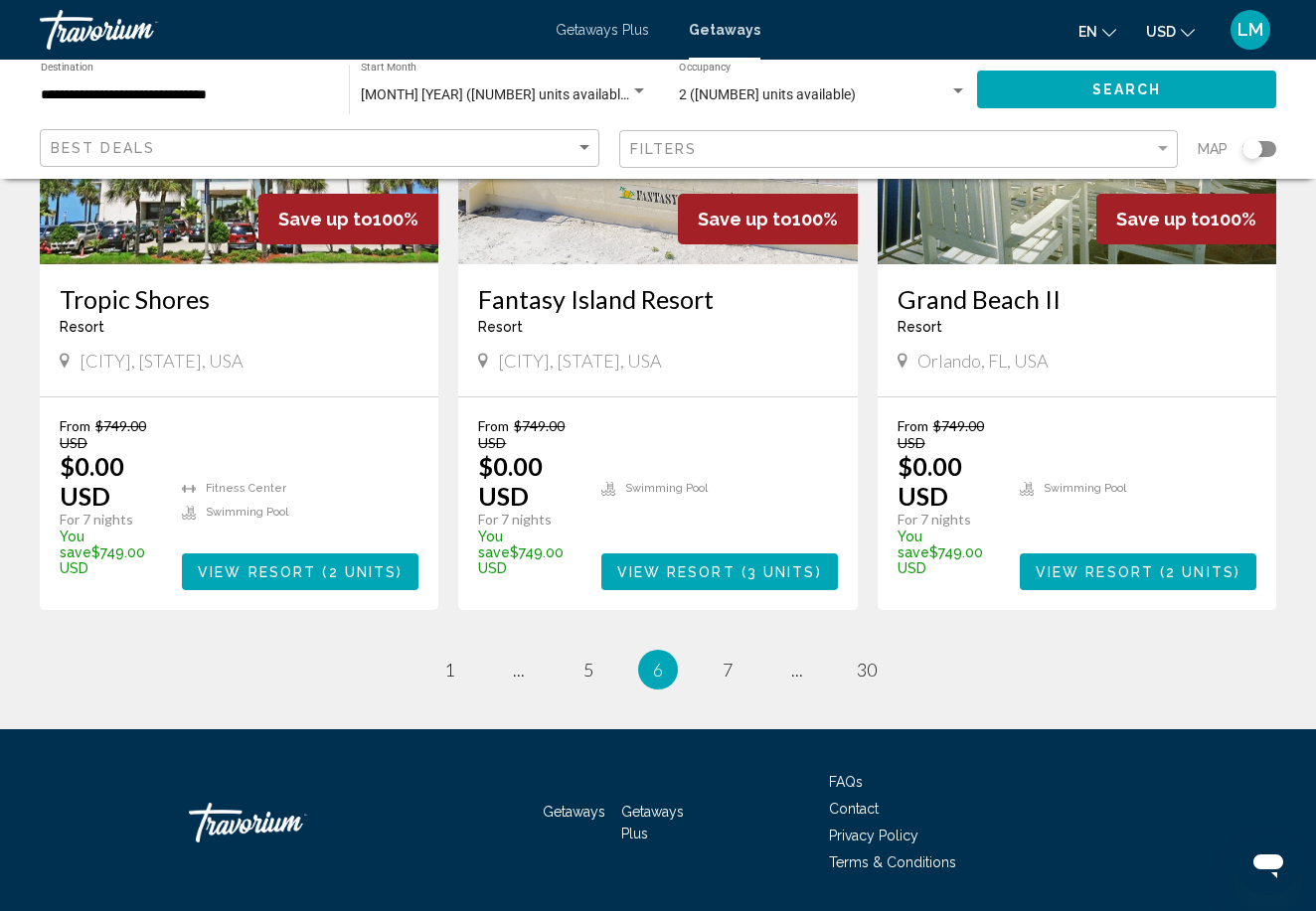 scroll, scrollTop: 2520, scrollLeft: 0, axis: vertical 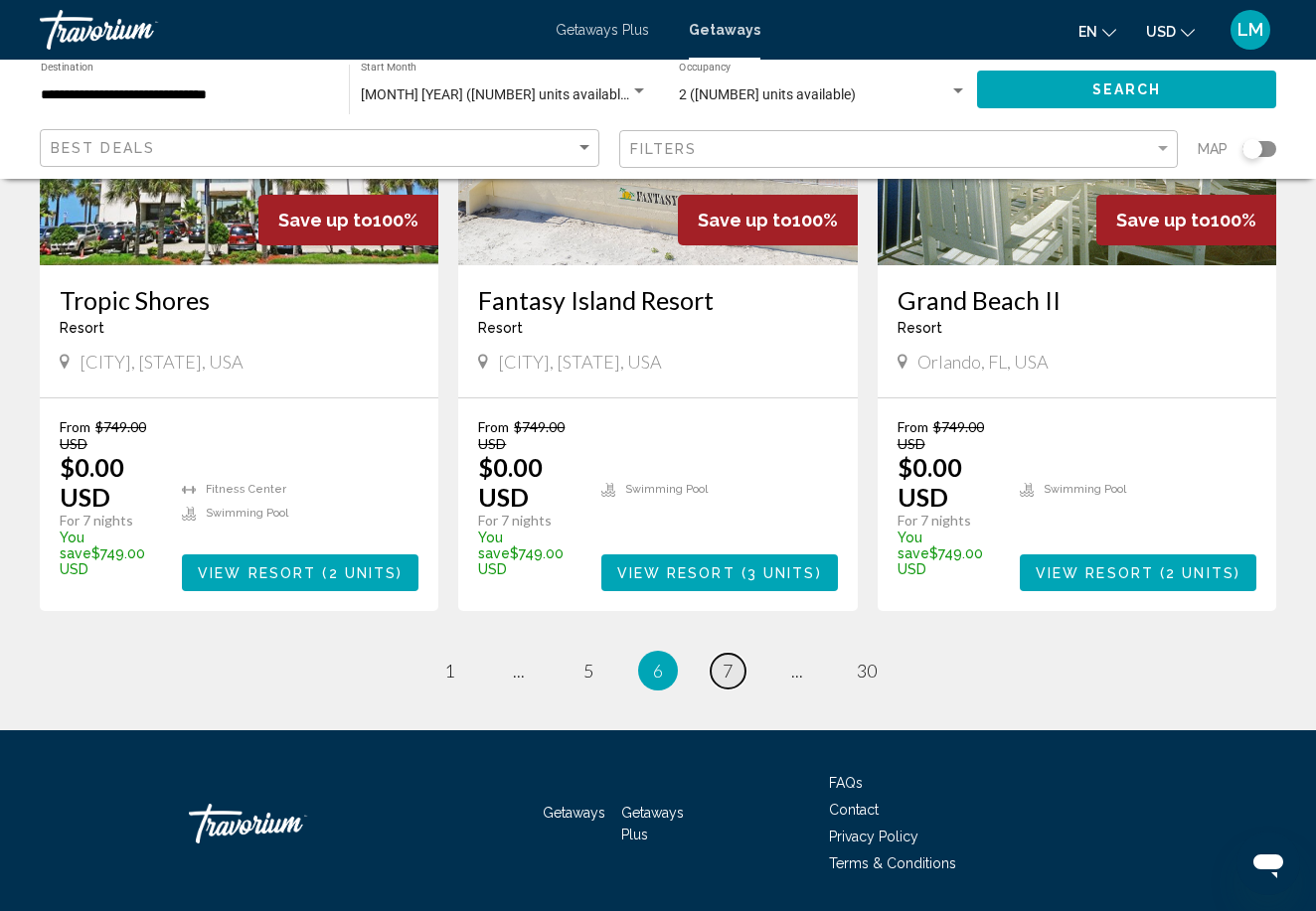 click on "7" at bounding box center [728, 671] 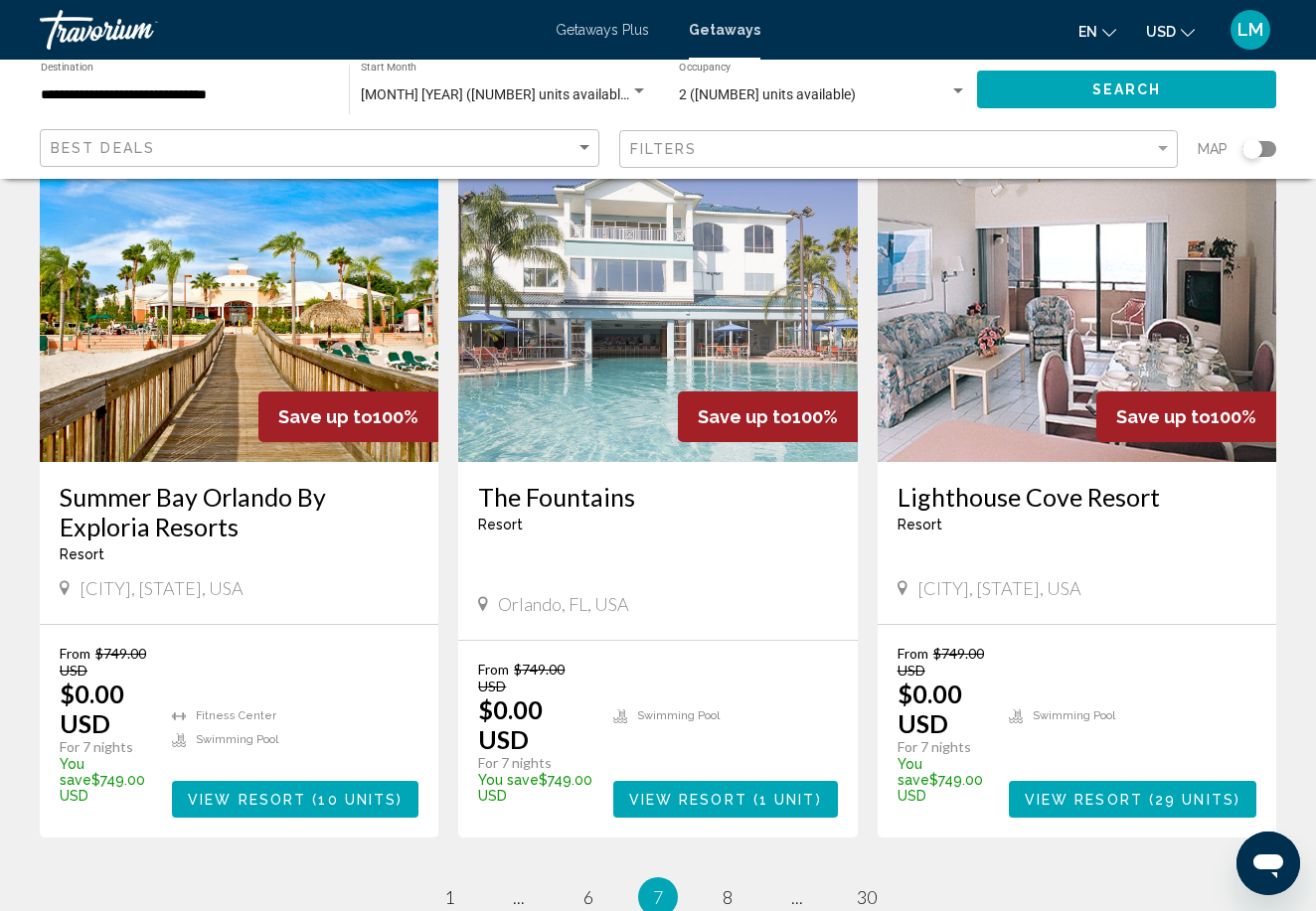 scroll, scrollTop: 2298, scrollLeft: 0, axis: vertical 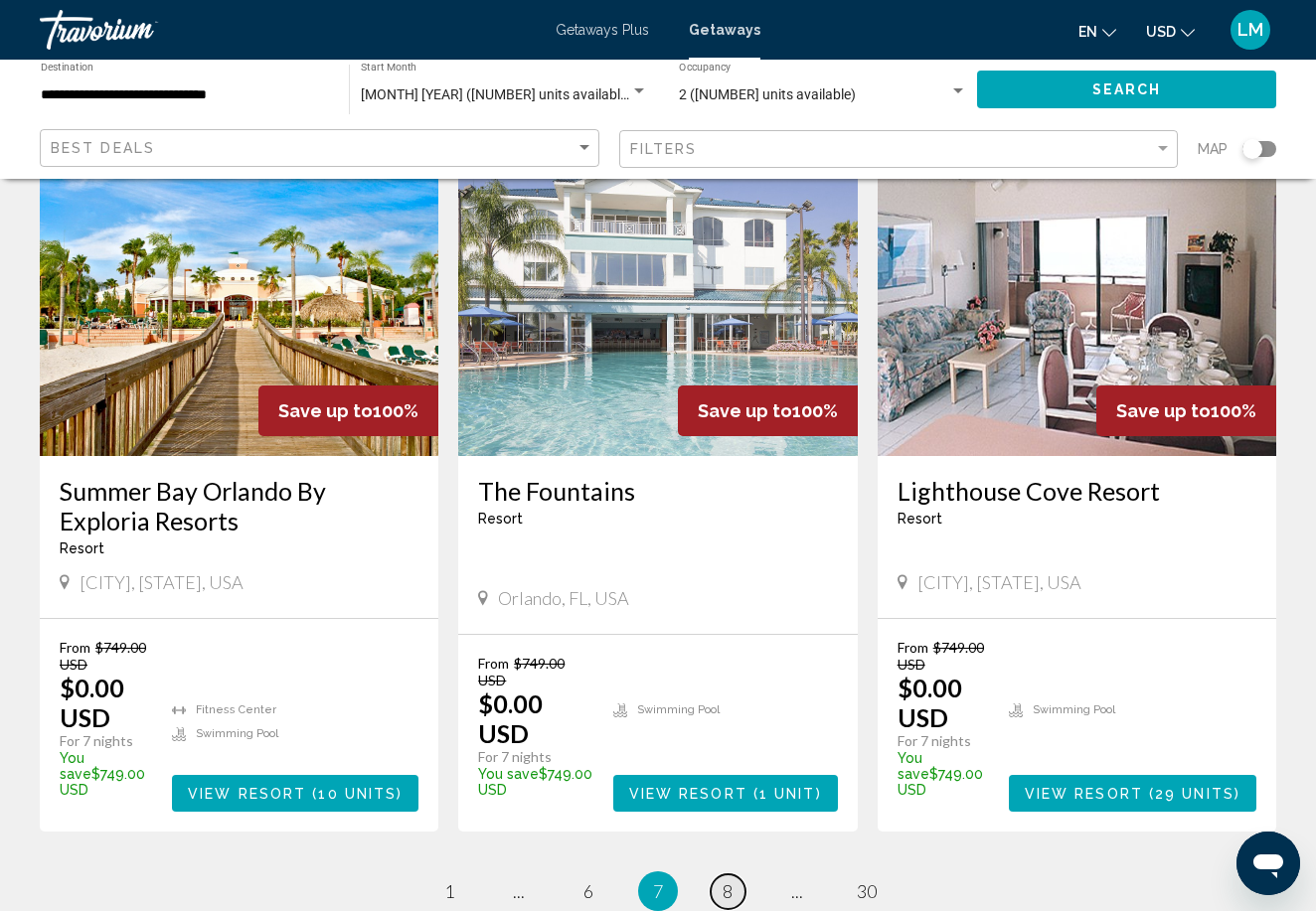 click on "page  8" at bounding box center [728, 891] 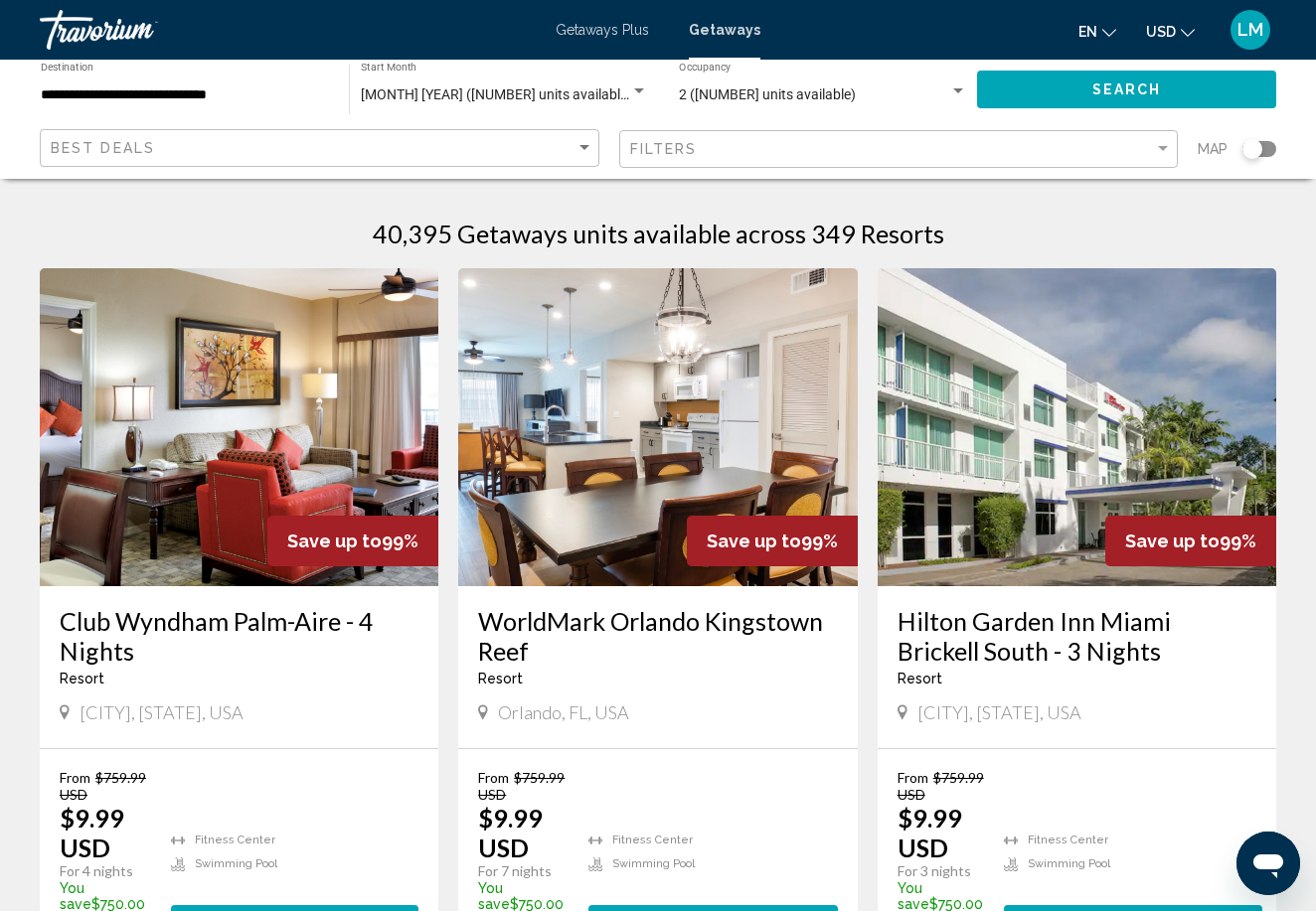 click on "Hilton Garden Inn Miami Brickell South - 3 Nights" at bounding box center (1076, 636) 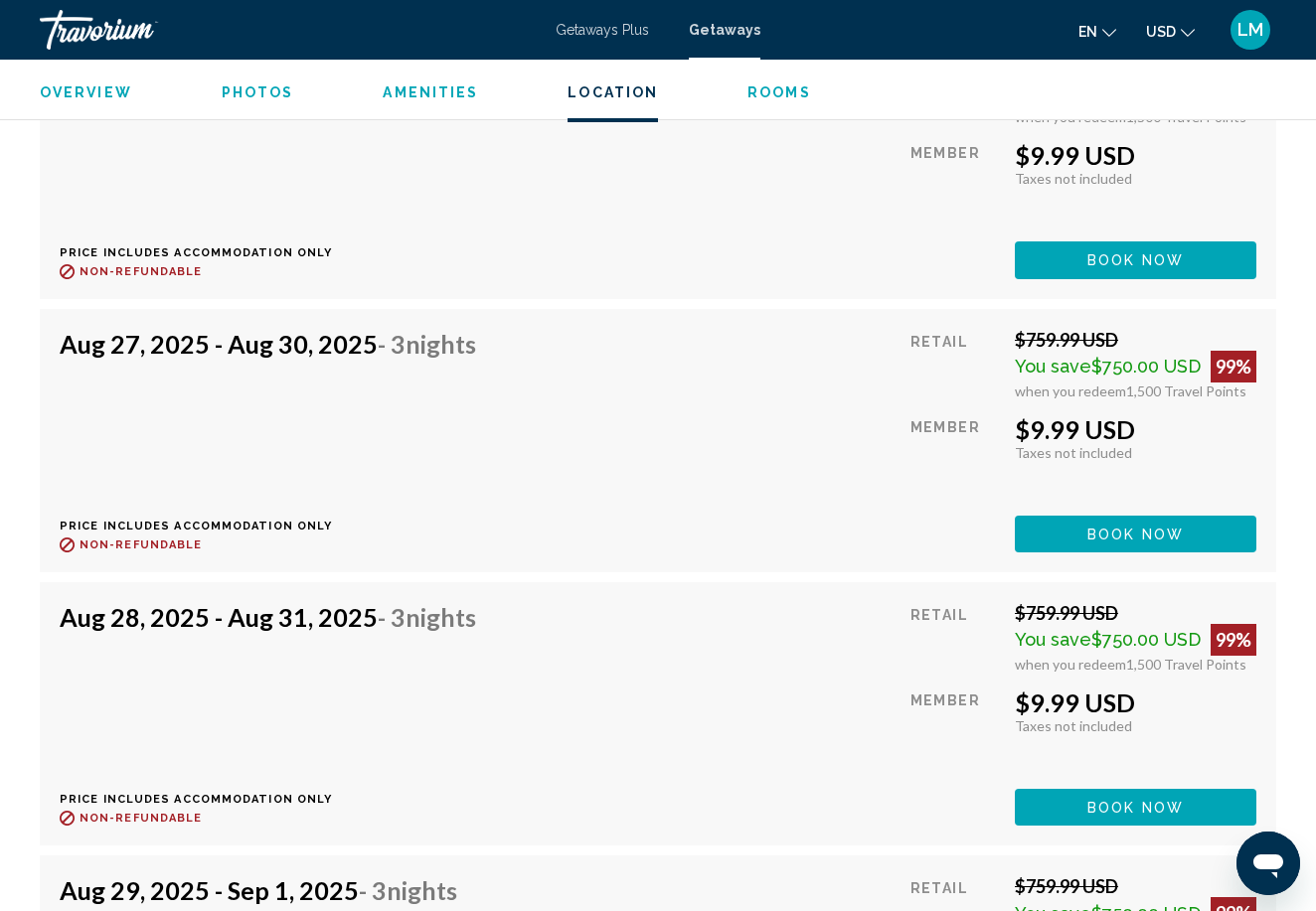 scroll, scrollTop: 10489, scrollLeft: 0, axis: vertical 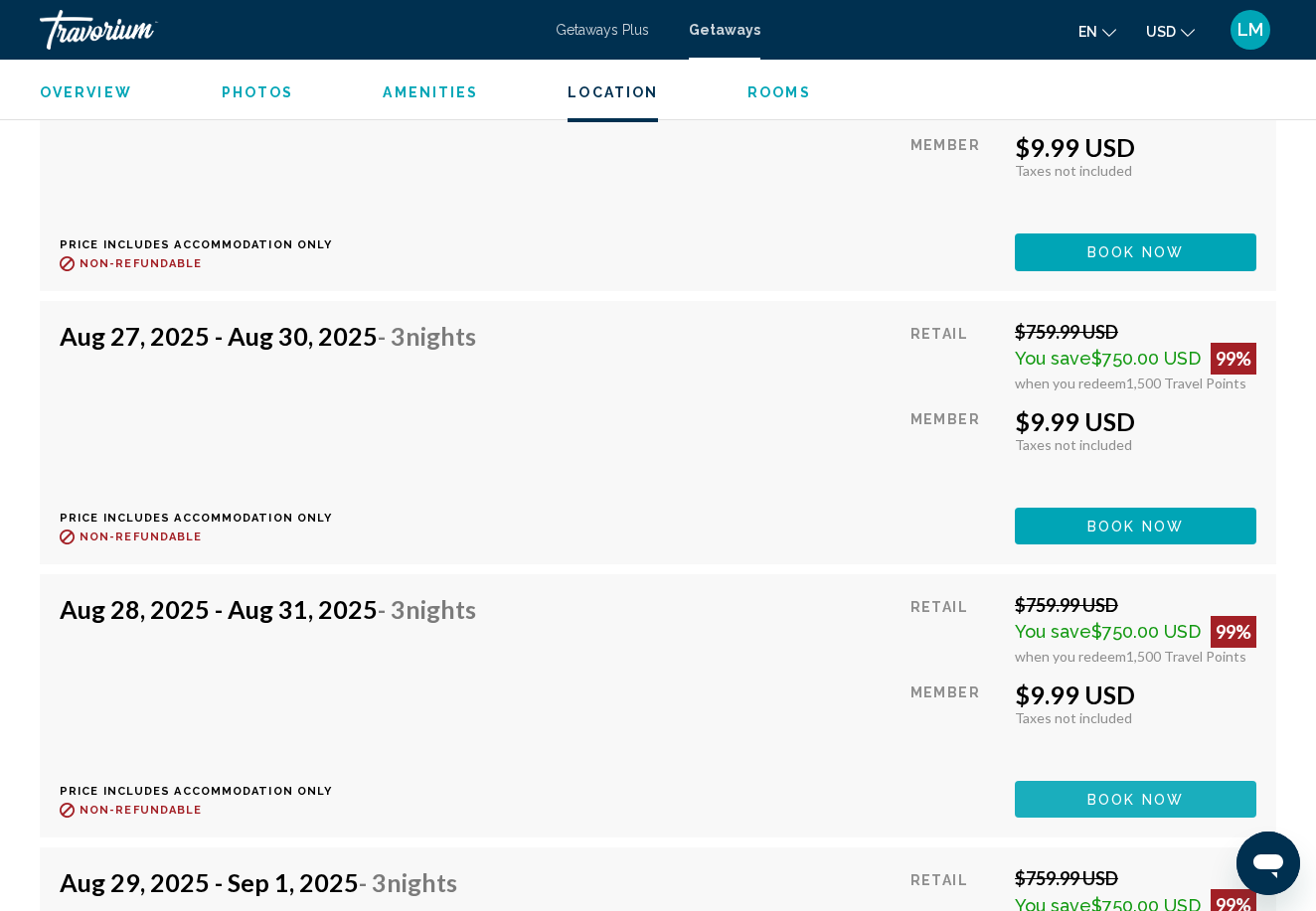 click on "Book now" at bounding box center (1135, 799) 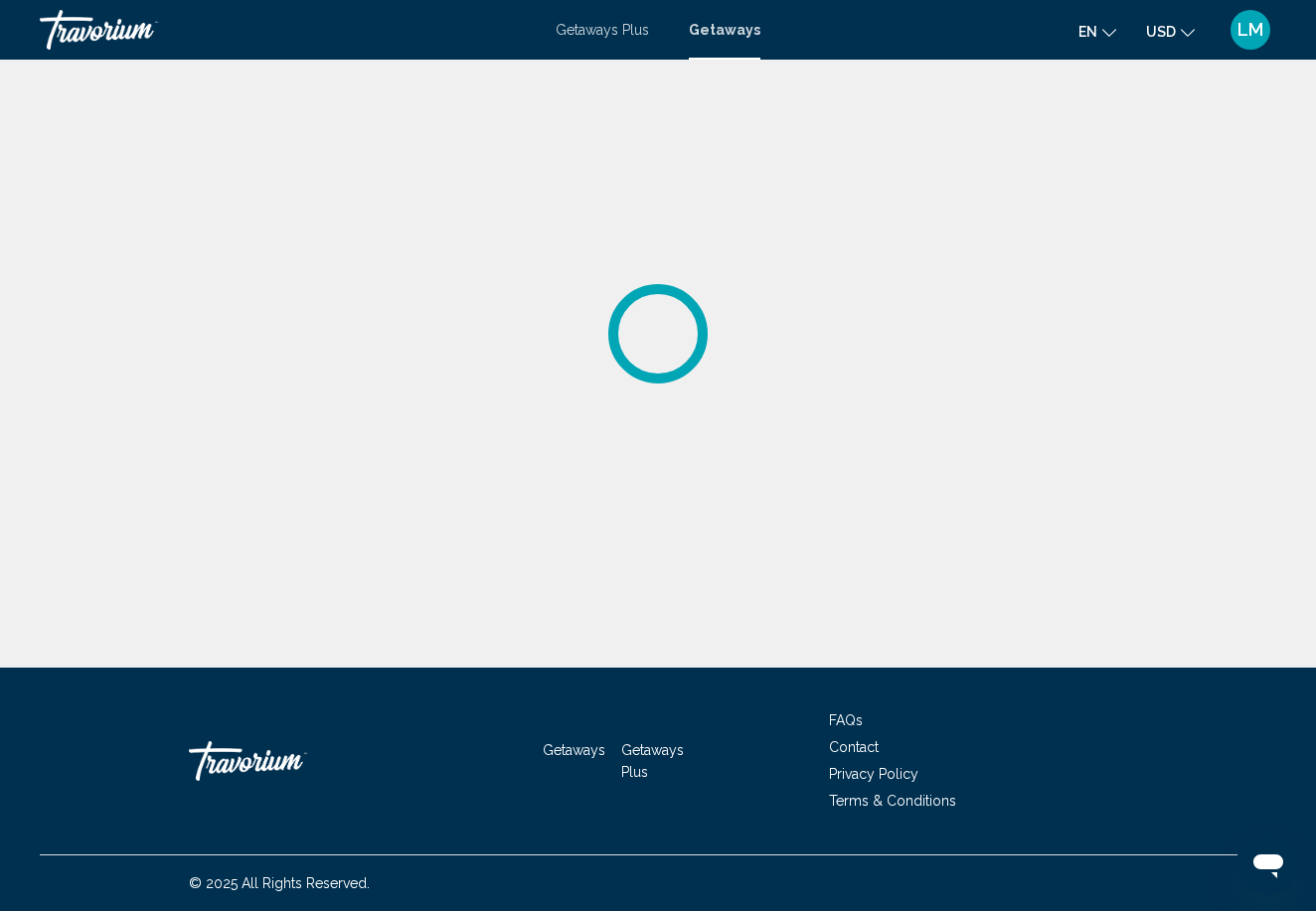 scroll, scrollTop: 0, scrollLeft: 0, axis: both 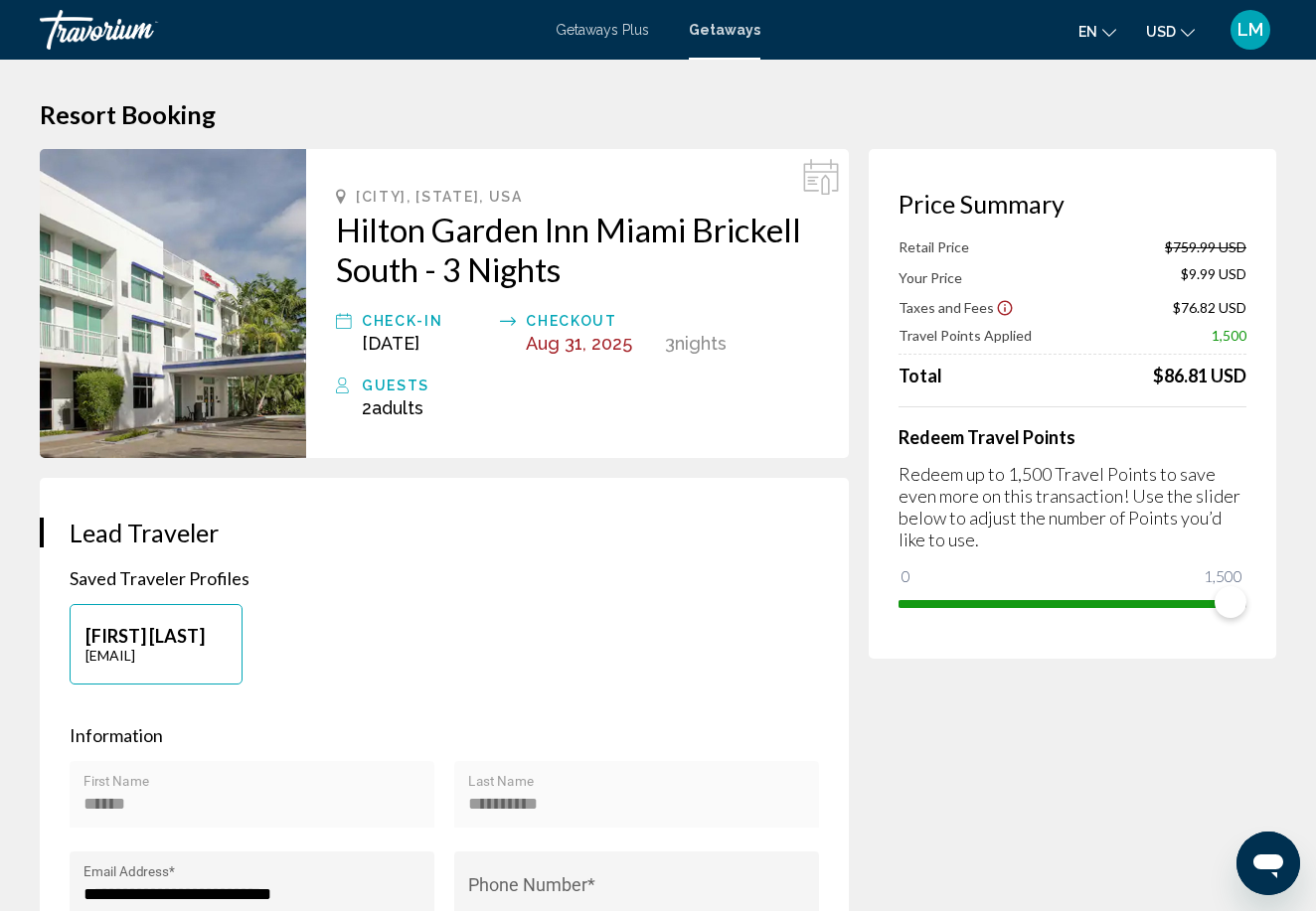 click 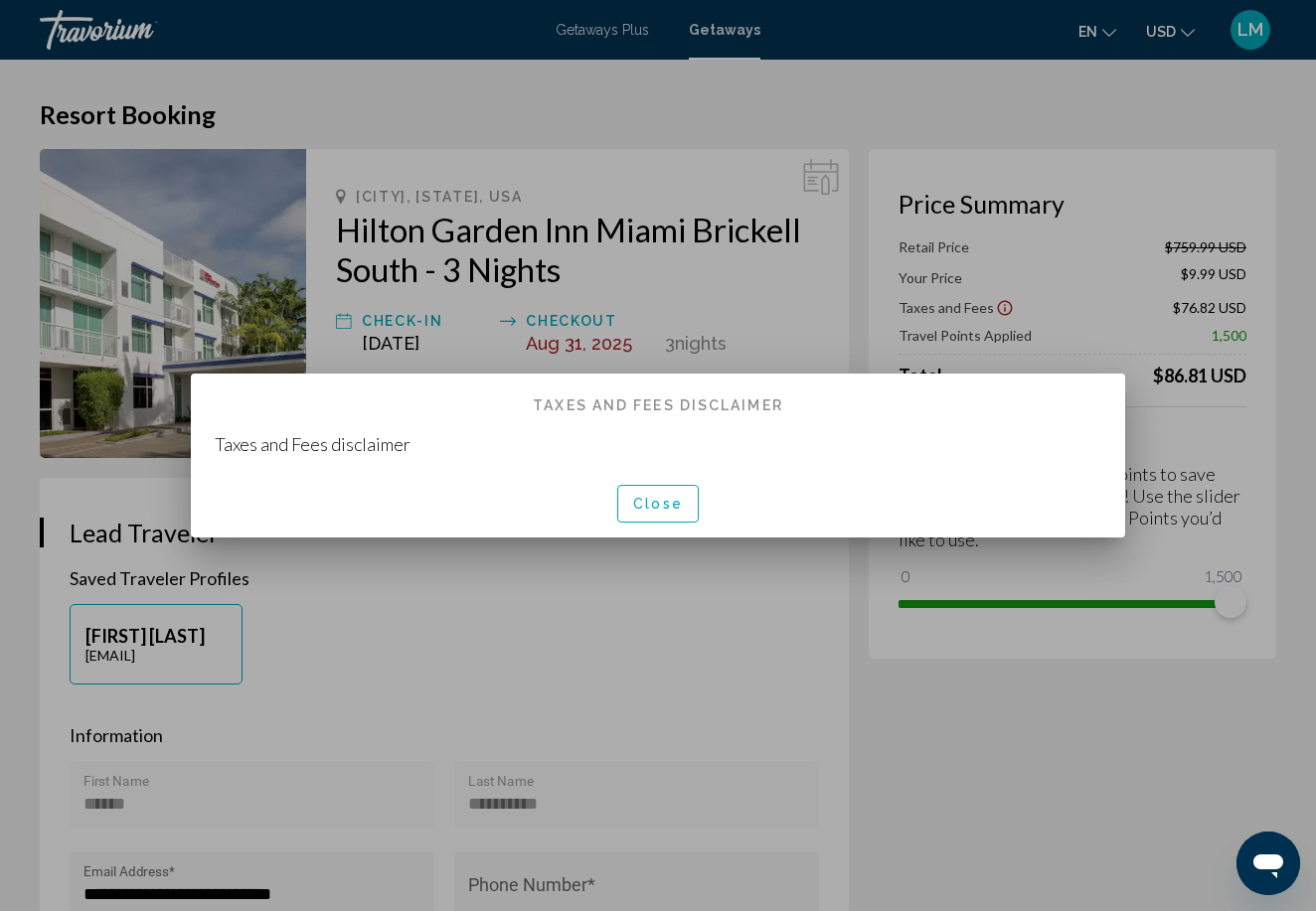 click on "Close" at bounding box center [658, 505] 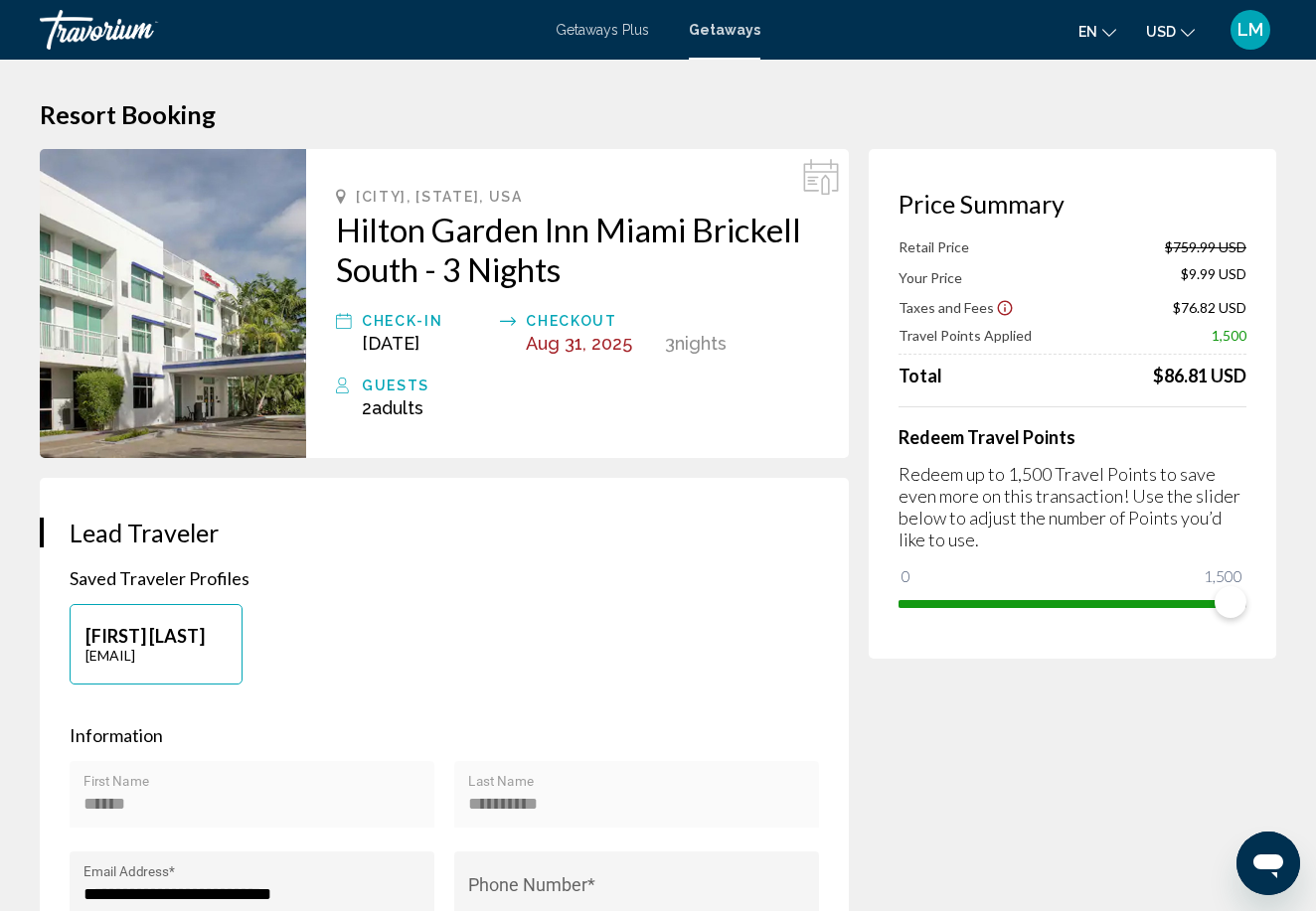 scroll, scrollTop: 0, scrollLeft: 0, axis: both 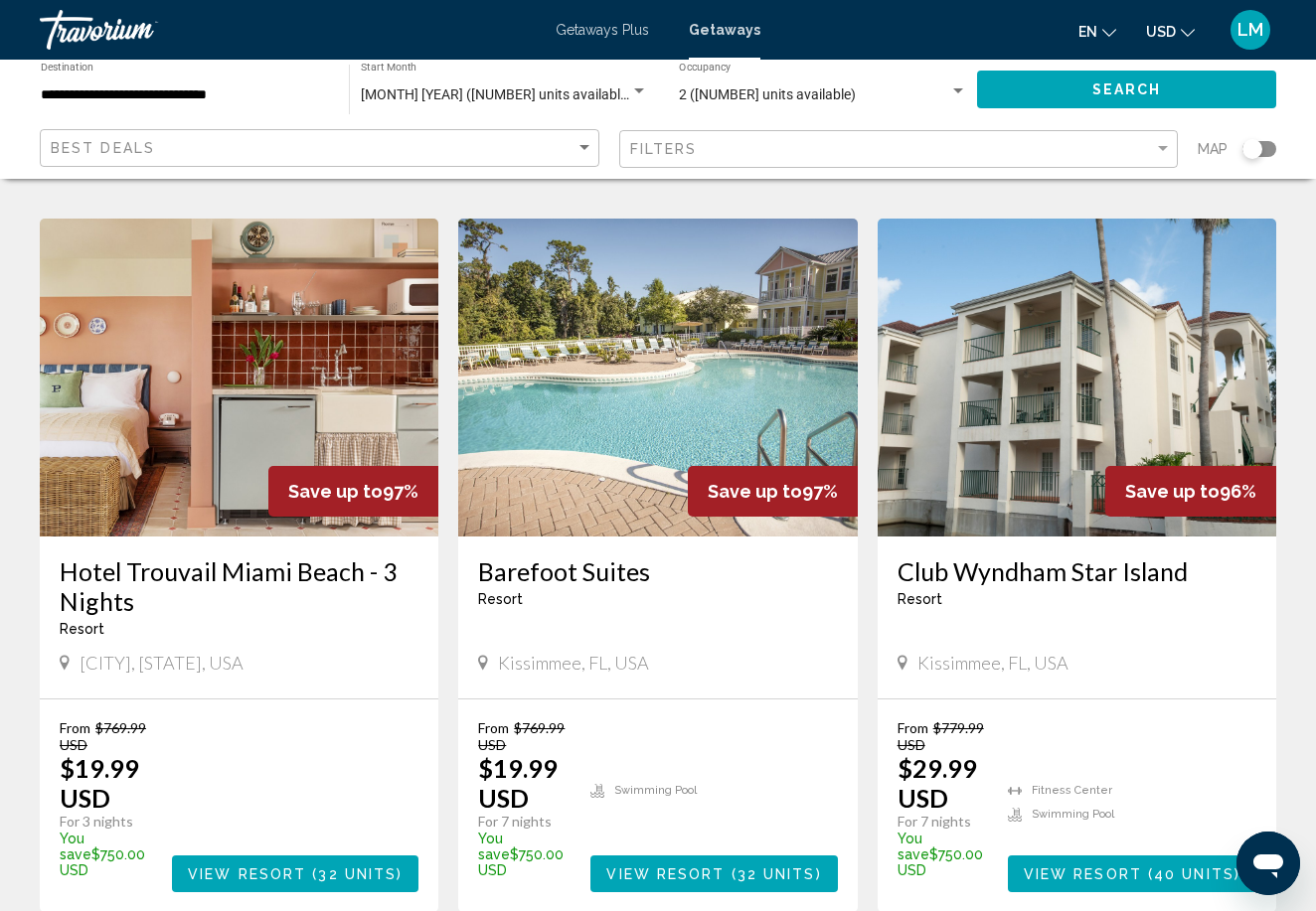 click on "Hotel Trouvail Miami Beach - 3 Nights" at bounding box center (239, 586) 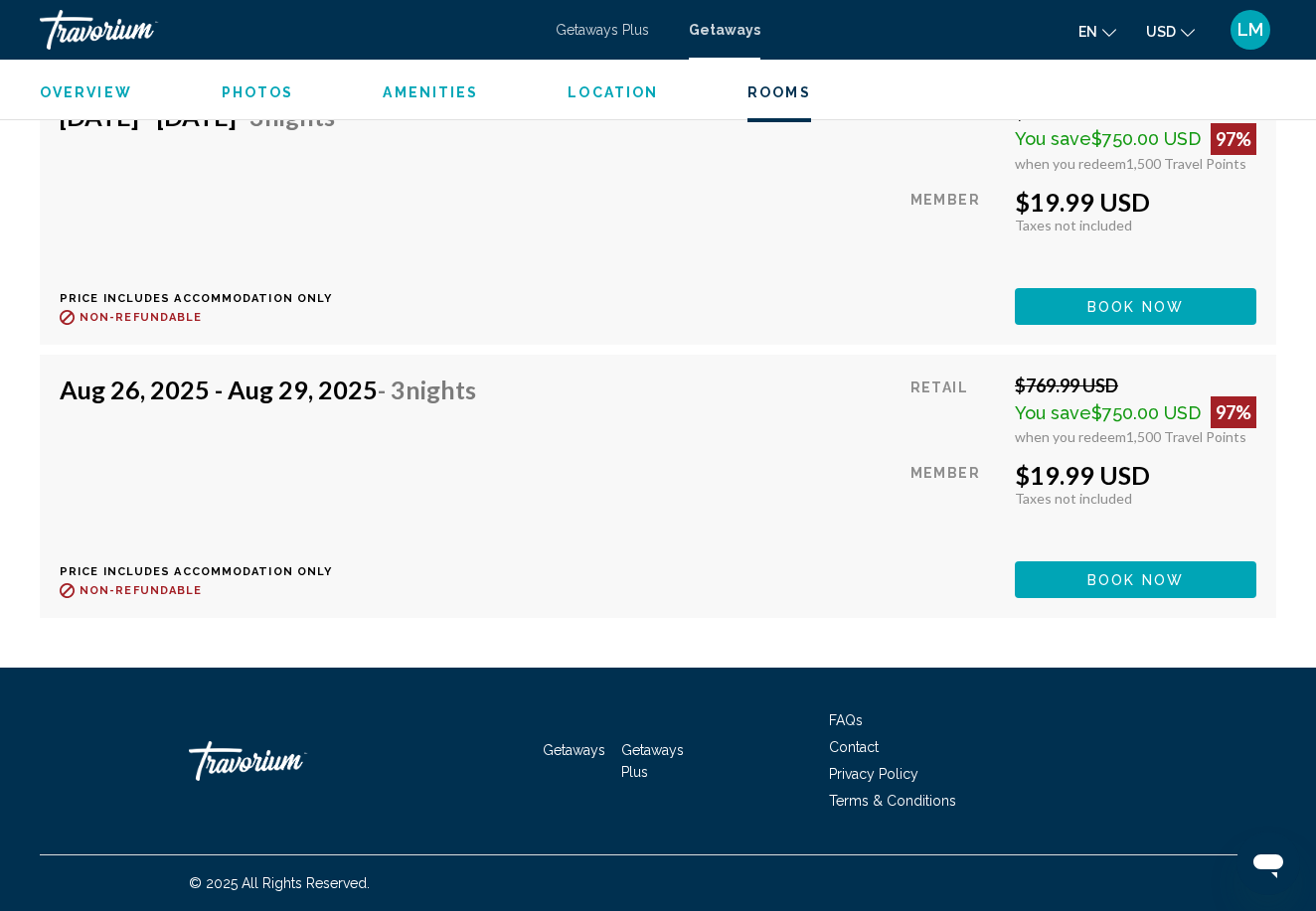 scroll, scrollTop: 5195, scrollLeft: 0, axis: vertical 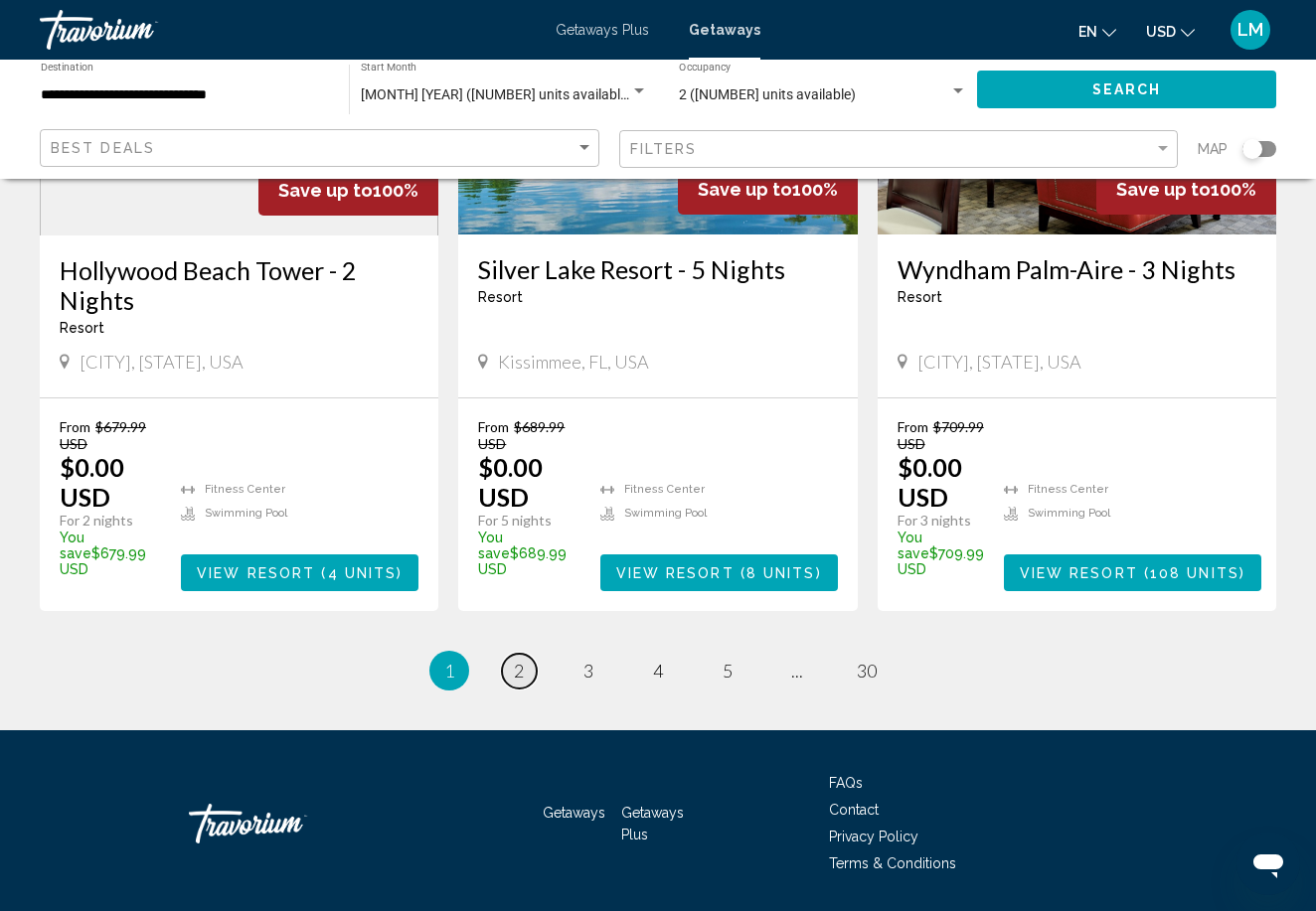 click on "page  2" at bounding box center (519, 671) 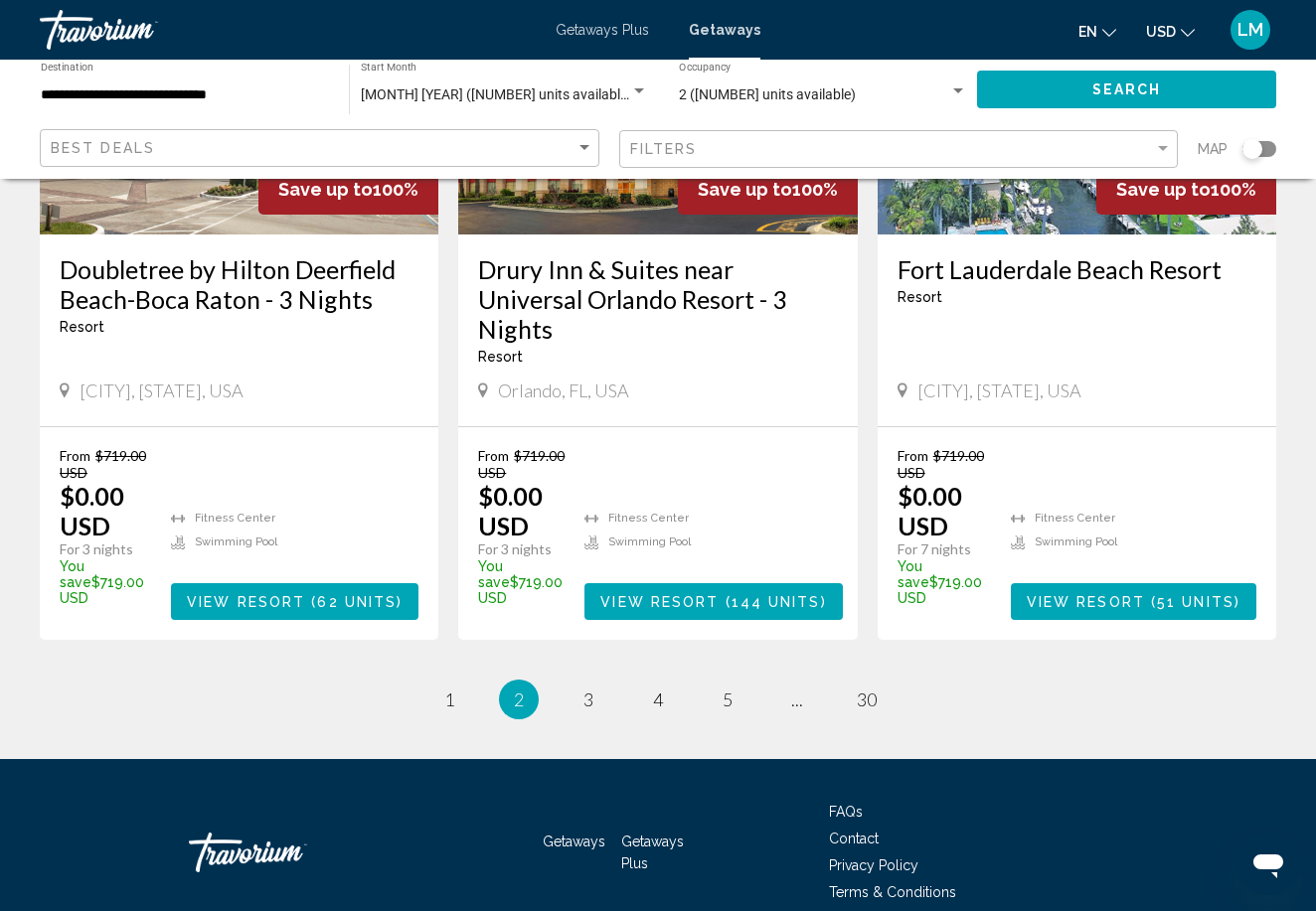 scroll, scrollTop: 2580, scrollLeft: 0, axis: vertical 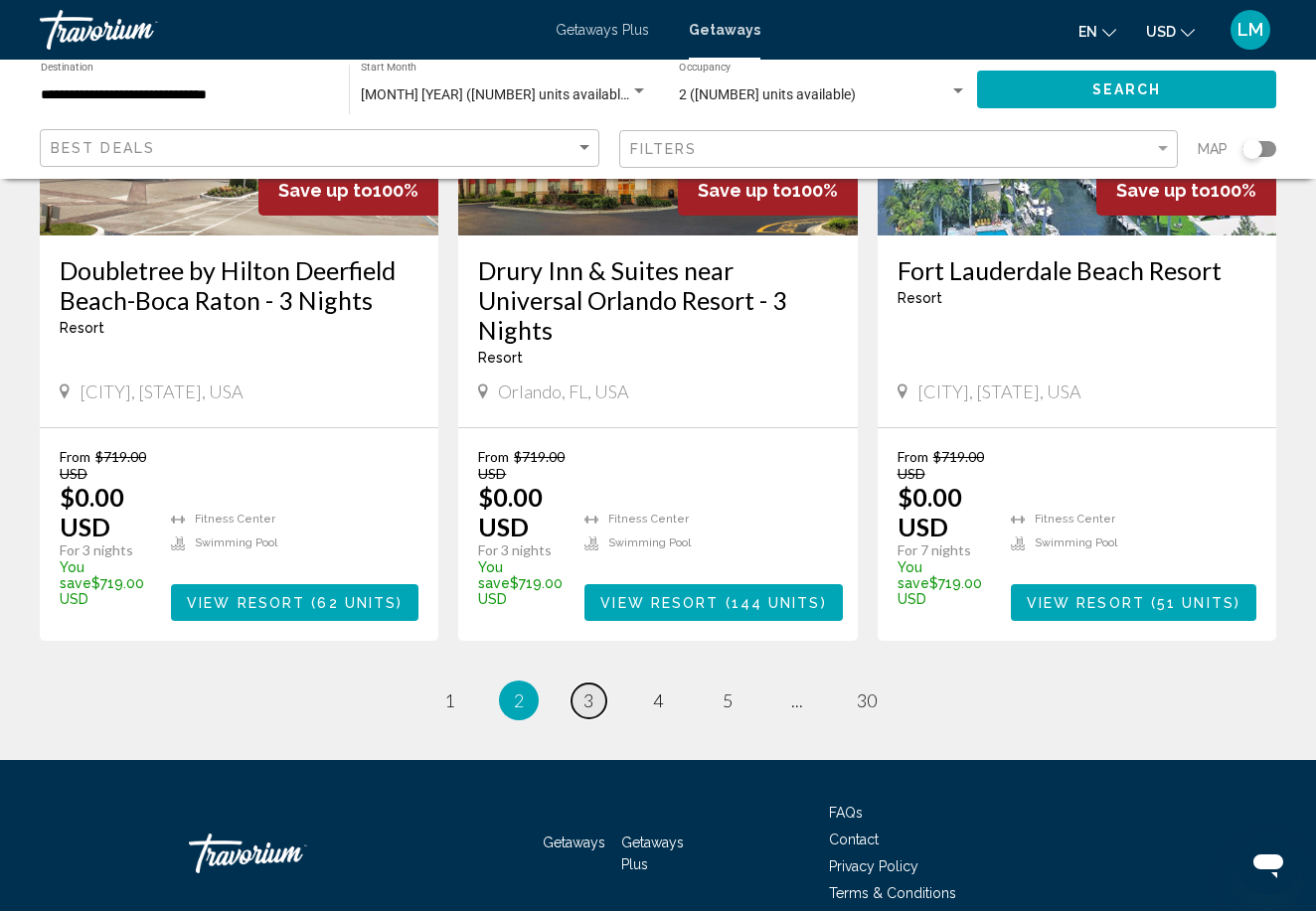 click on "3" at bounding box center [588, 700] 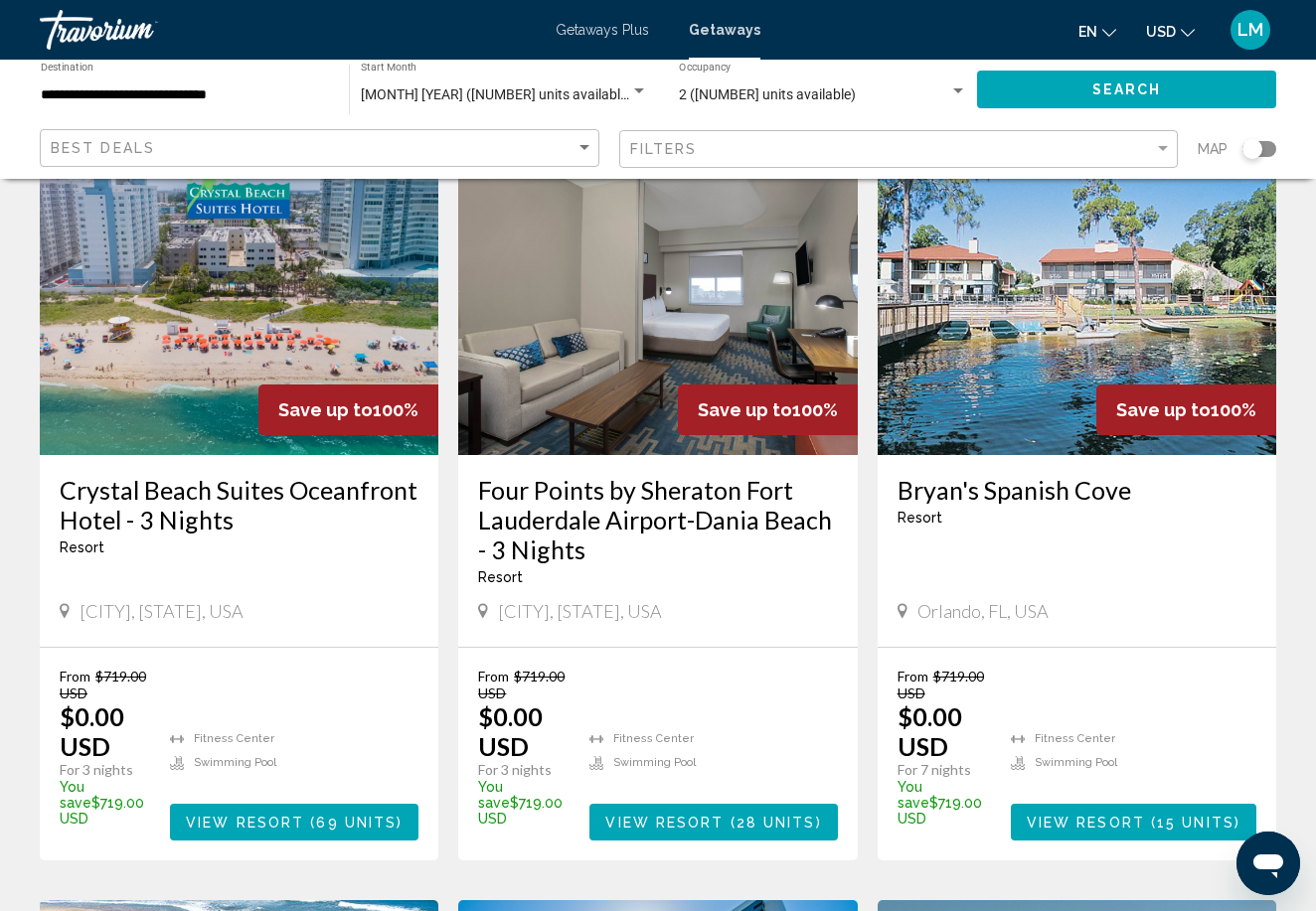 scroll, scrollTop: 136, scrollLeft: 0, axis: vertical 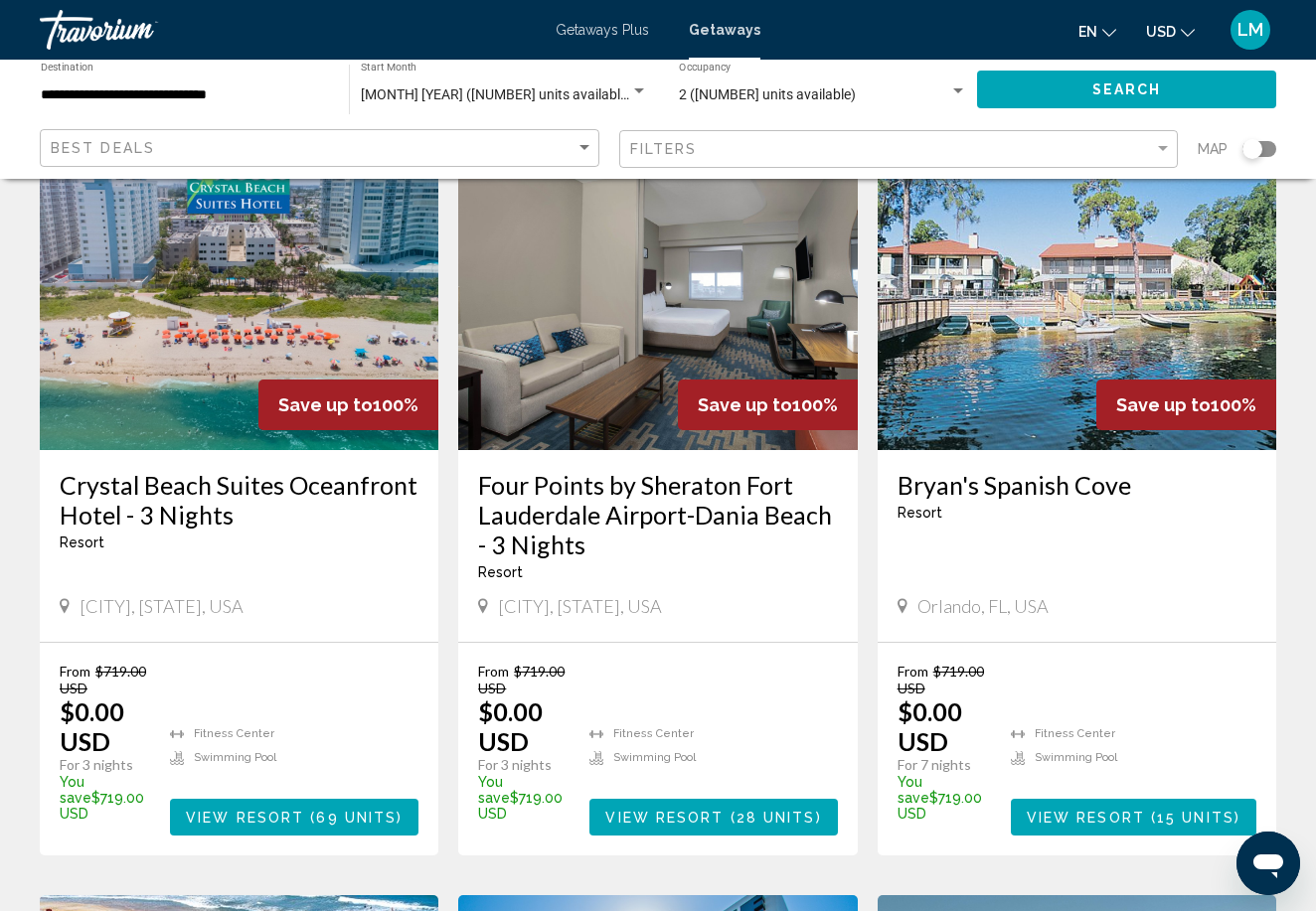 click on "Crystal Beach Suites Oceanfront Hotel - 3 Nights" at bounding box center [239, 500] 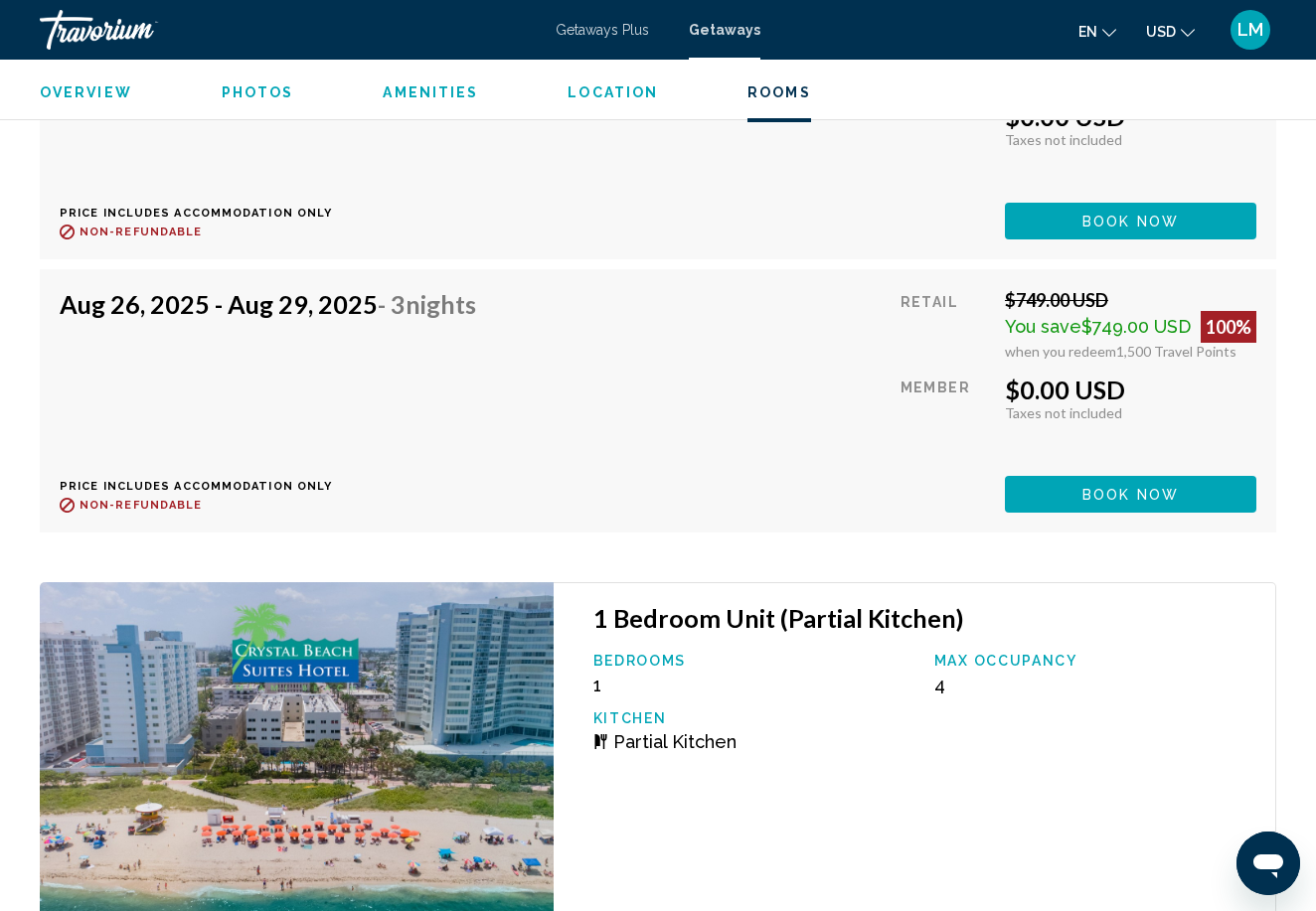scroll, scrollTop: 6309, scrollLeft: 0, axis: vertical 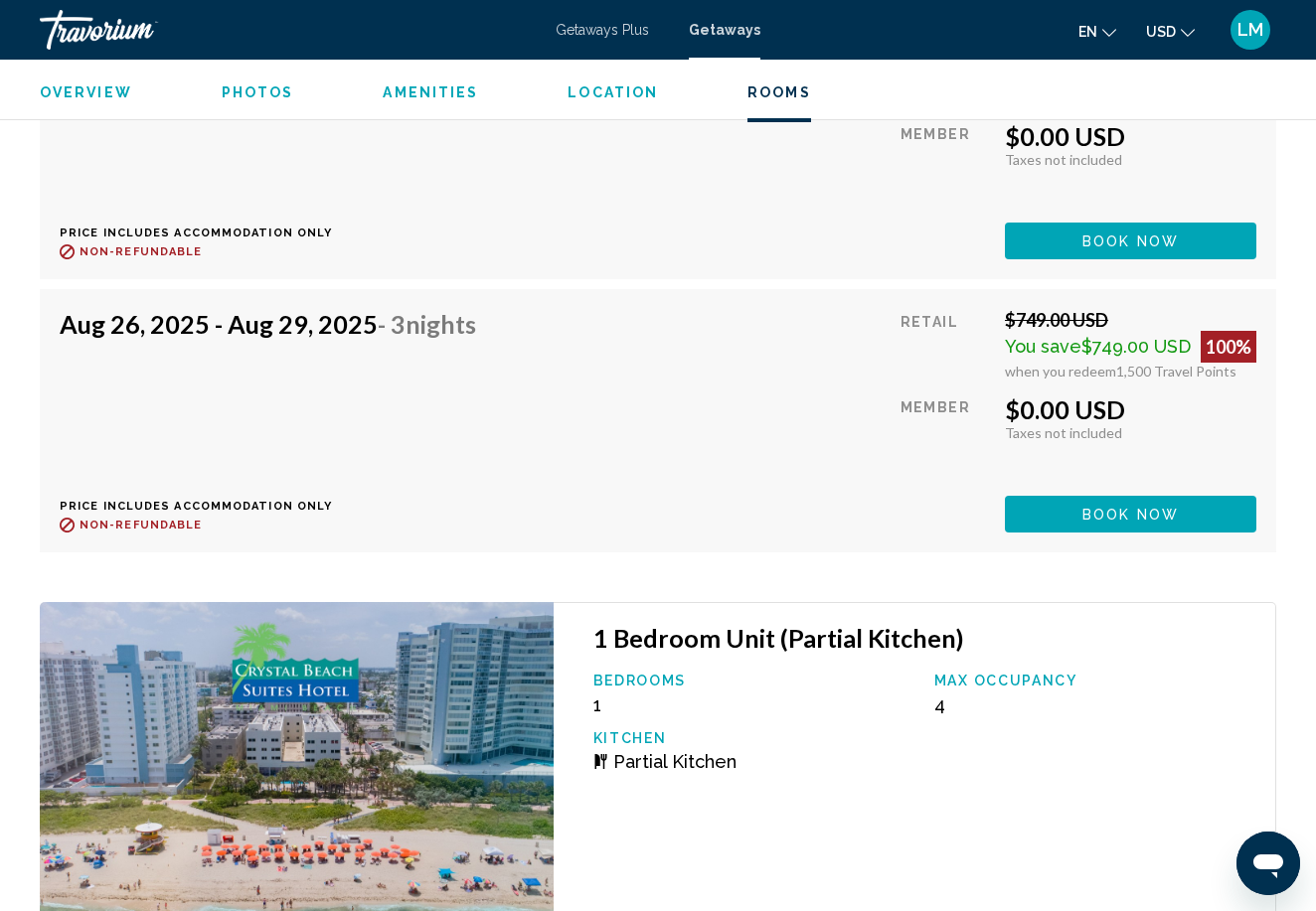 click on "Book now" at bounding box center (1131, -2222) 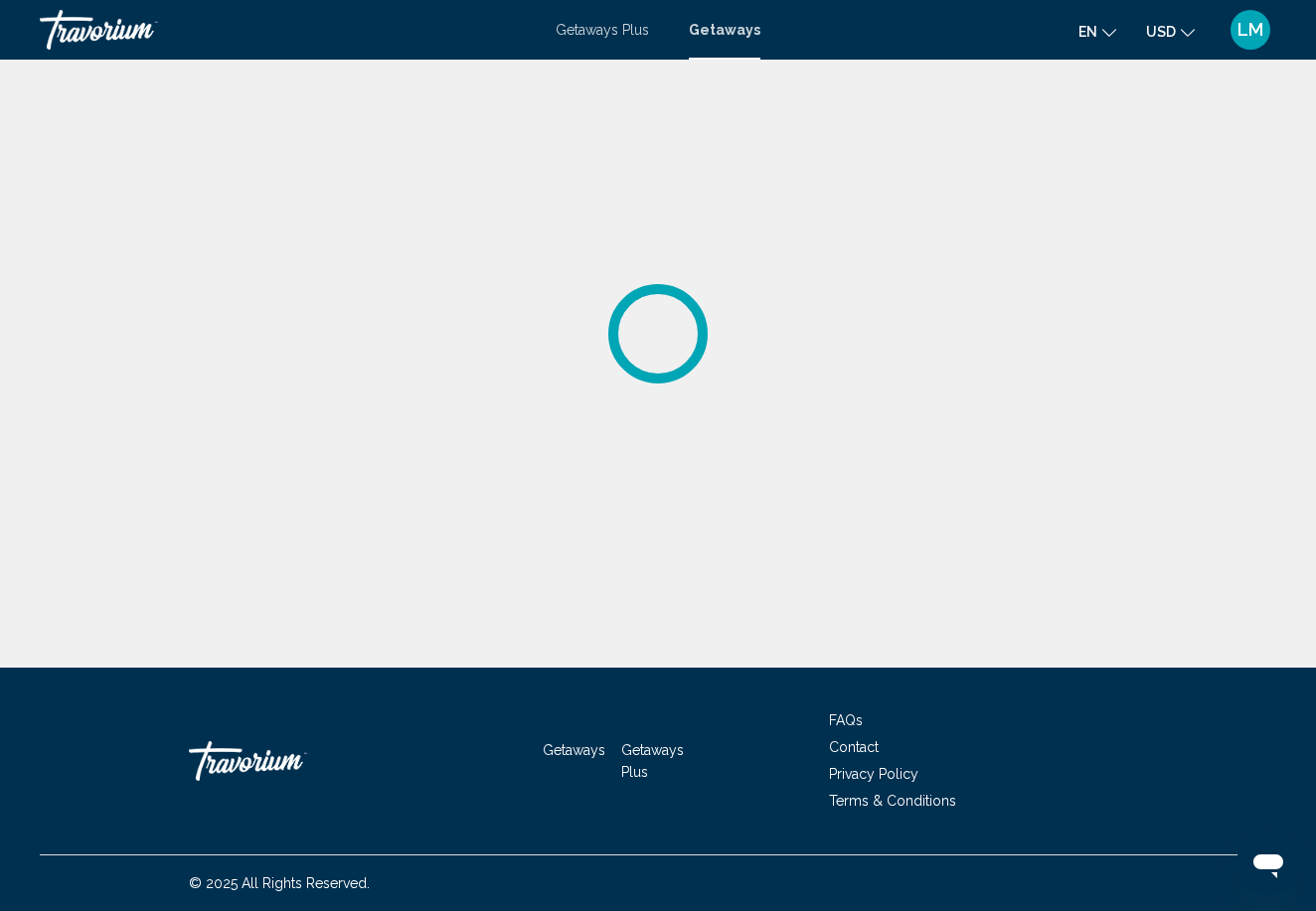 scroll, scrollTop: 0, scrollLeft: 0, axis: both 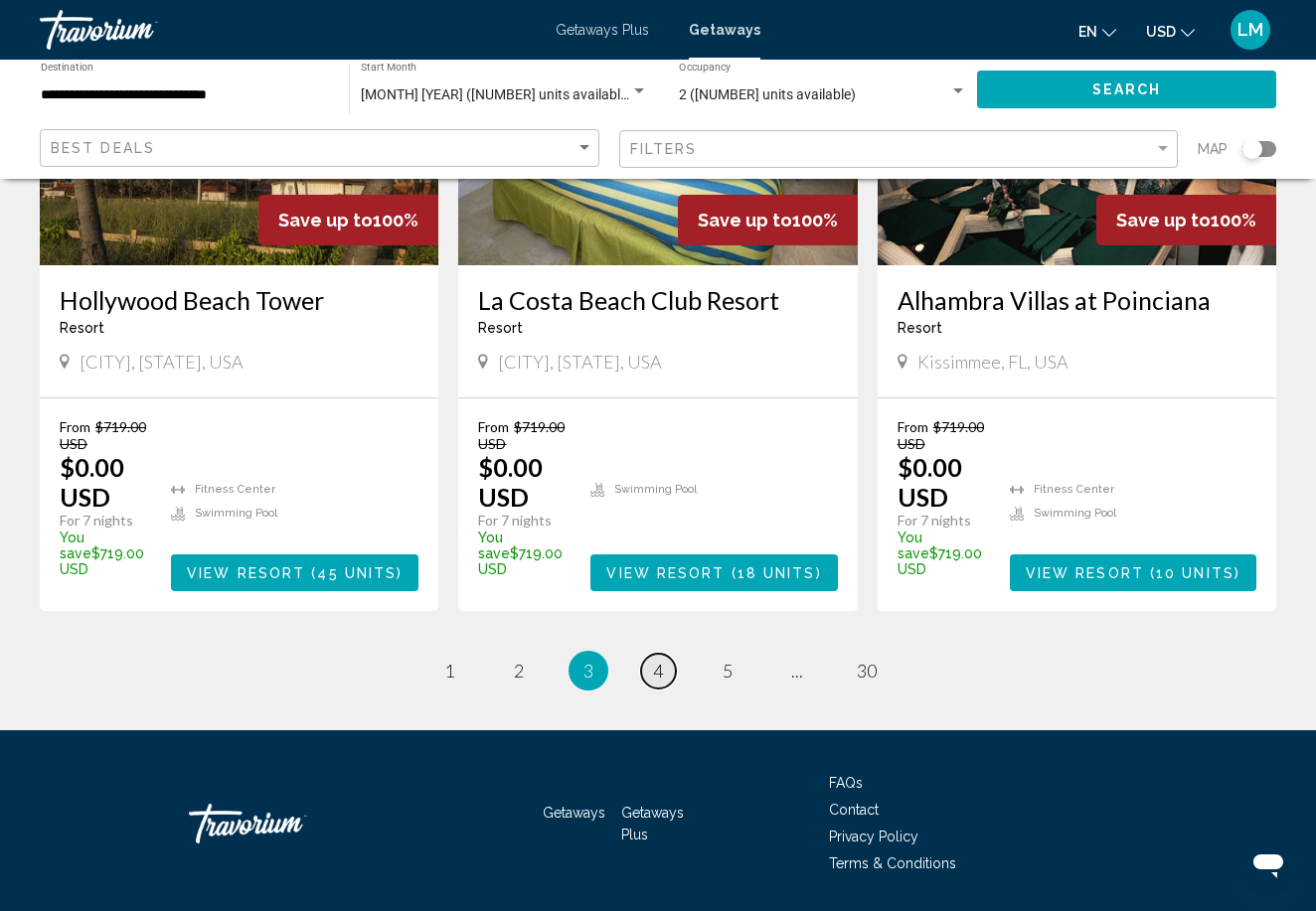 click on "4" at bounding box center (658, 671) 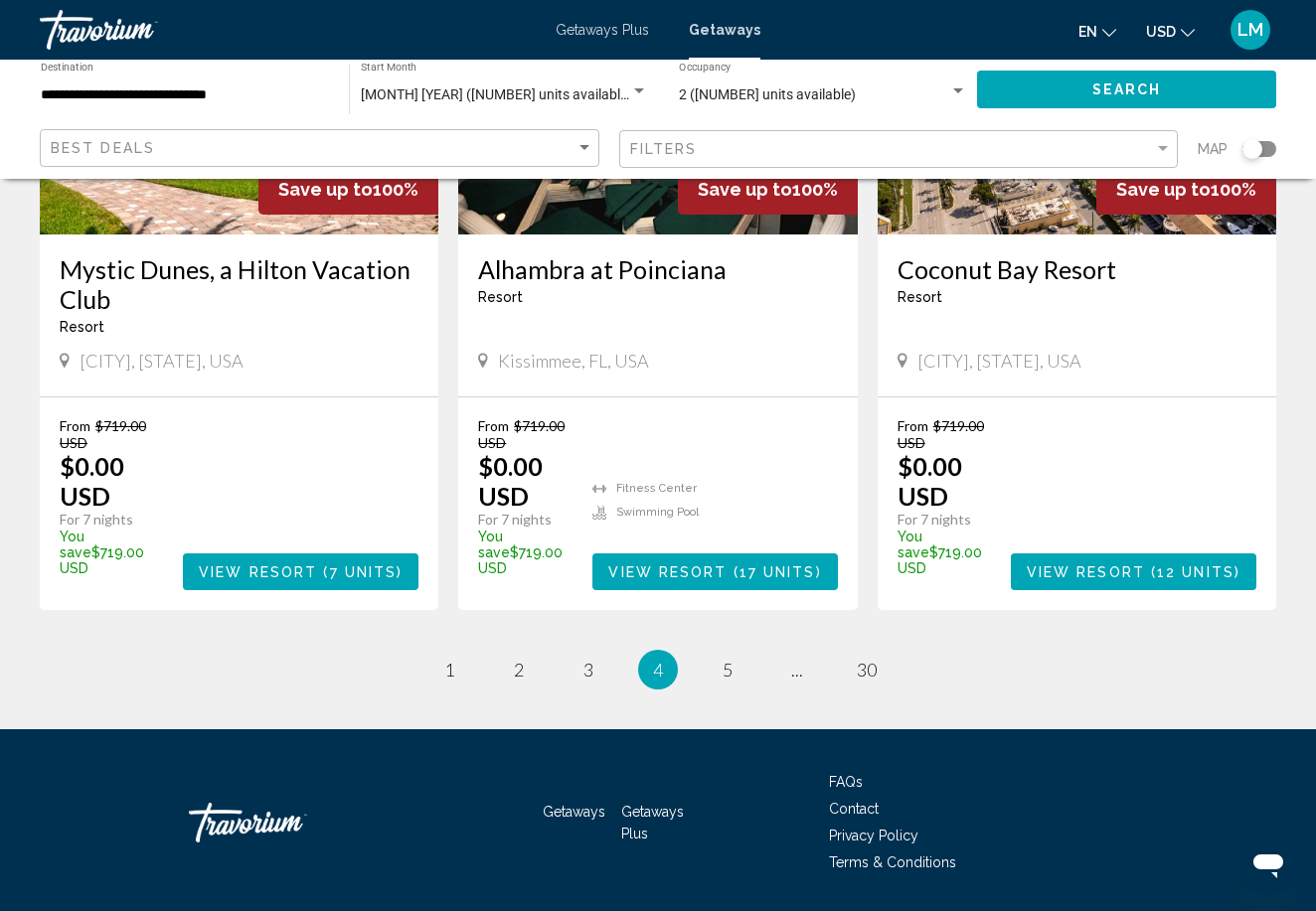 scroll, scrollTop: 2550, scrollLeft: 0, axis: vertical 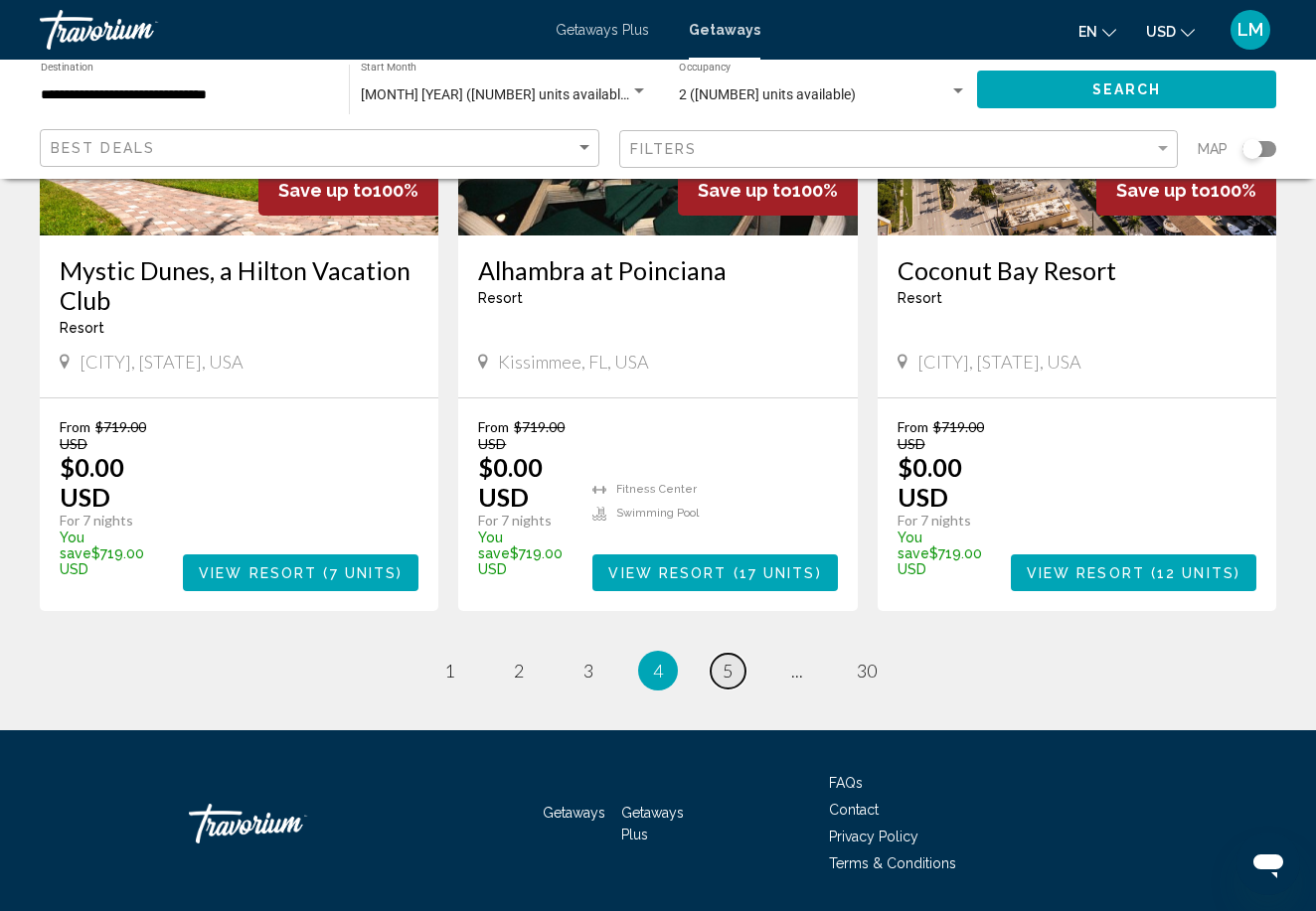click on "5" at bounding box center (728, 671) 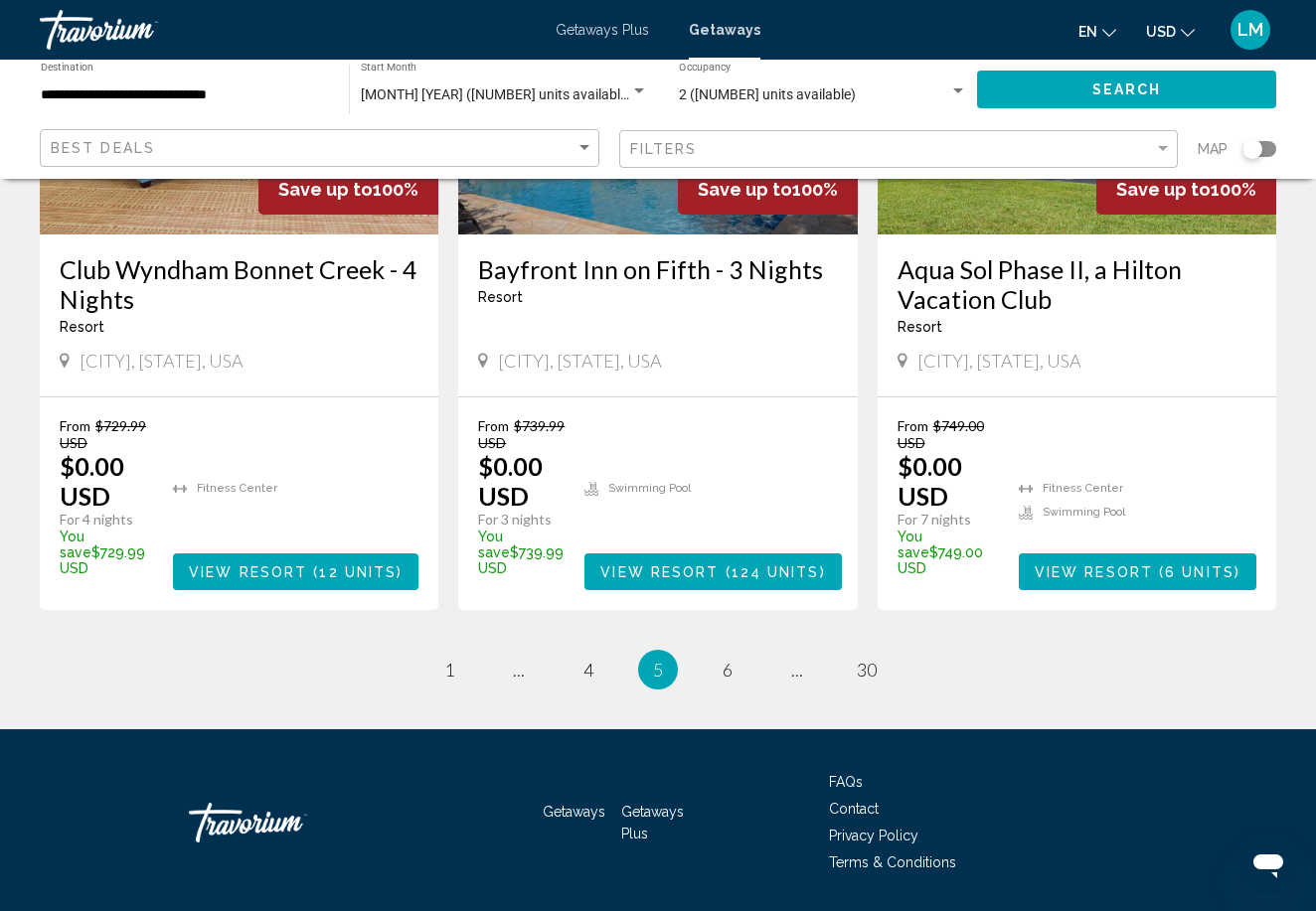 scroll, scrollTop: 2550, scrollLeft: 0, axis: vertical 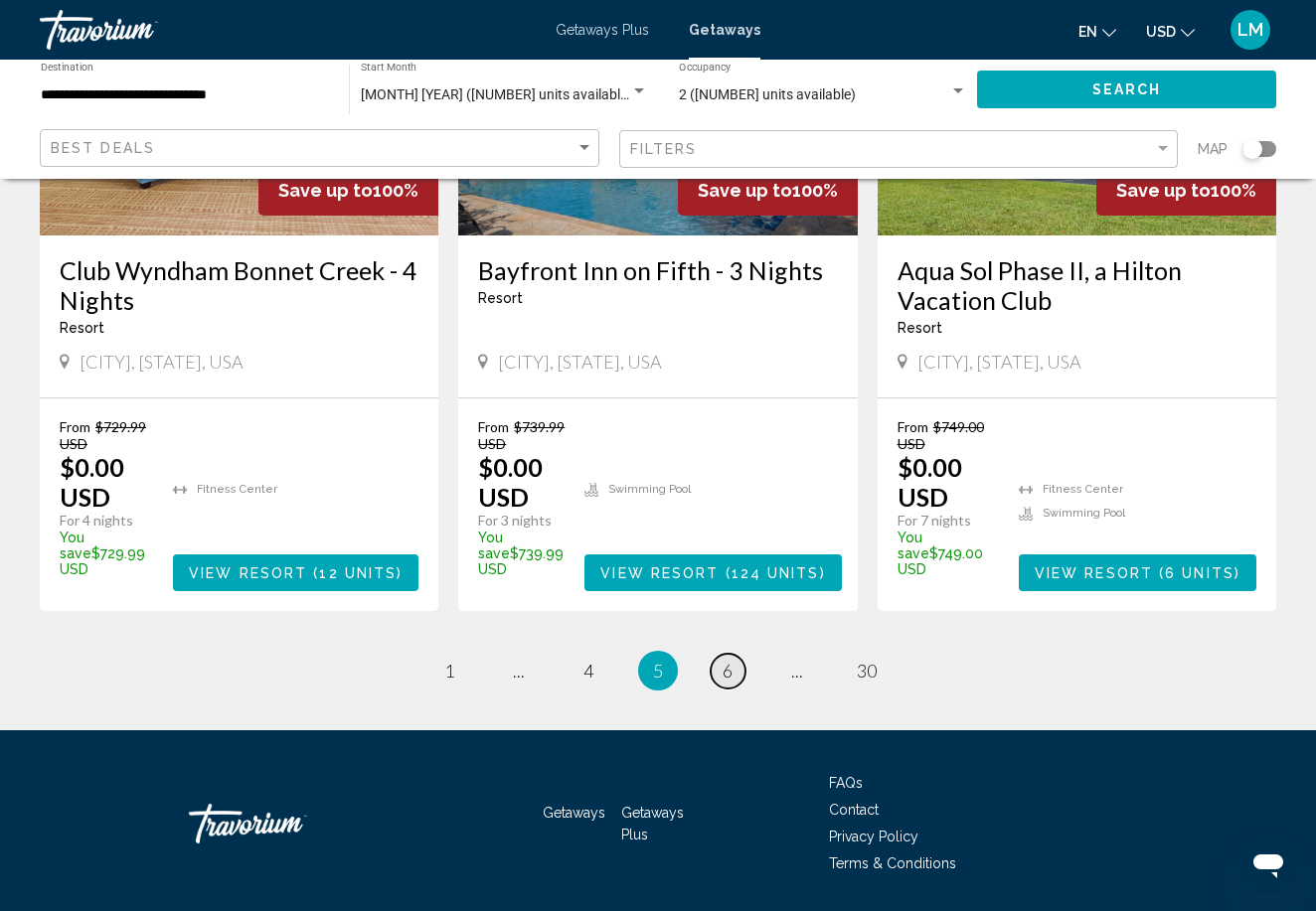 click on "6" at bounding box center (728, 671) 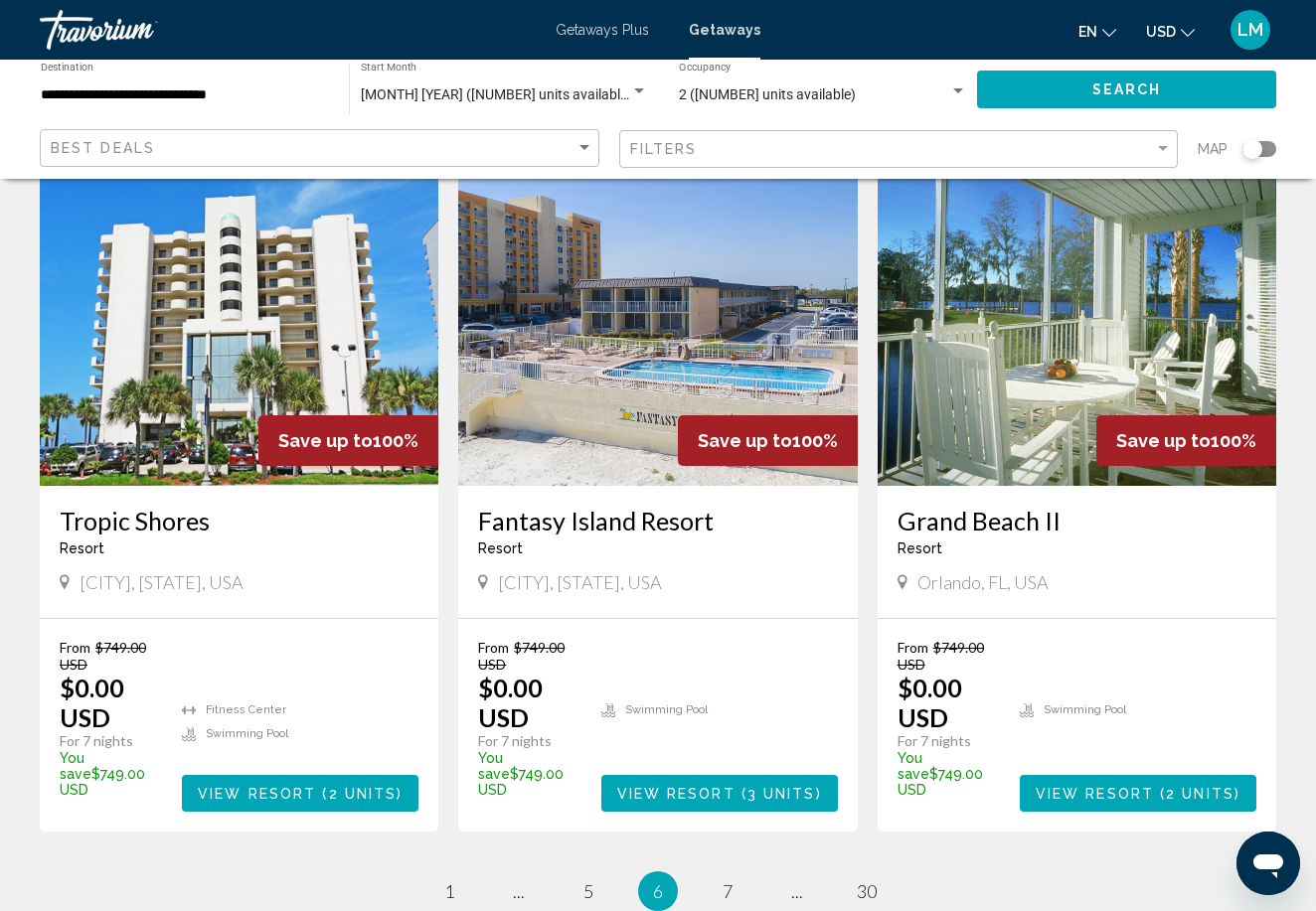 scroll, scrollTop: 2301, scrollLeft: 0, axis: vertical 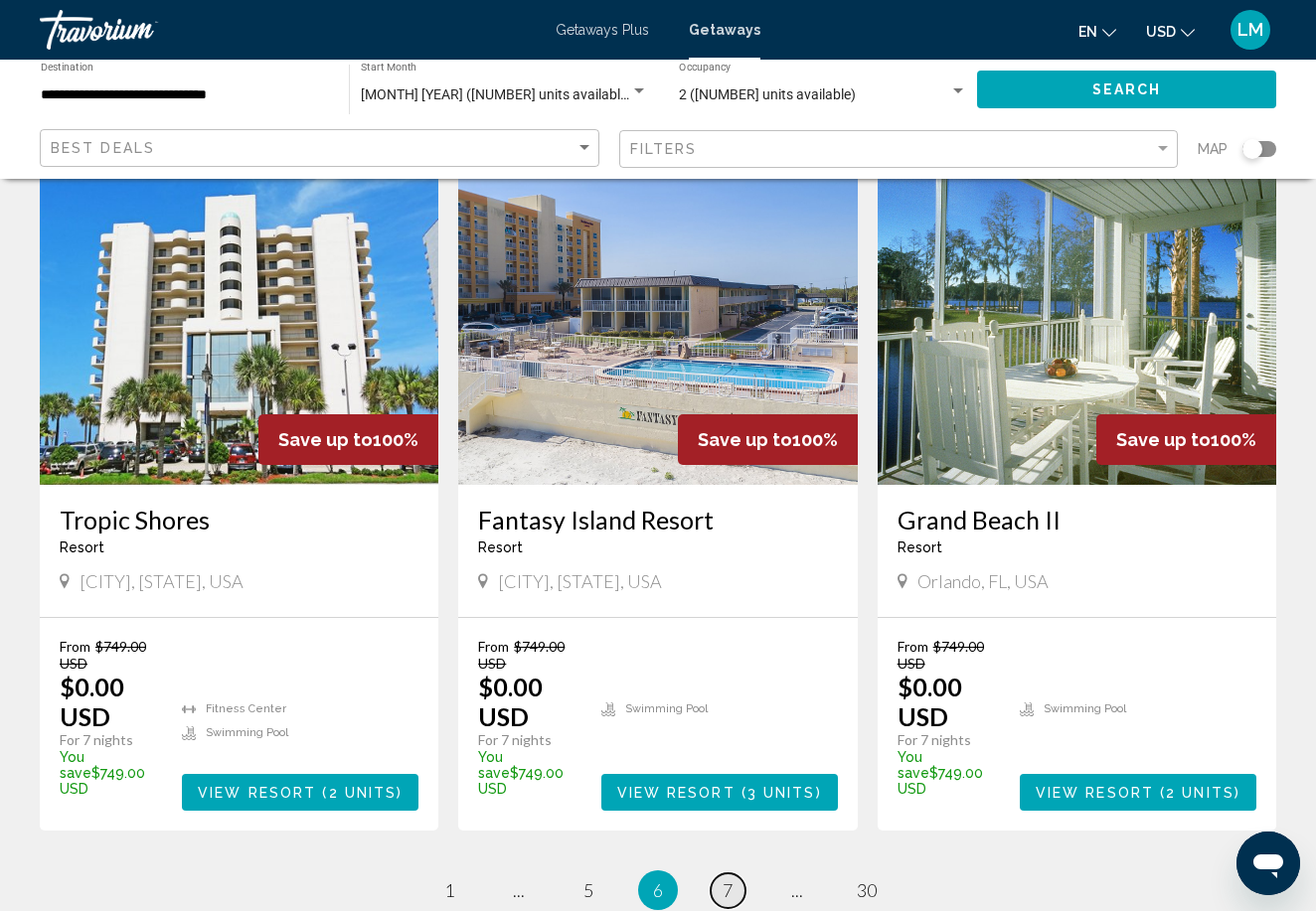 click on "7" at bounding box center [728, 890] 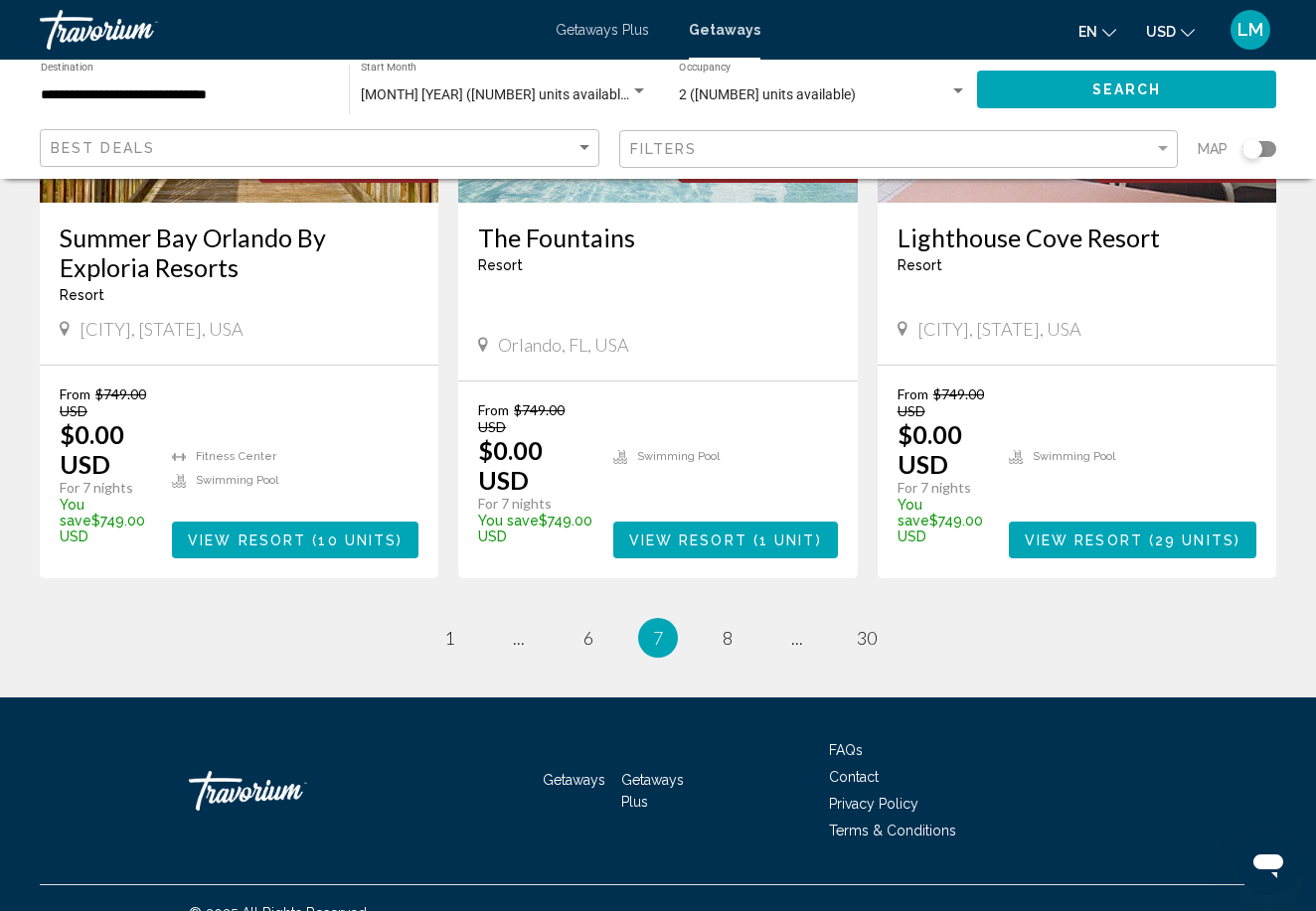 scroll, scrollTop: 2550, scrollLeft: 0, axis: vertical 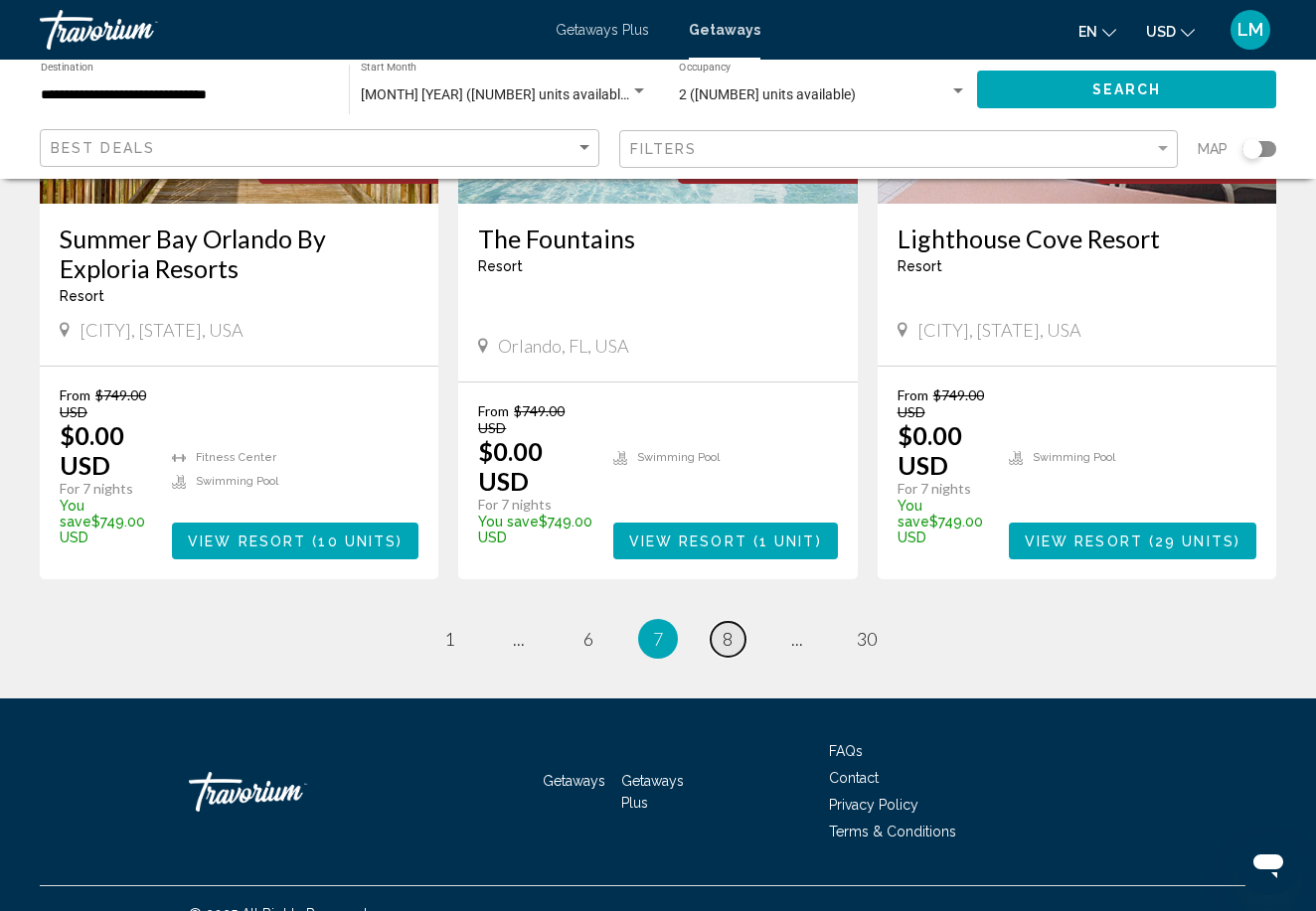click on "page  8" at bounding box center [728, 639] 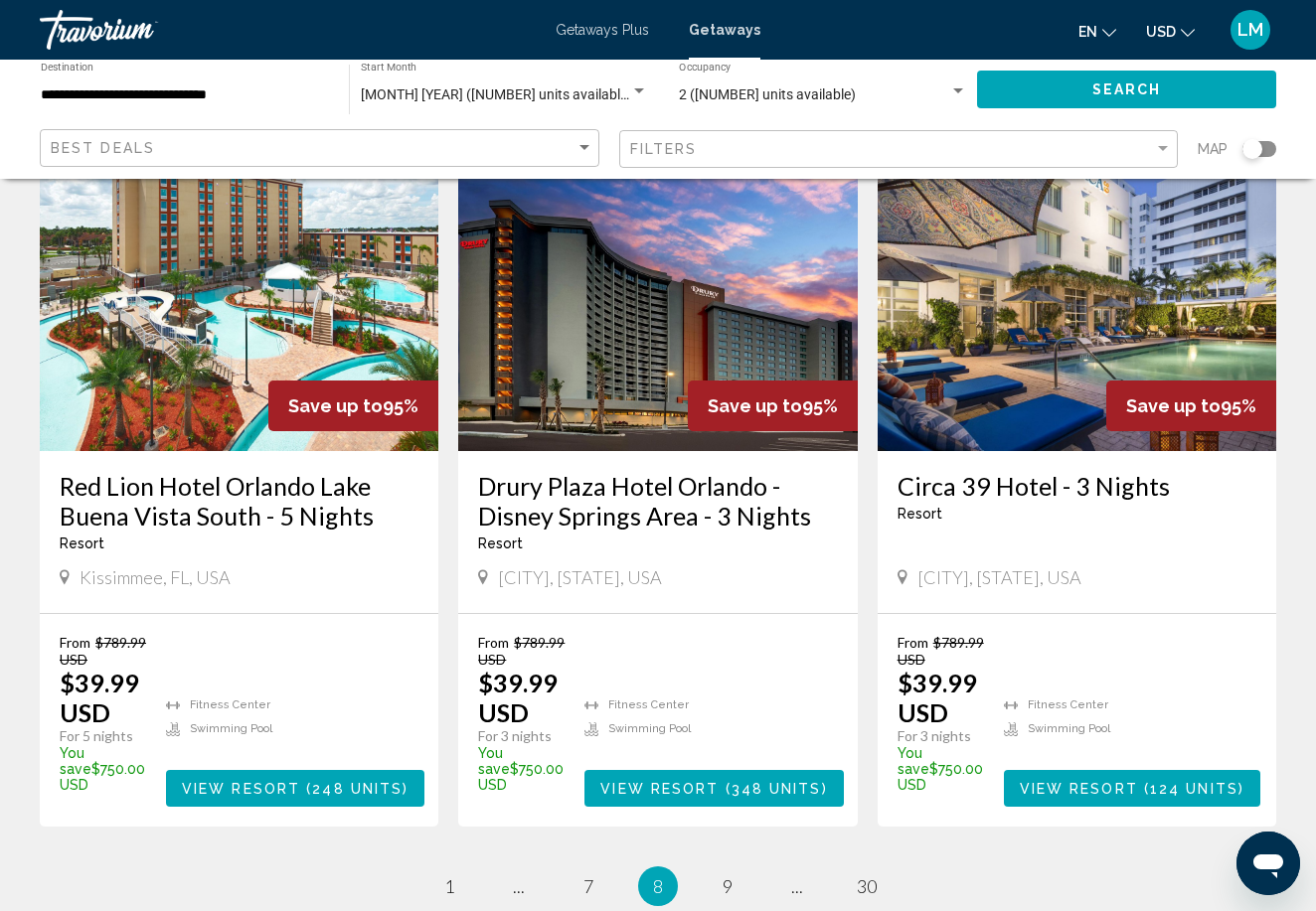 scroll, scrollTop: 2336, scrollLeft: 0, axis: vertical 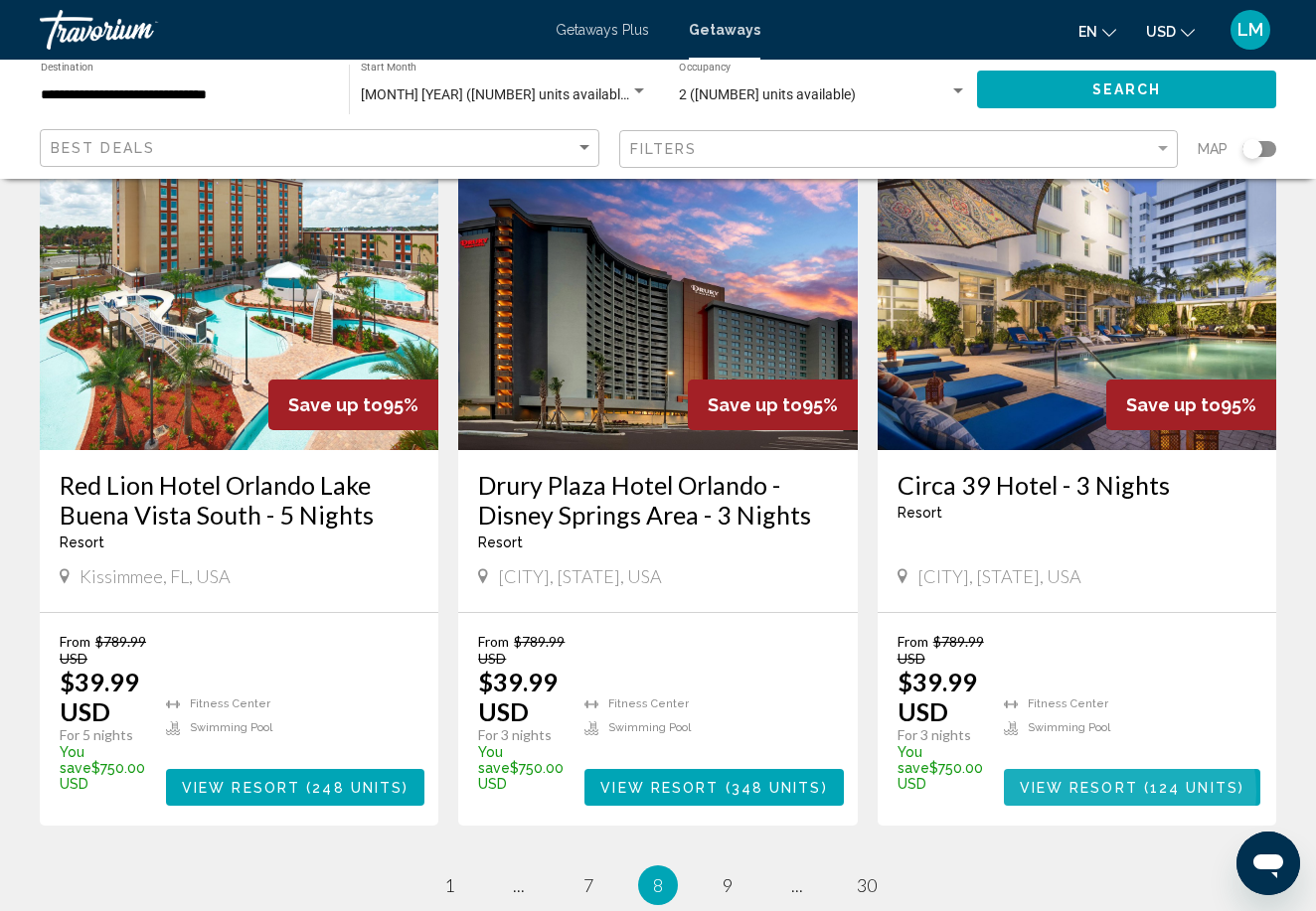 click on "View Resort" at bounding box center [1078, 788] 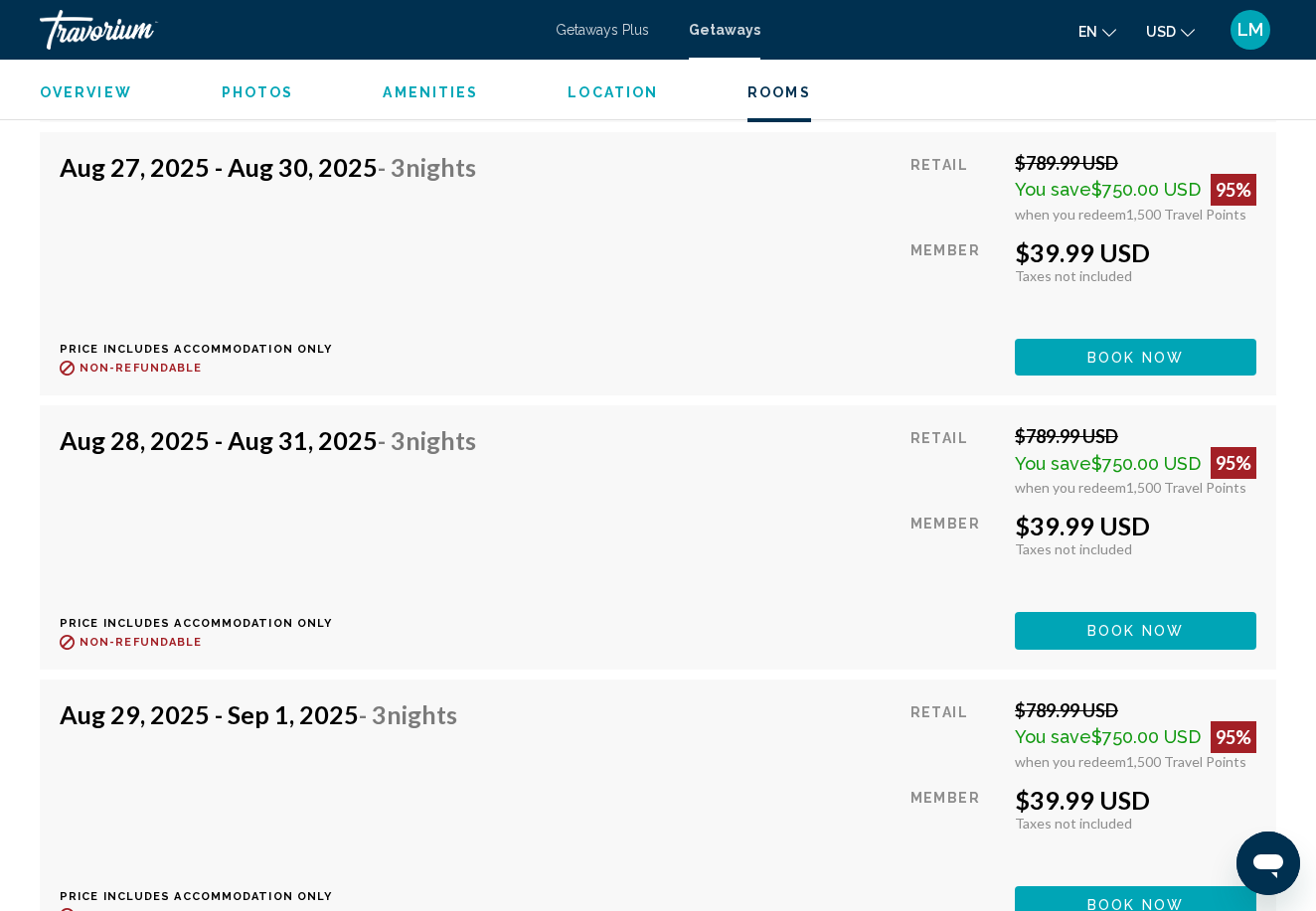 scroll, scrollTop: 10588, scrollLeft: 0, axis: vertical 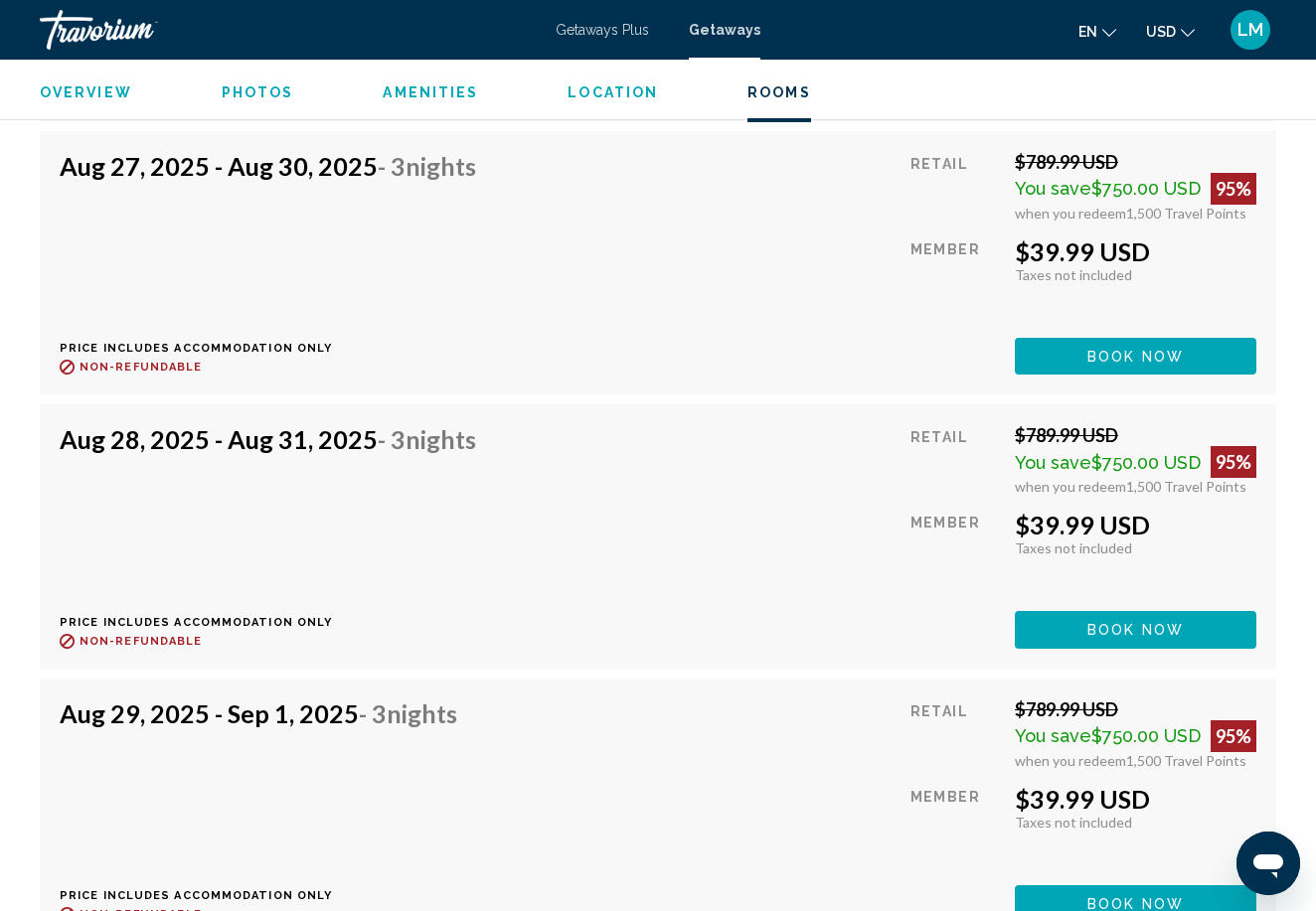 click on "Book now" at bounding box center (1135, -6757) 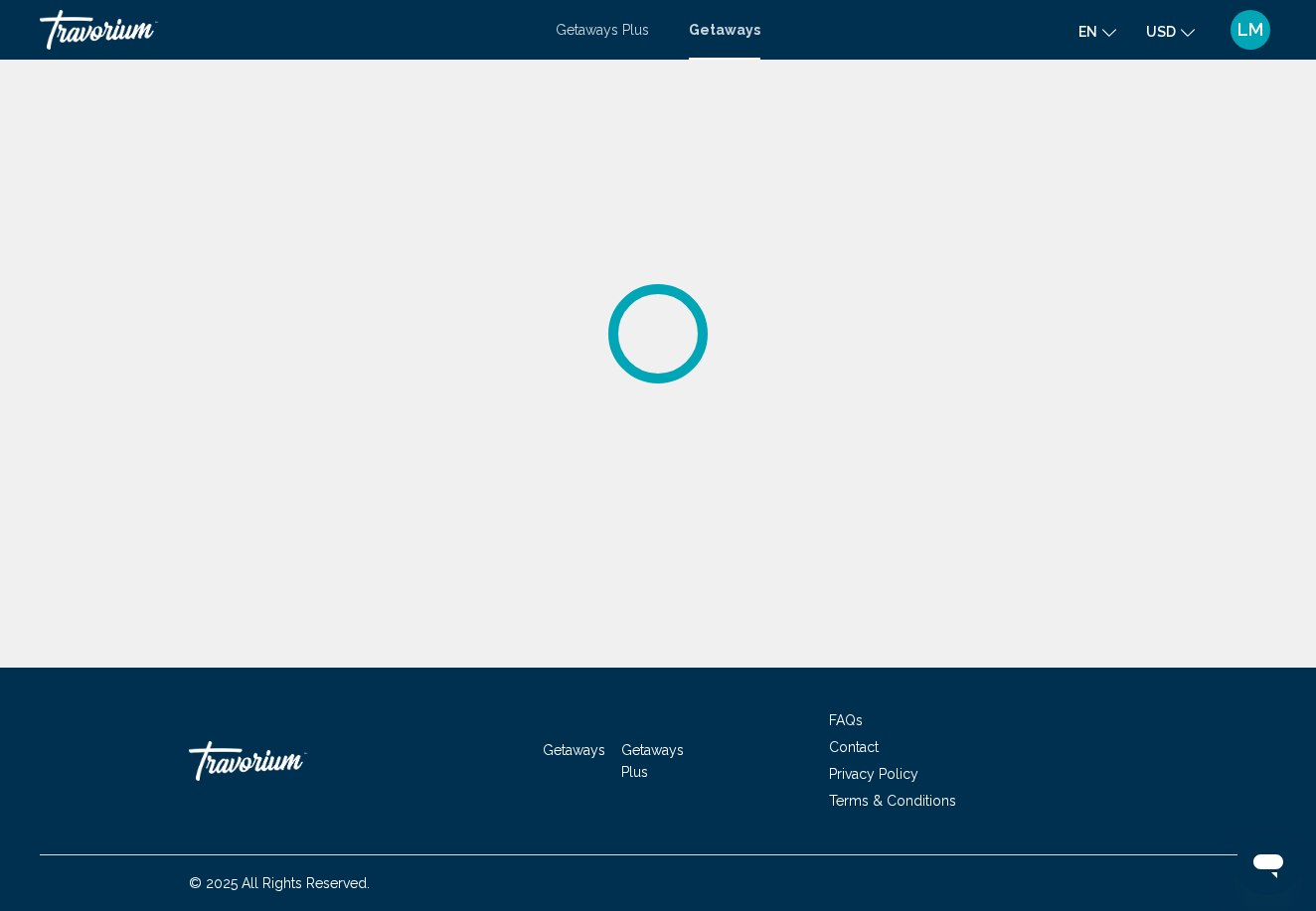 scroll, scrollTop: 0, scrollLeft: 0, axis: both 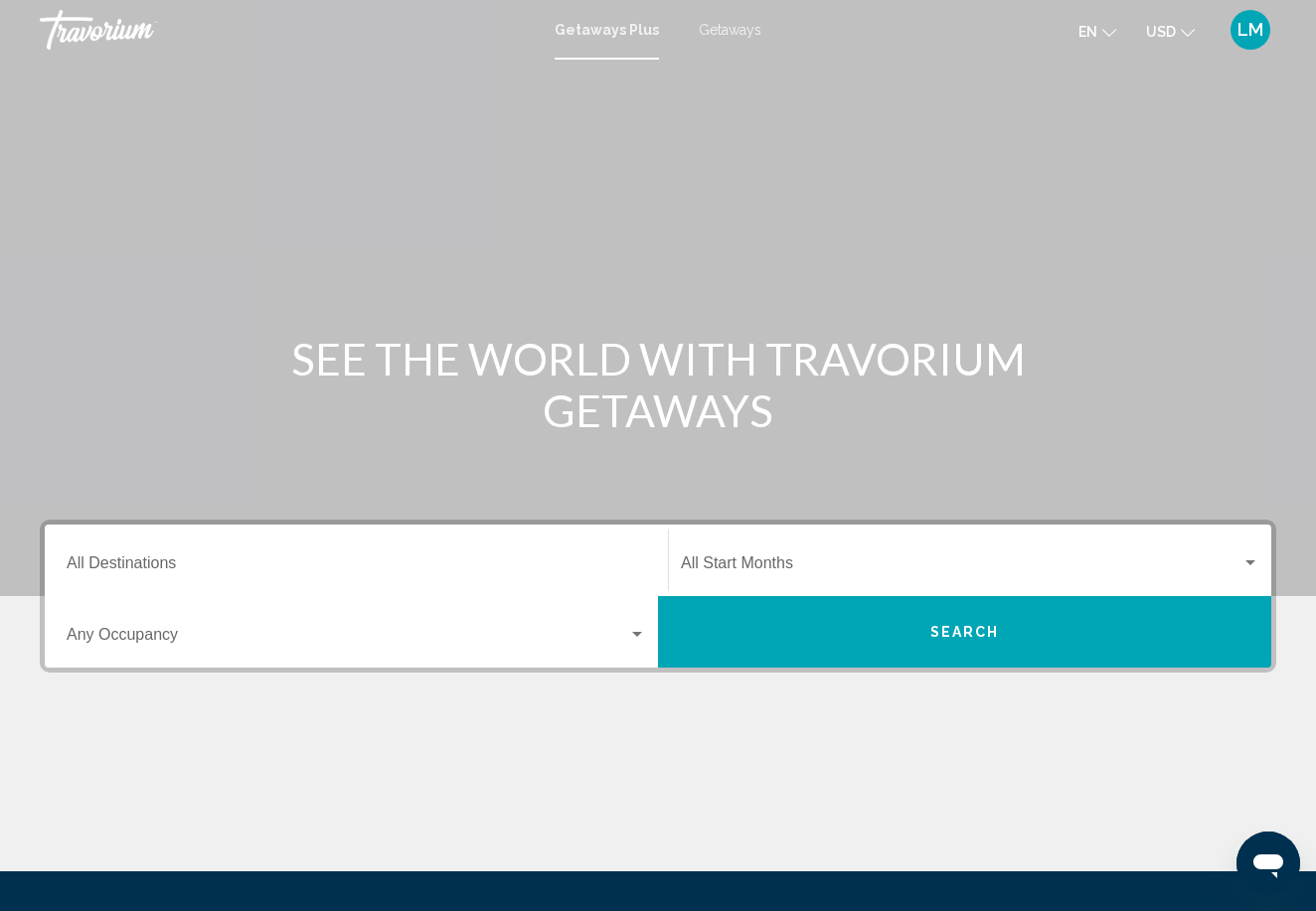 click on "Destination All Destinations" at bounding box center (356, 560) 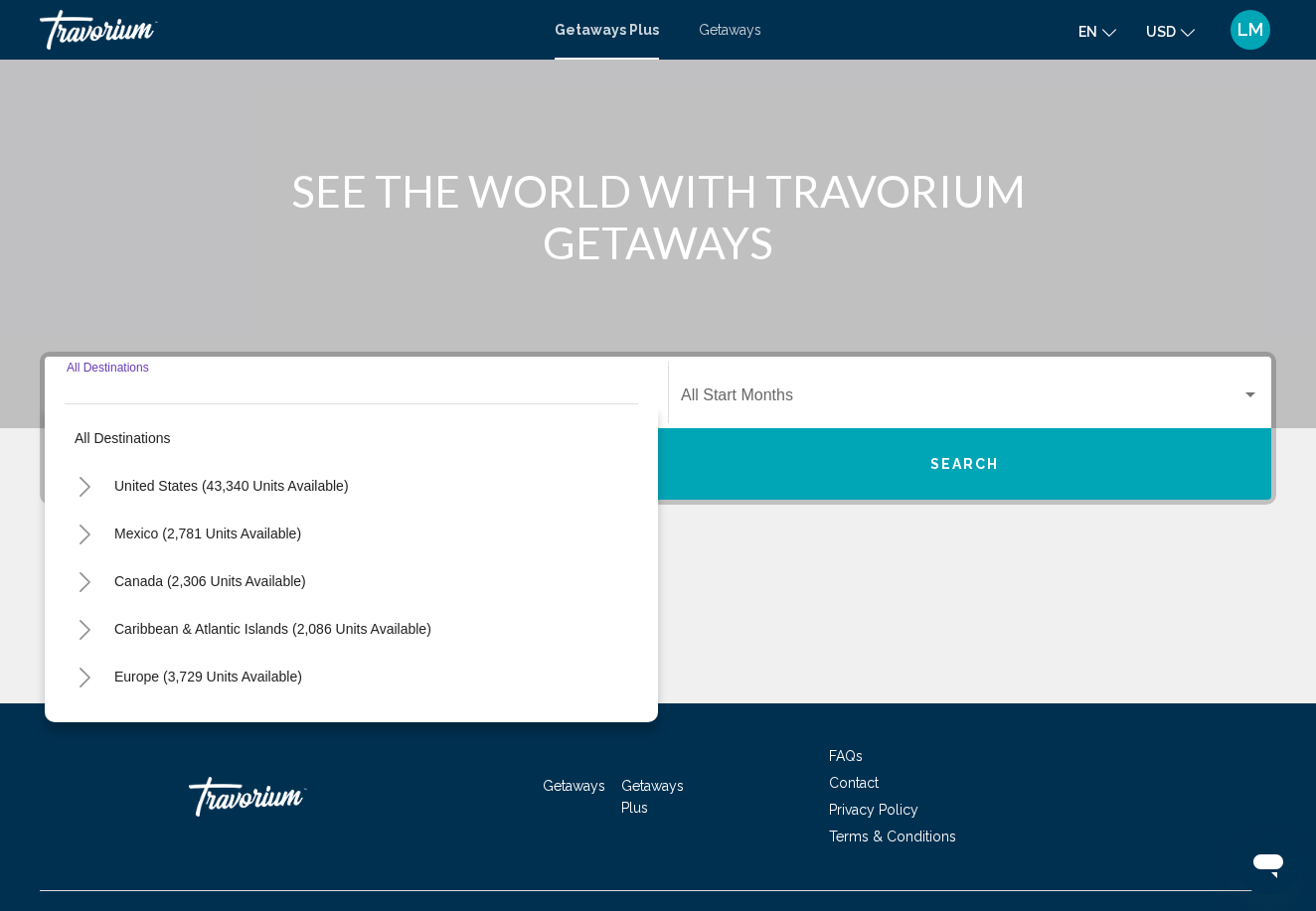 scroll, scrollTop: 204, scrollLeft: 0, axis: vertical 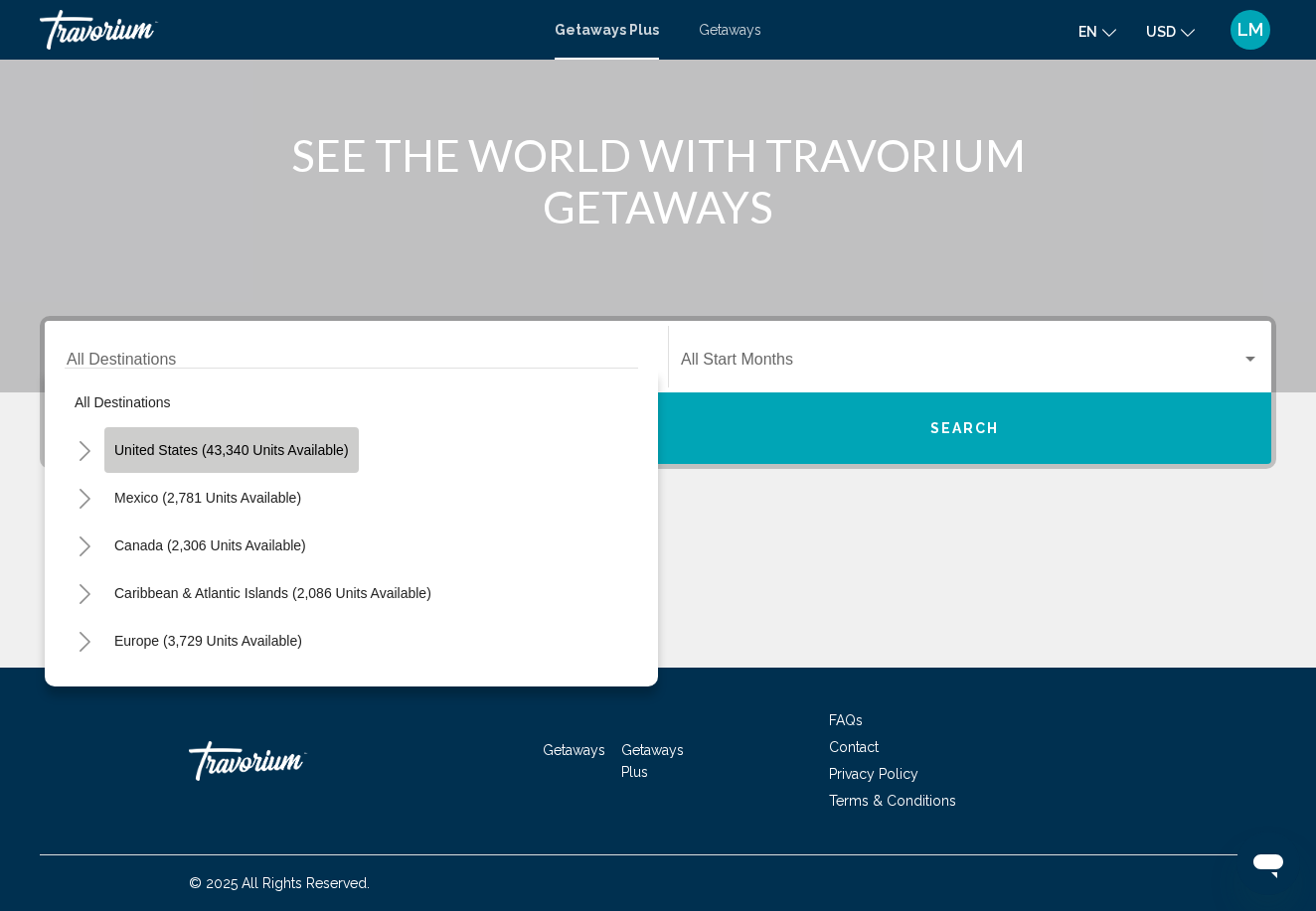 click on "United States (43,340 units available)" at bounding box center (208, 498) 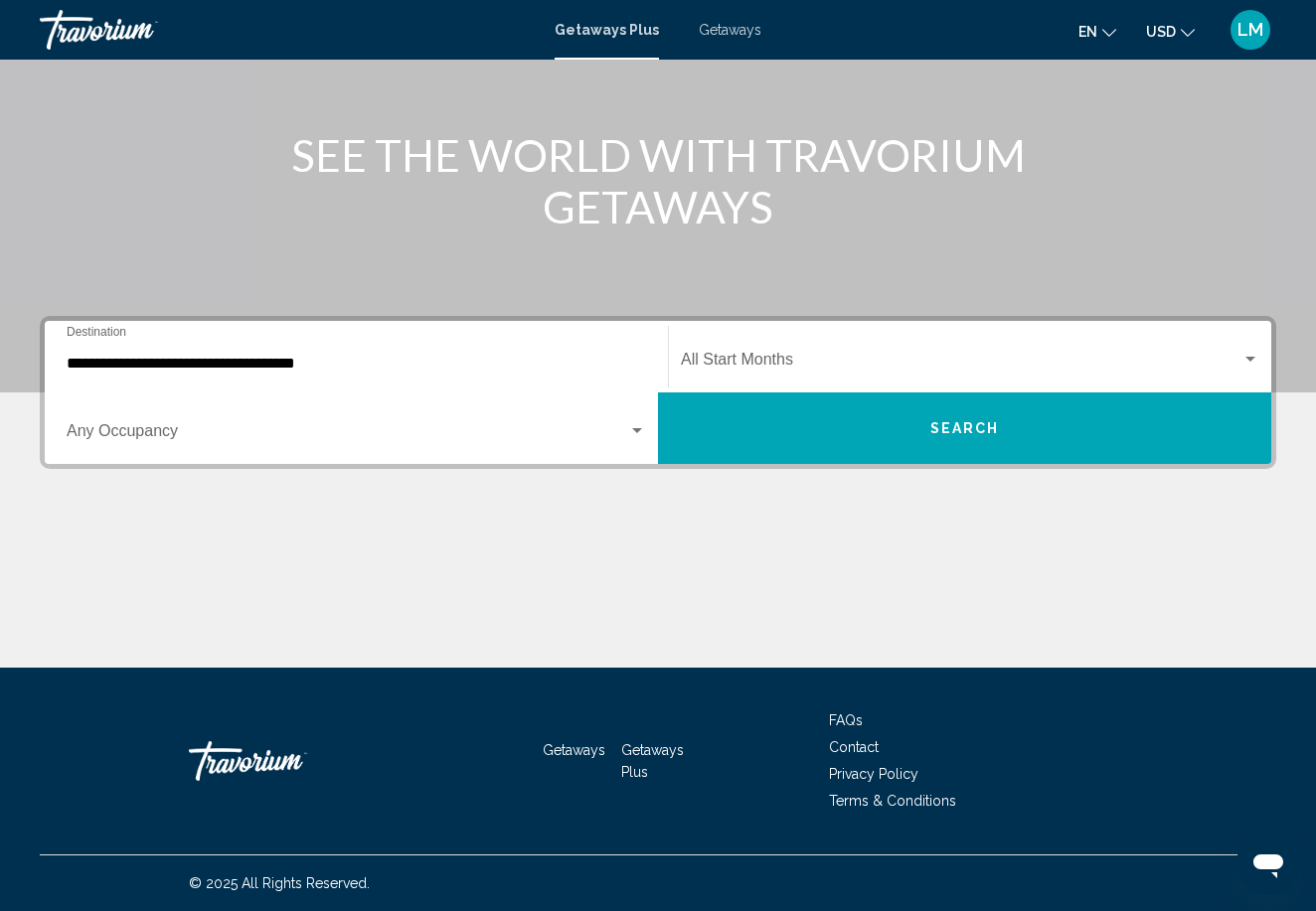 click on "Start Month All Start Months" 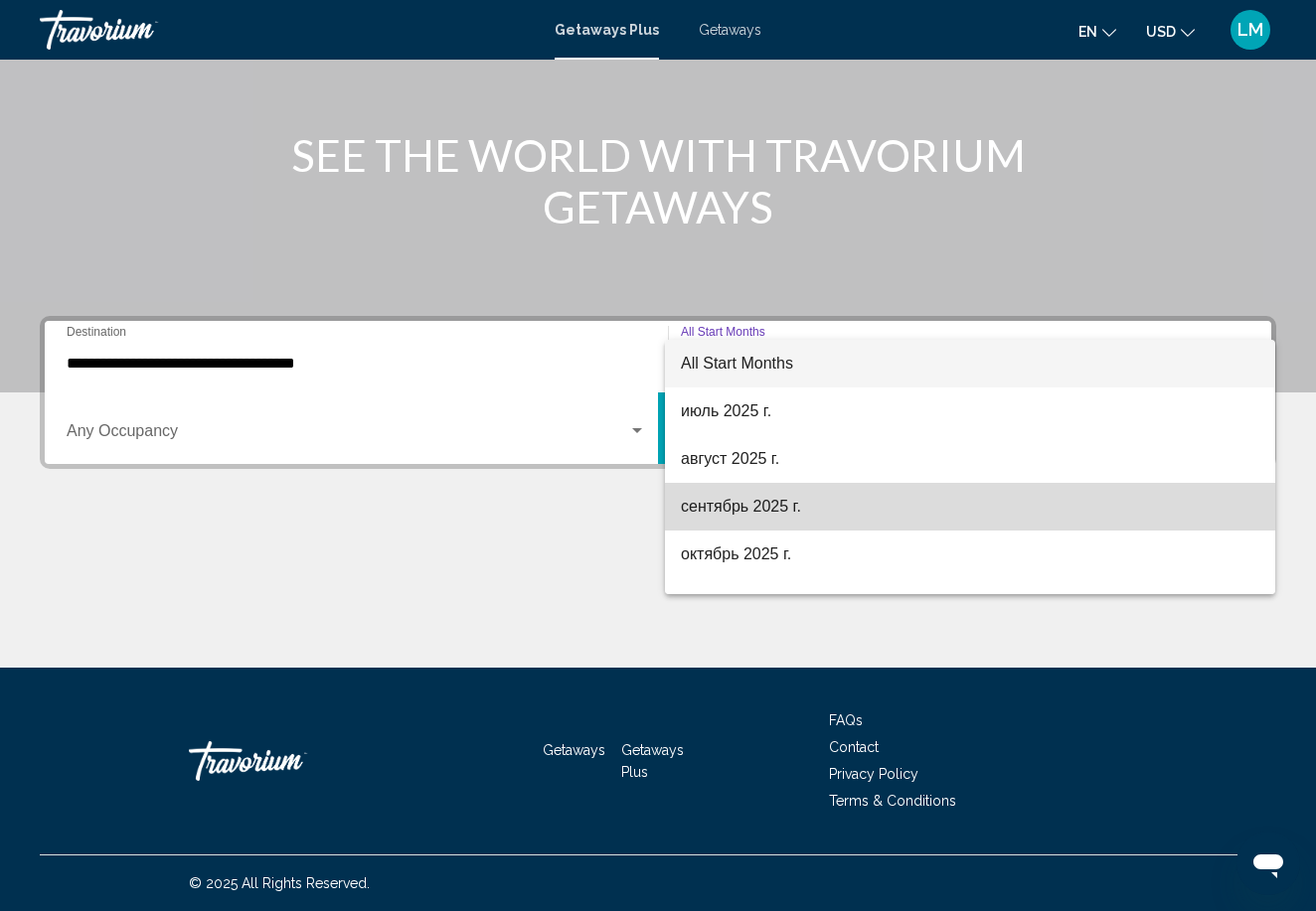 click on "сентябрь 2025 г." at bounding box center (970, 507) 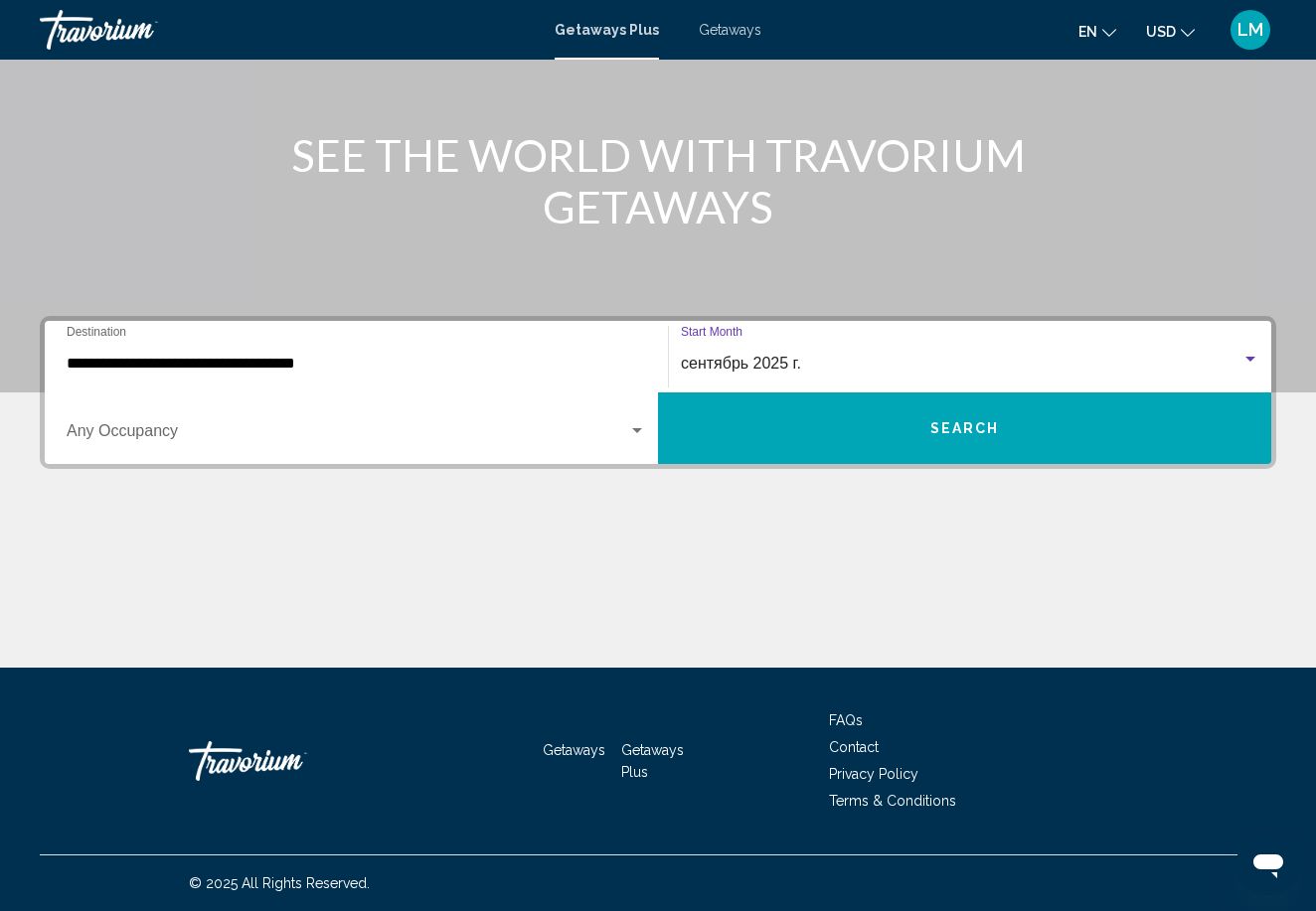 click at bounding box center [347, 435] 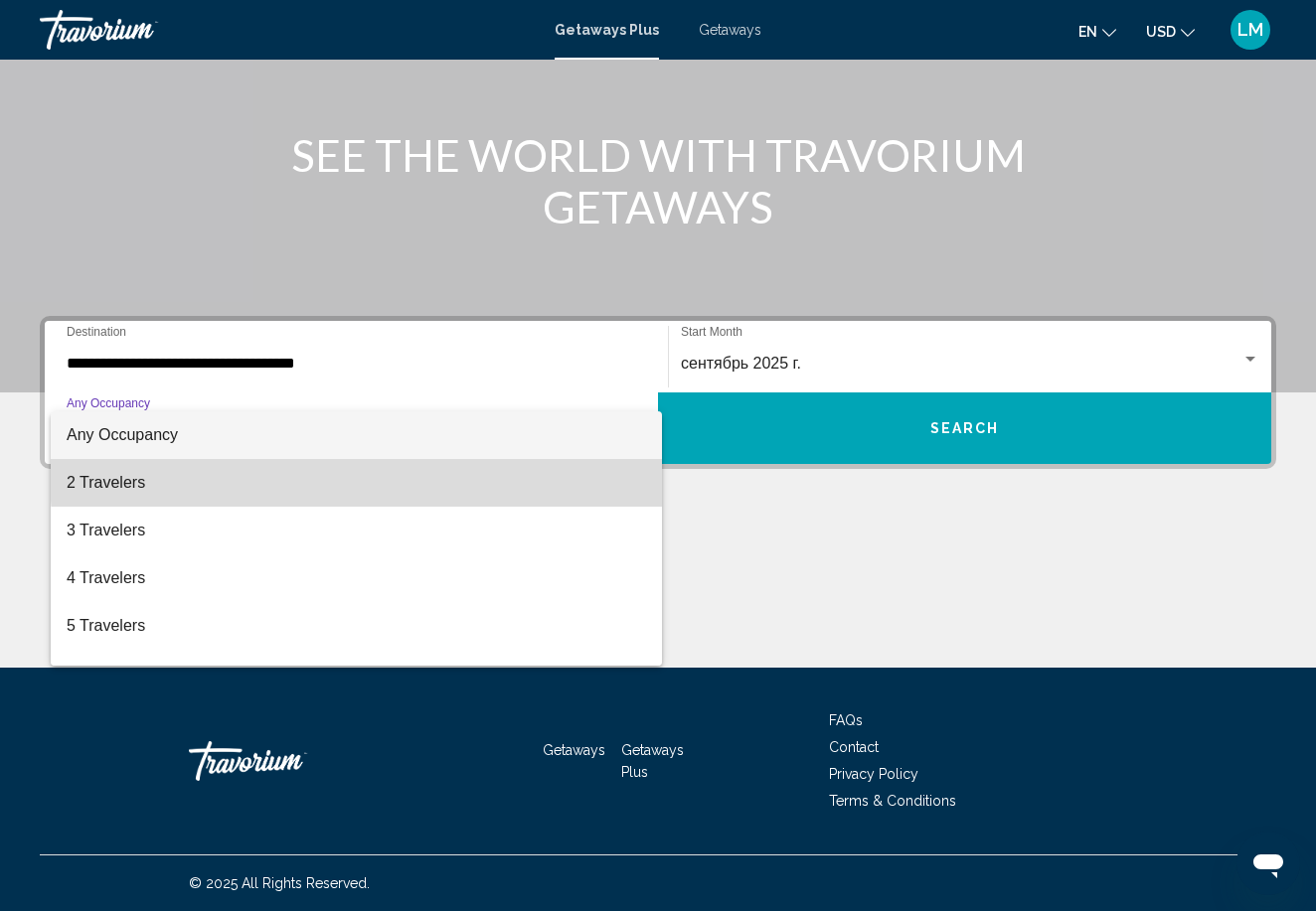 click on "2 Travelers" at bounding box center (356, 483) 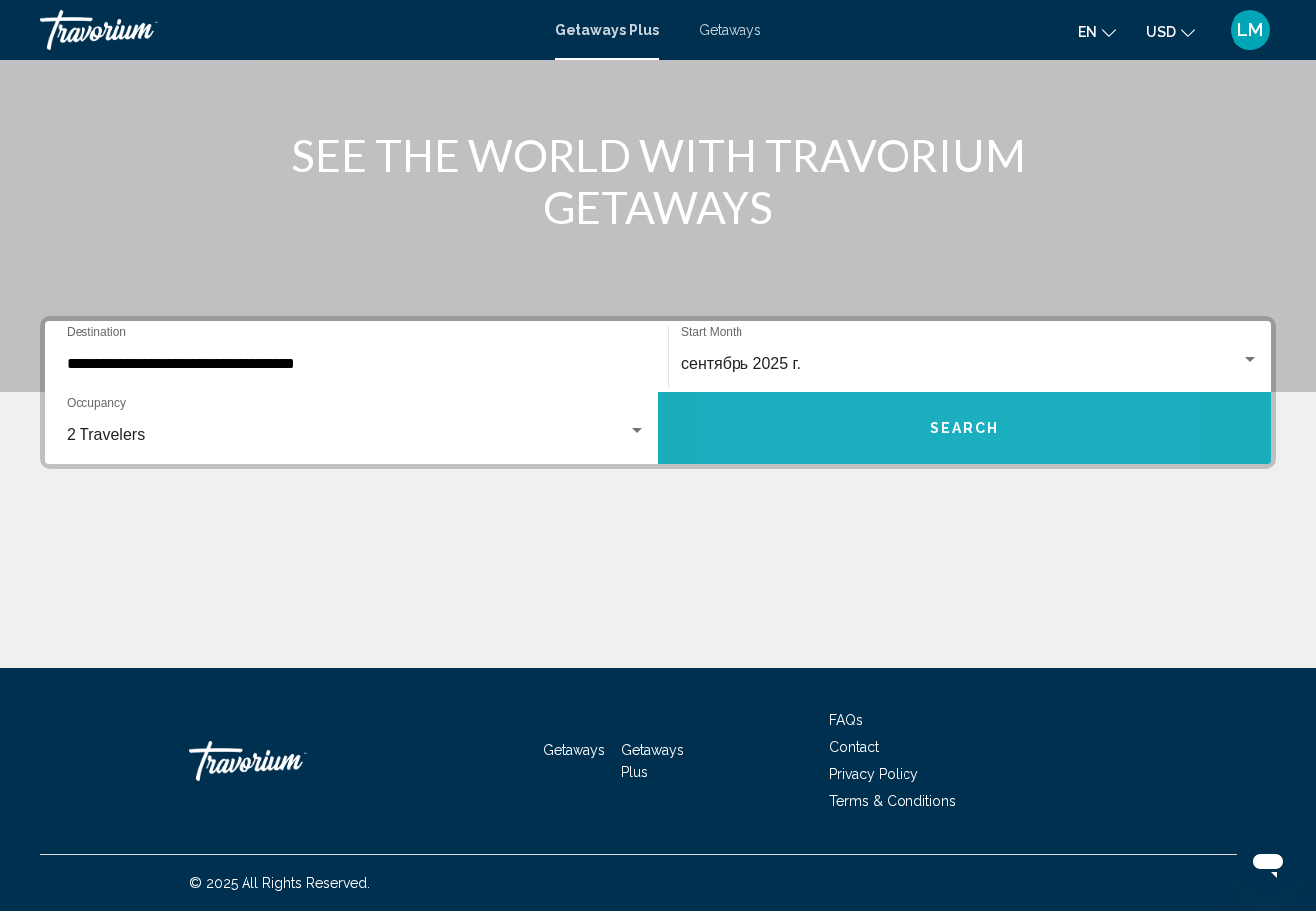 click on "Search" at bounding box center [964, 428] 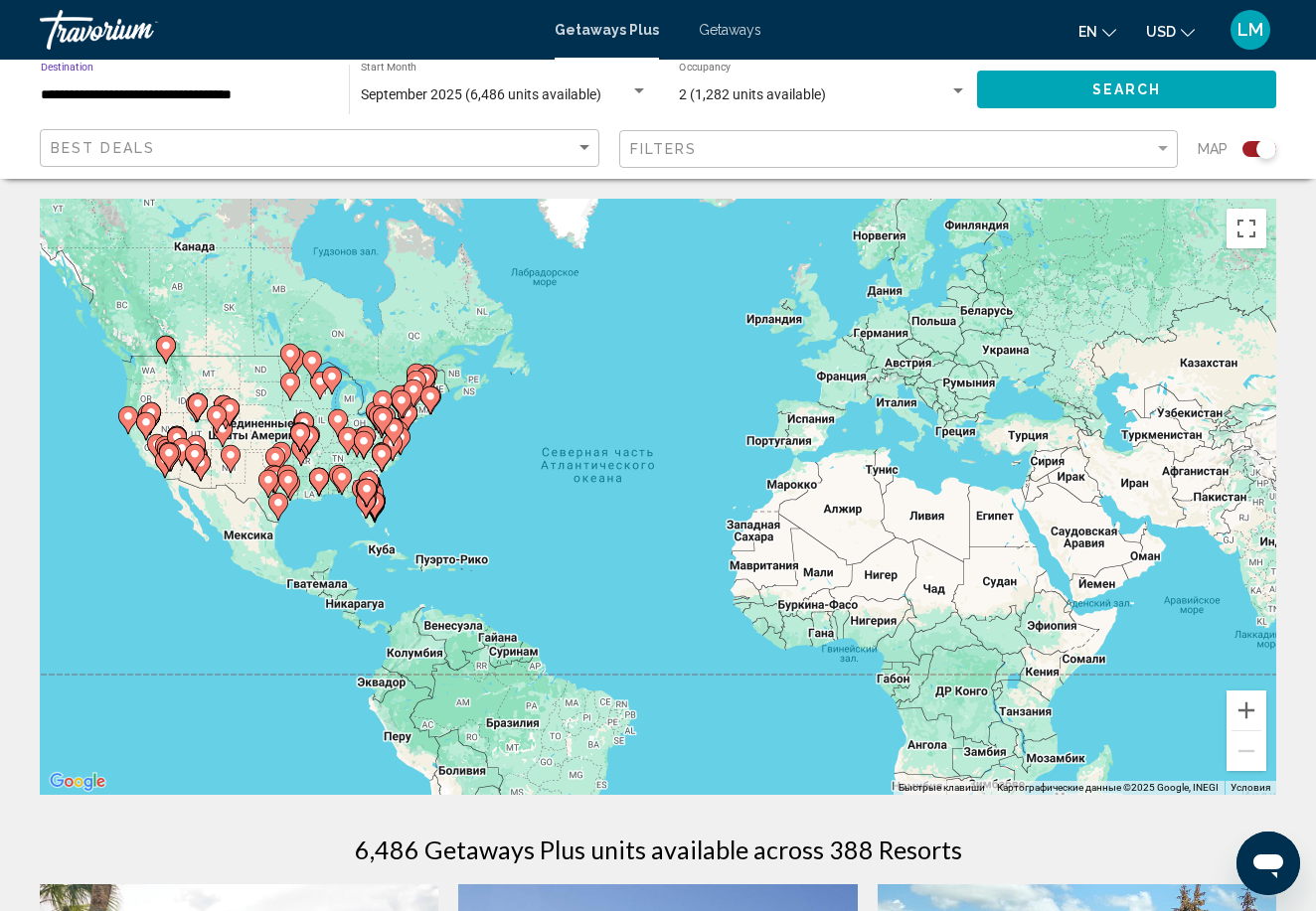 click on "**********" at bounding box center (185, 95) 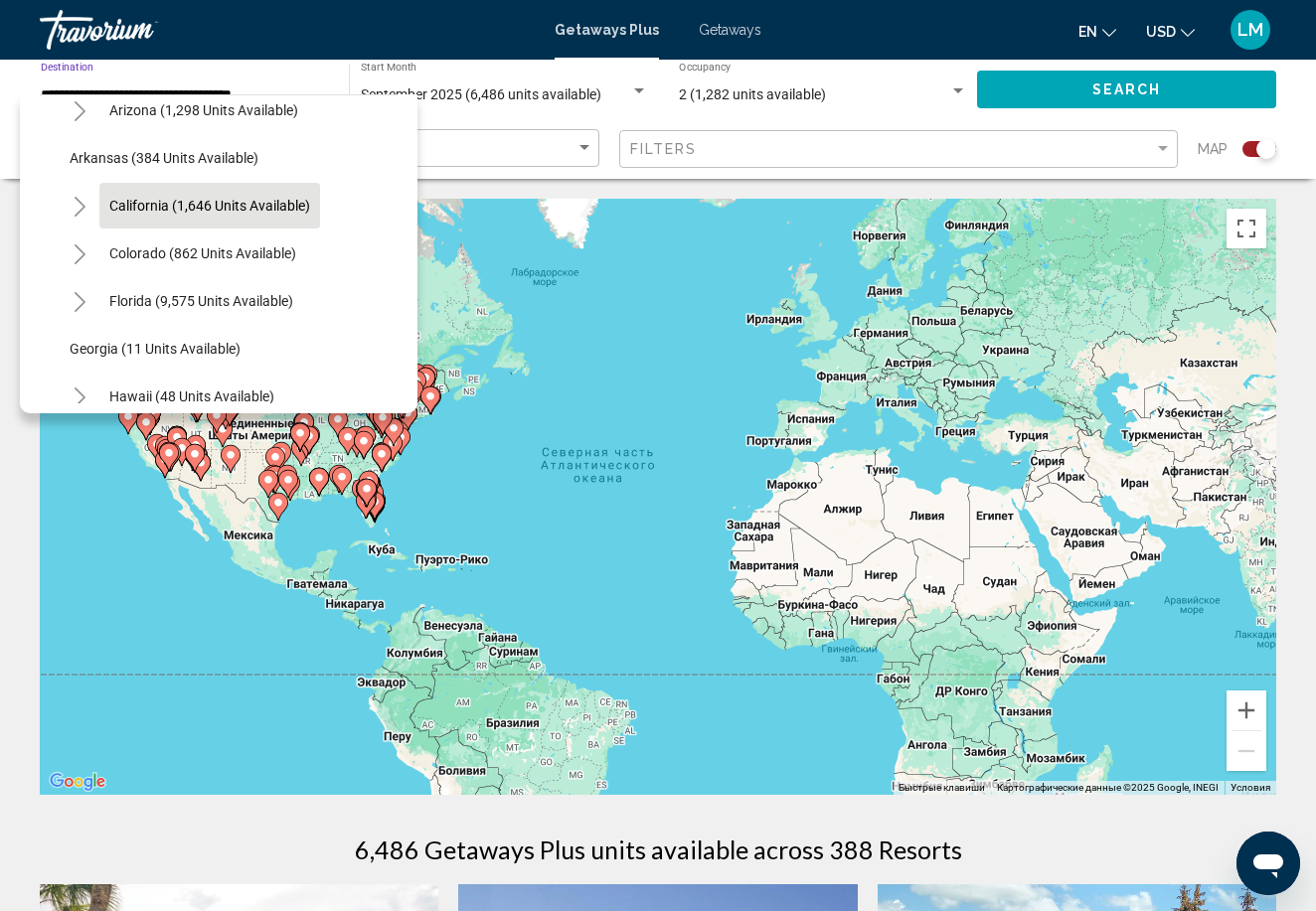 scroll, scrollTop: 136, scrollLeft: 0, axis: vertical 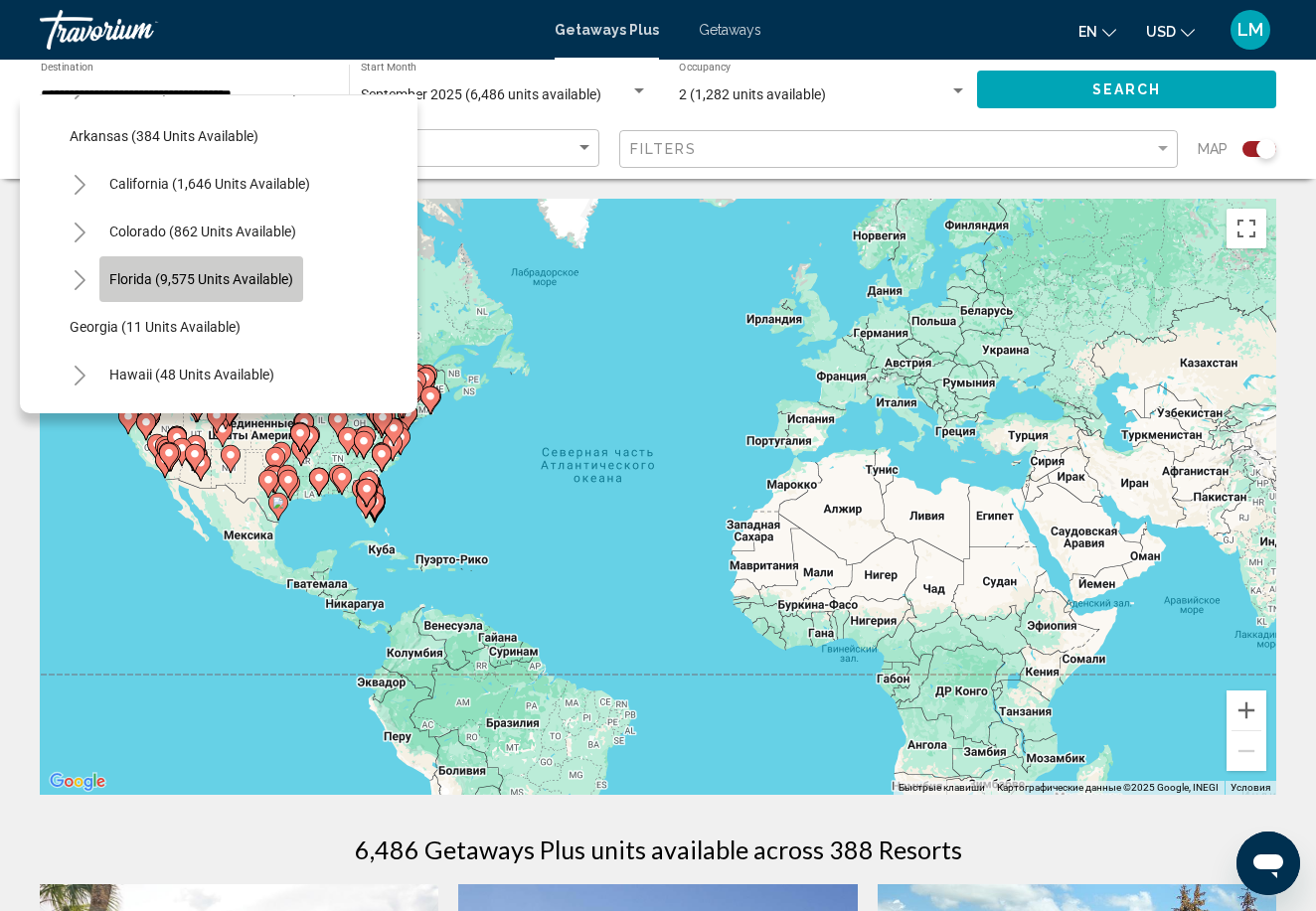 click on "Florida (9,575 units available)" 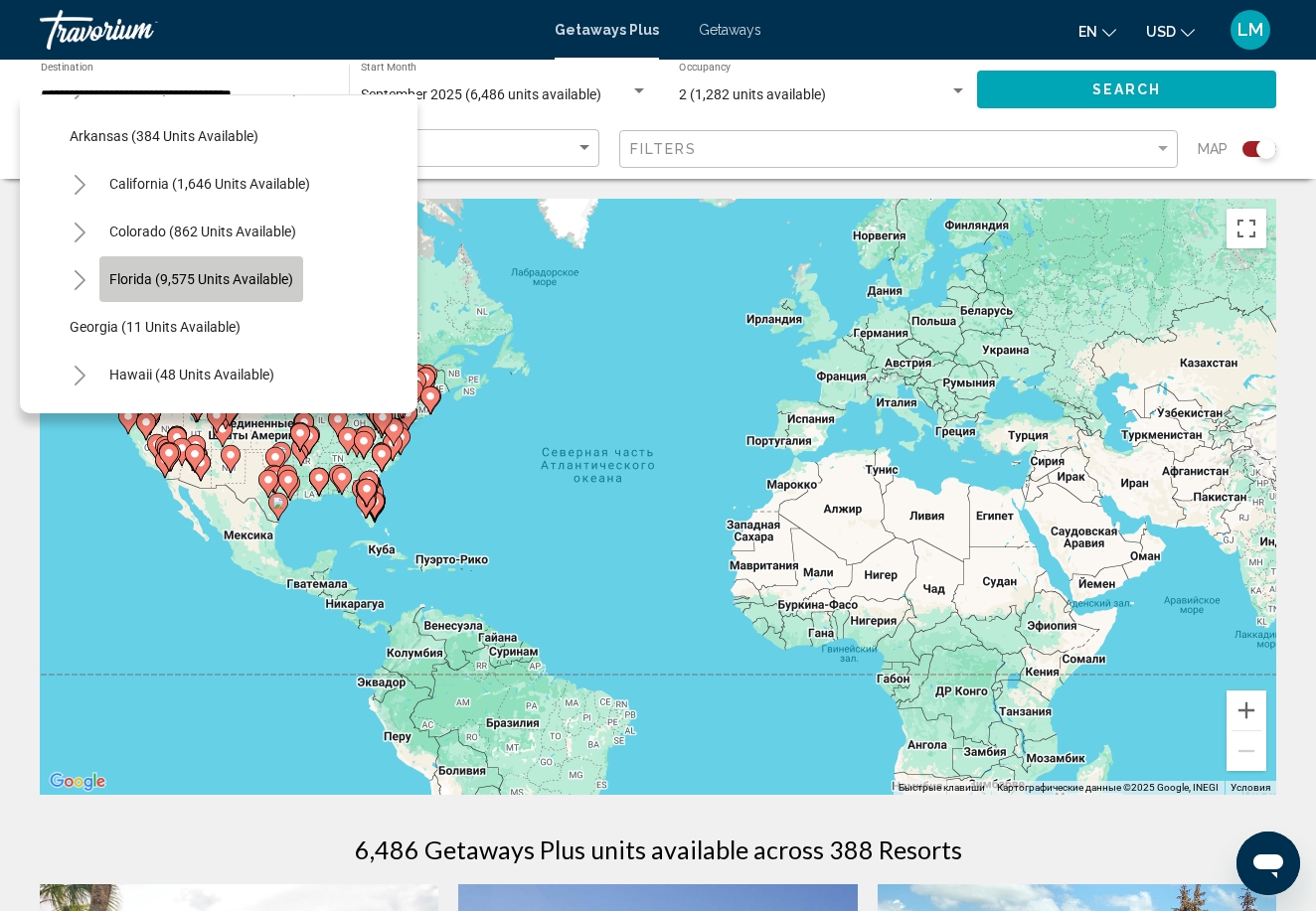 type on "**********" 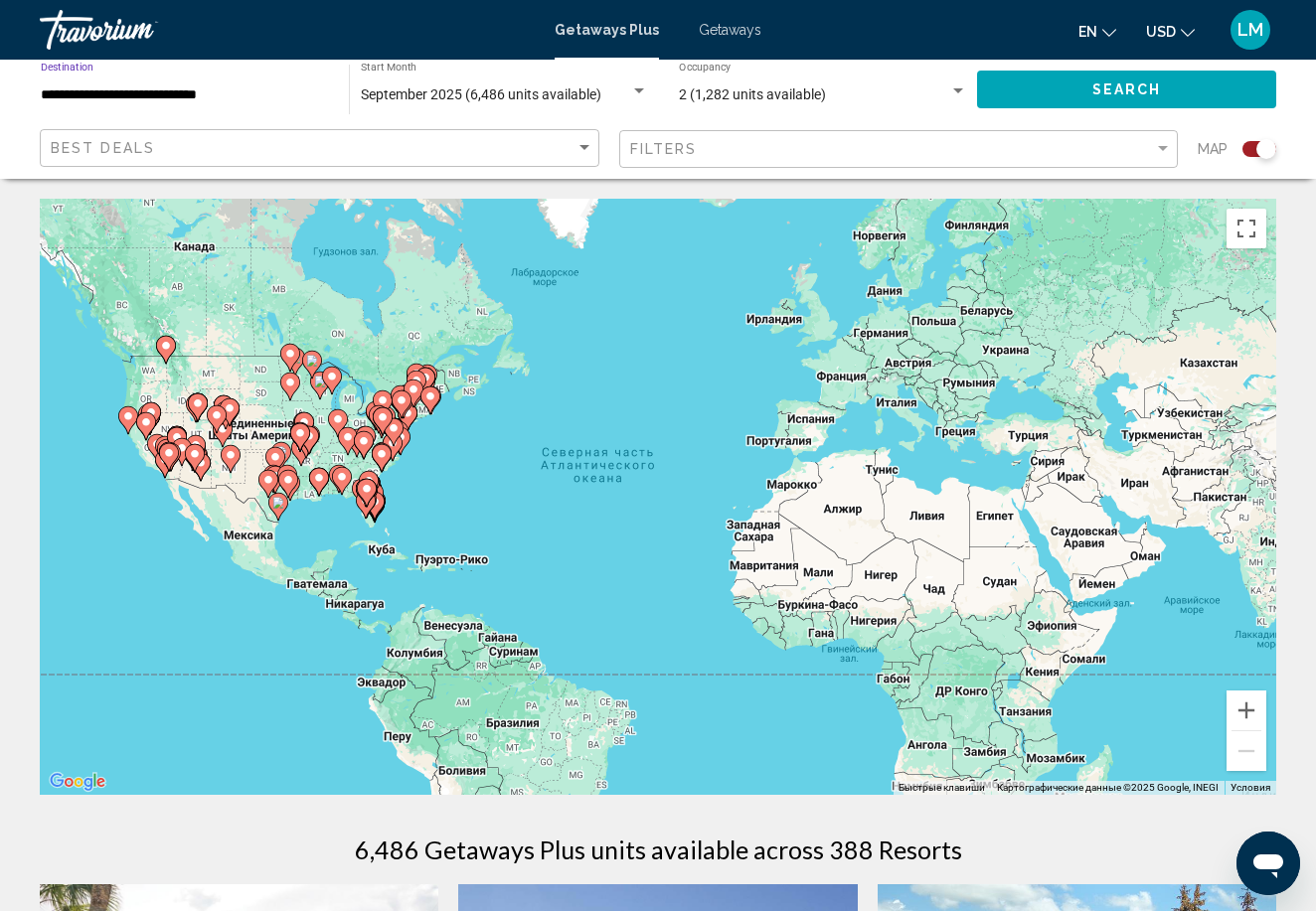 click on "**********" at bounding box center [185, 95] 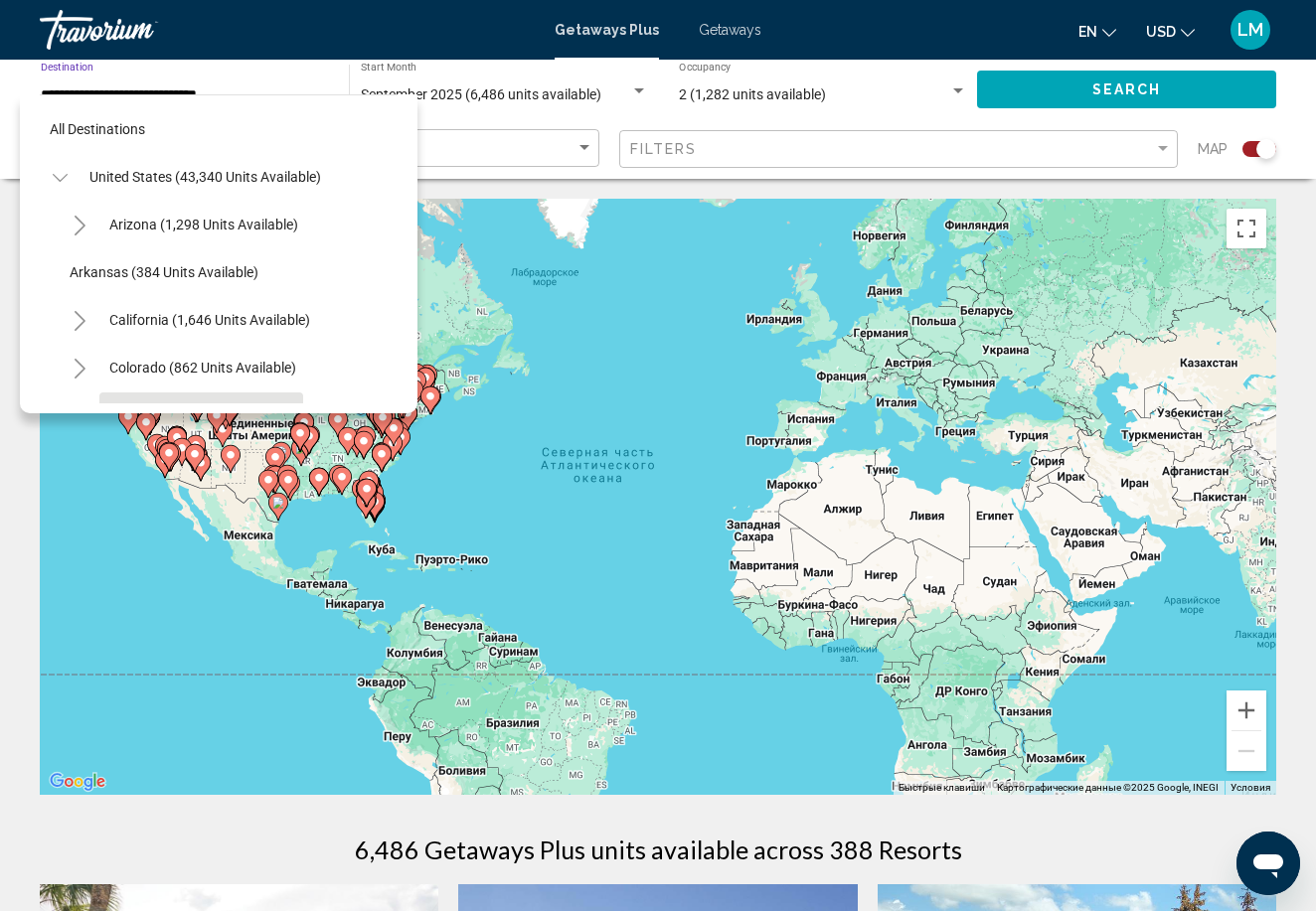 scroll, scrollTop: 166, scrollLeft: 0, axis: vertical 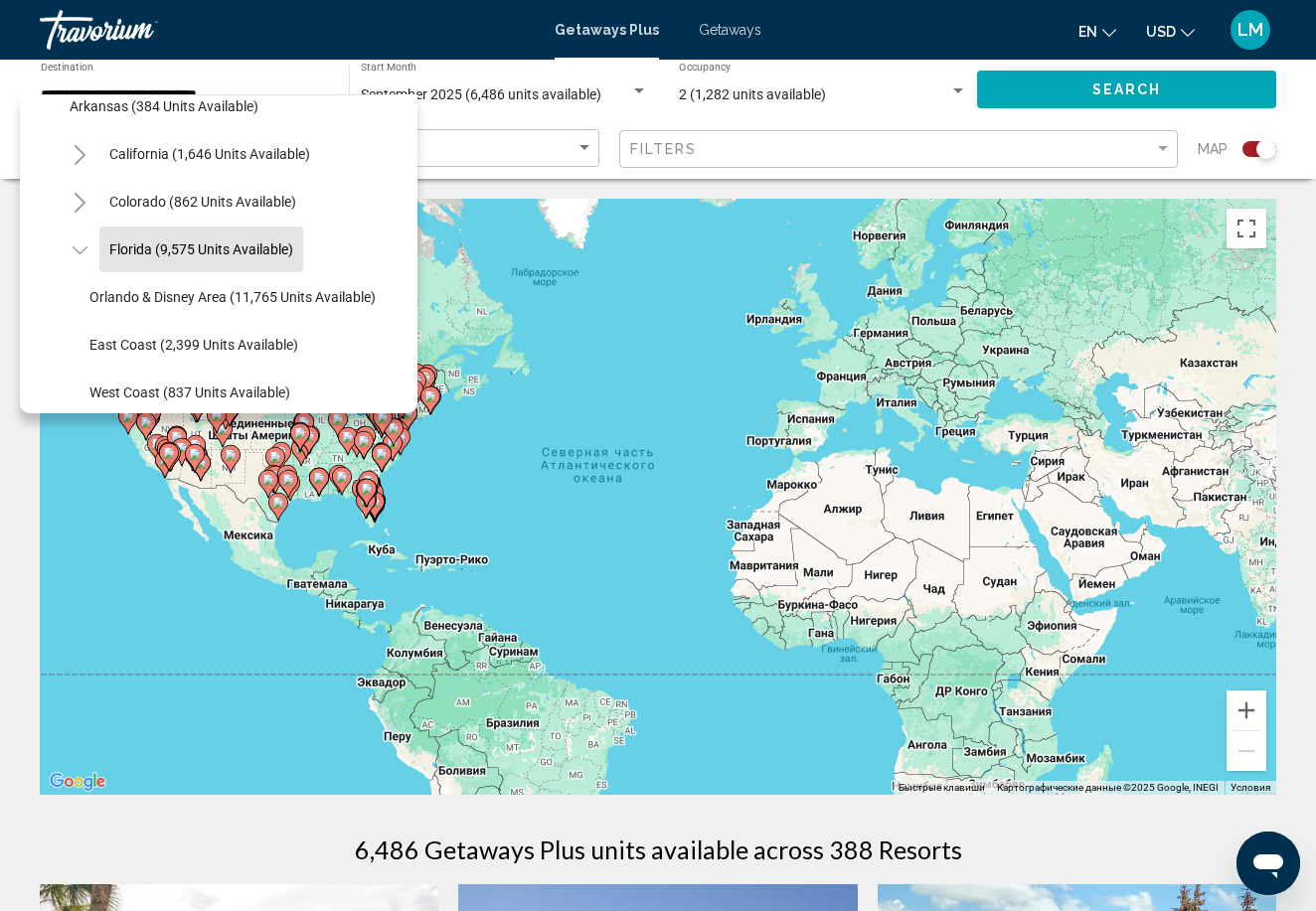 click on "Чтобы активировать перетаскивание с помощью клавиатуры, нажмите Alt + Ввод. После этого перемещайте маркер, используя клавиши со стрелками. Чтобы завершить перетаскивание, нажмите клавишу Ввод. Чтобы отменить действие, нажмите клавишу Esc." at bounding box center [658, 497] 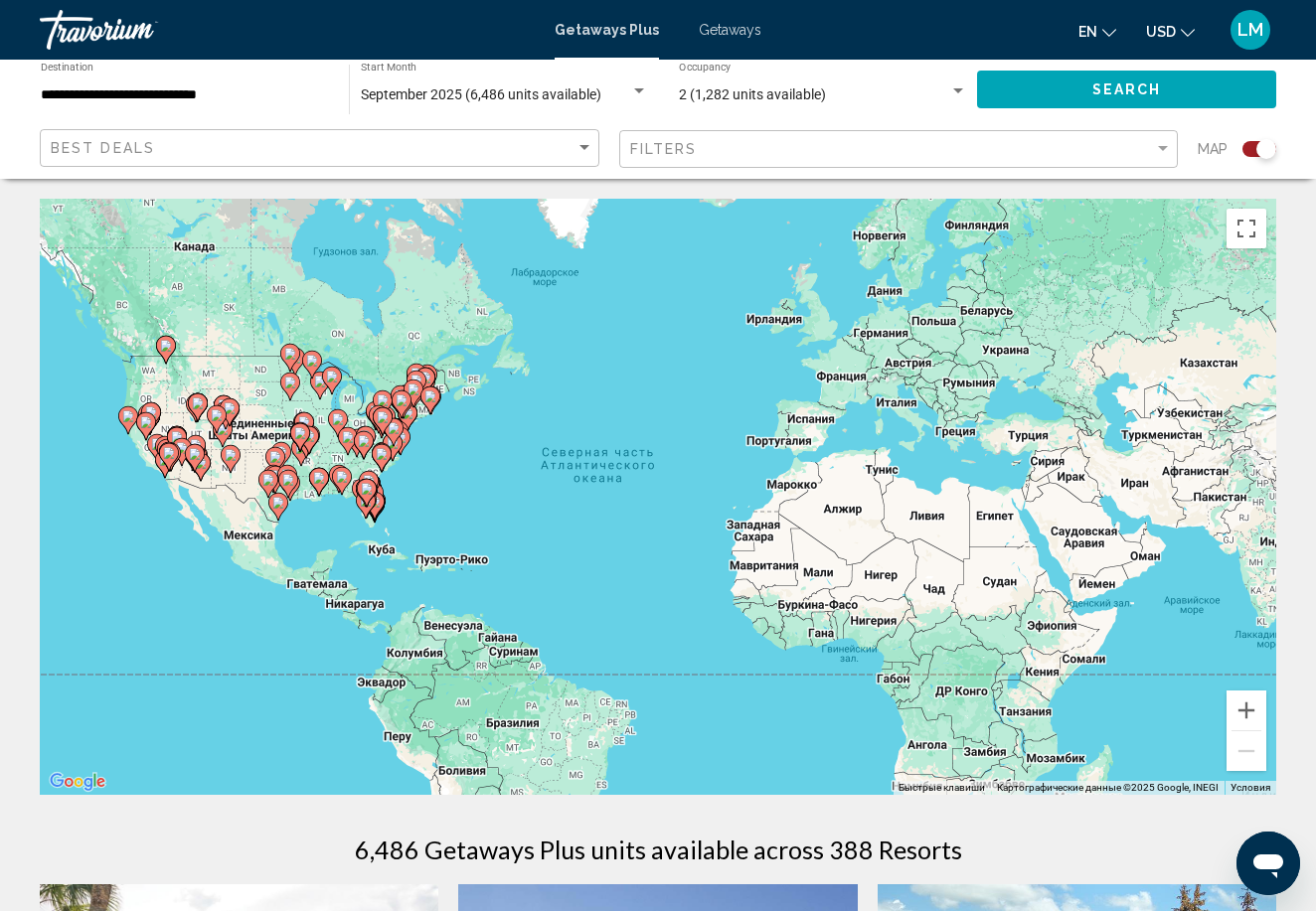 scroll, scrollTop: 0, scrollLeft: 0, axis: both 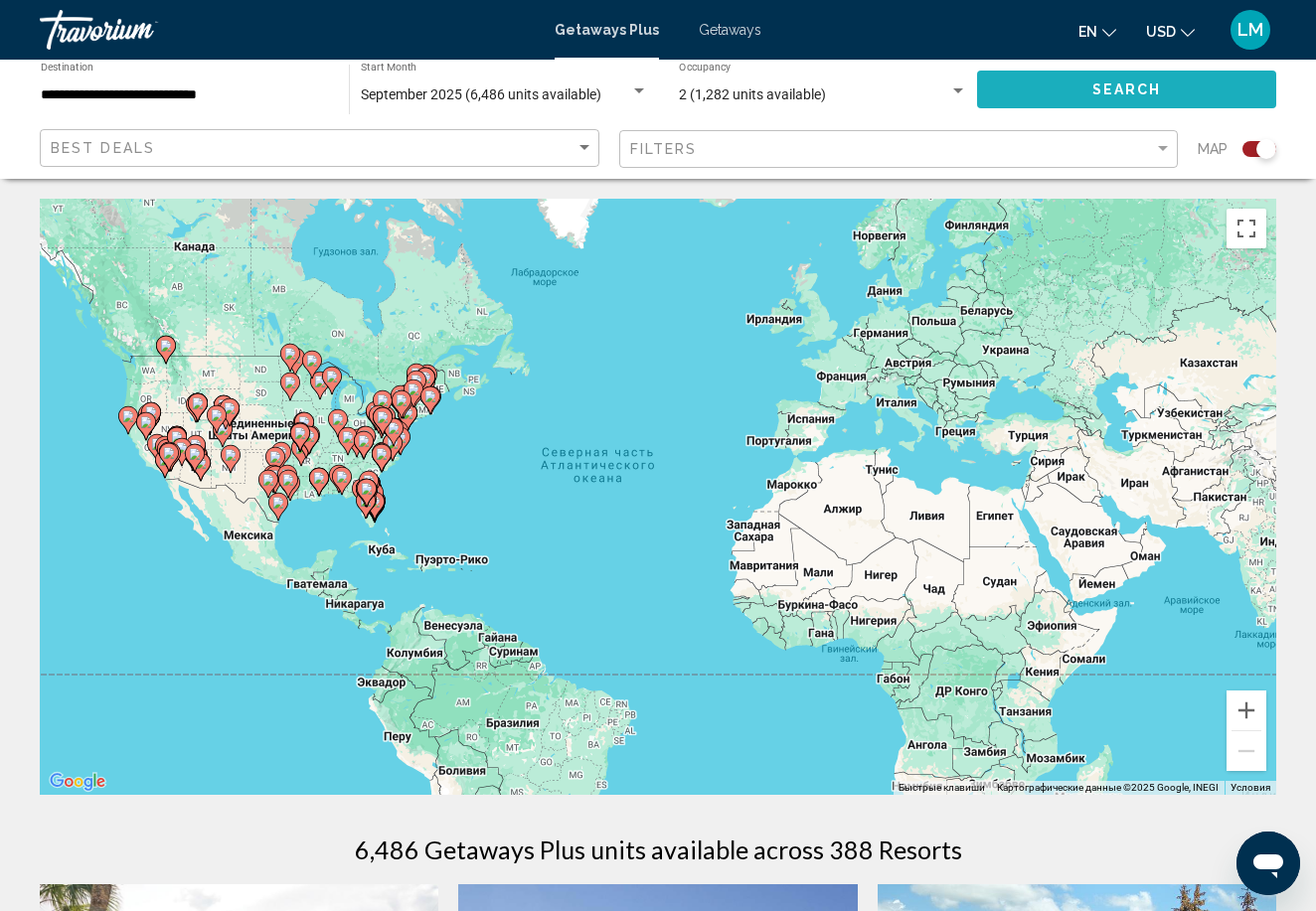click on "Search" 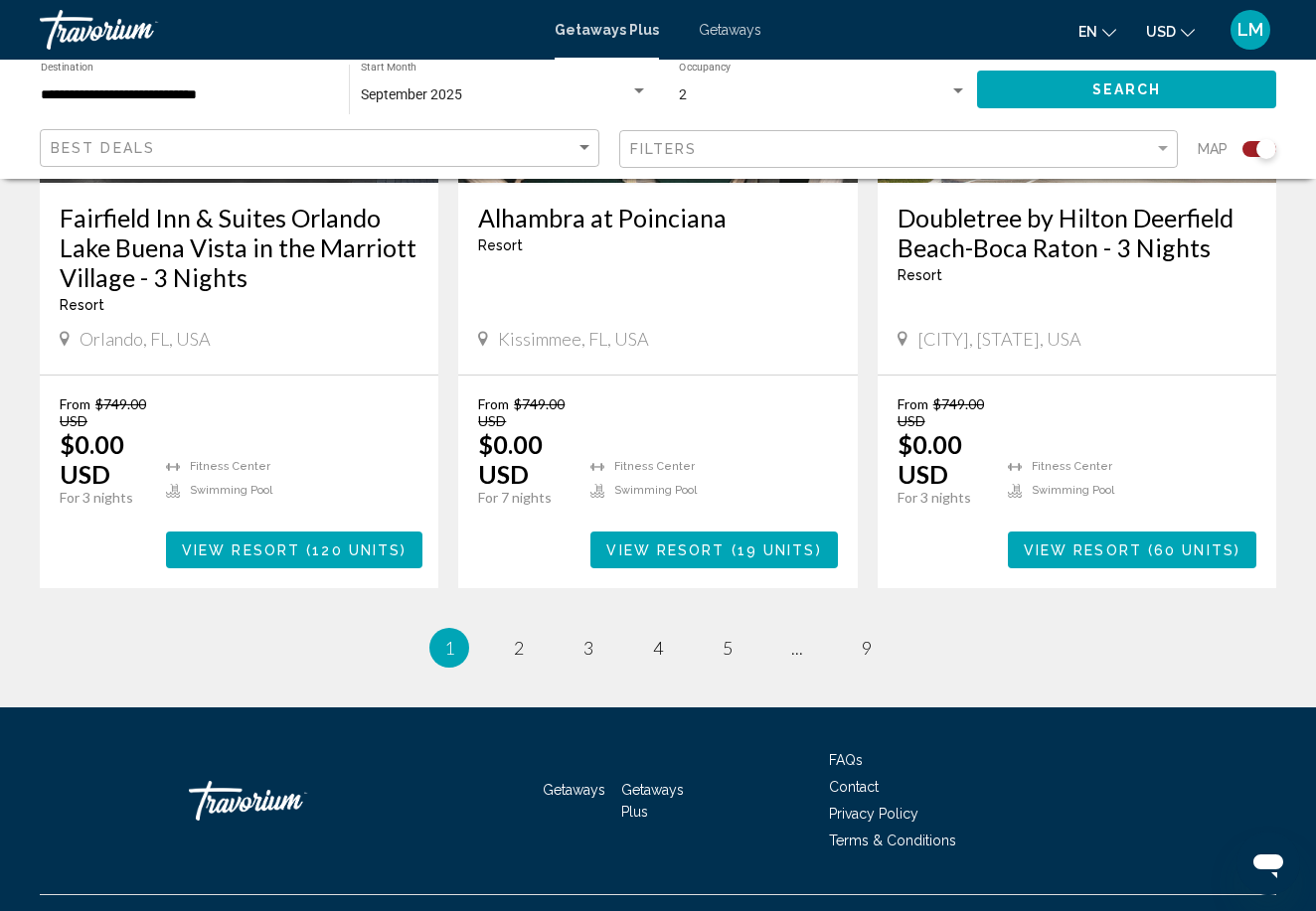 scroll, scrollTop: 3218, scrollLeft: 0, axis: vertical 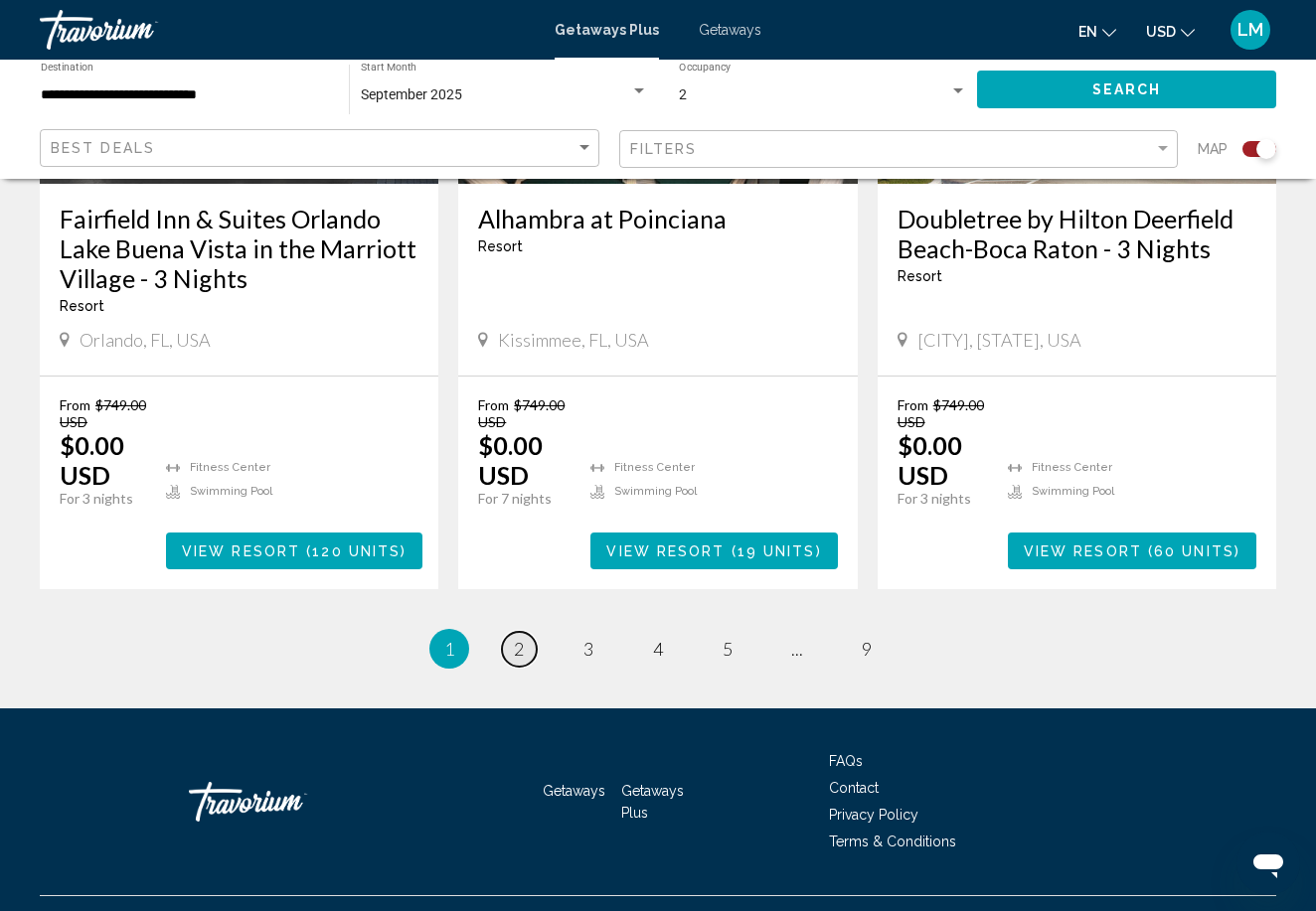 click on "2" at bounding box center (519, 649) 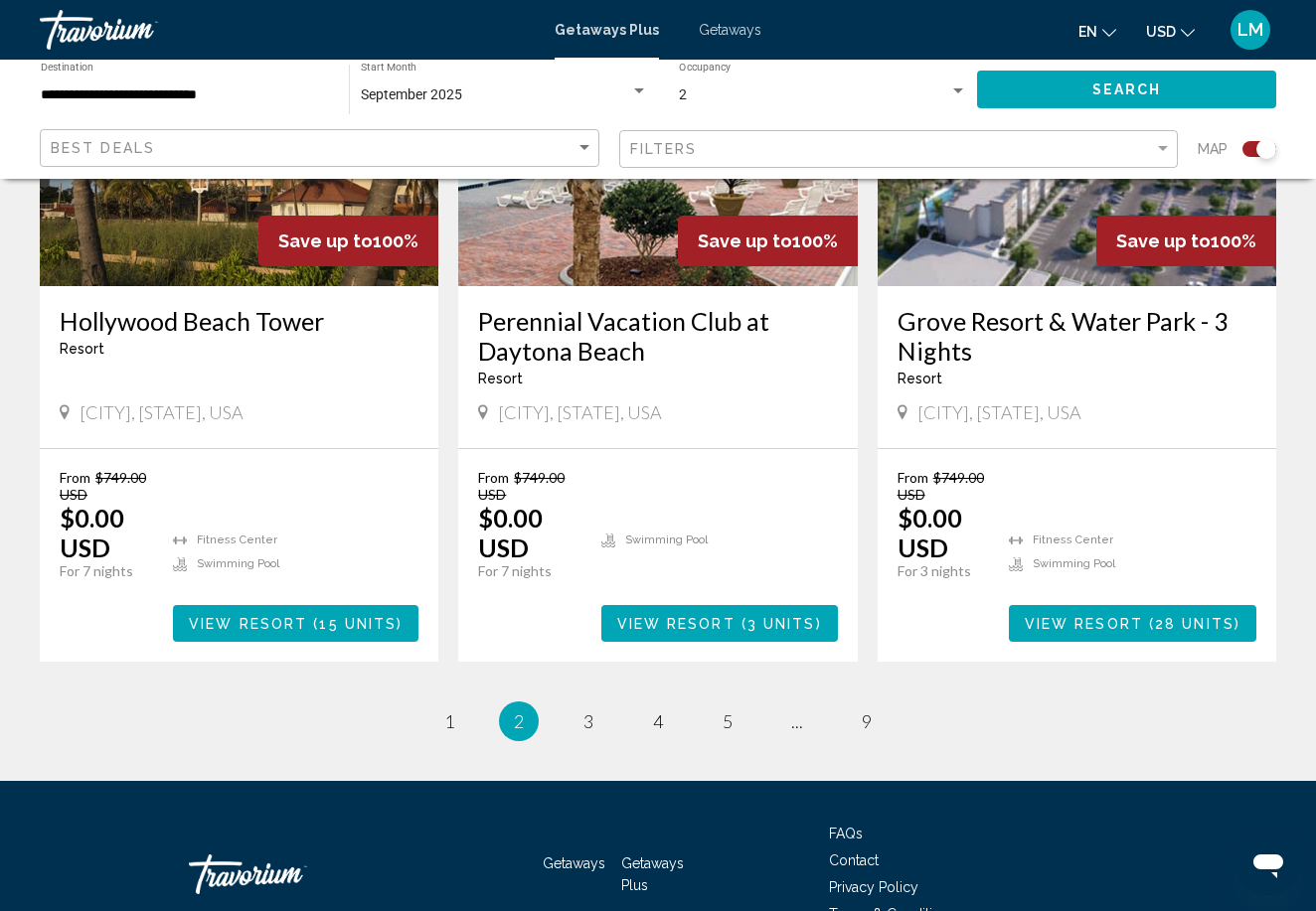 scroll, scrollTop: 3121, scrollLeft: 0, axis: vertical 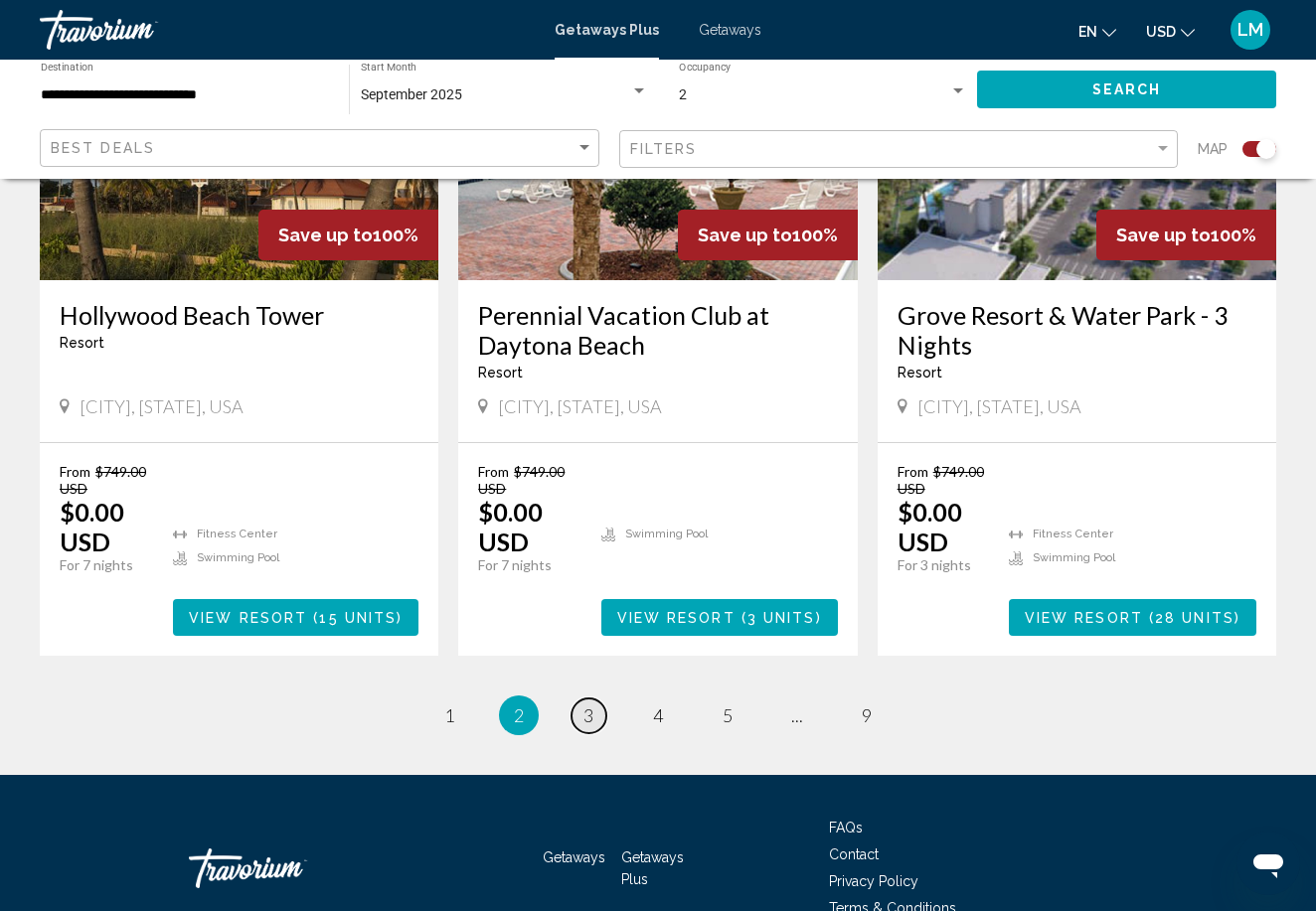 click on "3" at bounding box center (588, 715) 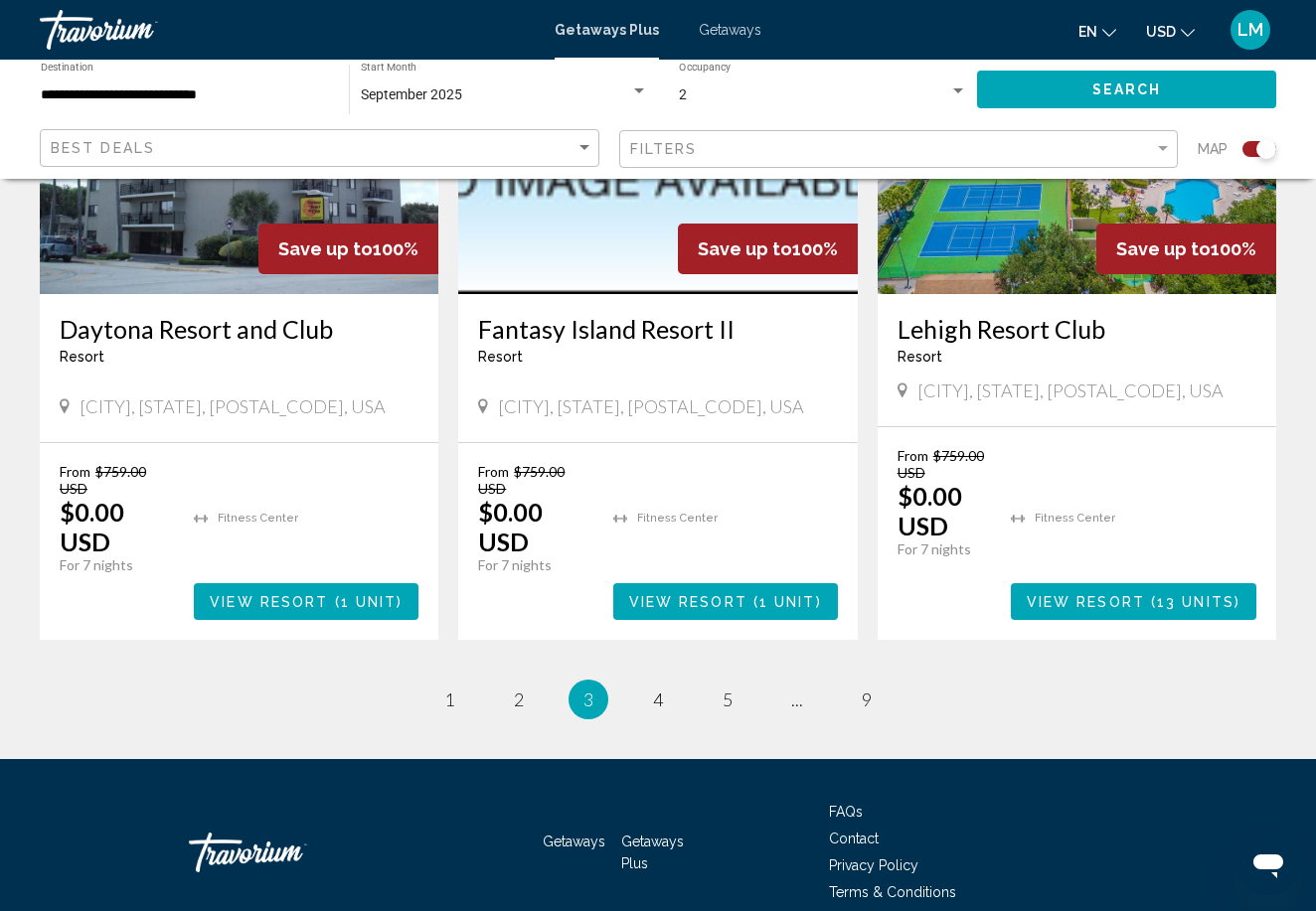 scroll, scrollTop: 3114, scrollLeft: 0, axis: vertical 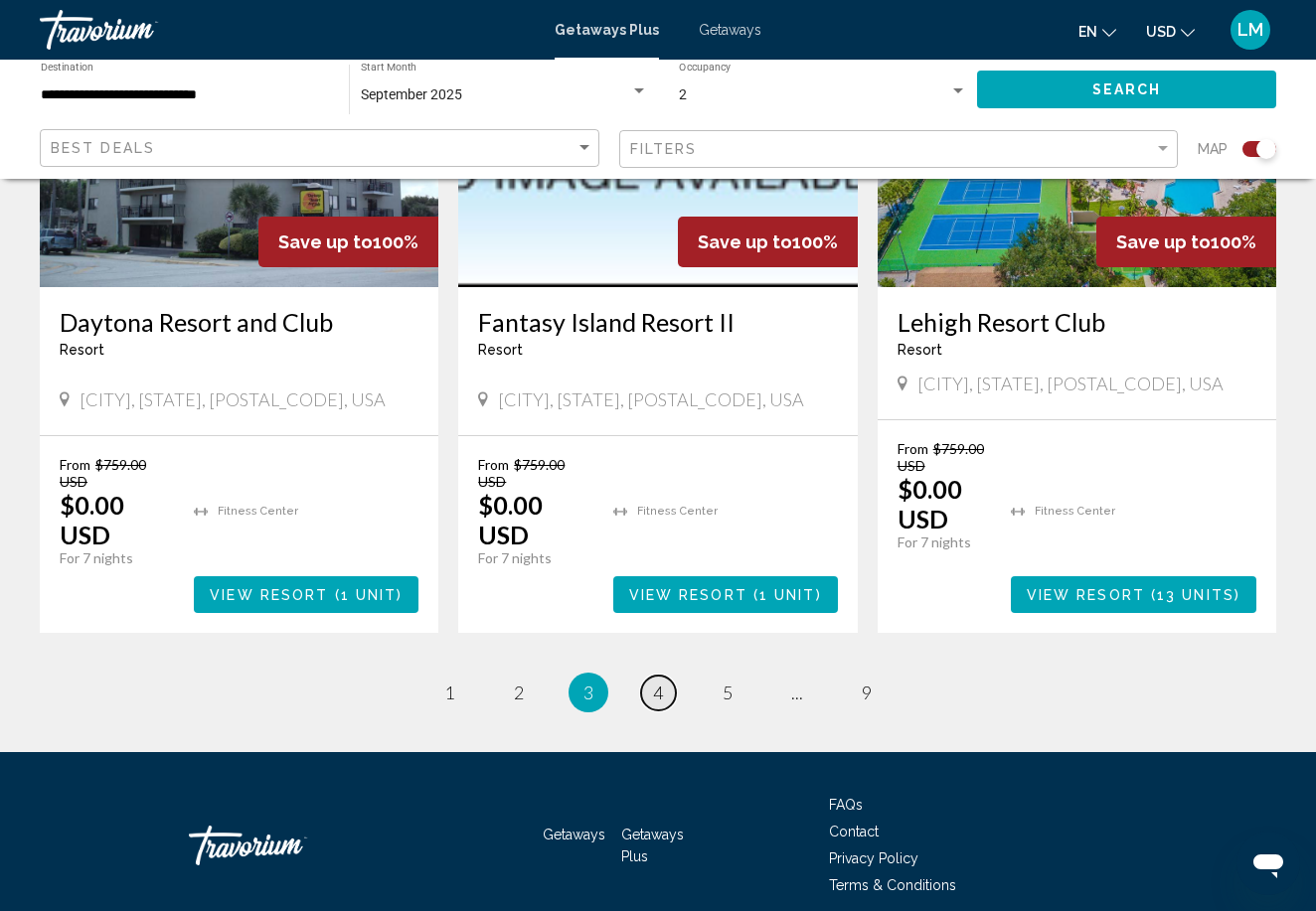 click on "4" at bounding box center [658, 692] 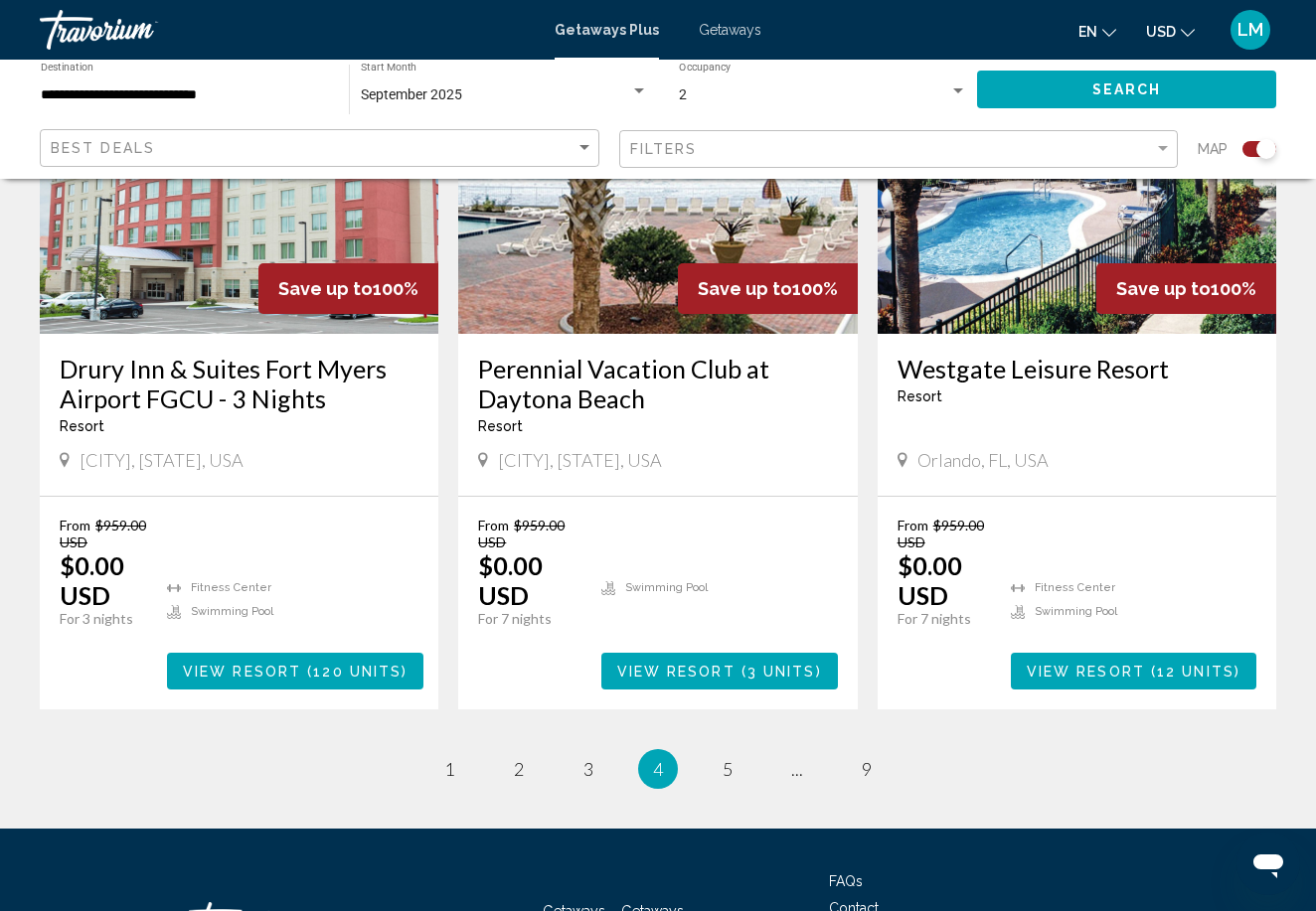 scroll, scrollTop: 3101, scrollLeft: 0, axis: vertical 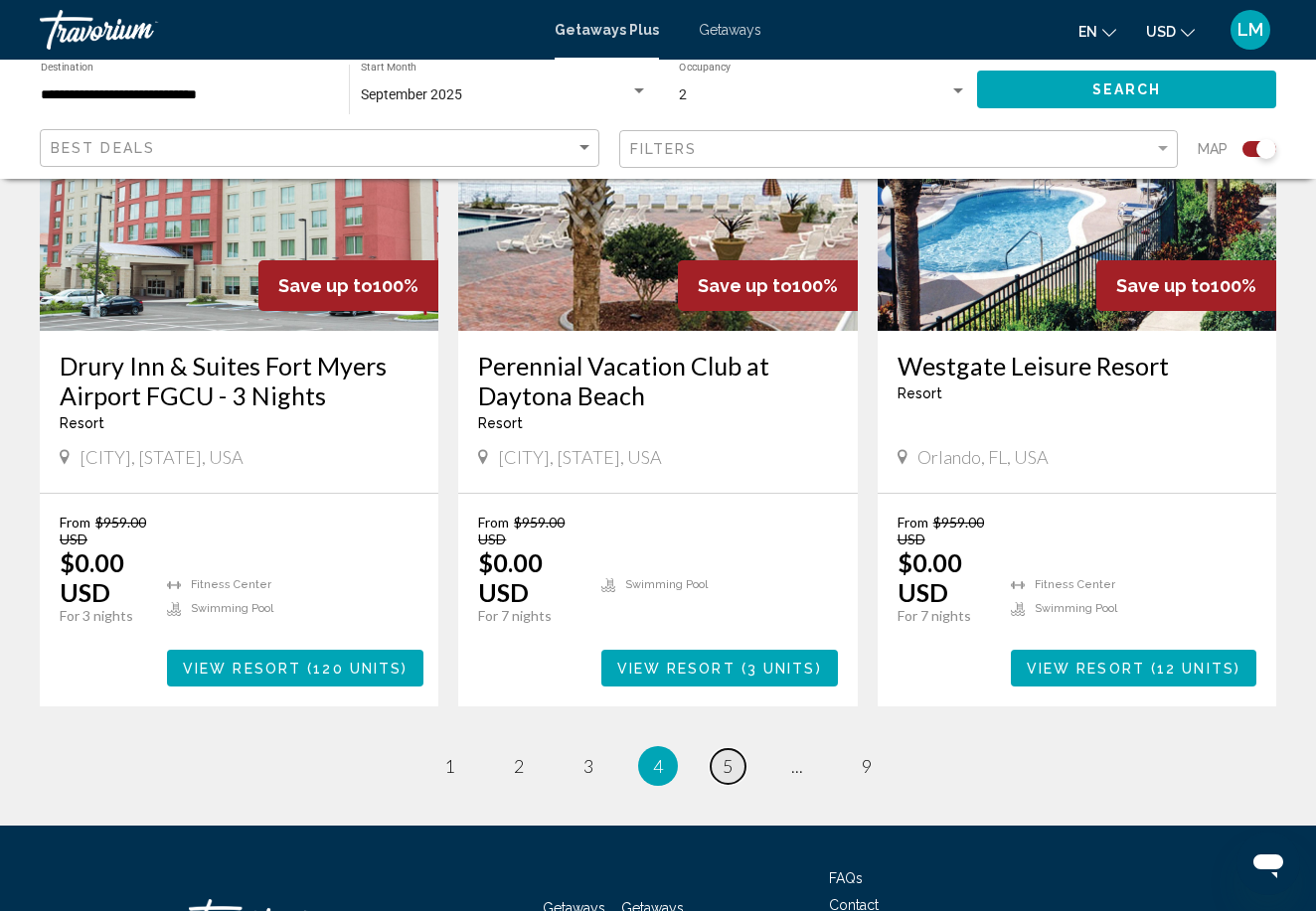 click on "5" at bounding box center [728, 766] 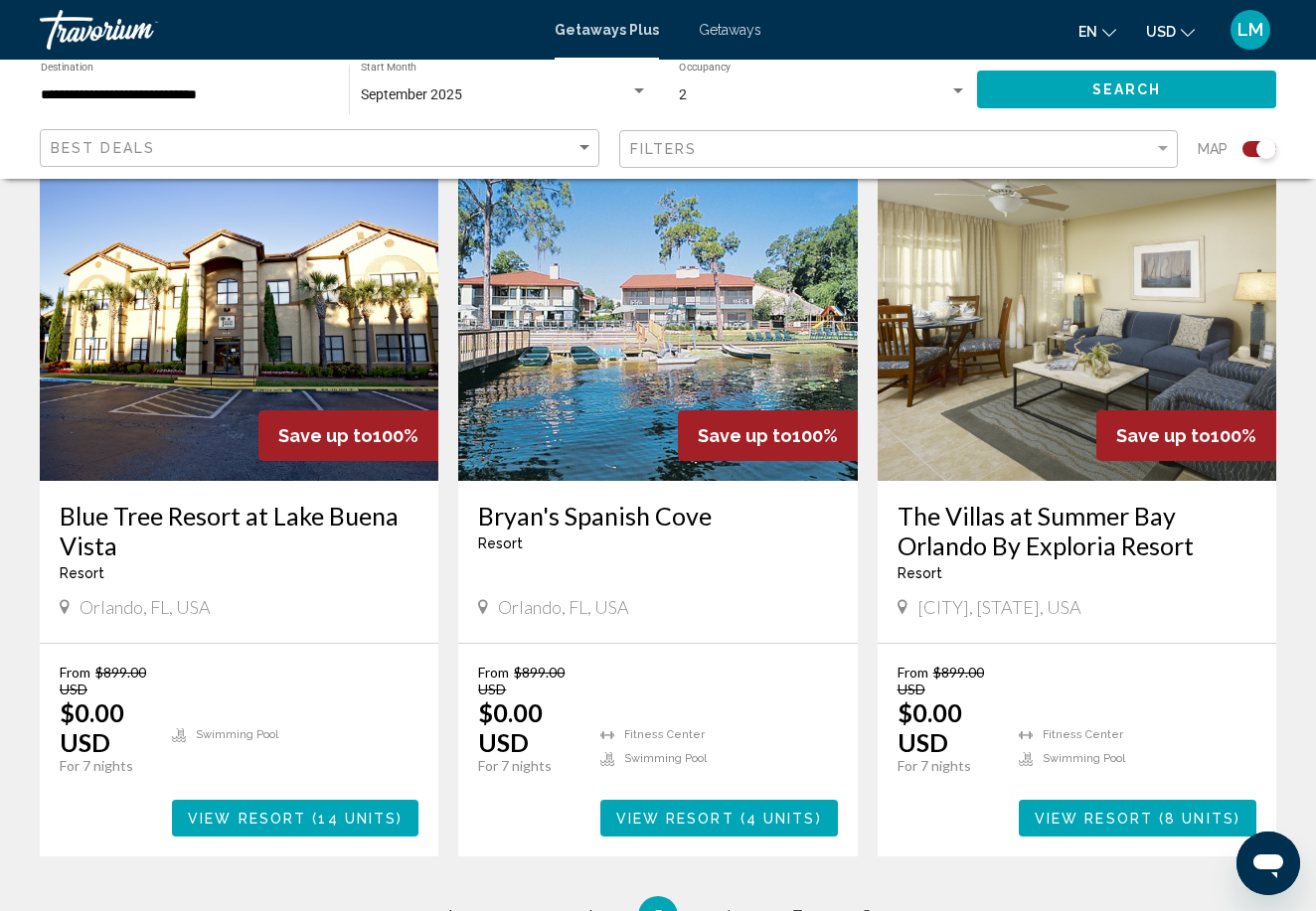 scroll, scrollTop: 2923, scrollLeft: 0, axis: vertical 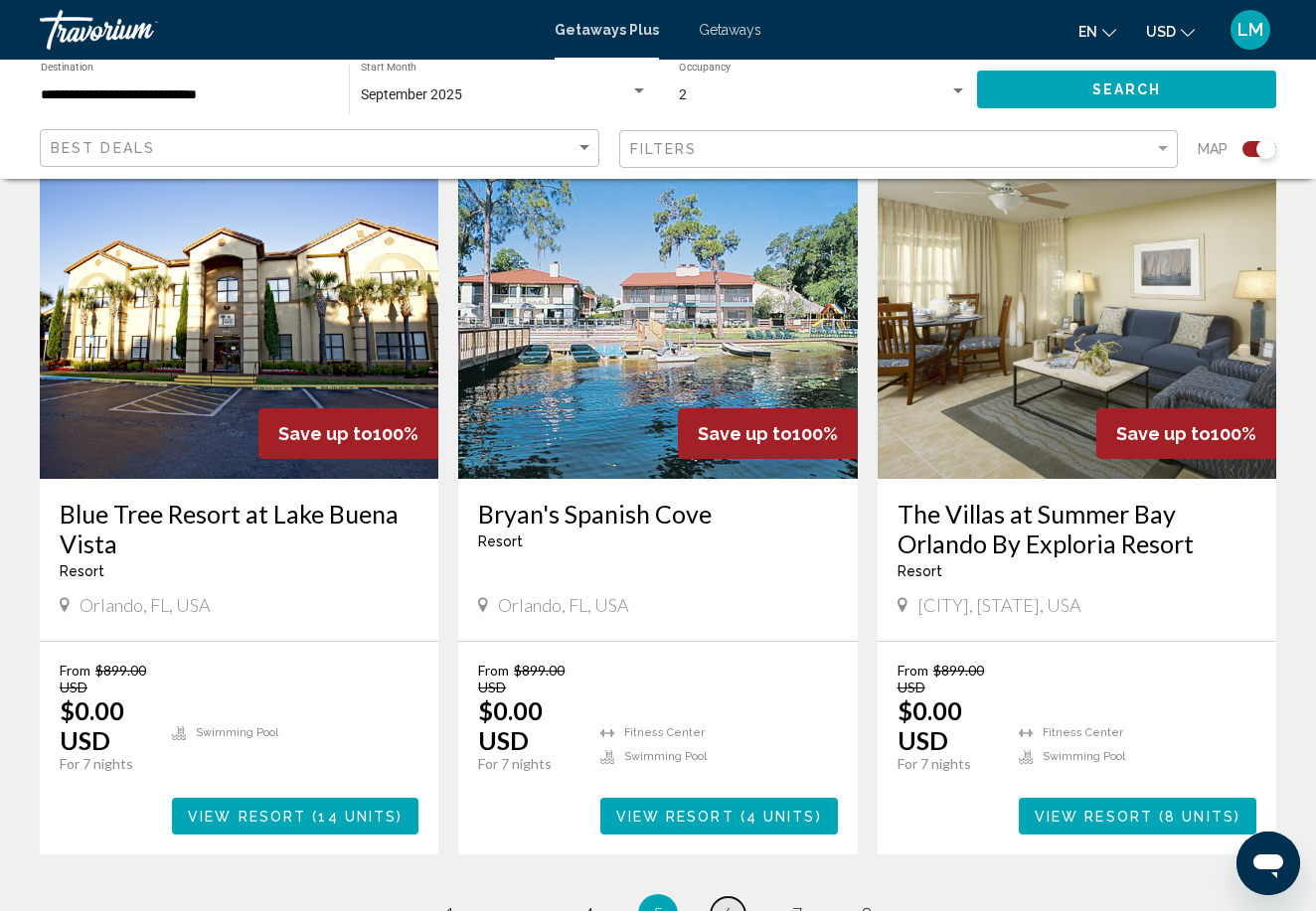click on "page  6" at bounding box center [728, 914] 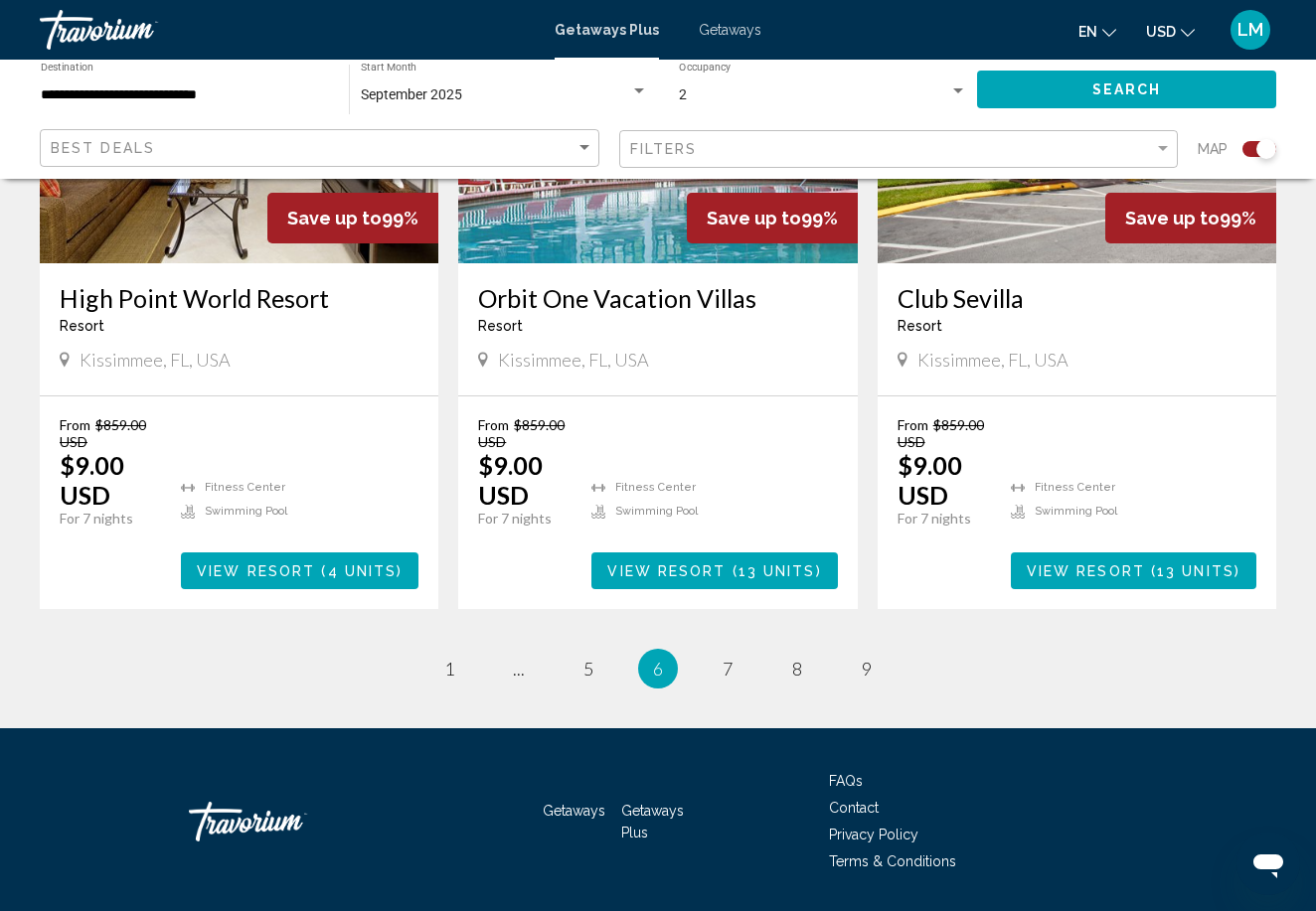 scroll, scrollTop: 3136, scrollLeft: 0, axis: vertical 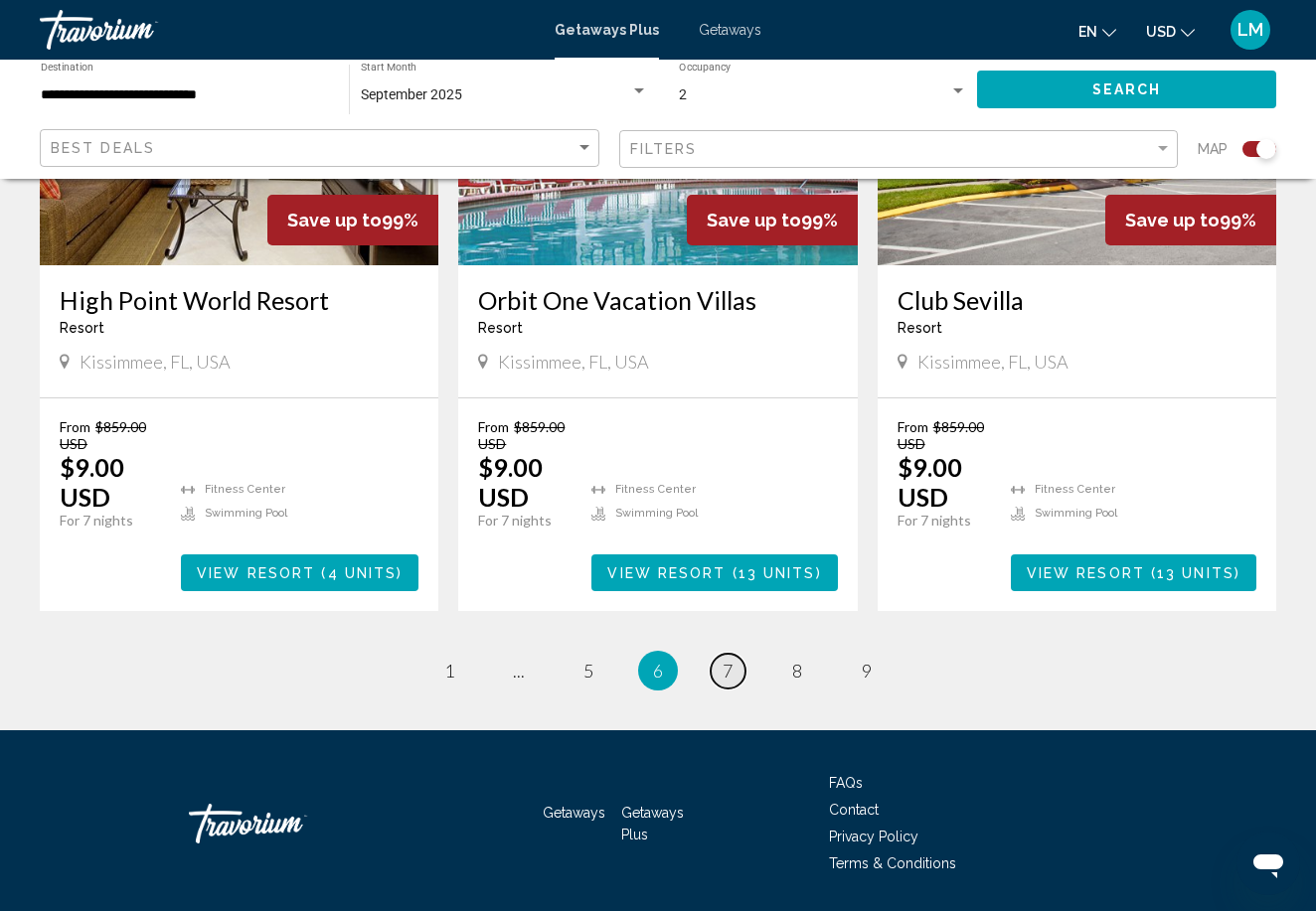 click on "page  7" at bounding box center [728, 671] 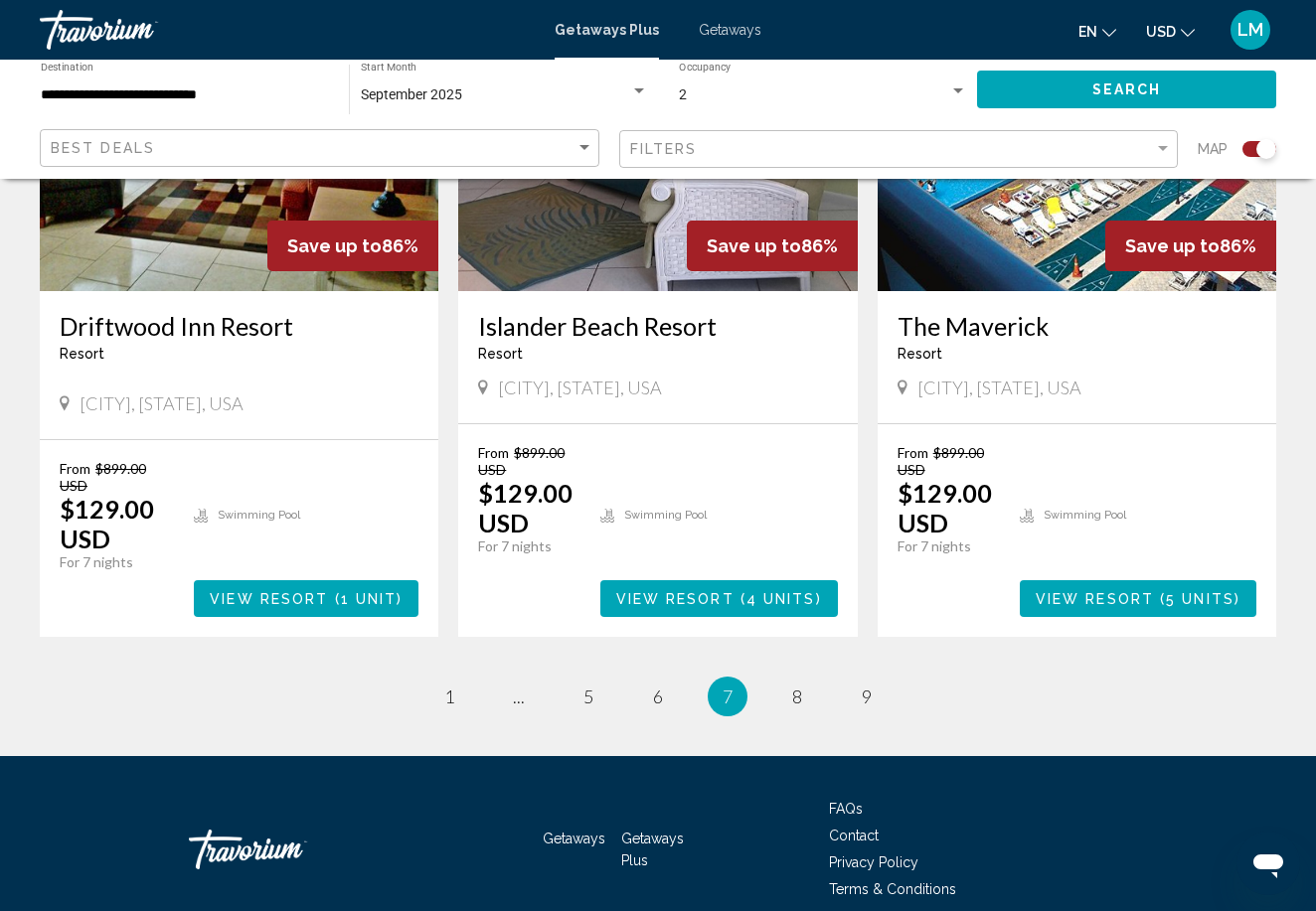 scroll, scrollTop: 3053, scrollLeft: 0, axis: vertical 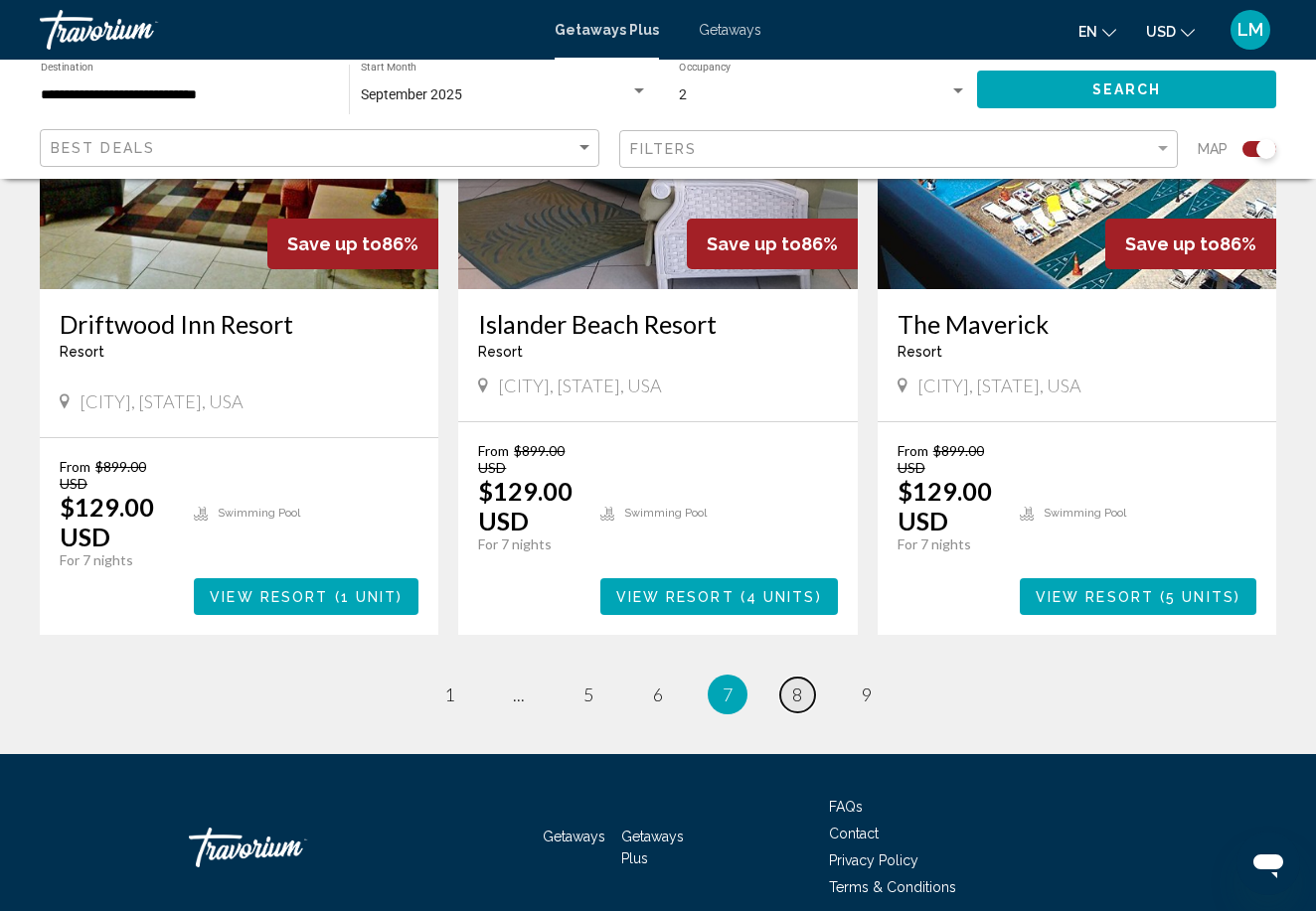 click on "page  8" at bounding box center (797, 694) 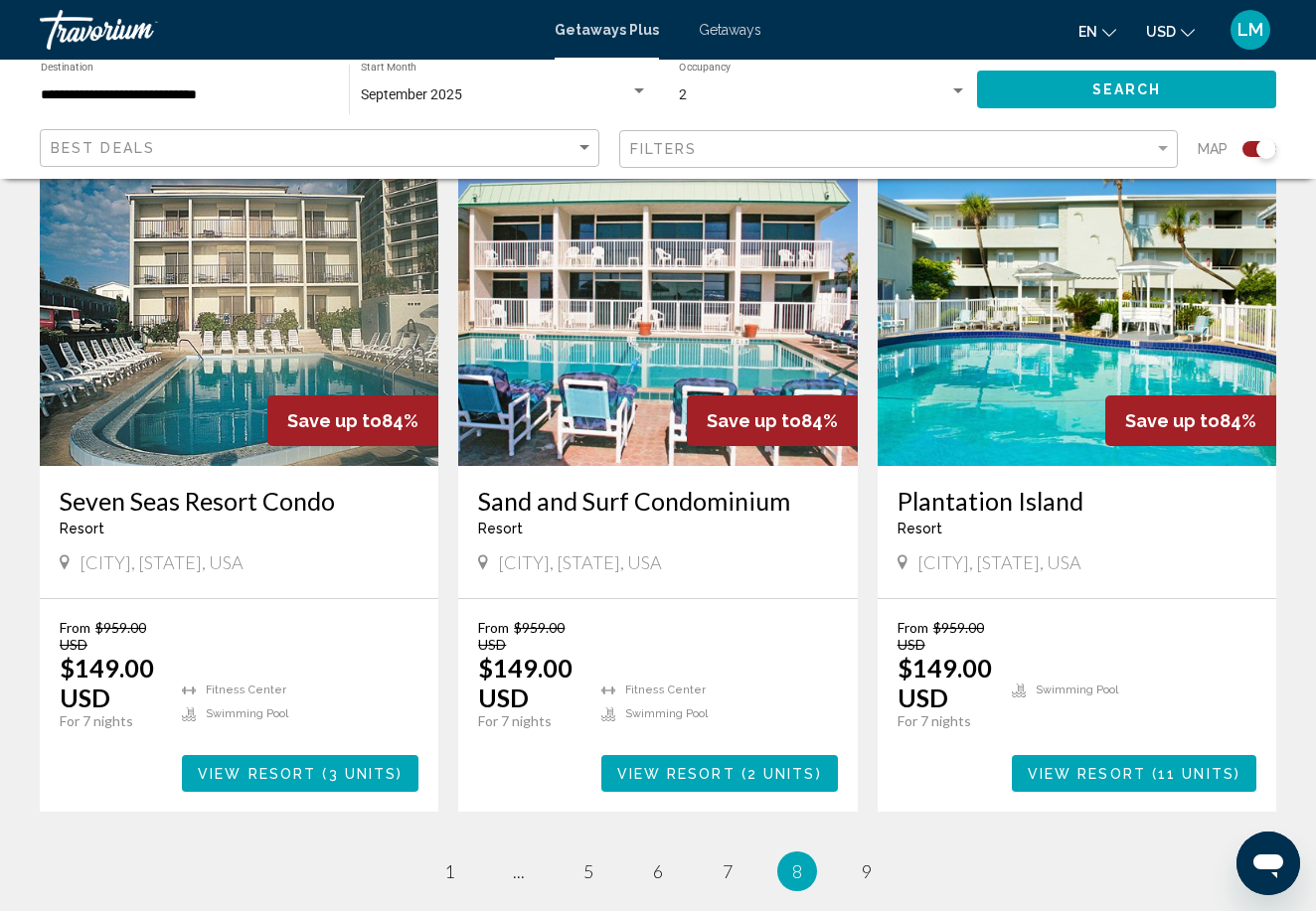 scroll, scrollTop: 2878, scrollLeft: 0, axis: vertical 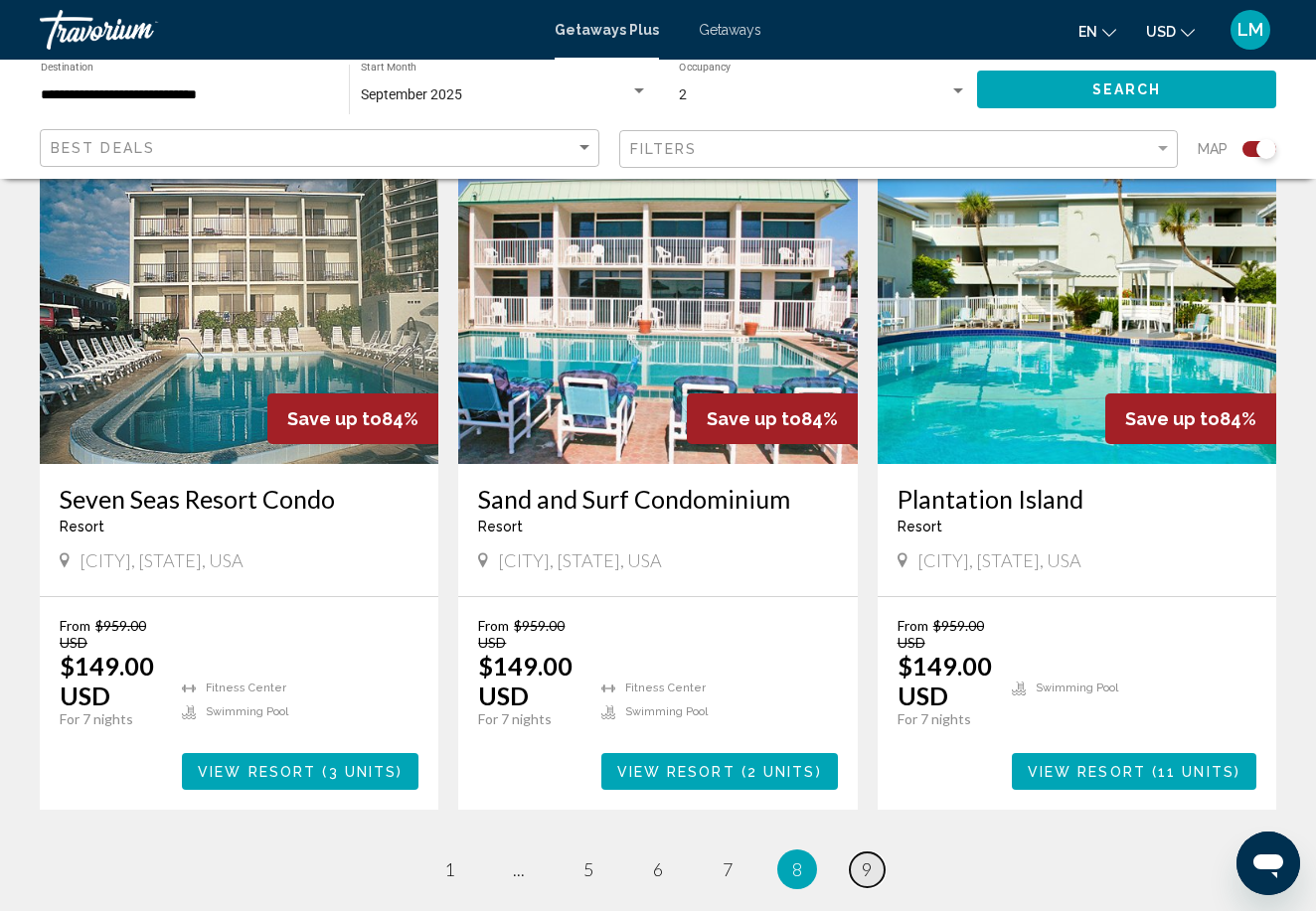 click on "9" at bounding box center (867, 869) 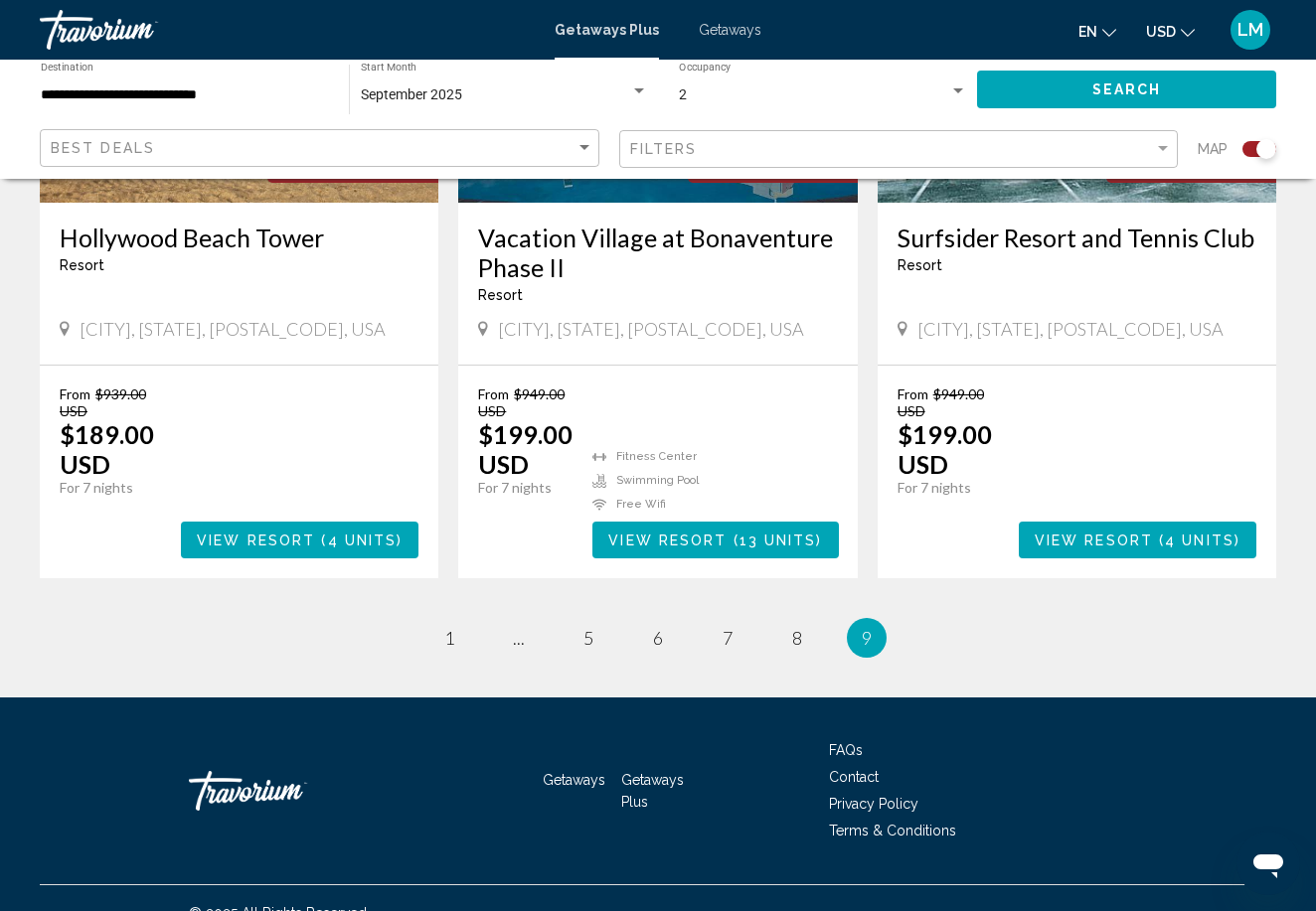scroll, scrollTop: 1702, scrollLeft: 0, axis: vertical 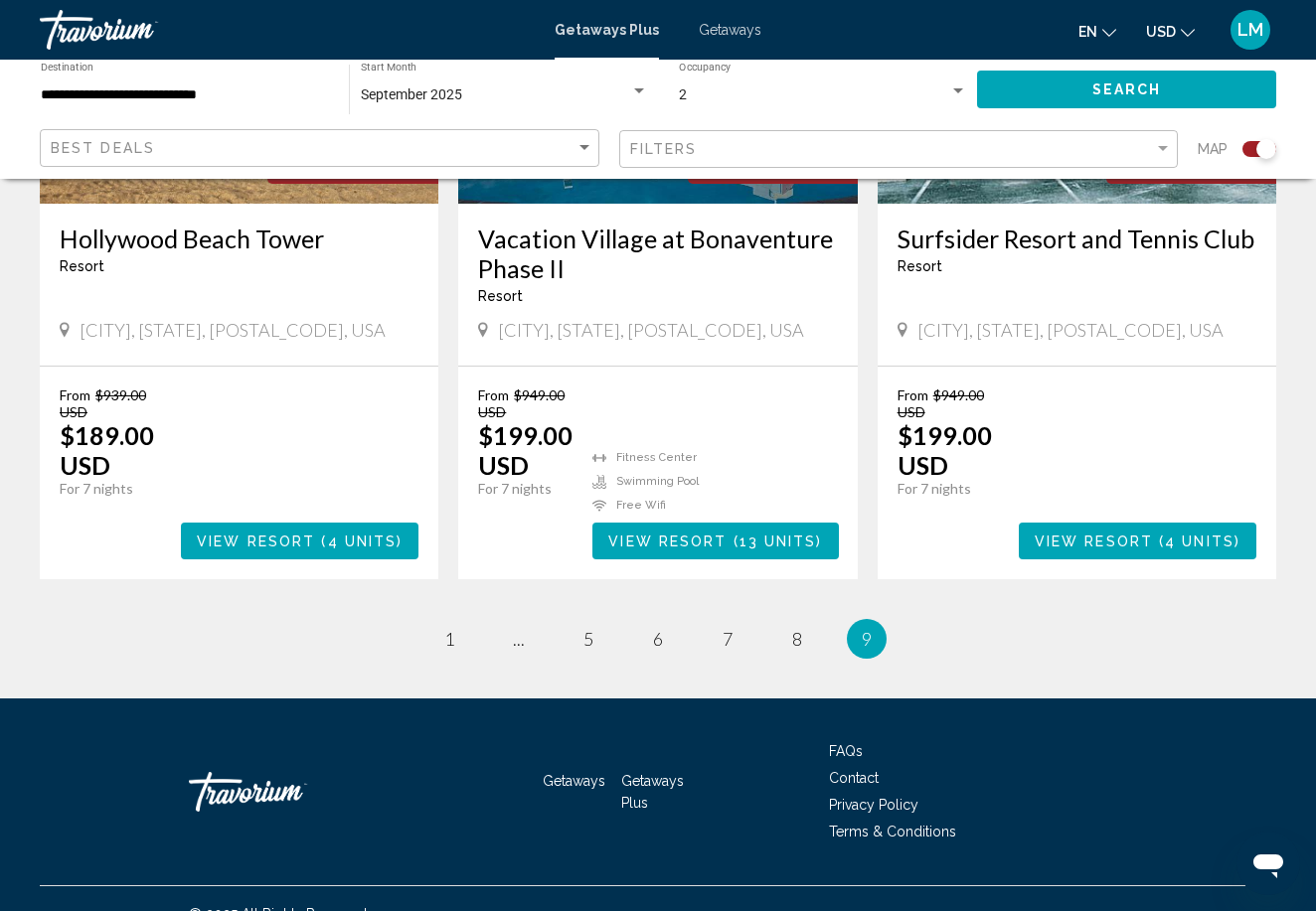 click on "Getaways" at bounding box center (730, 30) 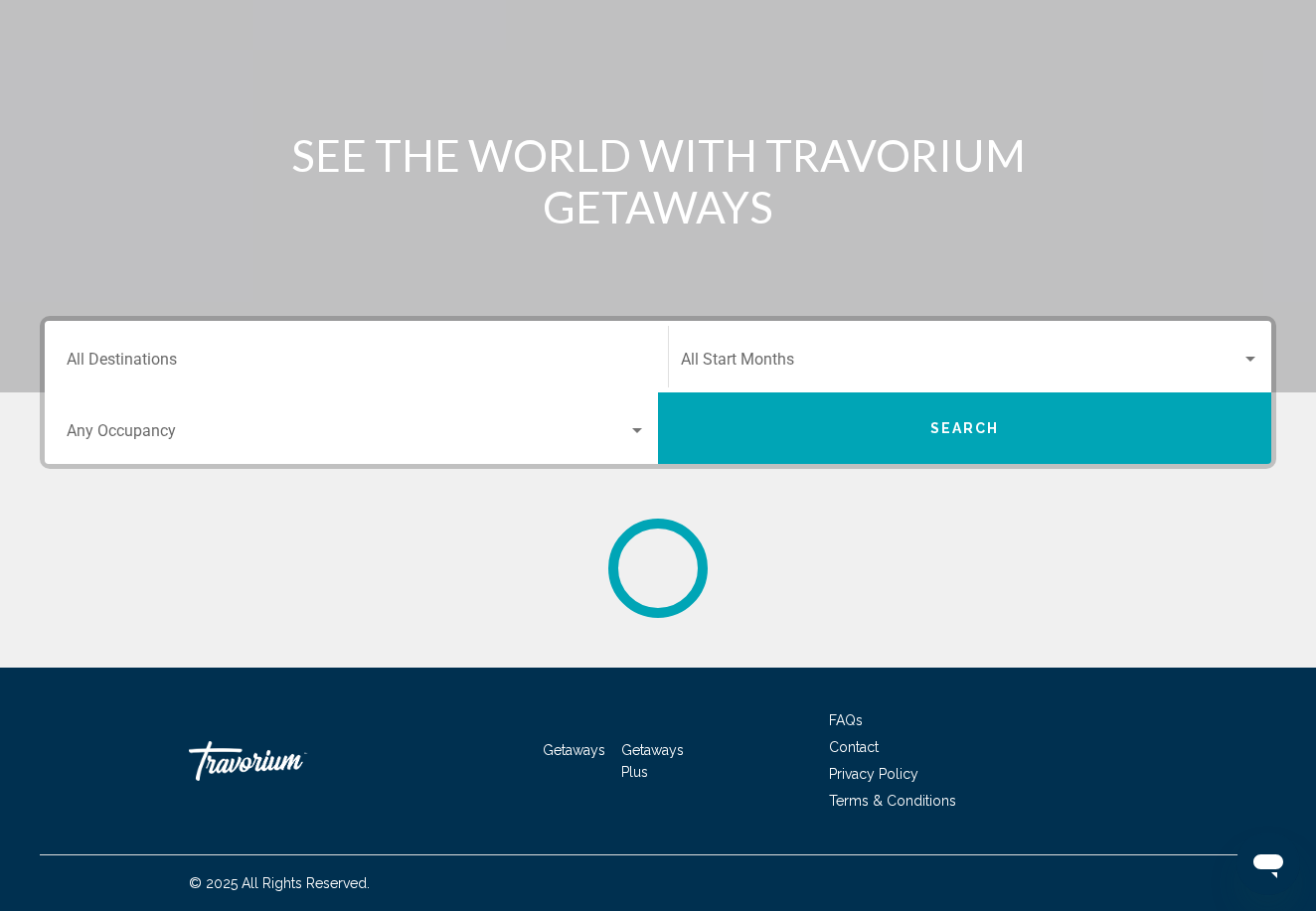 scroll, scrollTop: 0, scrollLeft: 0, axis: both 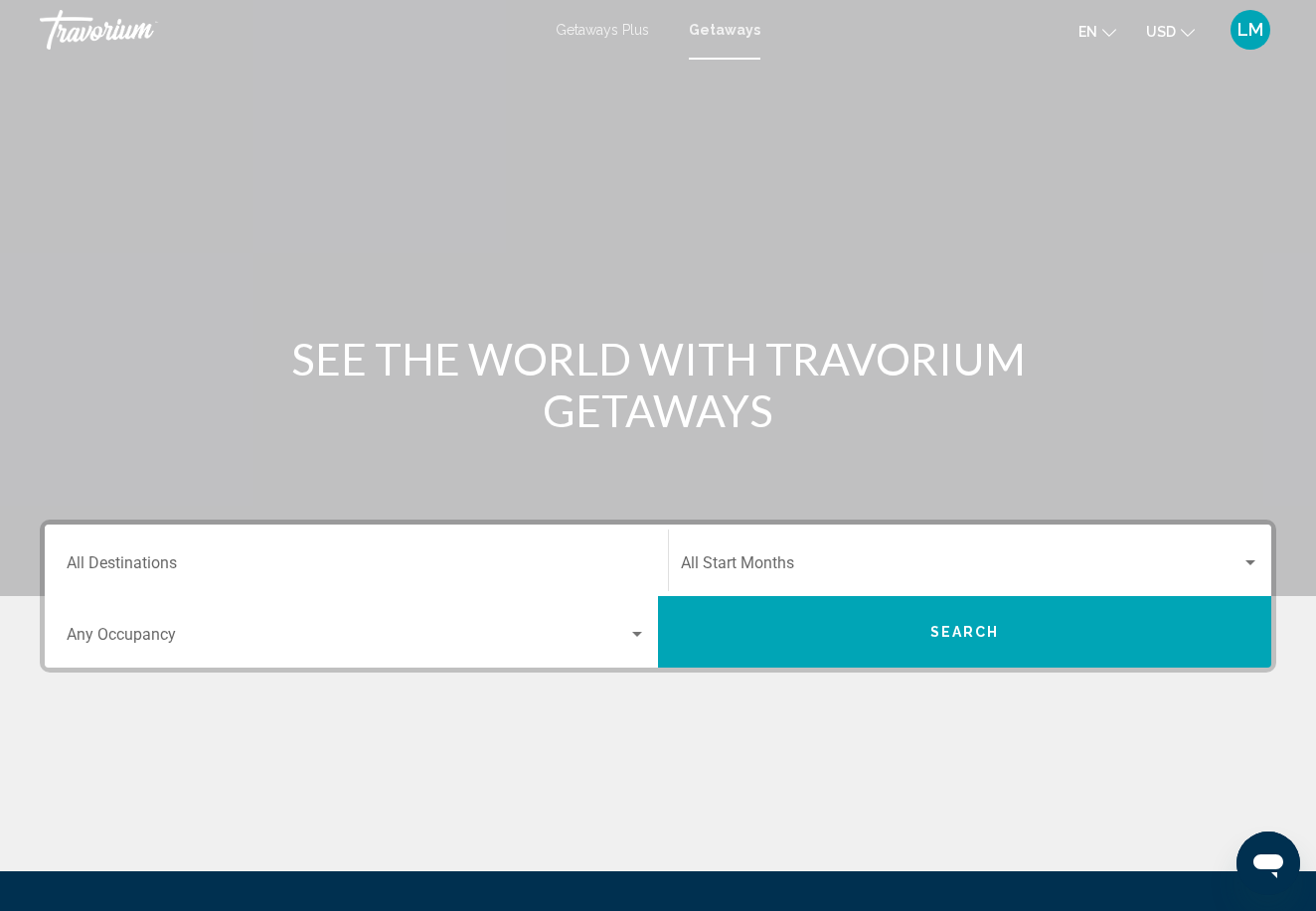 click on "Destination All Destinations" at bounding box center [356, 560] 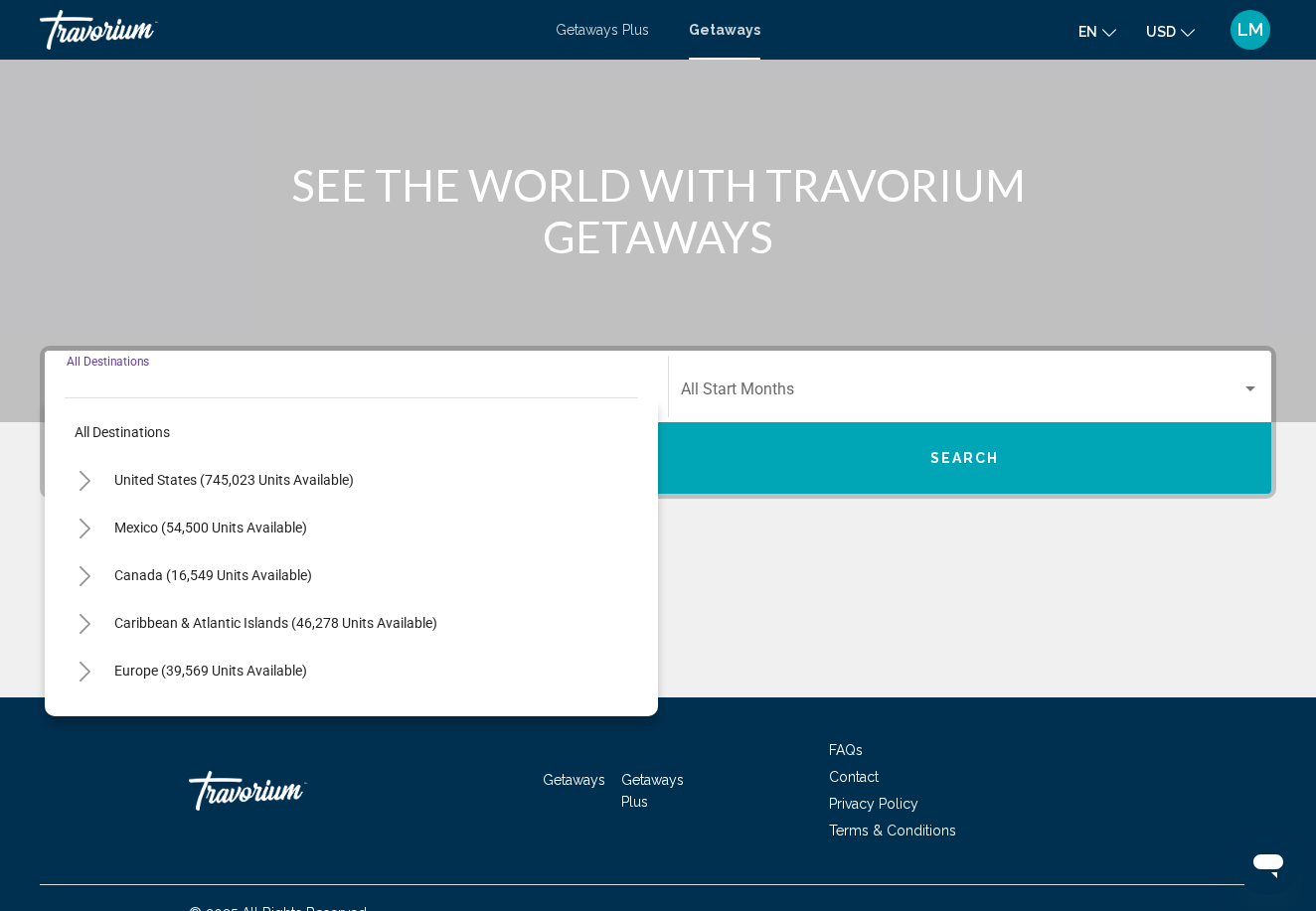 scroll, scrollTop: 204, scrollLeft: 0, axis: vertical 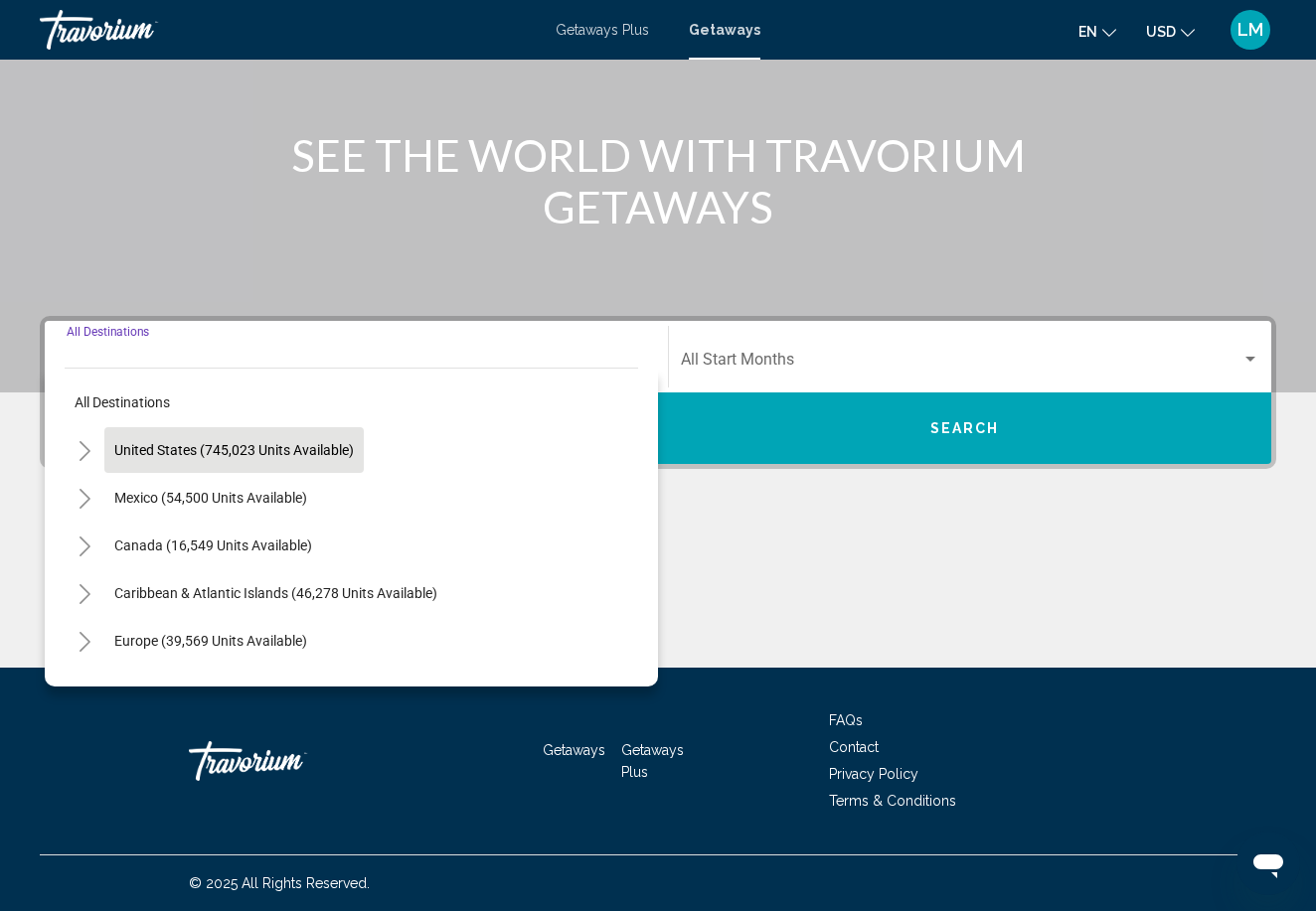 click on "United States (745,023 units available)" at bounding box center [211, 498] 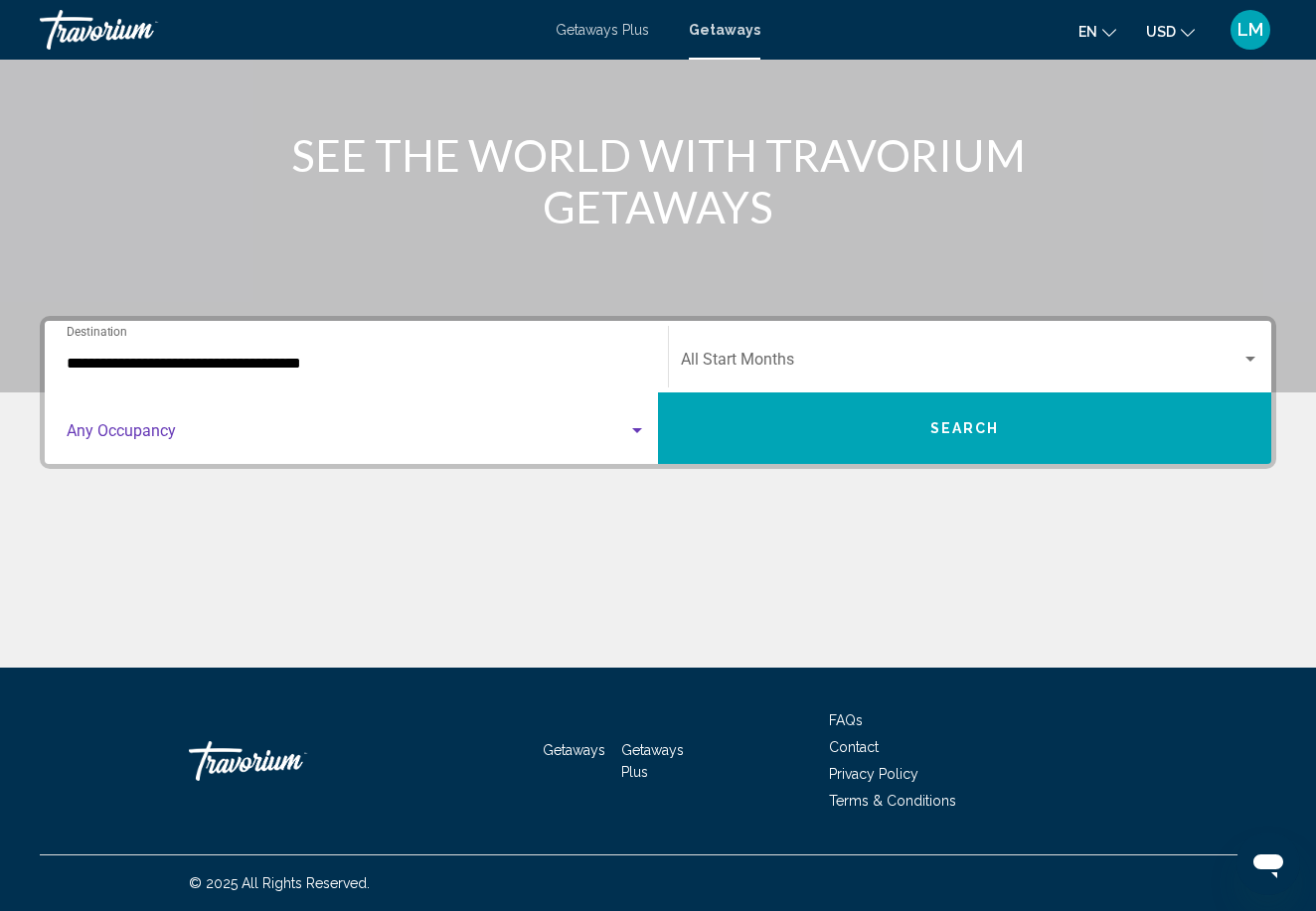 click at bounding box center (347, 435) 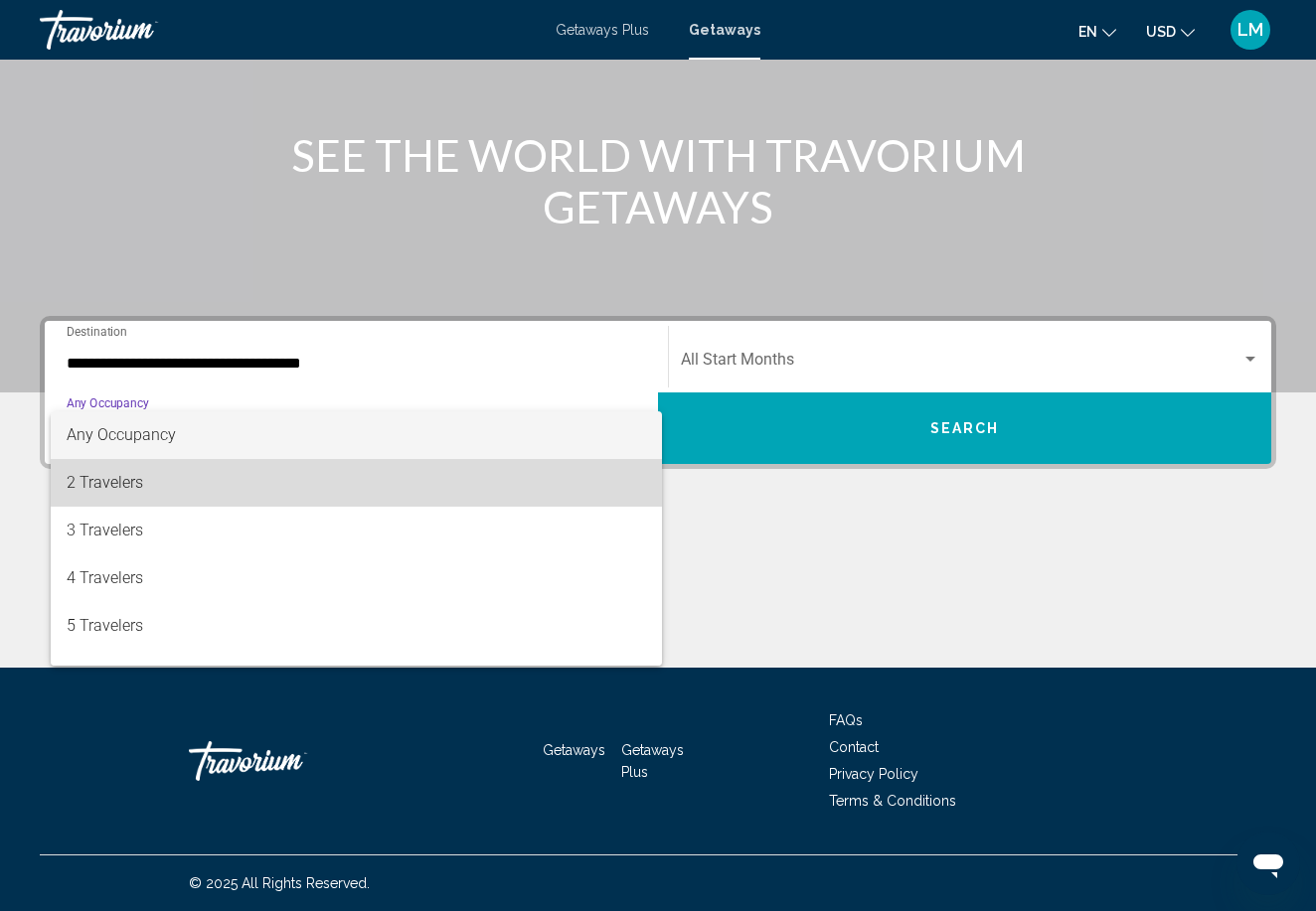 click on "2 Travelers" at bounding box center (356, 483) 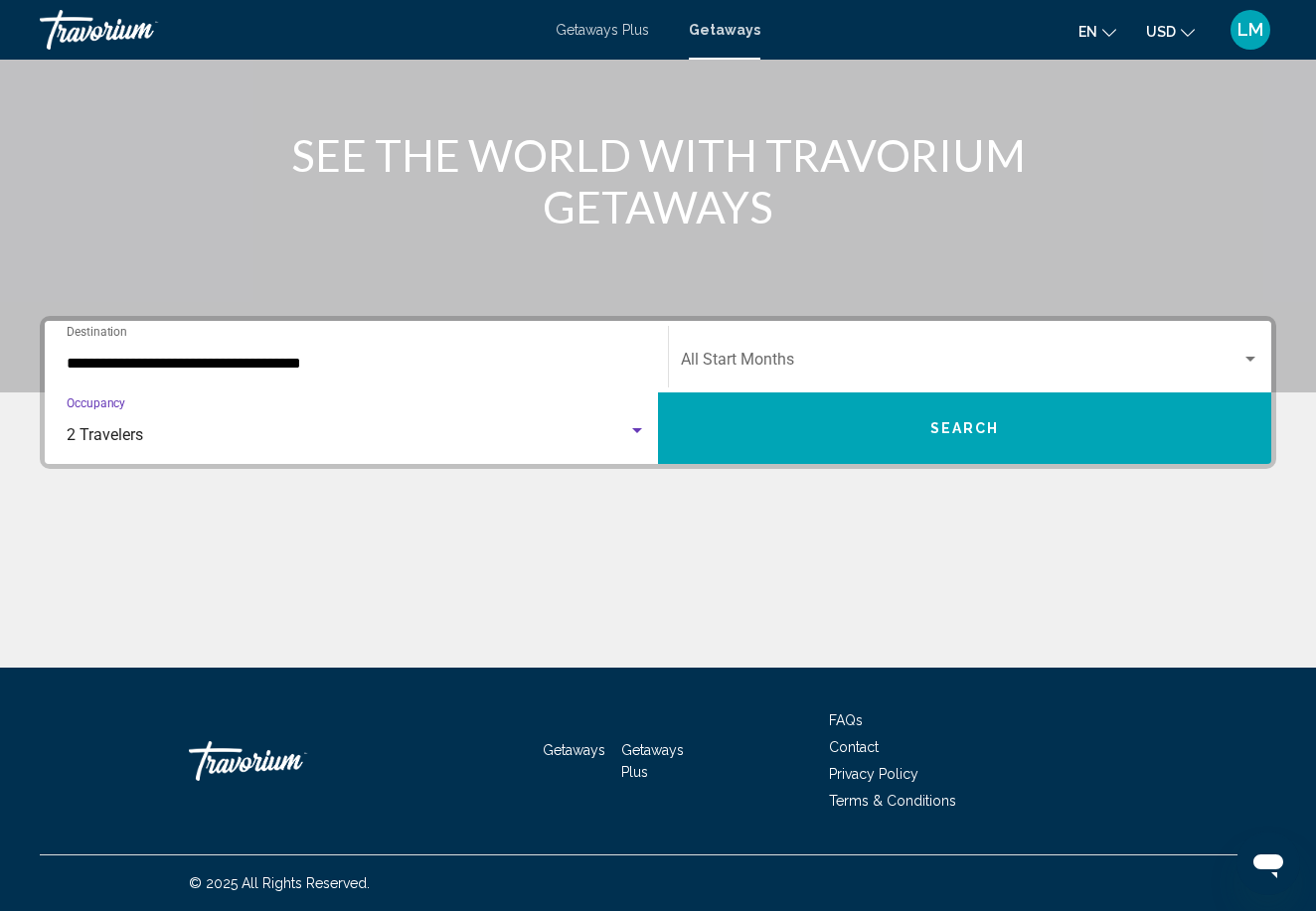 click on "Start Month All Start Months" 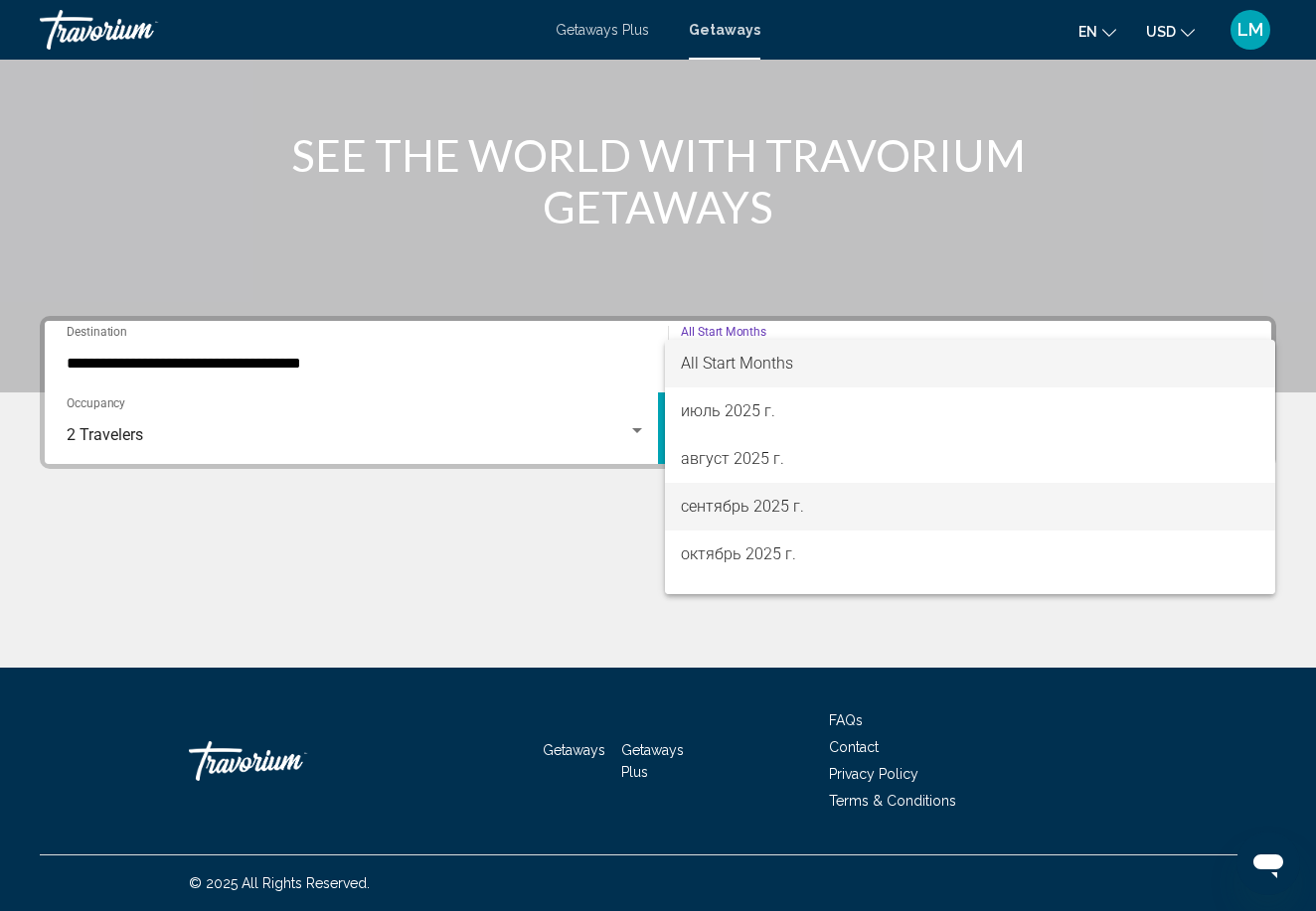 click on "сентябрь 2025 г." at bounding box center (970, 507) 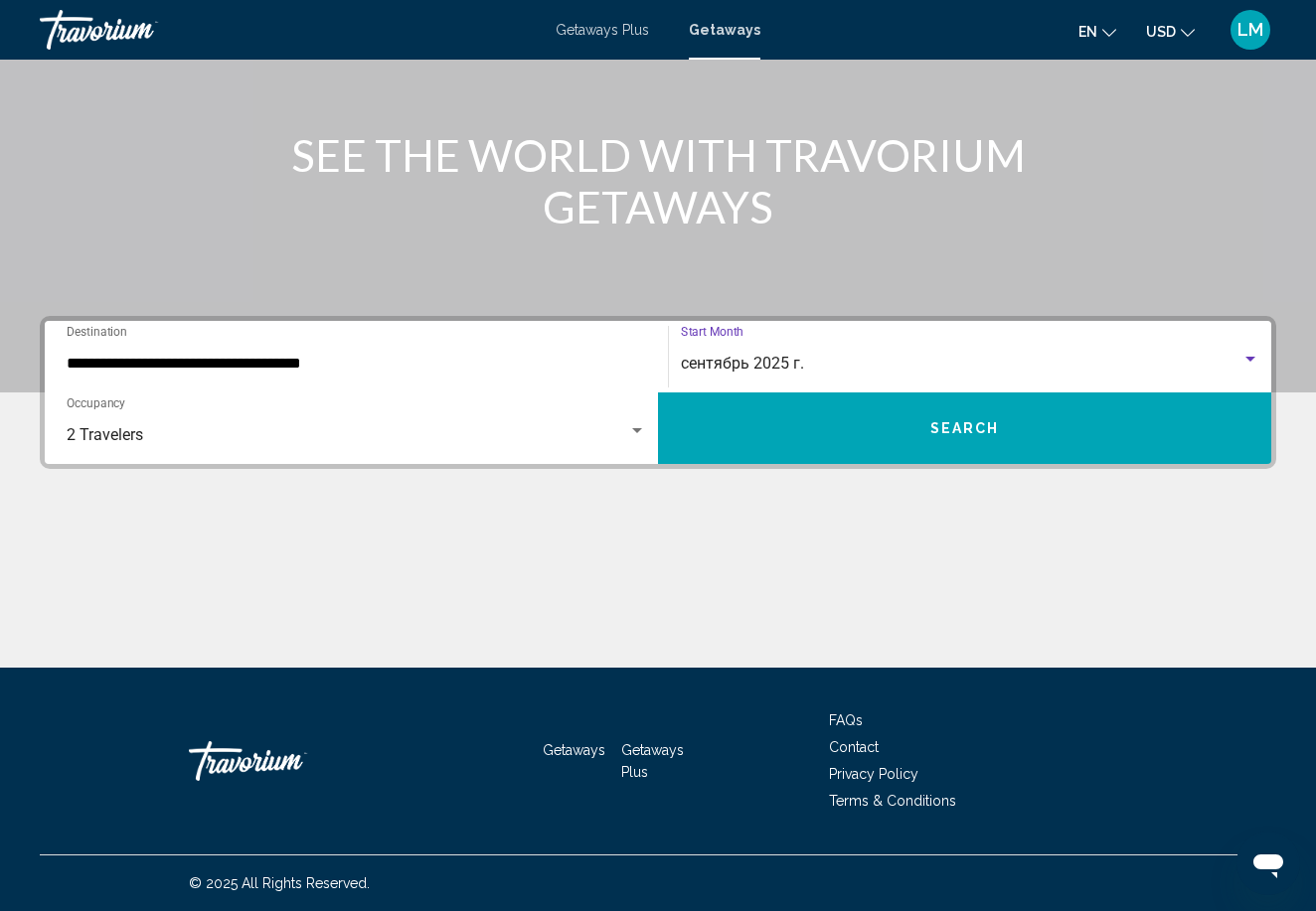 click on "Search" at bounding box center (964, 428) 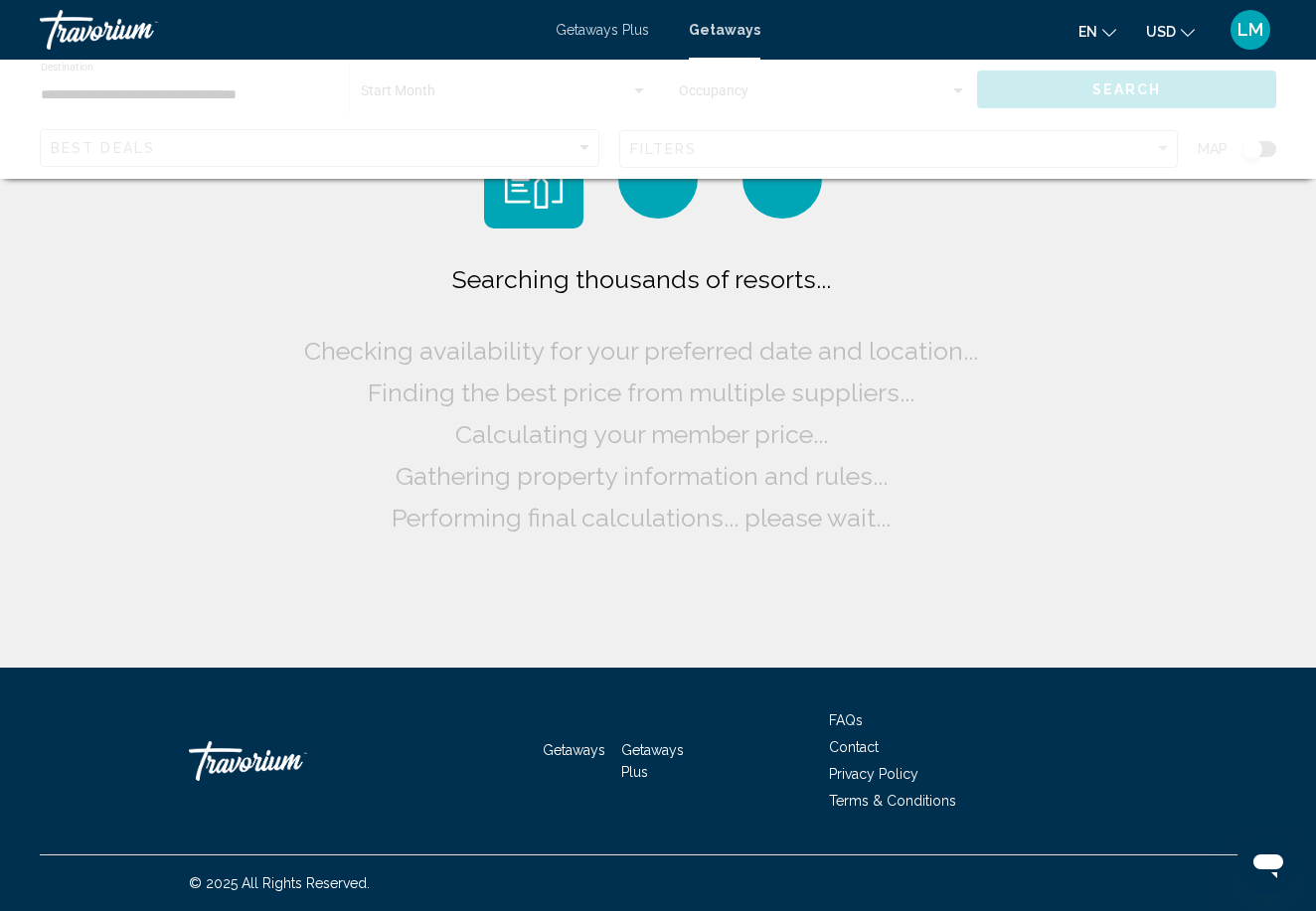 scroll, scrollTop: 0, scrollLeft: 0, axis: both 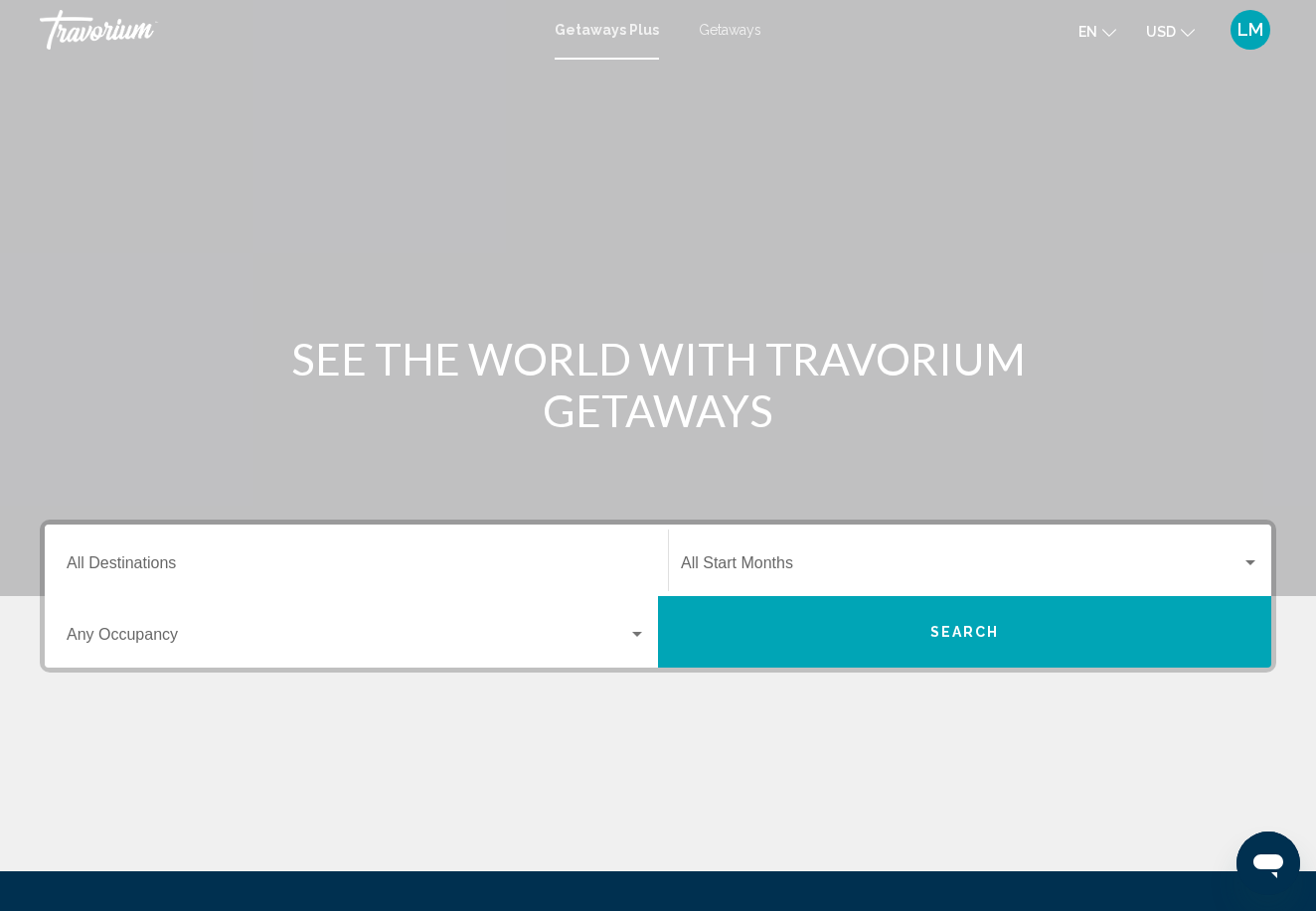click on "Destination All Destinations" at bounding box center (356, 560) 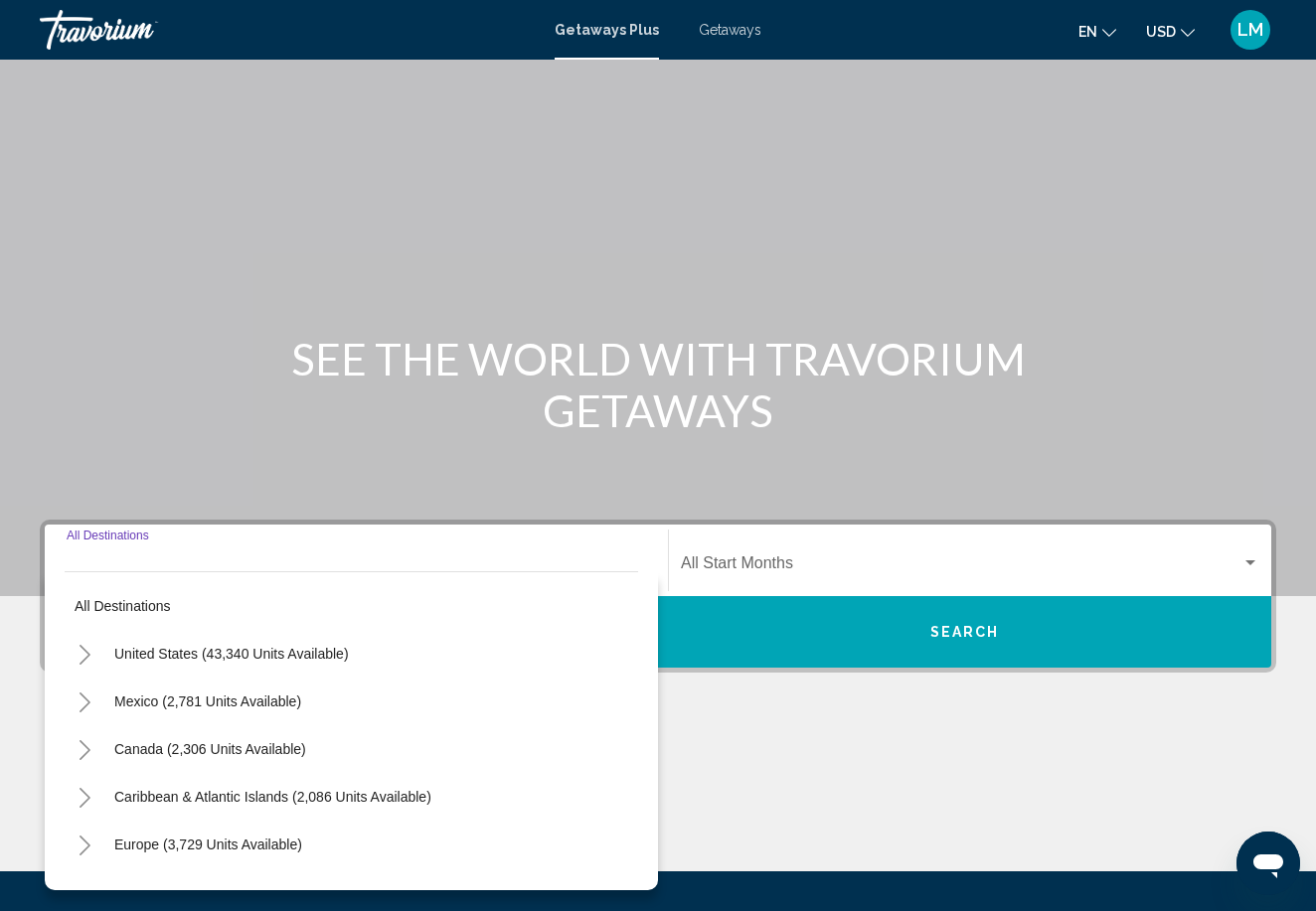 scroll, scrollTop: 204, scrollLeft: 0, axis: vertical 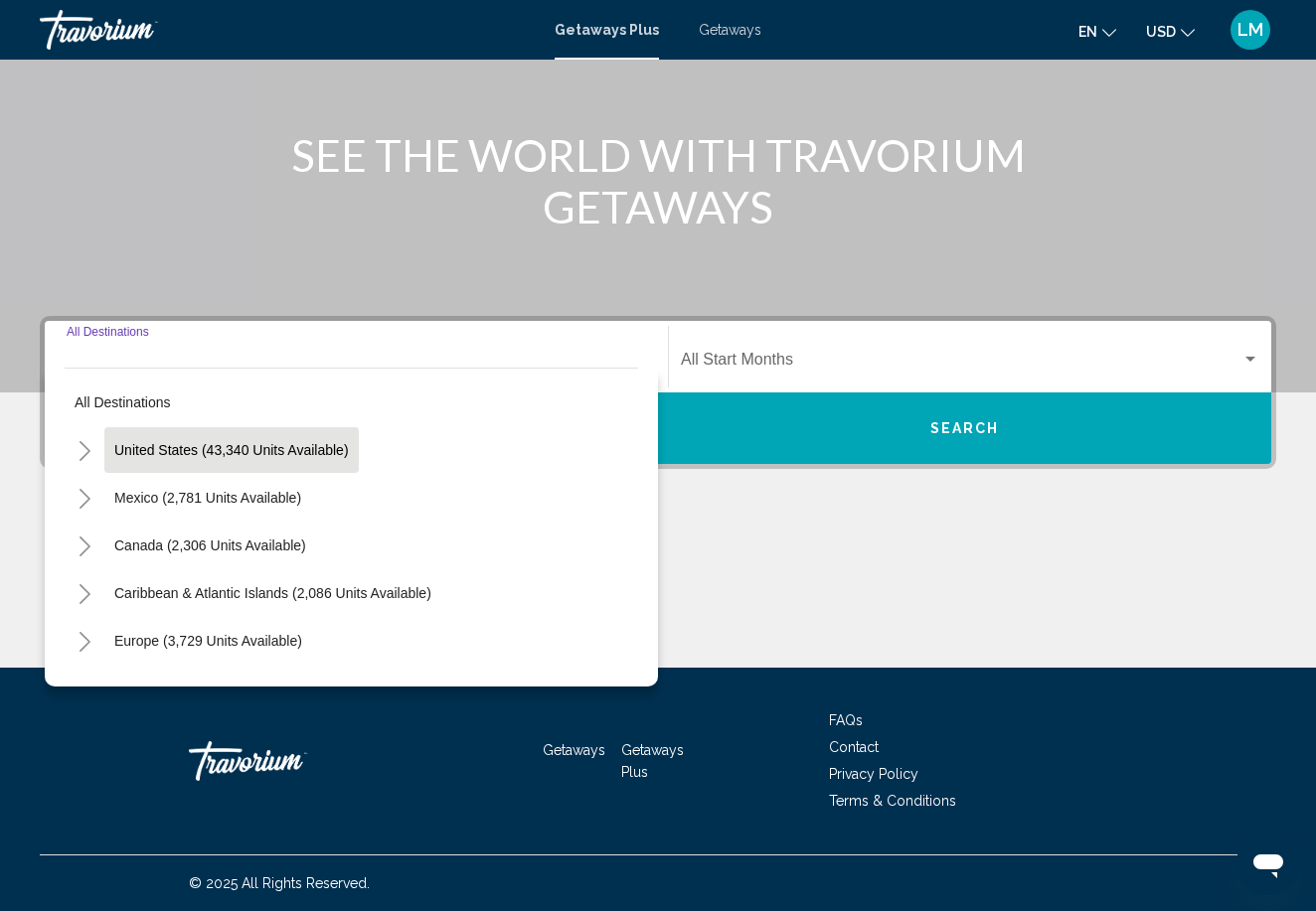 click on "United States (43,340 units available)" at bounding box center [208, 498] 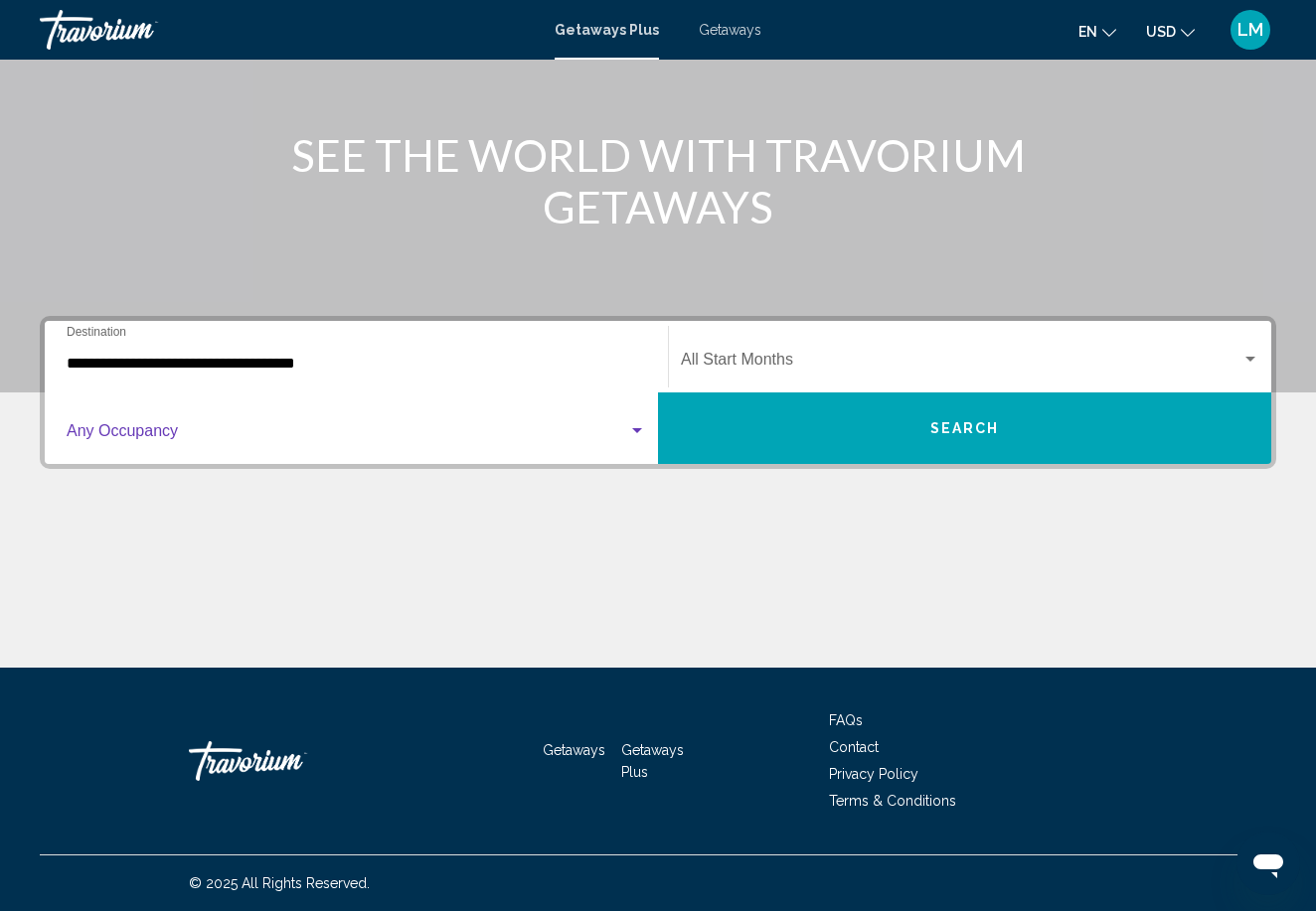 click at bounding box center [347, 435] 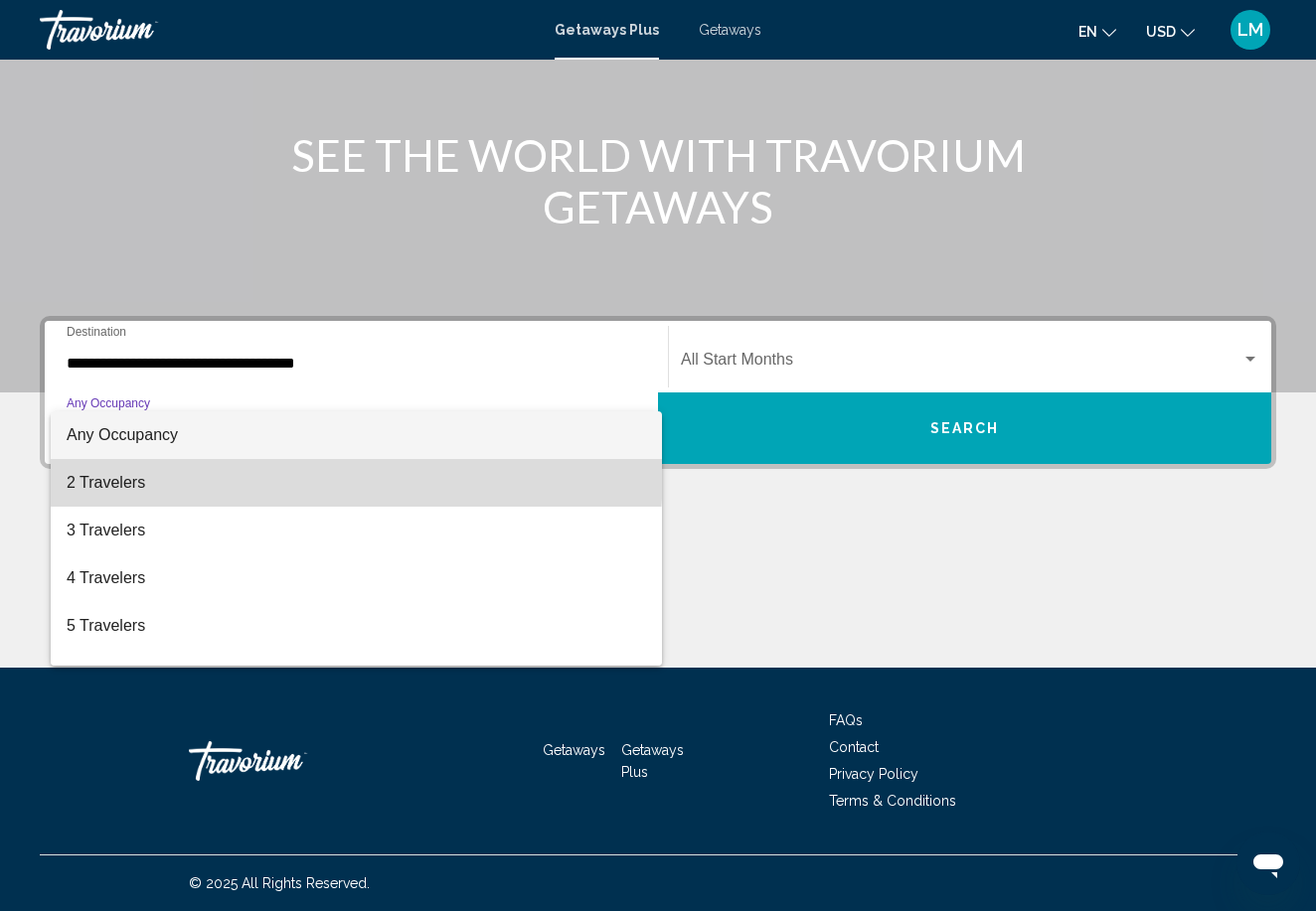 click on "2 Travelers" at bounding box center (356, 483) 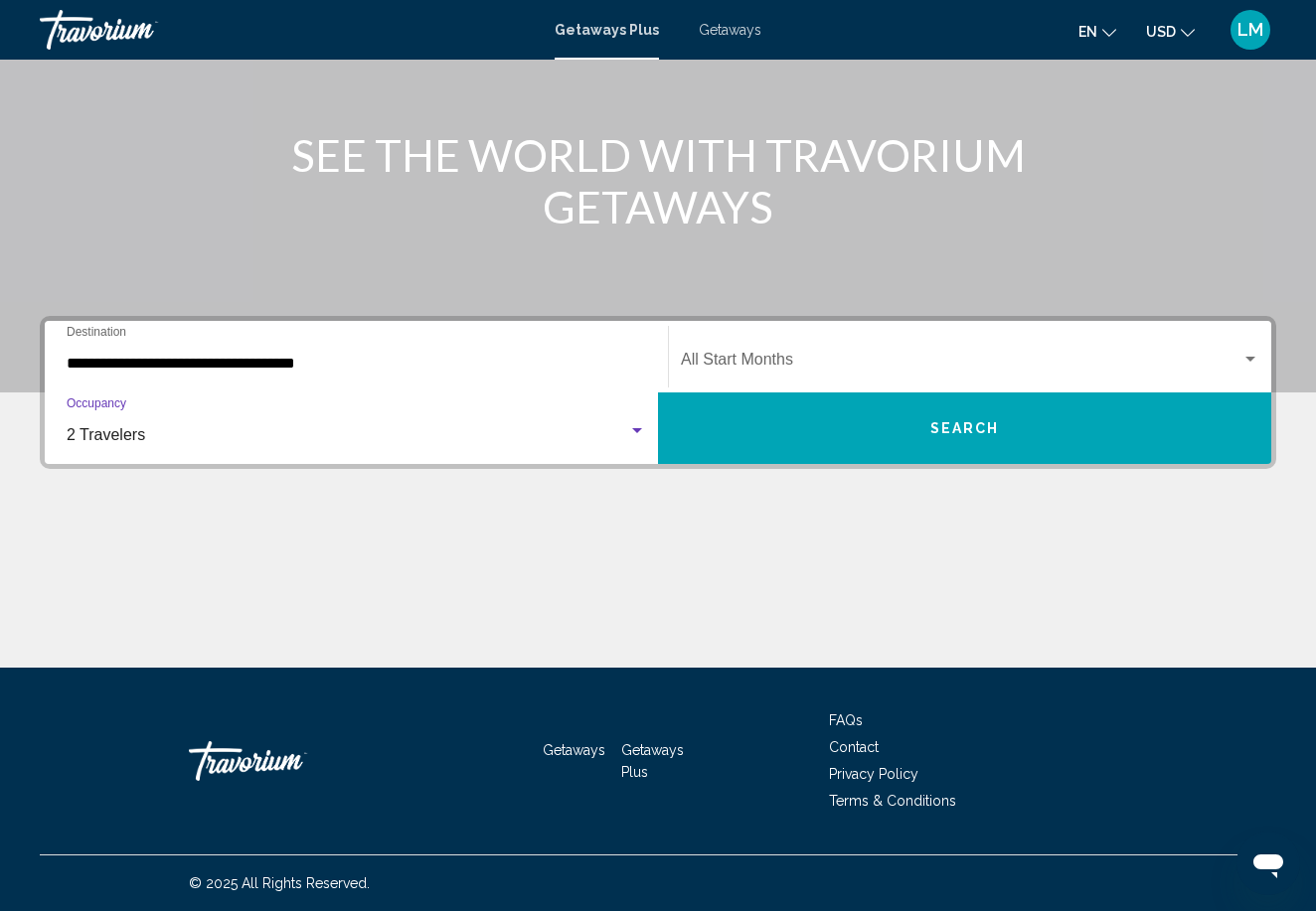 click at bounding box center (961, 364) 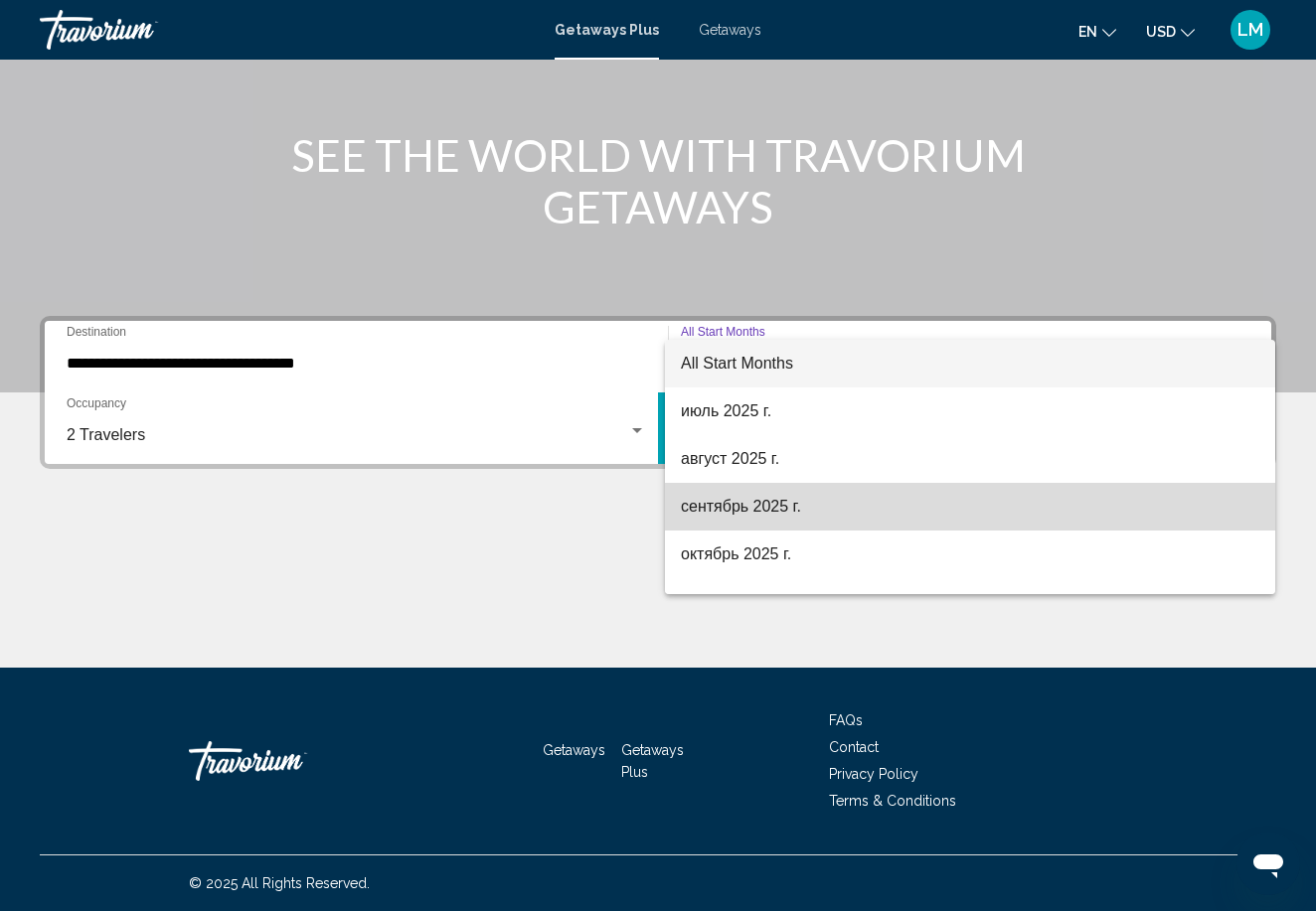 click on "сентябрь 2025 г." at bounding box center [970, 507] 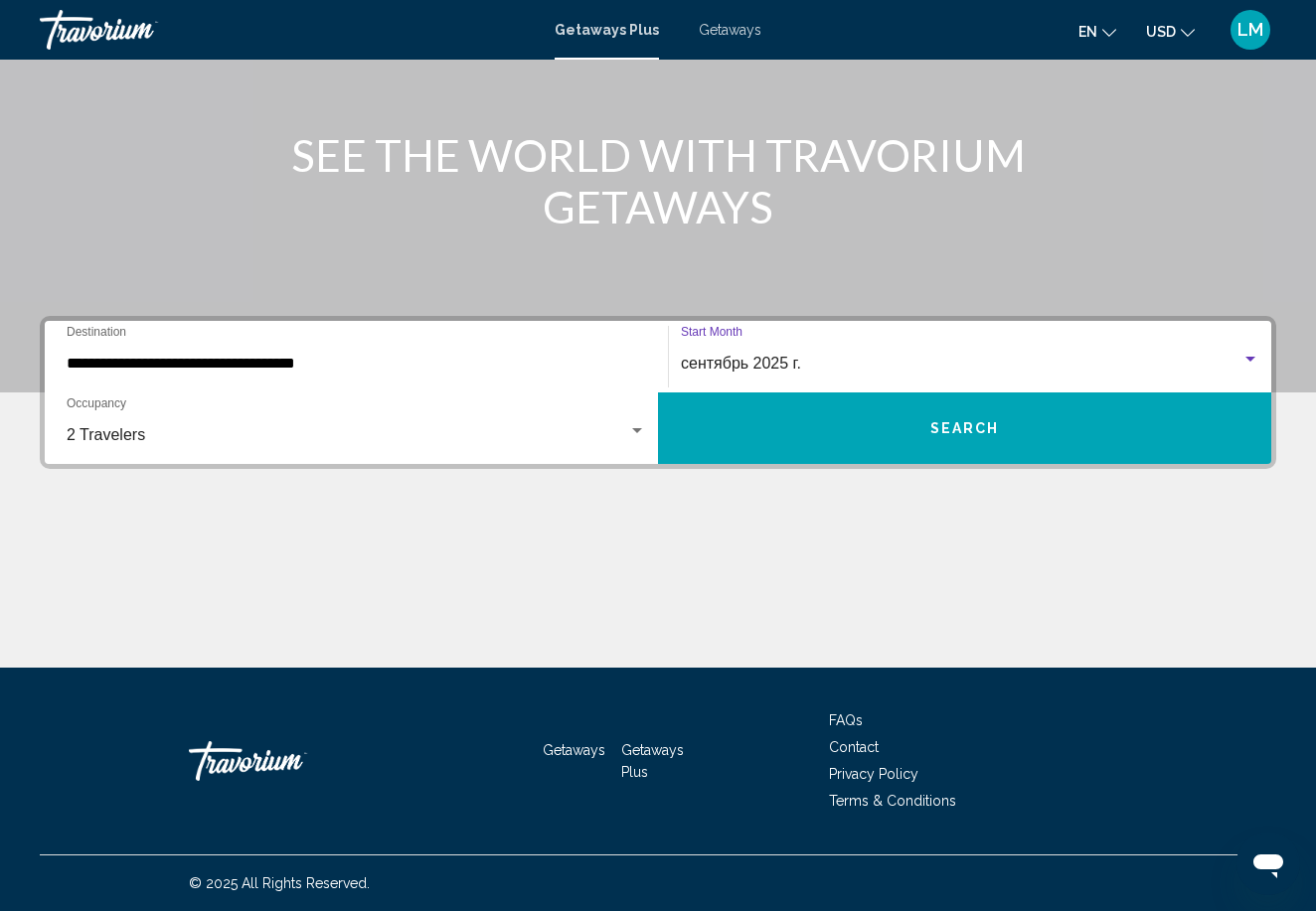 click on "Getaways" at bounding box center (730, 30) 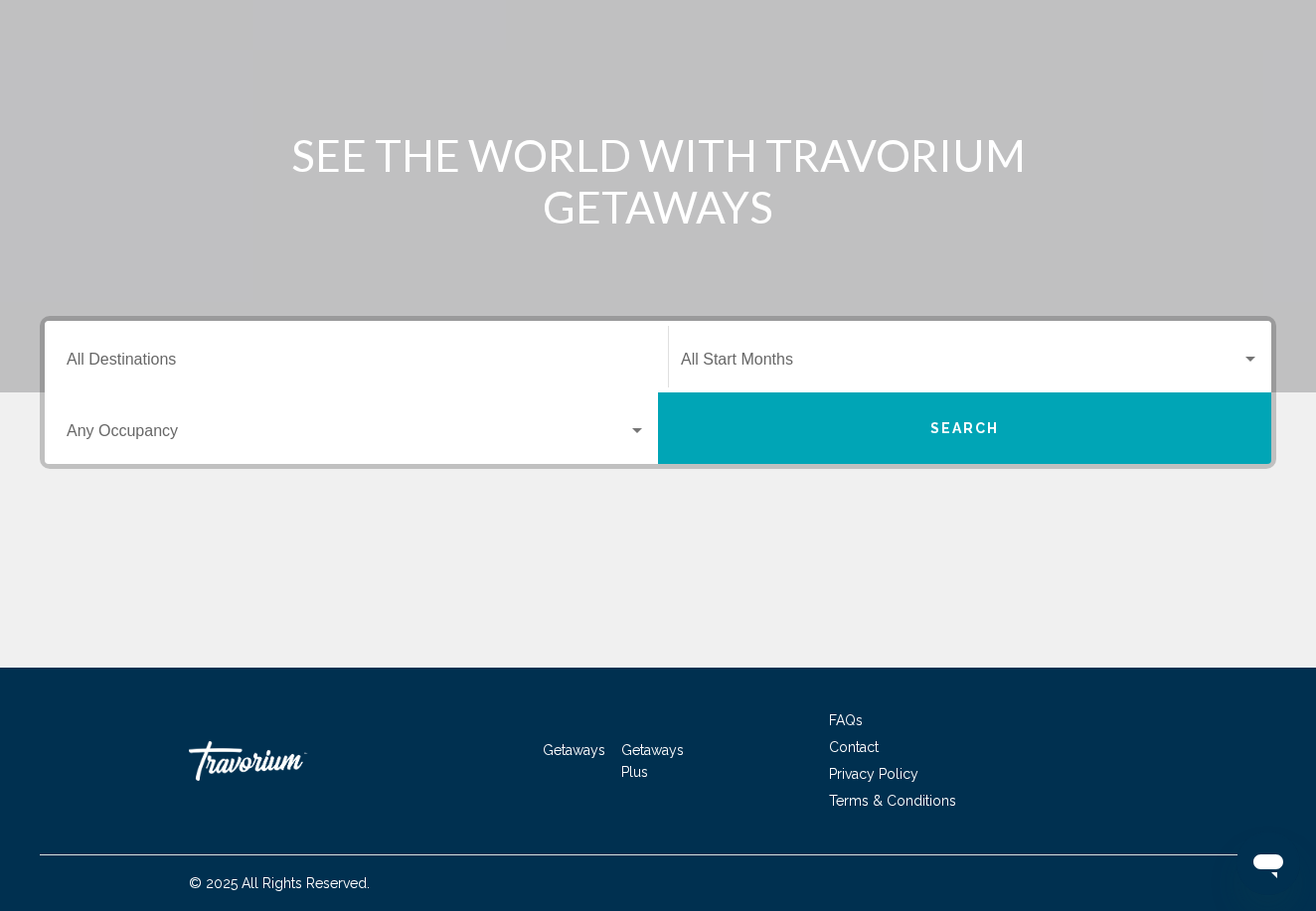 scroll, scrollTop: 0, scrollLeft: 0, axis: both 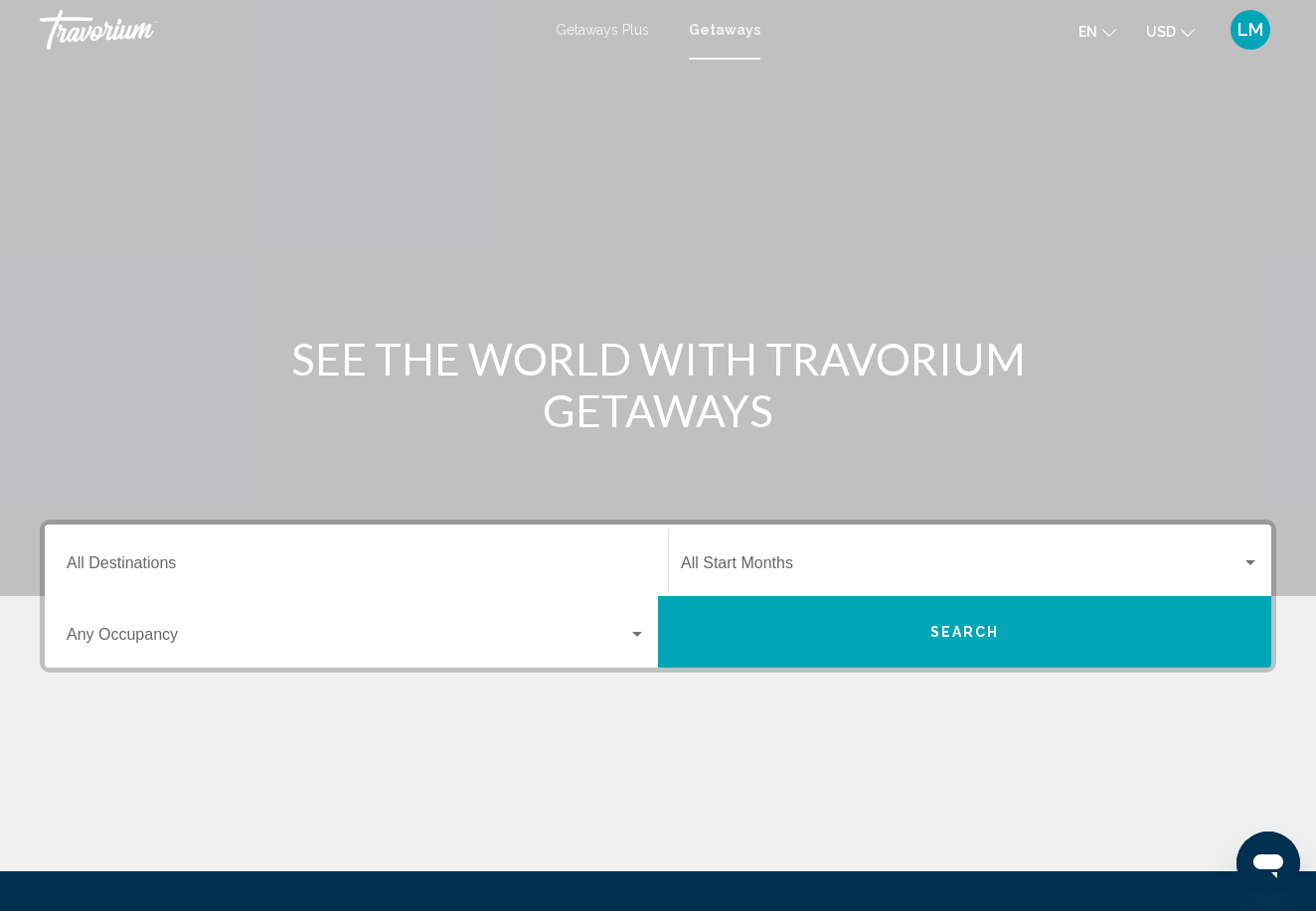 click on "Getaways Plus" at bounding box center [602, 30] 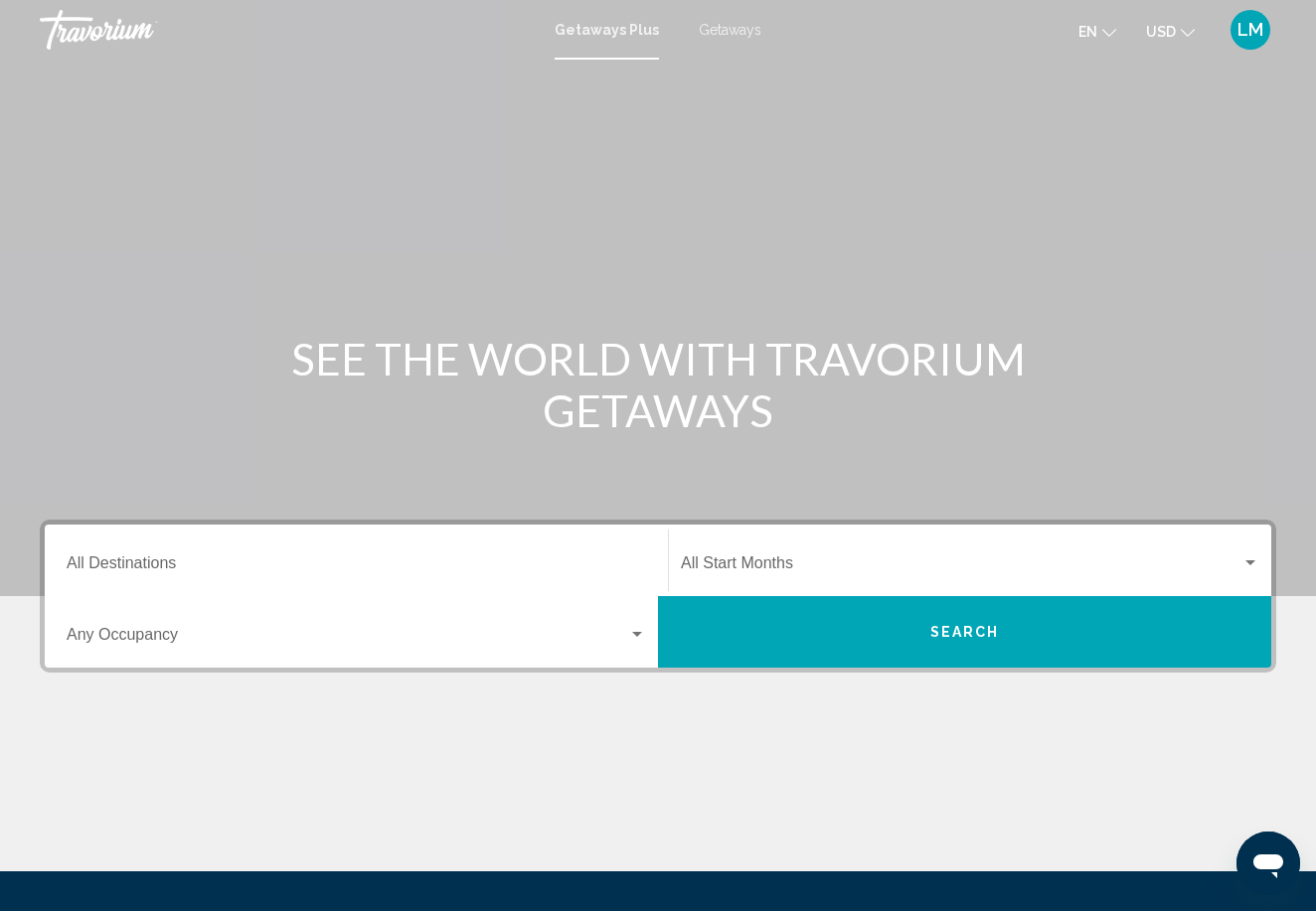 click on "Getaways" at bounding box center [730, 30] 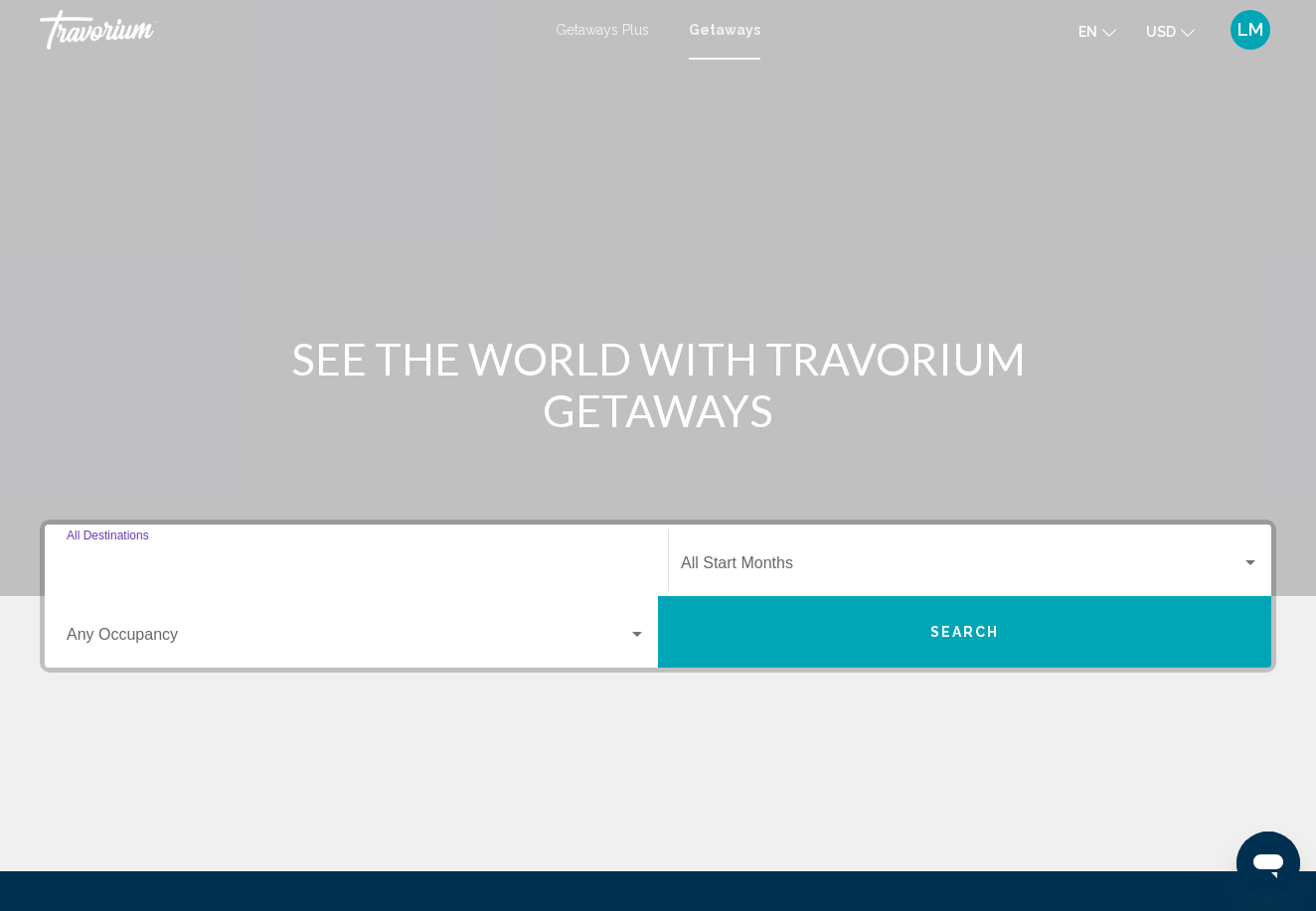 click on "Destination All Destinations" at bounding box center (356, 567) 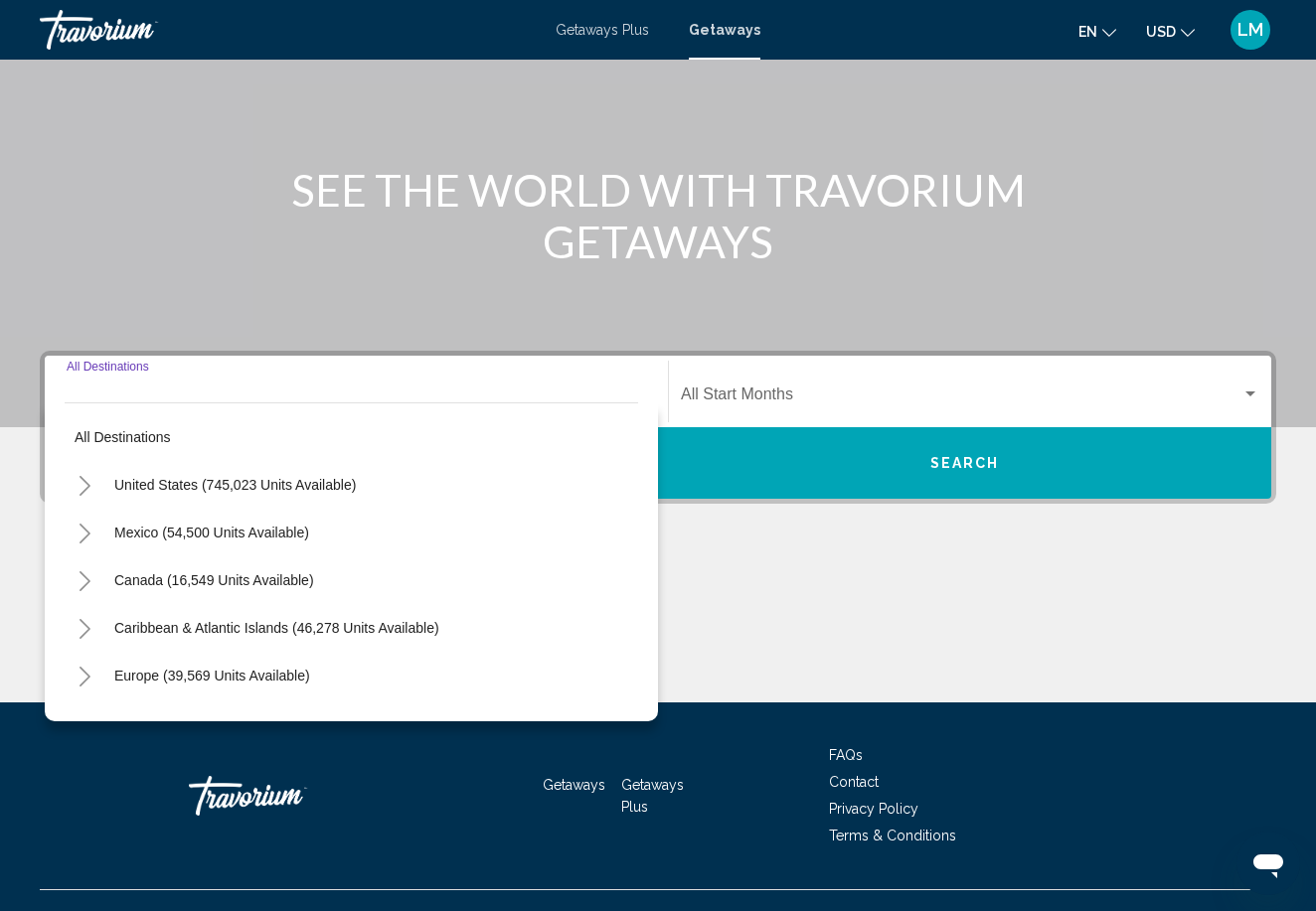scroll, scrollTop: 204, scrollLeft: 0, axis: vertical 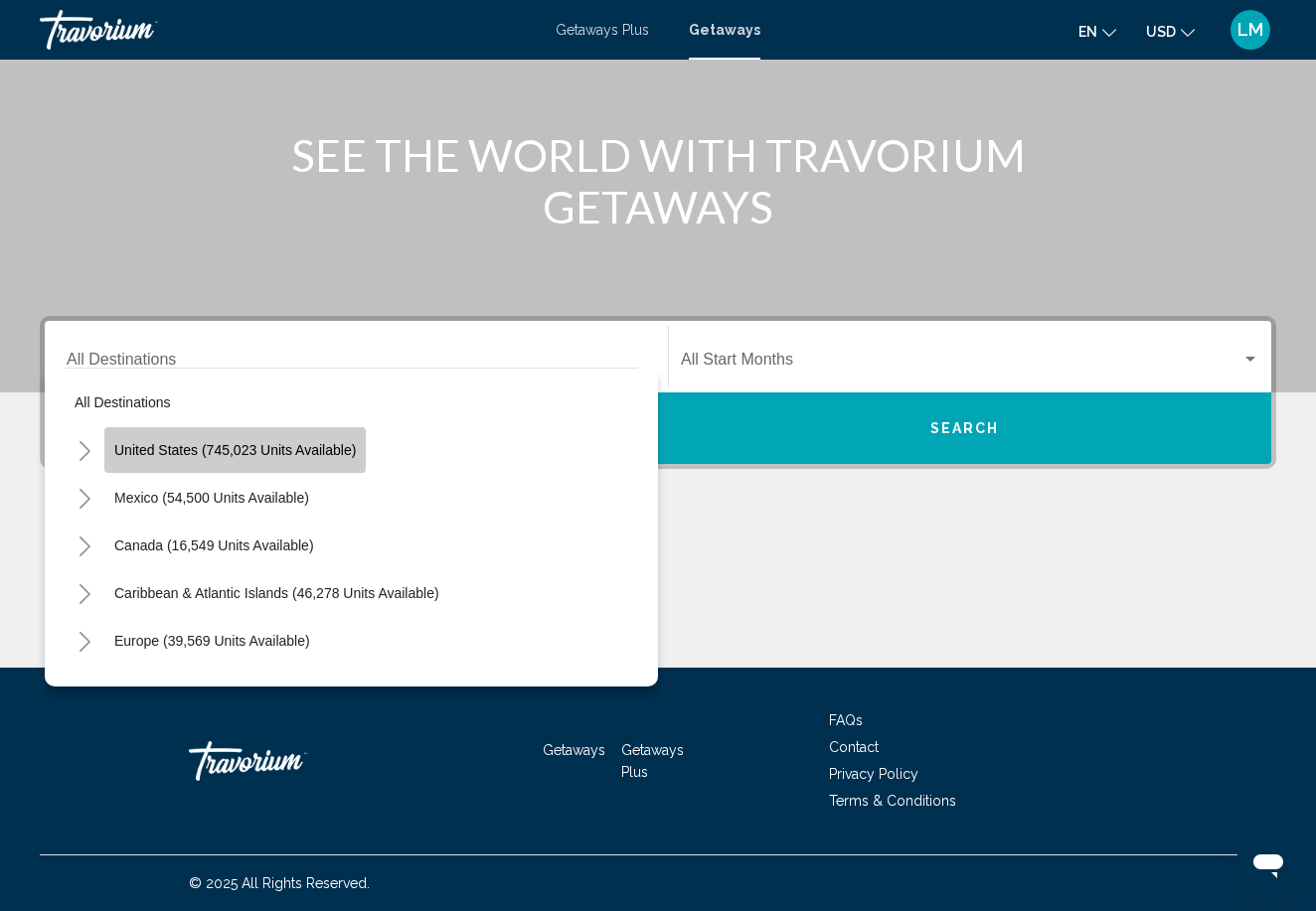 click on "United States (745,023 units available)" at bounding box center [212, 498] 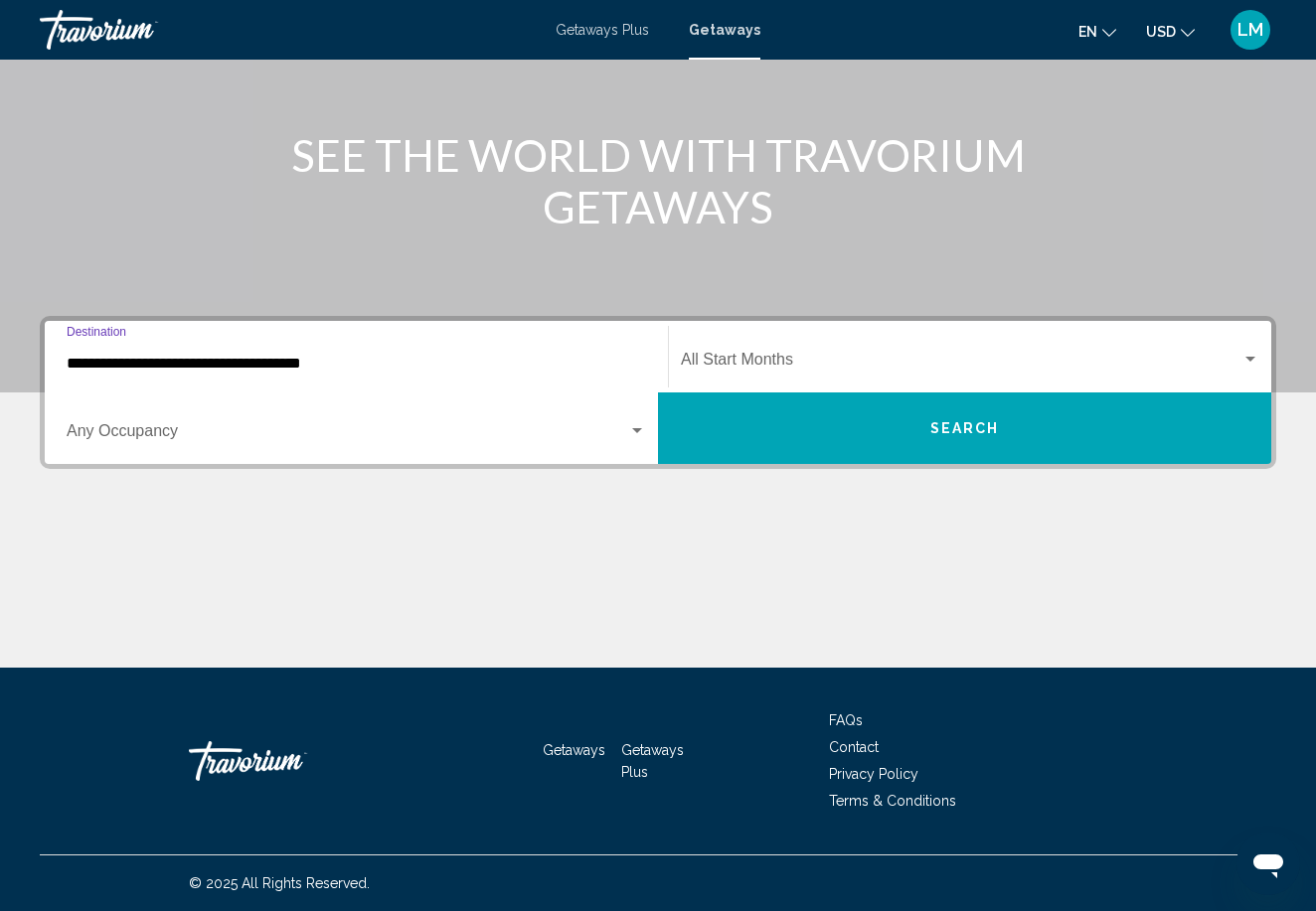 click at bounding box center (961, 364) 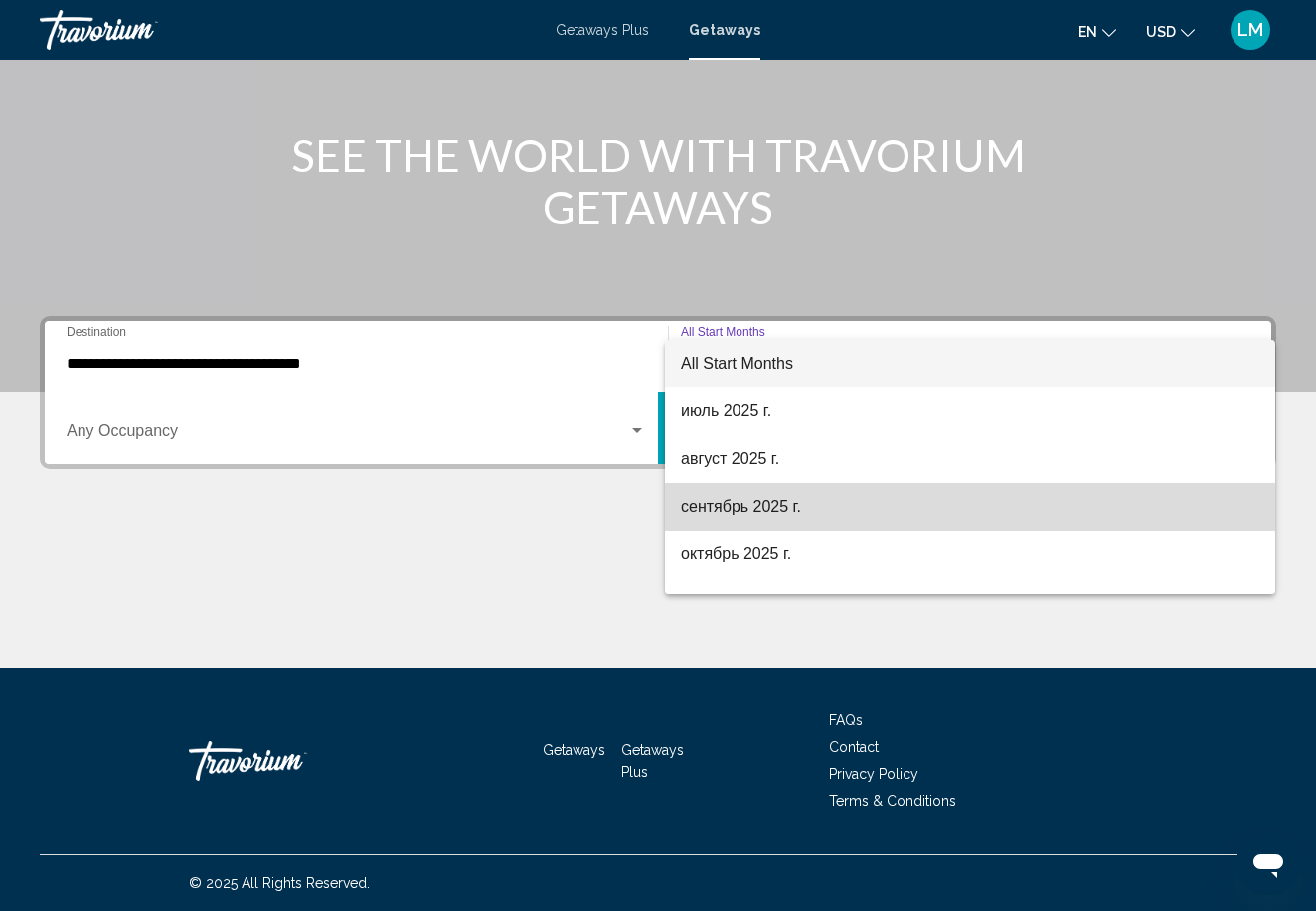 click on "сентябрь 2025 г." at bounding box center [970, 507] 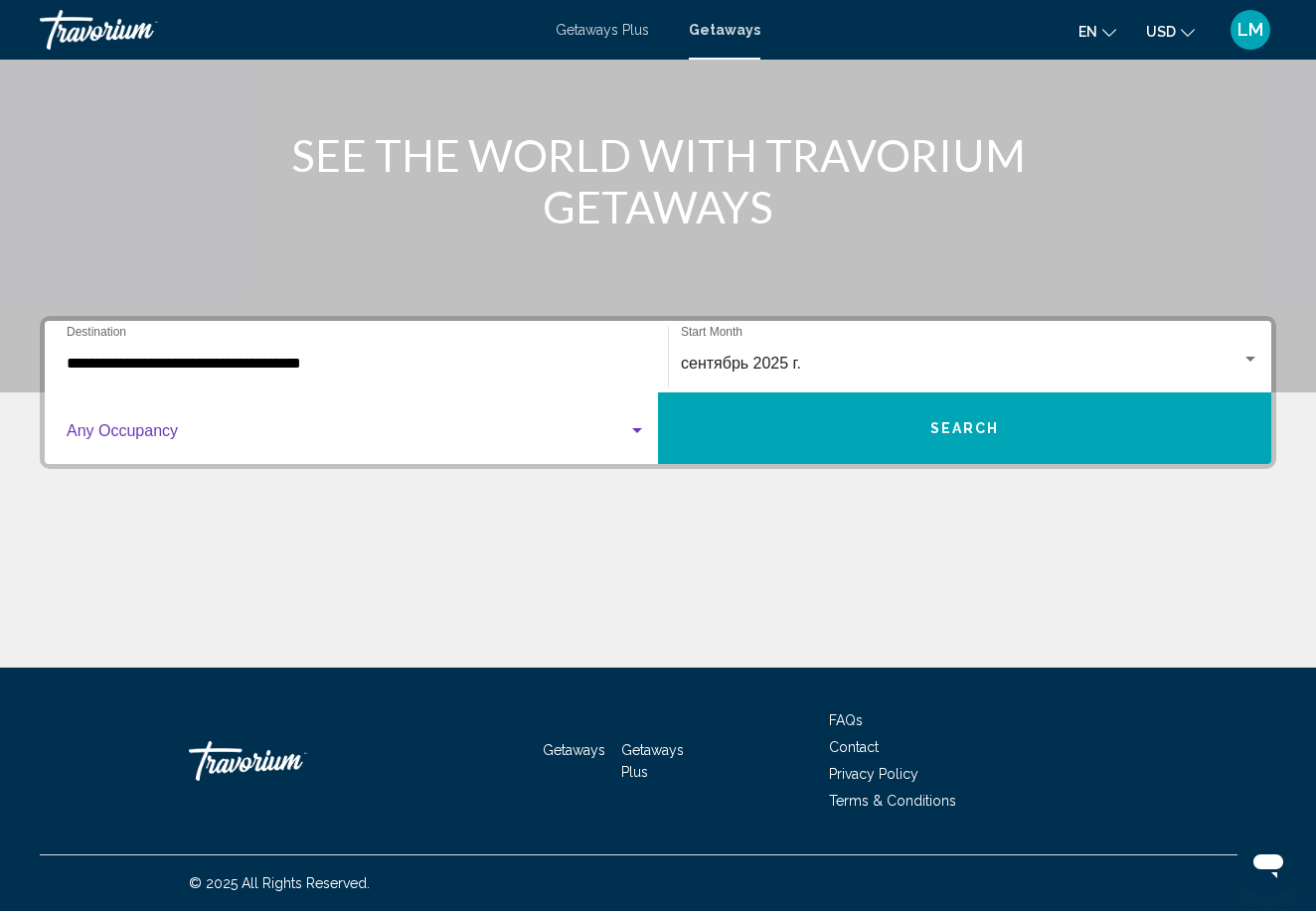 click at bounding box center (347, 435) 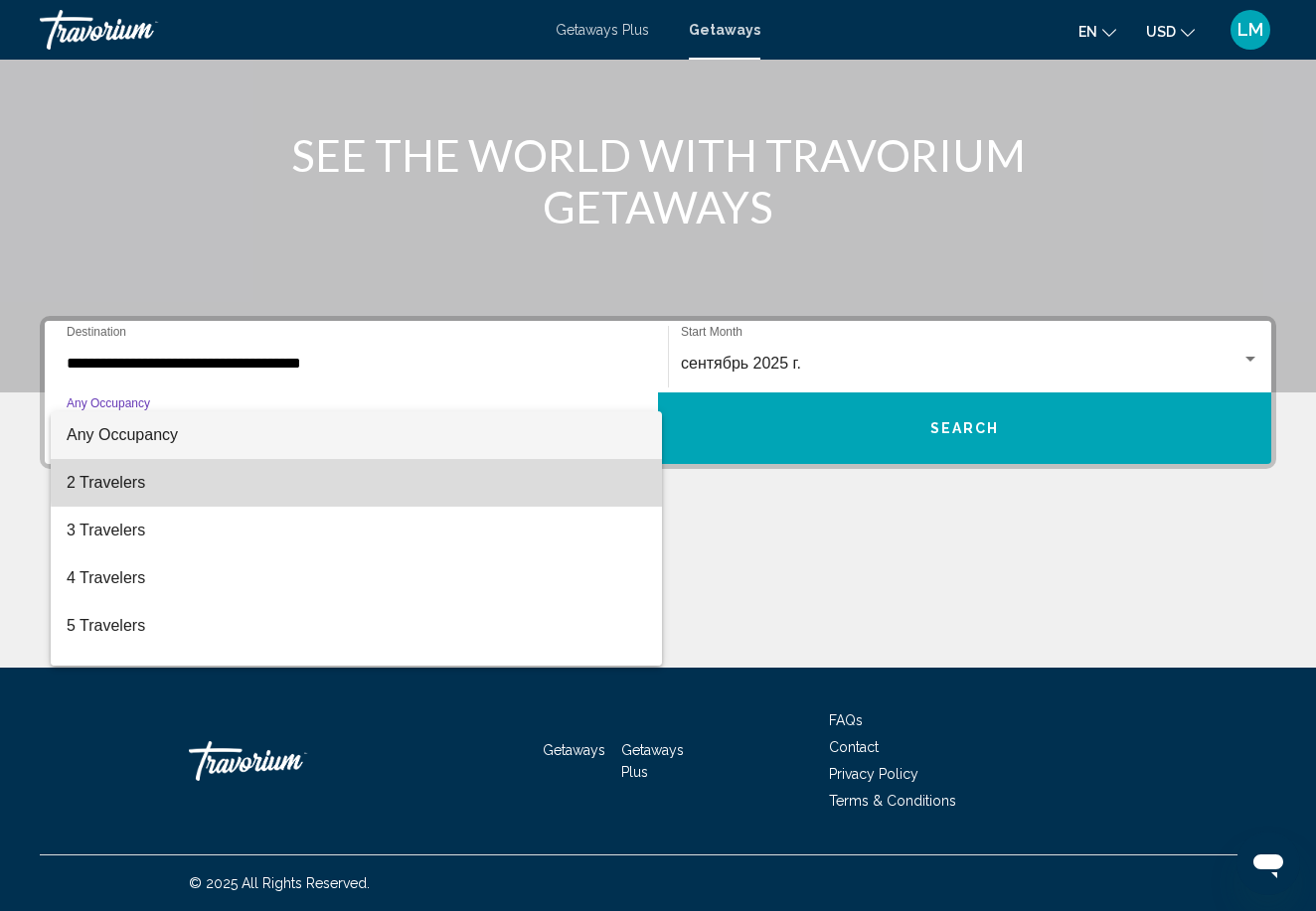 click on "2 Travelers" at bounding box center [356, 483] 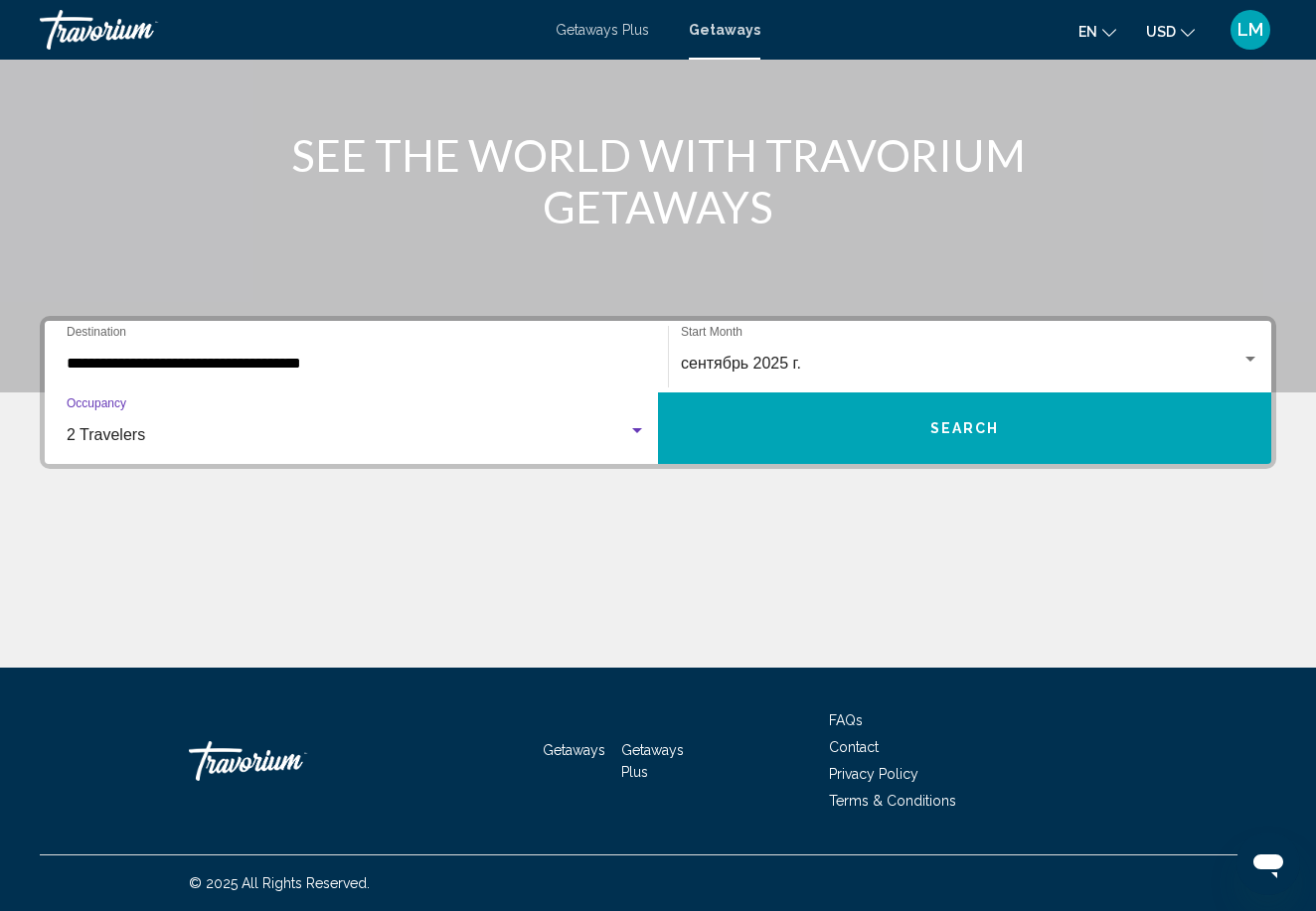 click on "Search" at bounding box center (964, 428) 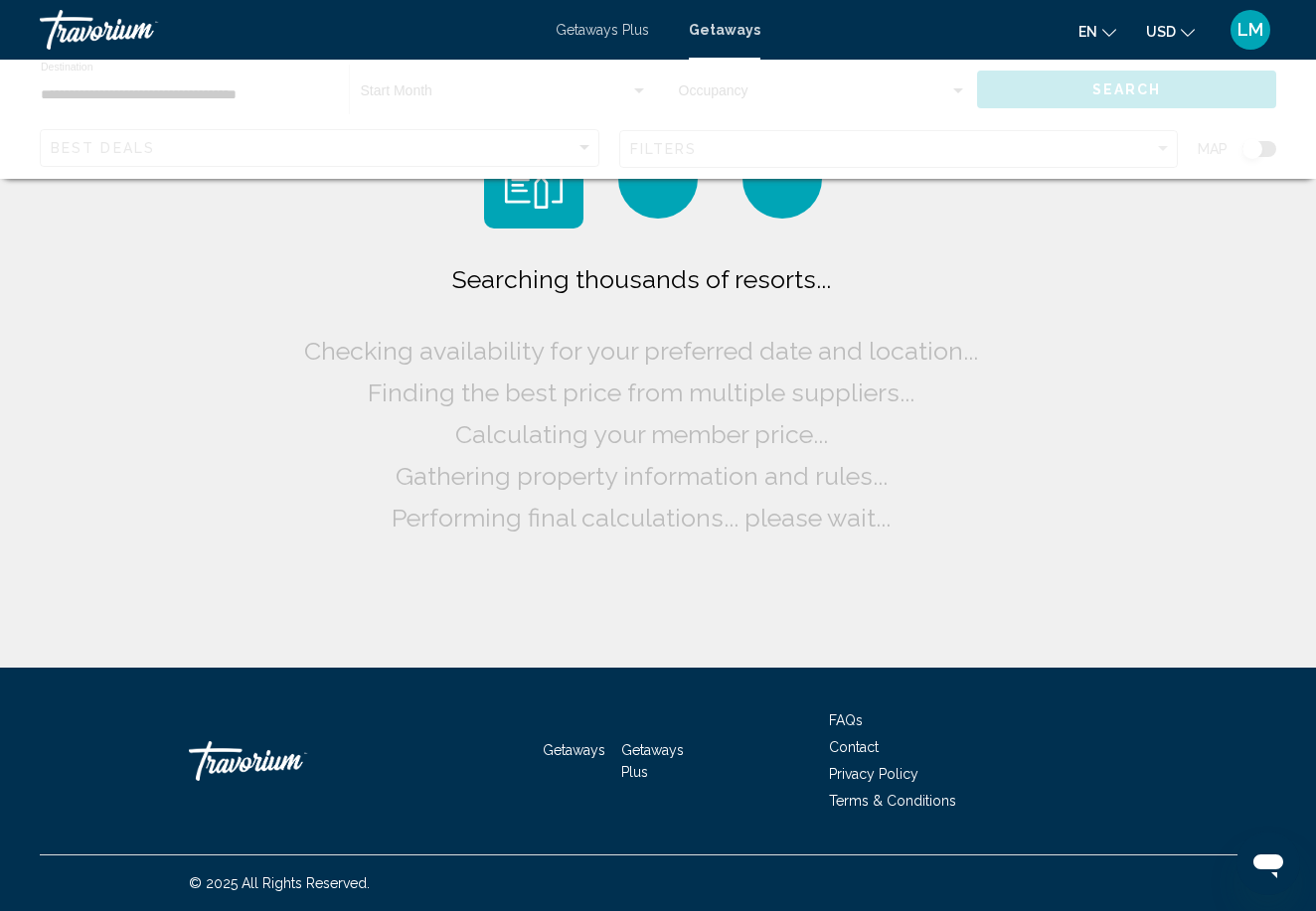 scroll, scrollTop: 0, scrollLeft: 0, axis: both 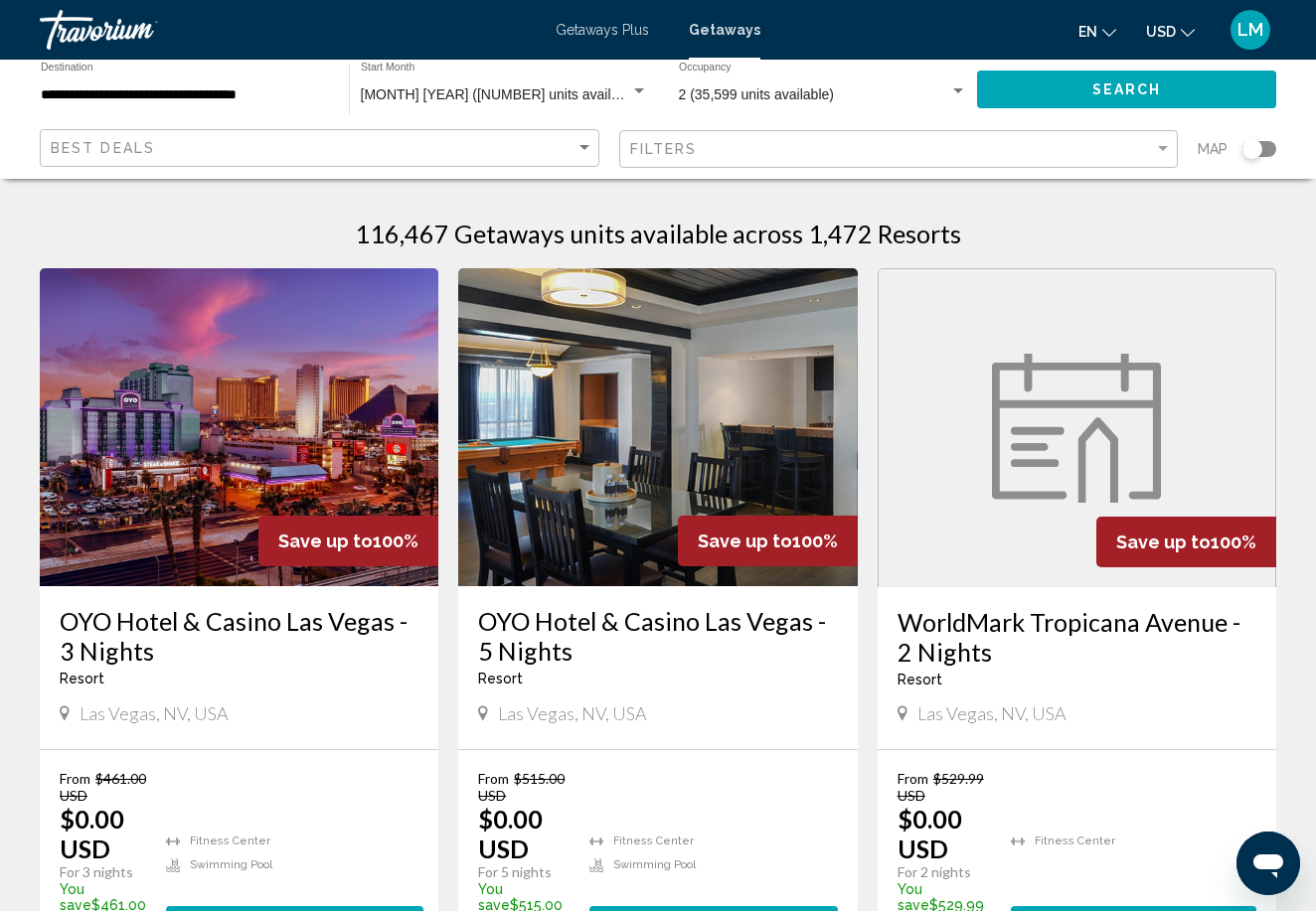 click on "**********" 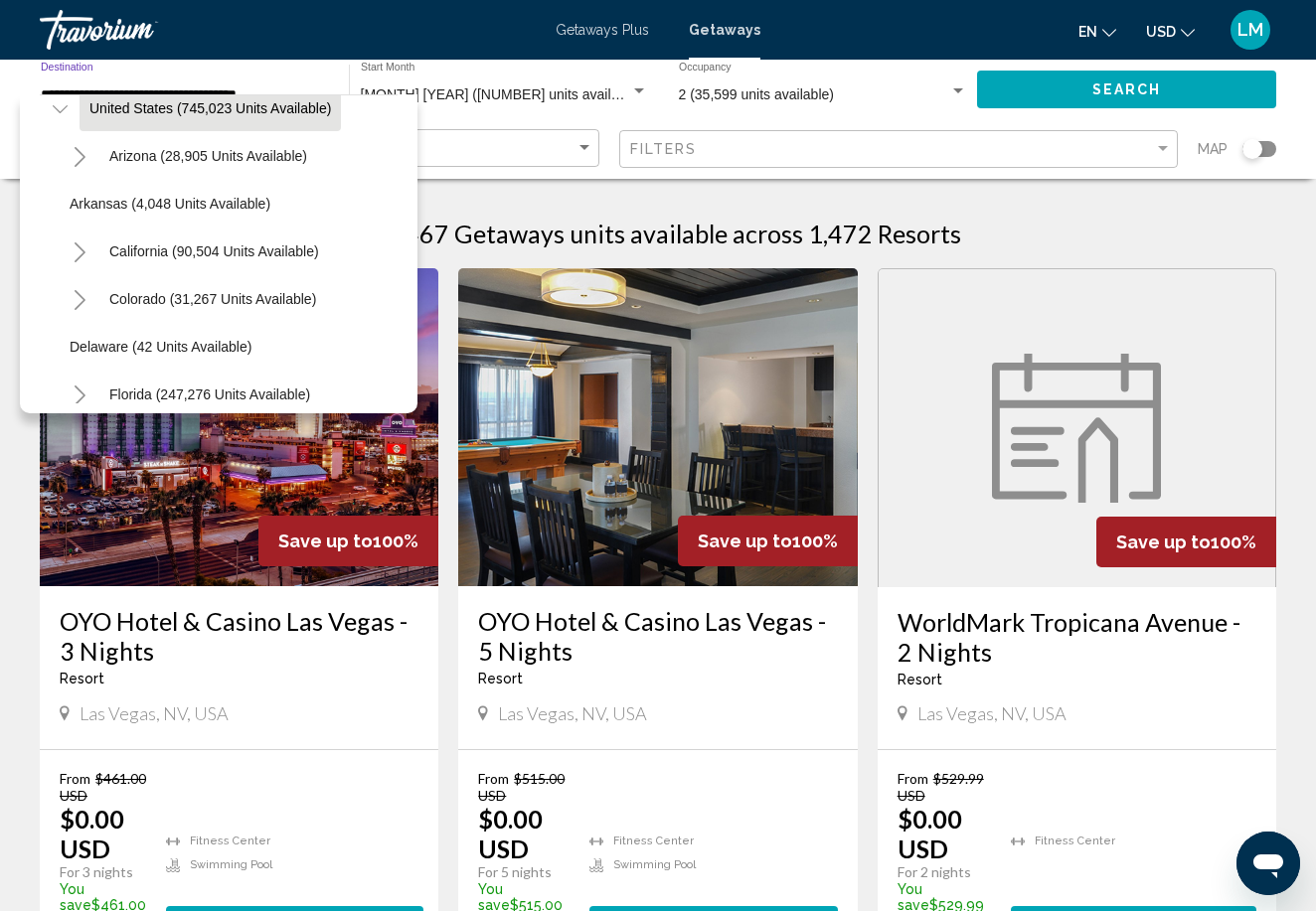 scroll, scrollTop: 88, scrollLeft: 0, axis: vertical 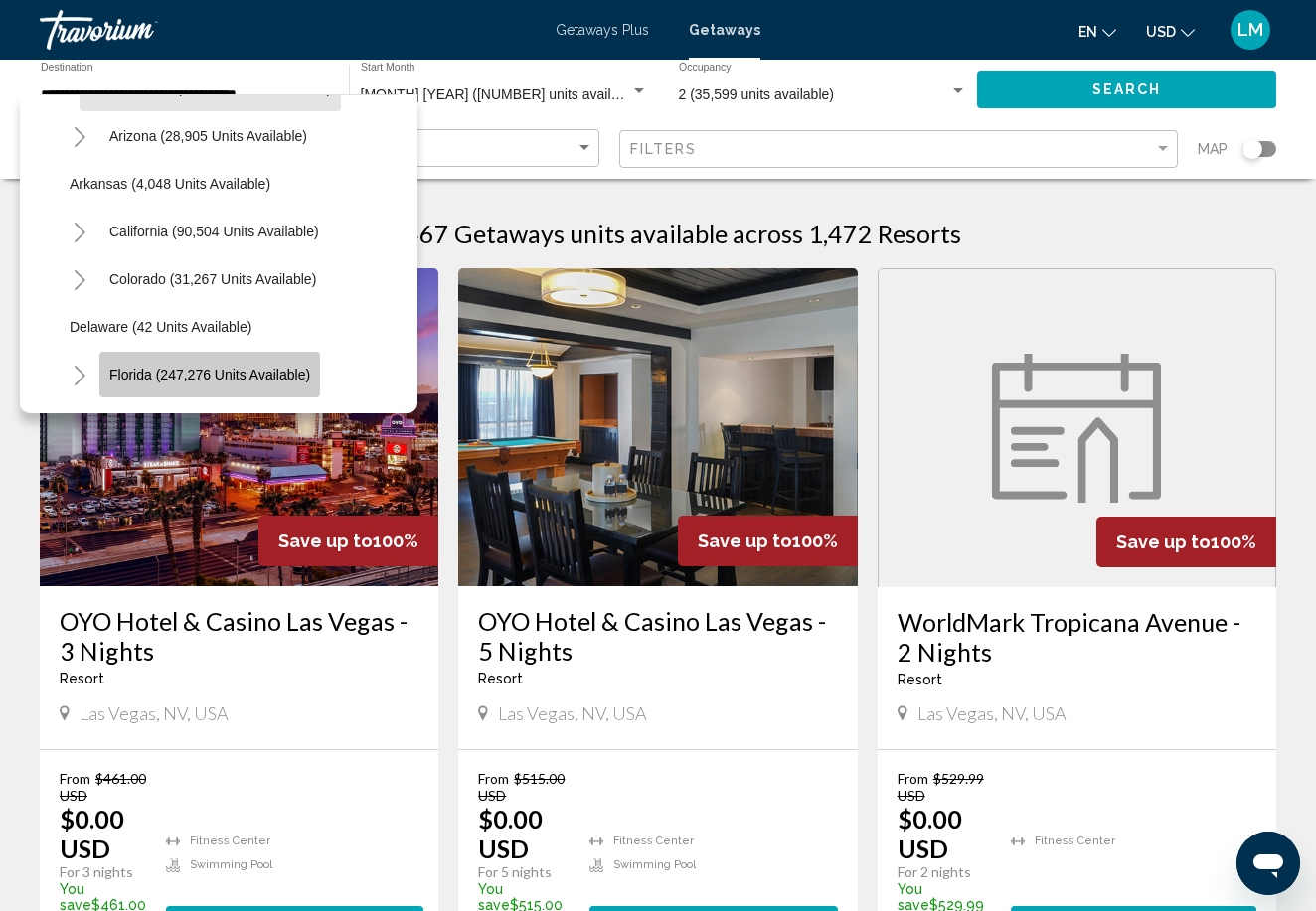 click on "Florida (247,276 units available)" 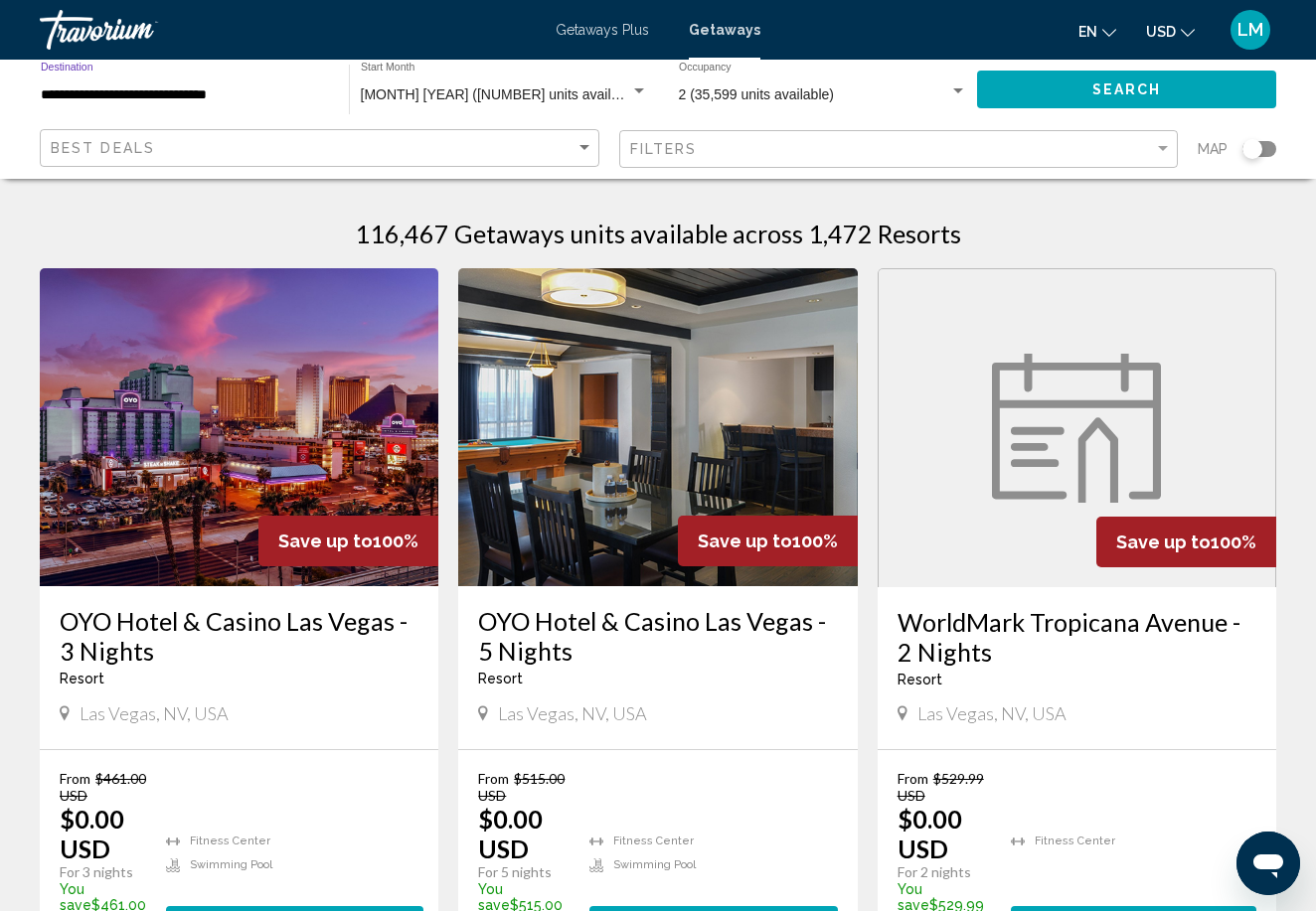 click on "Search" 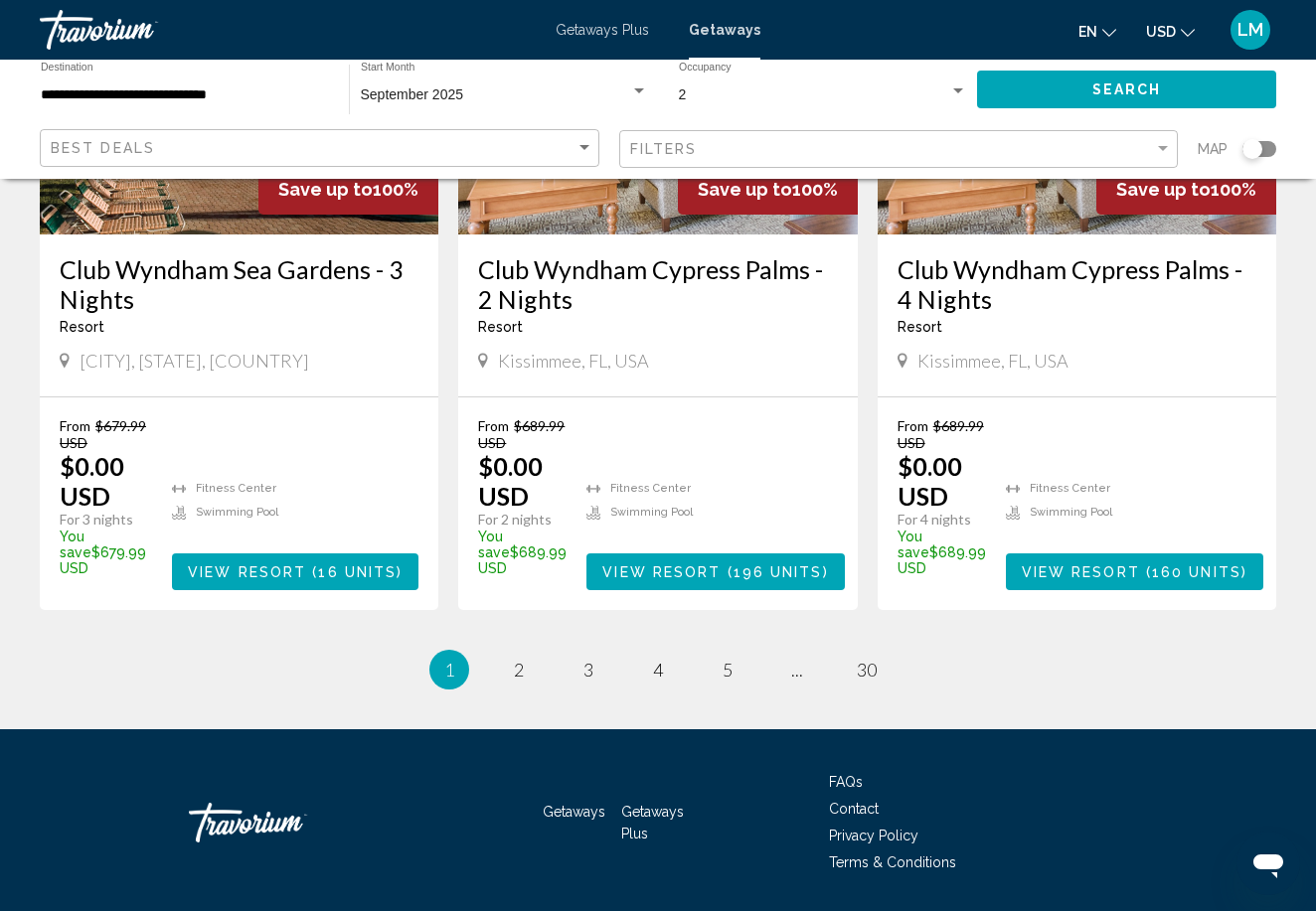 scroll, scrollTop: 2551, scrollLeft: 0, axis: vertical 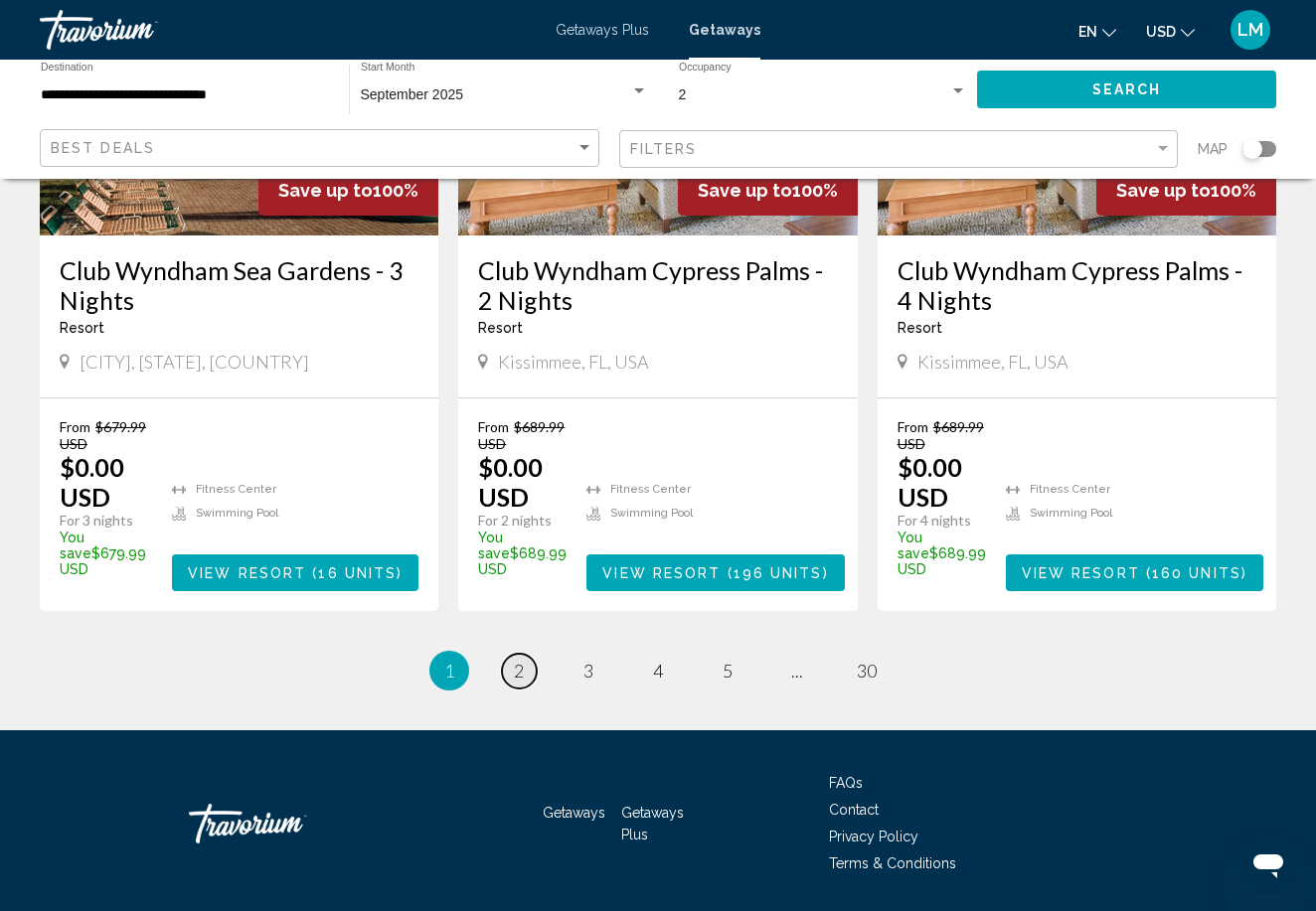 click on "page  2" at bounding box center (519, 671) 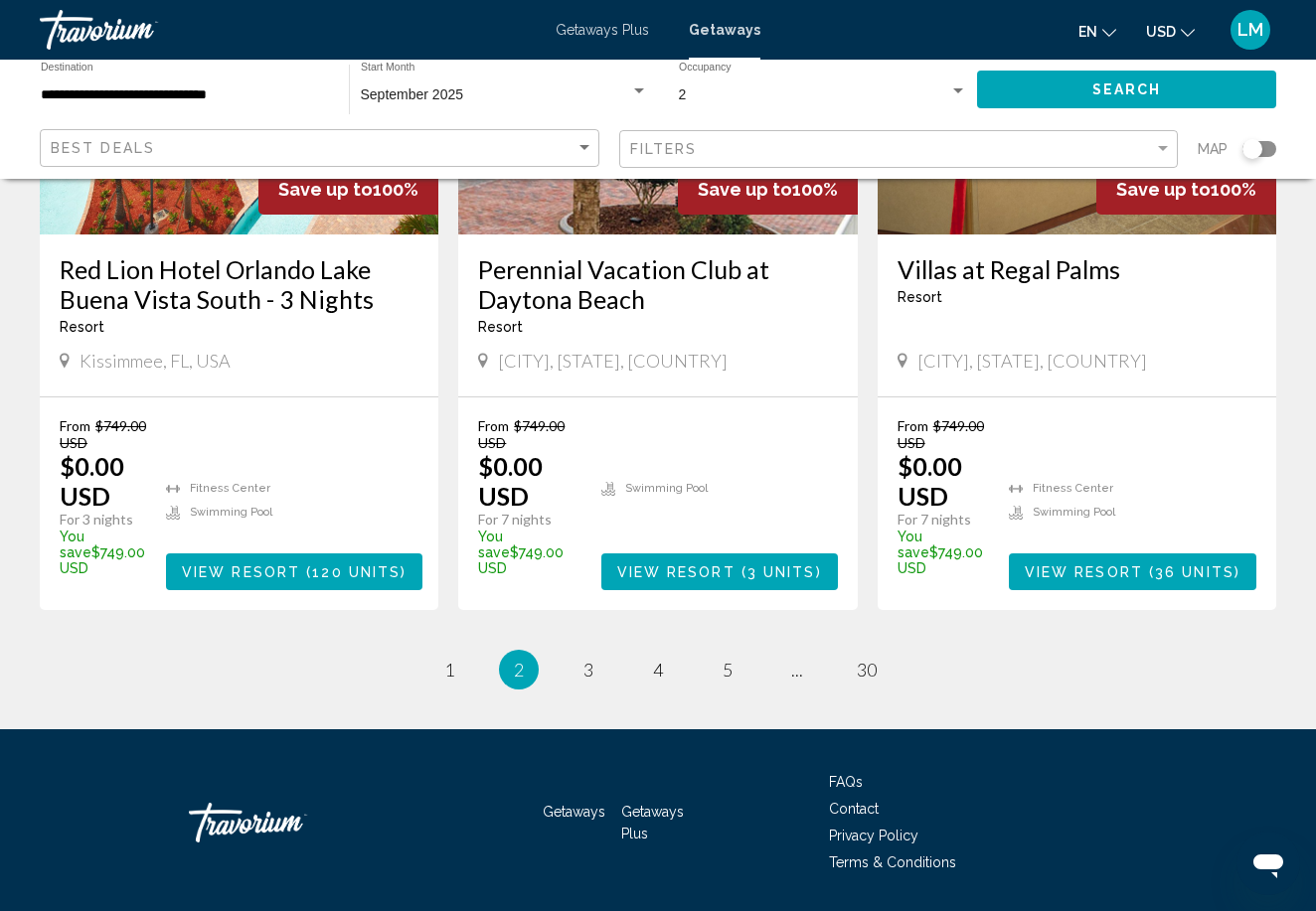 scroll, scrollTop: 2551, scrollLeft: 0, axis: vertical 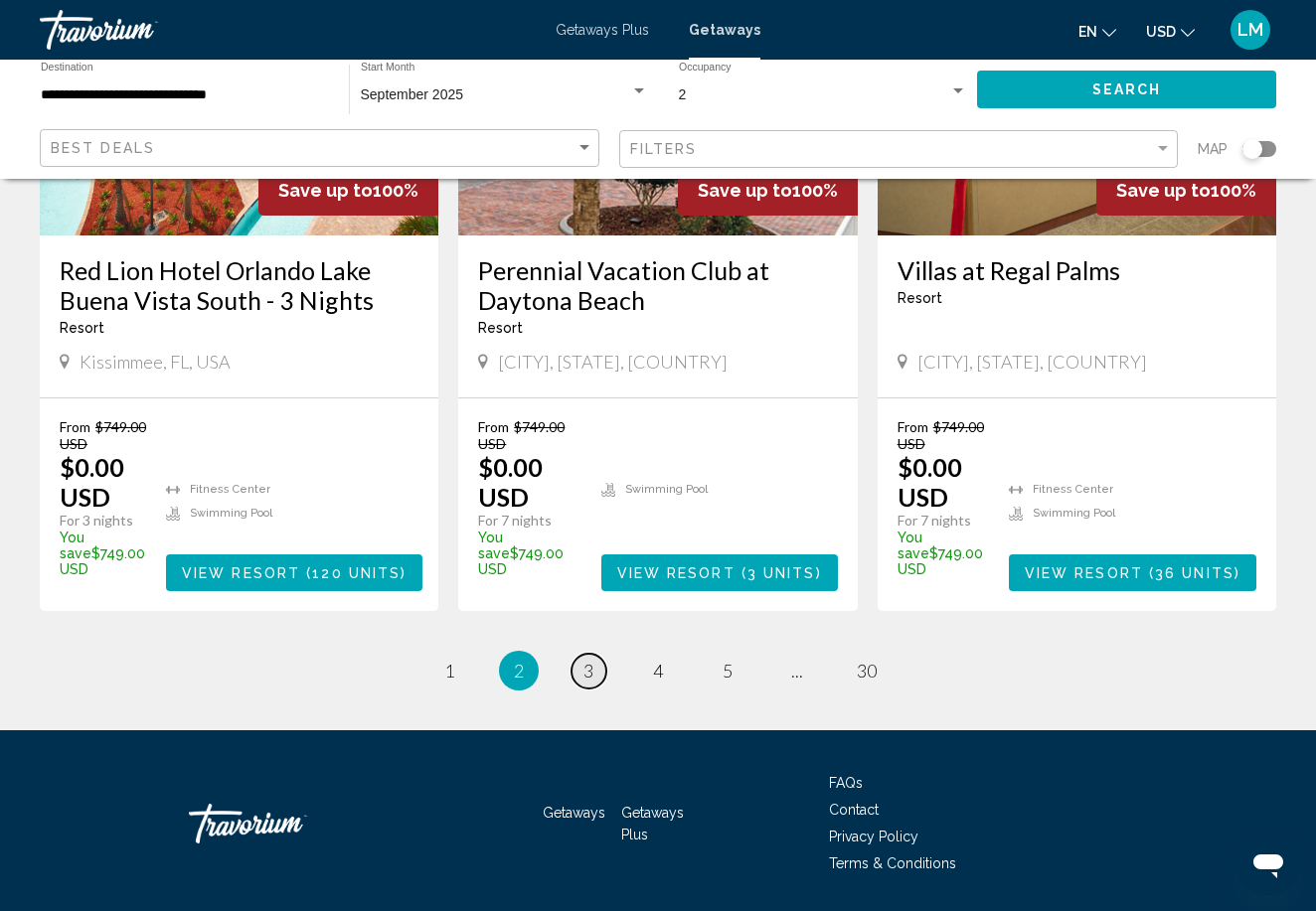 click on "3" at bounding box center (588, 671) 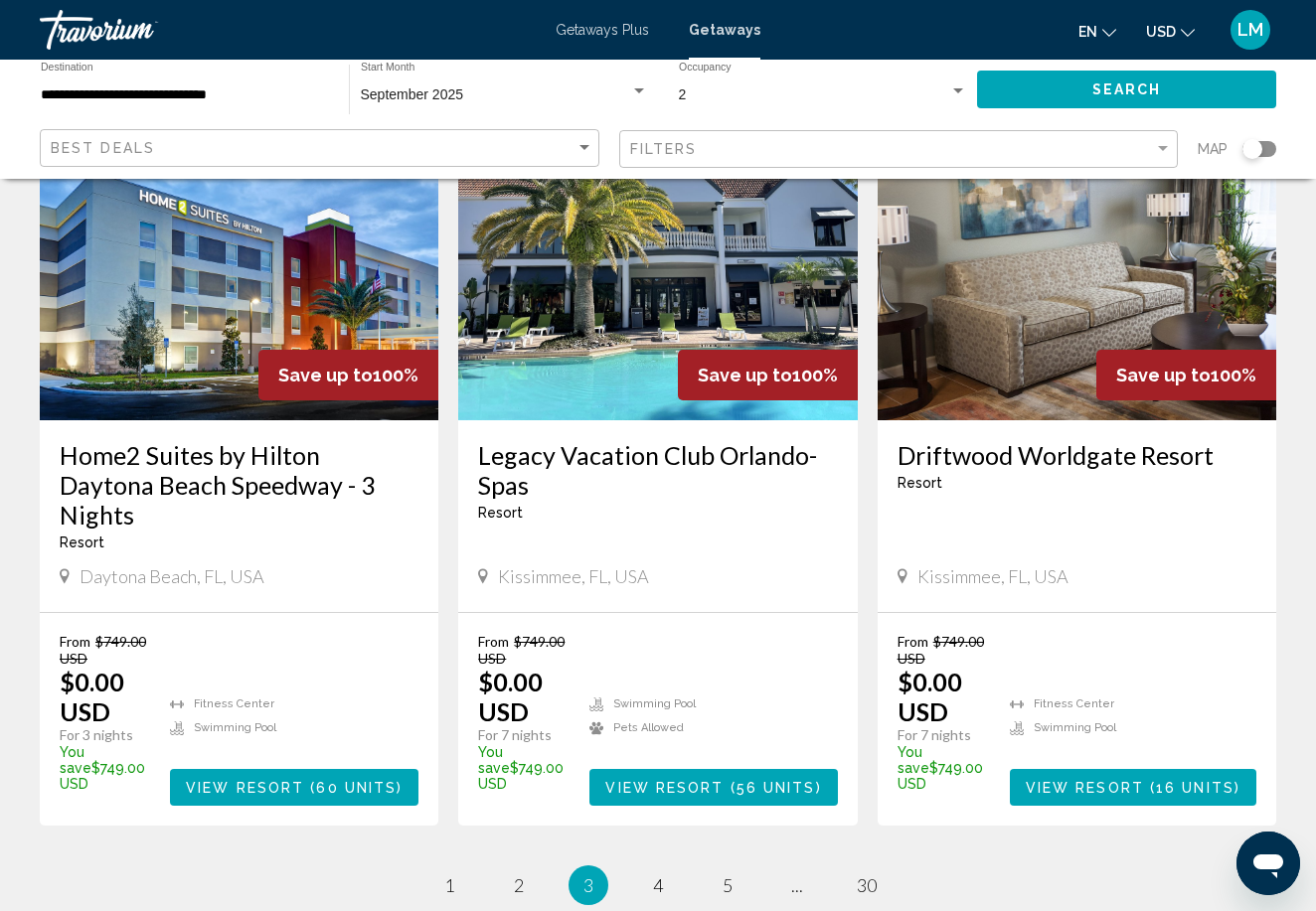 scroll, scrollTop: 2367, scrollLeft: 0, axis: vertical 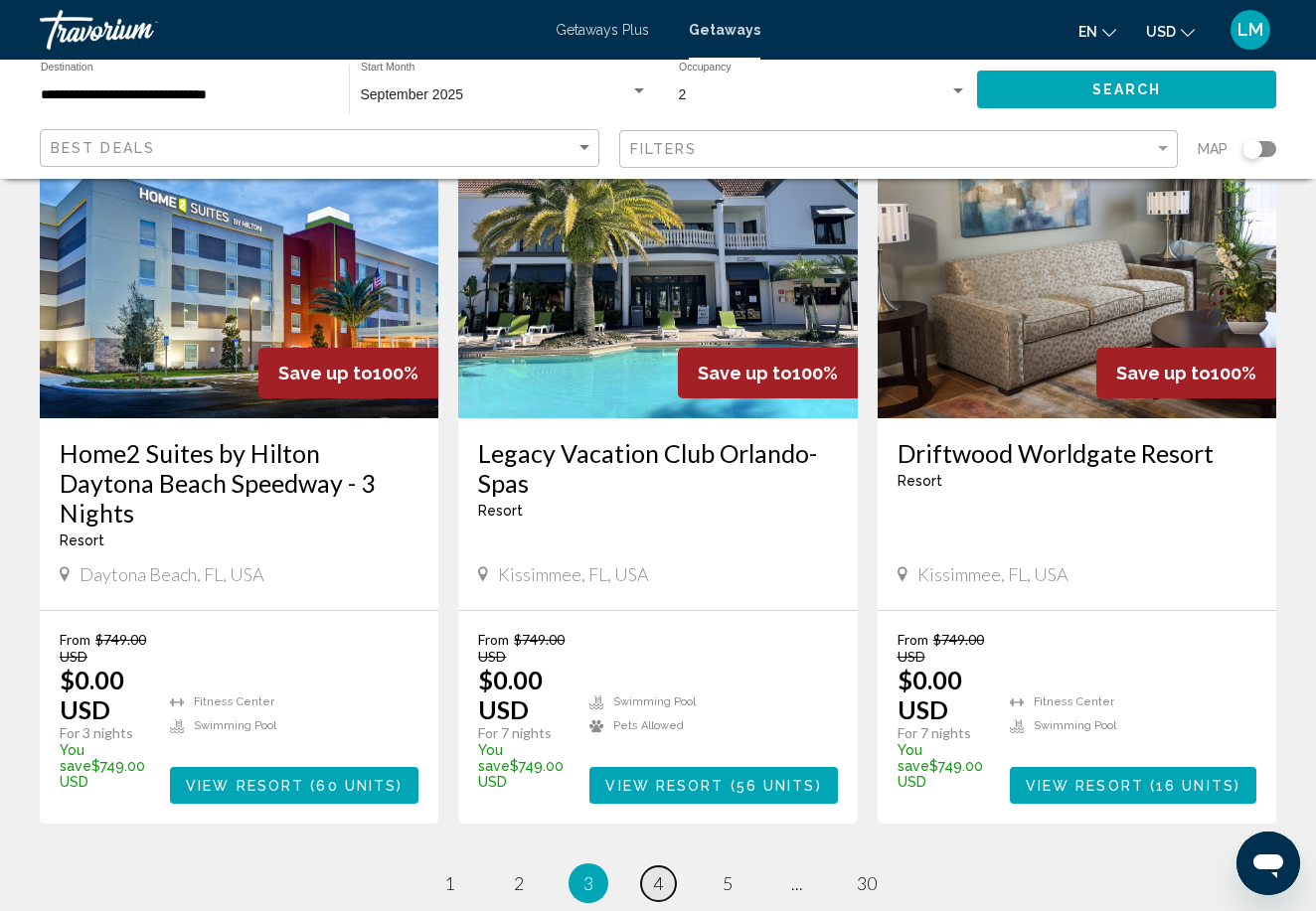 click on "4" at bounding box center (658, 883) 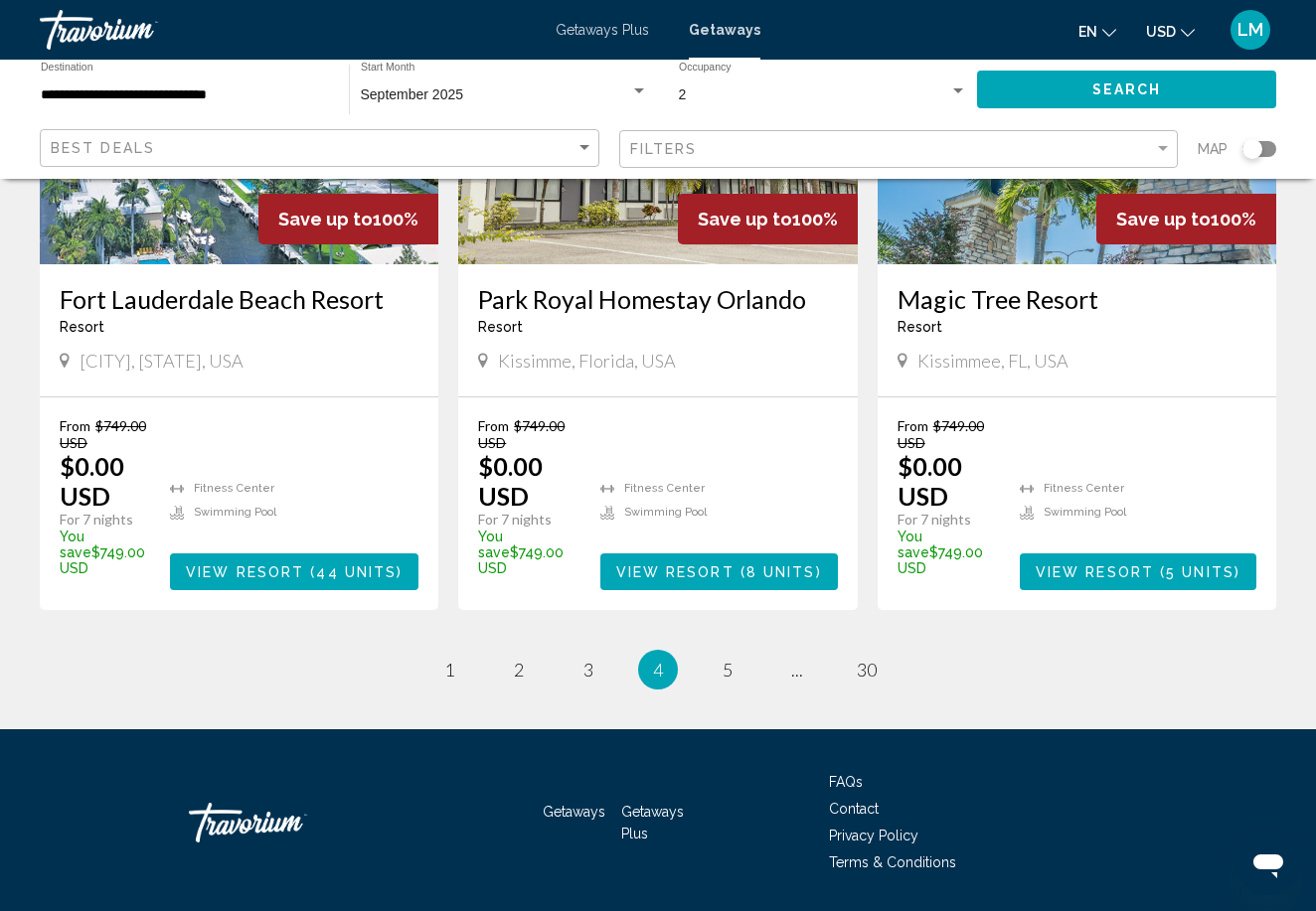 scroll, scrollTop: 2550, scrollLeft: 0, axis: vertical 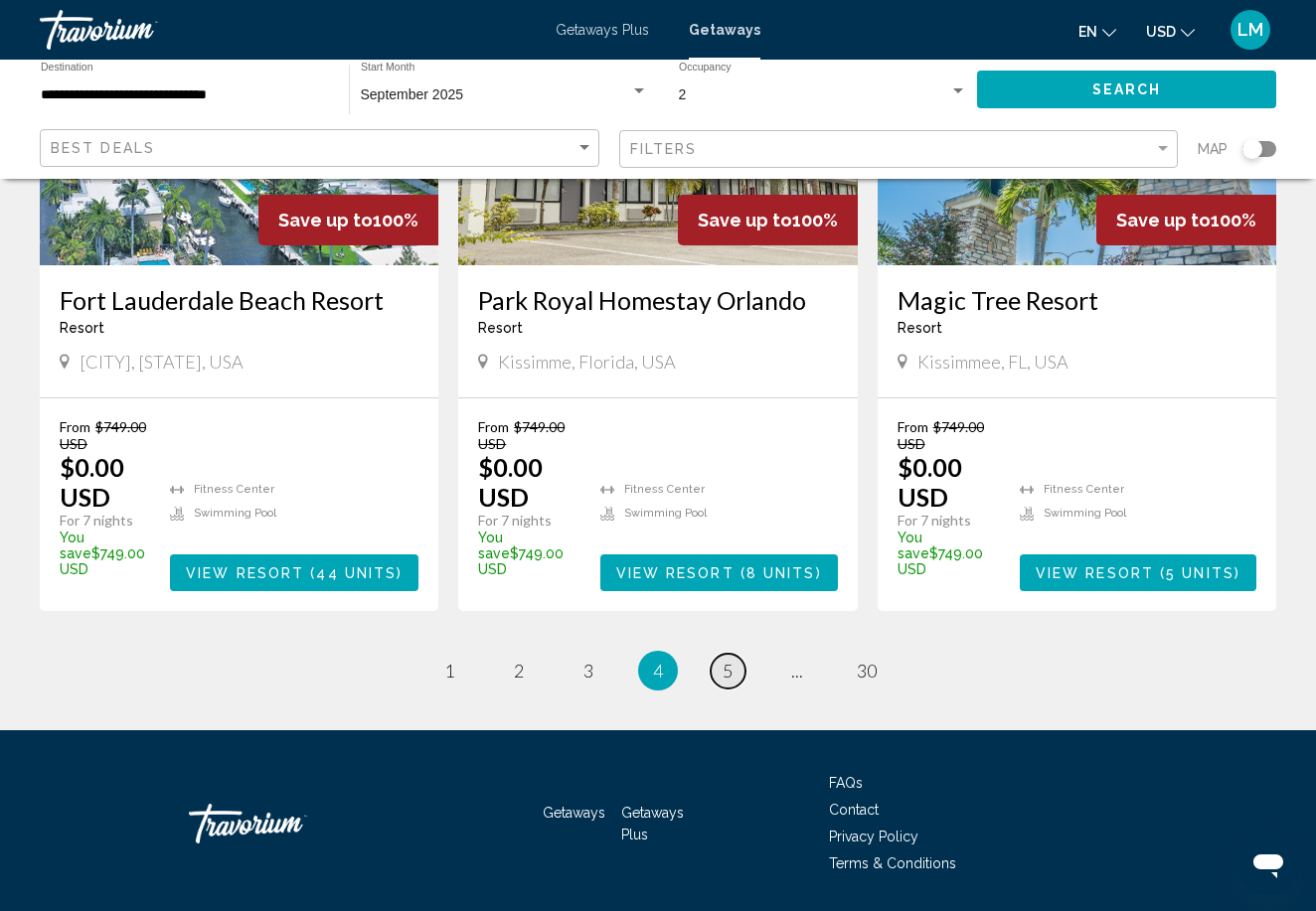 click on "5" at bounding box center (728, 671) 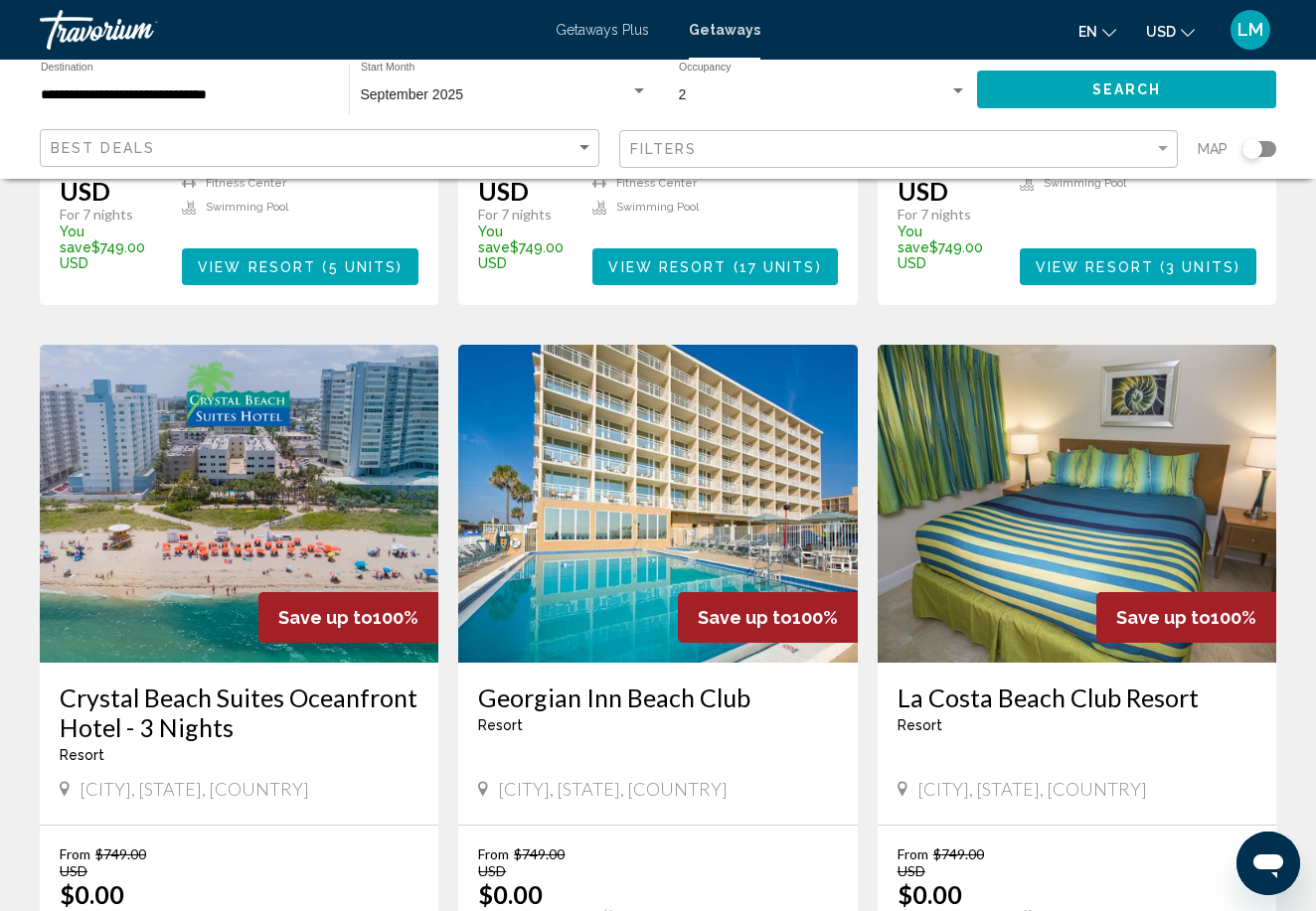 scroll, scrollTop: 632, scrollLeft: 0, axis: vertical 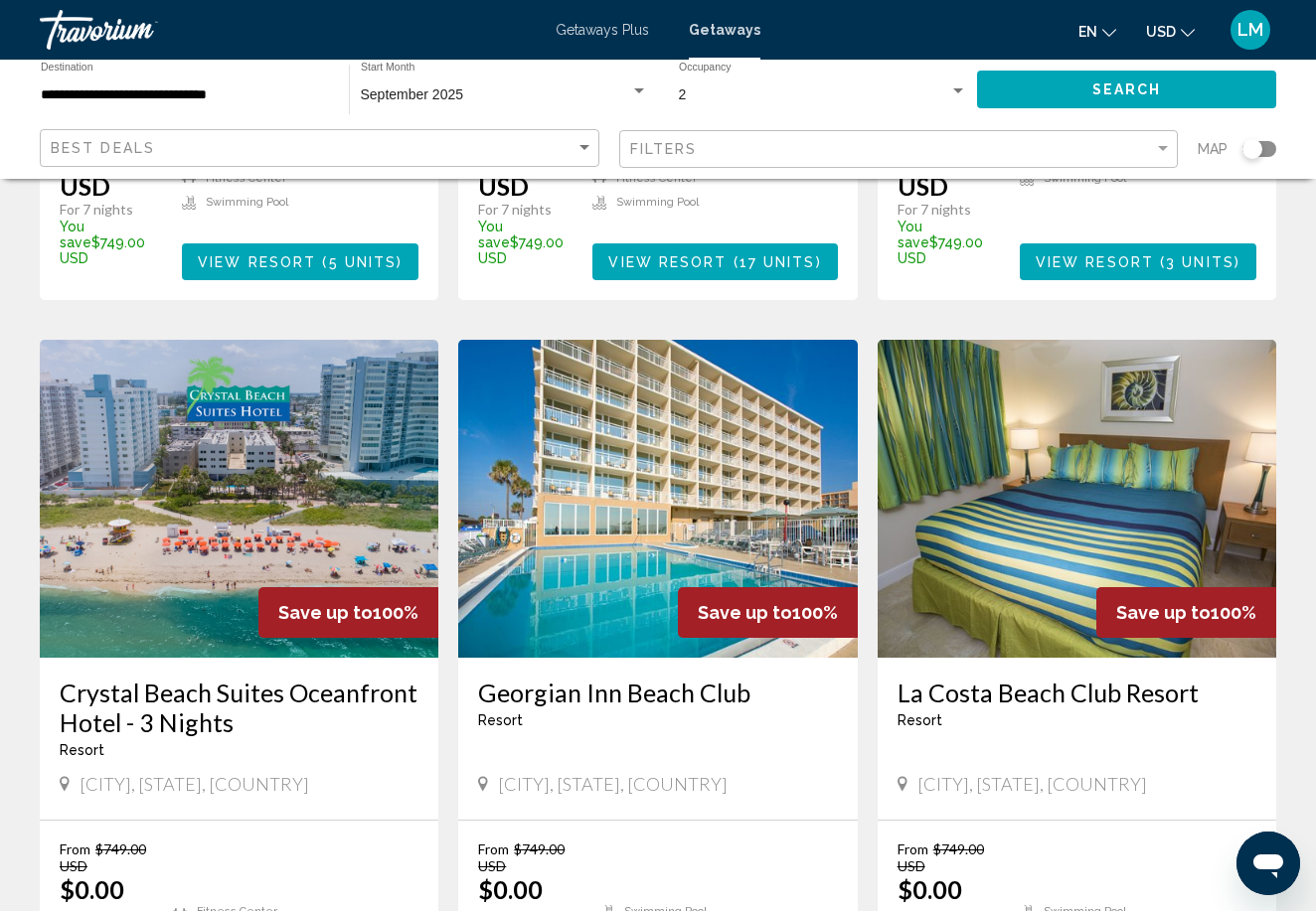 click on "Crystal Beach Suites Oceanfront Hotel - 3 Nights" at bounding box center [239, 707] 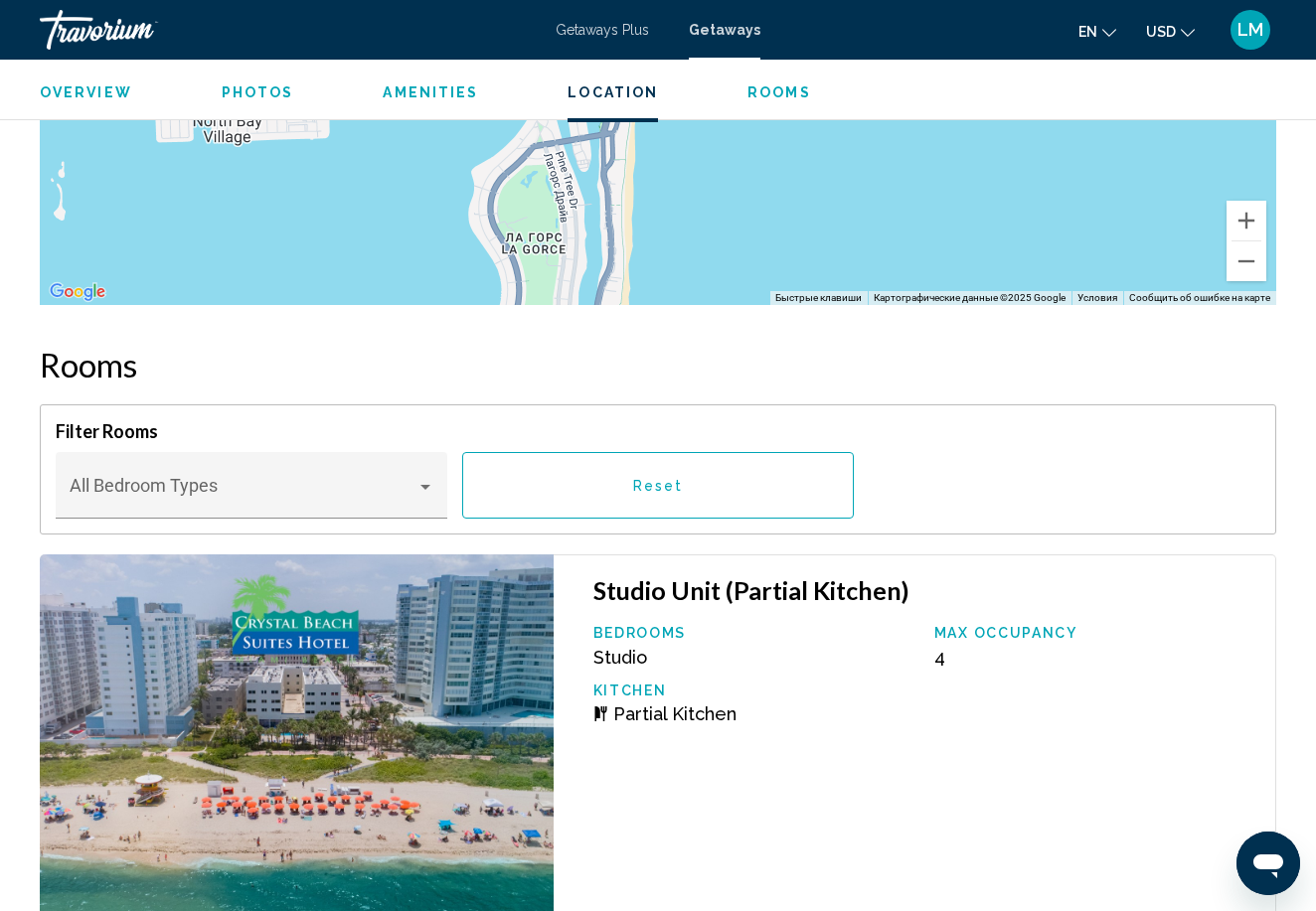 scroll, scrollTop: 2886, scrollLeft: 0, axis: vertical 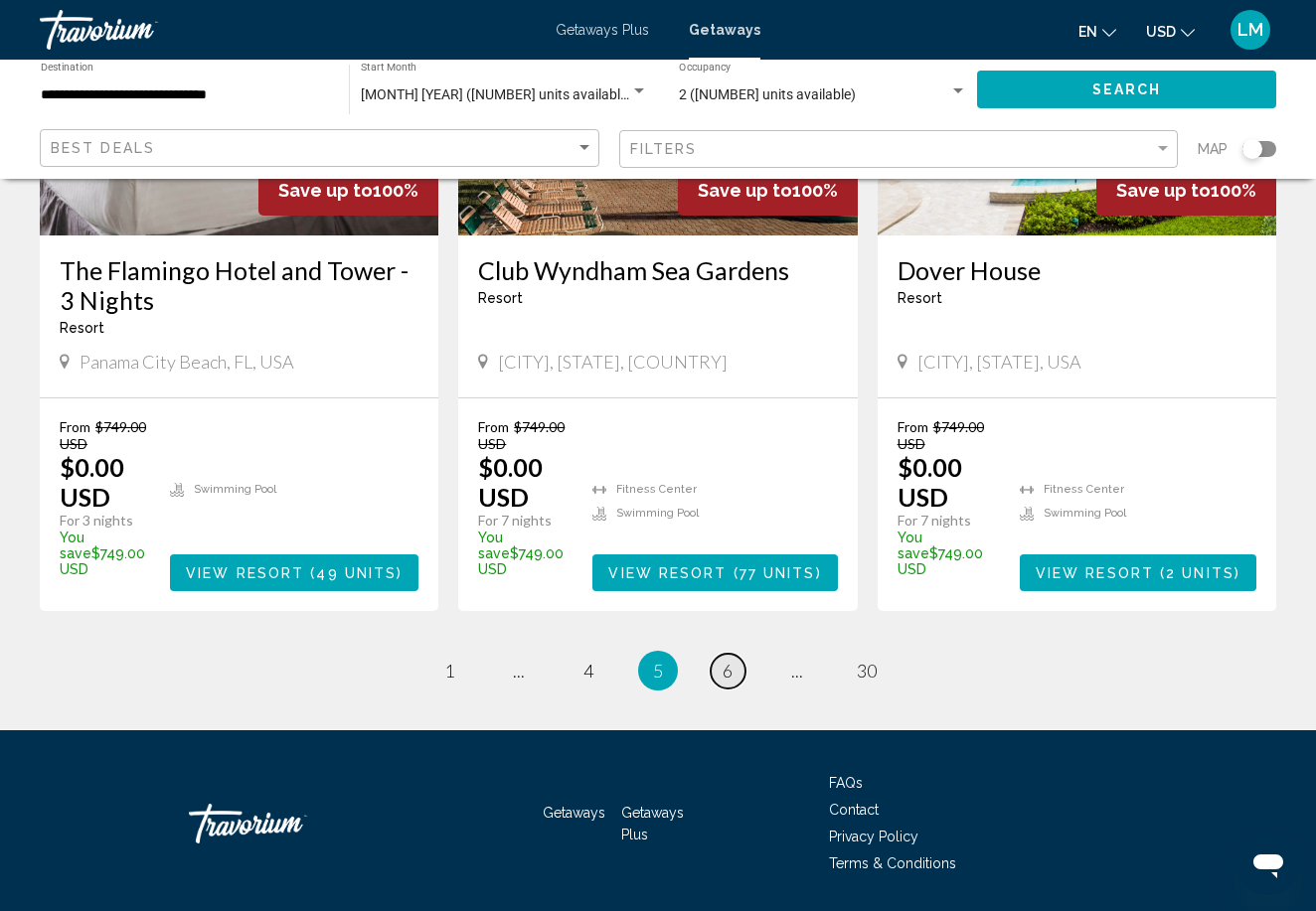 click on "6" at bounding box center [728, 671] 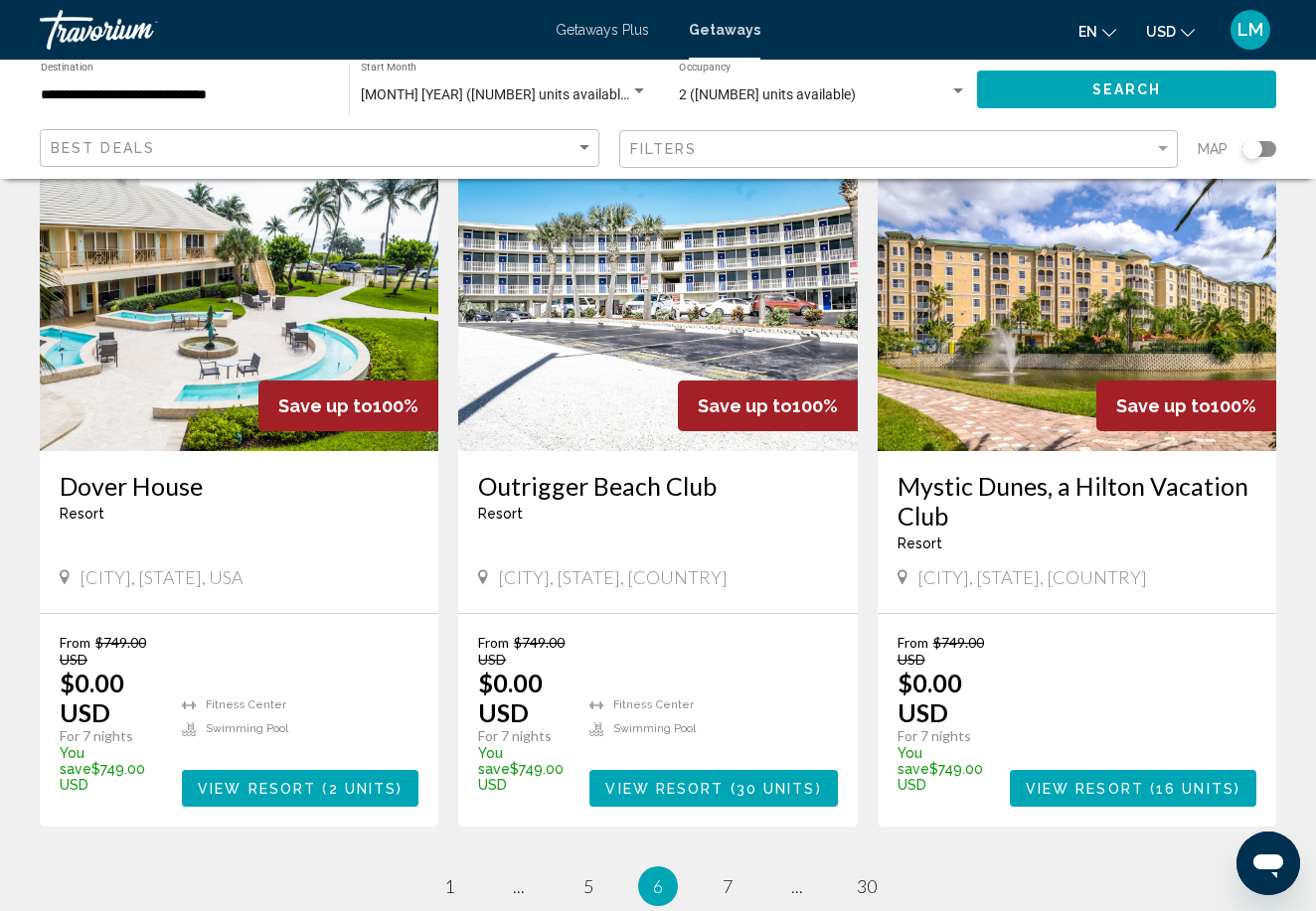 scroll, scrollTop: 2277, scrollLeft: 0, axis: vertical 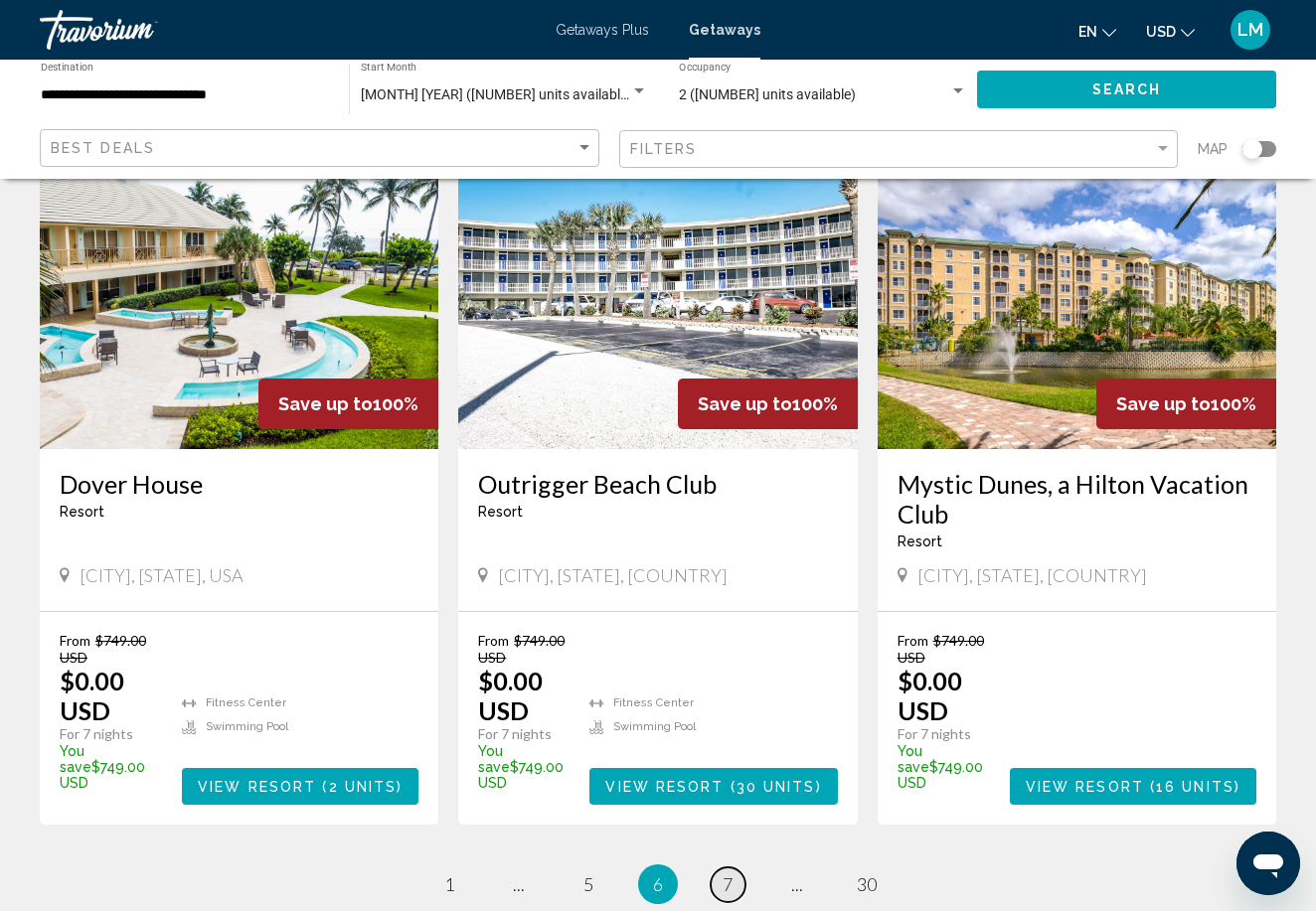 click on "page  7" at bounding box center (728, 884) 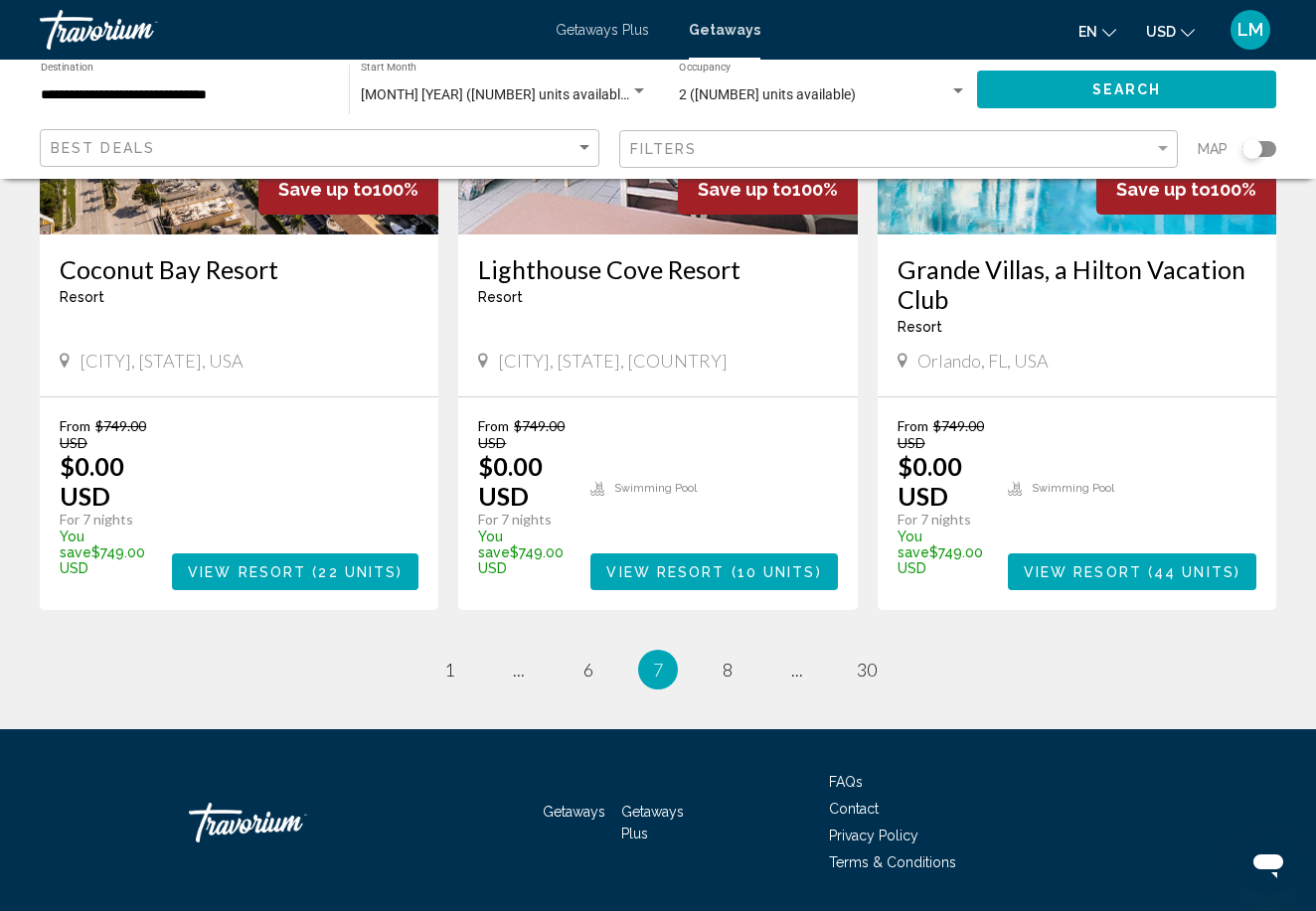 scroll, scrollTop: 2550, scrollLeft: 0, axis: vertical 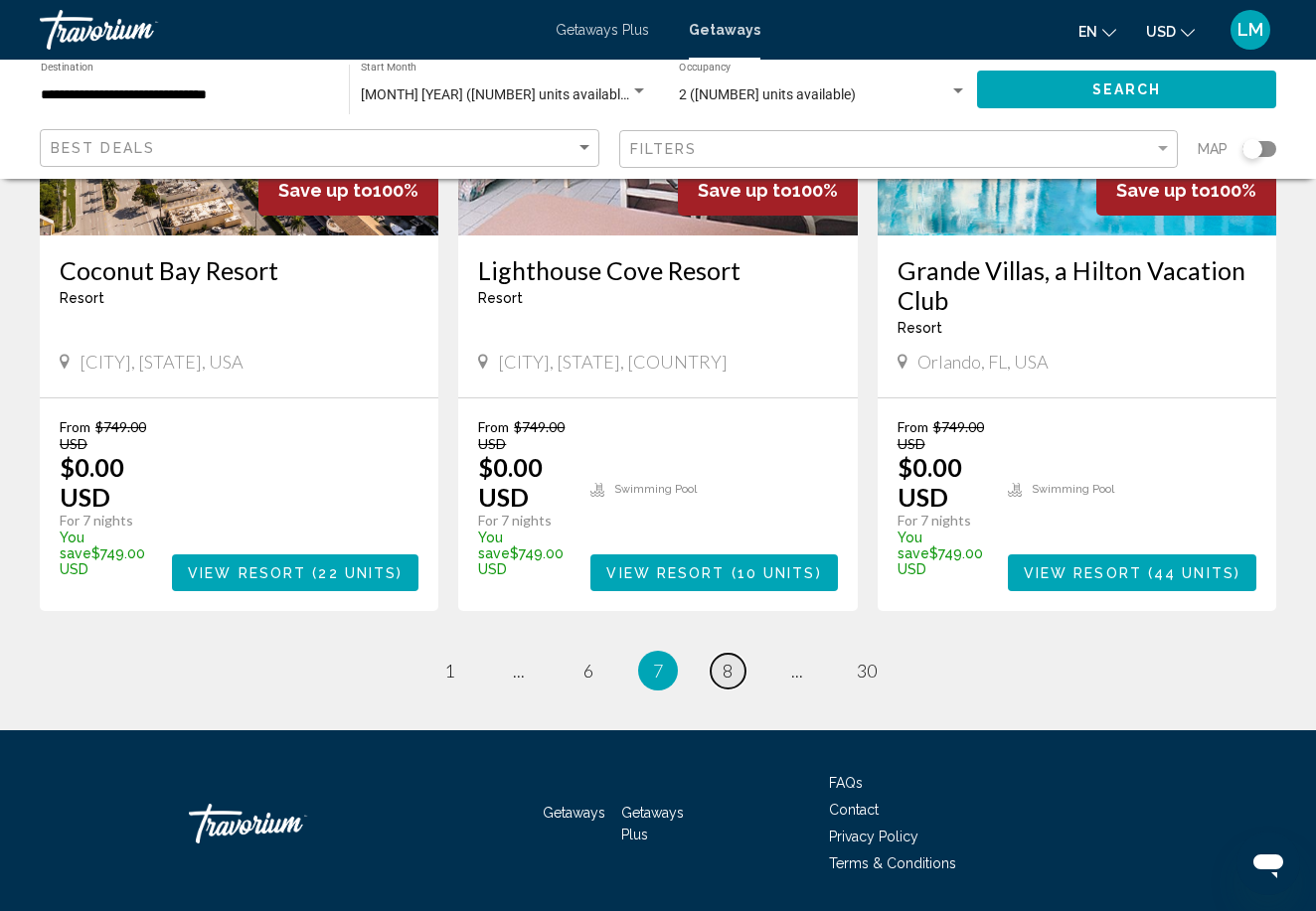 click on "8" at bounding box center [728, 671] 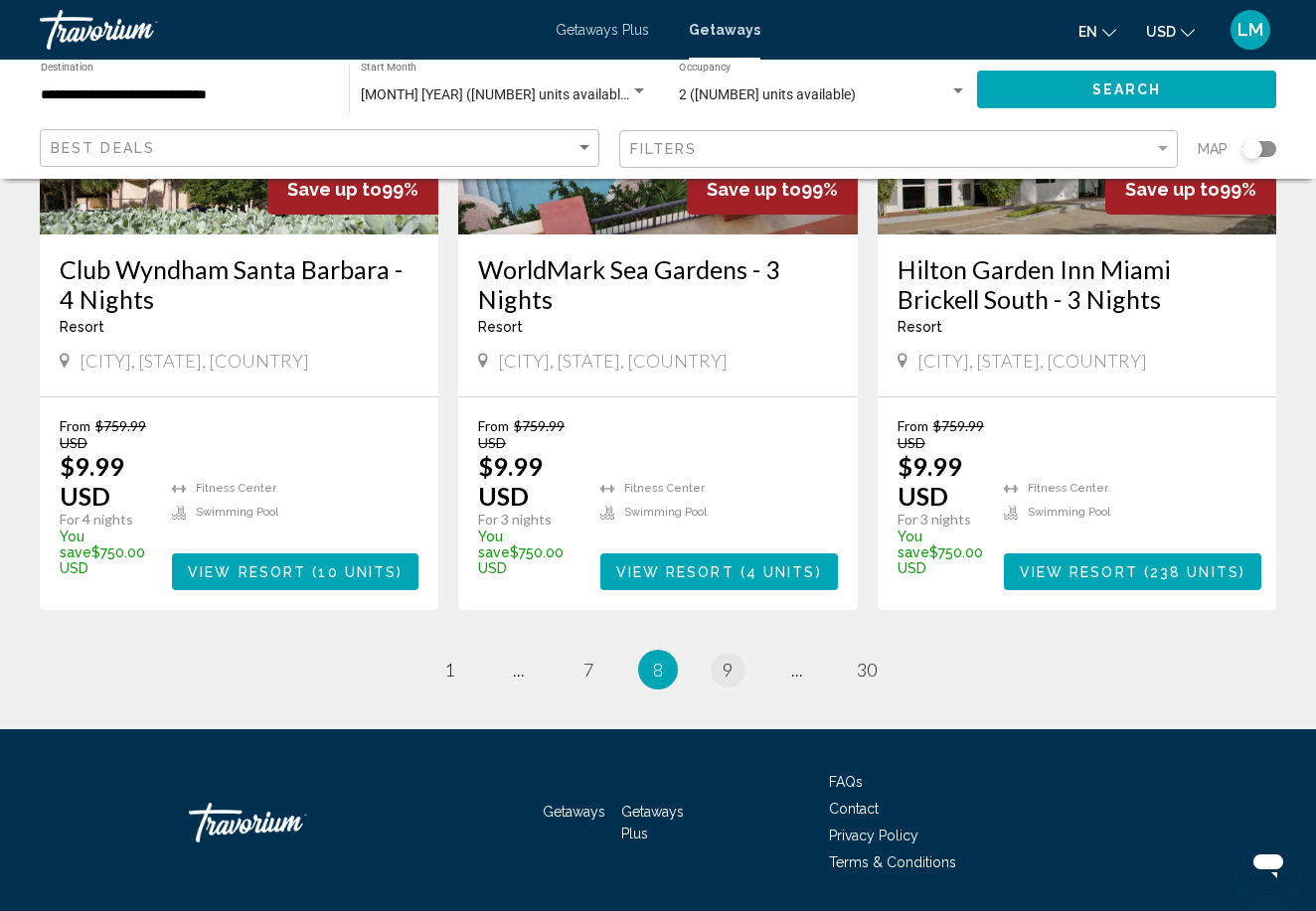 scroll, scrollTop: 2580, scrollLeft: 0, axis: vertical 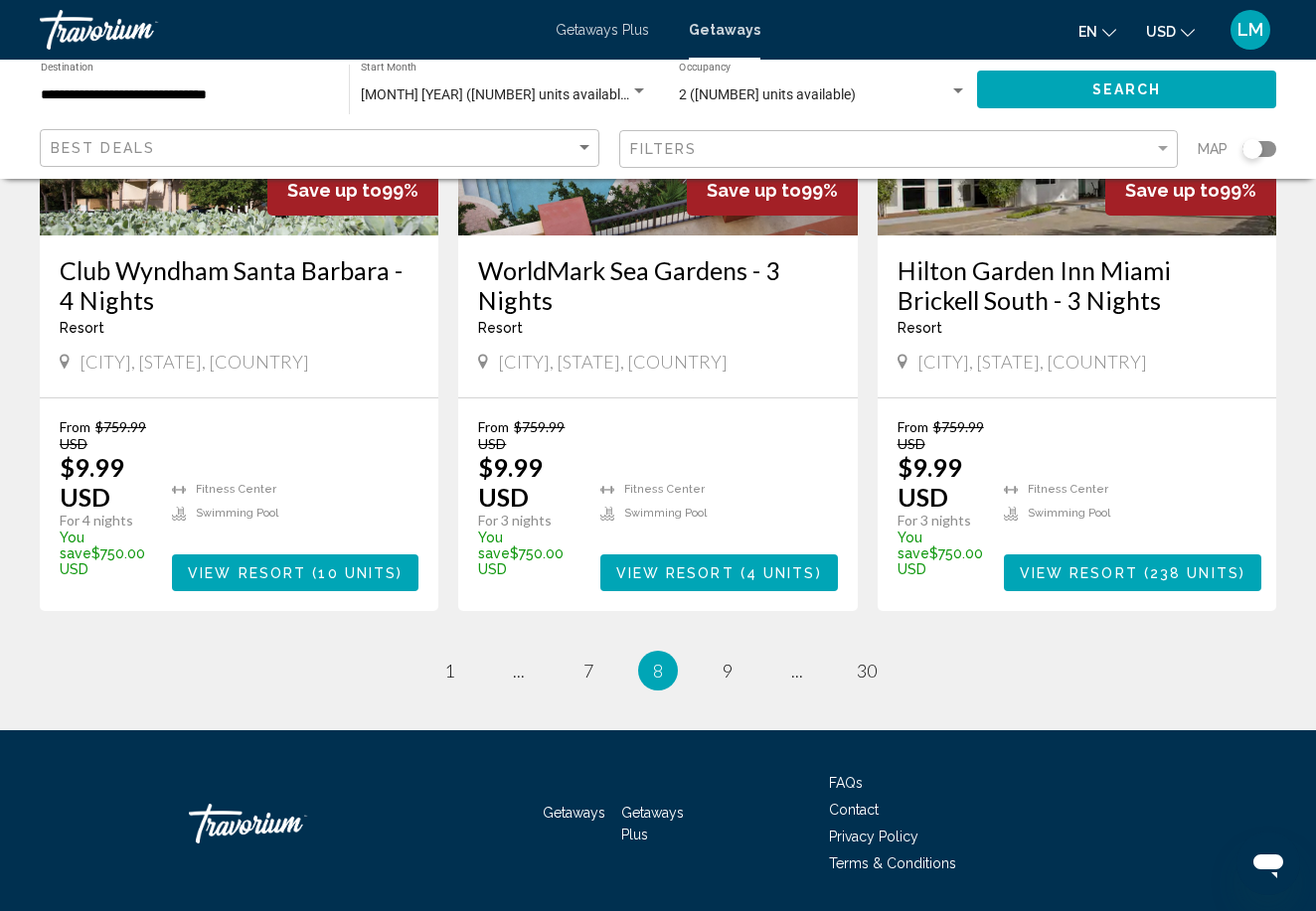 click on "View Resort" at bounding box center (1078, 573) 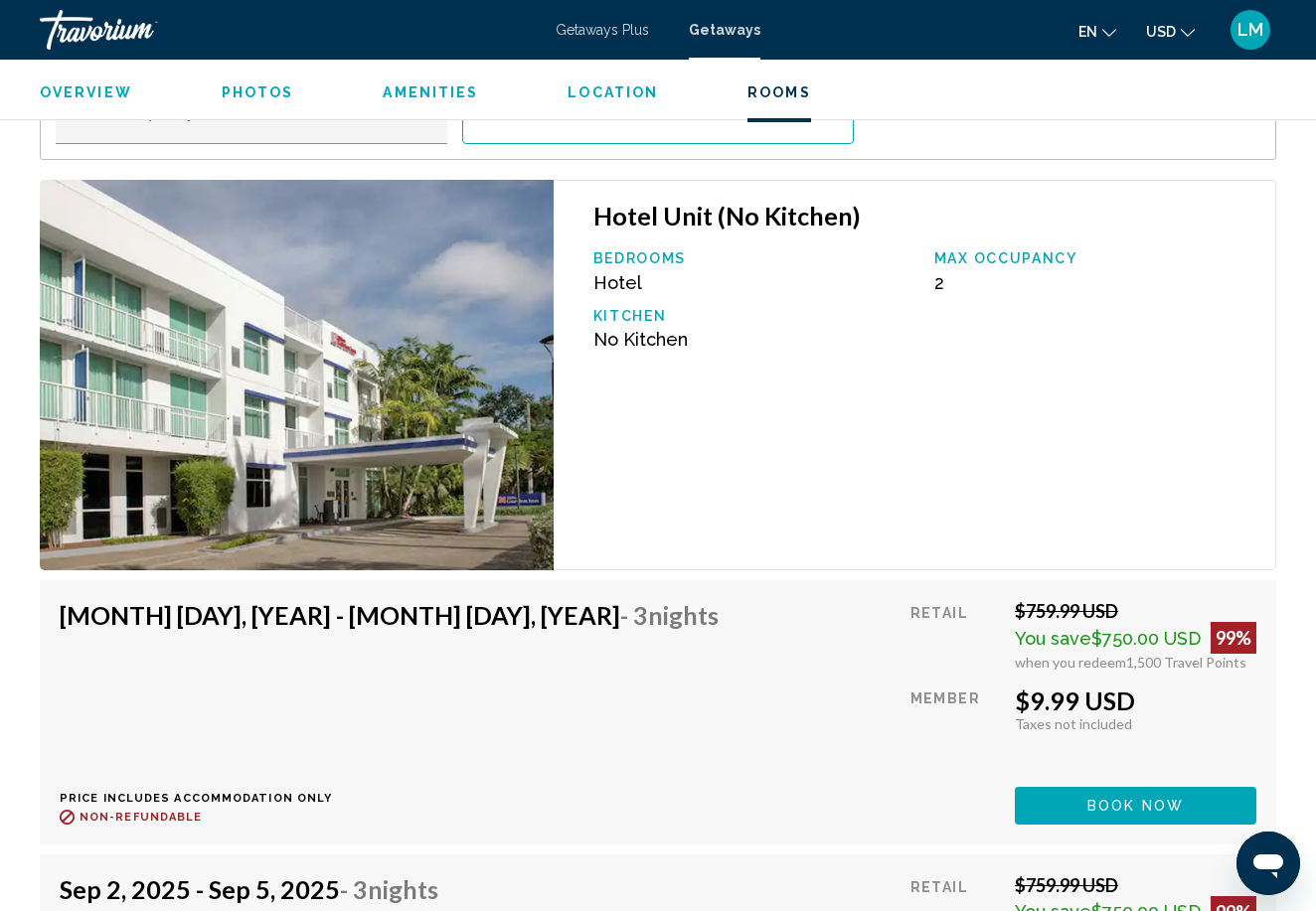 scroll, scrollTop: 3098, scrollLeft: 0, axis: vertical 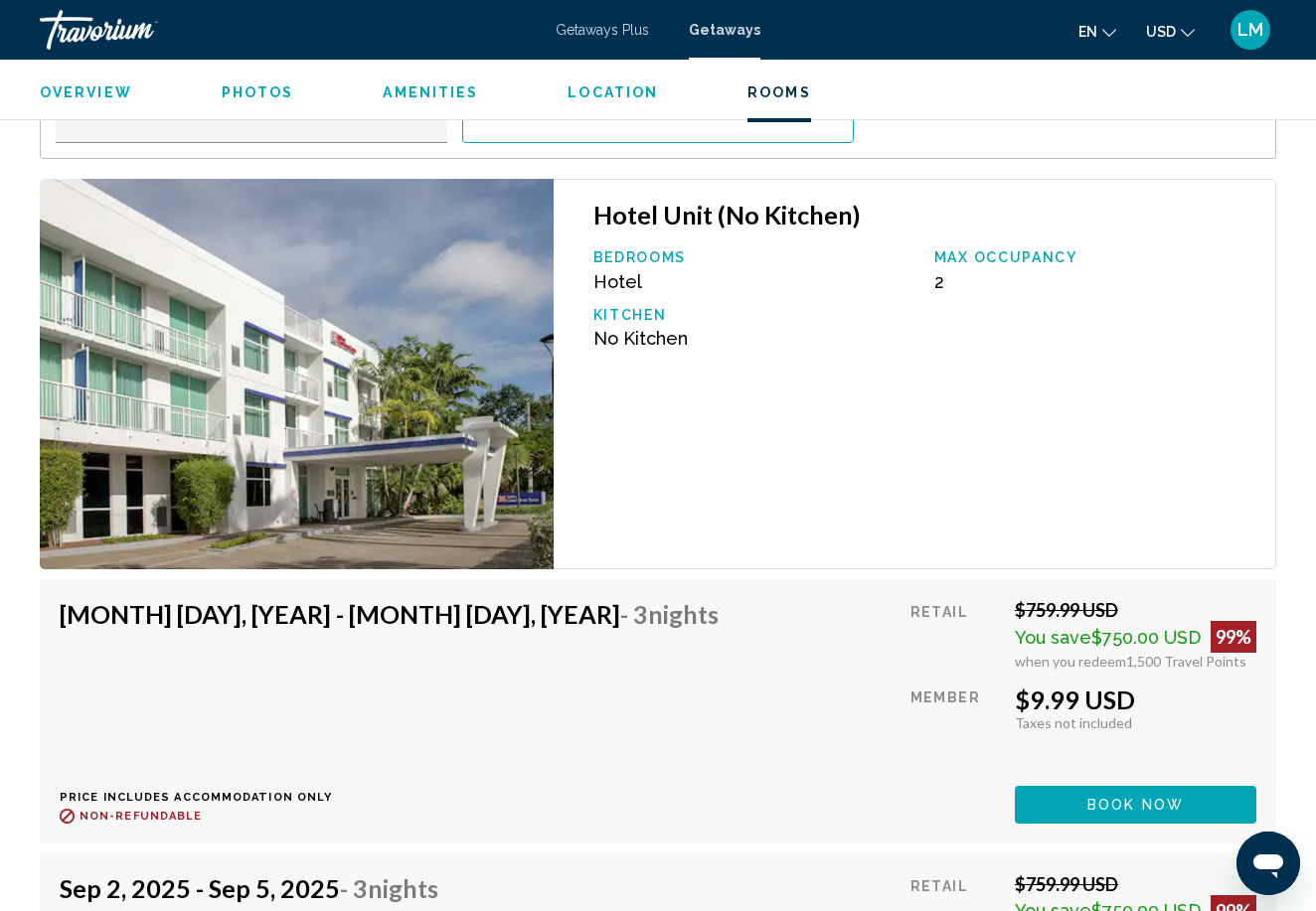 click at bounding box center [296, 375] 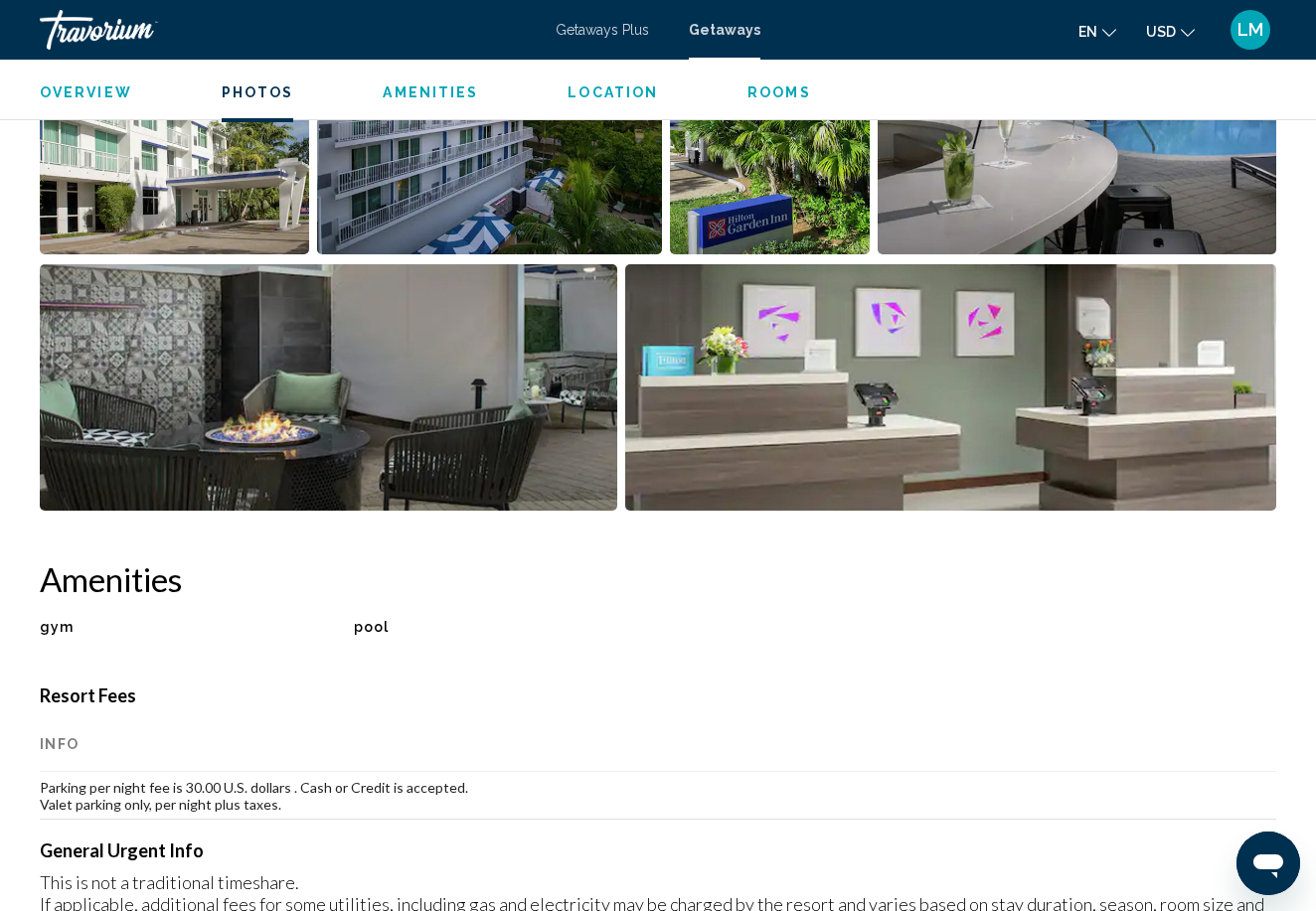 scroll, scrollTop: 1240, scrollLeft: 0, axis: vertical 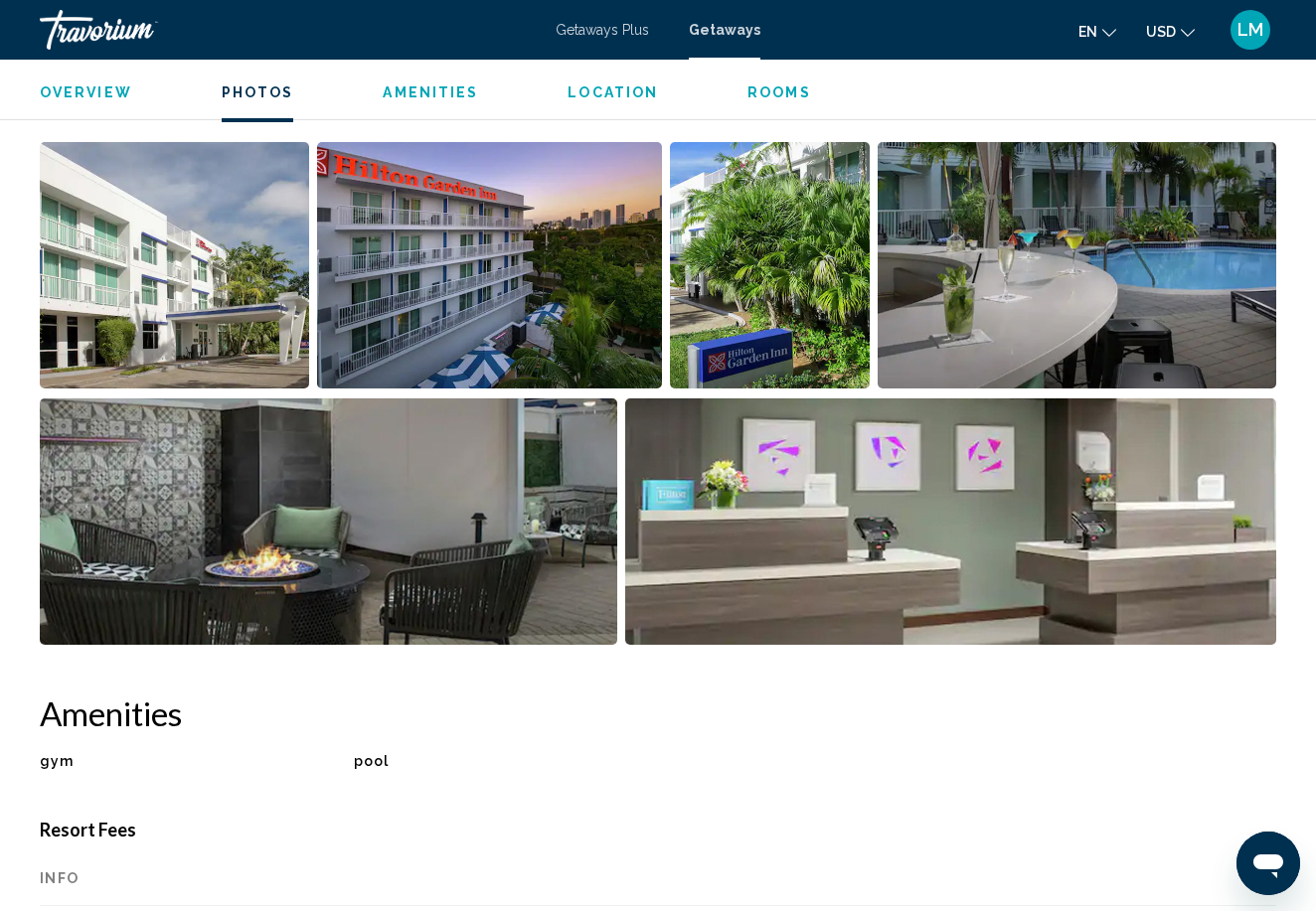 click at bounding box center [769, 265] 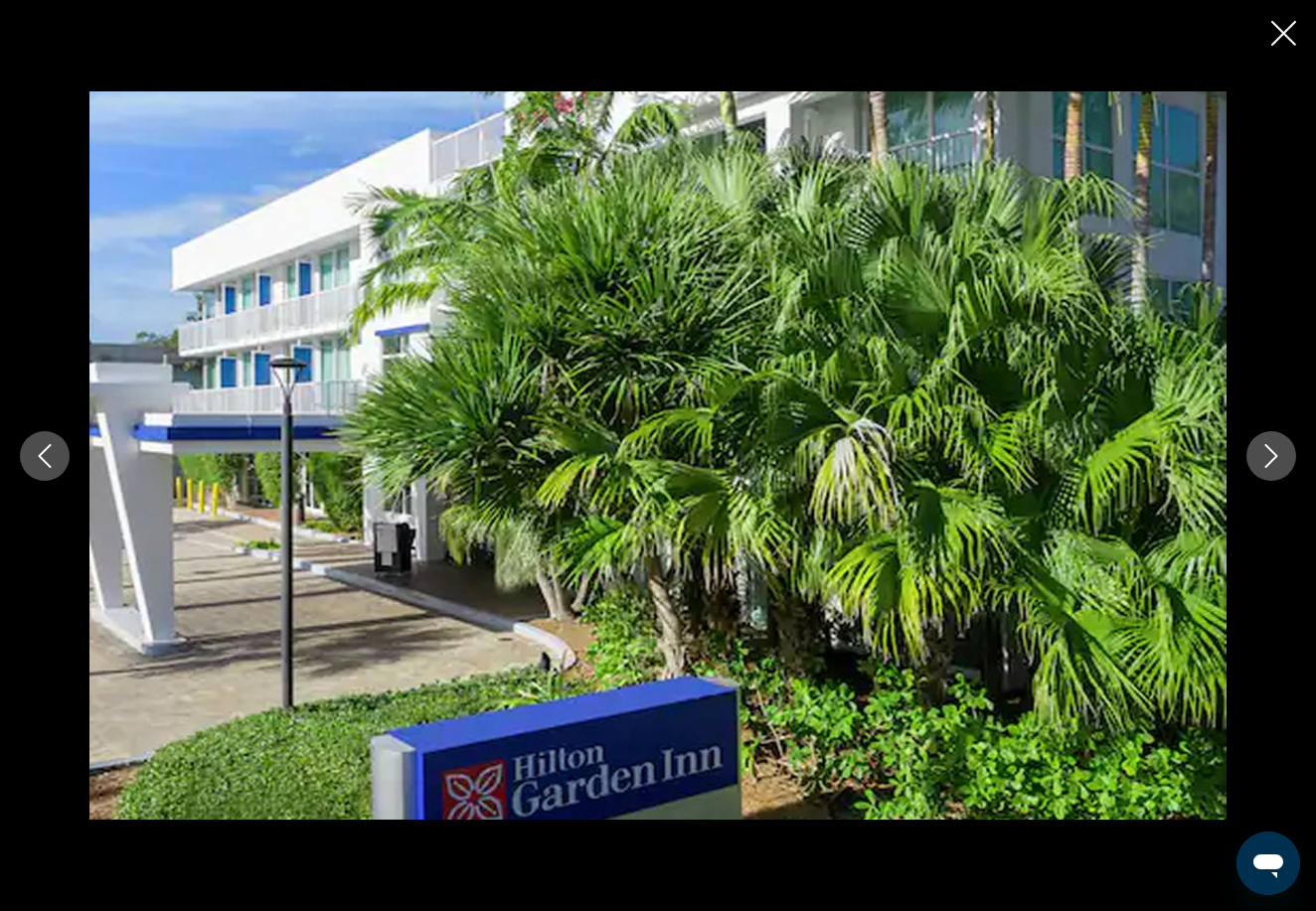 type 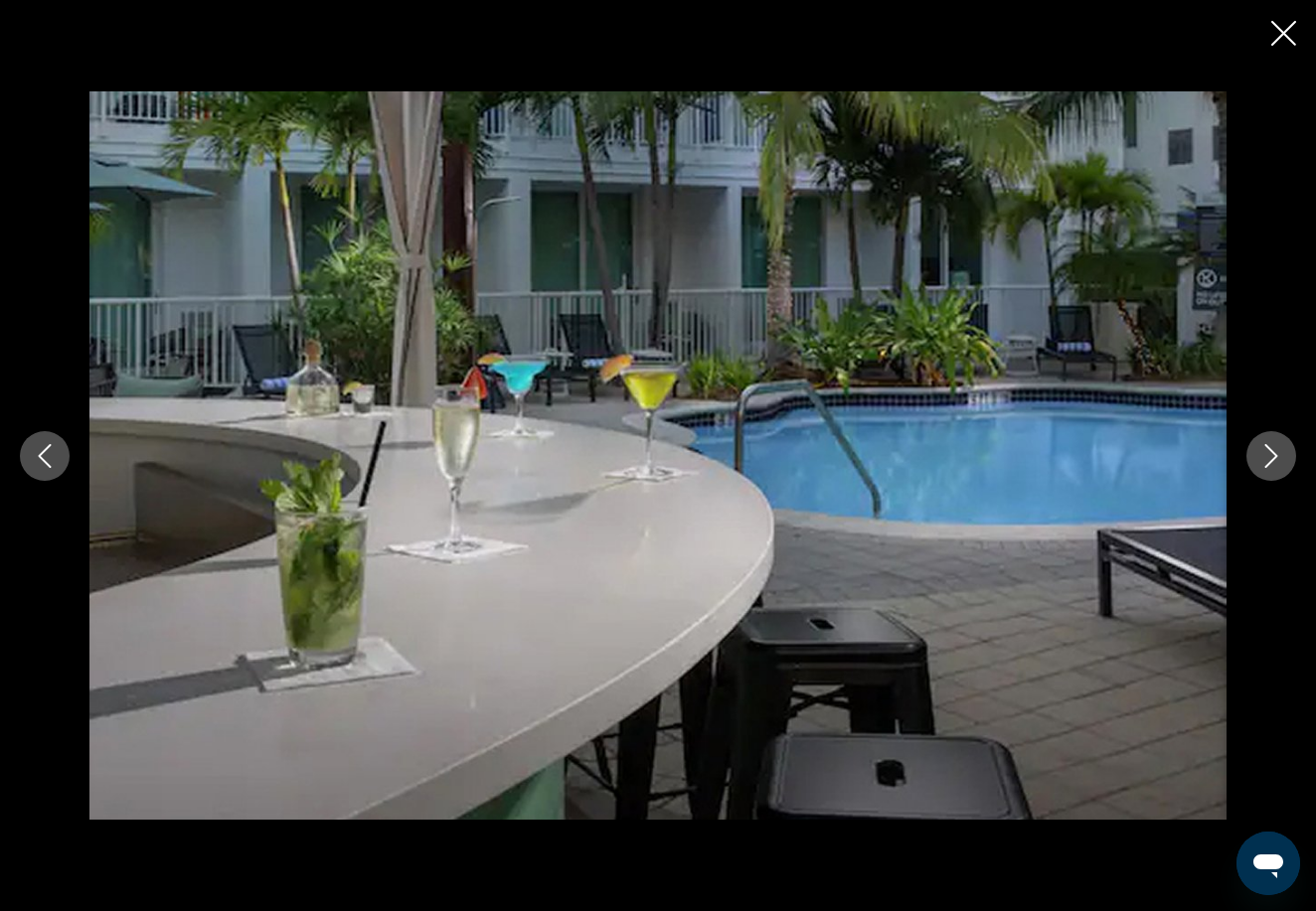 click 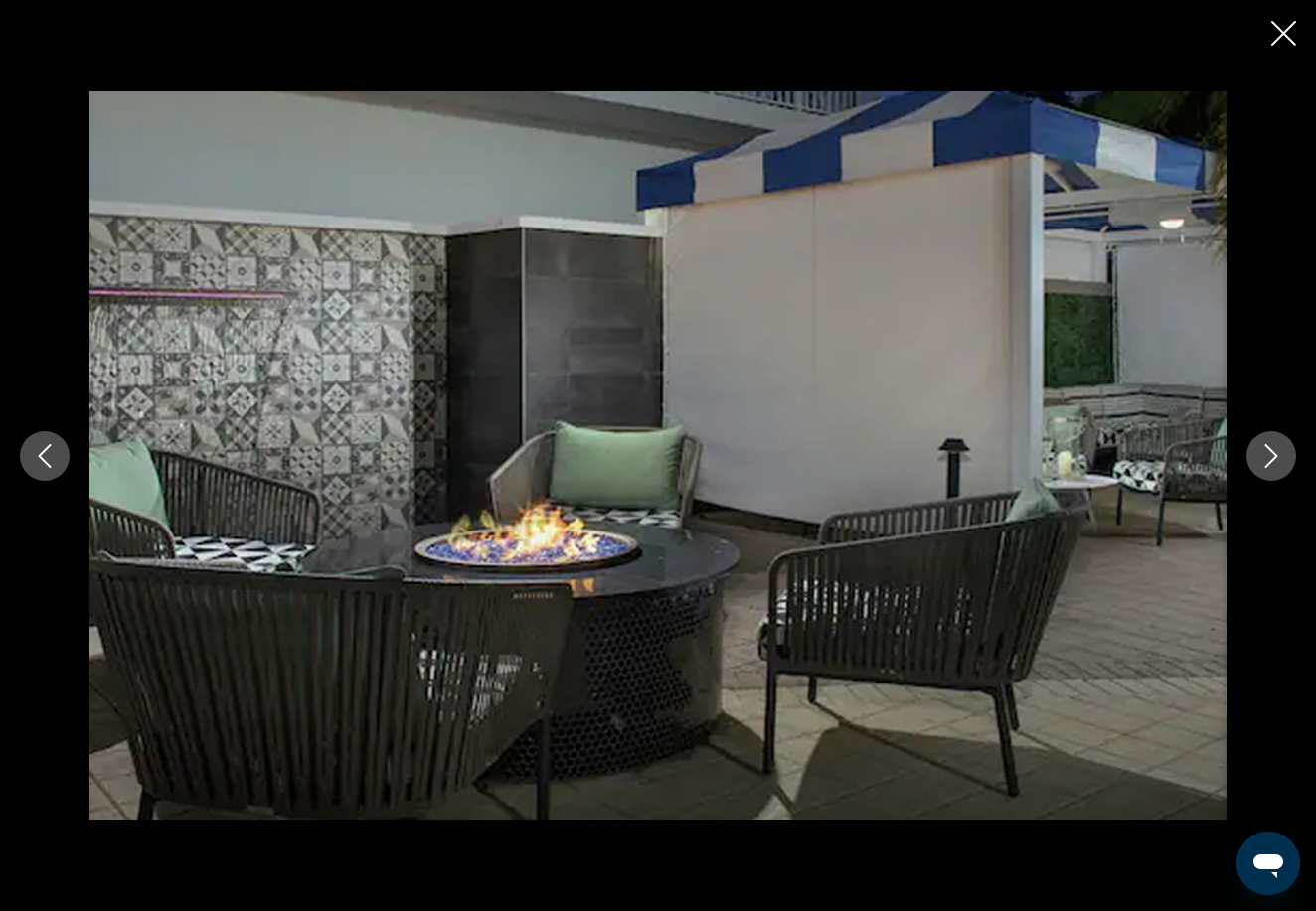 click 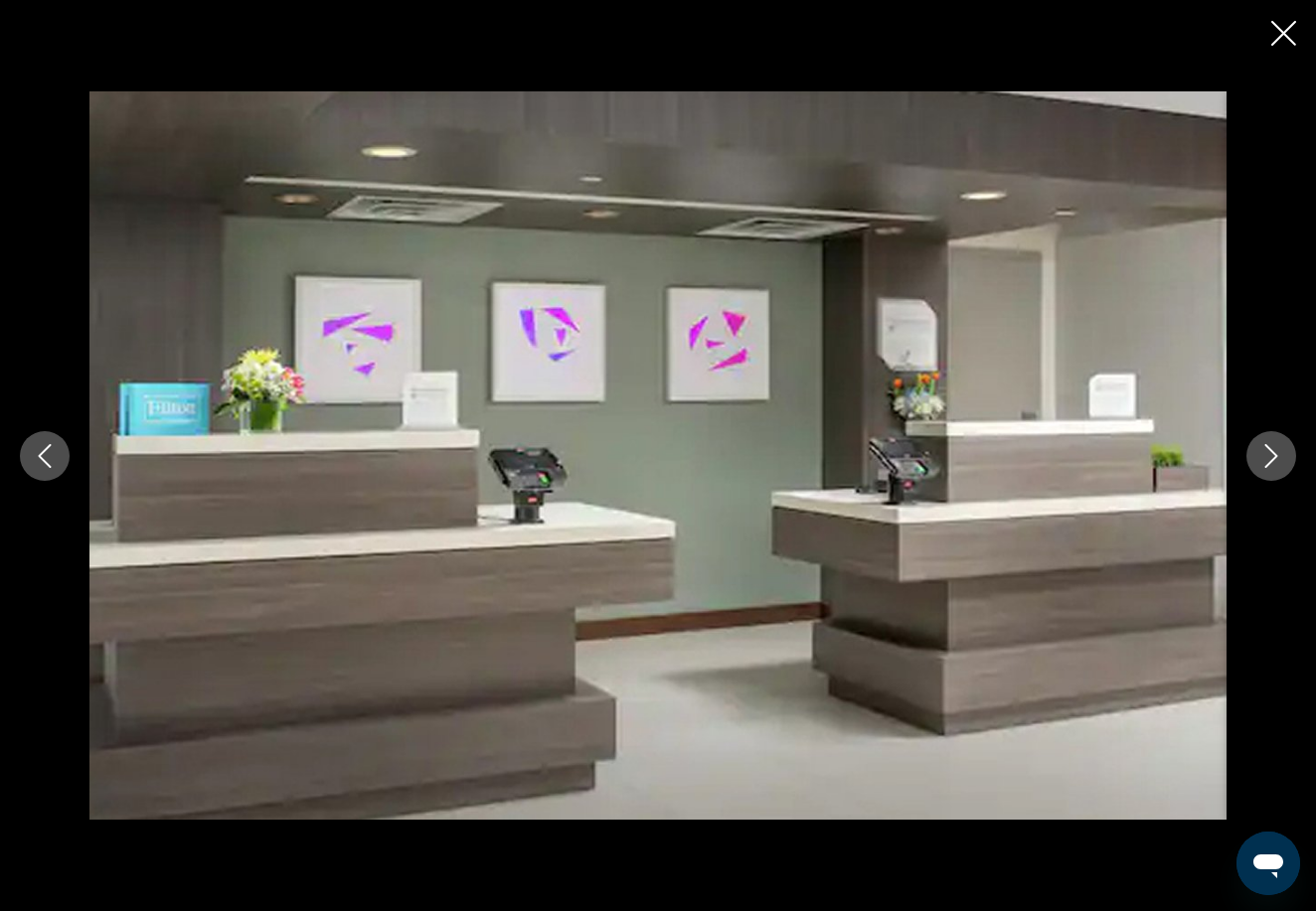 click 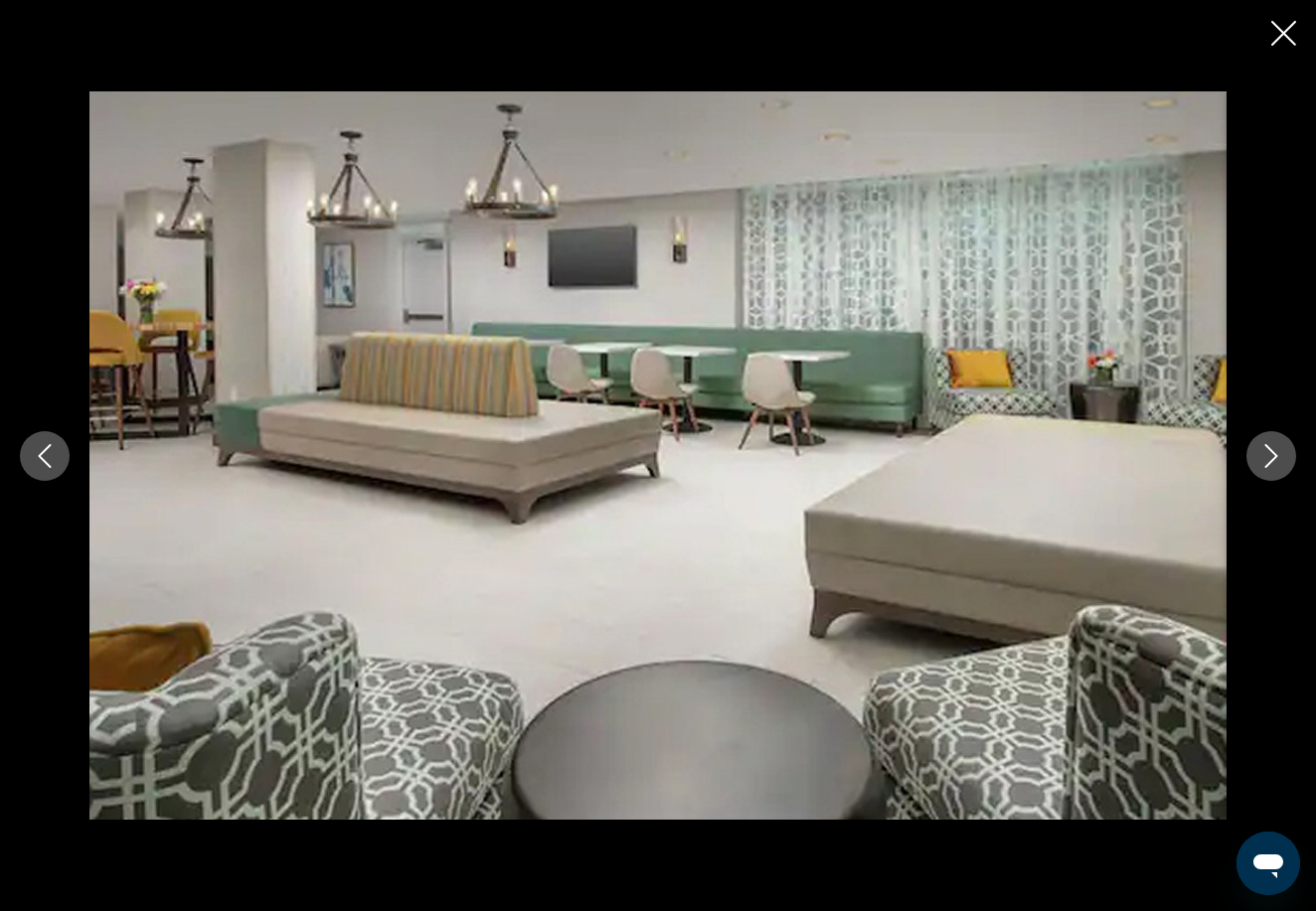 click 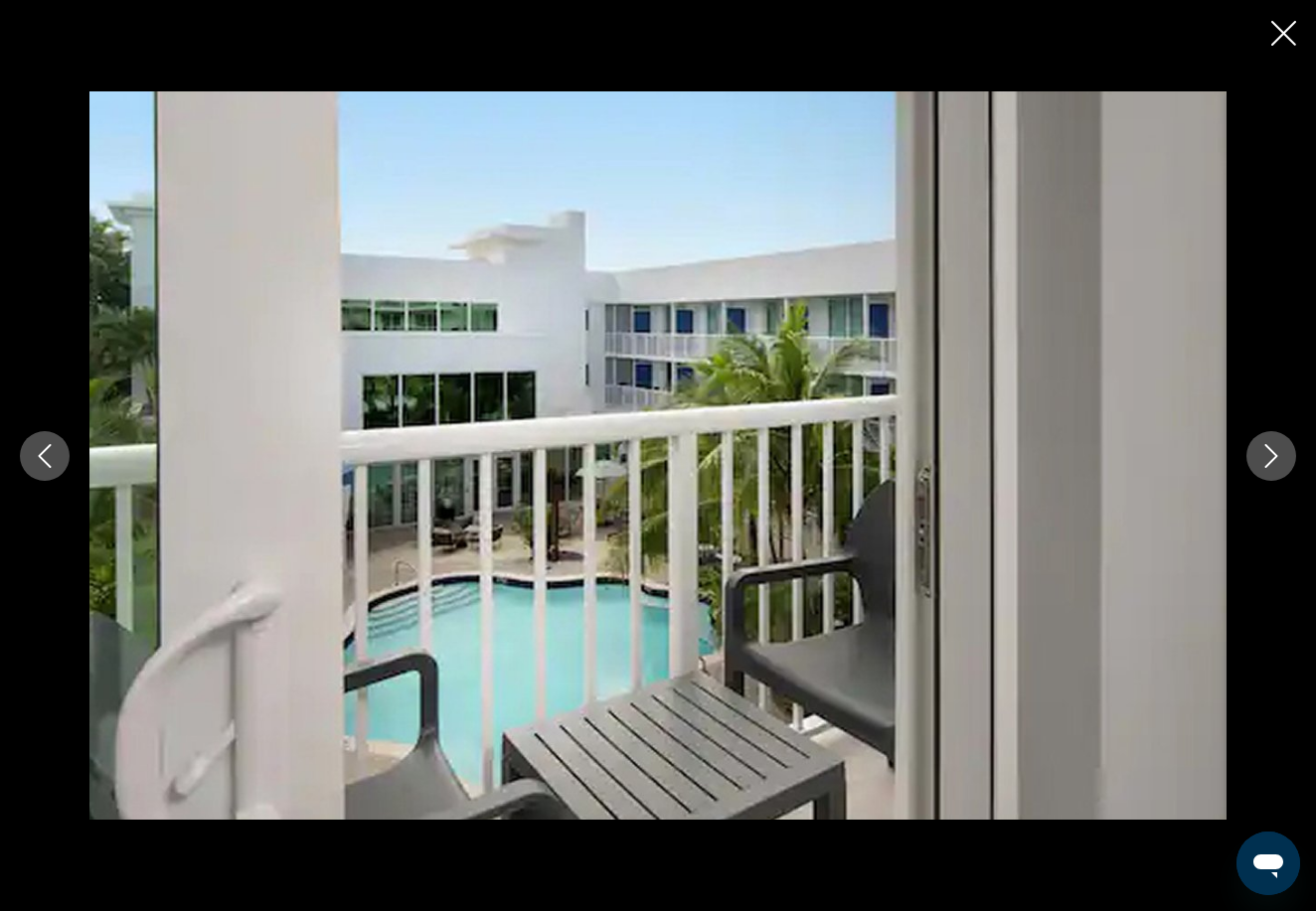 click 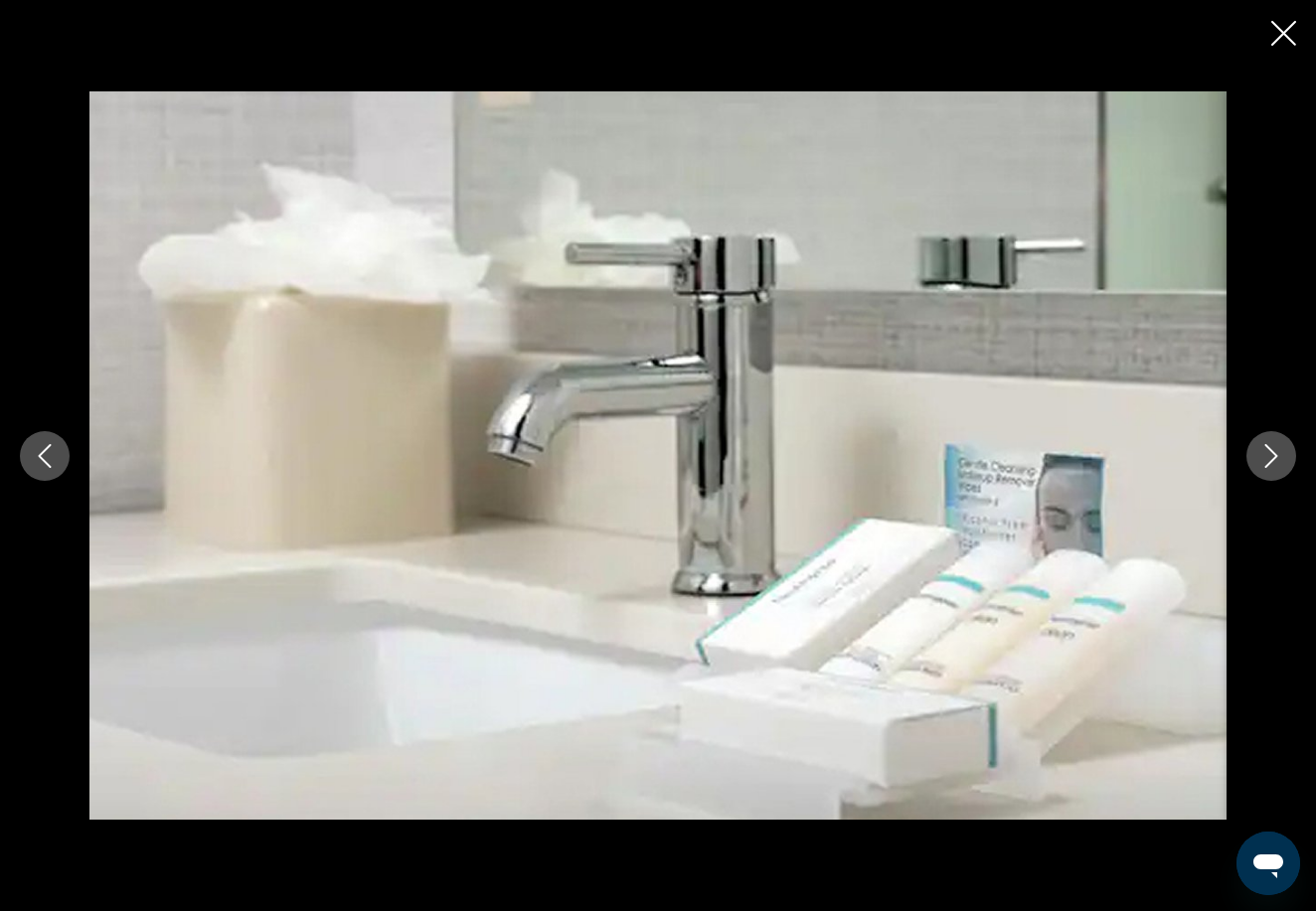 click 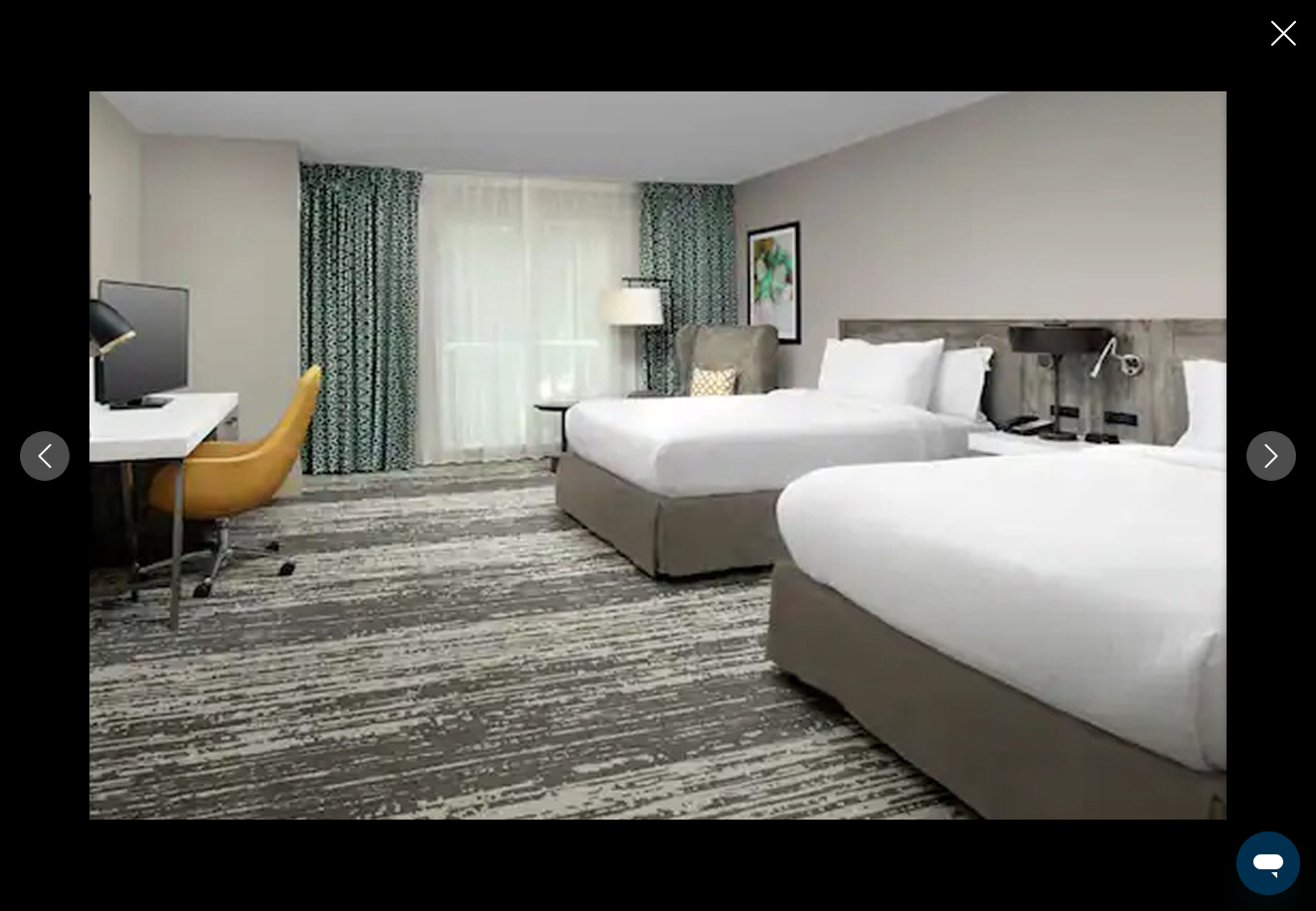 click 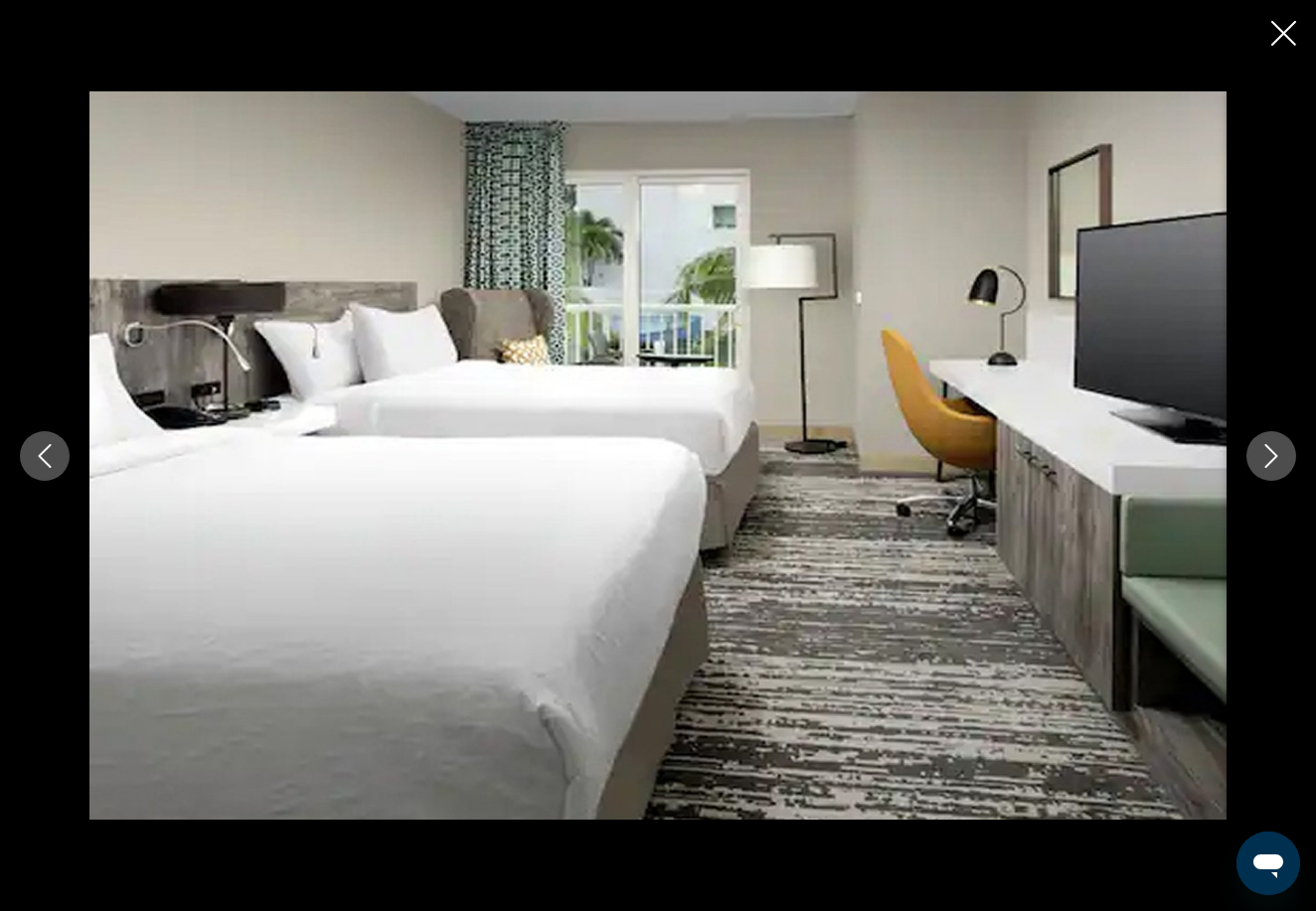 click 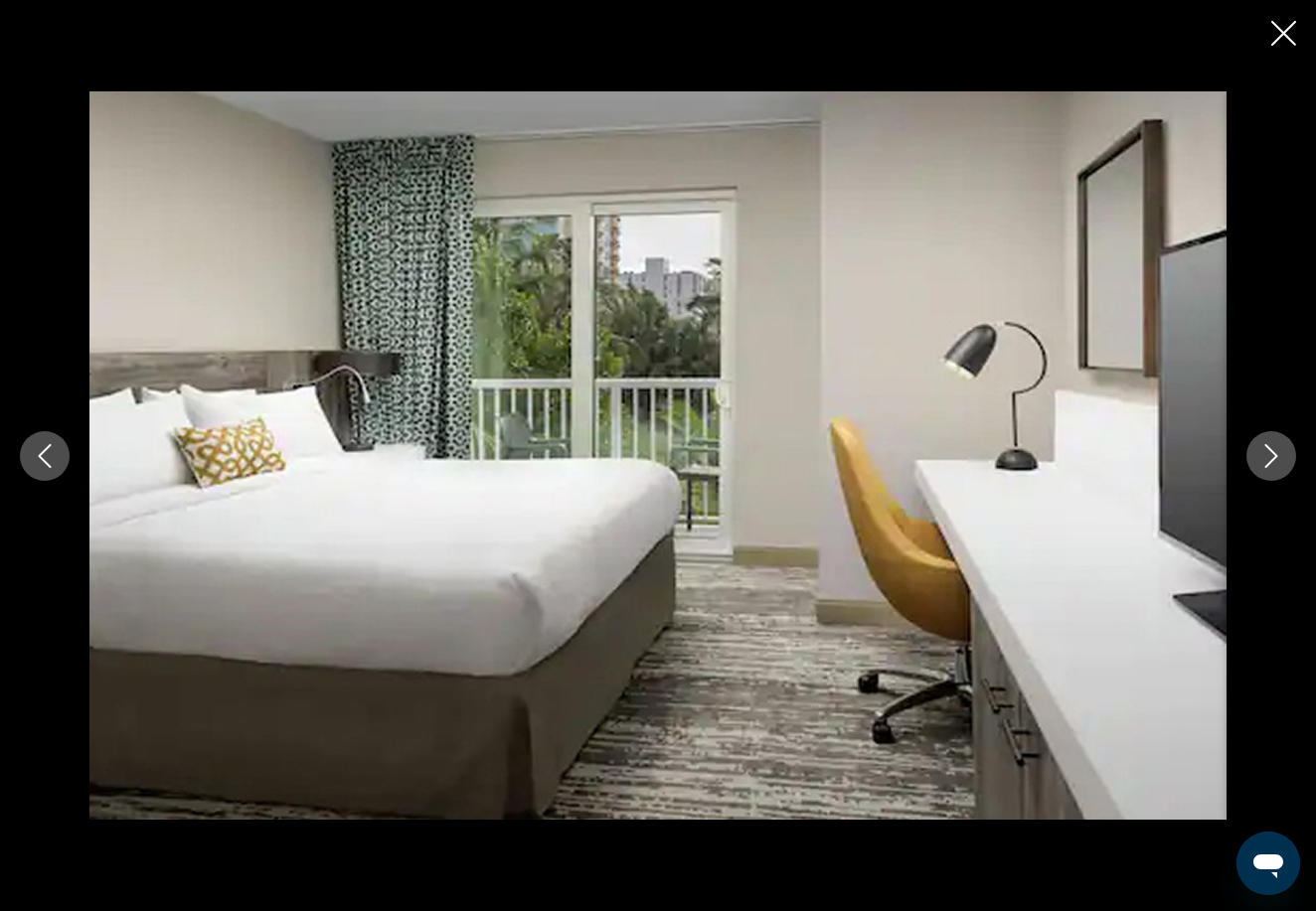 click 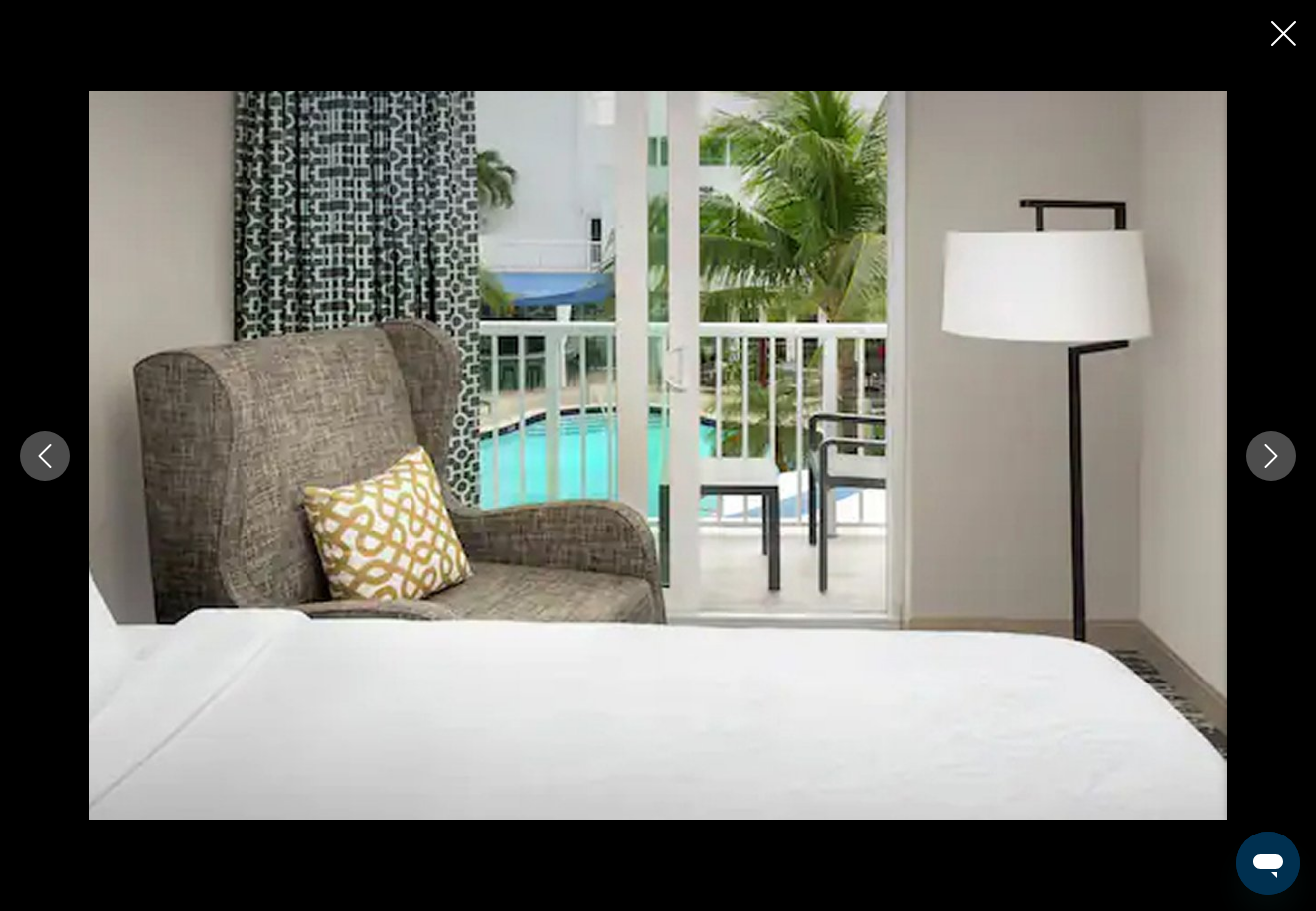 click 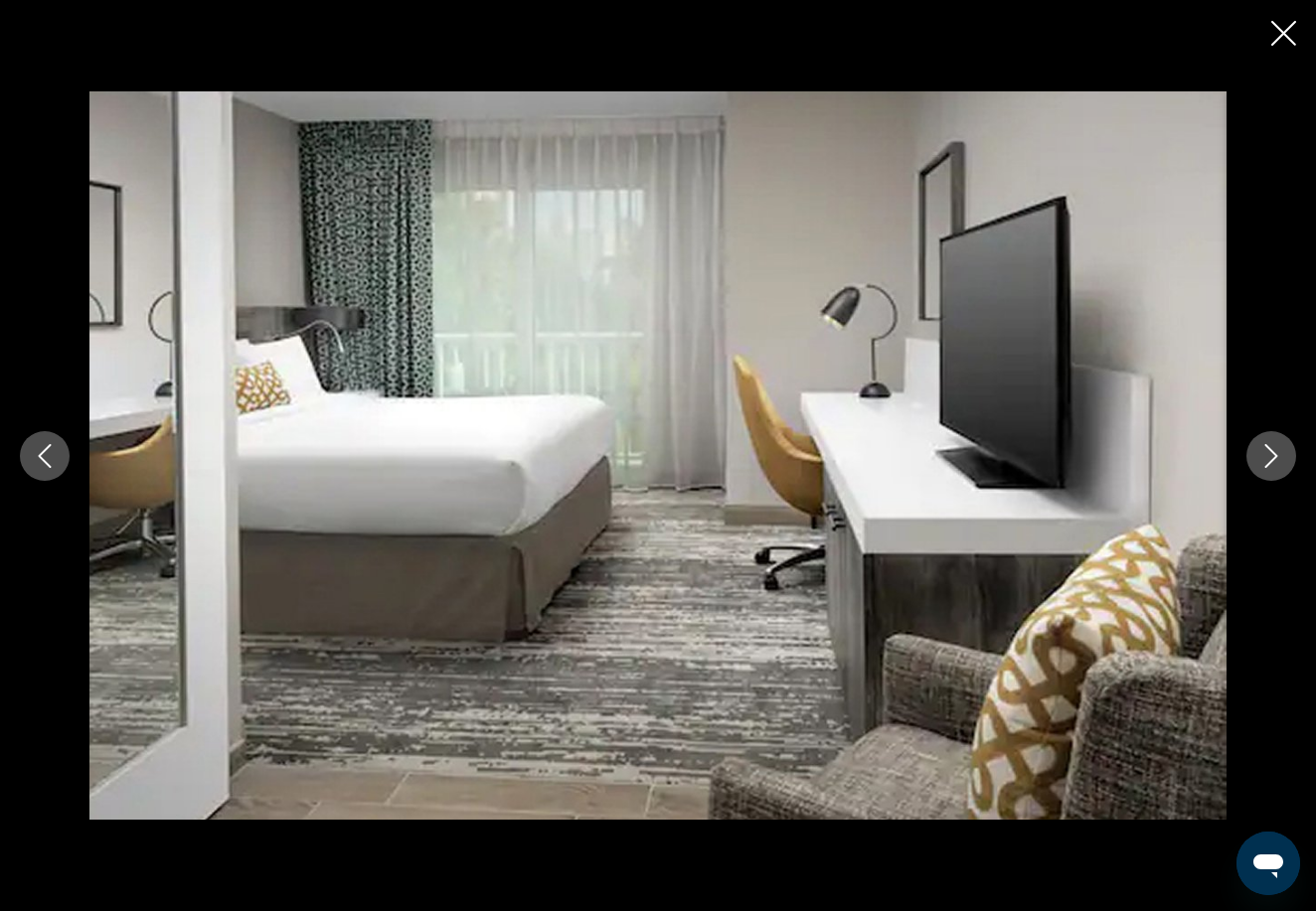 click 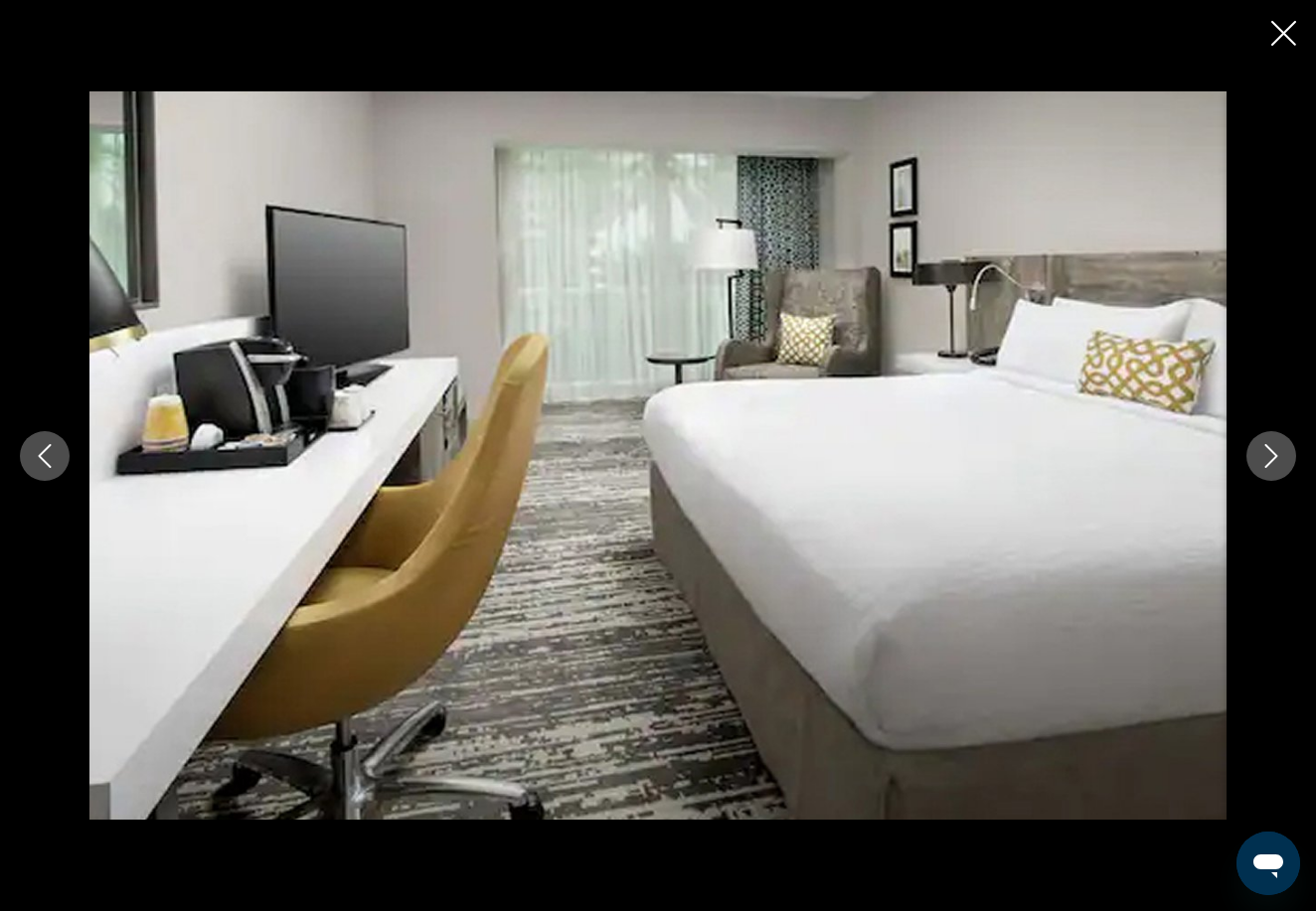 click 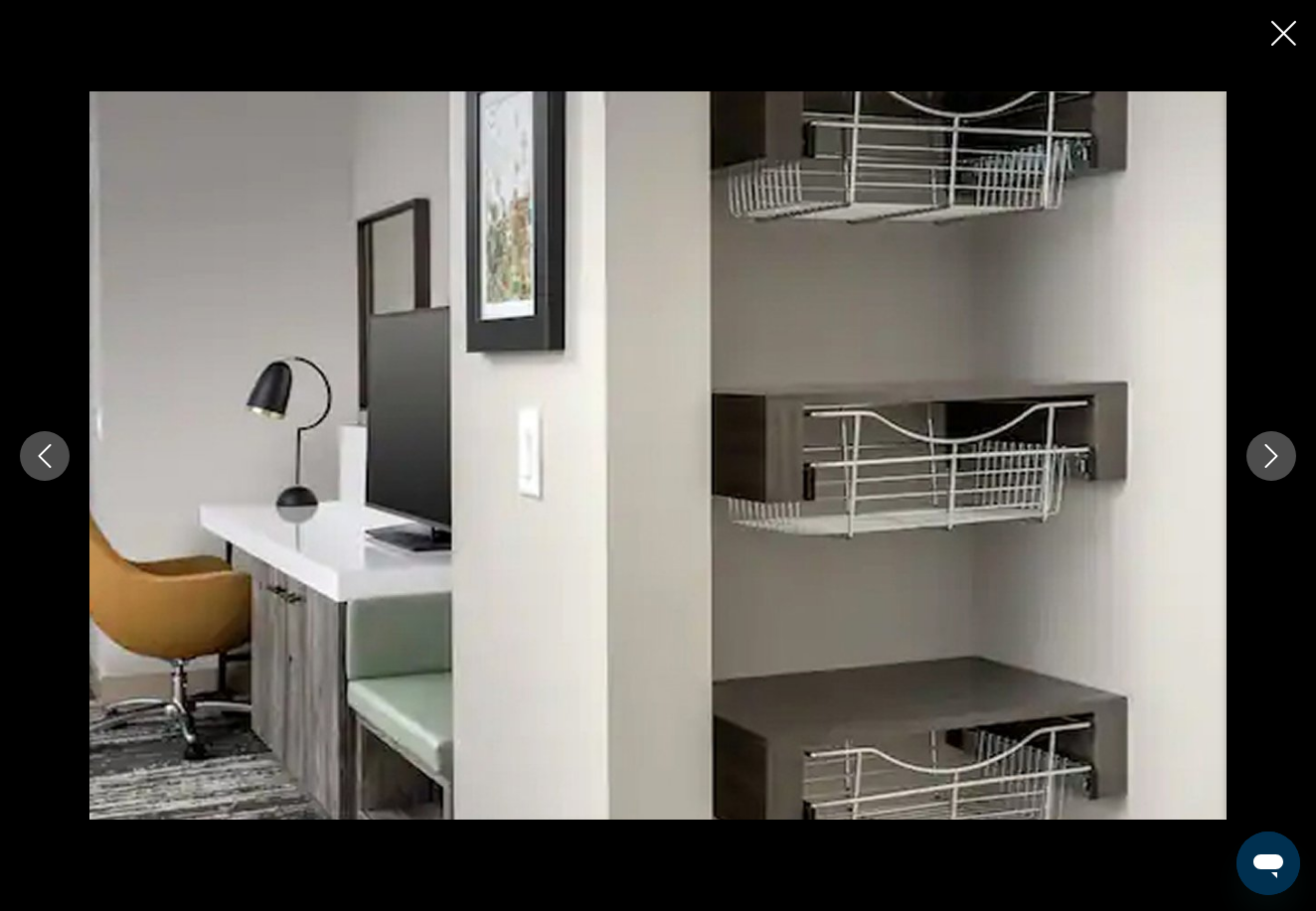 click 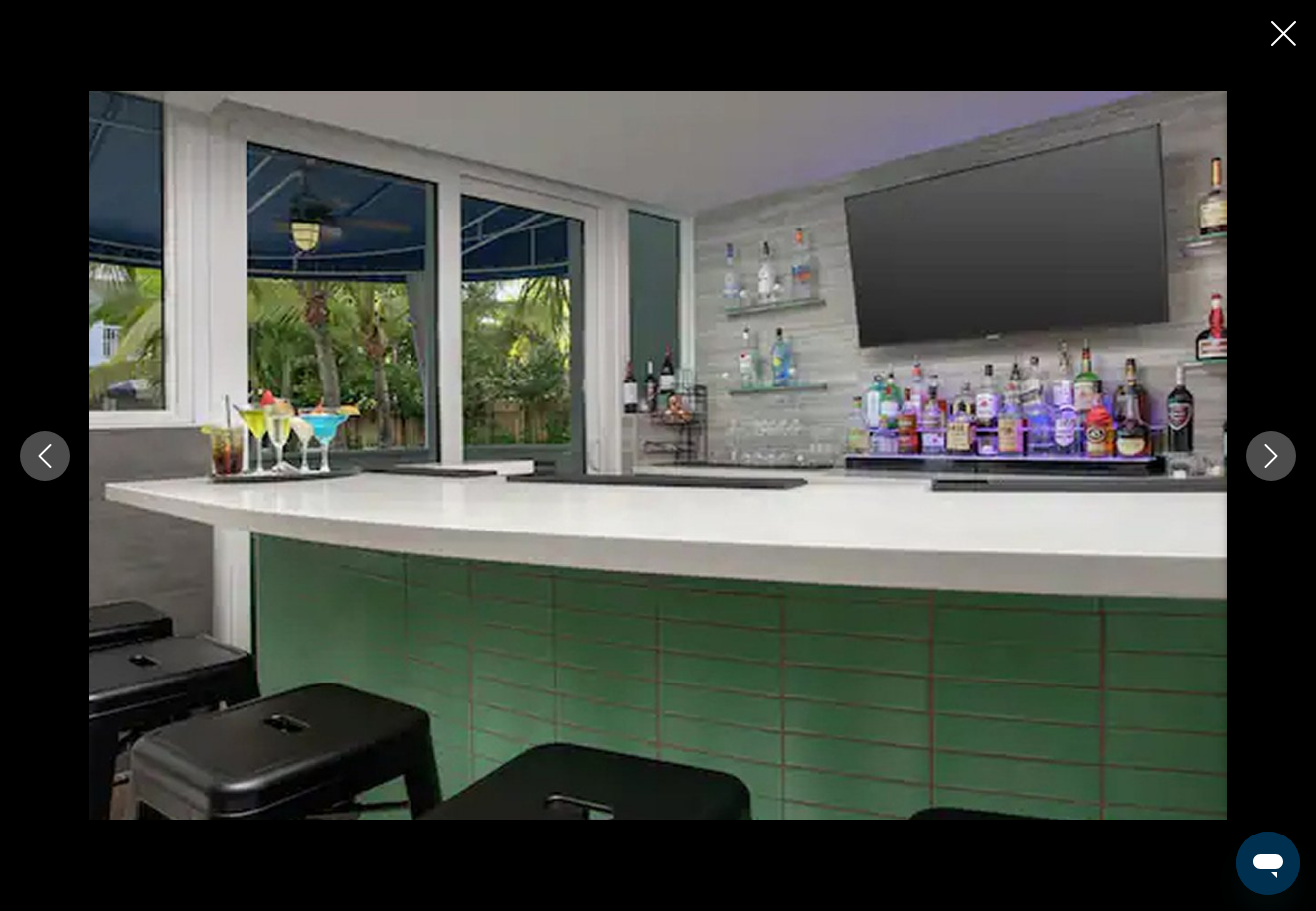 click 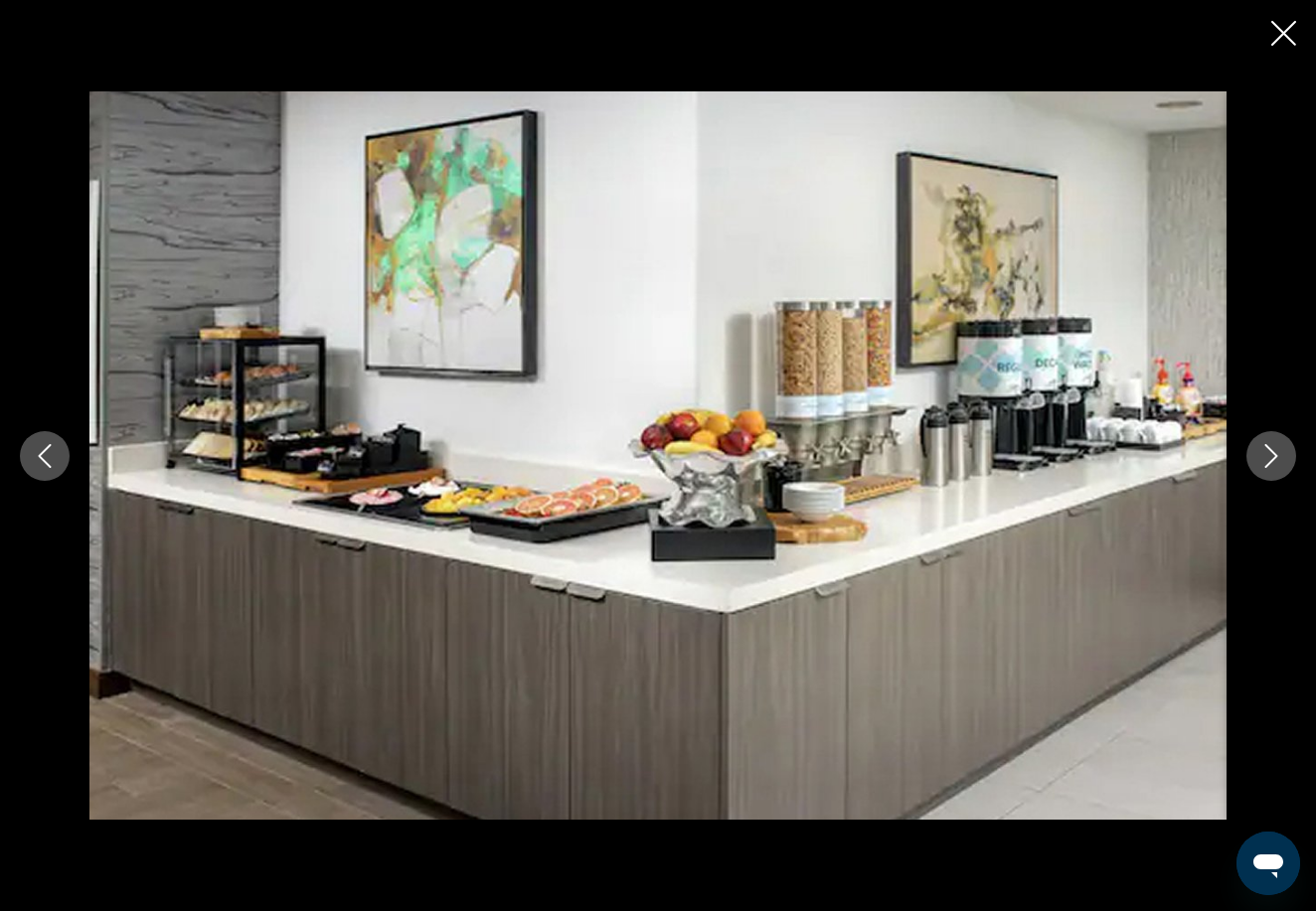 click 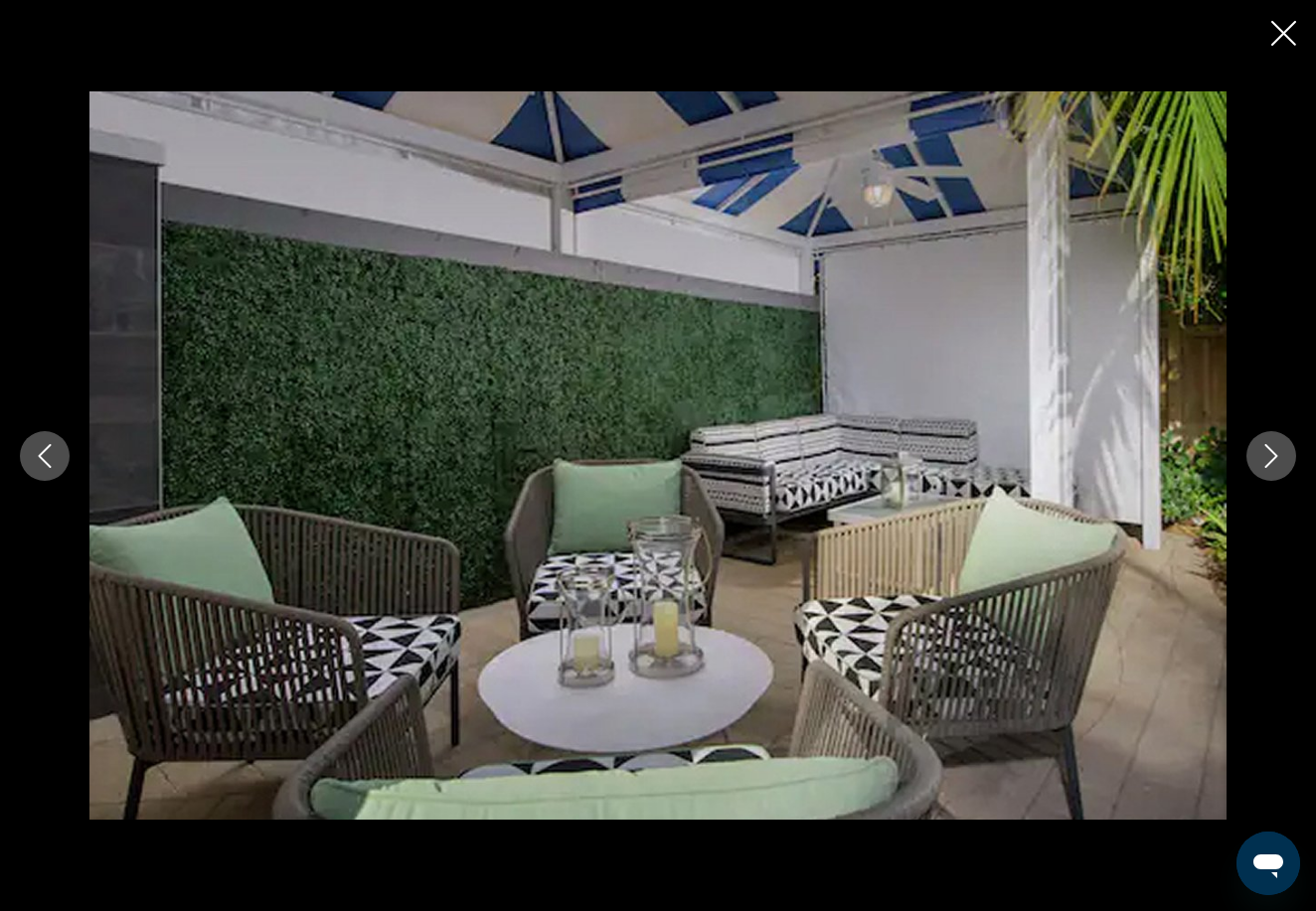 click 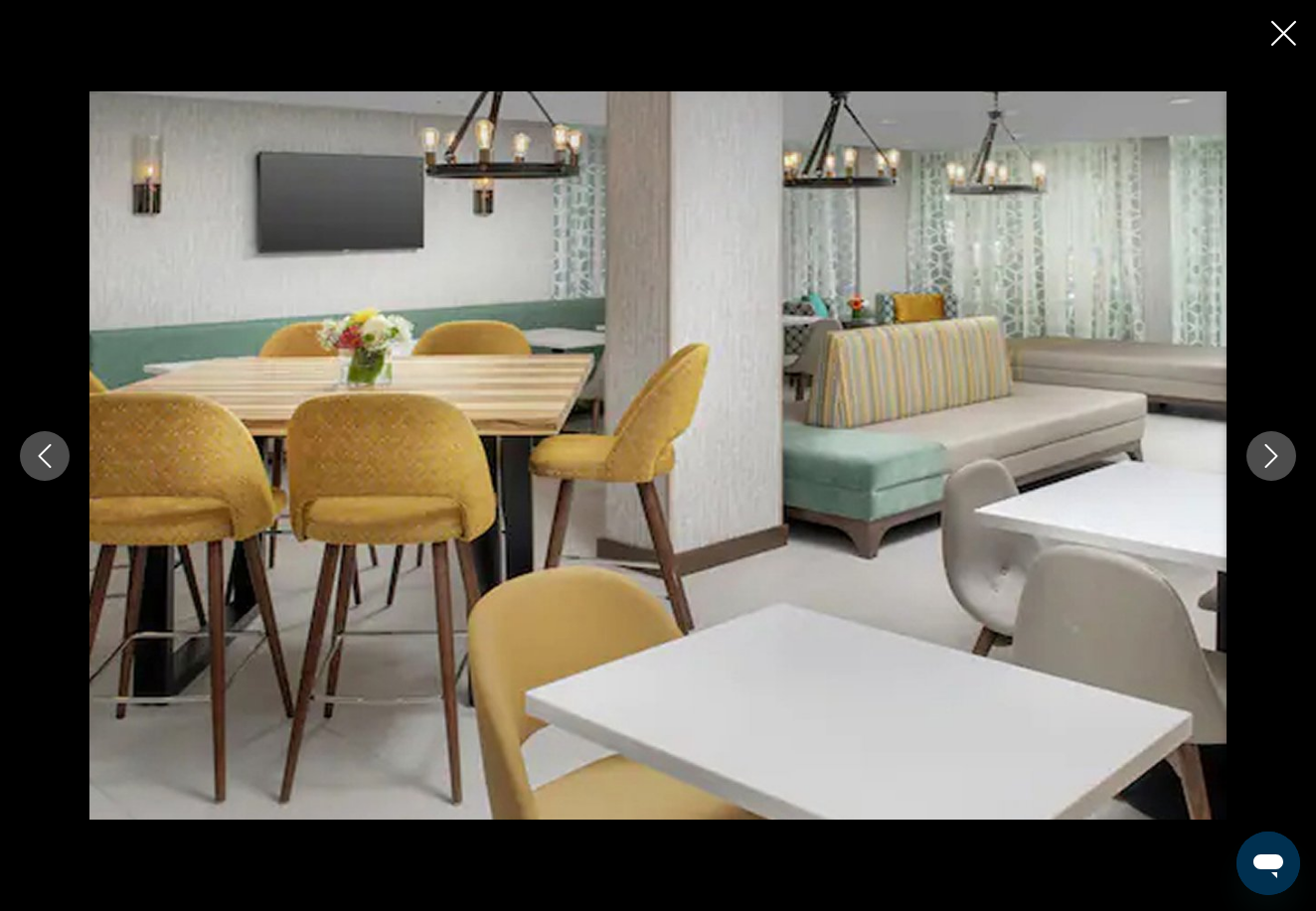click 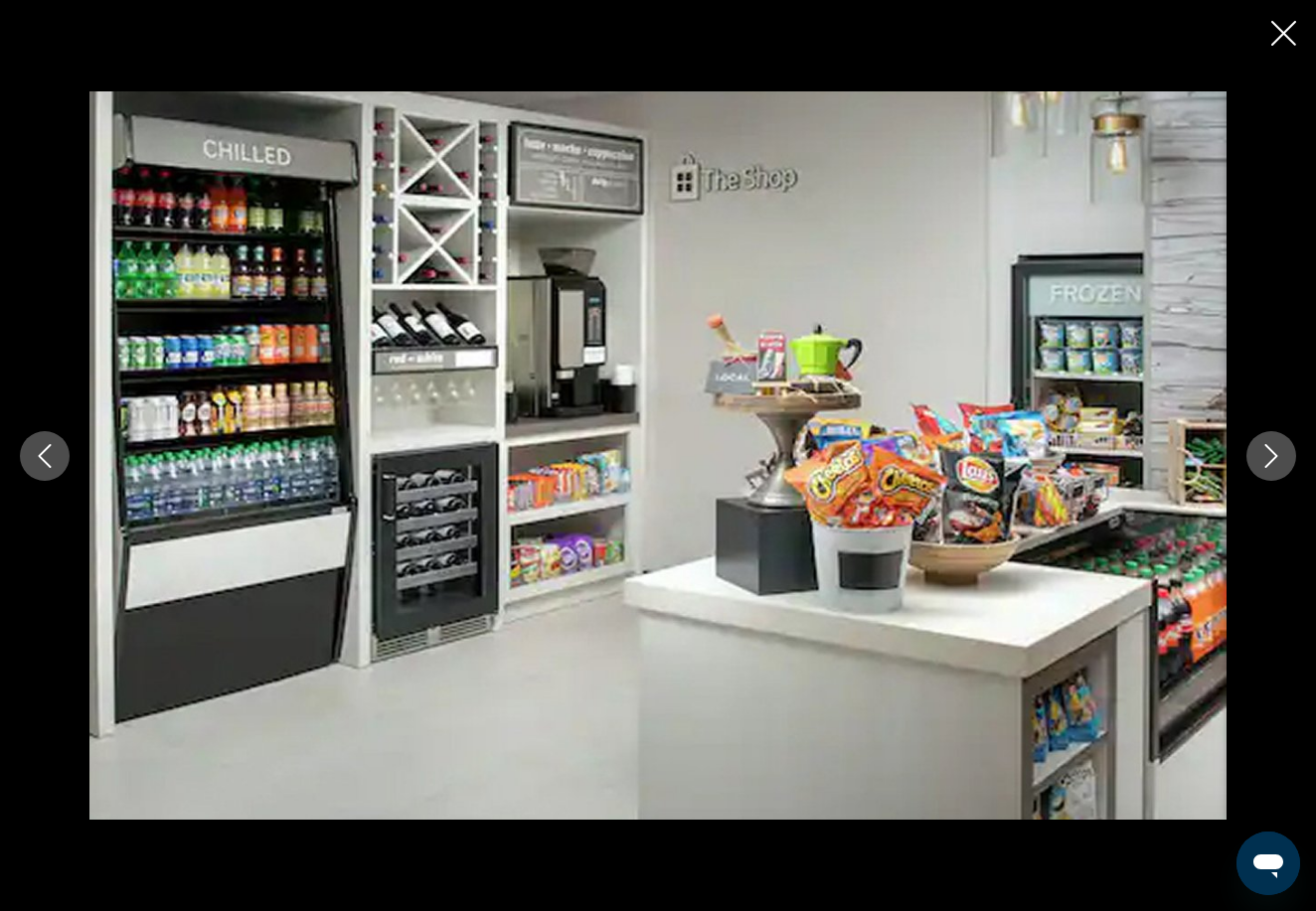 click 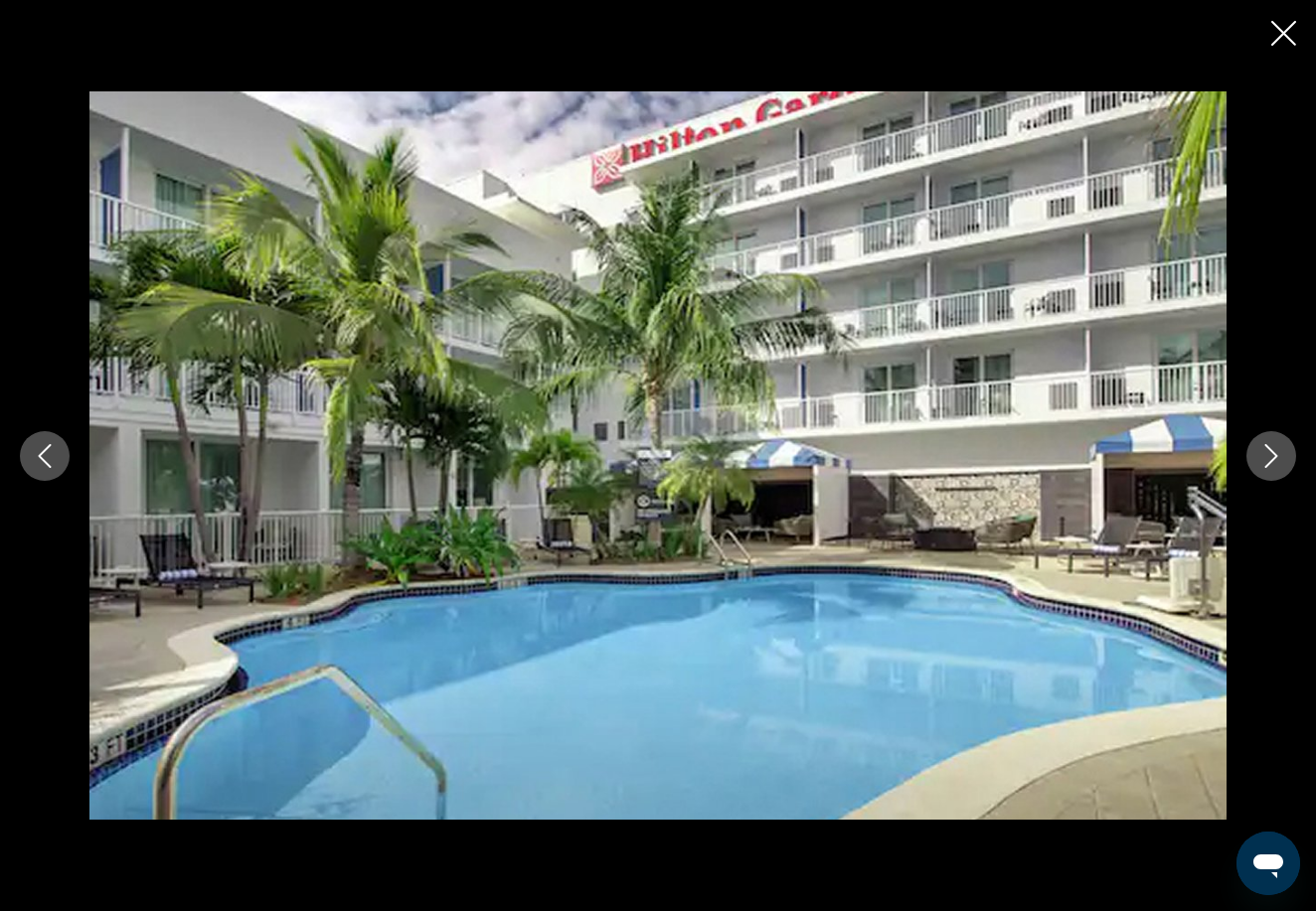 click 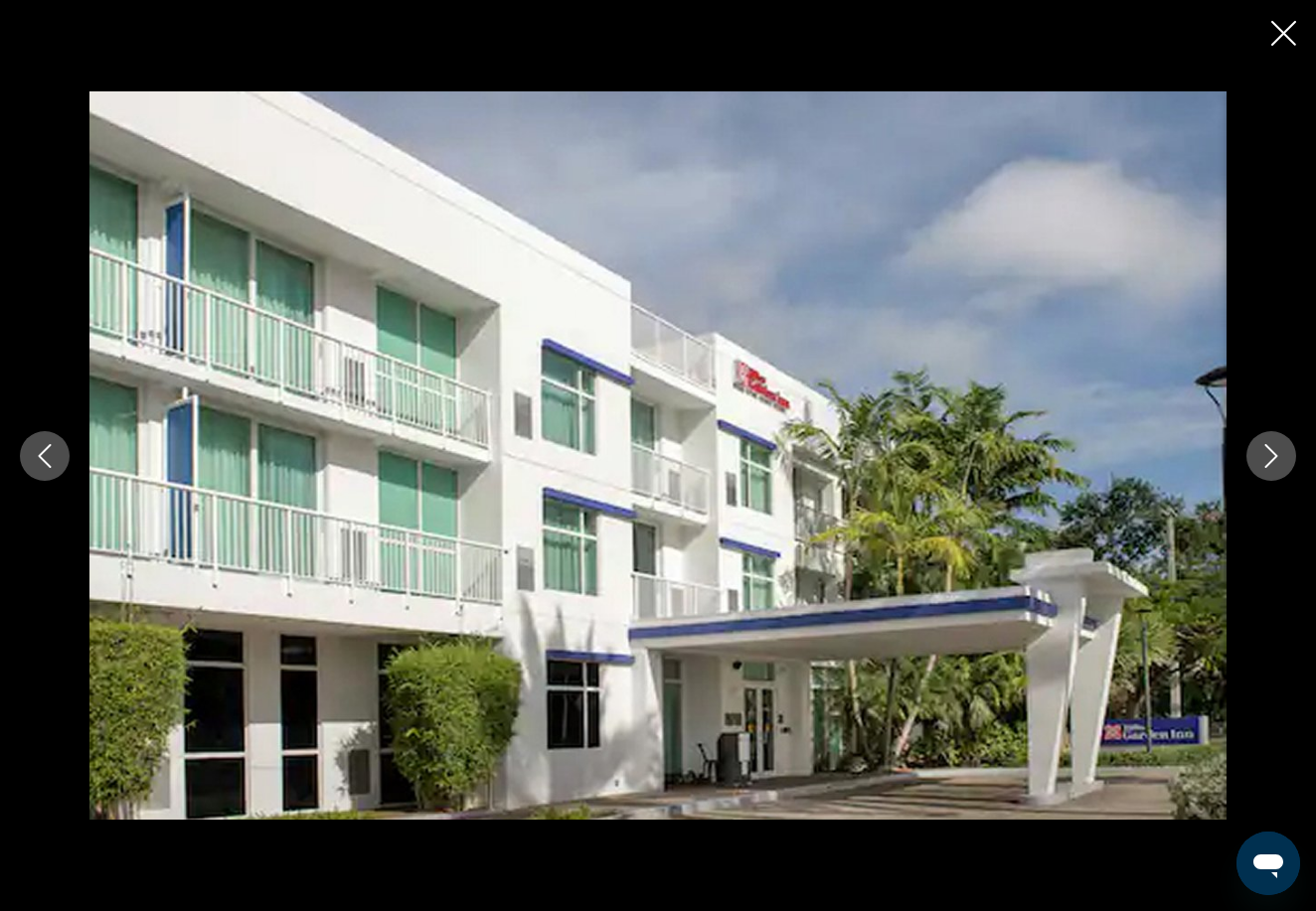 click at bounding box center (1283, 35) 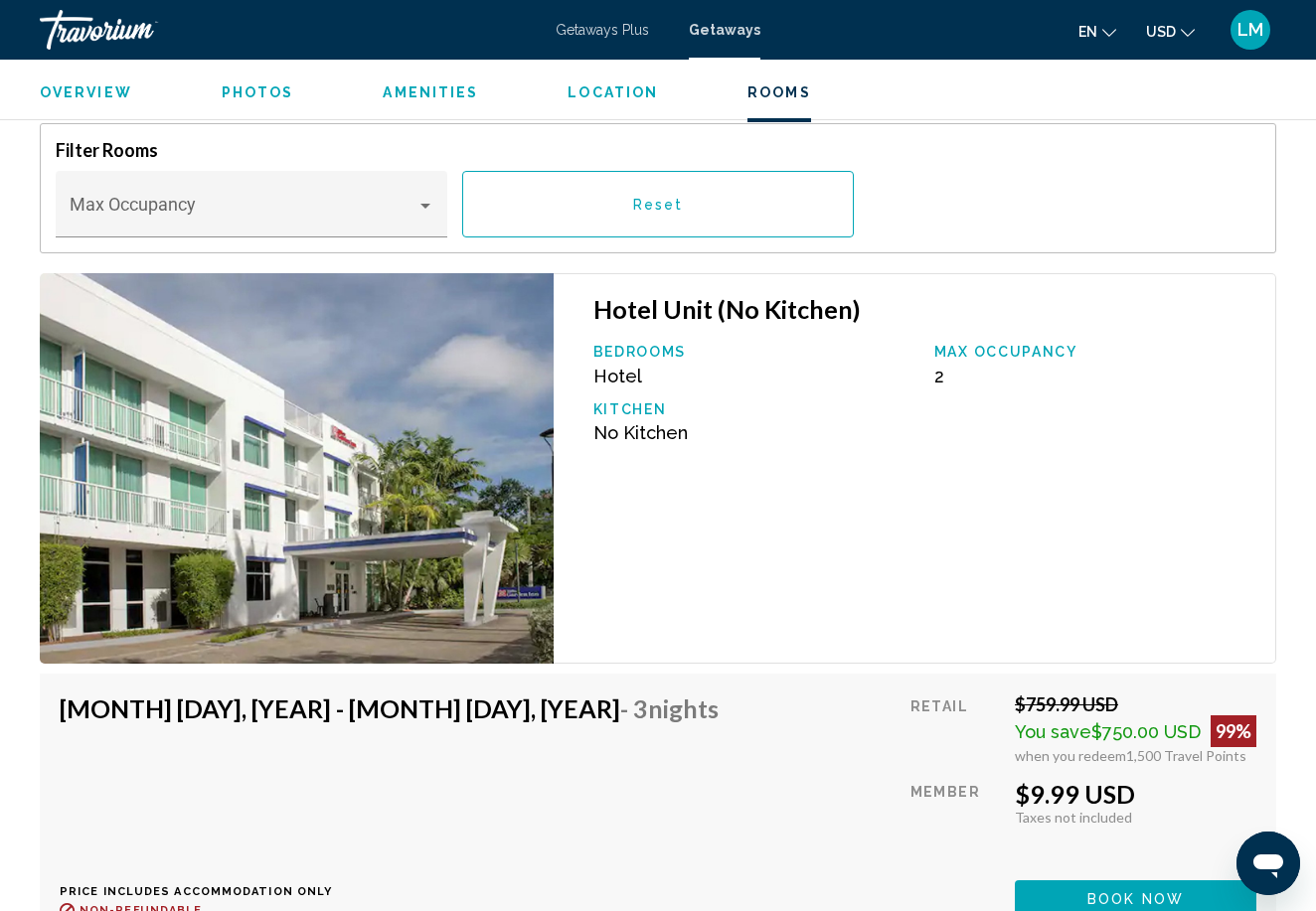 scroll, scrollTop: 3004, scrollLeft: 0, axis: vertical 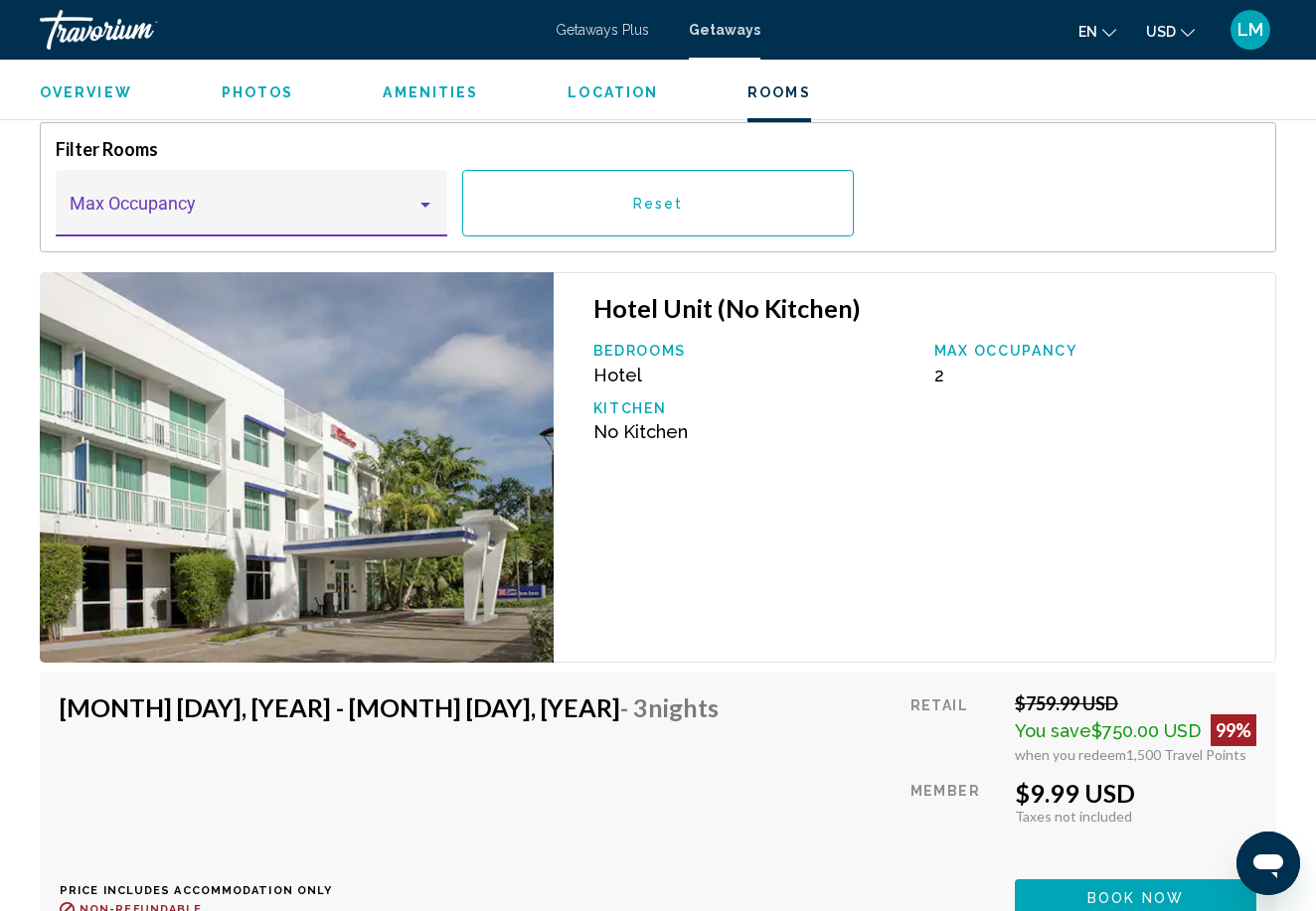 click at bounding box center (425, 205) 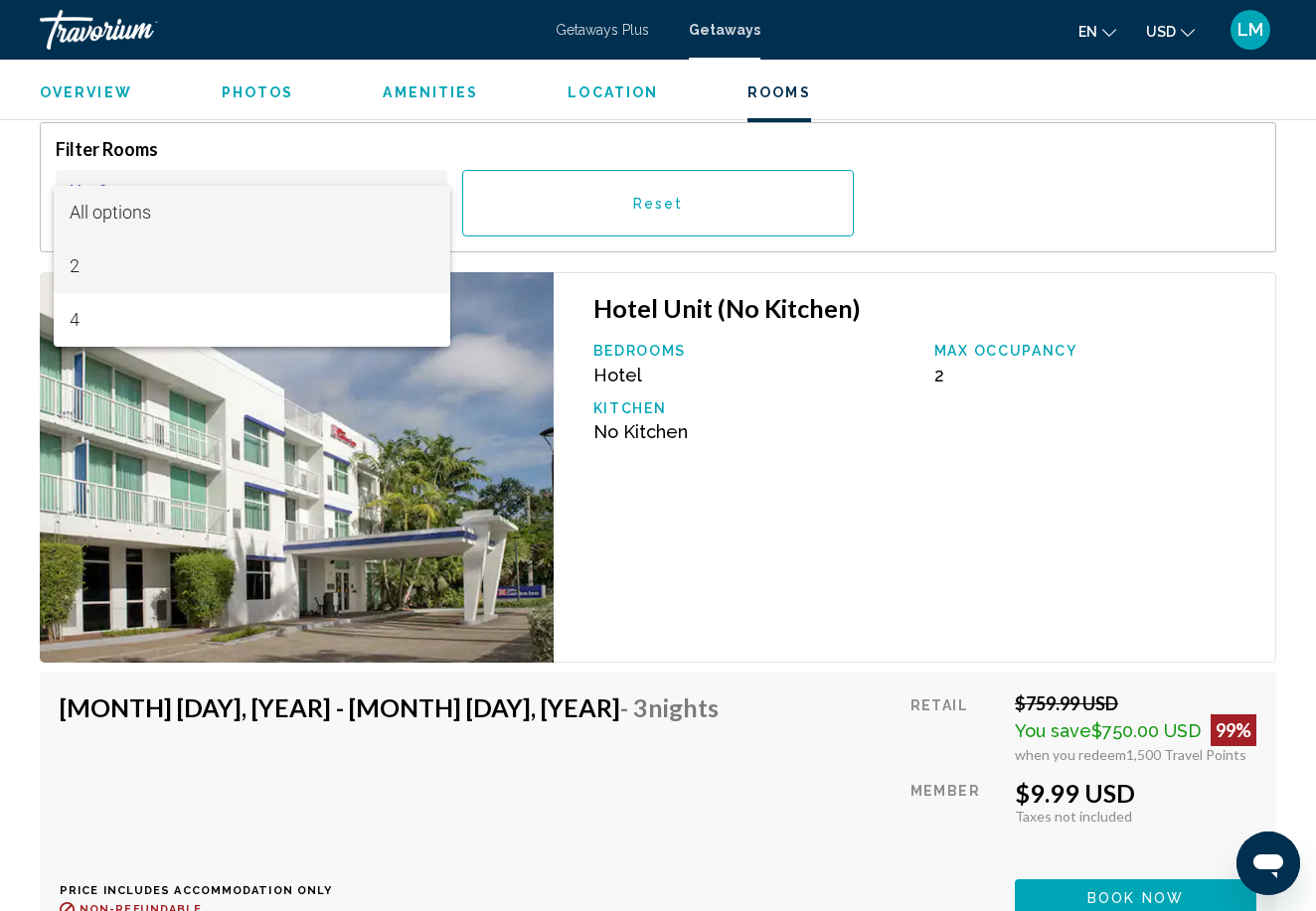 click on "2" at bounding box center (251, 266) 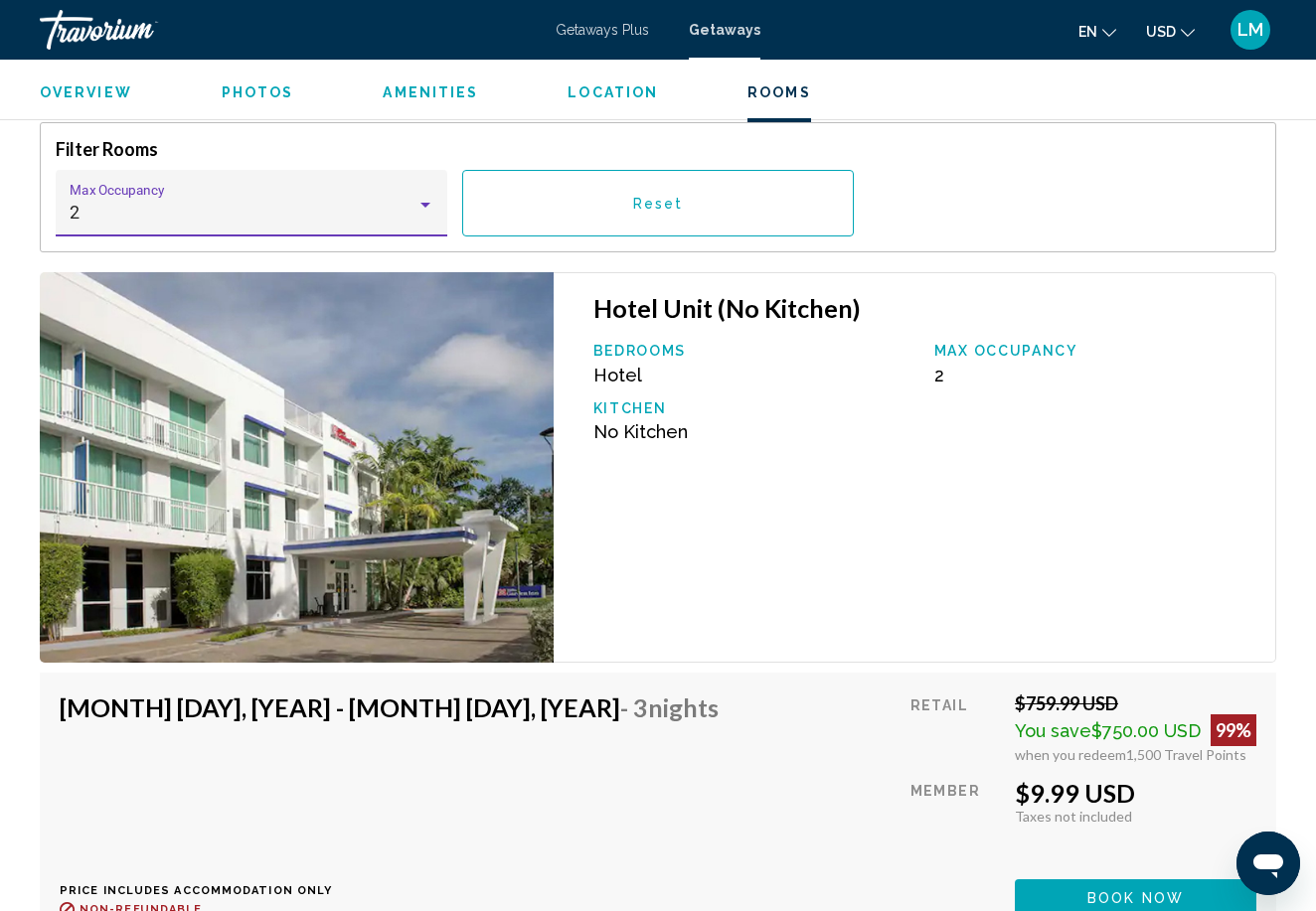 click on "Reset" at bounding box center (658, 203) 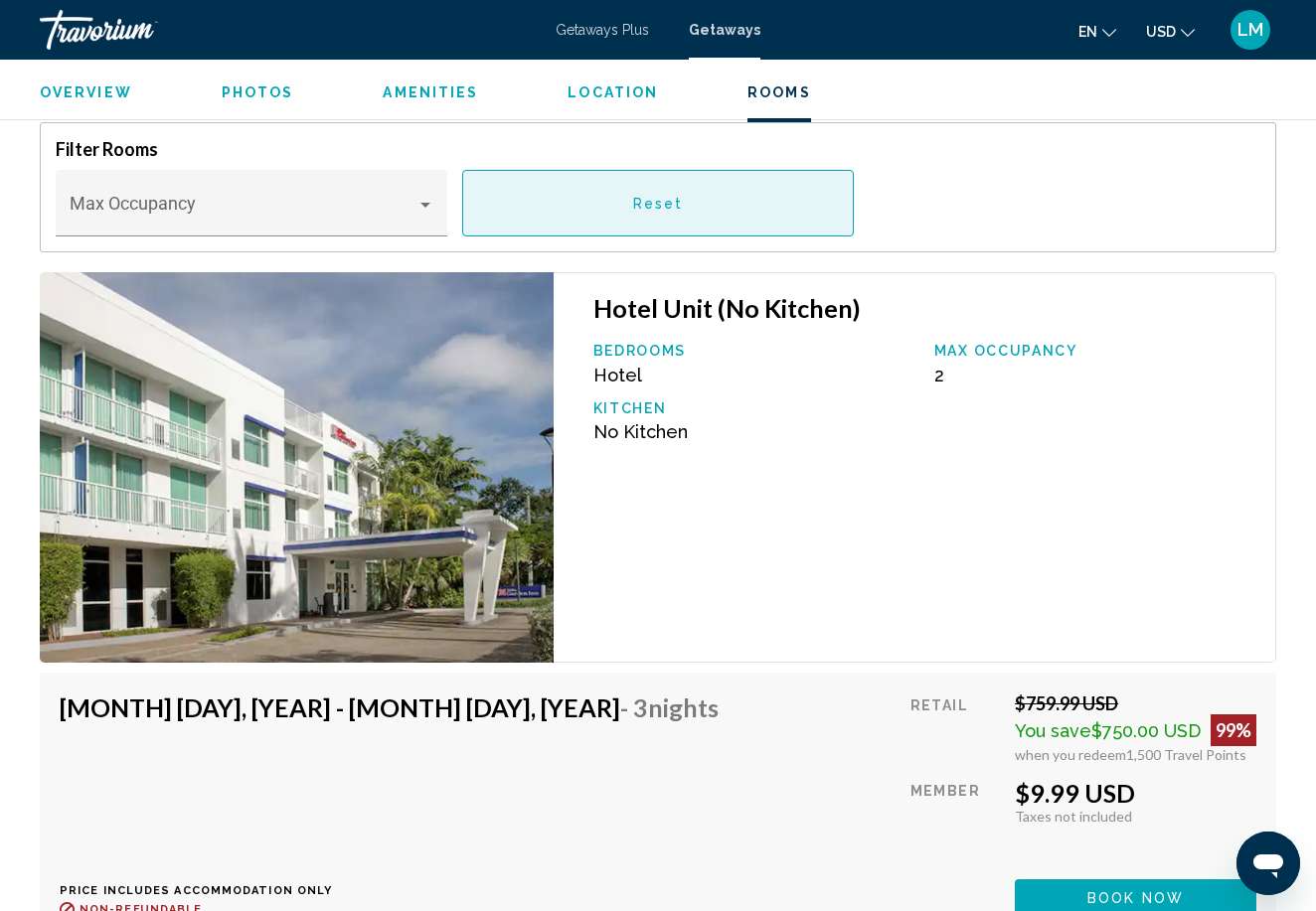 click on "Reset" at bounding box center [658, 203] 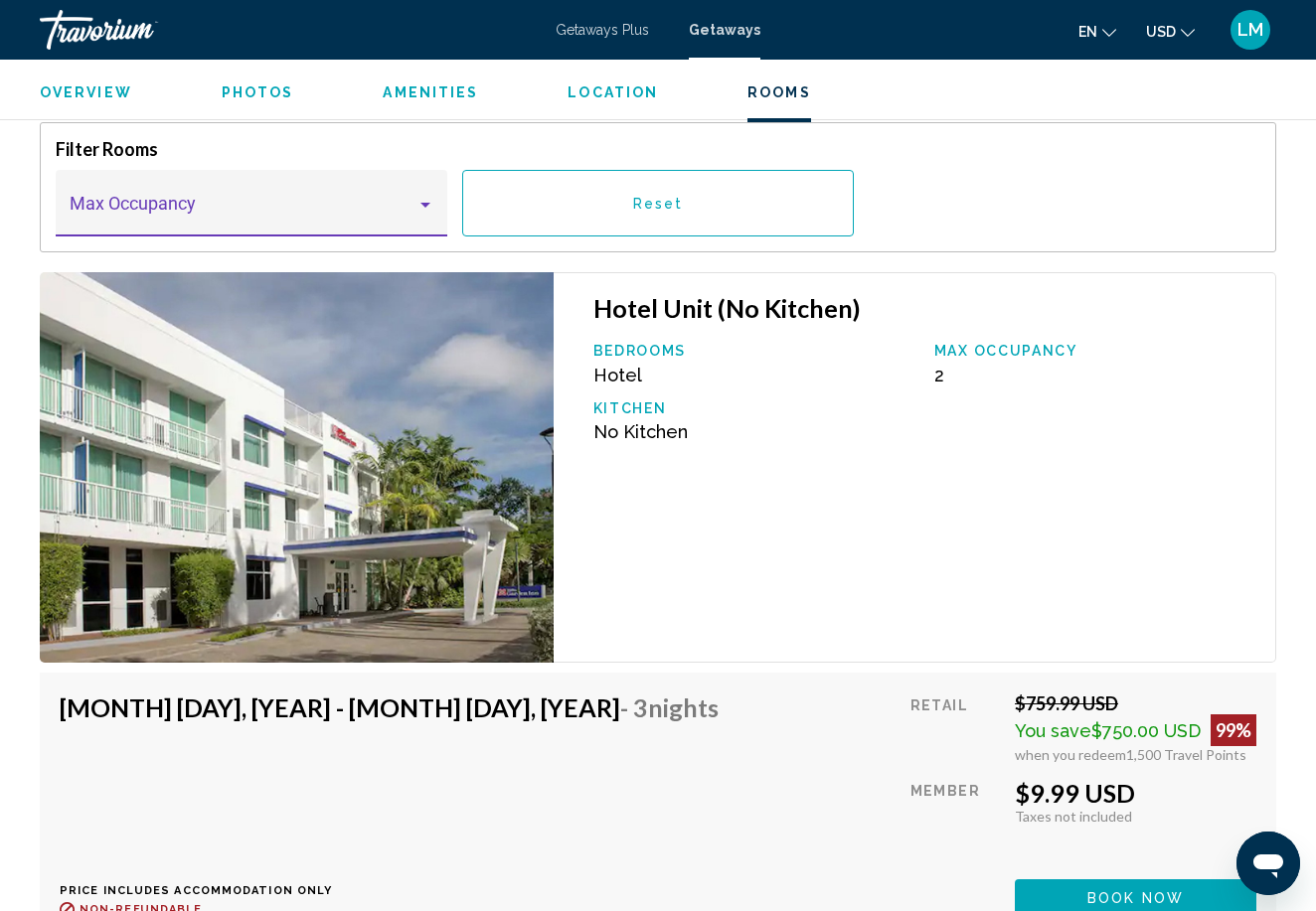 click at bounding box center [251, 213] 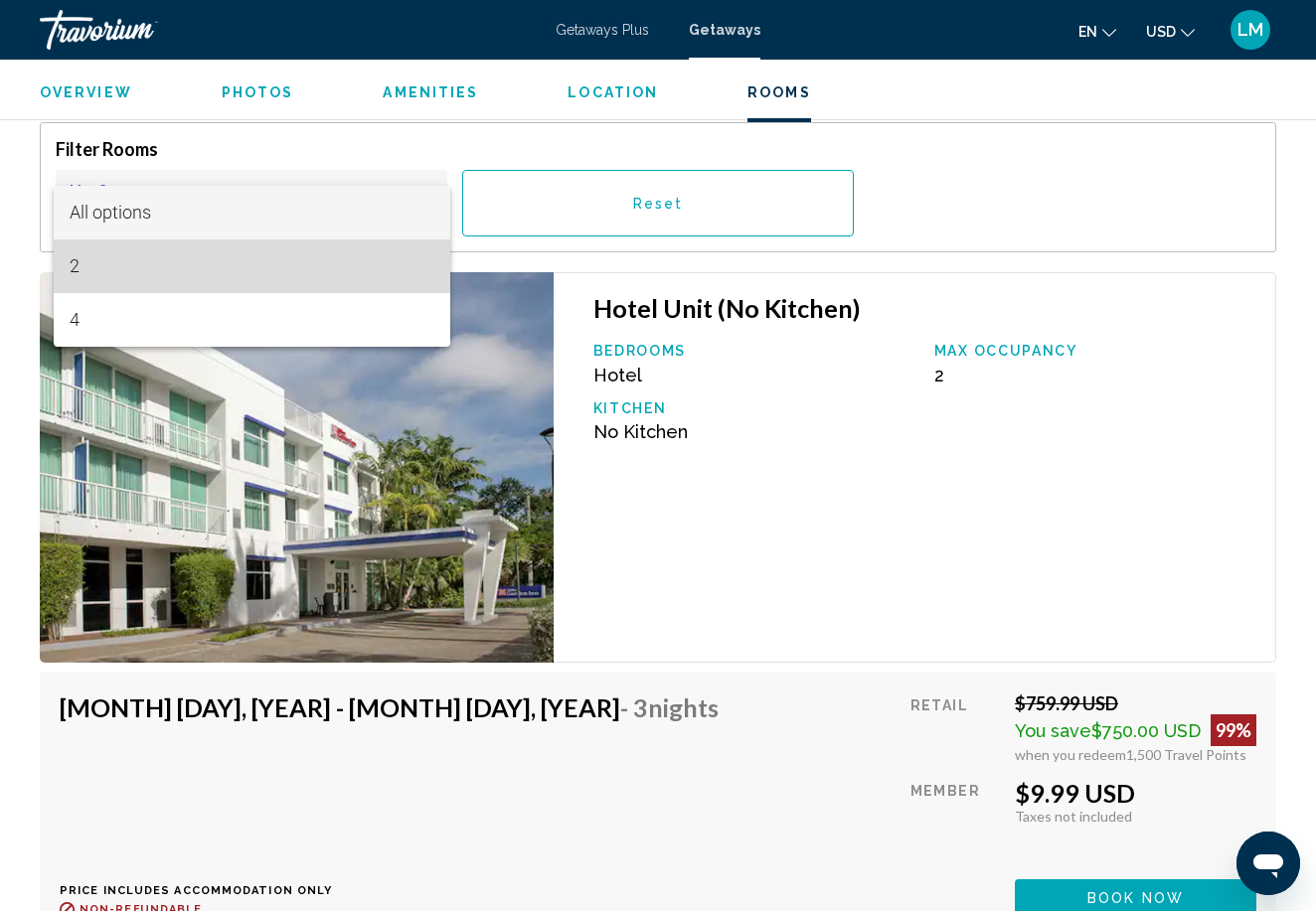 click on "2" at bounding box center (251, 266) 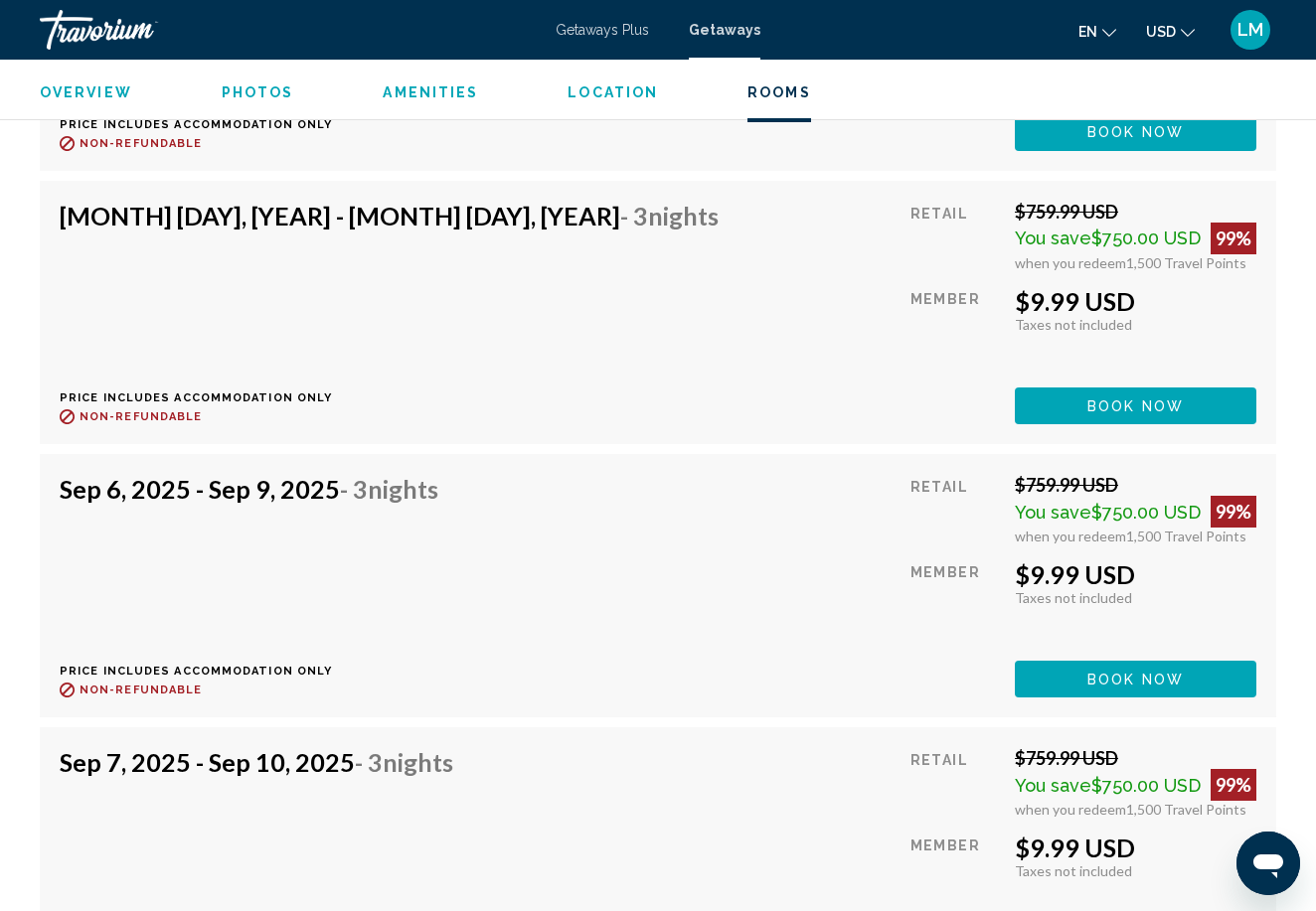 scroll, scrollTop: 4602, scrollLeft: 0, axis: vertical 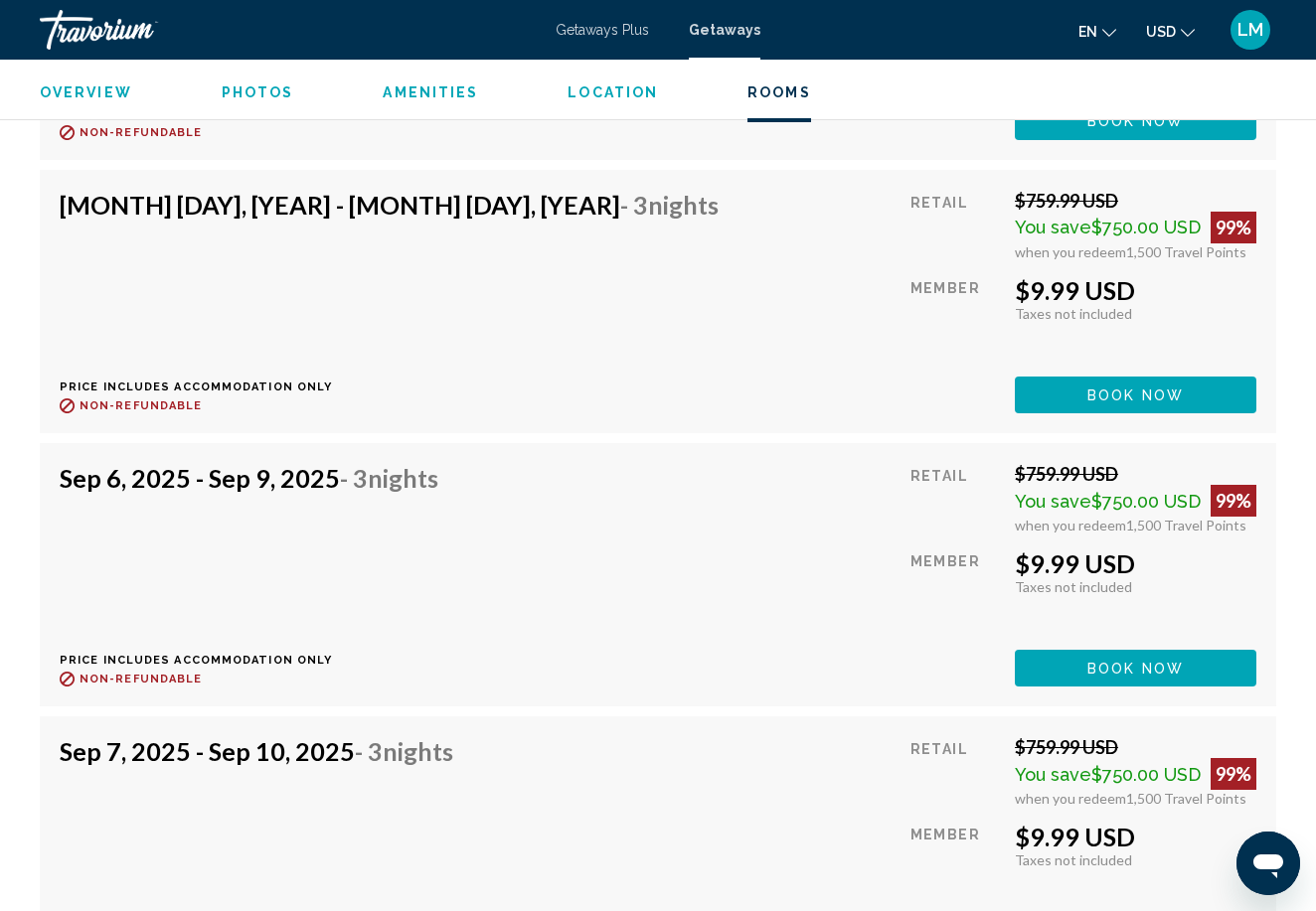 click on "Book now" at bounding box center (1135, -698) 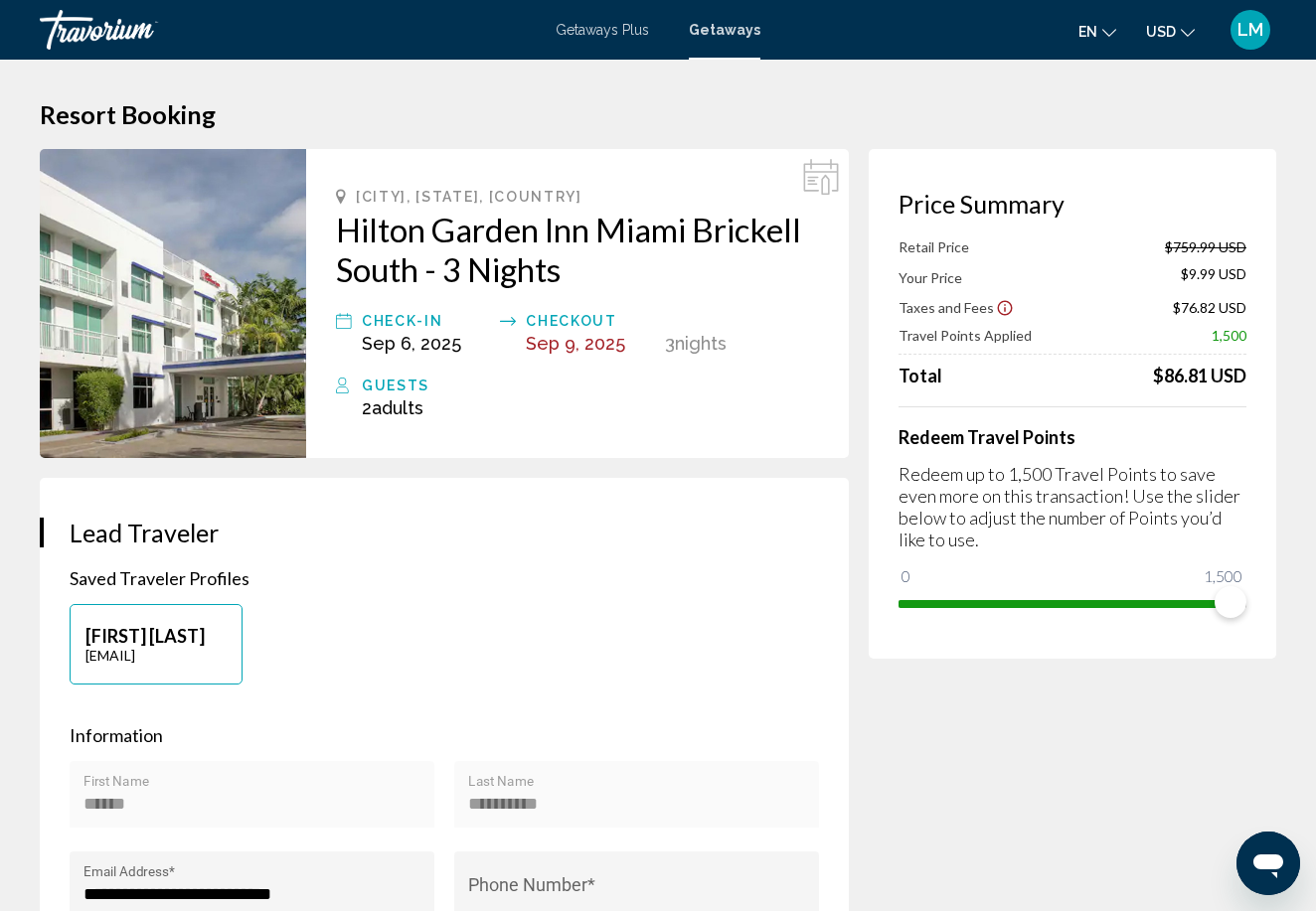 scroll, scrollTop: 0, scrollLeft: 0, axis: both 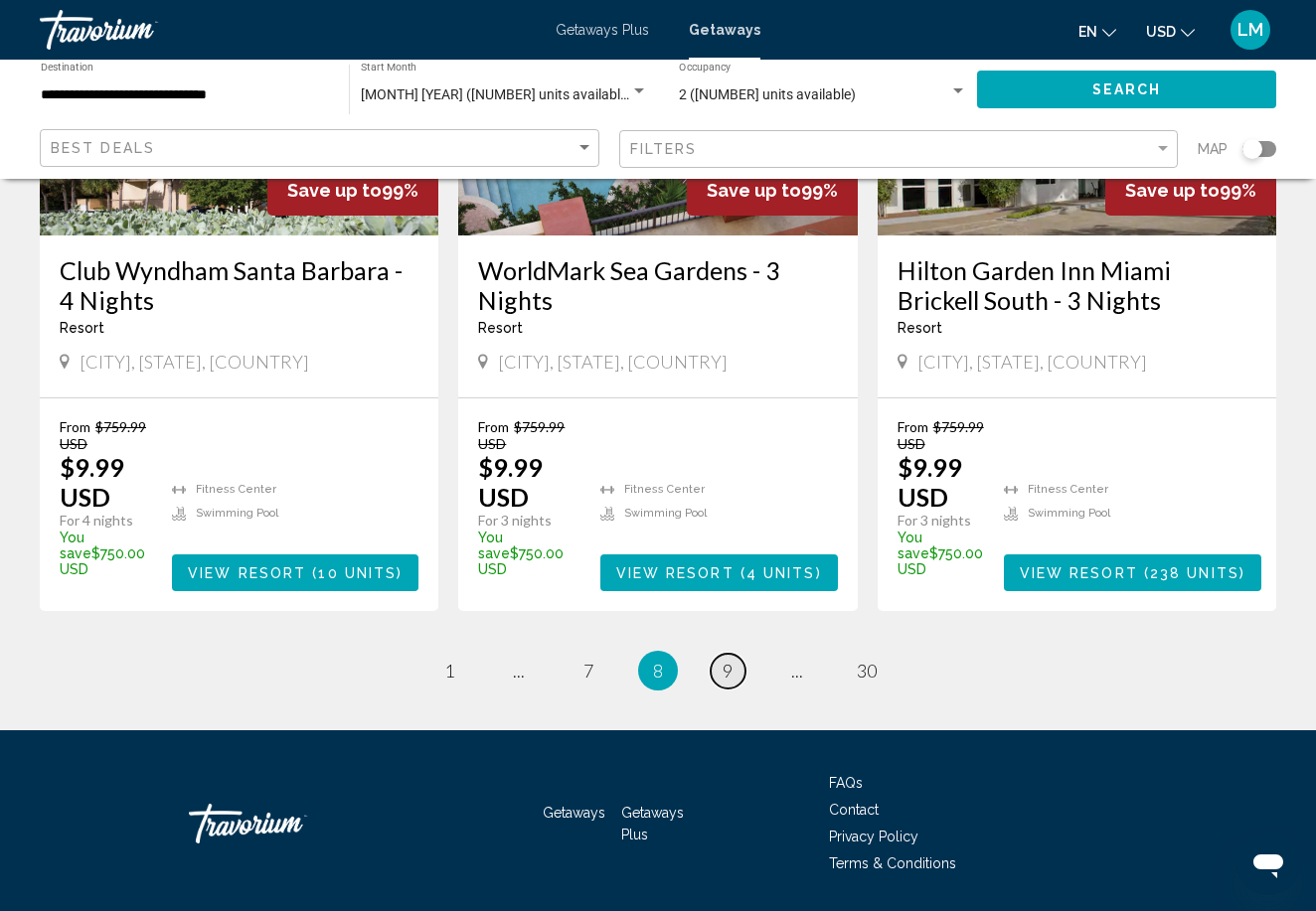 click on "9" at bounding box center (728, 671) 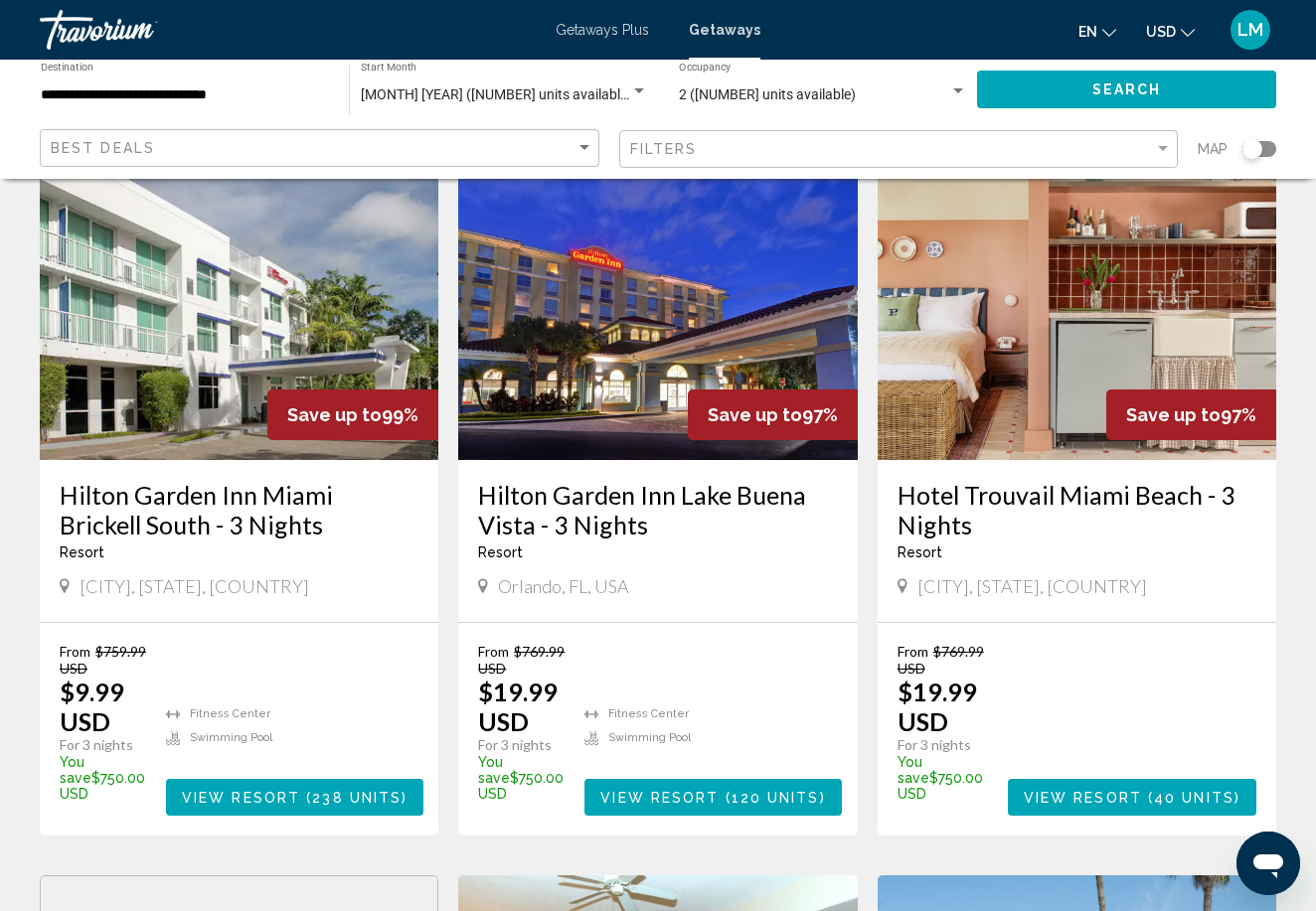 scroll, scrollTop: 128, scrollLeft: 0, axis: vertical 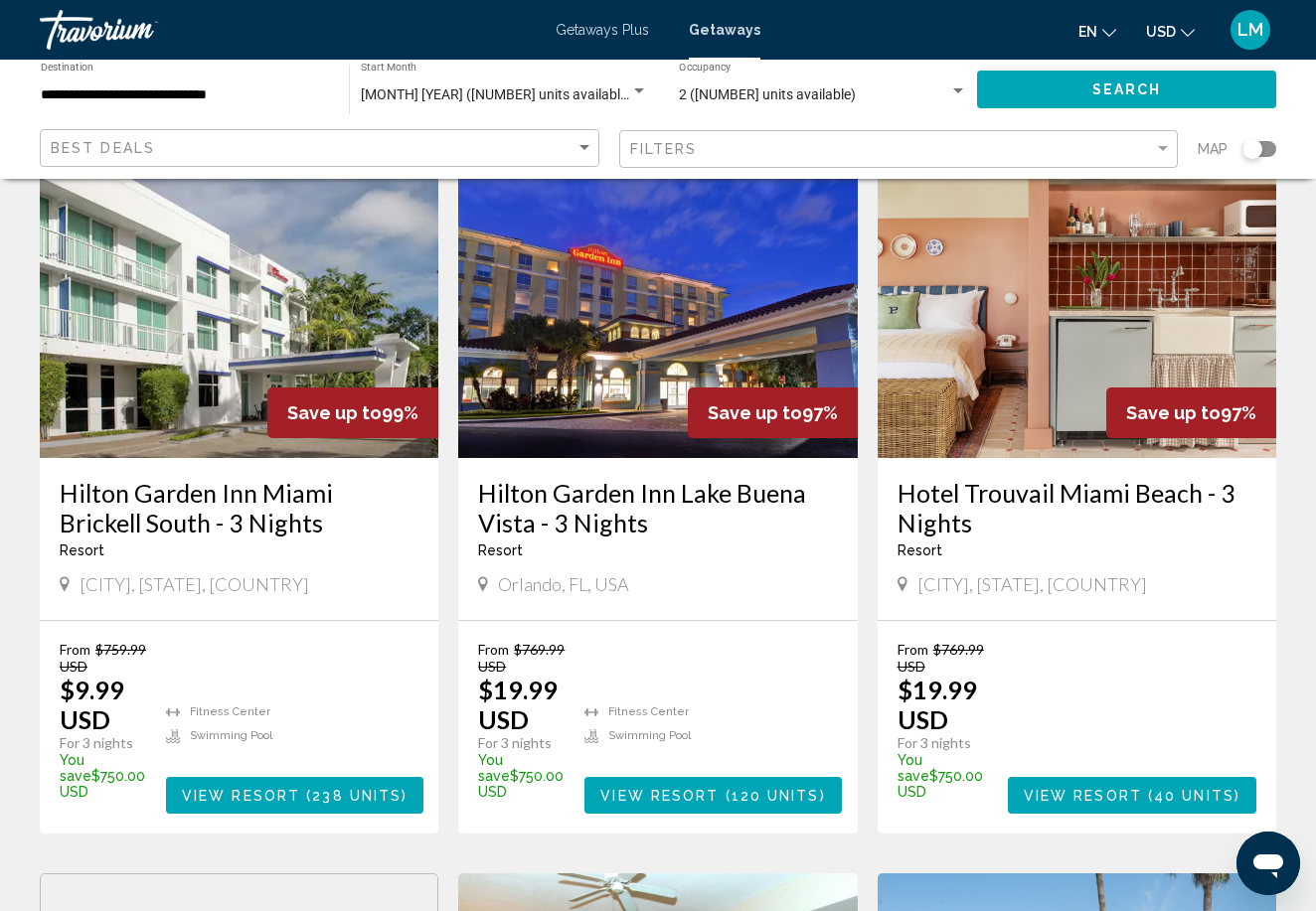 click on "Hotel Trouvail Miami Beach - 3 Nights" at bounding box center [1076, 508] 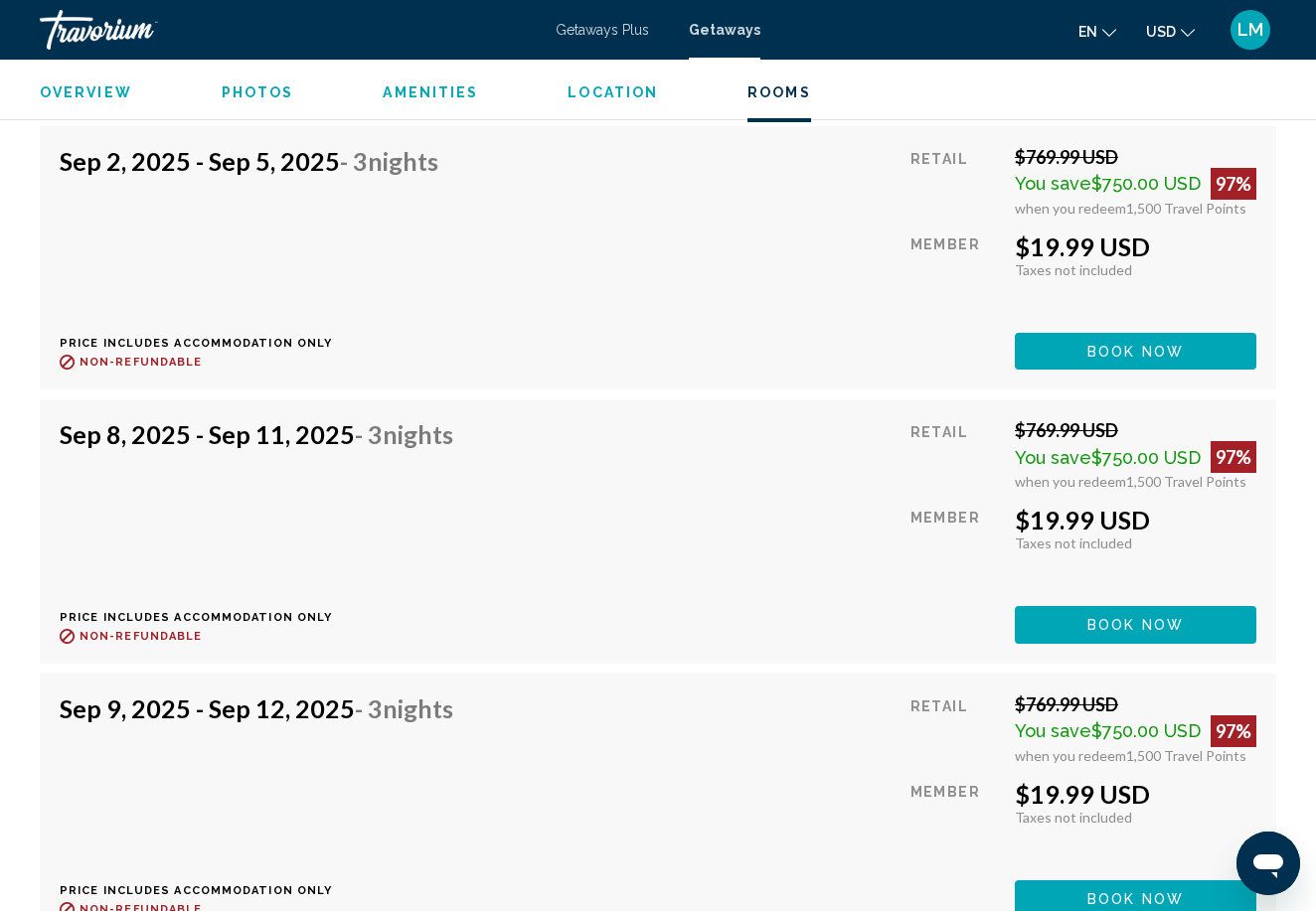 scroll, scrollTop: 3783, scrollLeft: 0, axis: vertical 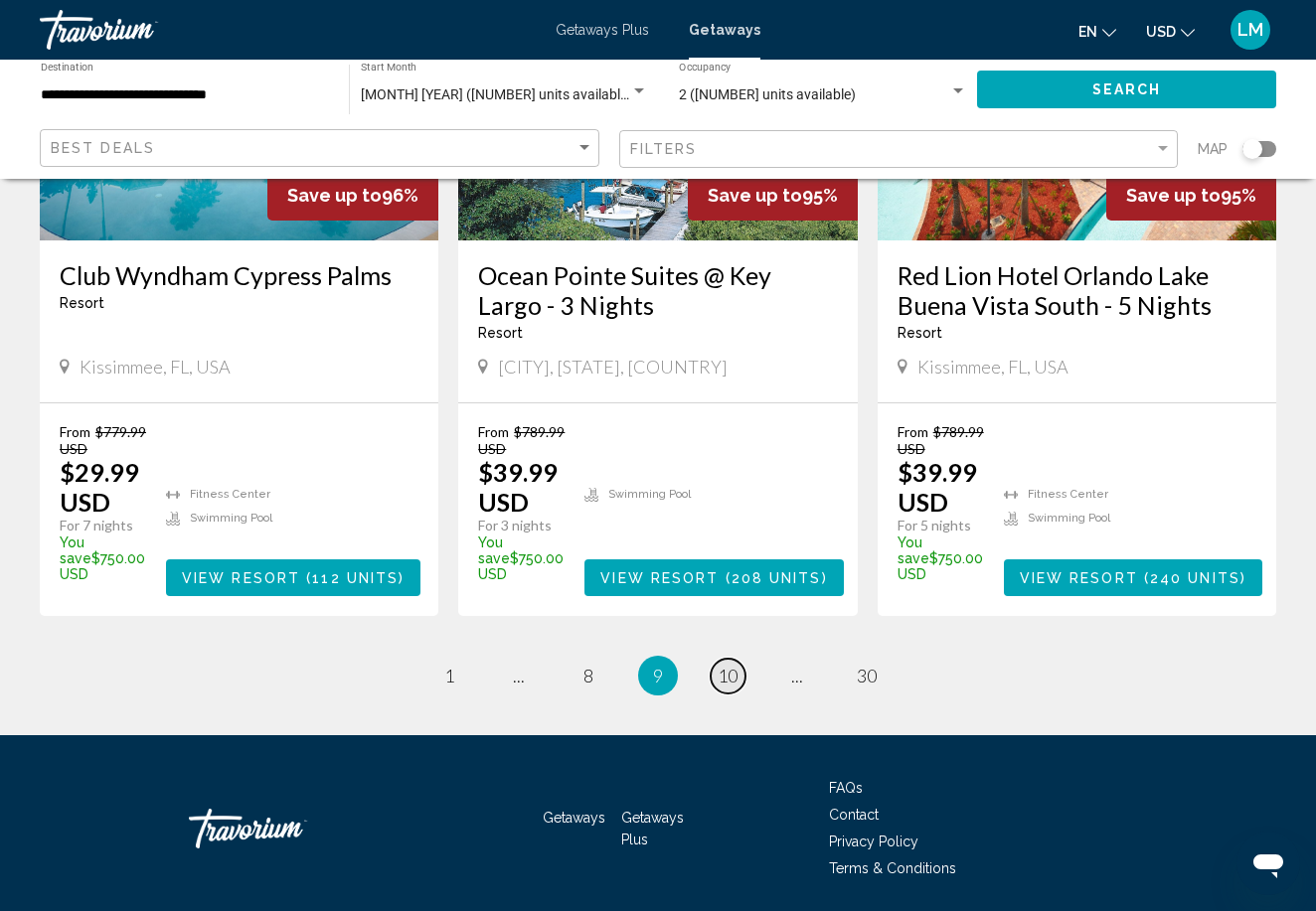 click on "10" at bounding box center [728, 676] 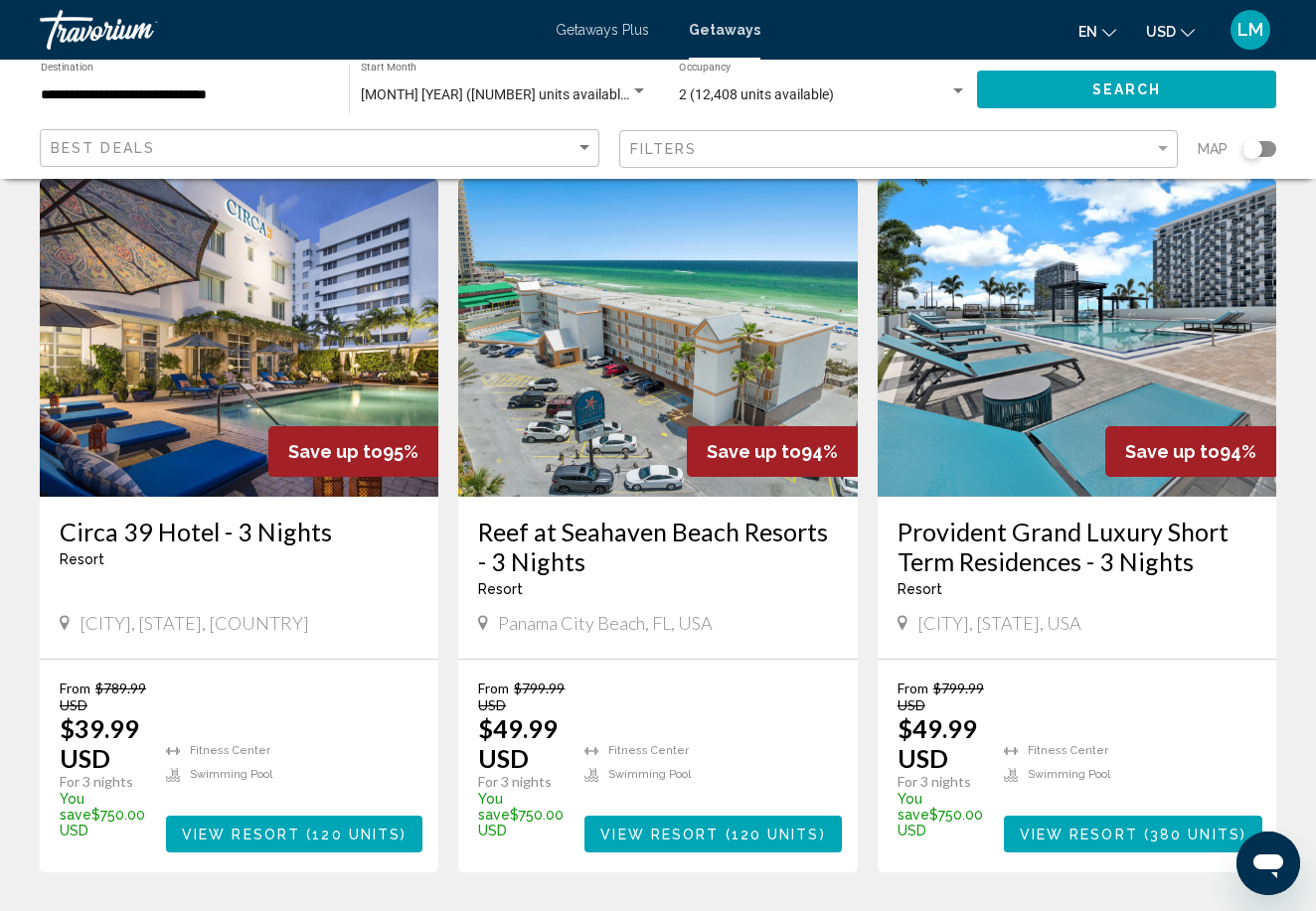 scroll, scrollTop: 107, scrollLeft: 0, axis: vertical 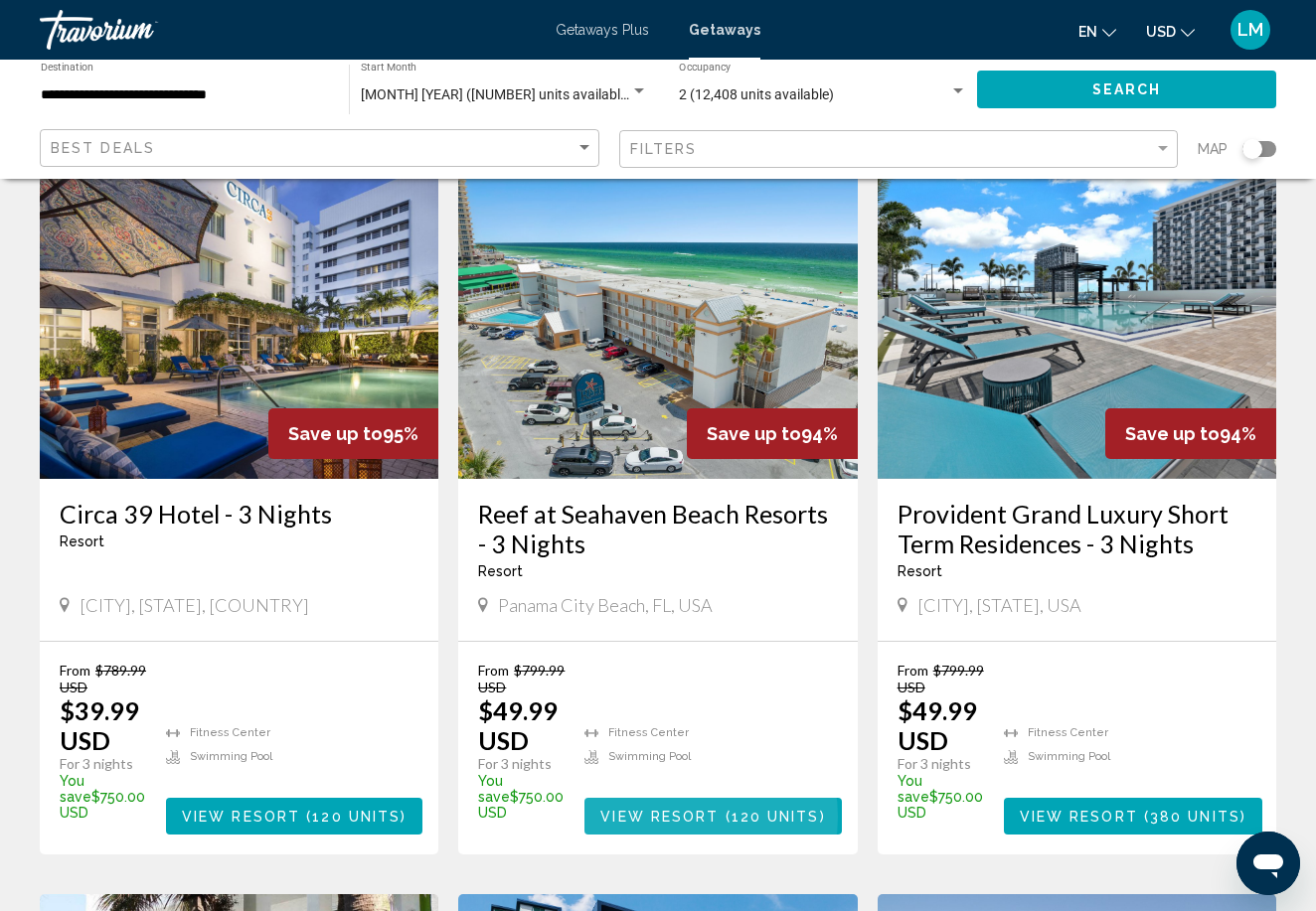 click on "View Resort" at bounding box center (659, 817) 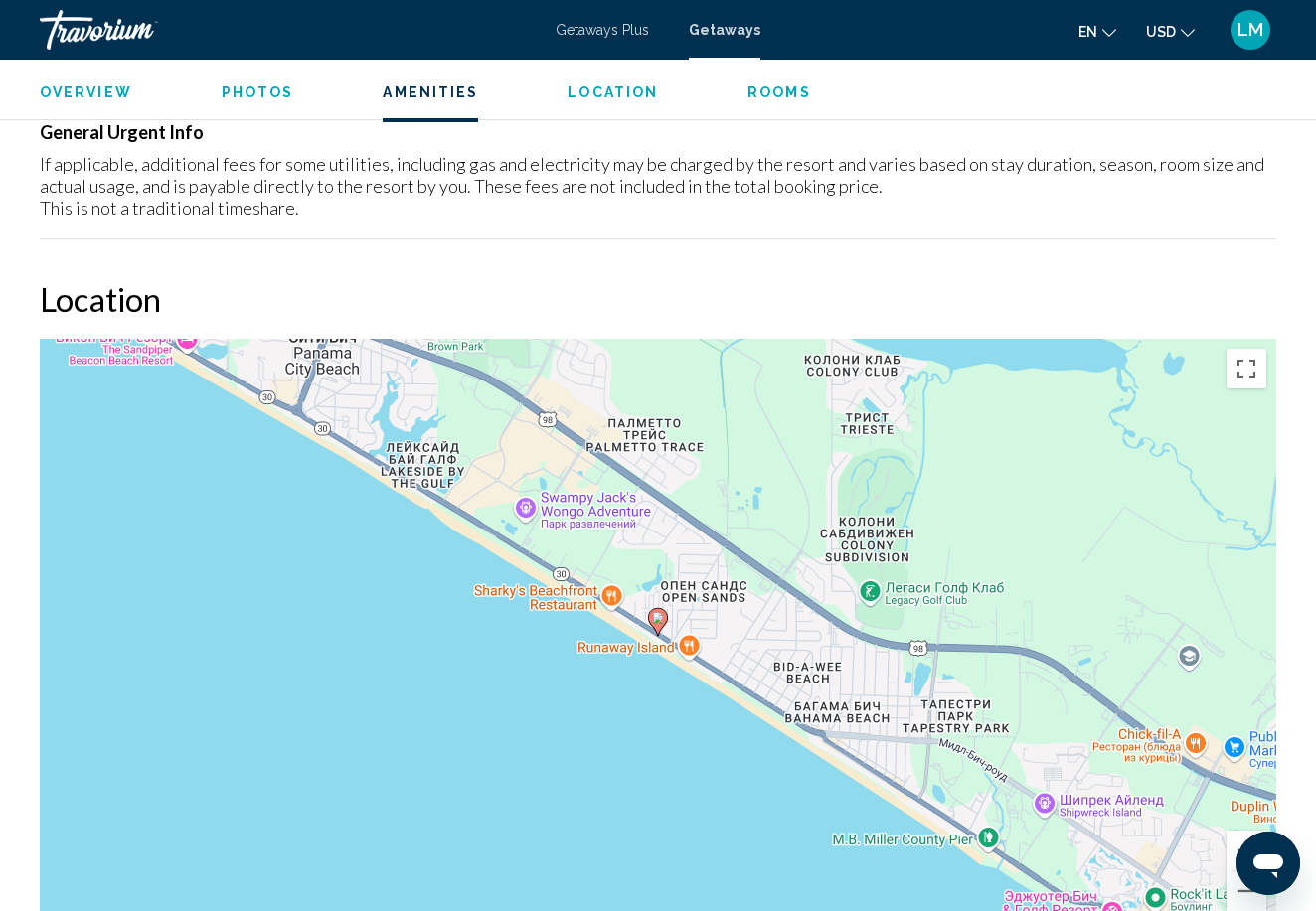 scroll, scrollTop: 2170, scrollLeft: 0, axis: vertical 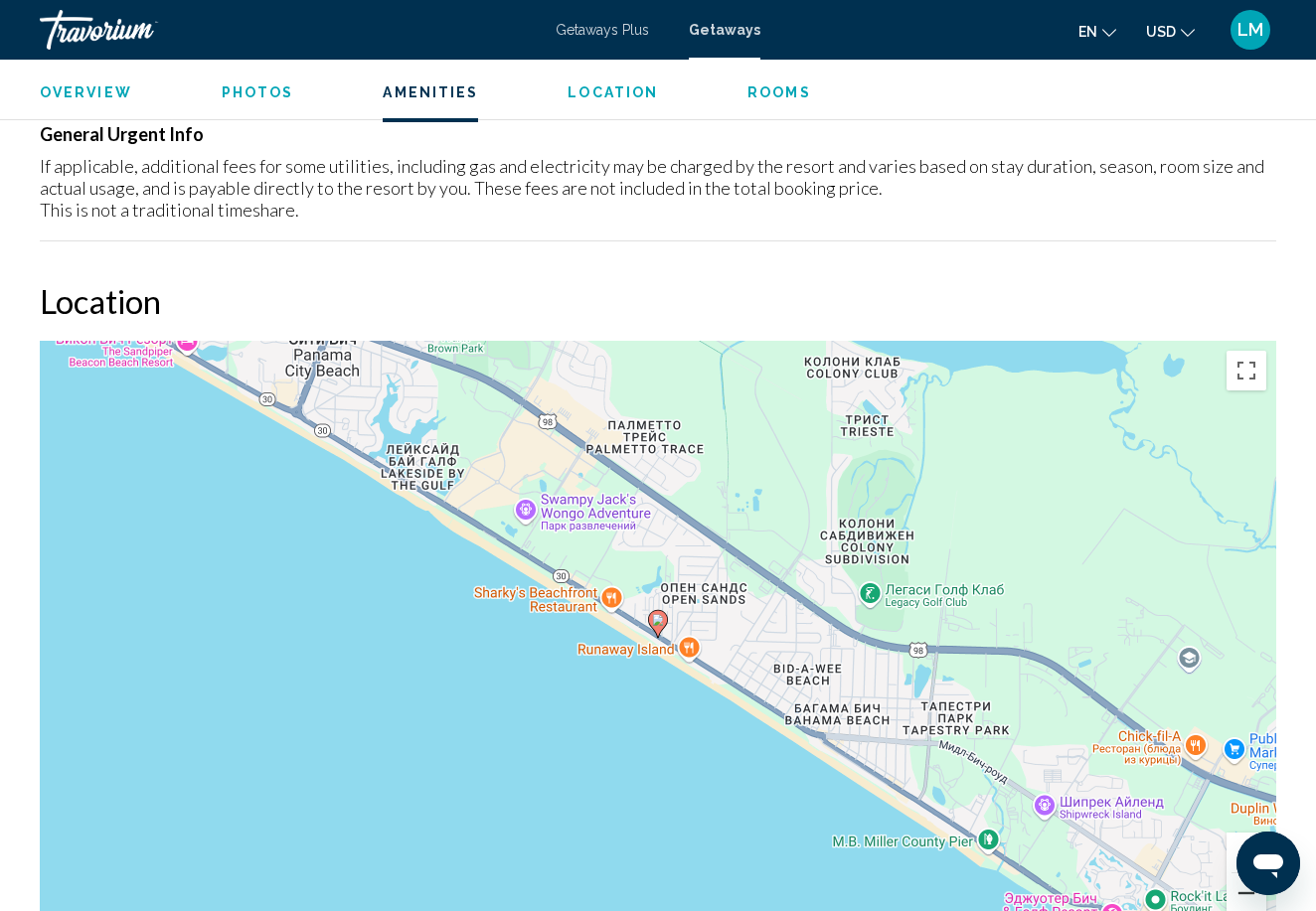 click at bounding box center (1246, 893) 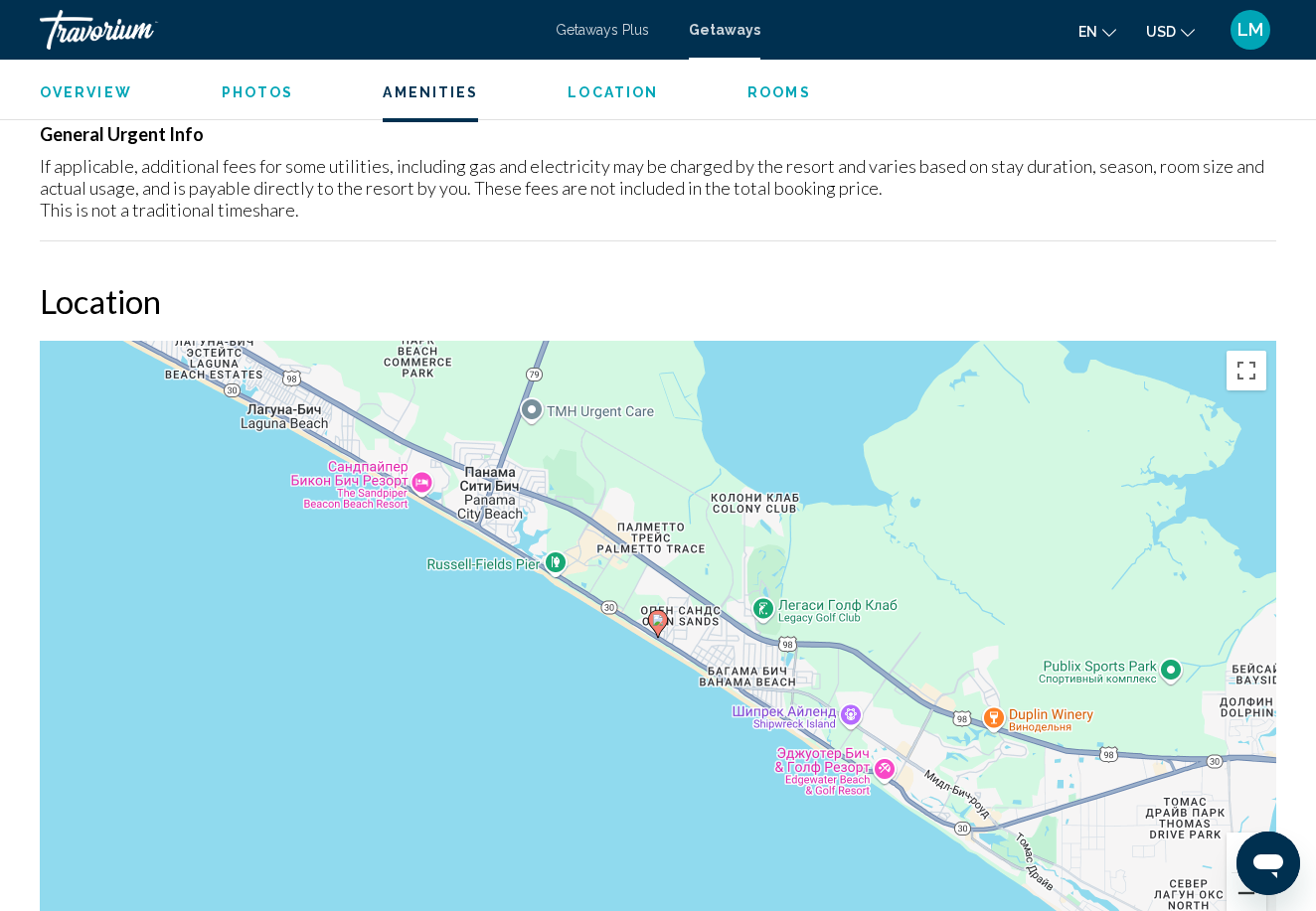 click at bounding box center (1246, 893) 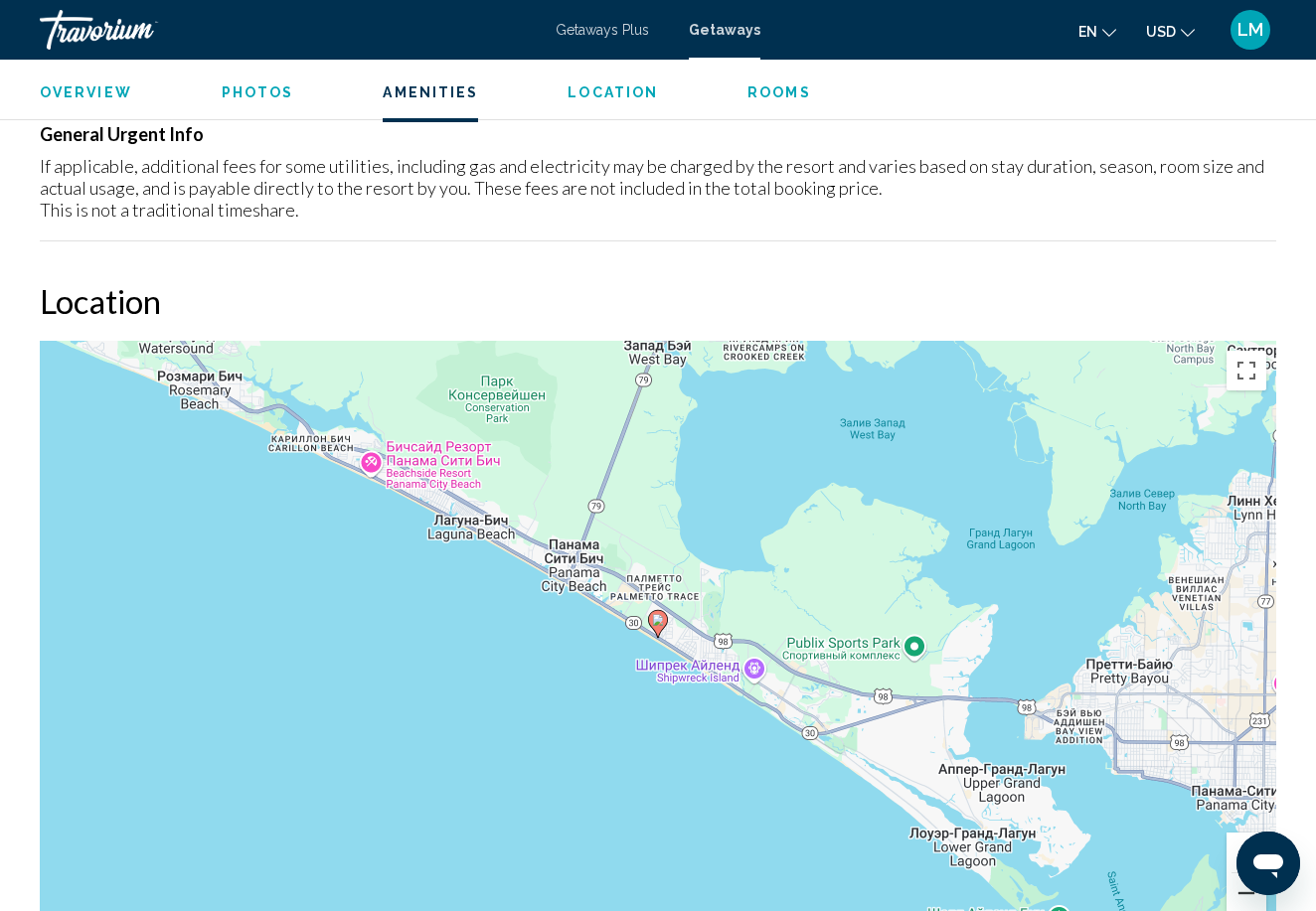 click at bounding box center [1246, 893] 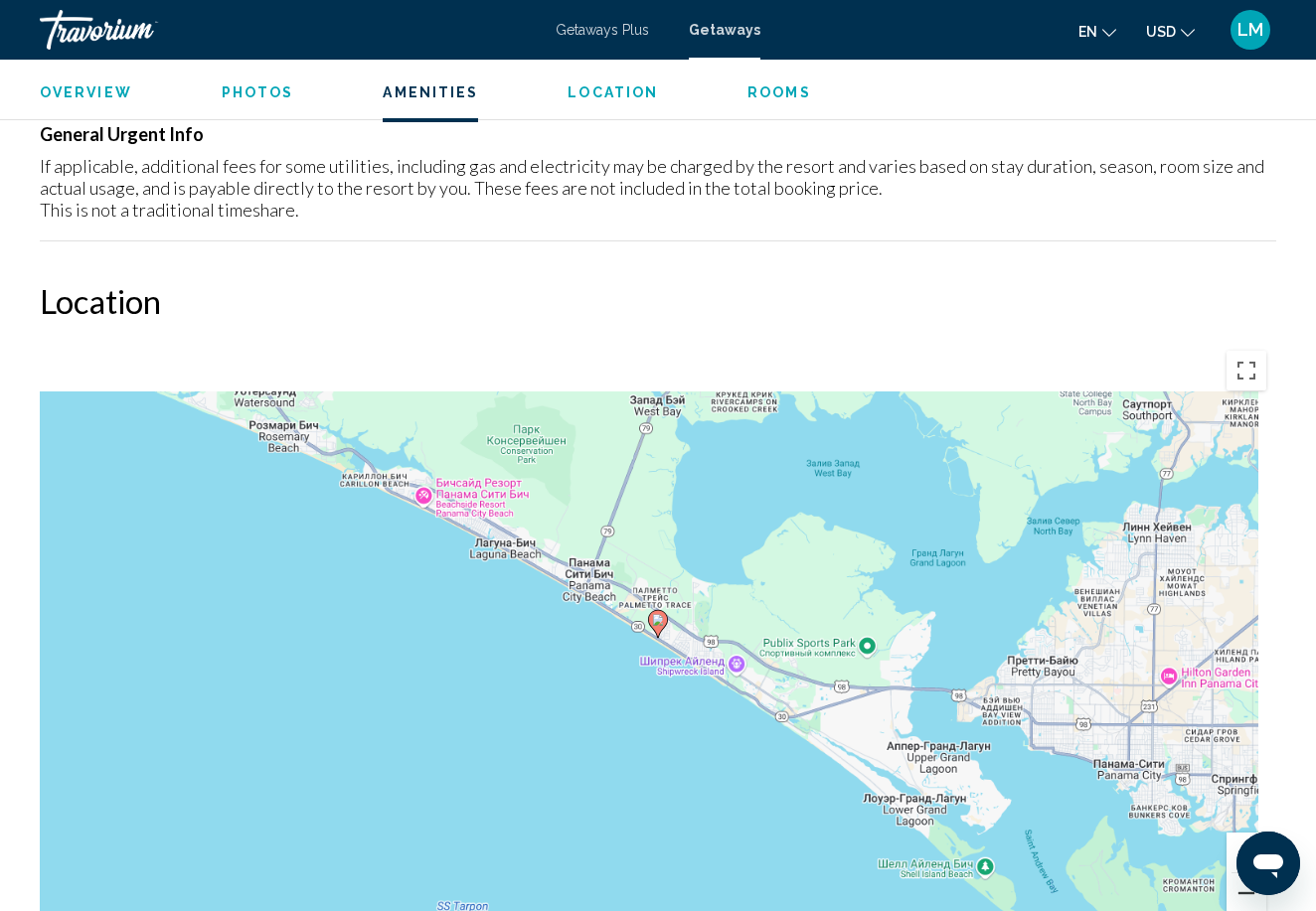 click at bounding box center [1246, 893] 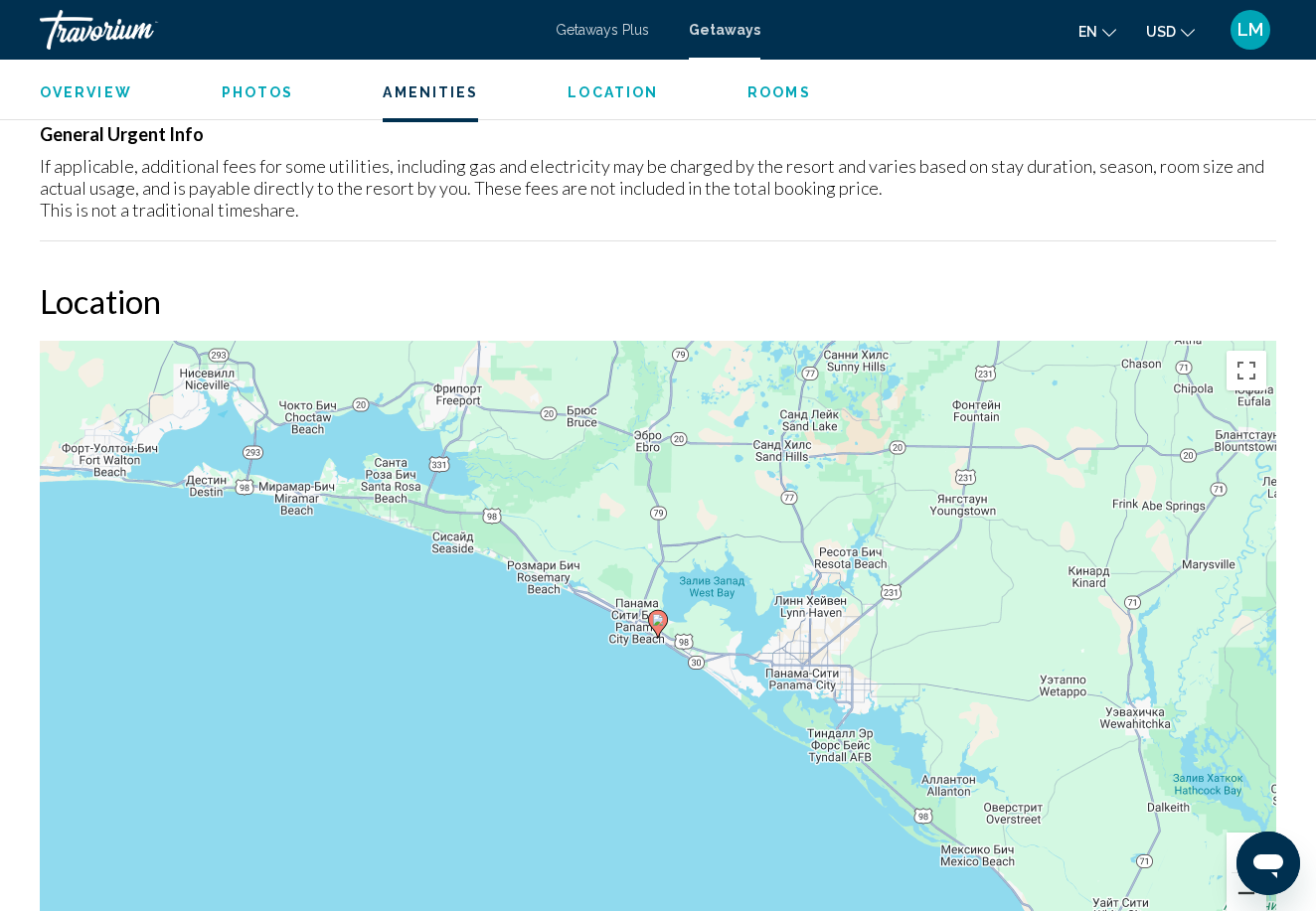 click at bounding box center (1246, 893) 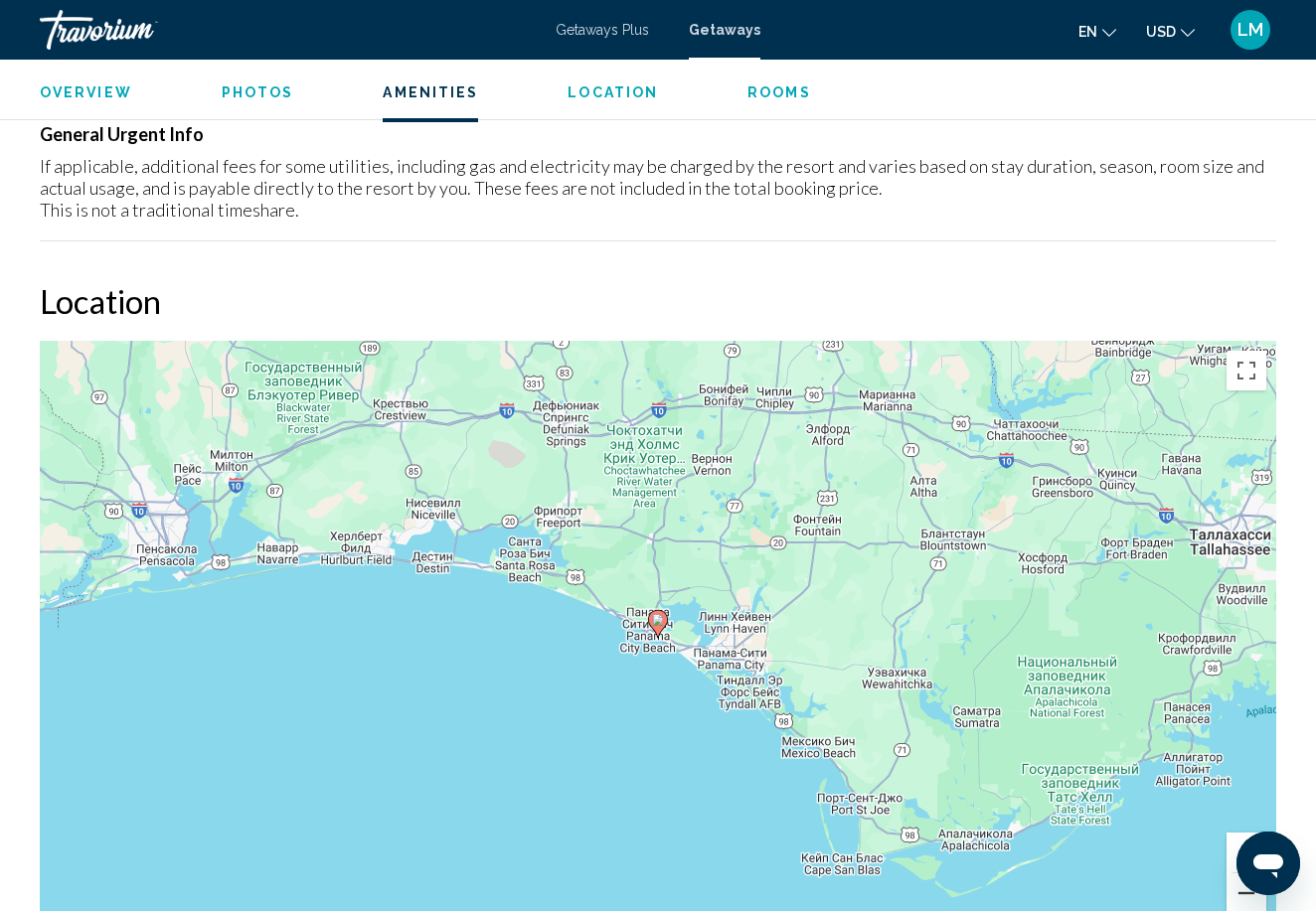 click at bounding box center [1246, 893] 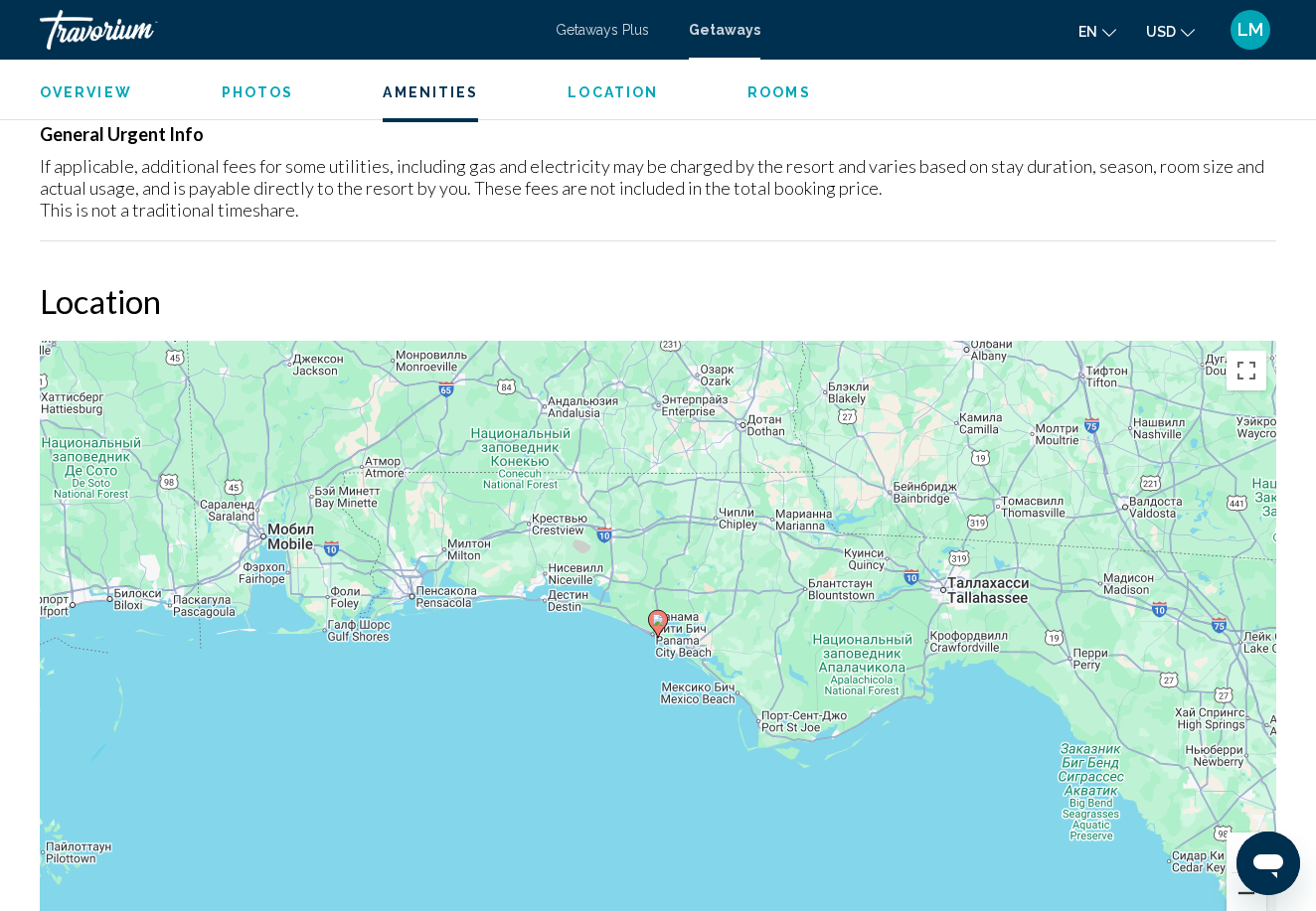 click at bounding box center (1246, 893) 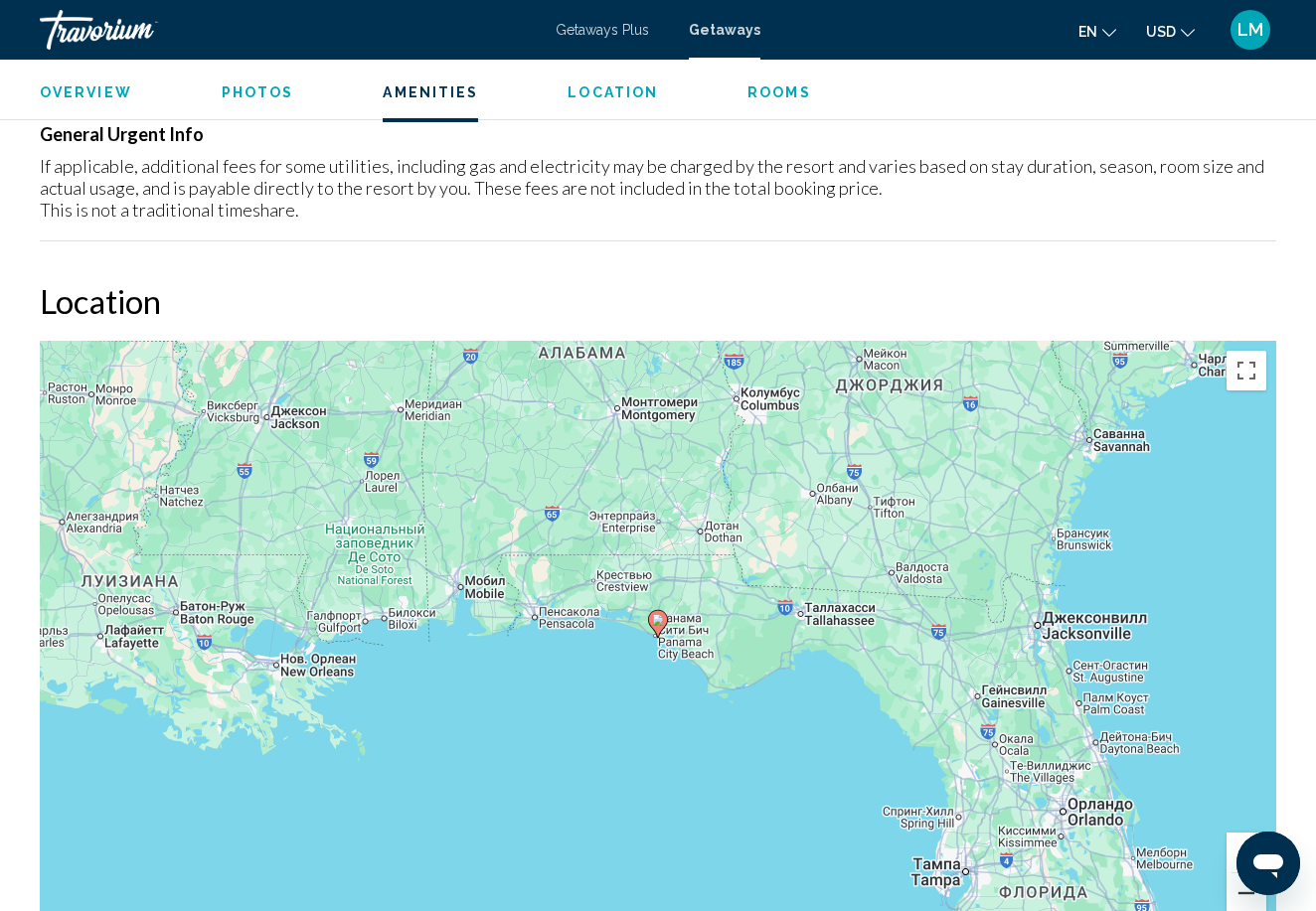 click at bounding box center [1246, 893] 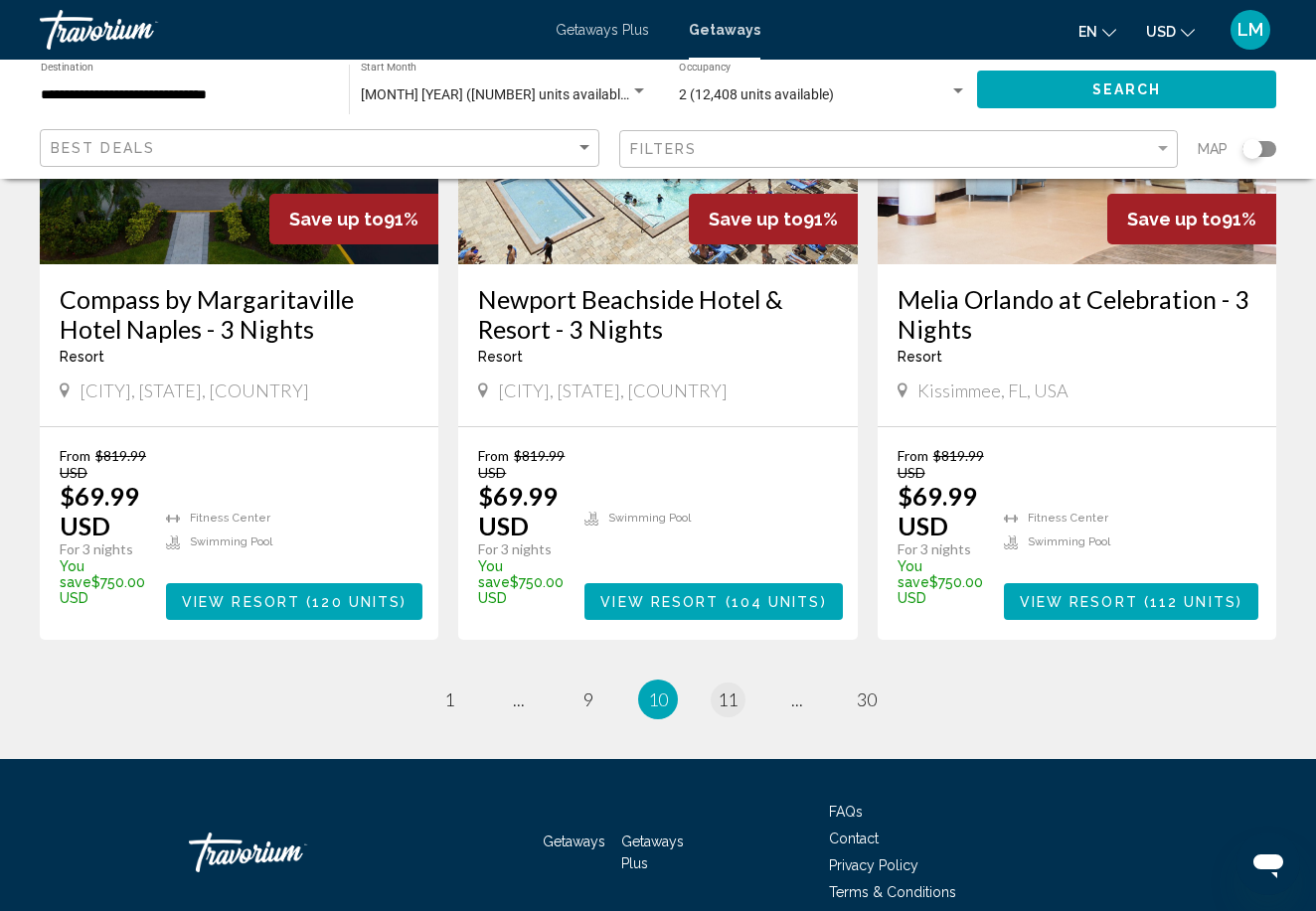 scroll, scrollTop: 2550, scrollLeft: 0, axis: vertical 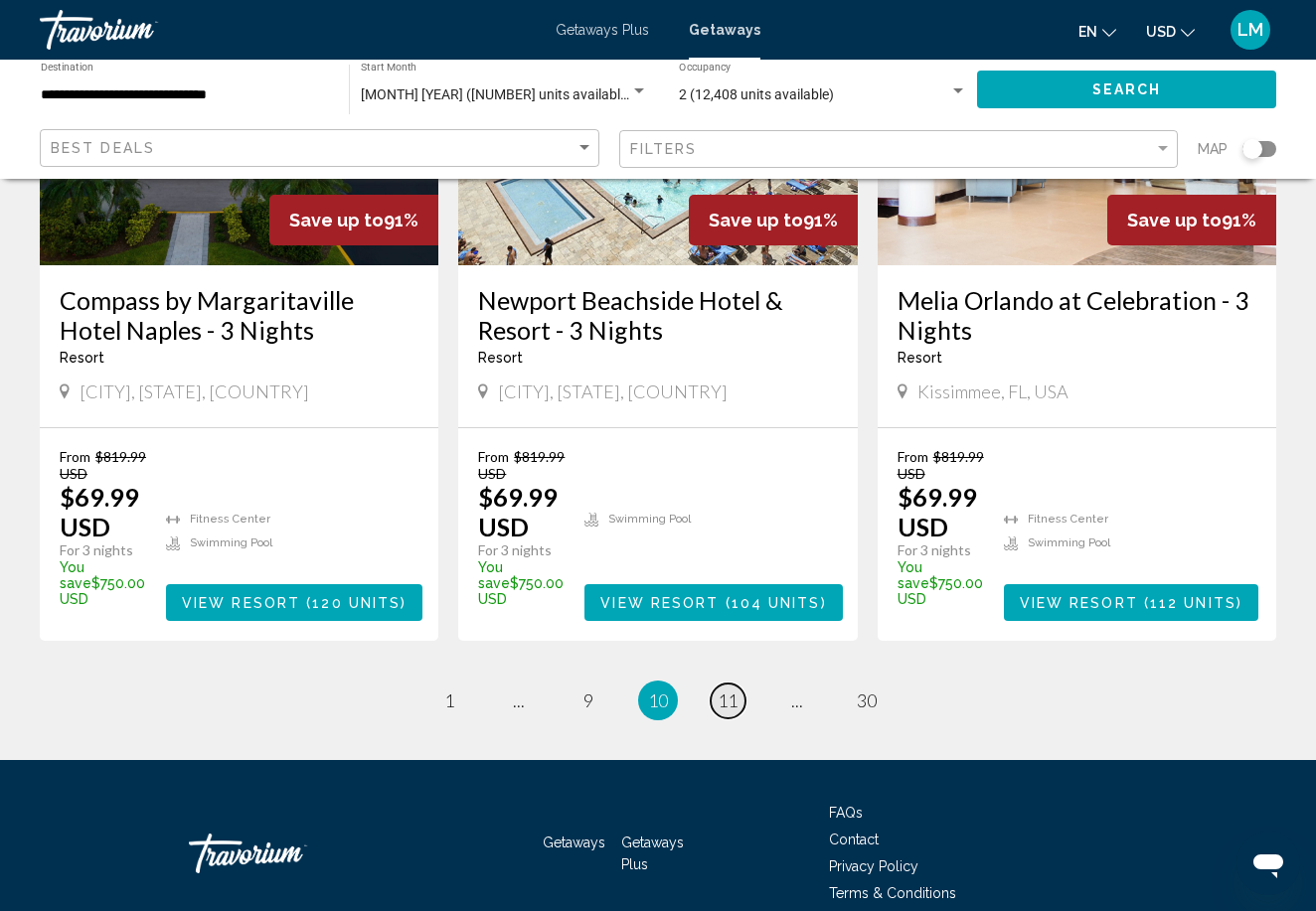 click on "11" at bounding box center [728, 700] 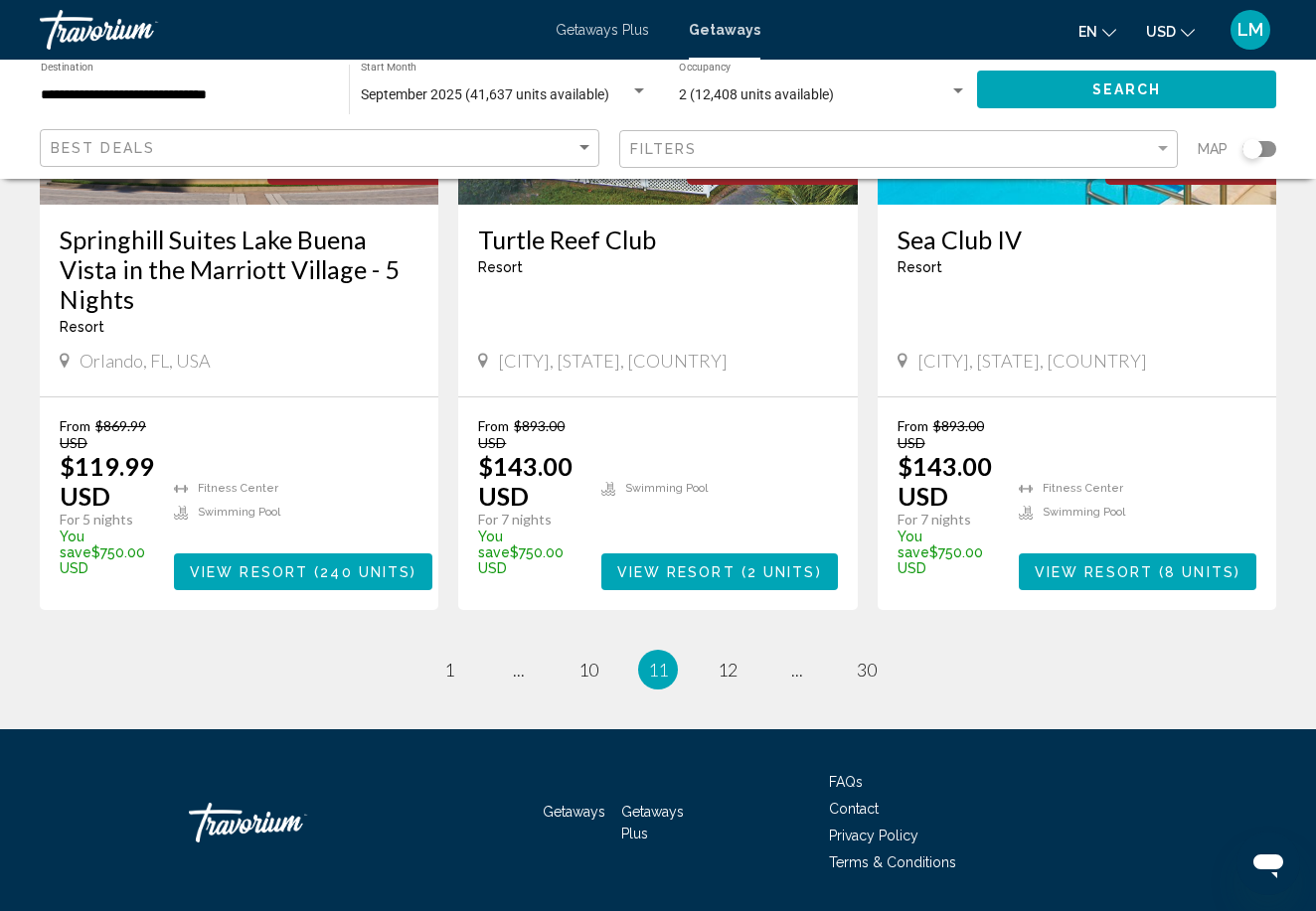 scroll, scrollTop: 2610, scrollLeft: 0, axis: vertical 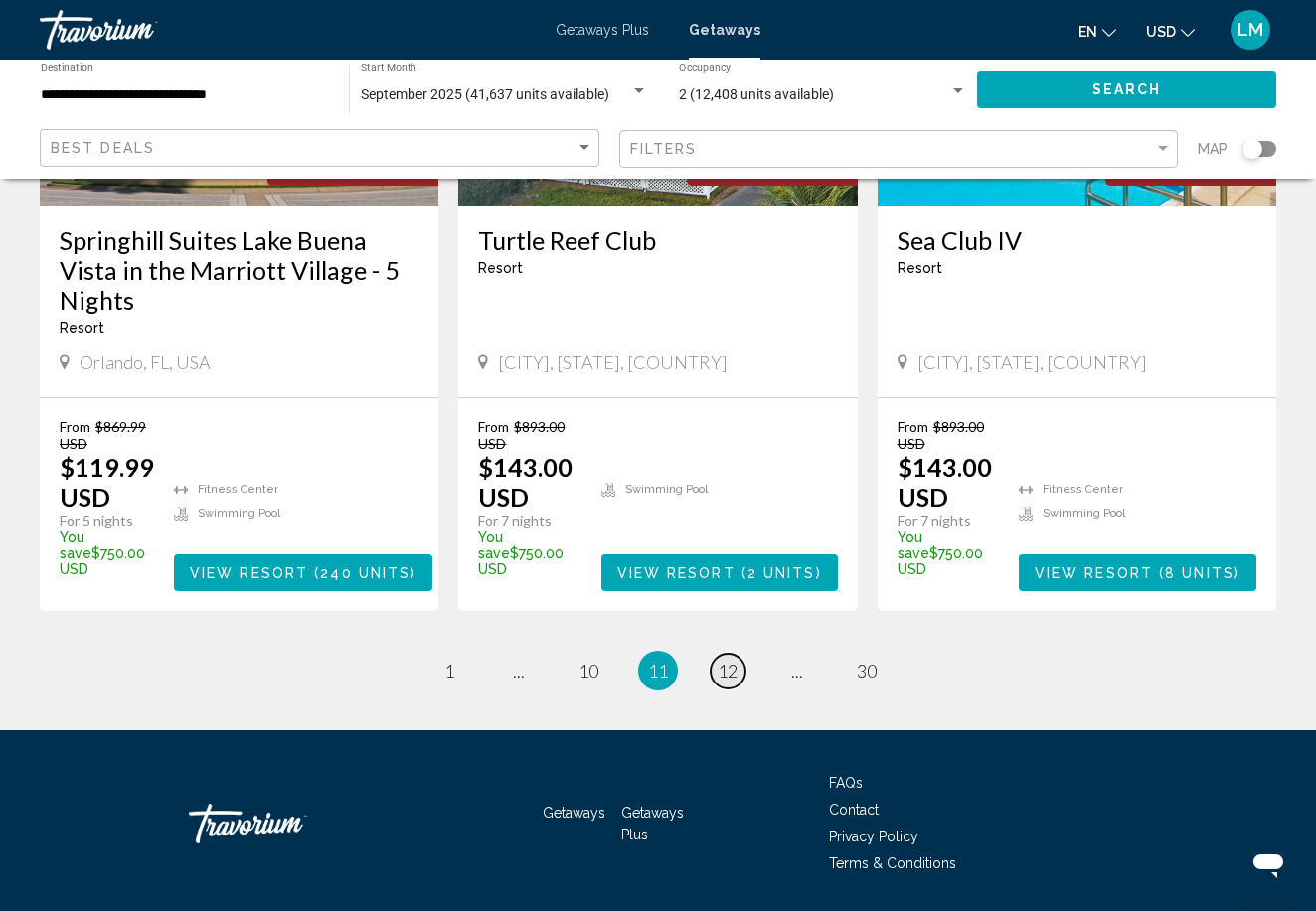 click on "12" at bounding box center (728, 671) 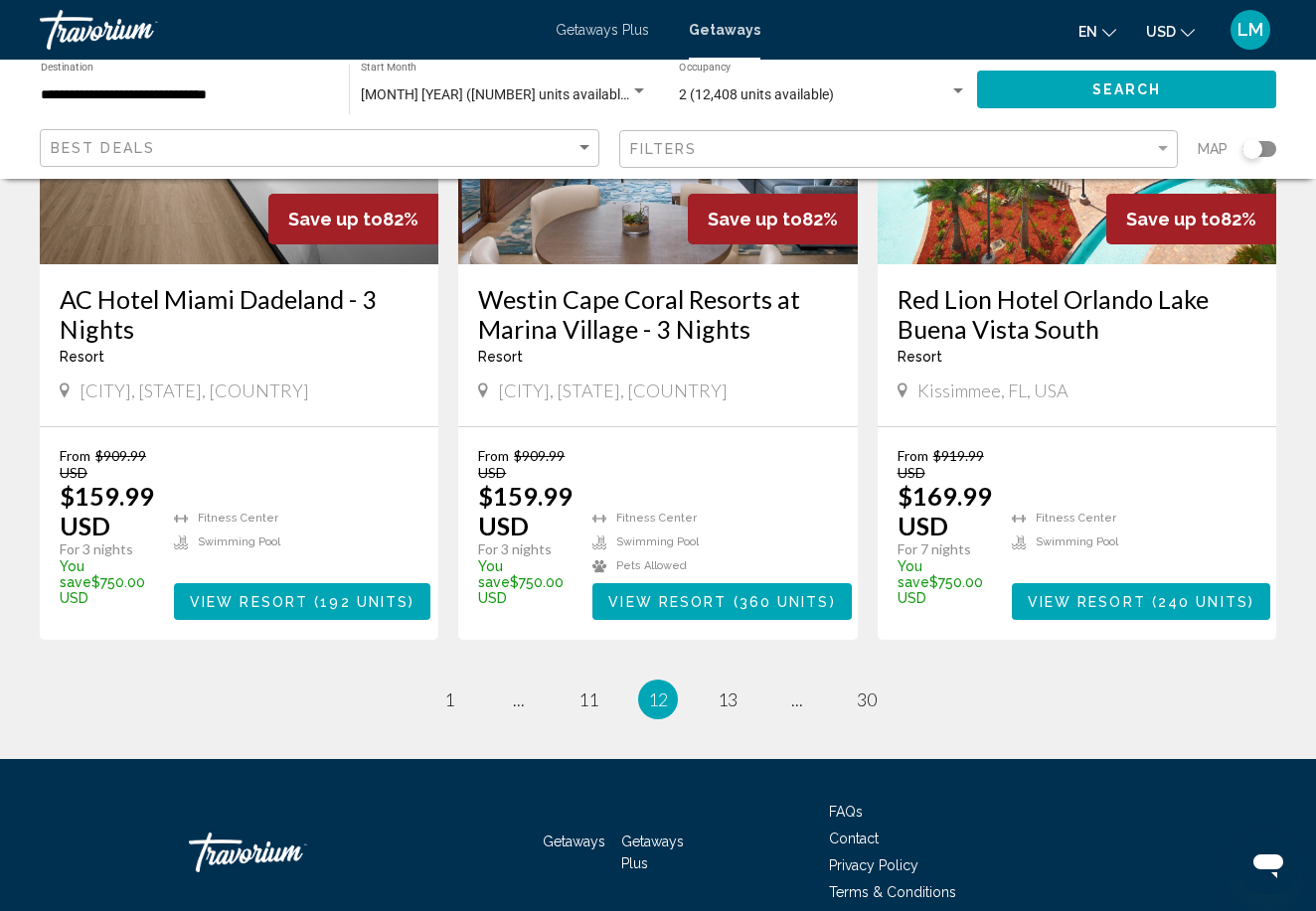 scroll, scrollTop: 2610, scrollLeft: 0, axis: vertical 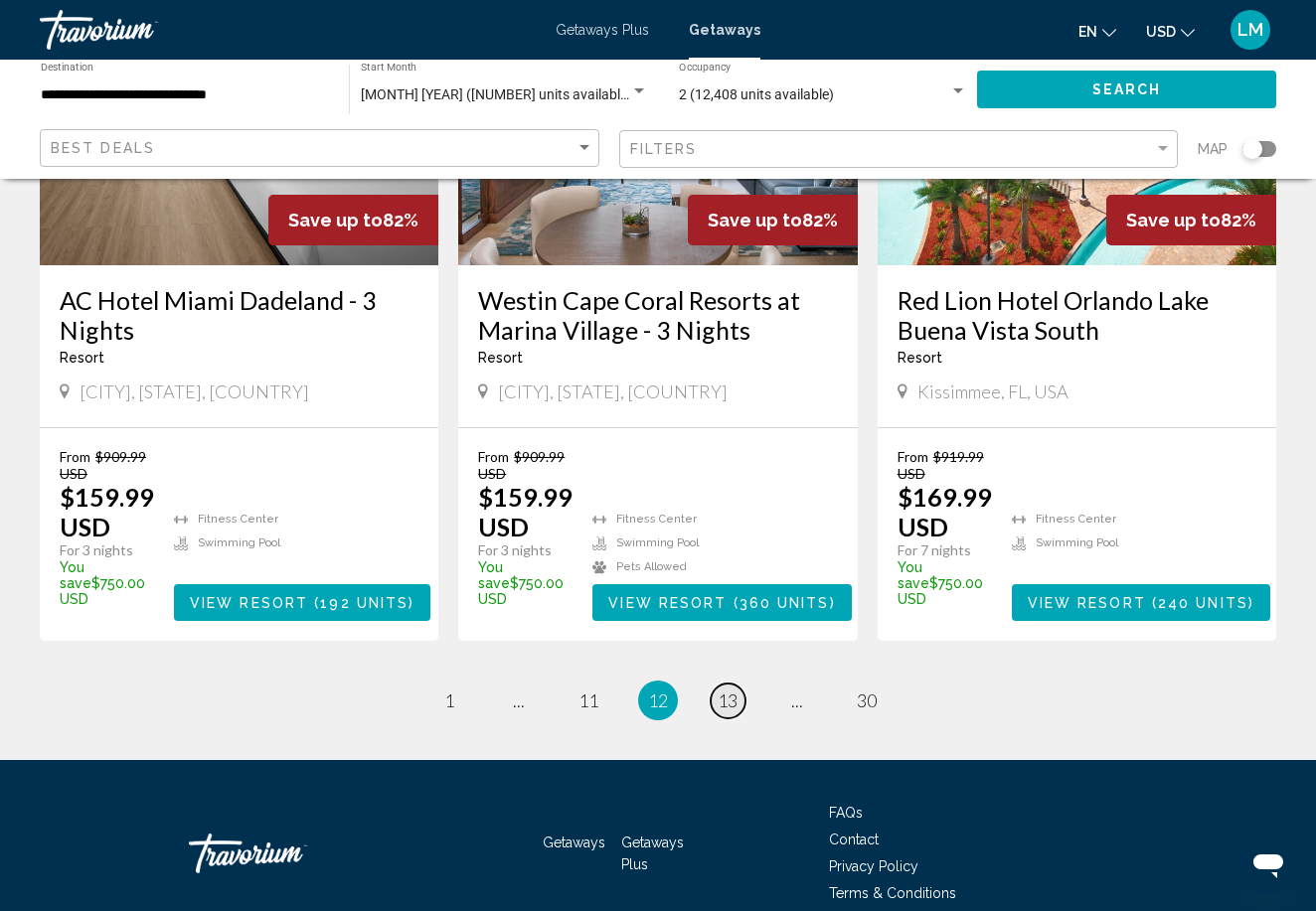 click on "13" at bounding box center [728, 700] 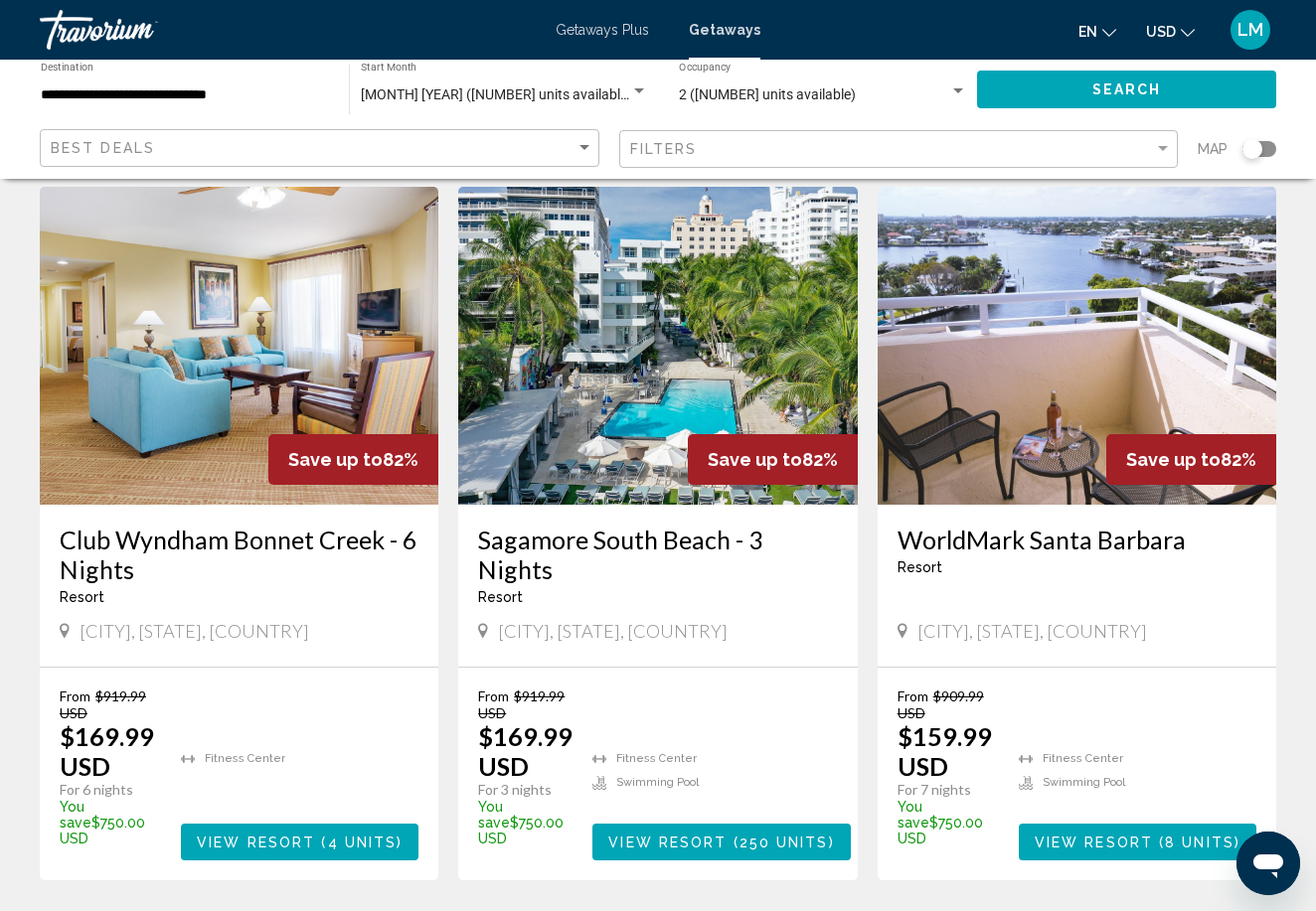 scroll, scrollTop: 1520, scrollLeft: 0, axis: vertical 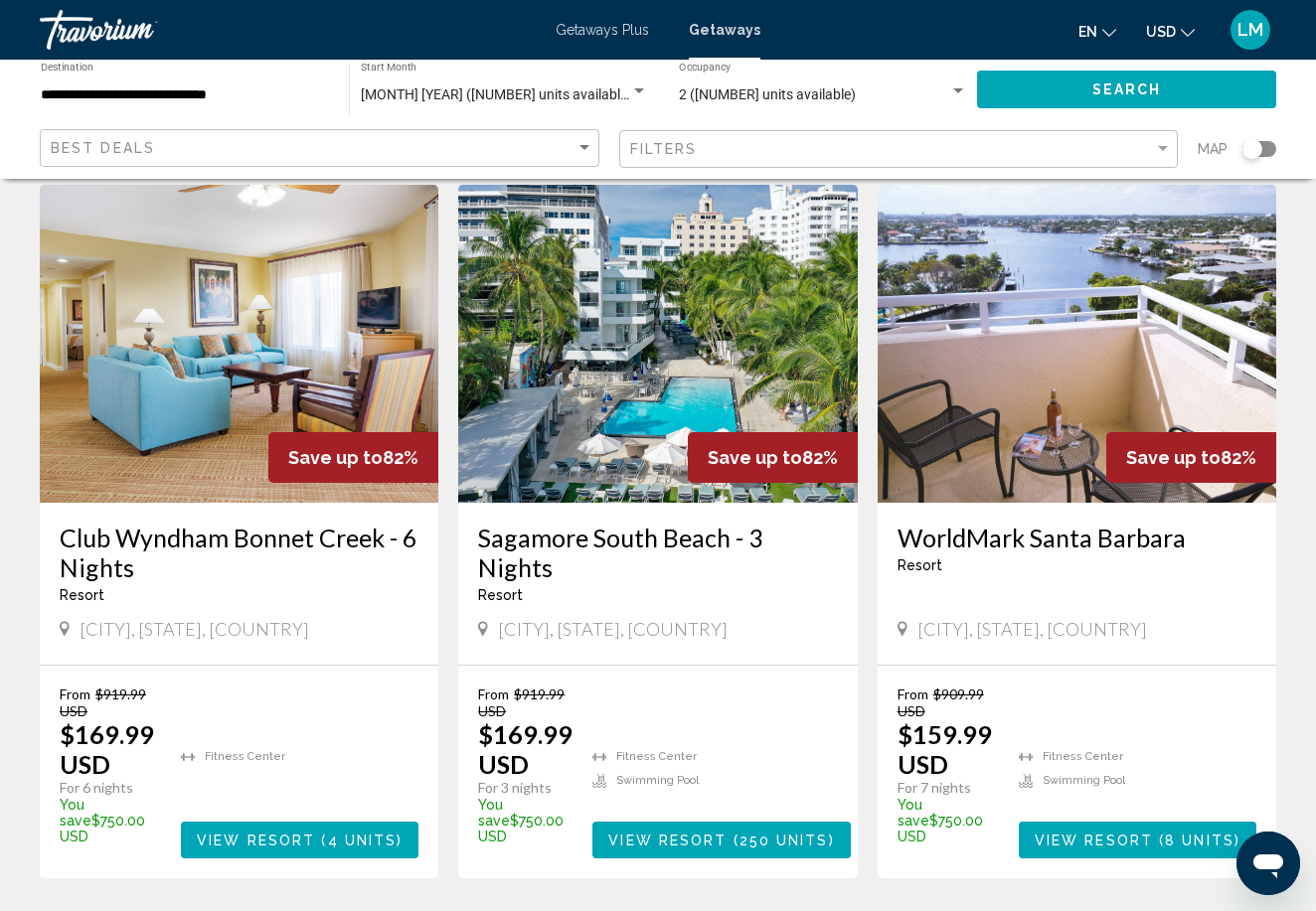 click on "Sagamore South Beach - 3 Nights" at bounding box center [657, 552] 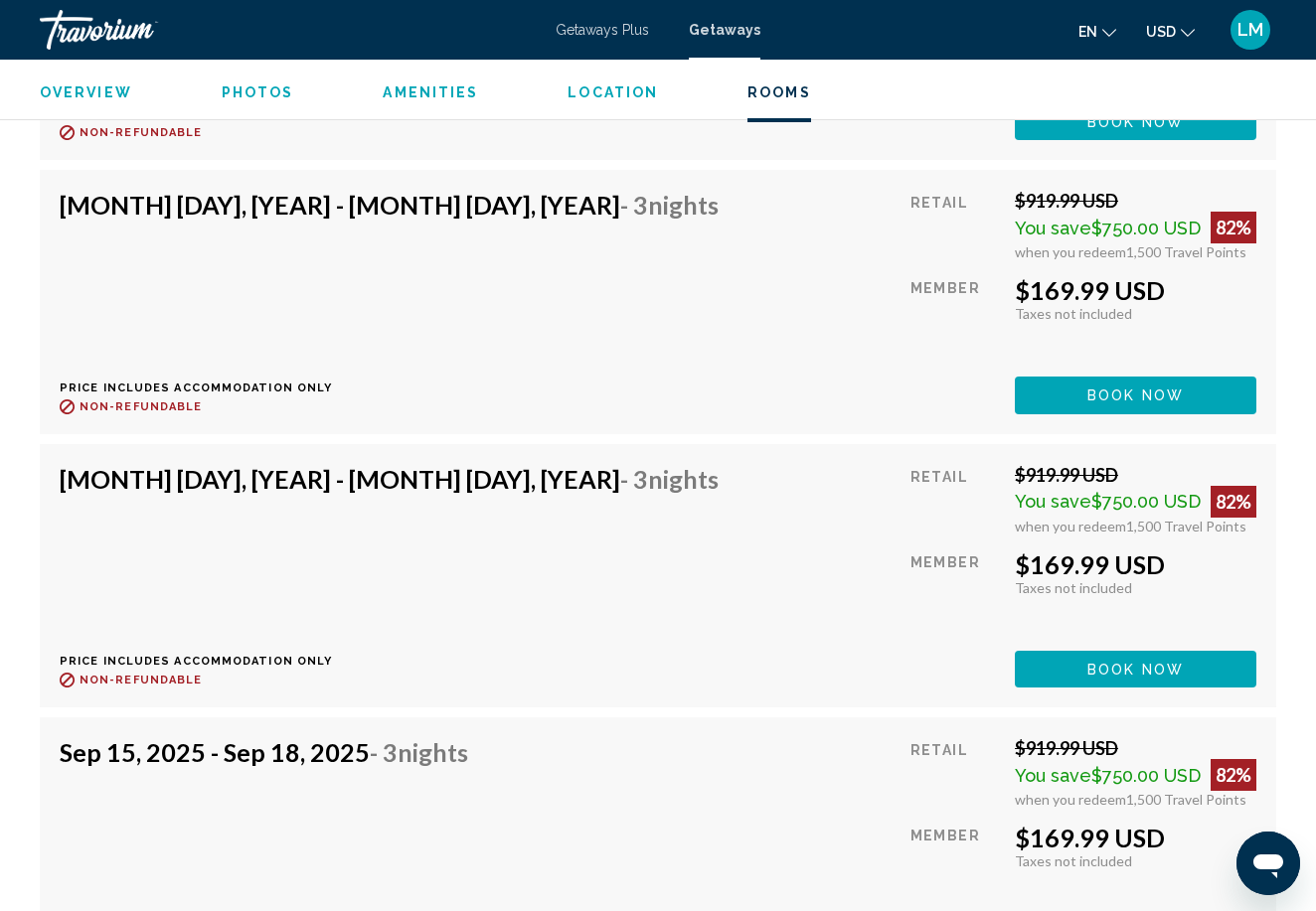 scroll, scrollTop: 4422, scrollLeft: 0, axis: vertical 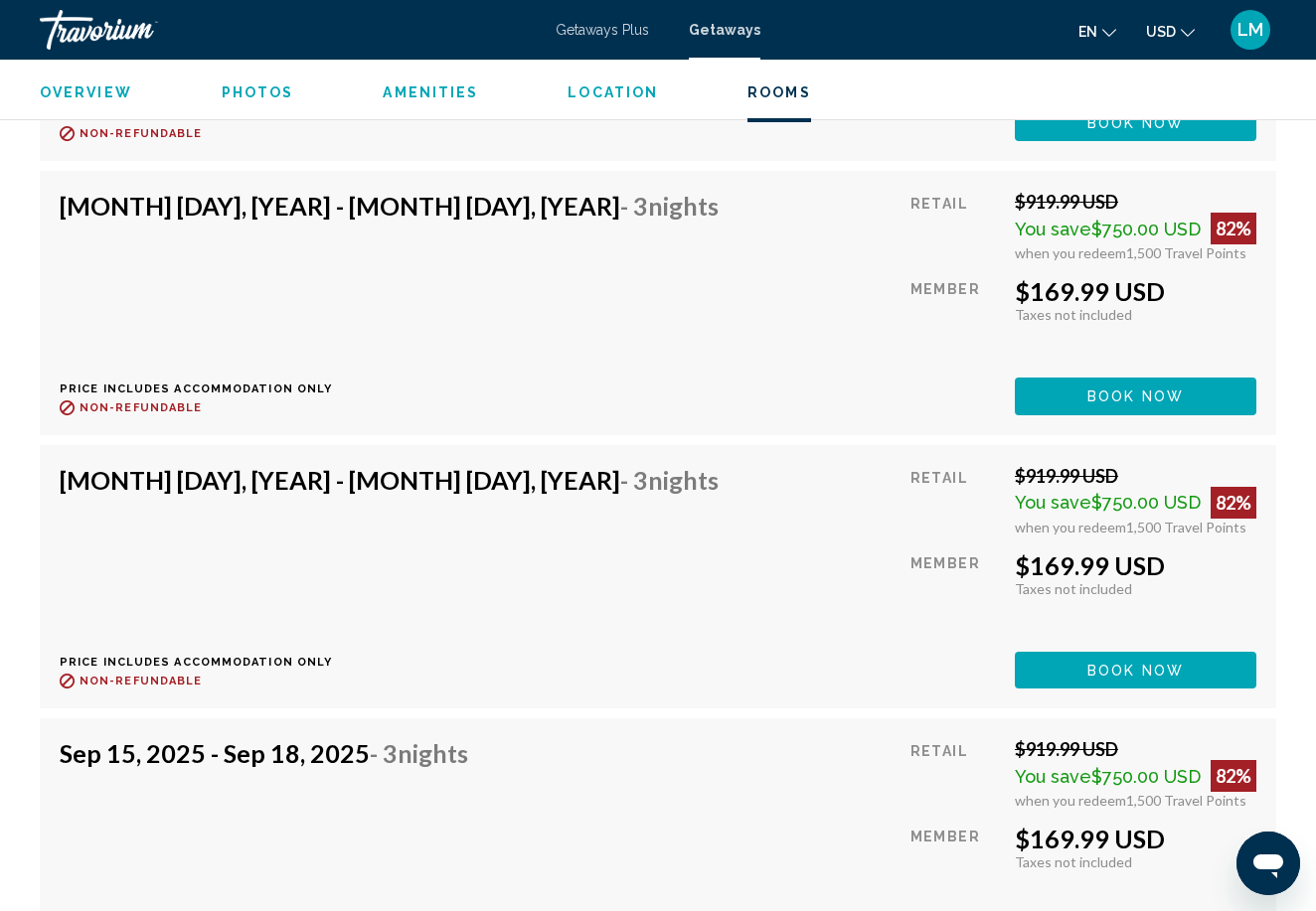 click on "Book now" at bounding box center [1135, -425] 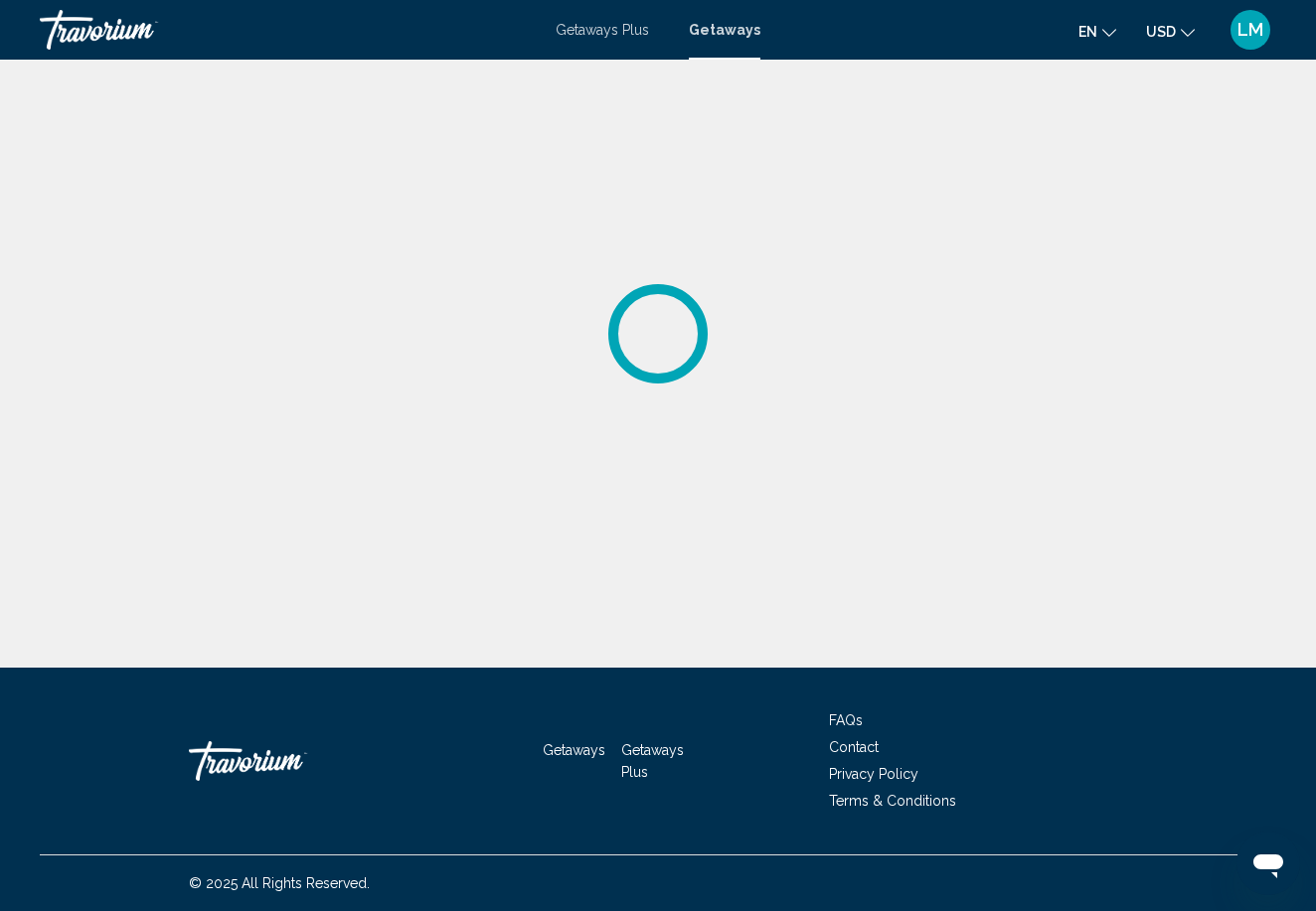 scroll, scrollTop: 0, scrollLeft: 0, axis: both 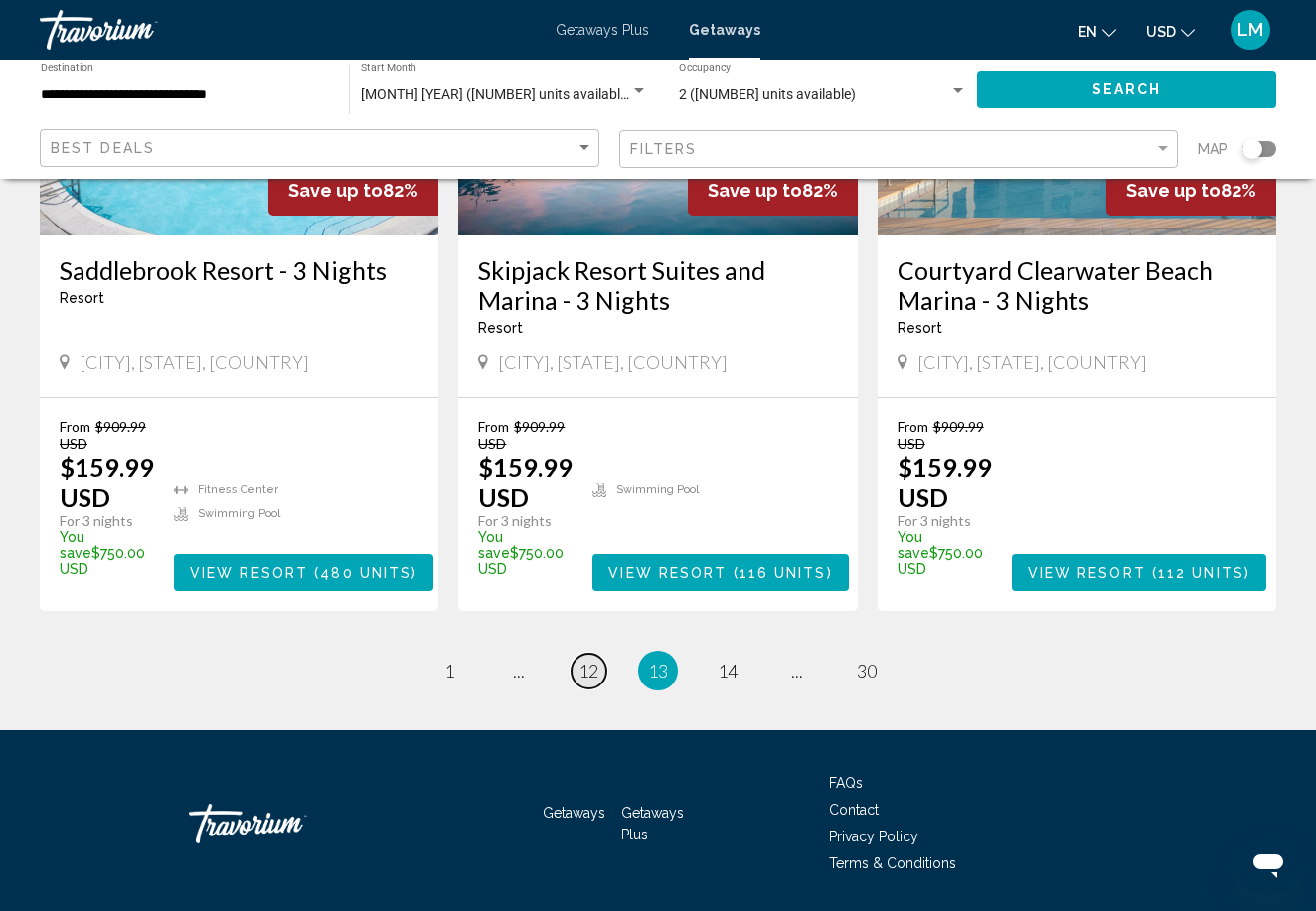 click on "page  12" at bounding box center [588, 671] 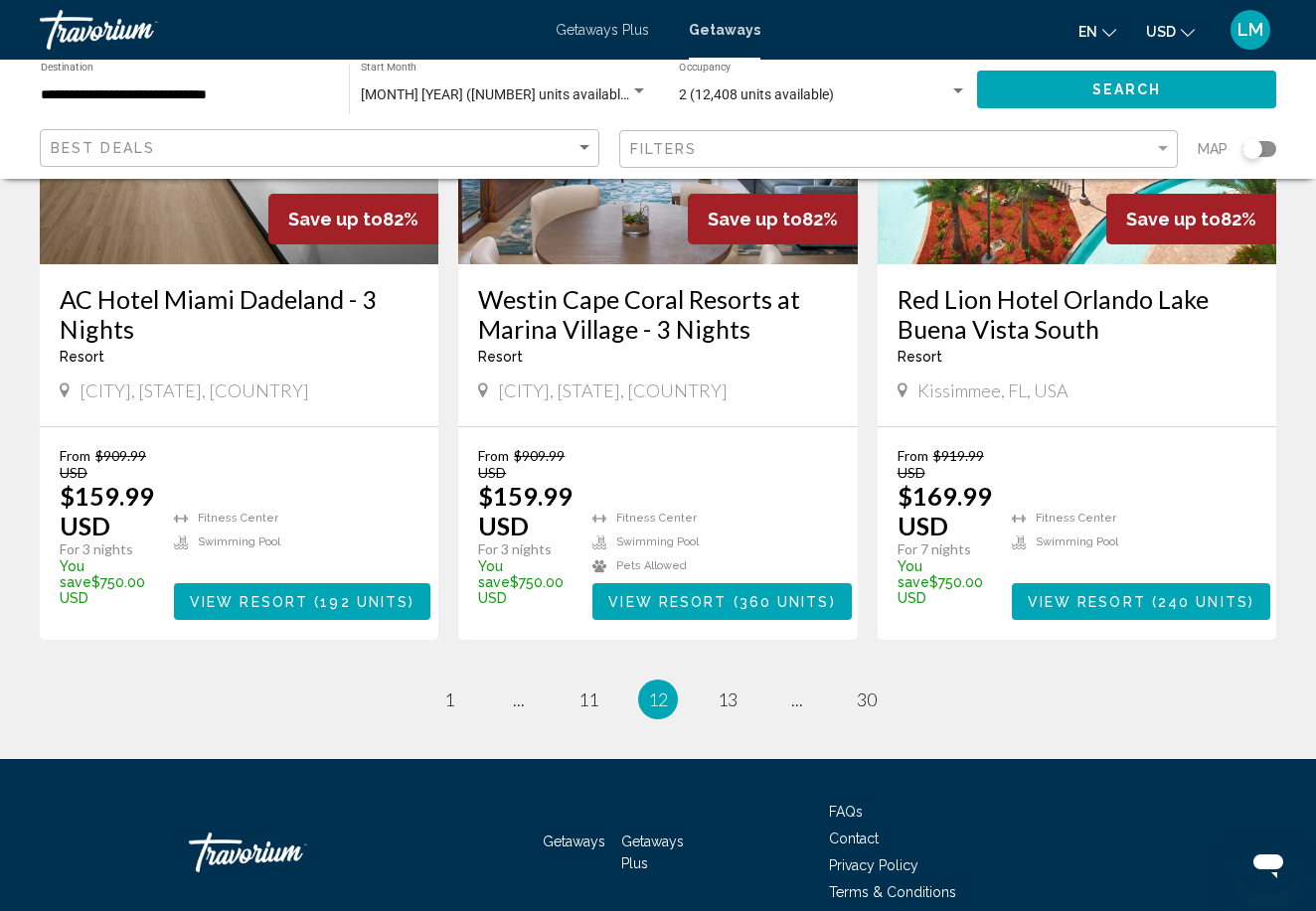 scroll, scrollTop: 2610, scrollLeft: 0, axis: vertical 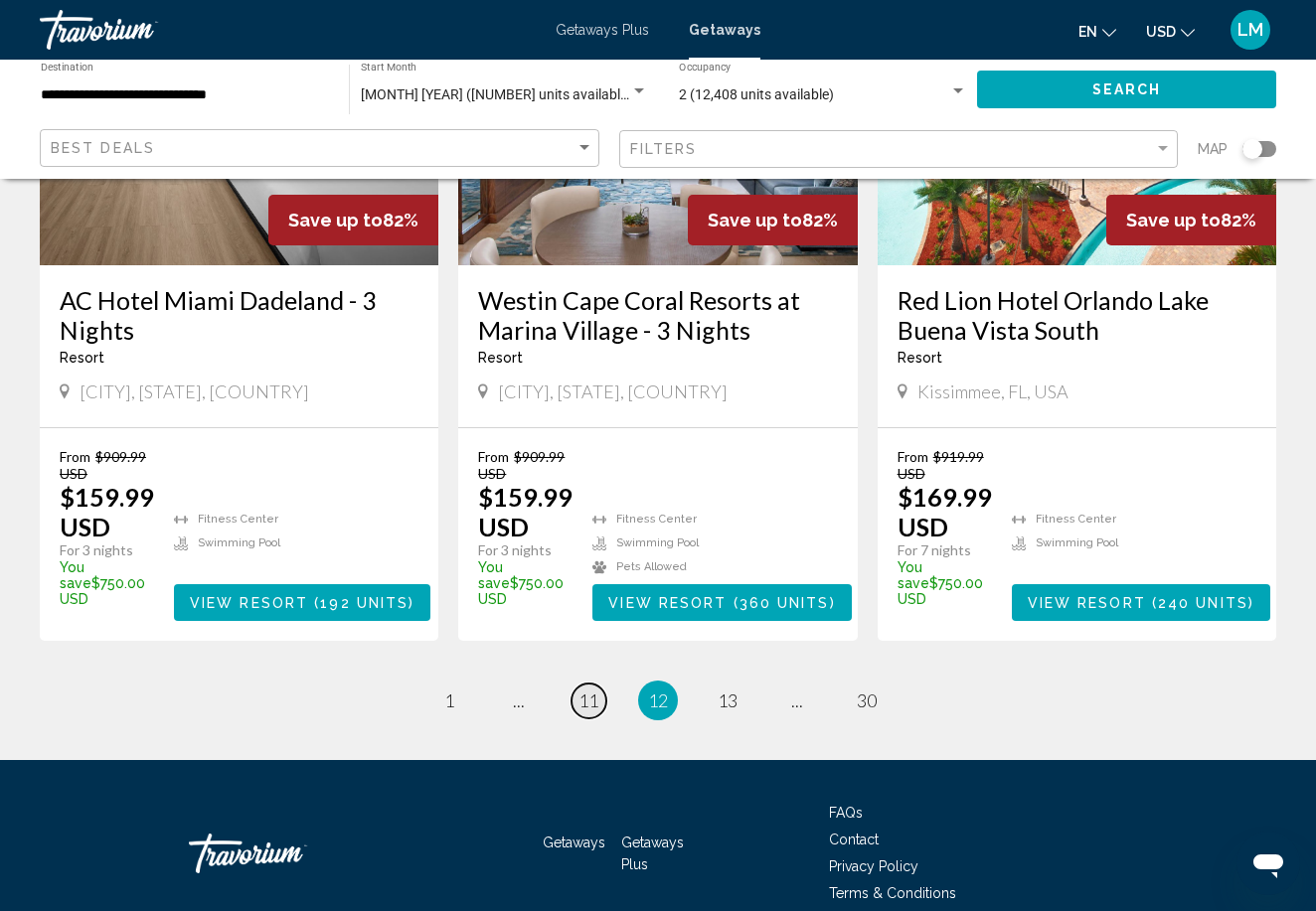 click on "11" at bounding box center (588, 700) 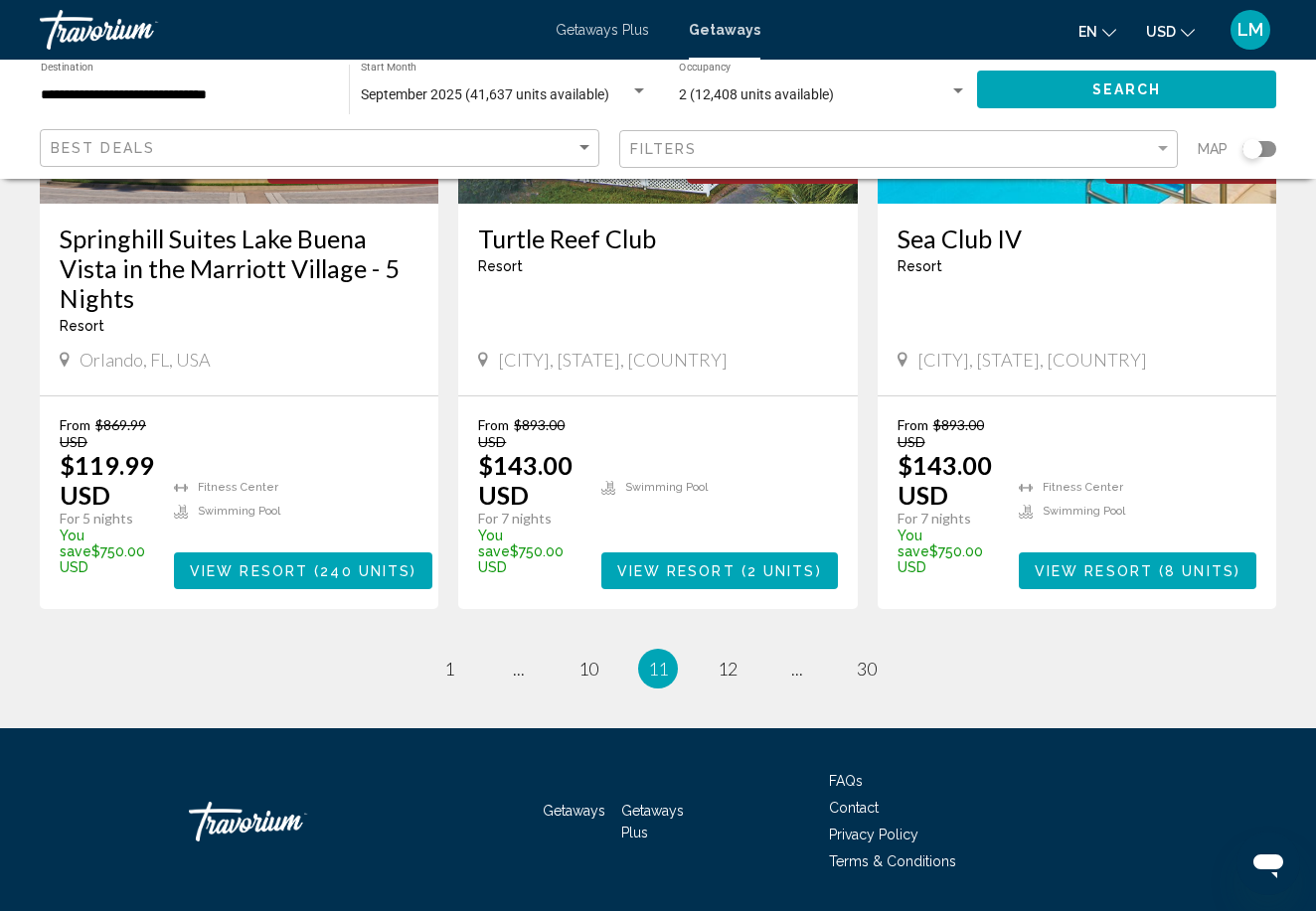 scroll, scrollTop: 2610, scrollLeft: 0, axis: vertical 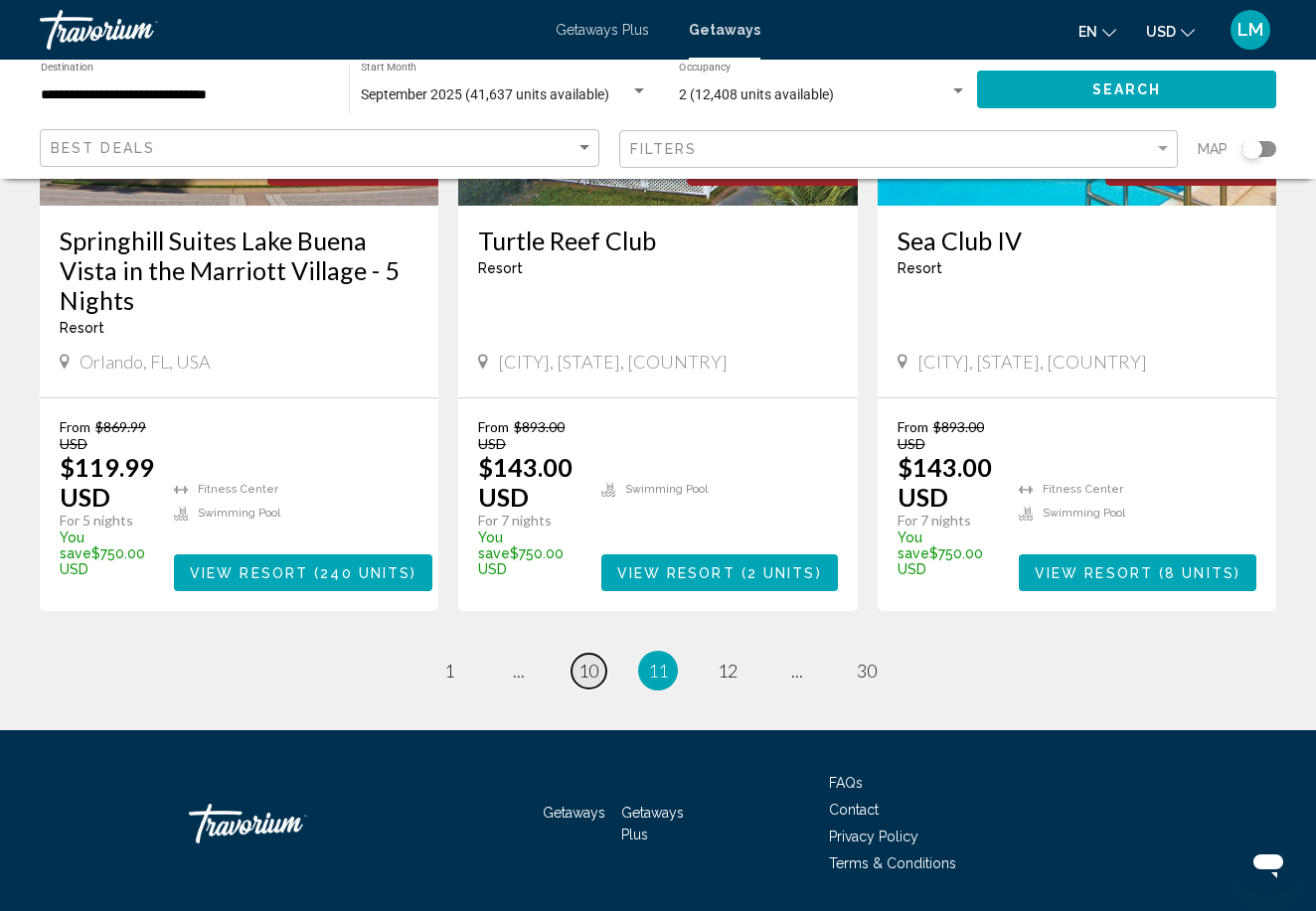 click on "10" at bounding box center [588, 671] 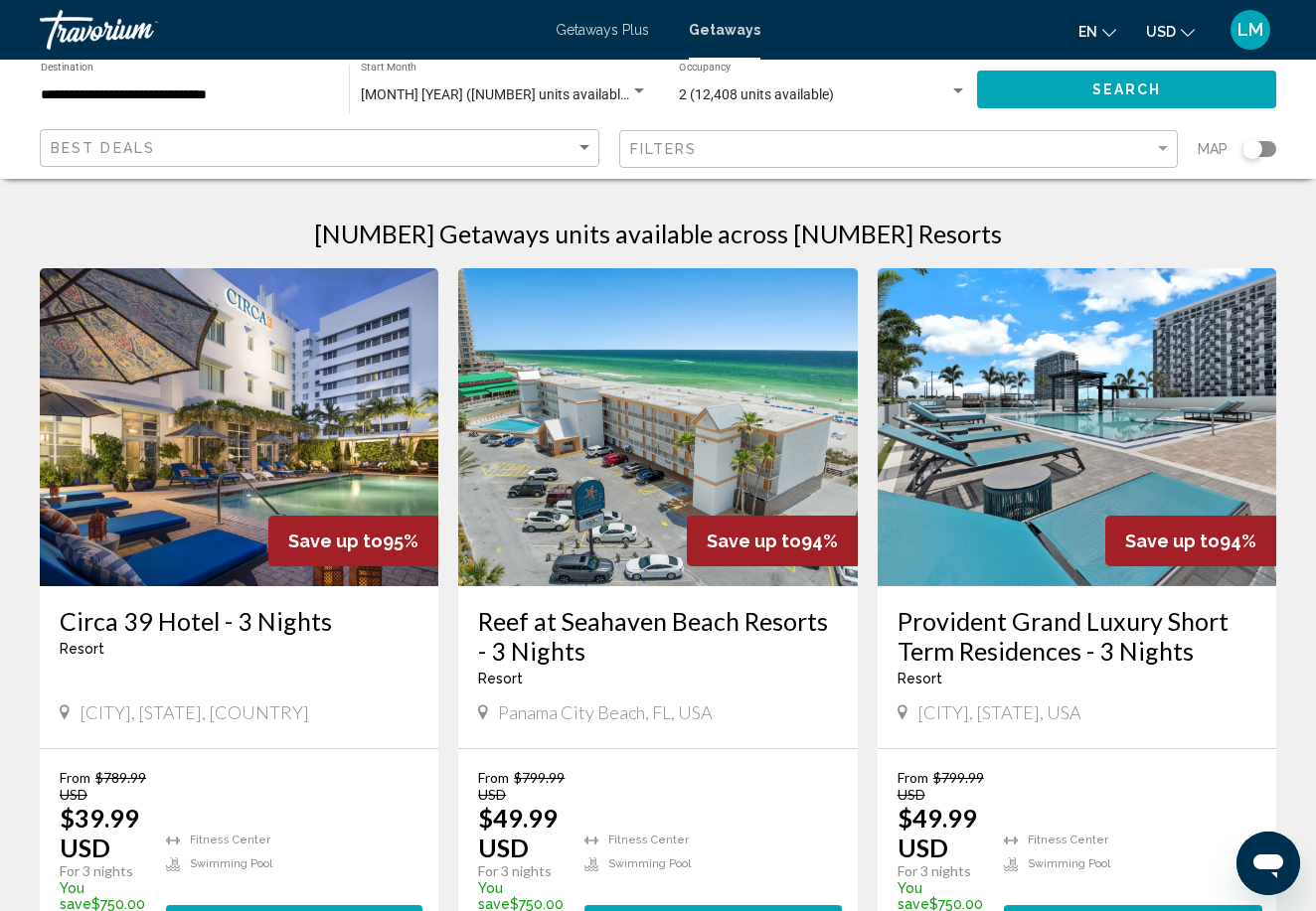 click on "Circa 39 Hotel - 3 Nights" at bounding box center (239, 621) 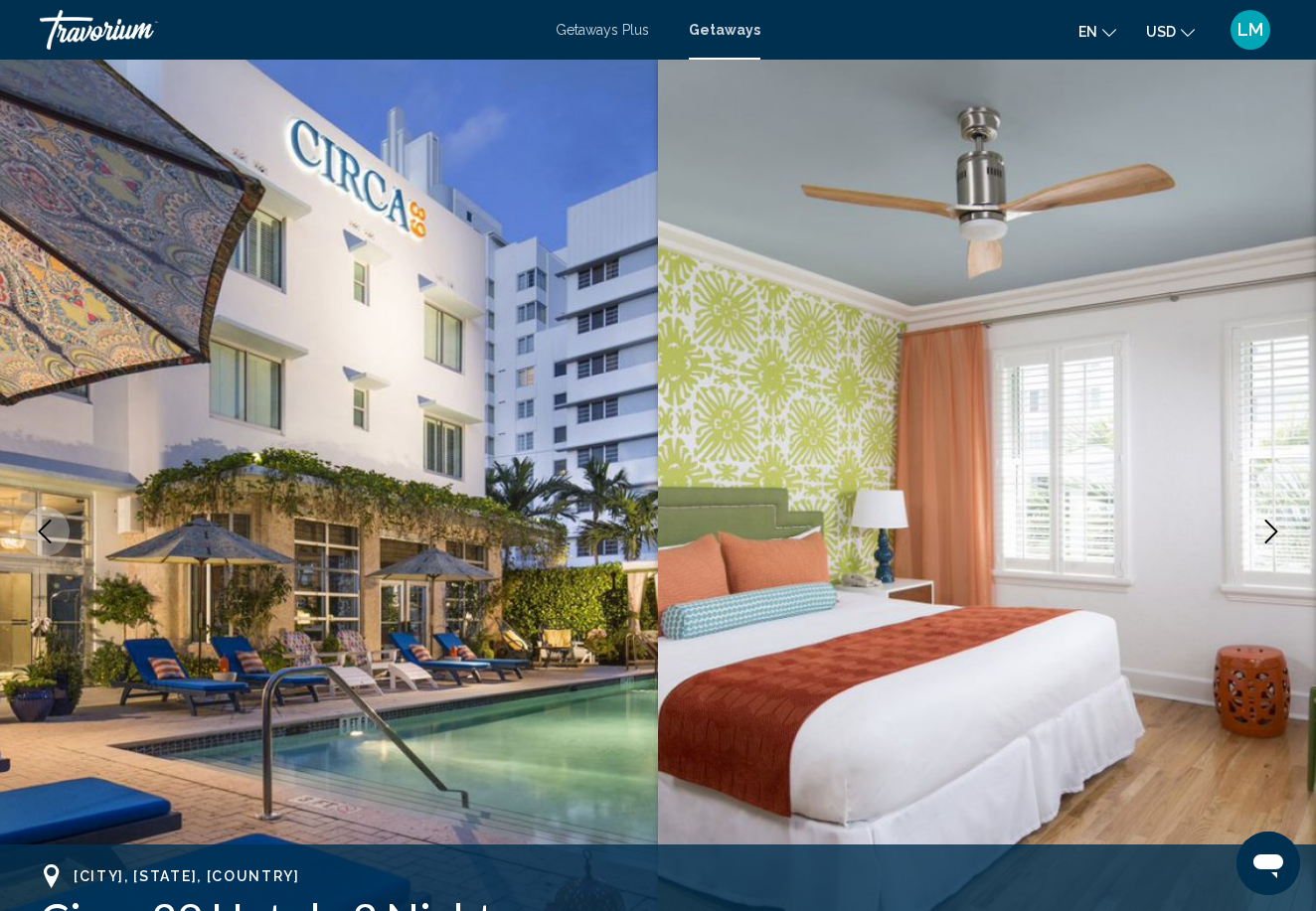 click 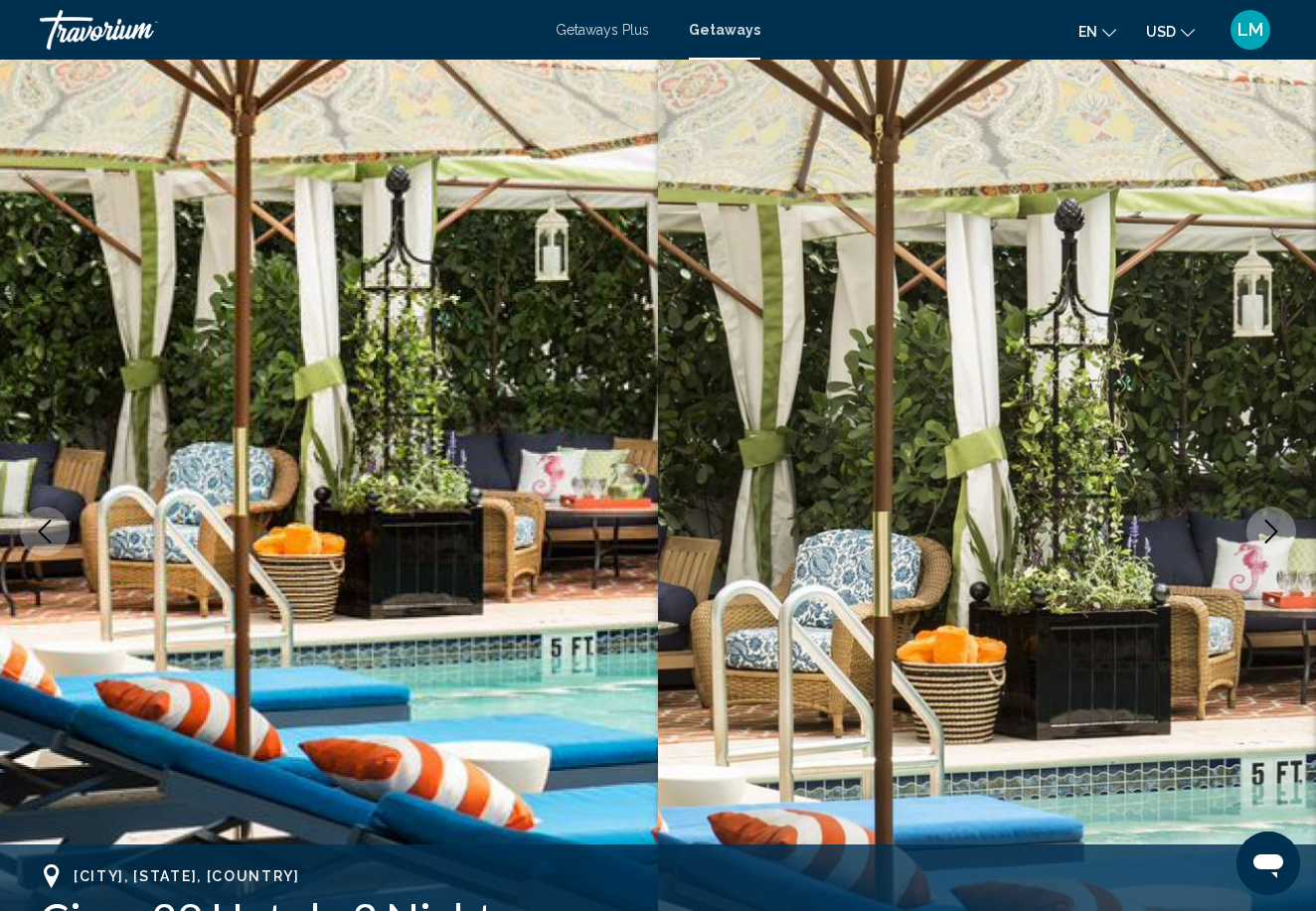 click 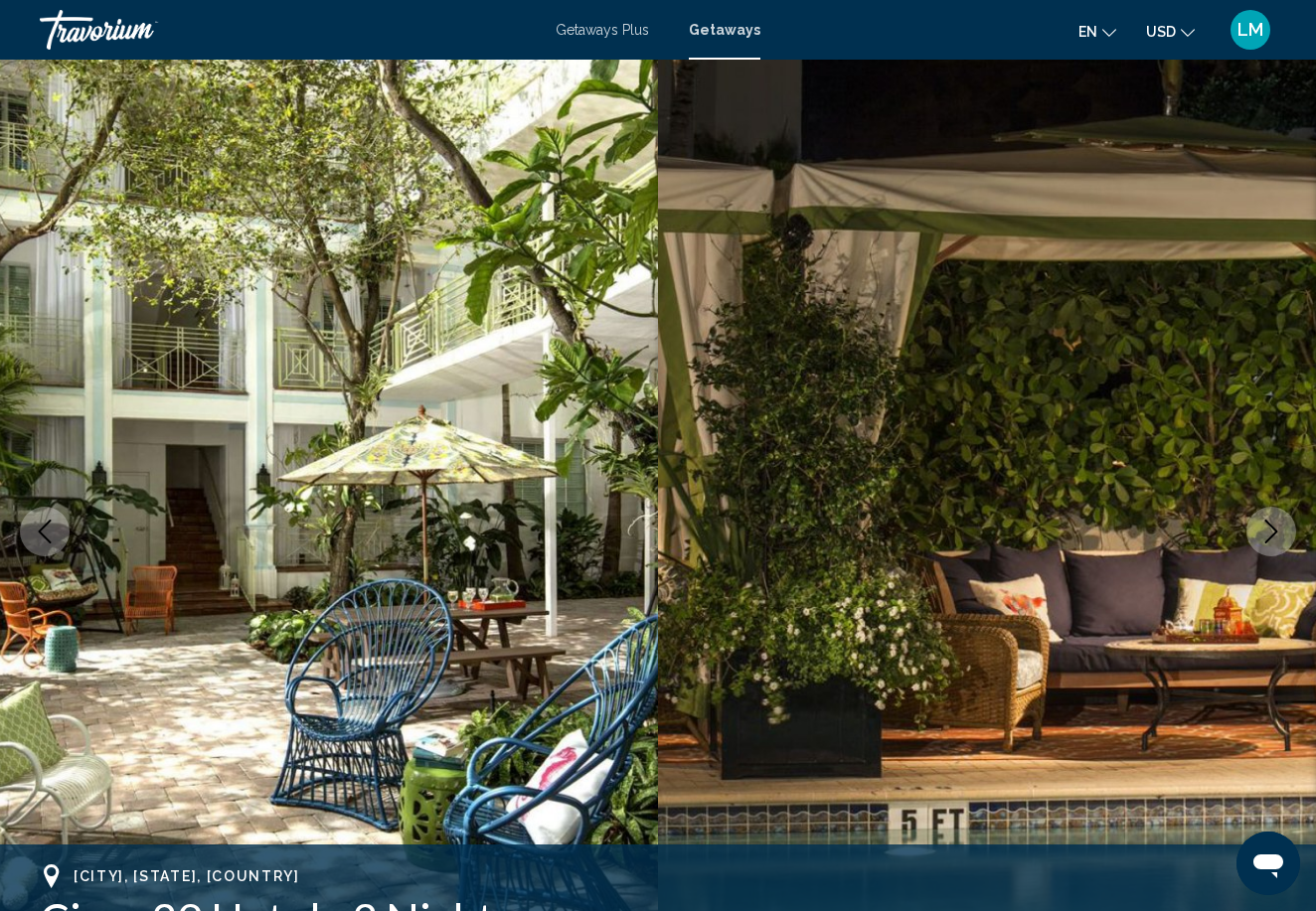 click 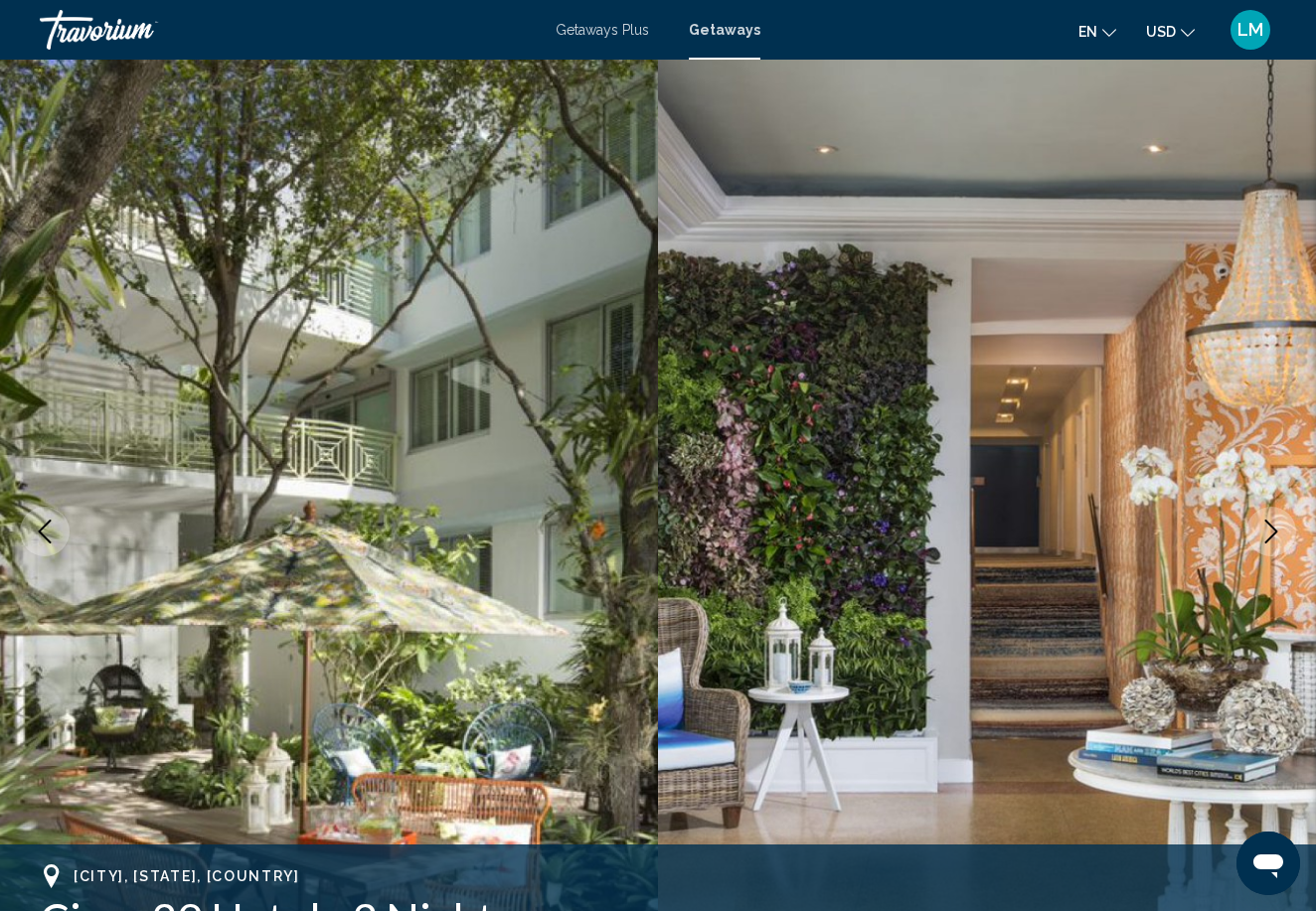 click 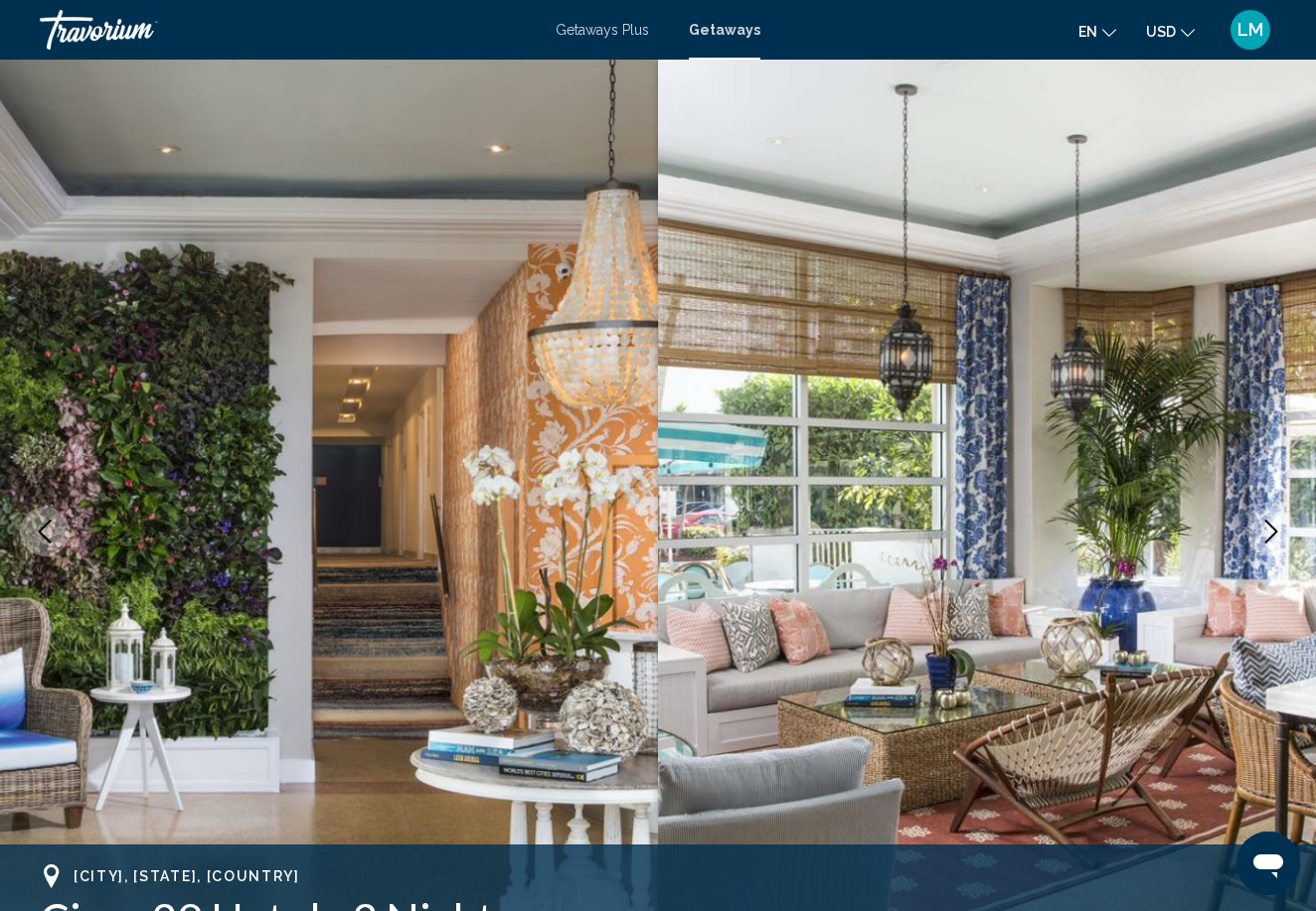 click 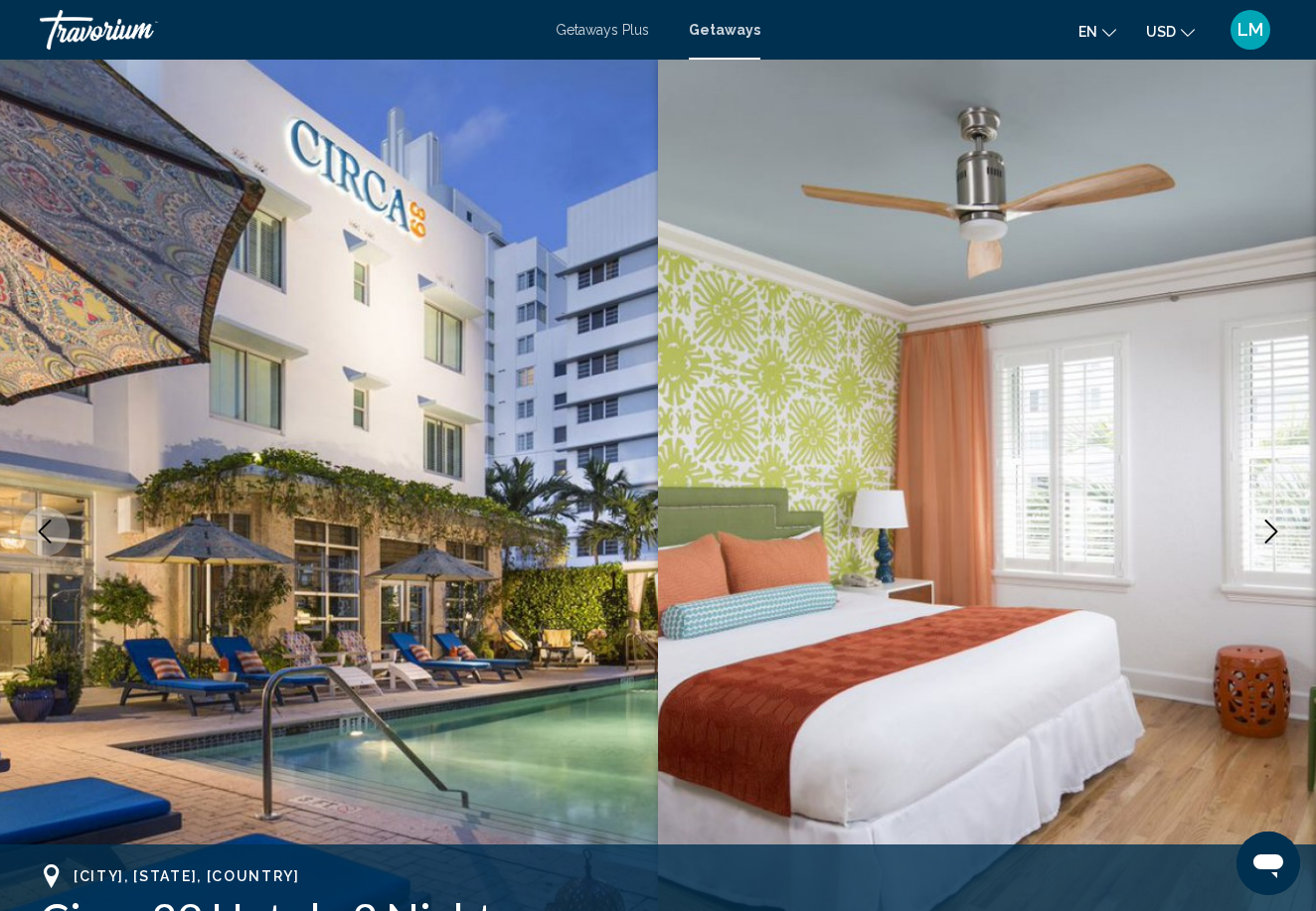 click 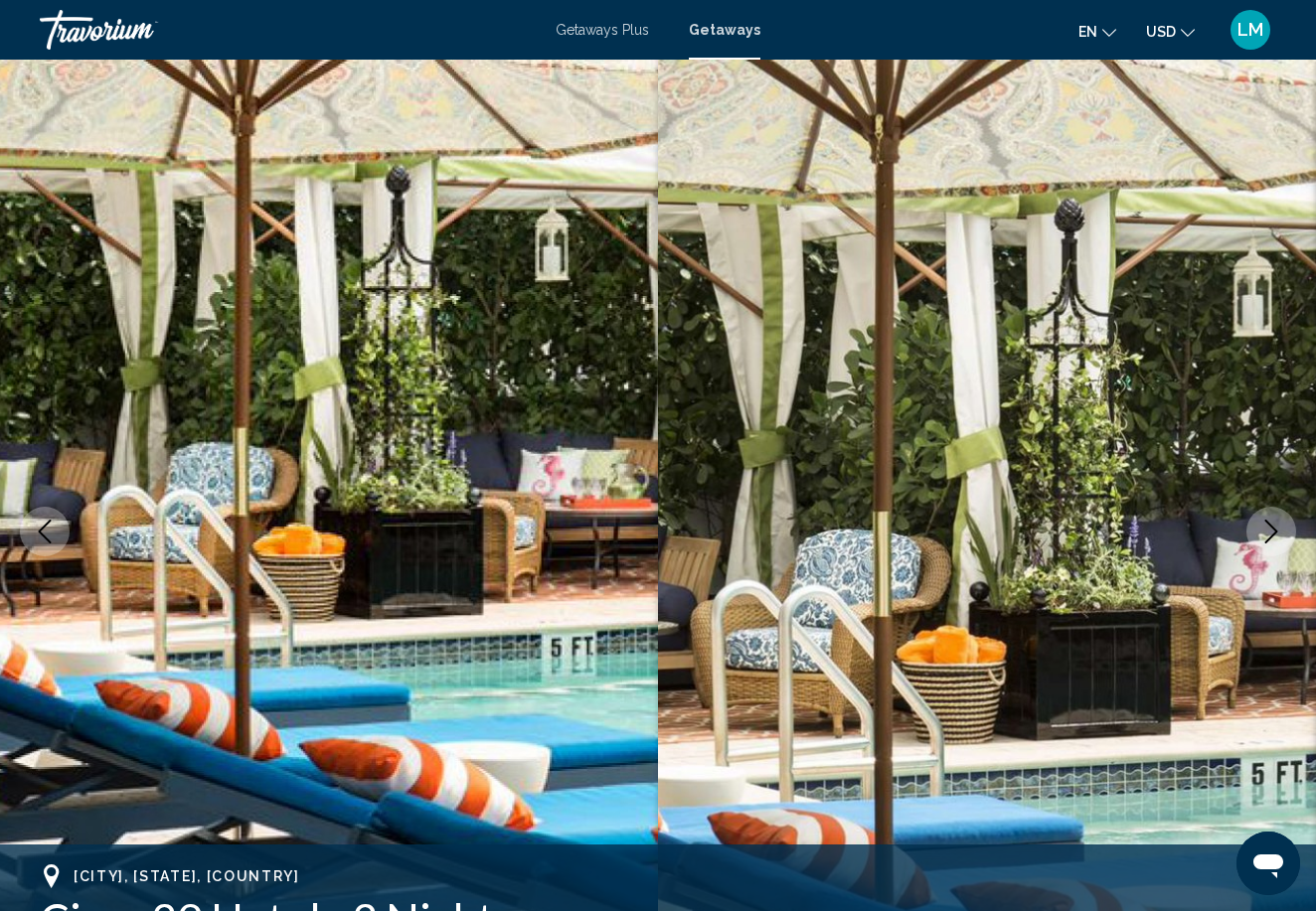 click 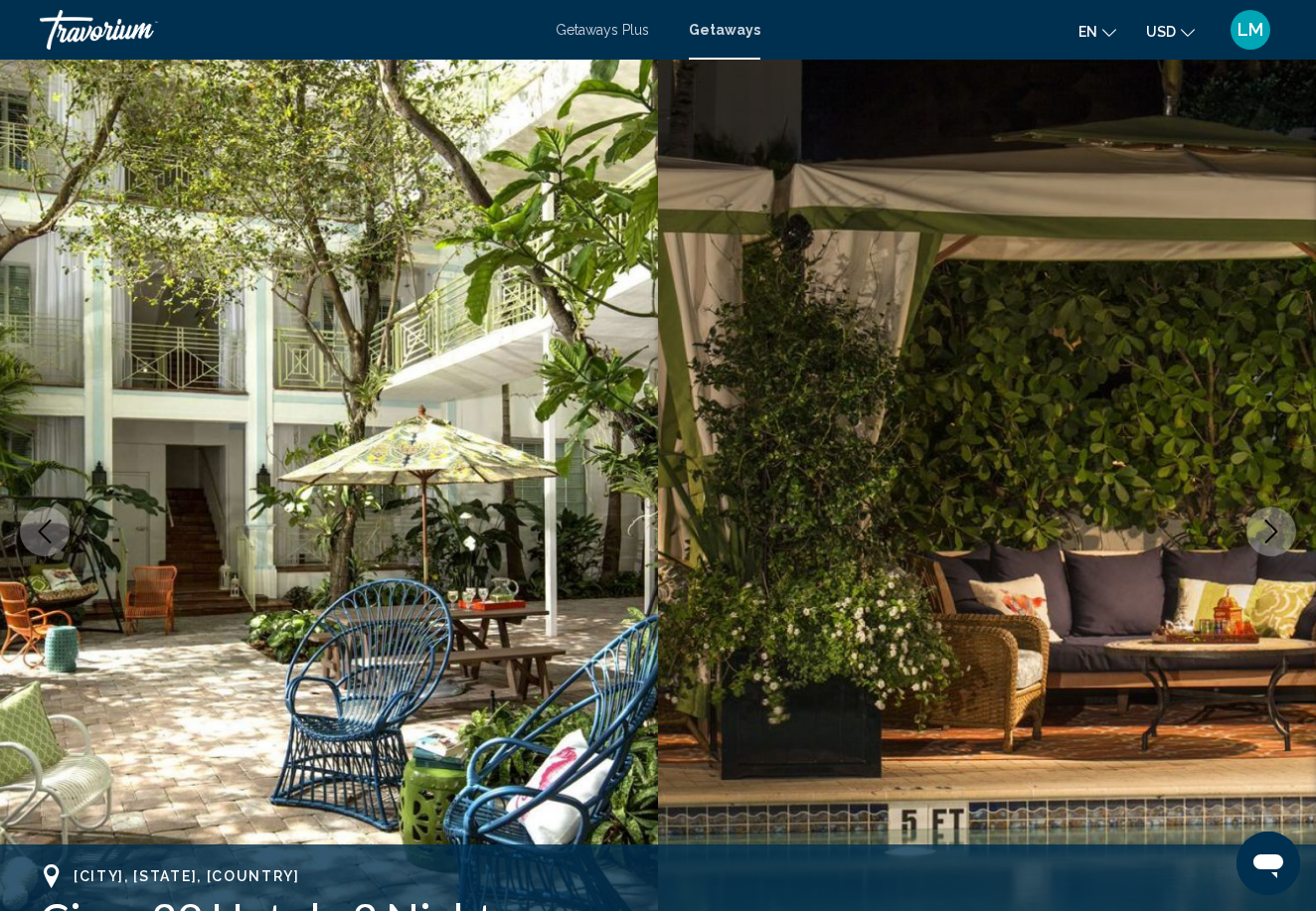 click 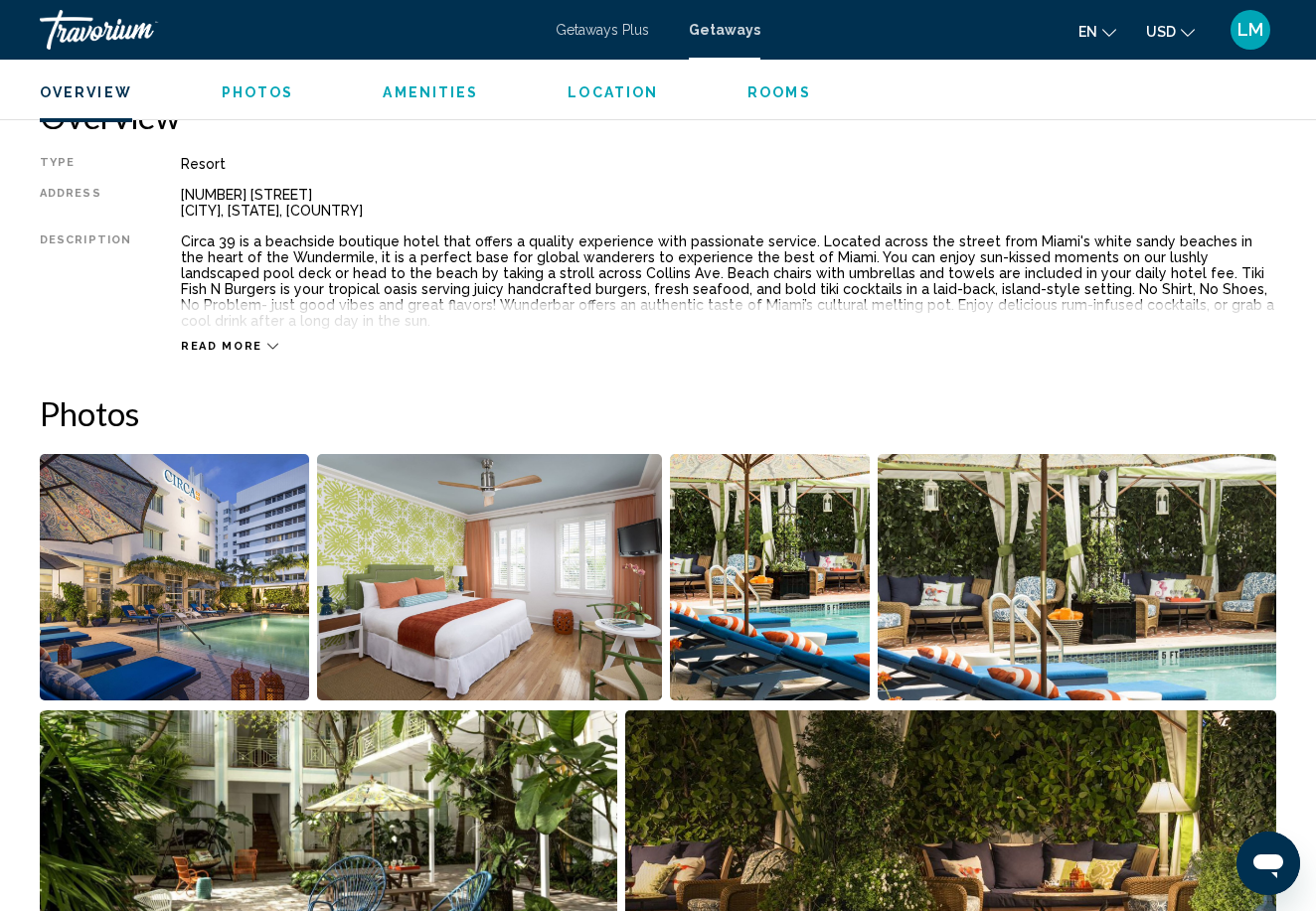 scroll, scrollTop: 1010, scrollLeft: 0, axis: vertical 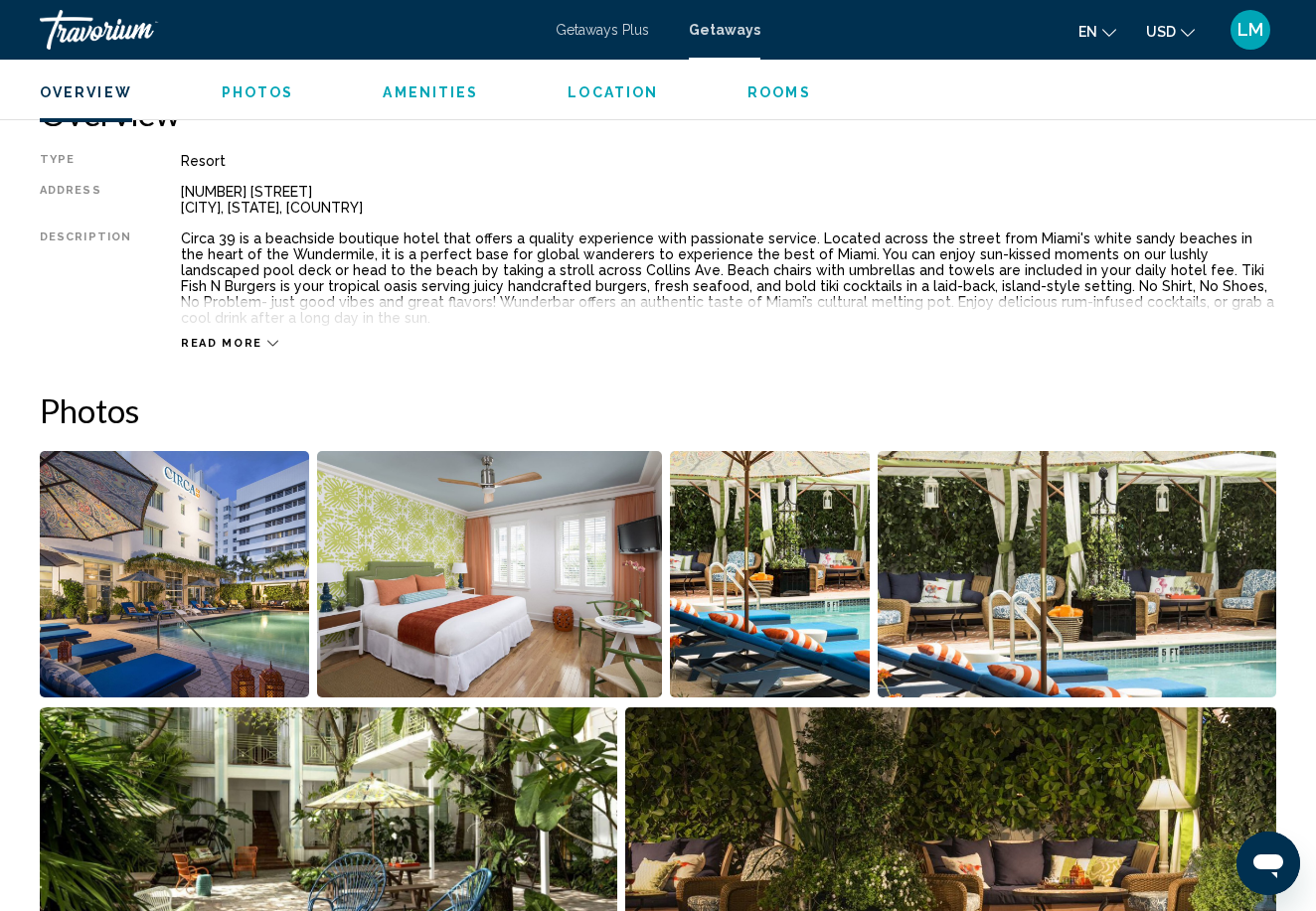 click at bounding box center [174, 574] 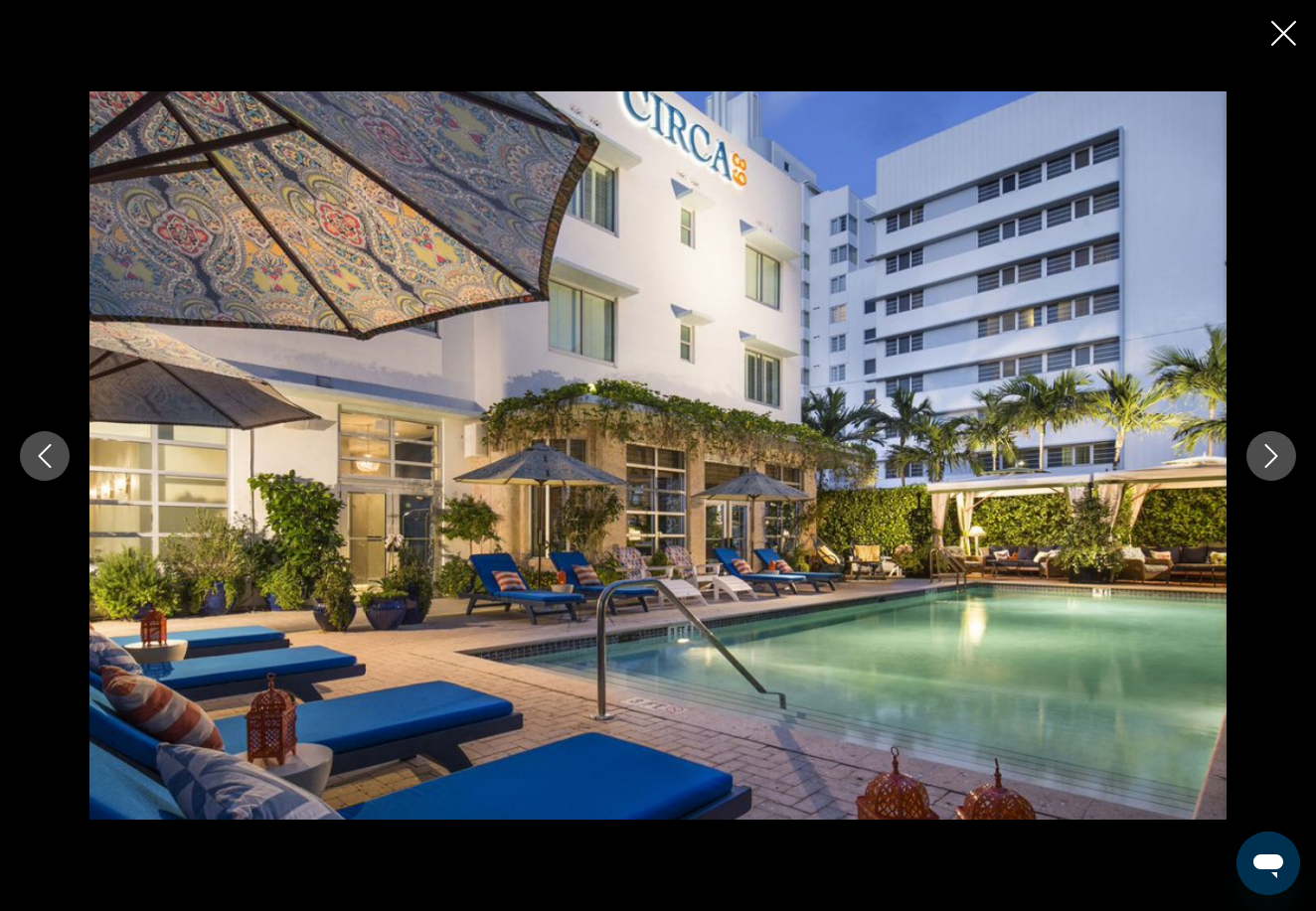 type 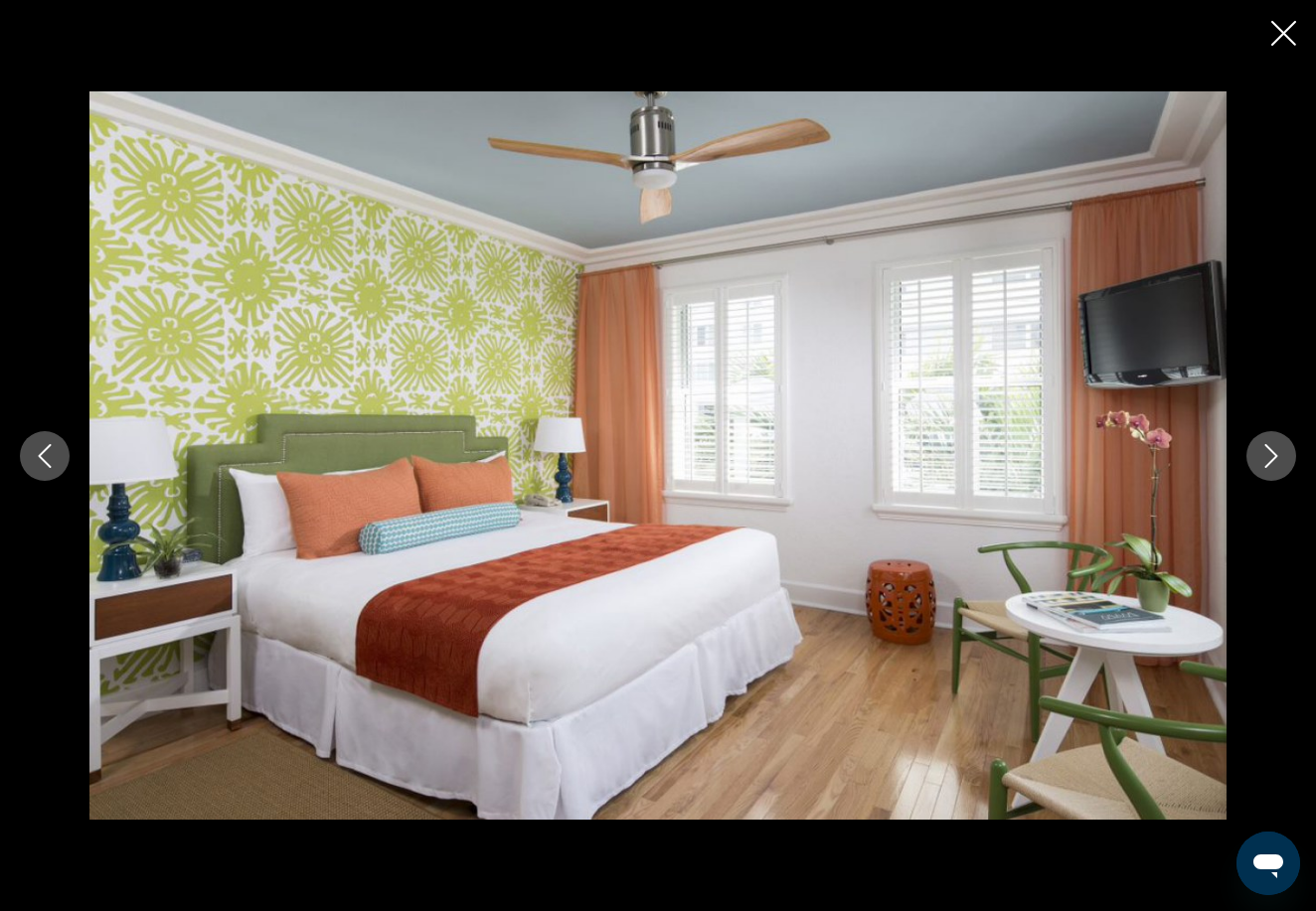 click at bounding box center [1271, 456] 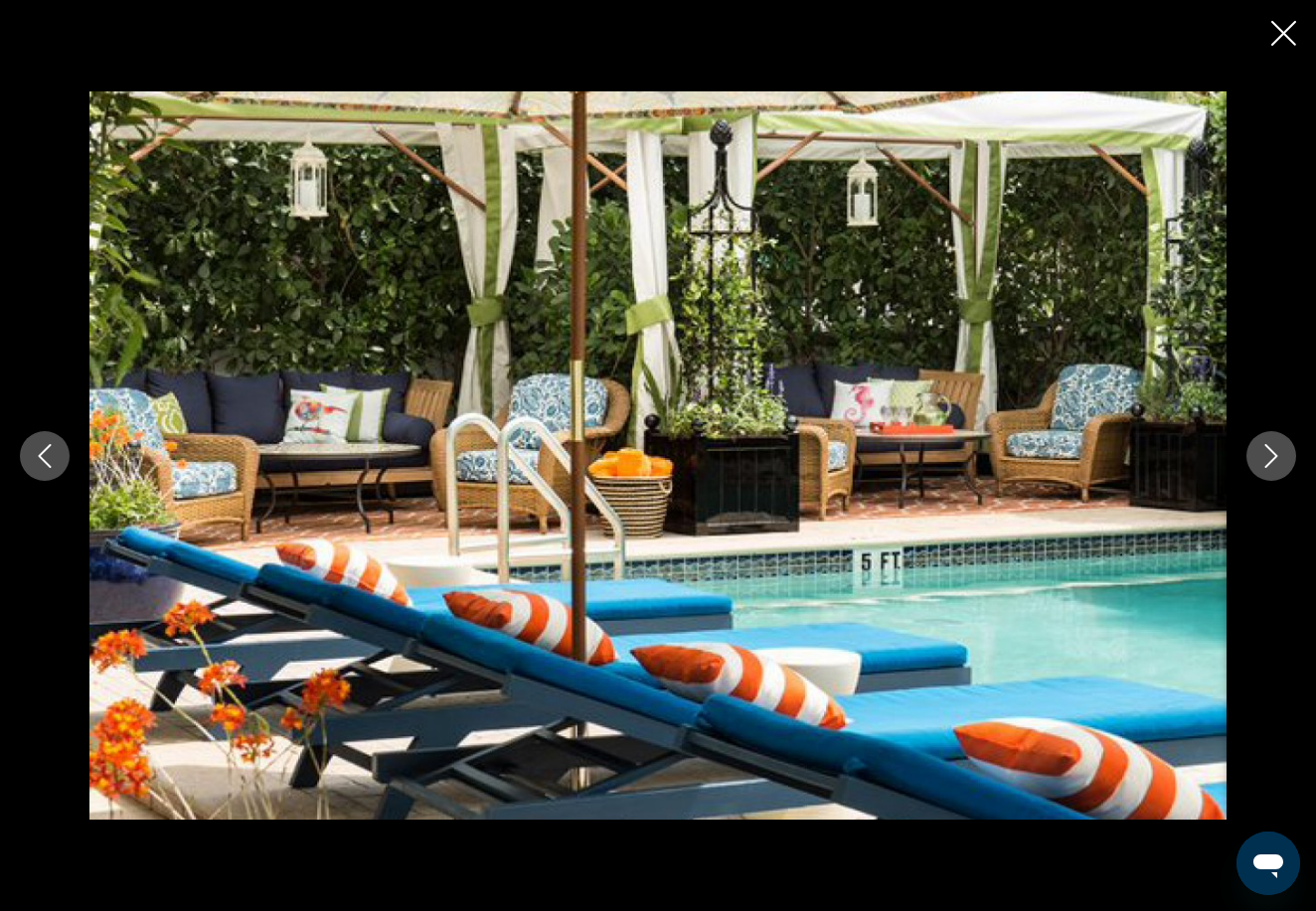 click at bounding box center (1271, 456) 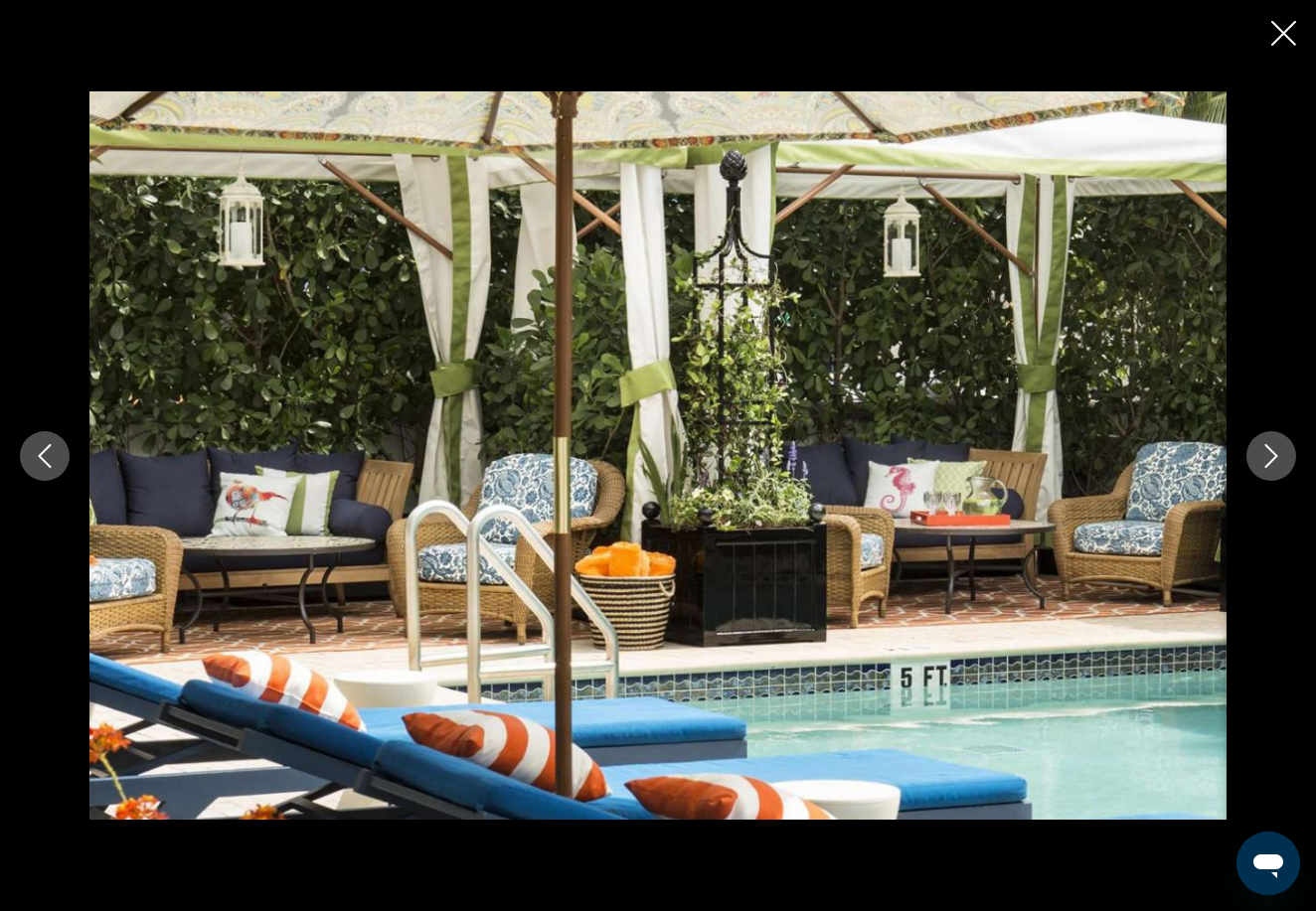 click at bounding box center (1271, 456) 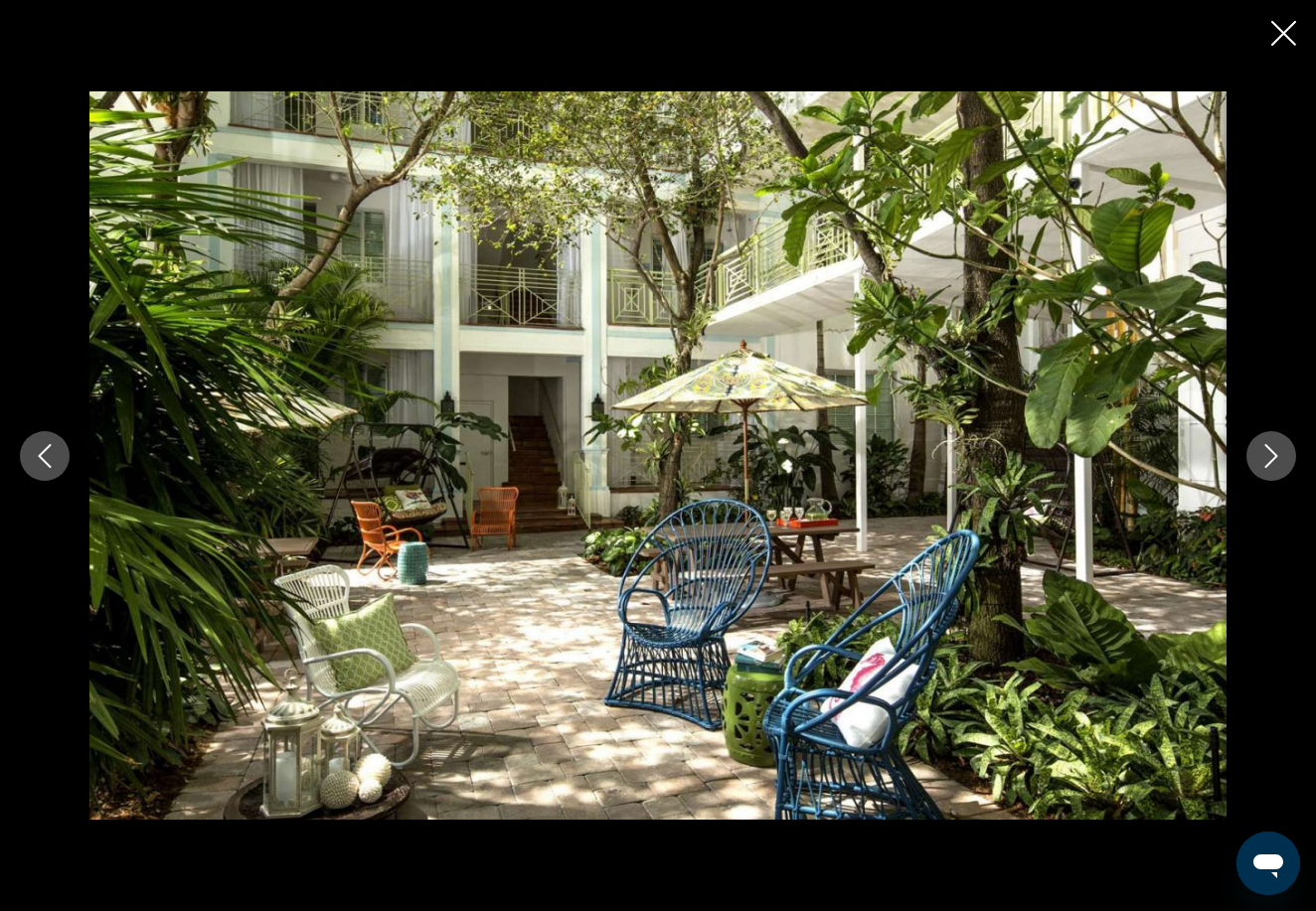 click at bounding box center (1271, 456) 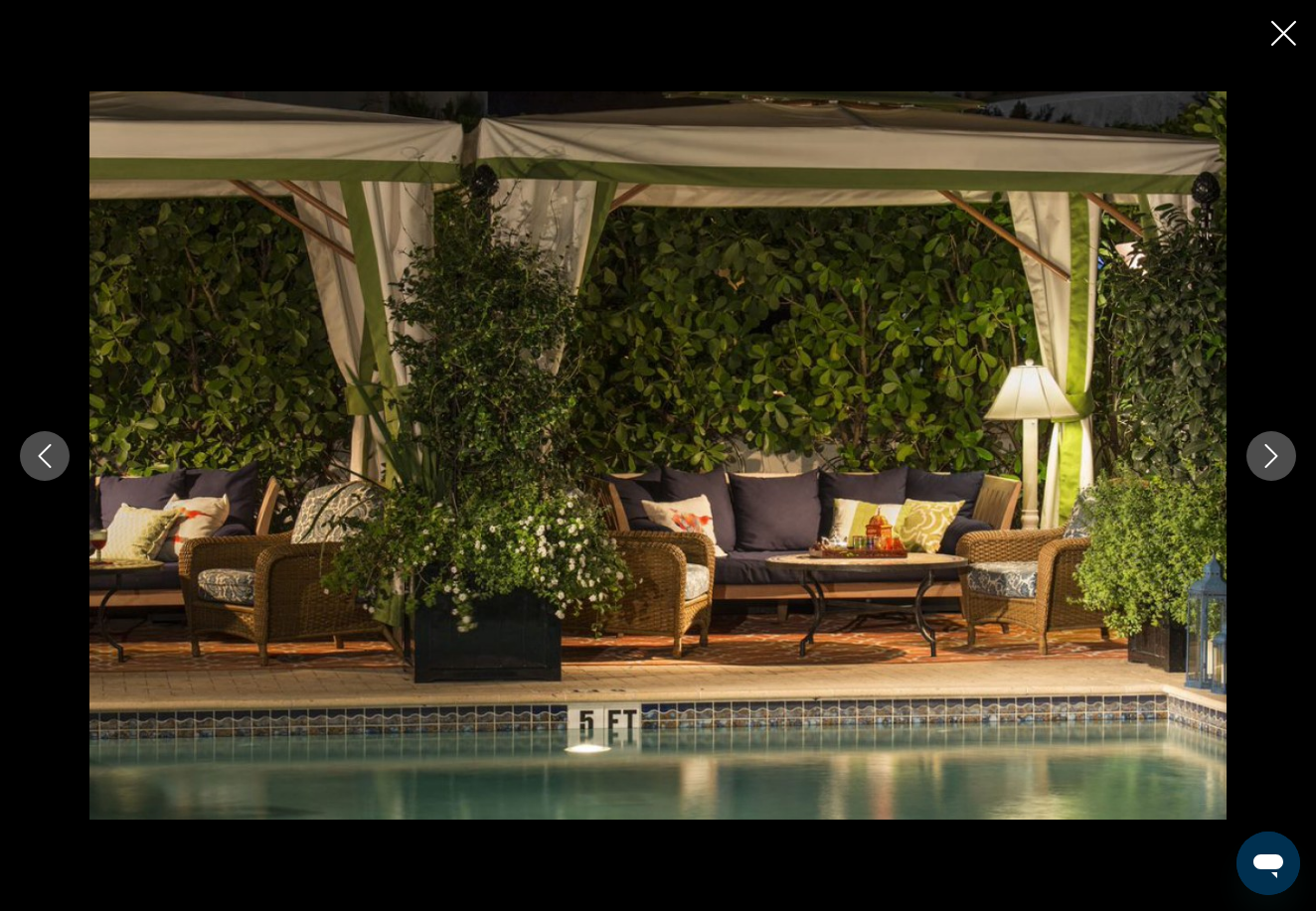 click at bounding box center [1271, 456] 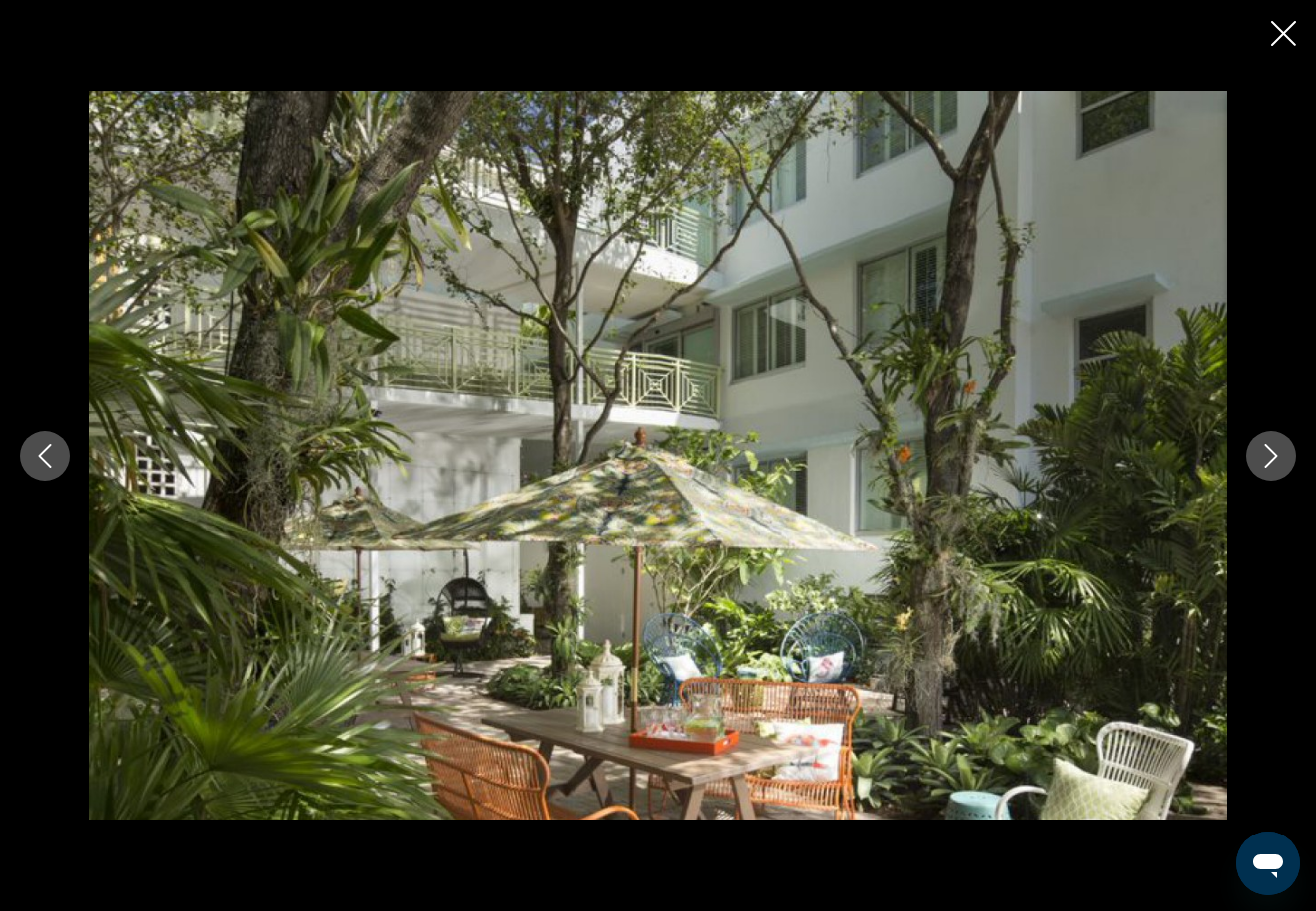 click at bounding box center [1271, 456] 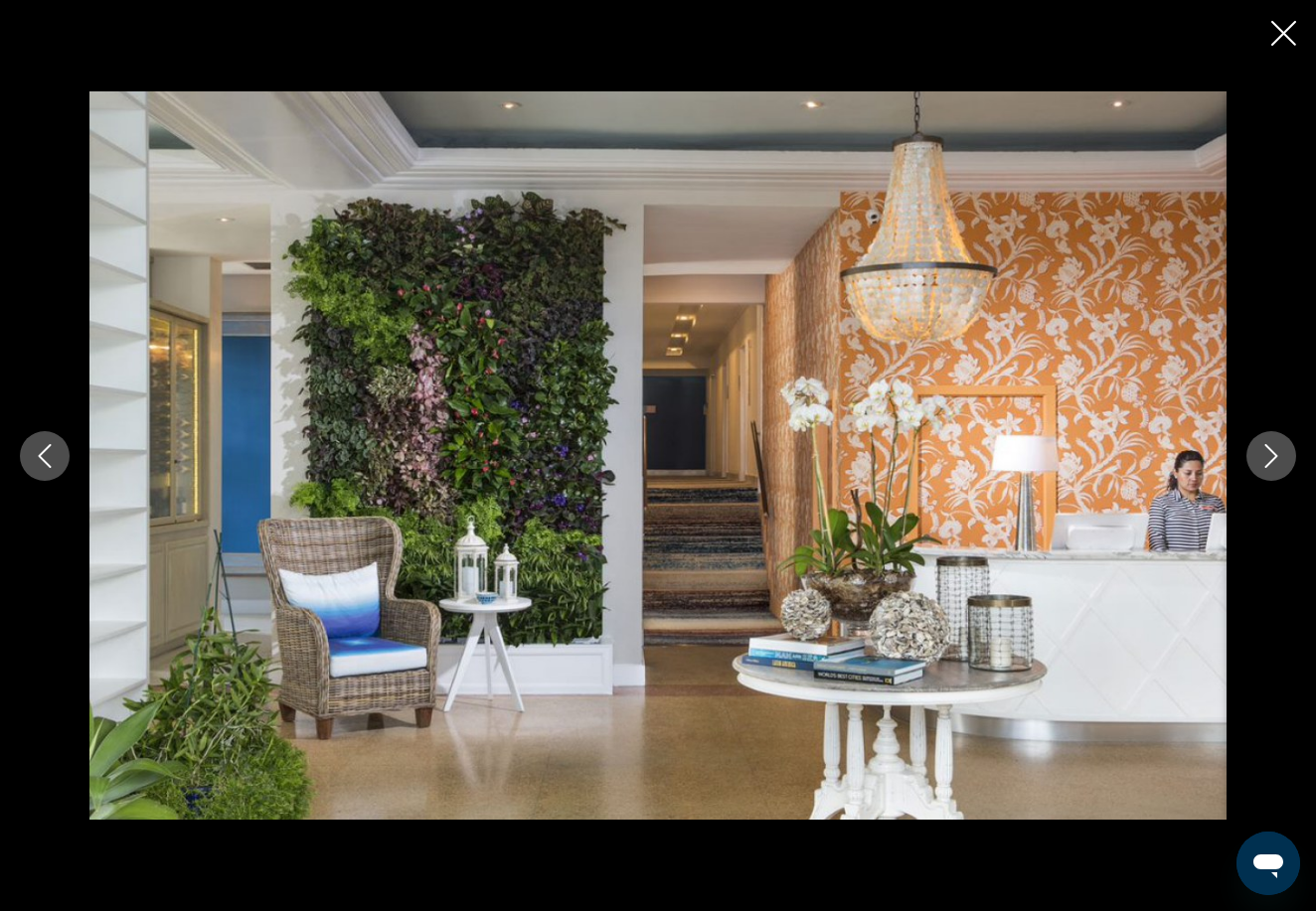 click at bounding box center (1271, 456) 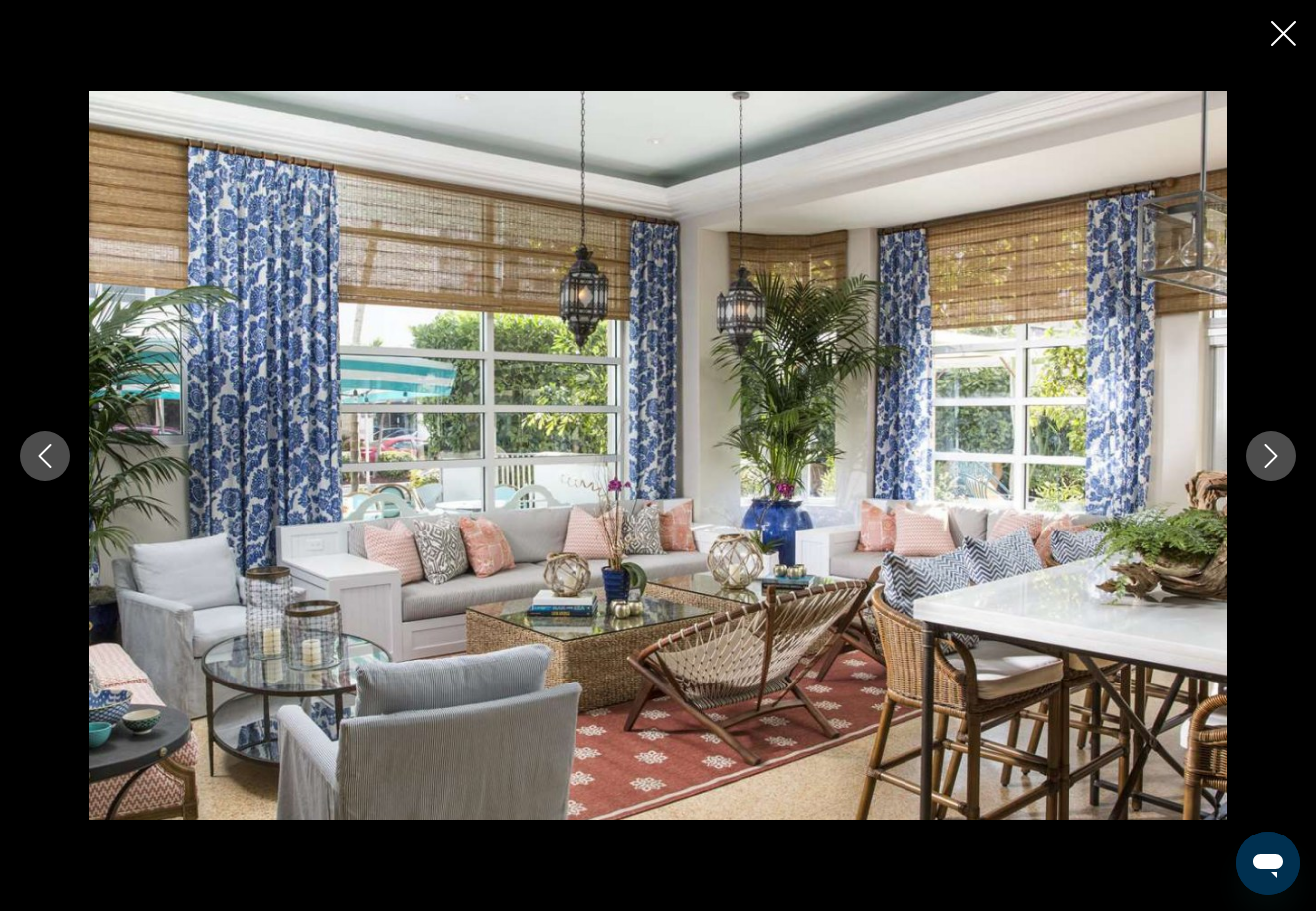 click at bounding box center (1271, 456) 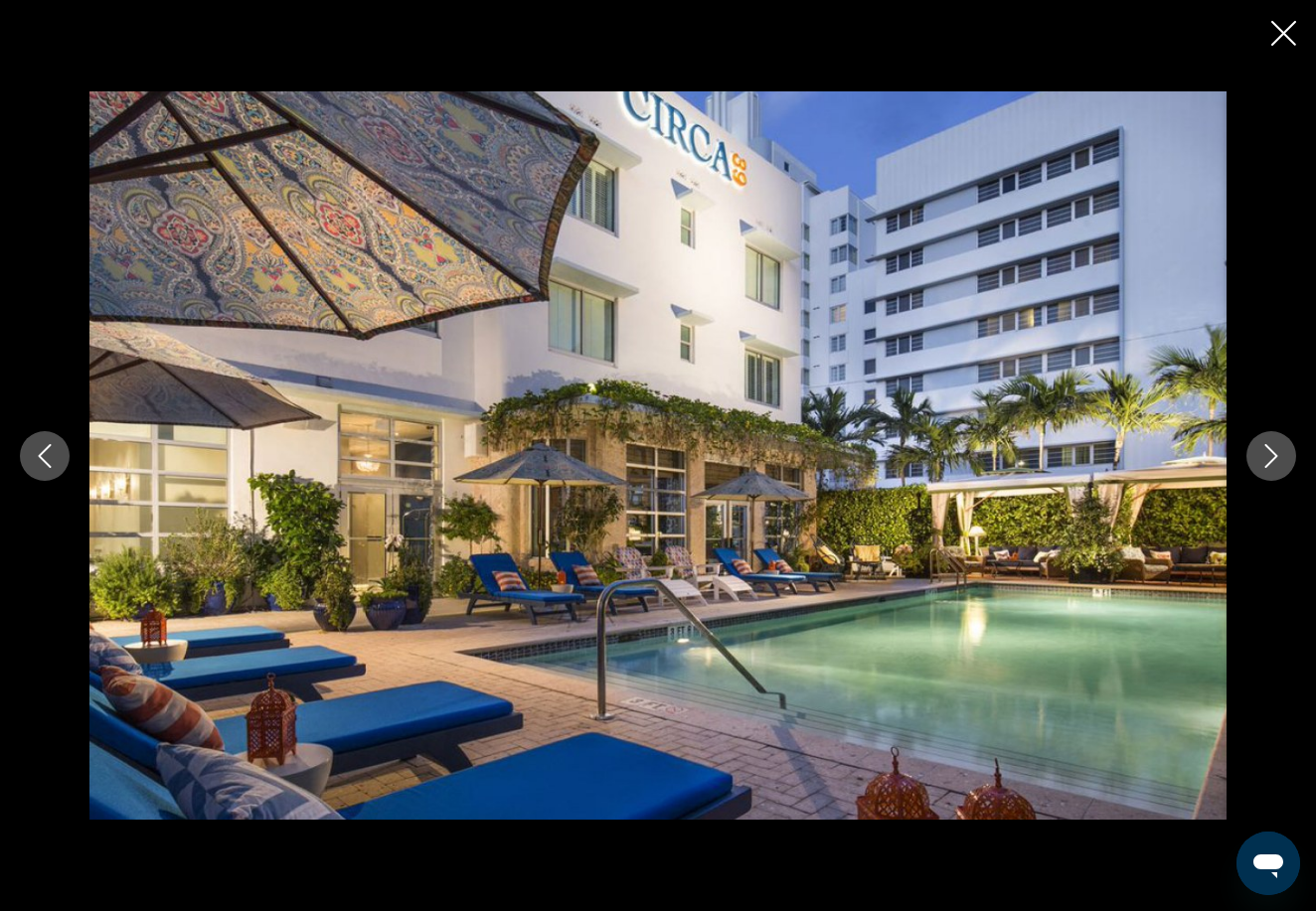 click 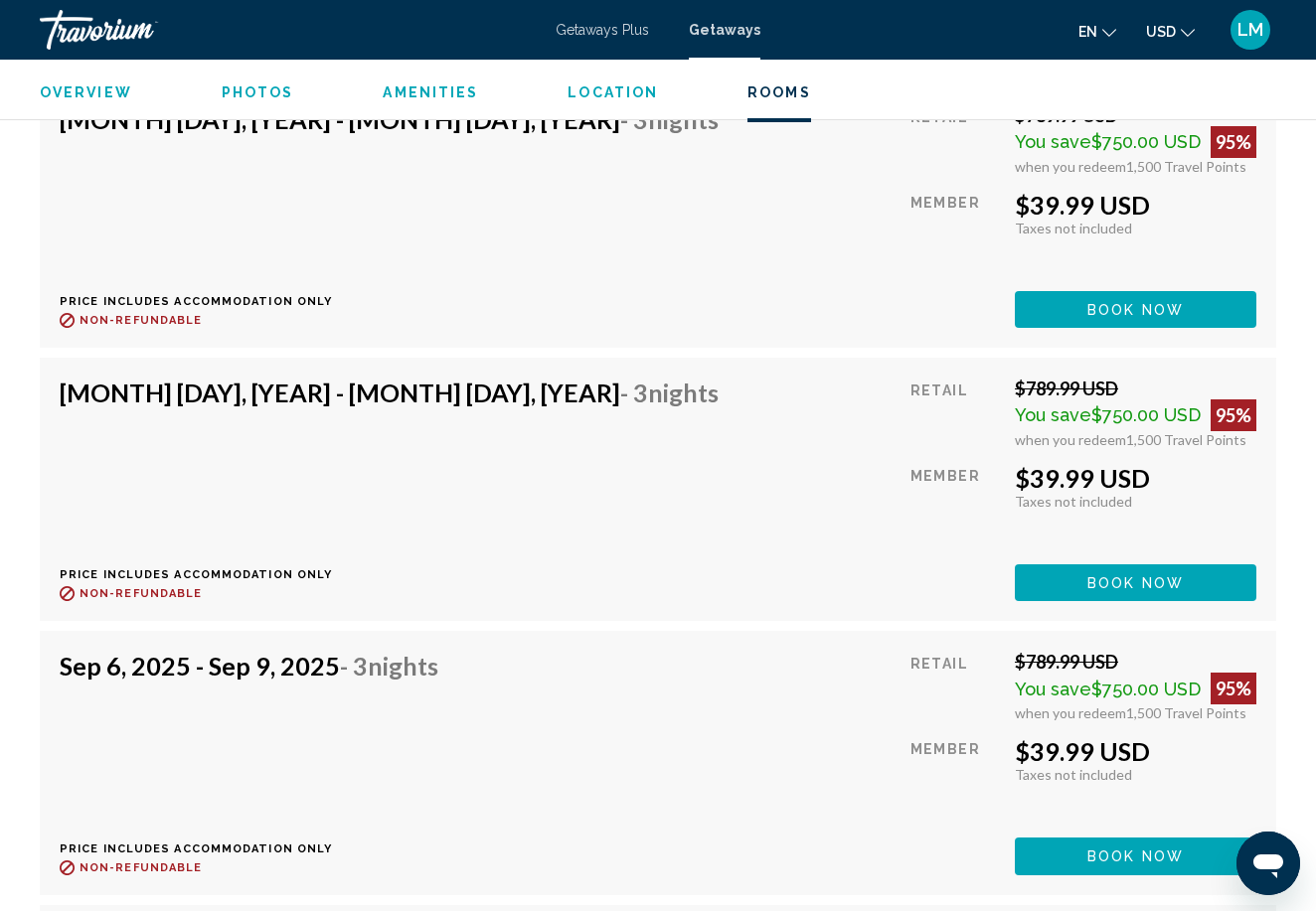 scroll, scrollTop: 4350, scrollLeft: 0, axis: vertical 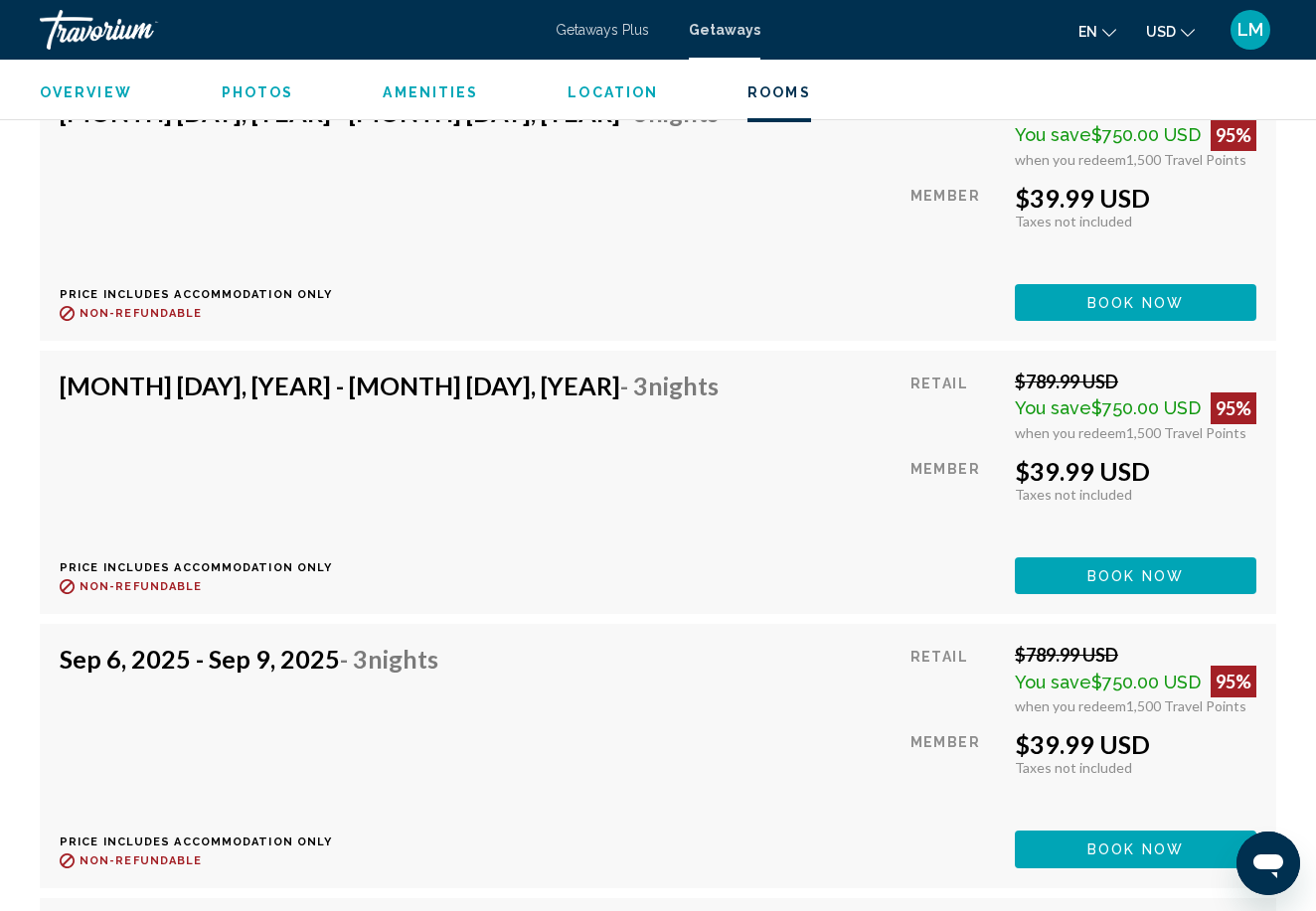 click on "Book now" at bounding box center (1135, -519) 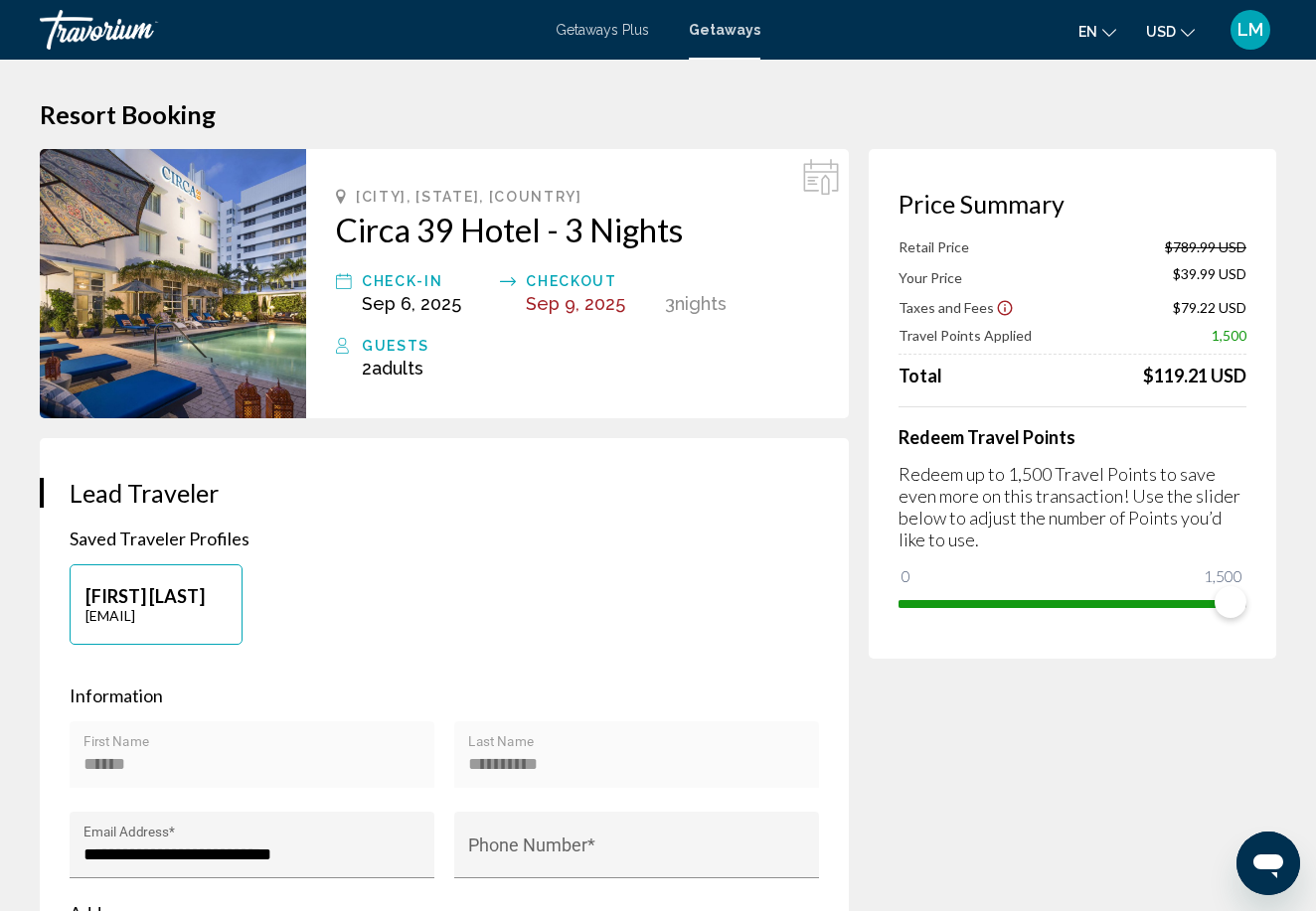 scroll, scrollTop: 0, scrollLeft: 0, axis: both 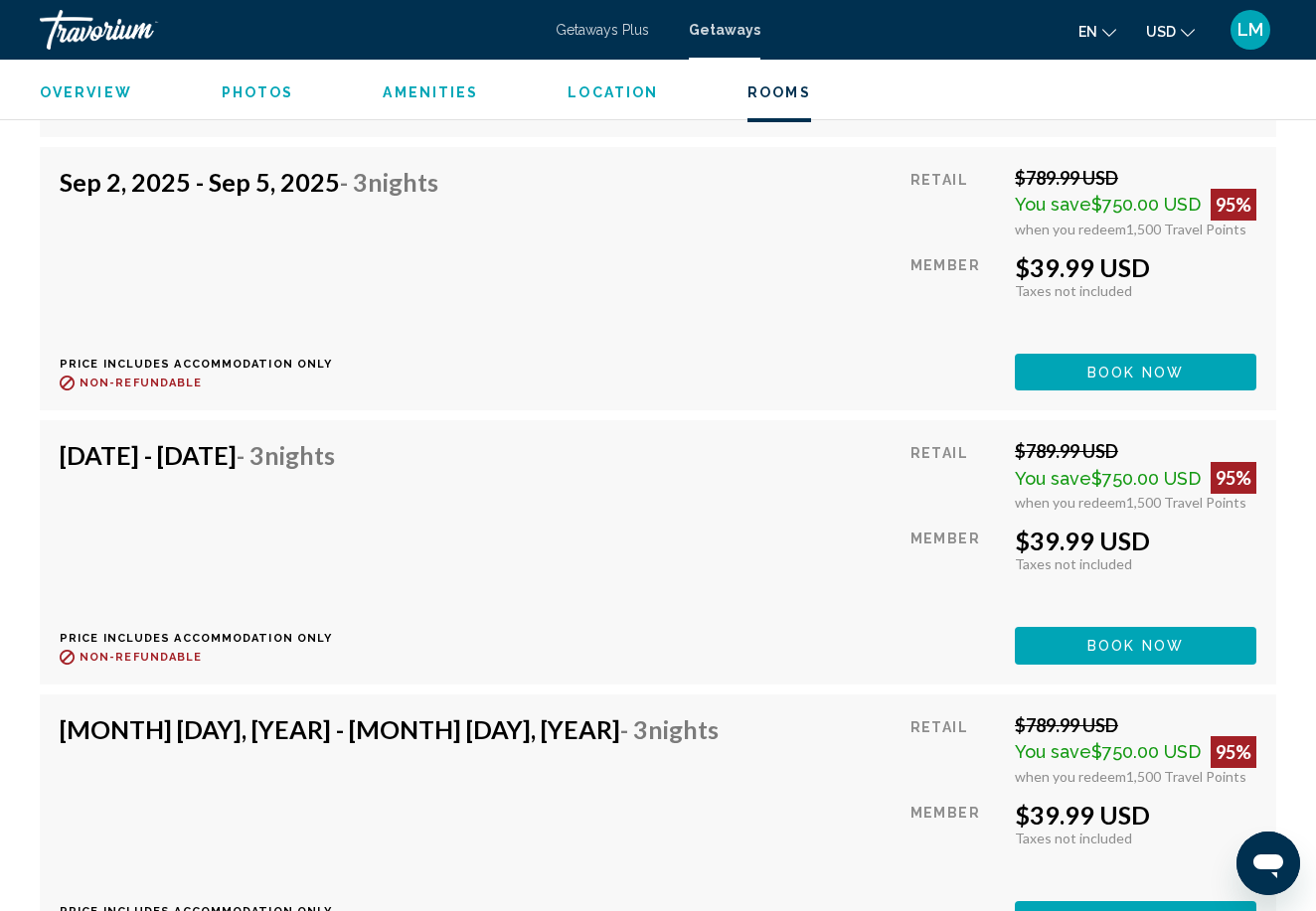 click on "Rooms" at bounding box center [779, 92] 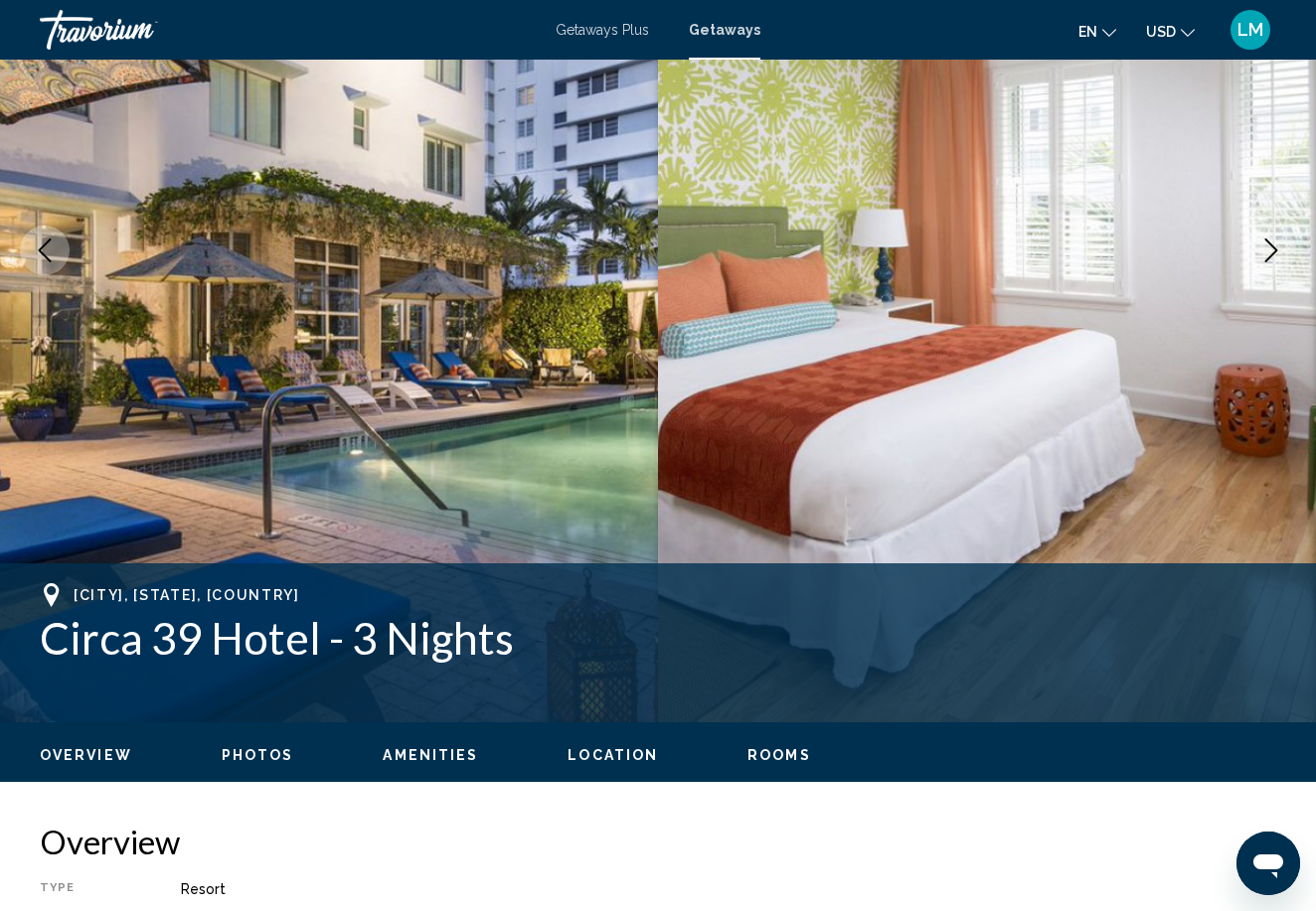 scroll, scrollTop: 280, scrollLeft: 0, axis: vertical 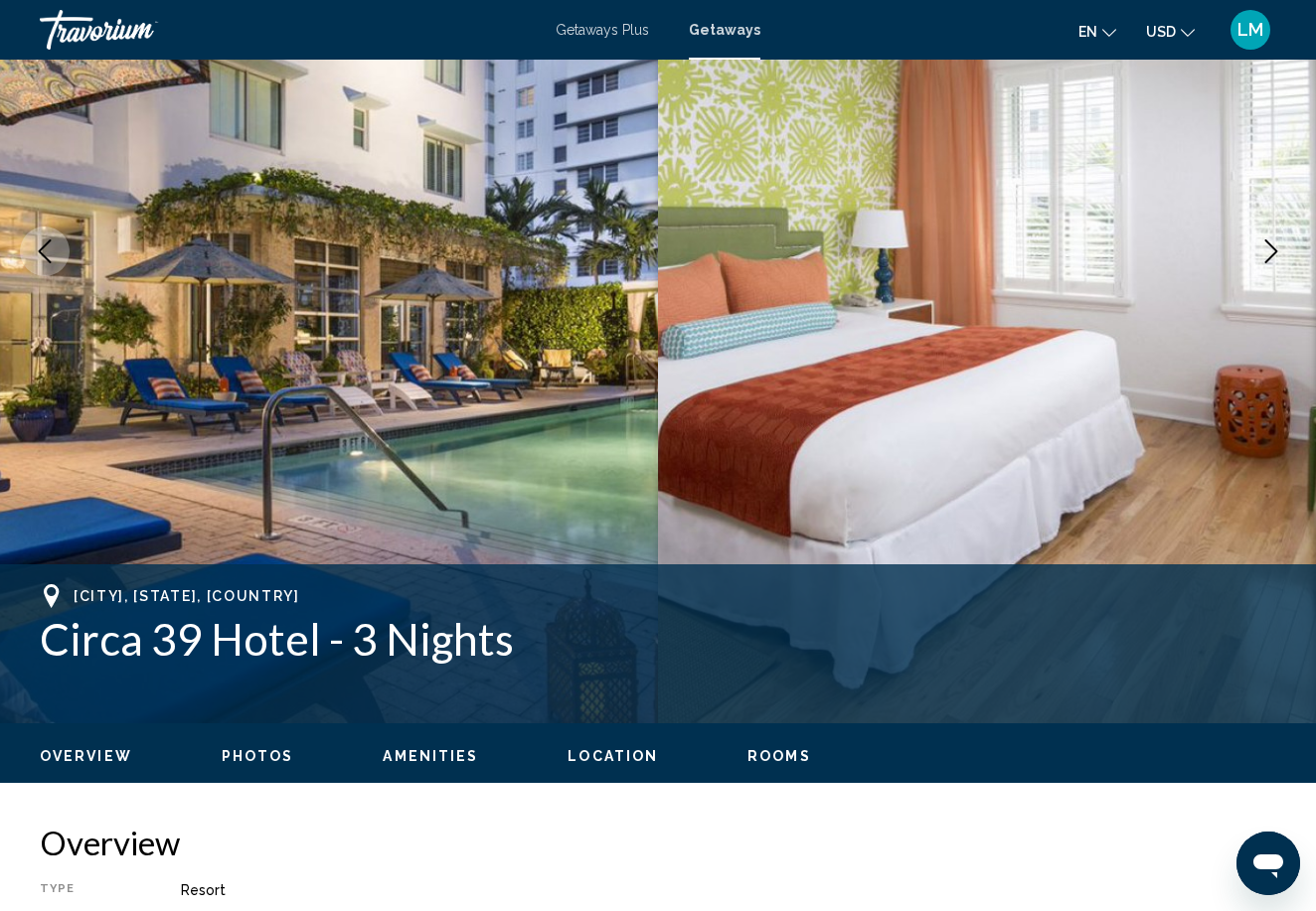 click on "Overview
Photos
Amenities
Location
Rooms
Search" 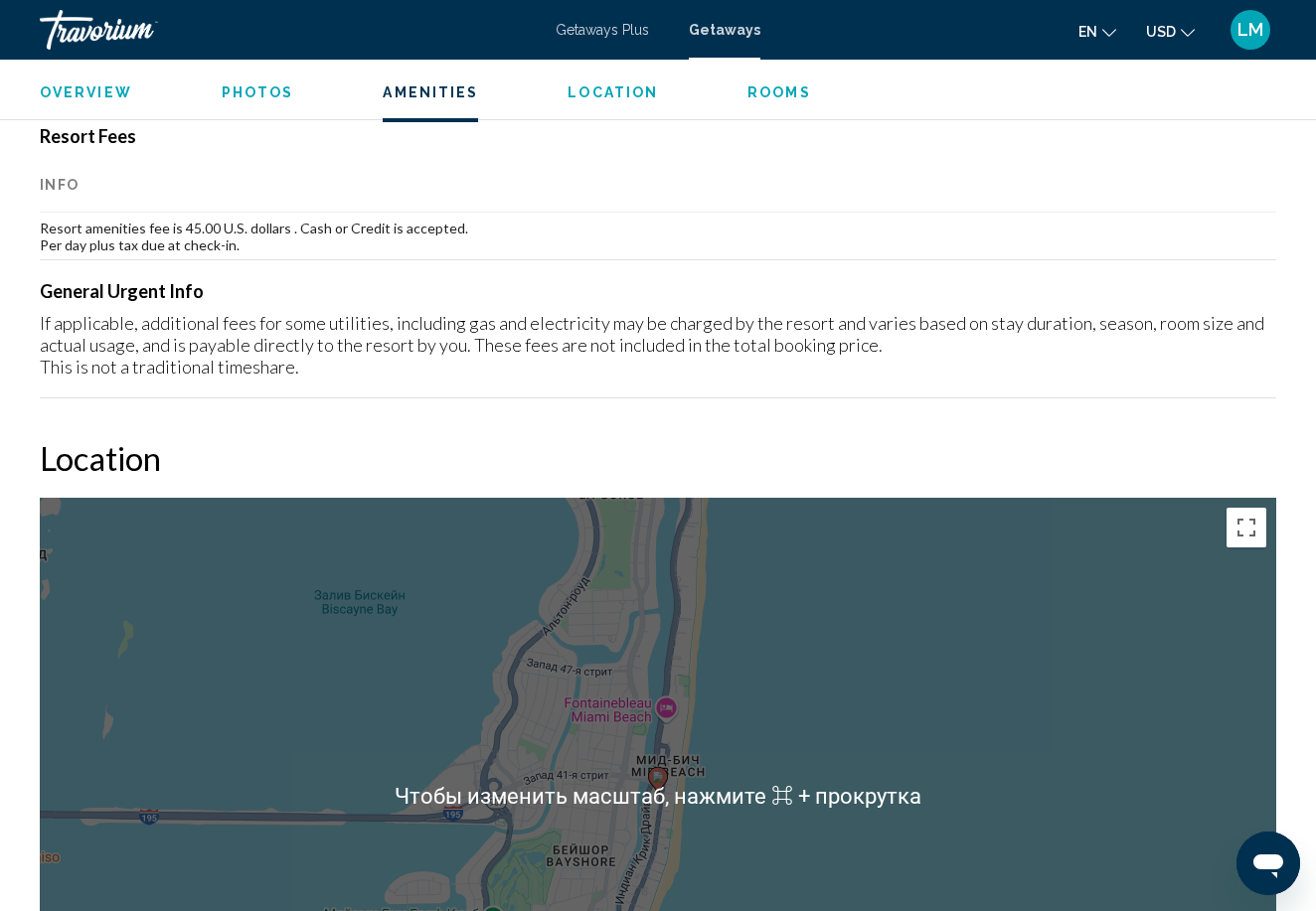 scroll, scrollTop: 2003, scrollLeft: 0, axis: vertical 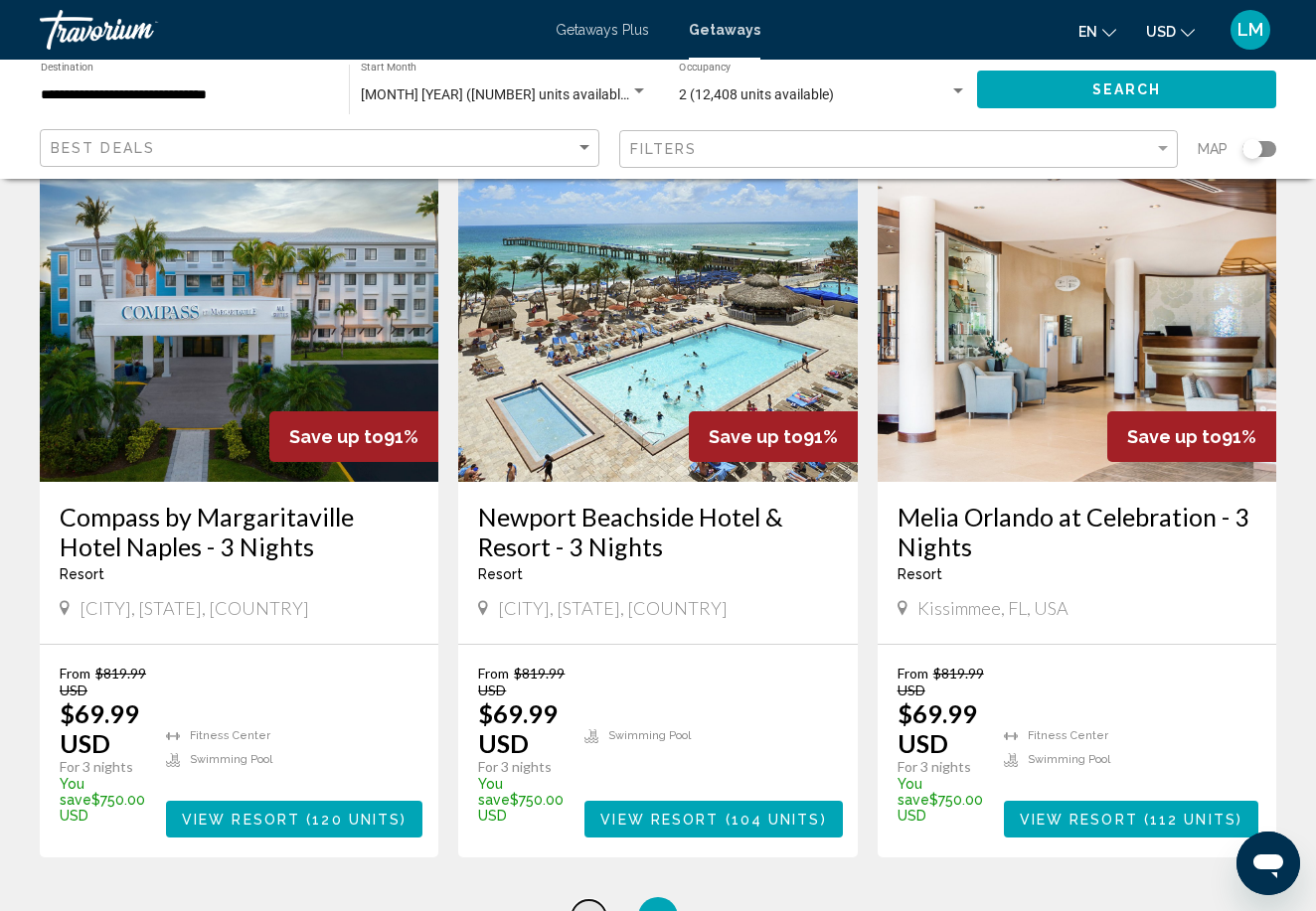 click on "page  9" at bounding box center [588, 917] 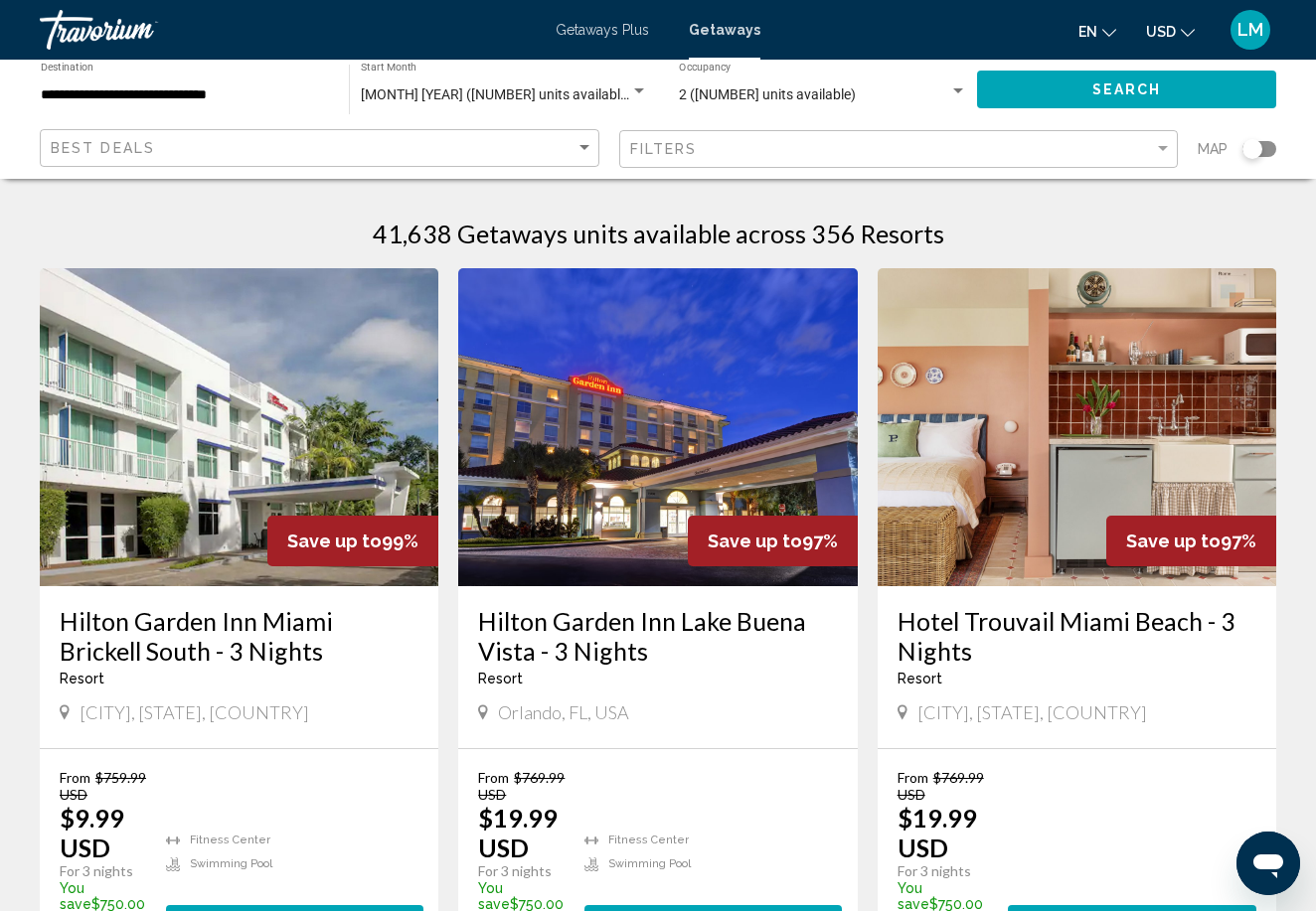 click on "Hotel Trouvail Miami Beach - 3 Nights" at bounding box center [1076, 636] 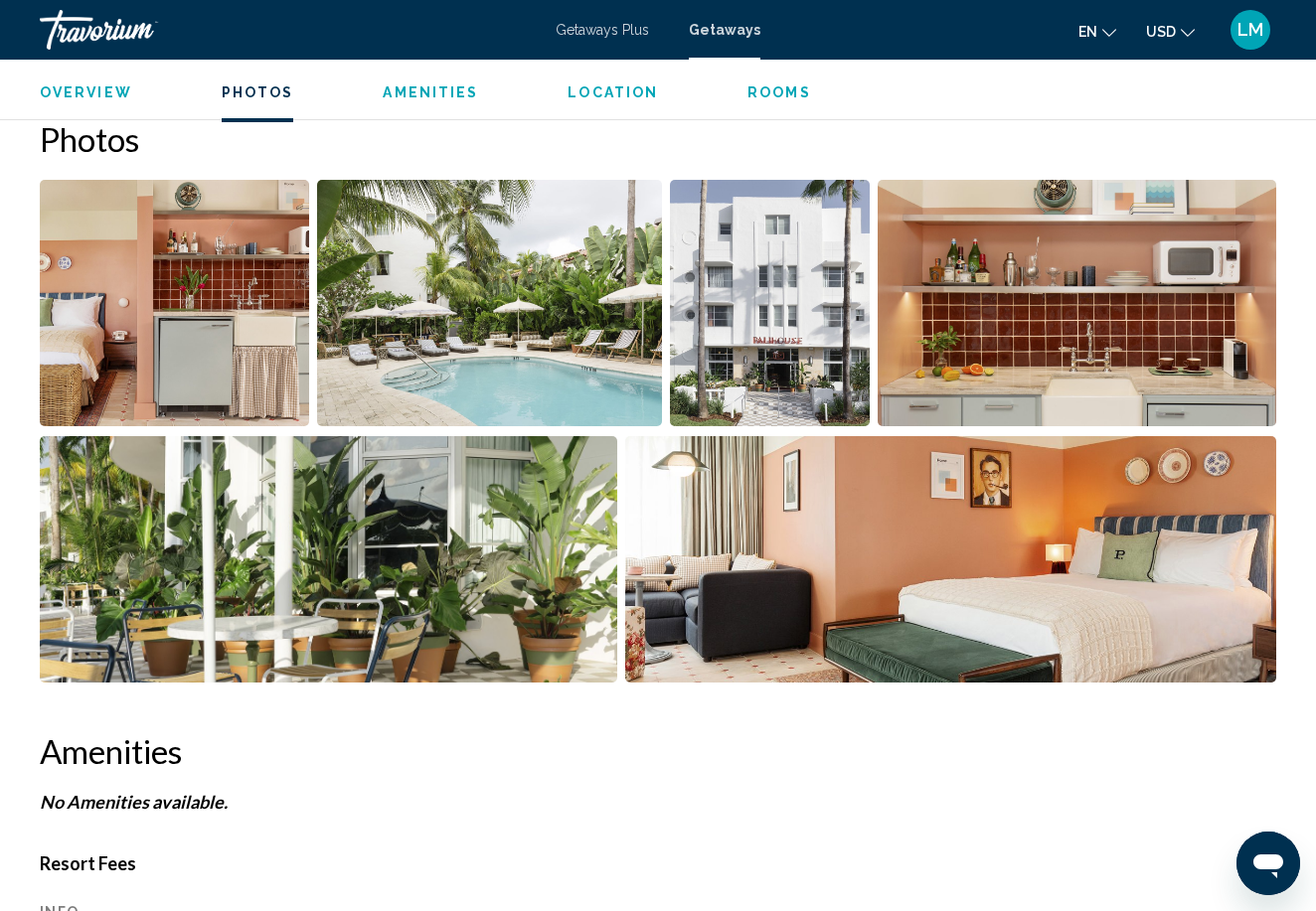 scroll, scrollTop: 1194, scrollLeft: 0, axis: vertical 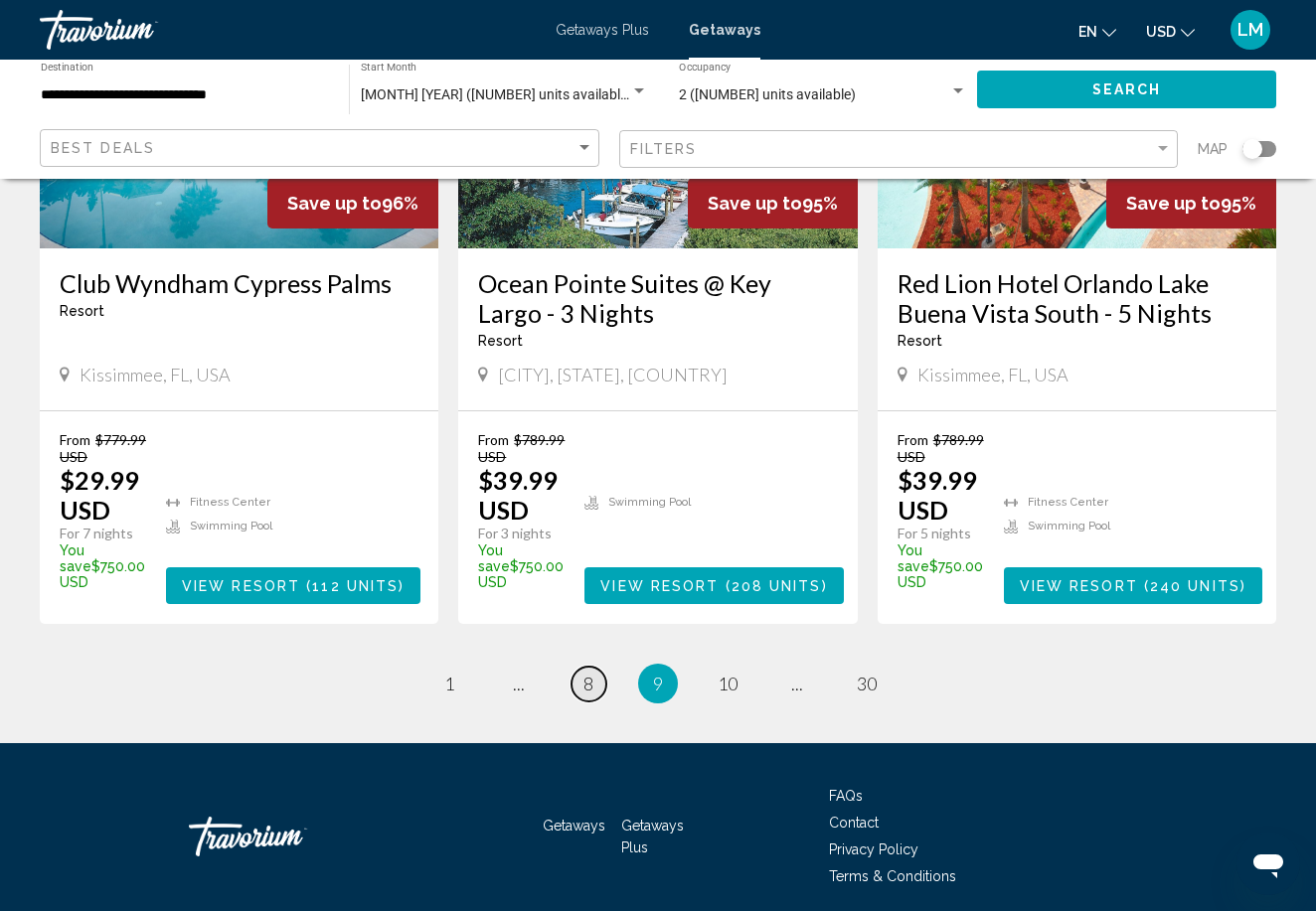 click on "8" at bounding box center [588, 683] 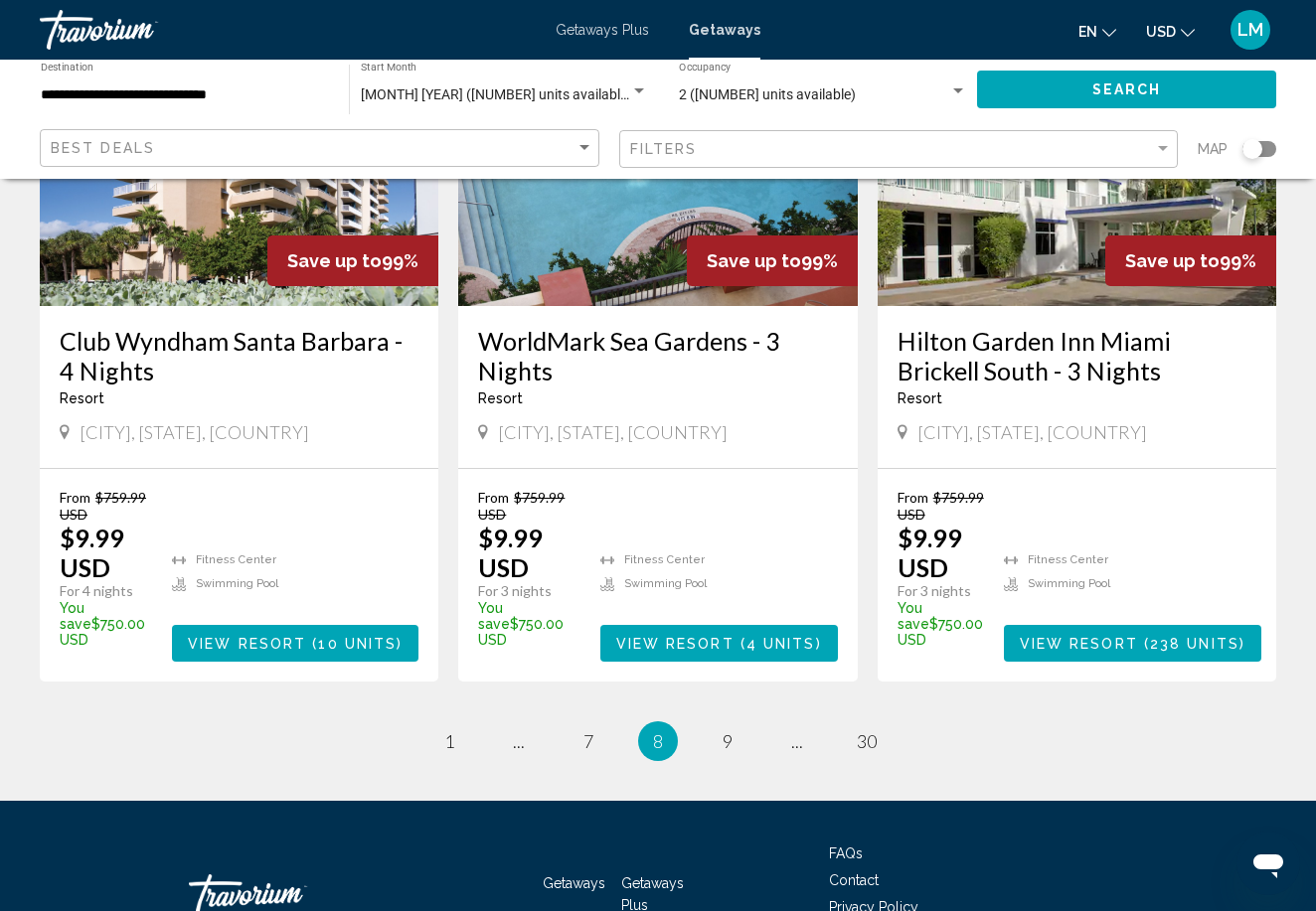 scroll, scrollTop: 2535, scrollLeft: 0, axis: vertical 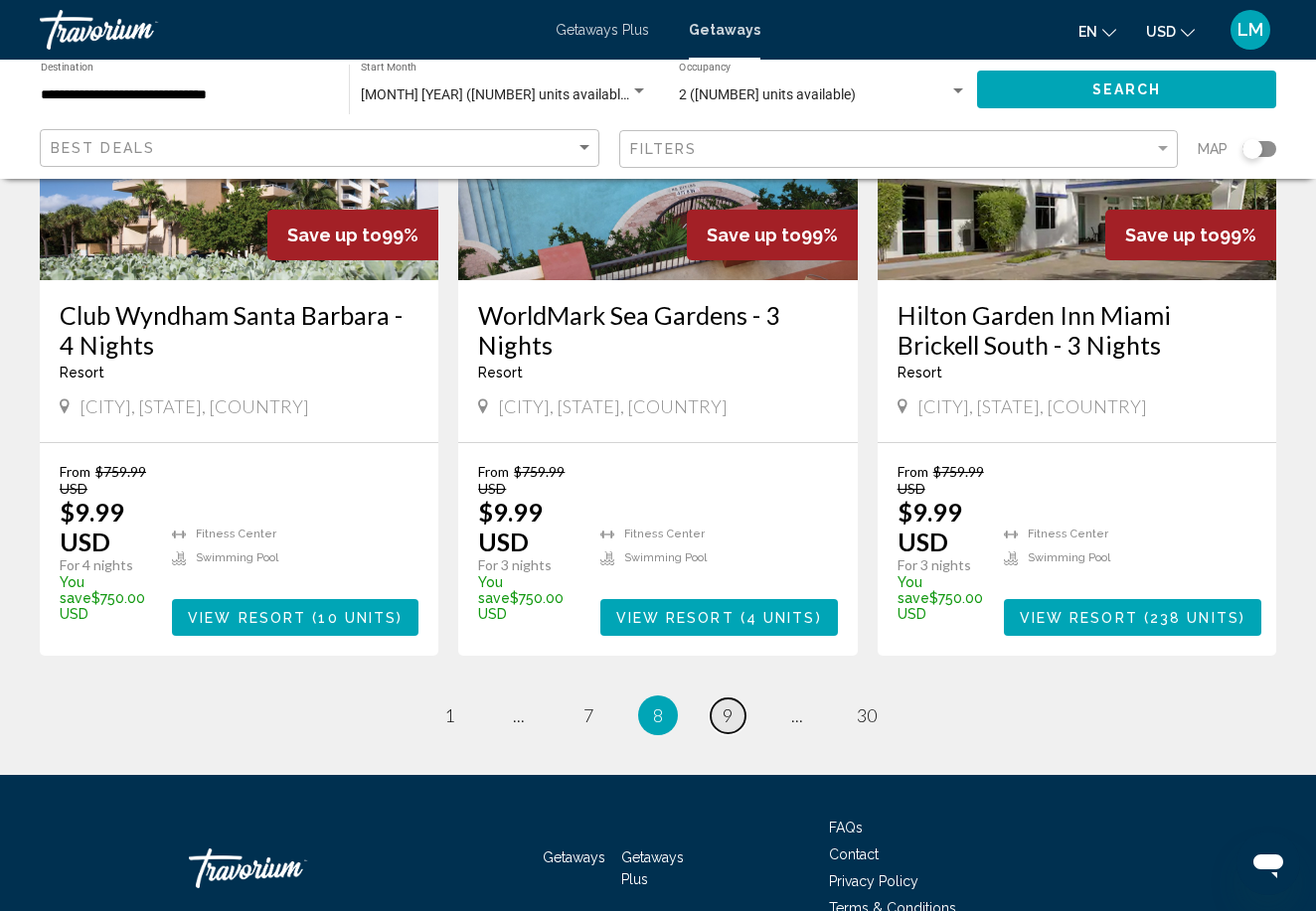 click on "9" at bounding box center (728, 715) 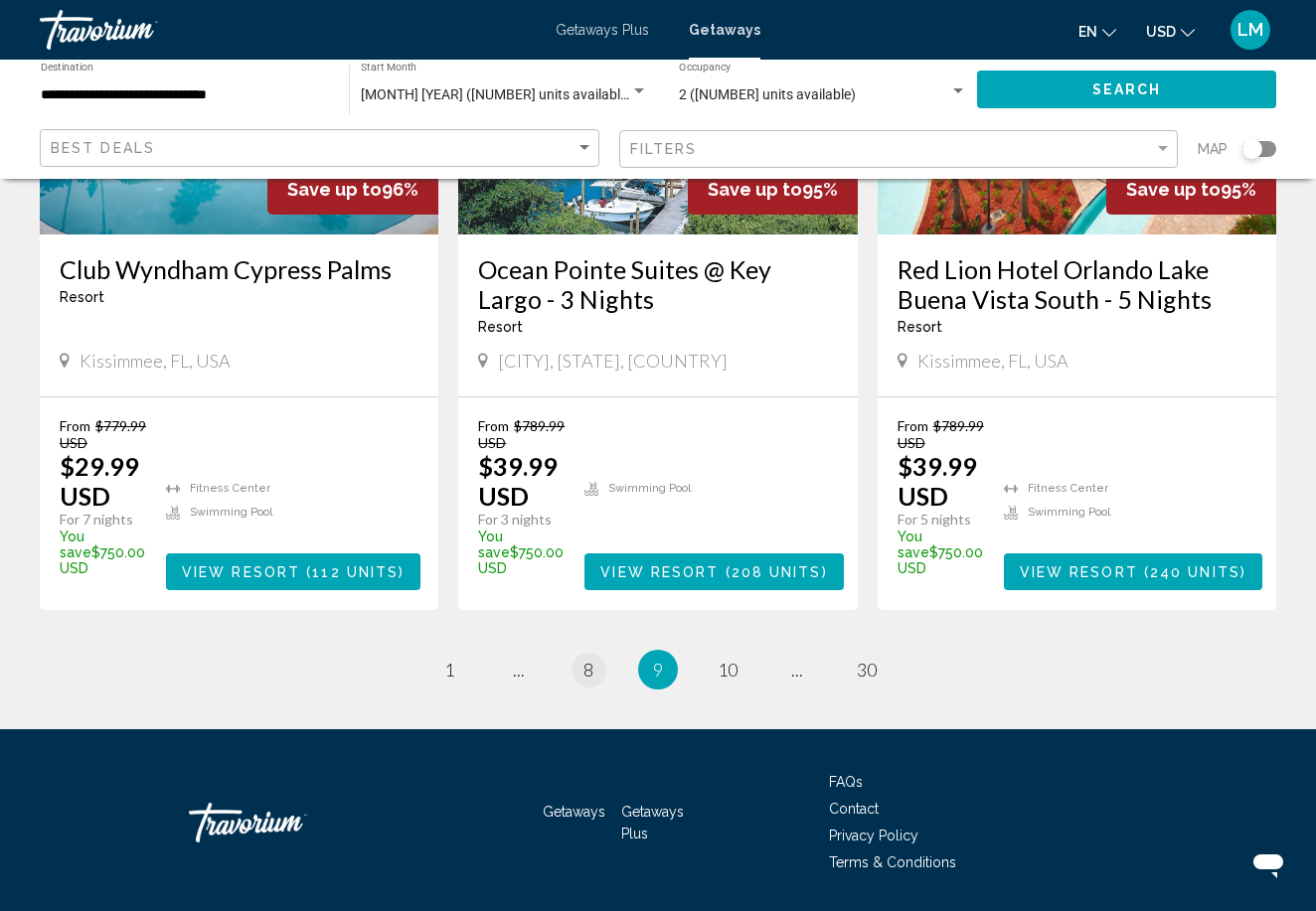 scroll, scrollTop: 2521, scrollLeft: 0, axis: vertical 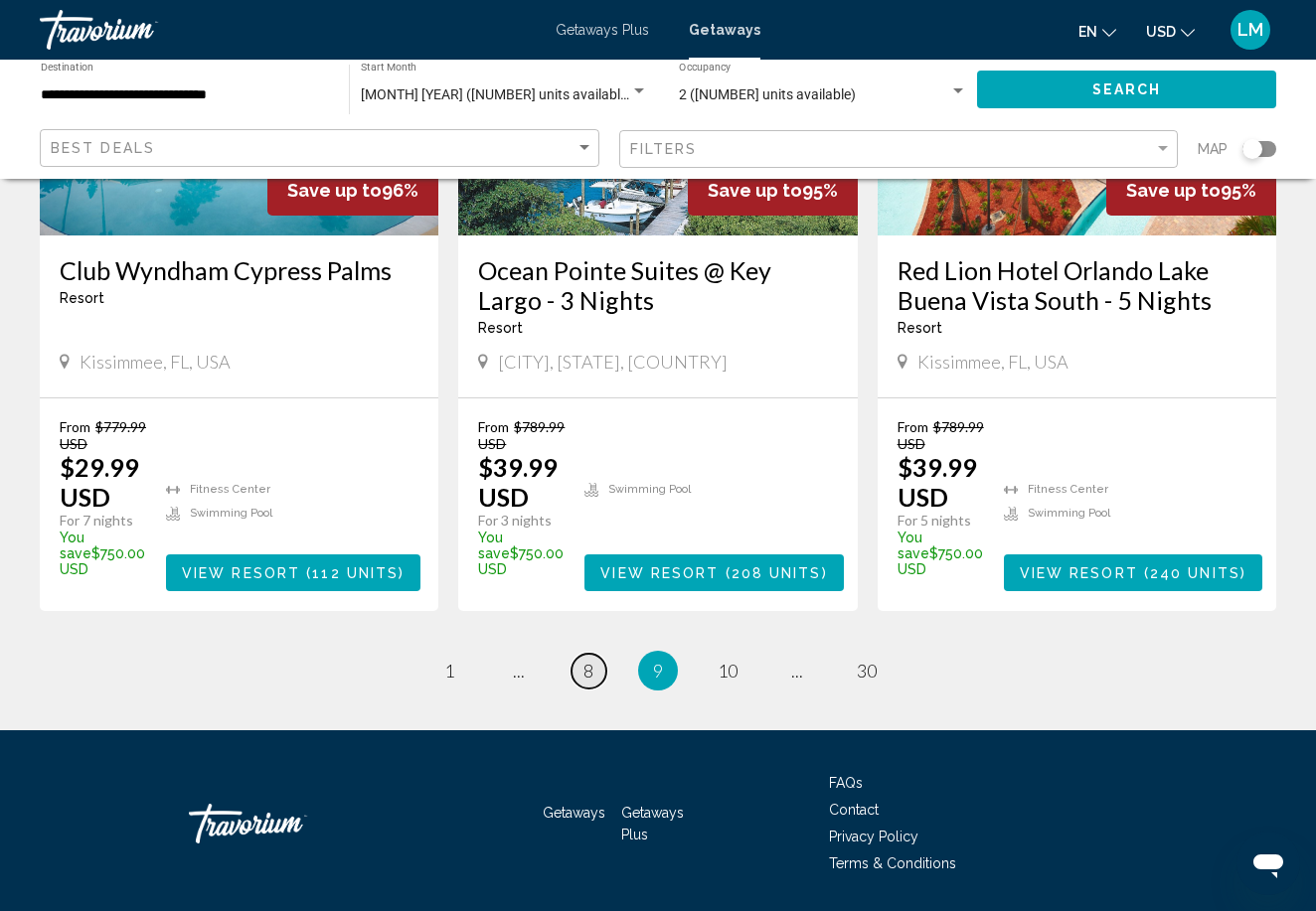 click on "8" at bounding box center [588, 671] 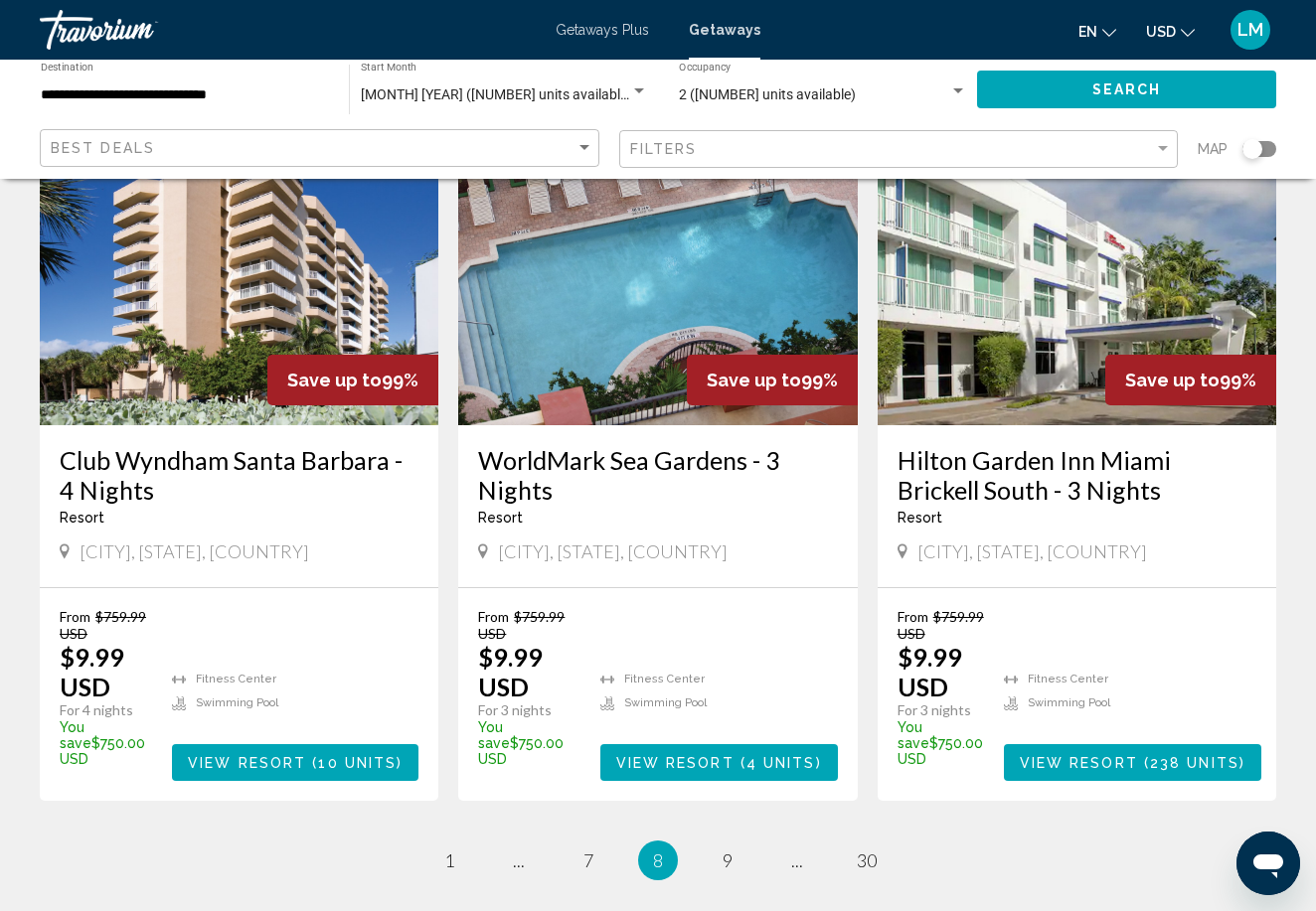 scroll, scrollTop: 2391, scrollLeft: 0, axis: vertical 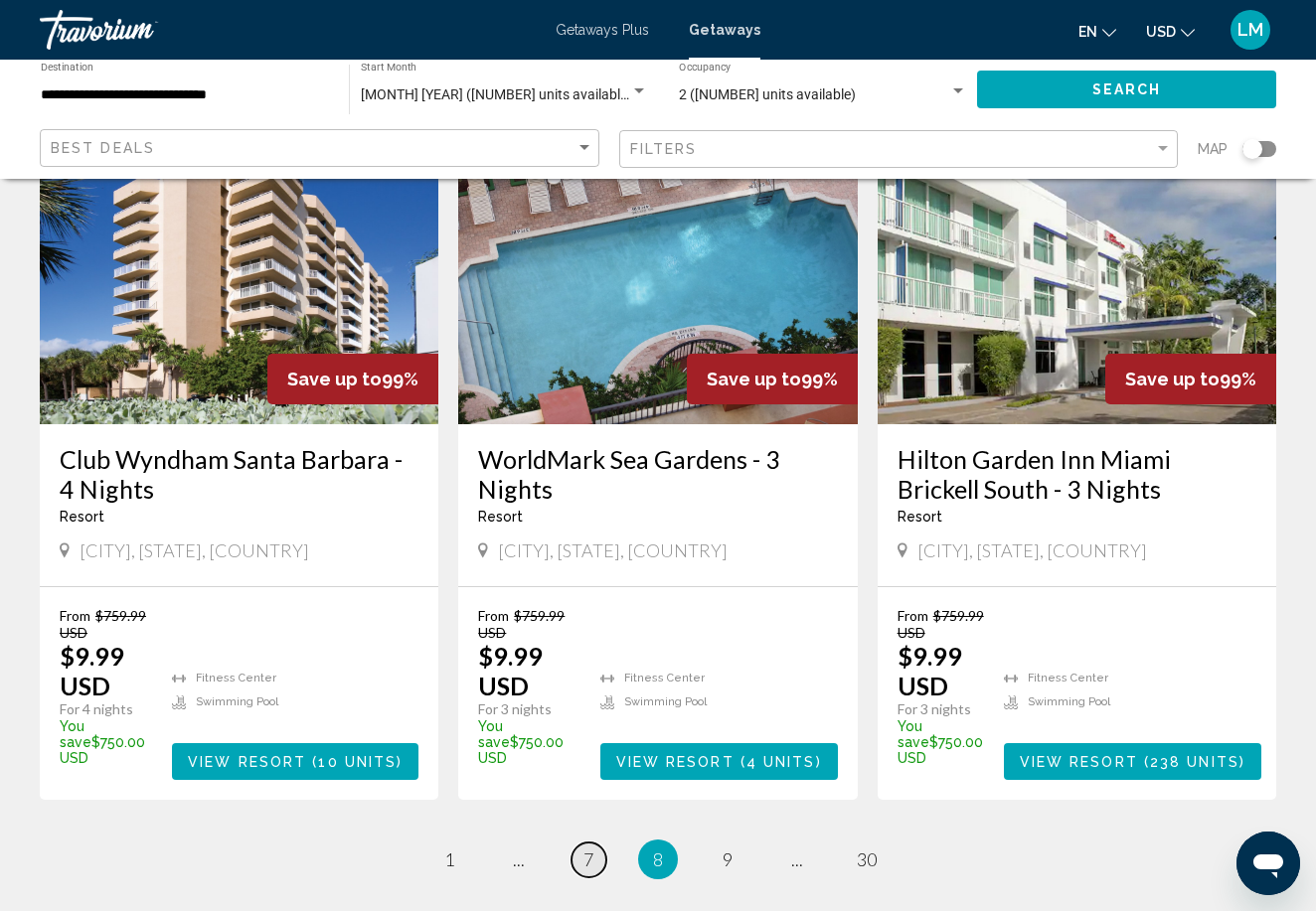 click on "7" at bounding box center [588, 859] 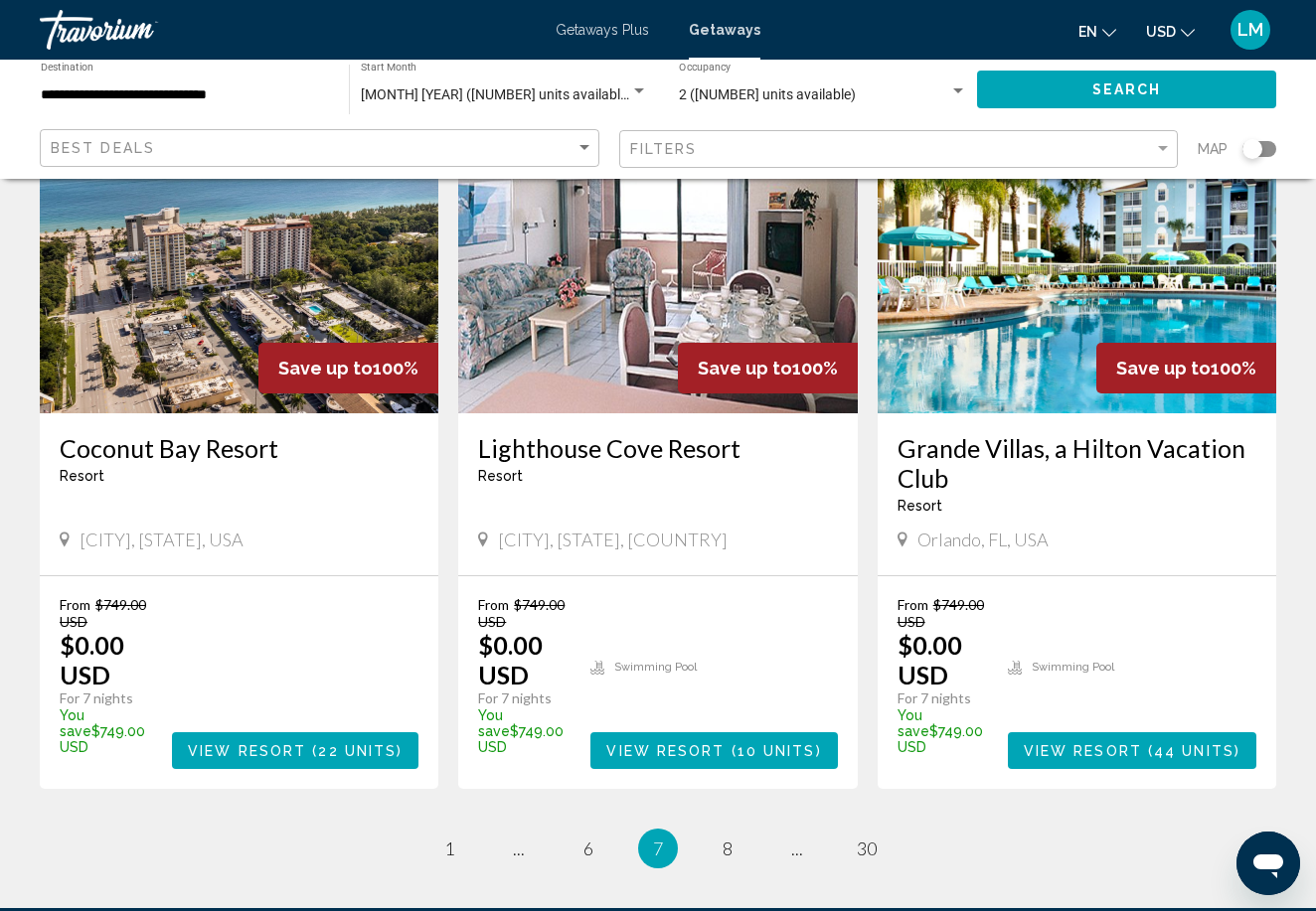 scroll, scrollTop: 2375, scrollLeft: 0, axis: vertical 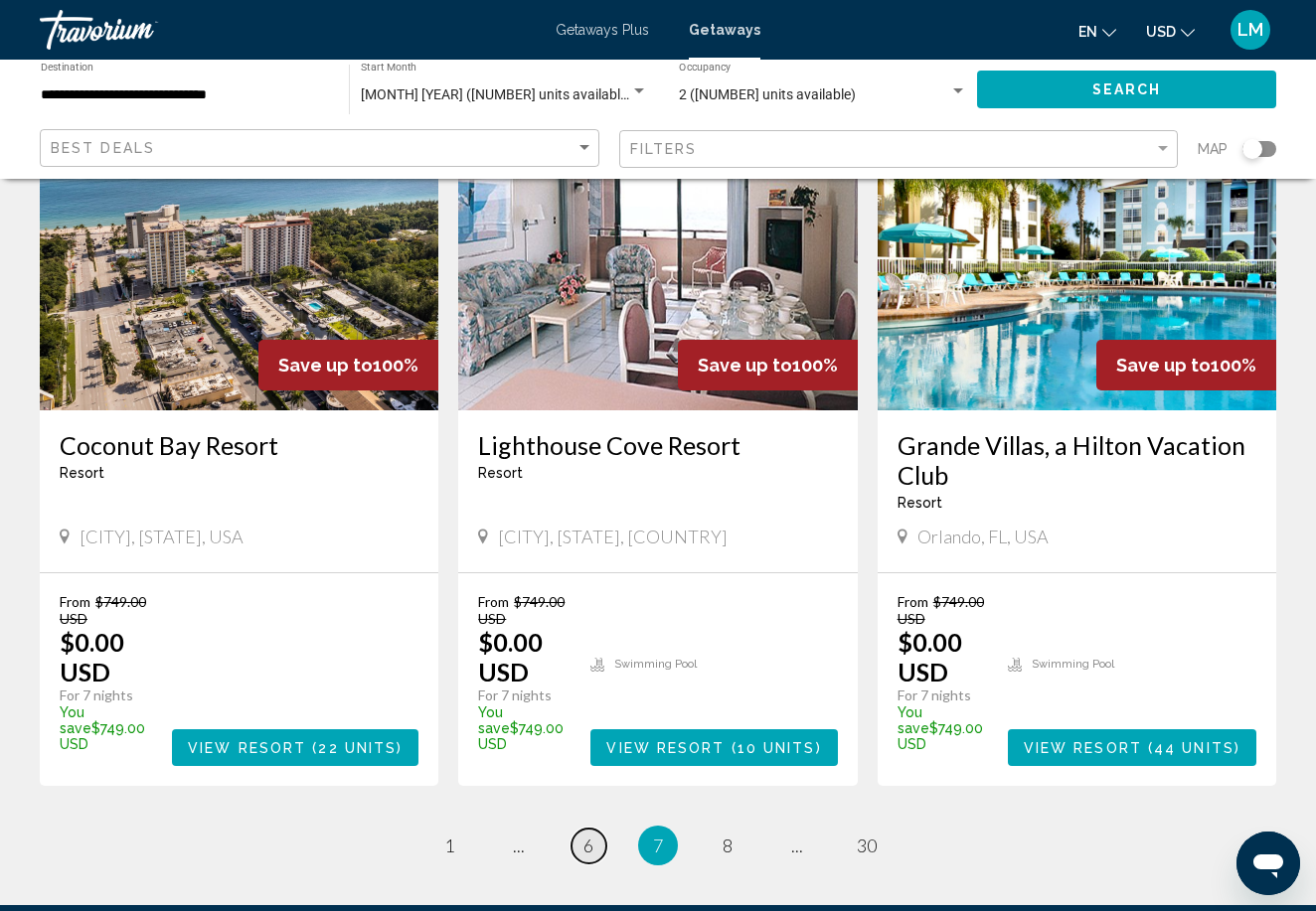 click on "6" at bounding box center (588, 845) 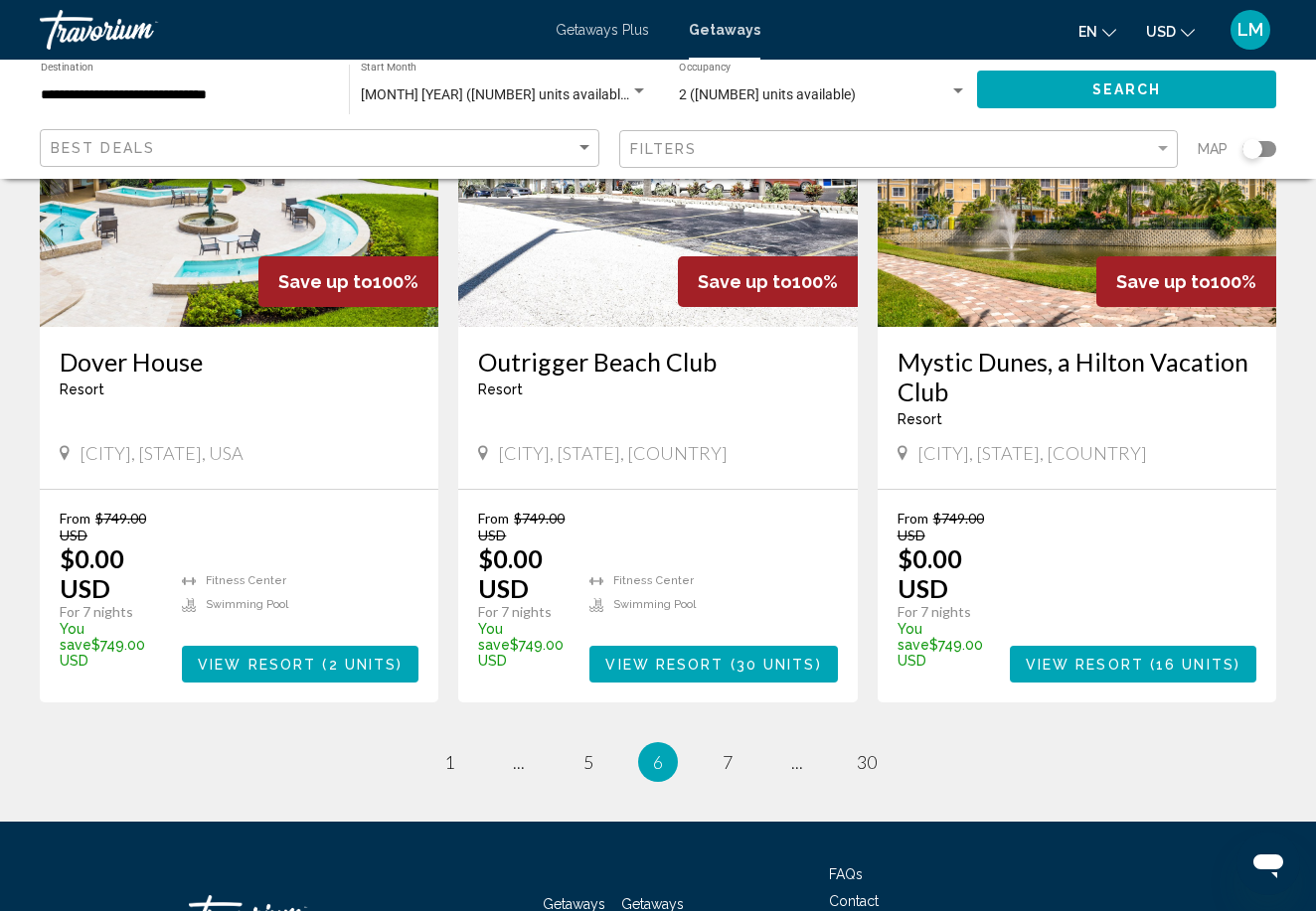 scroll, scrollTop: 2400, scrollLeft: 0, axis: vertical 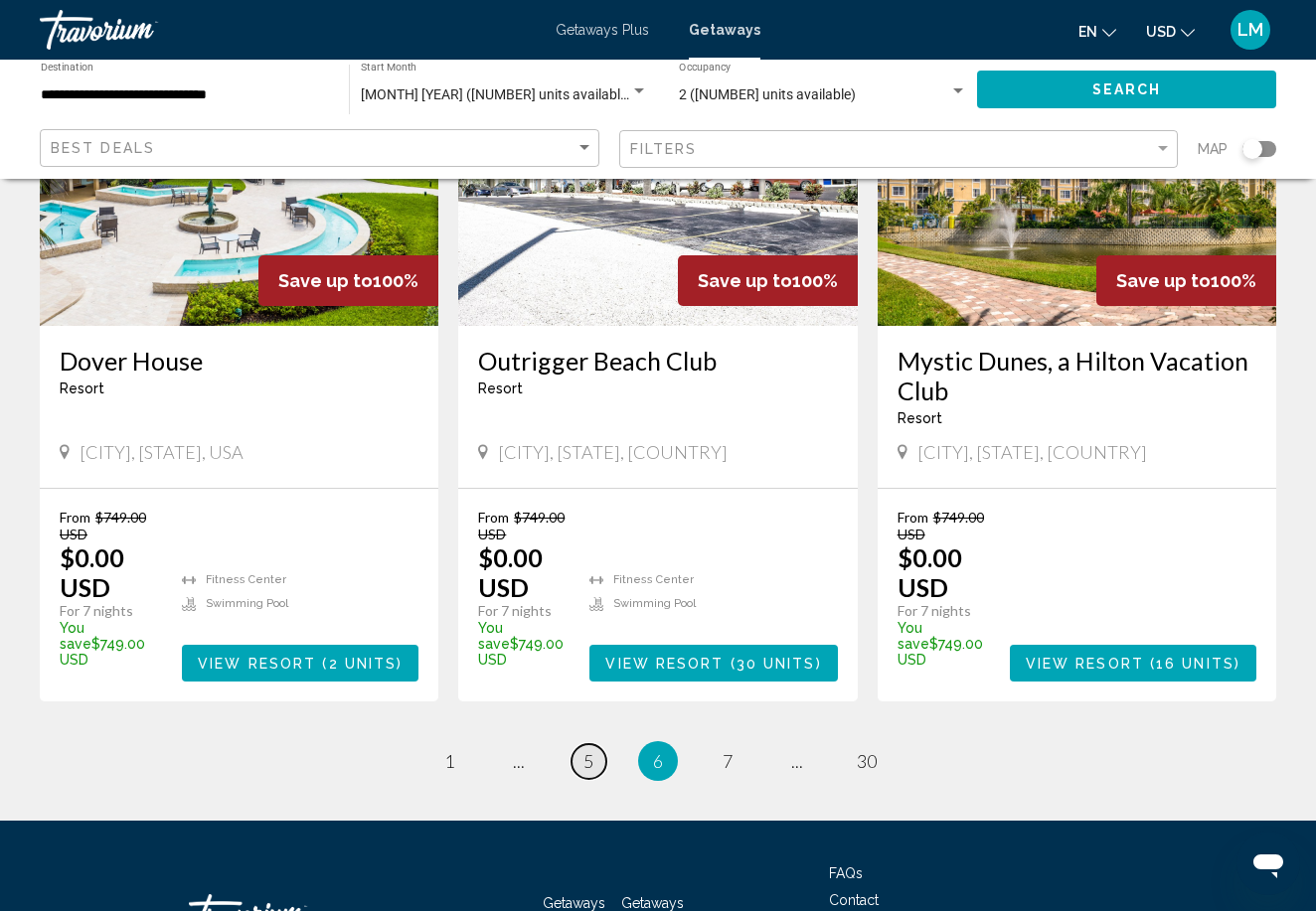 click on "5" at bounding box center (588, 761) 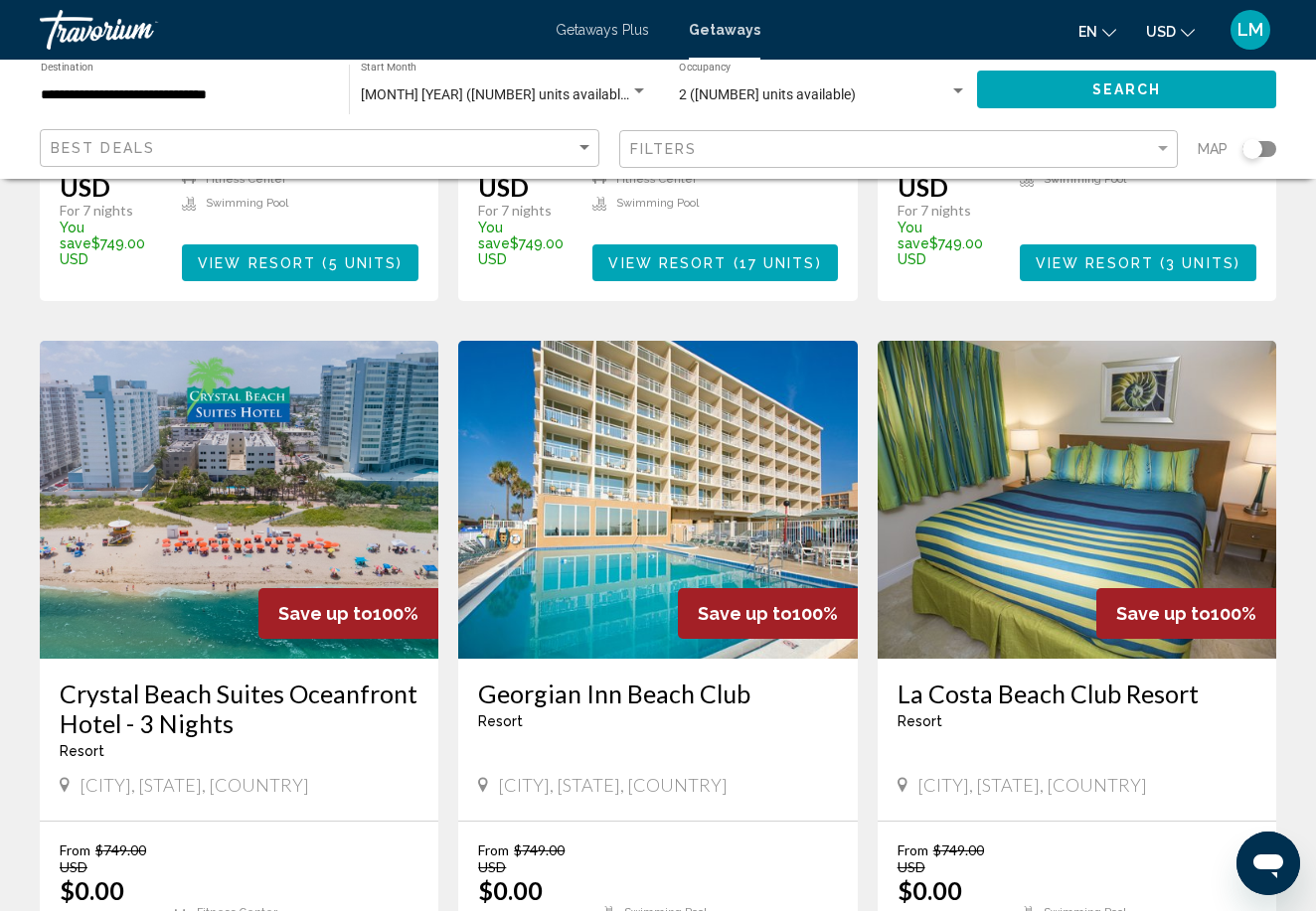 scroll, scrollTop: 639, scrollLeft: 0, axis: vertical 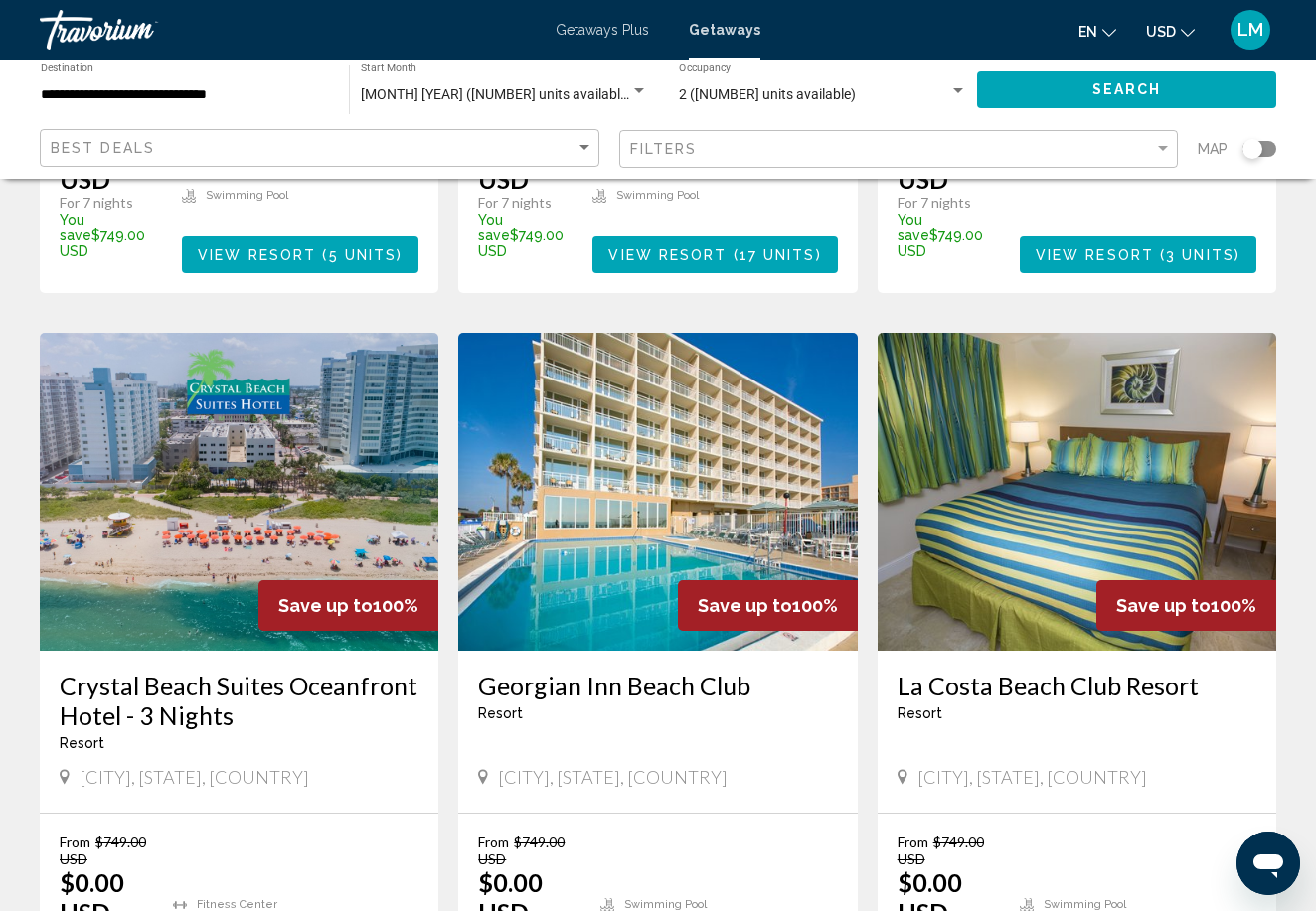 click on "Crystal Beach Suites Oceanfront Hotel - 3 Nights" at bounding box center (239, 700) 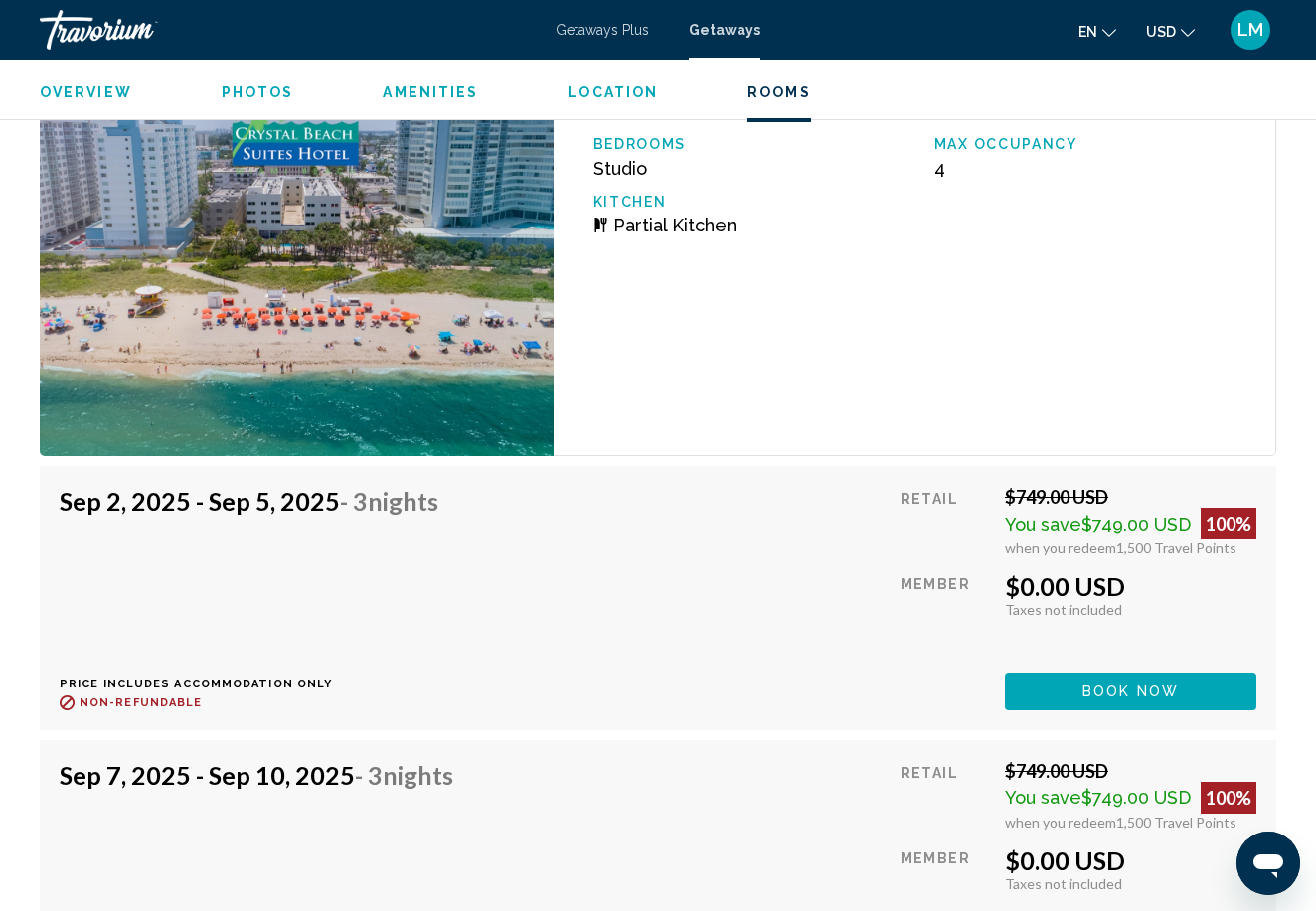 scroll, scrollTop: 3404, scrollLeft: 0, axis: vertical 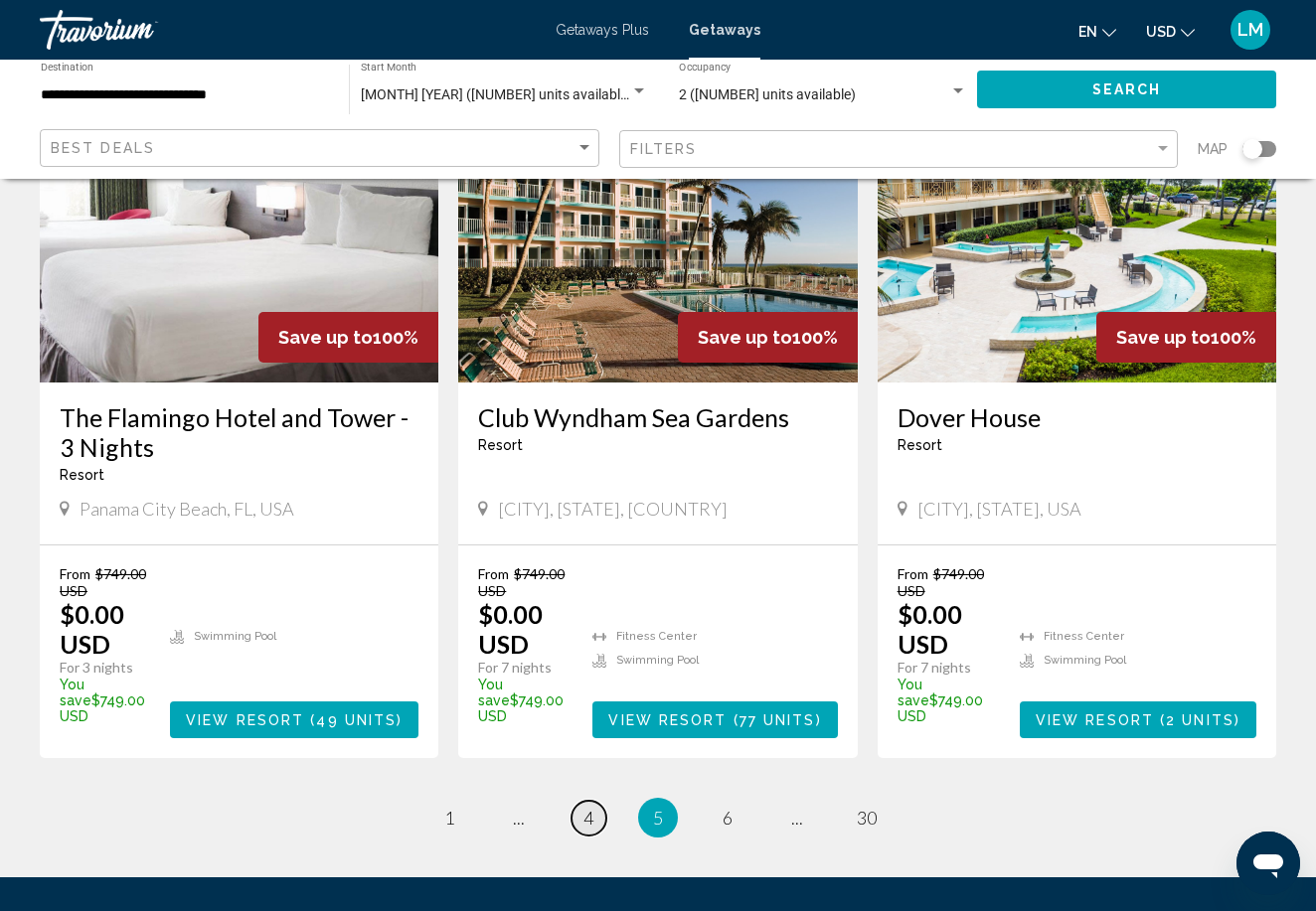 click on "page  4" at bounding box center [588, 818] 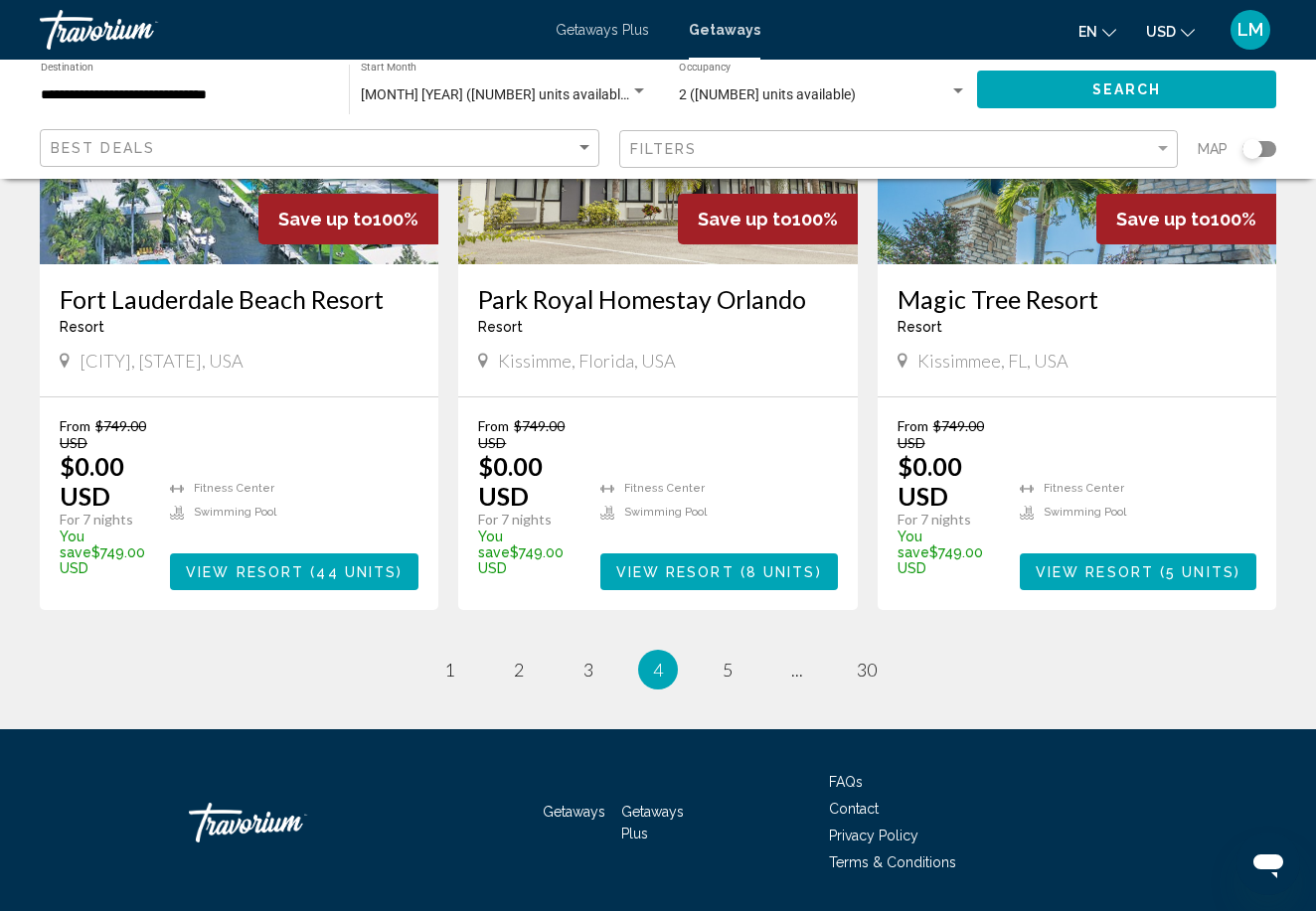 scroll, scrollTop: 2550, scrollLeft: 0, axis: vertical 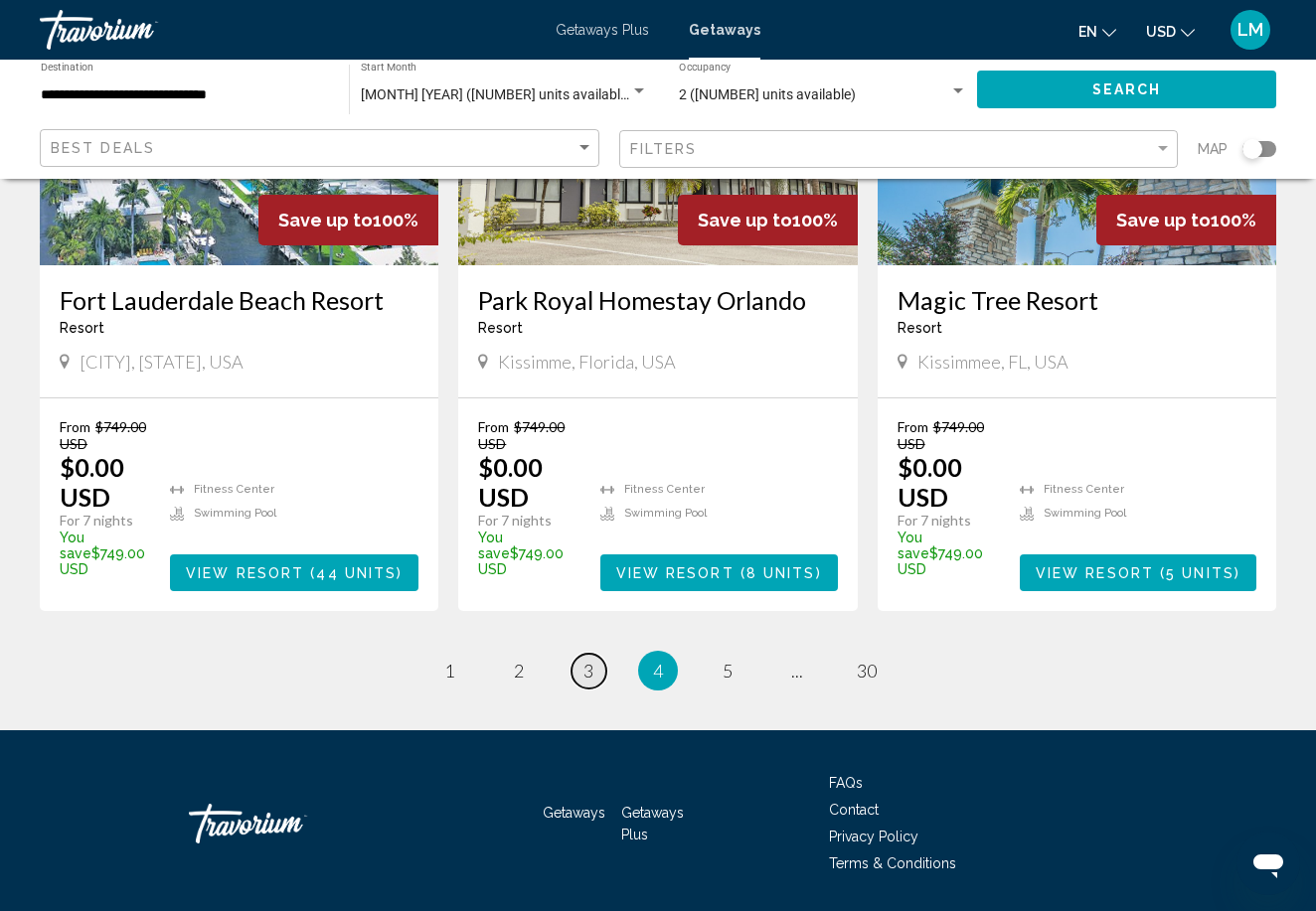 click on "3" at bounding box center (588, 671) 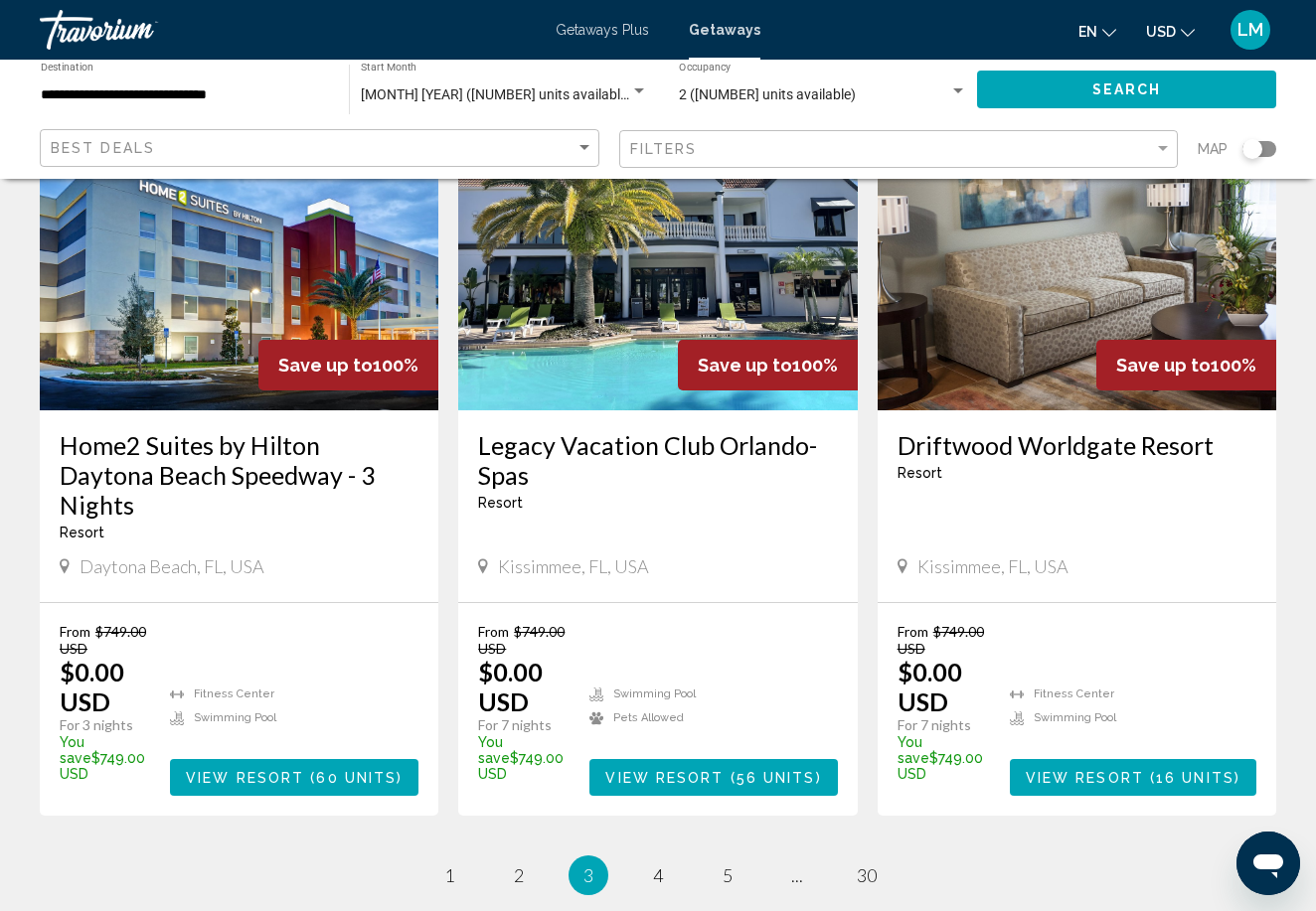 scroll, scrollTop: 2377, scrollLeft: 0, axis: vertical 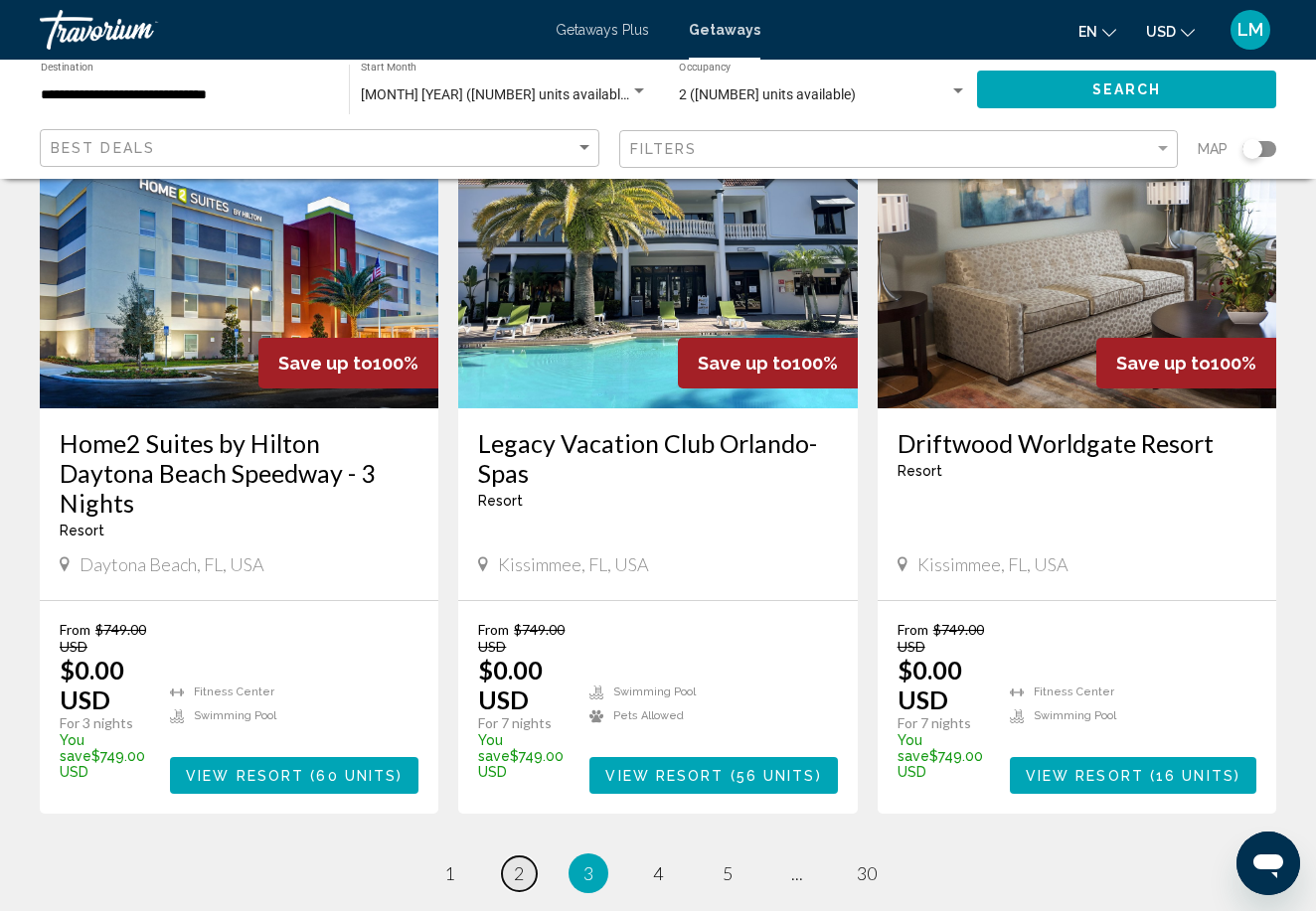 click on "page  2" at bounding box center (519, 873) 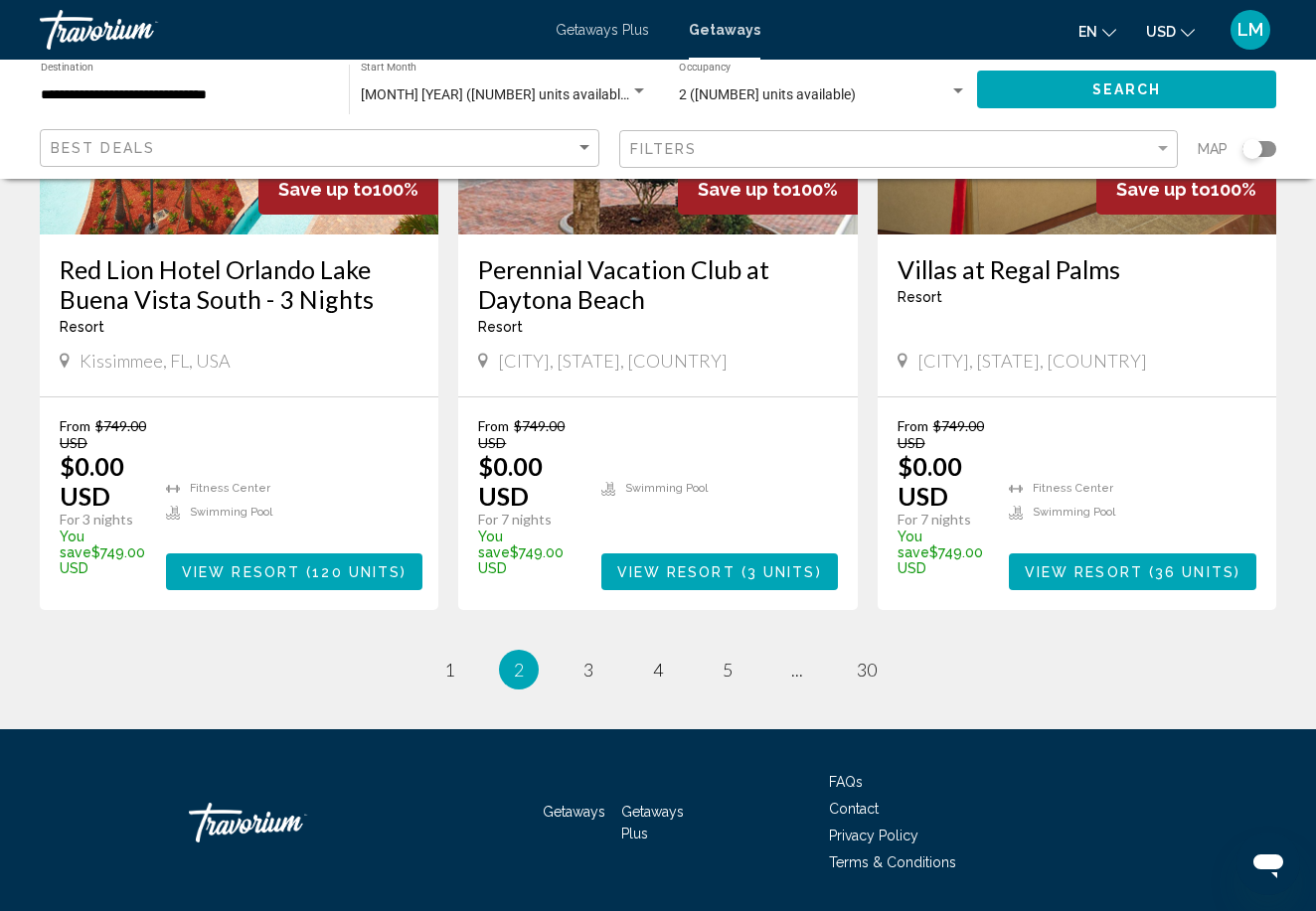 scroll, scrollTop: 2551, scrollLeft: 0, axis: vertical 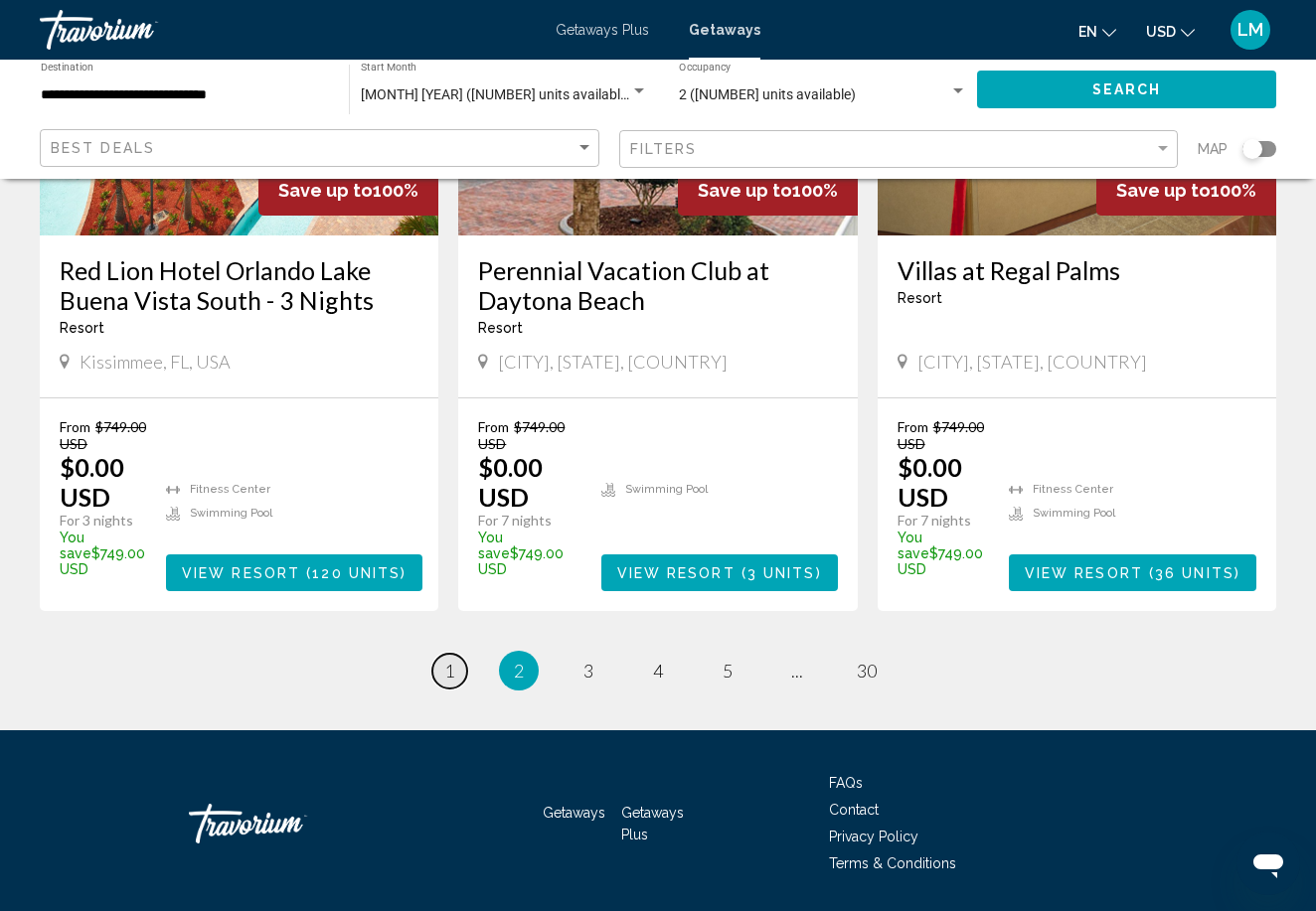 click on "page  1" at bounding box center [449, 671] 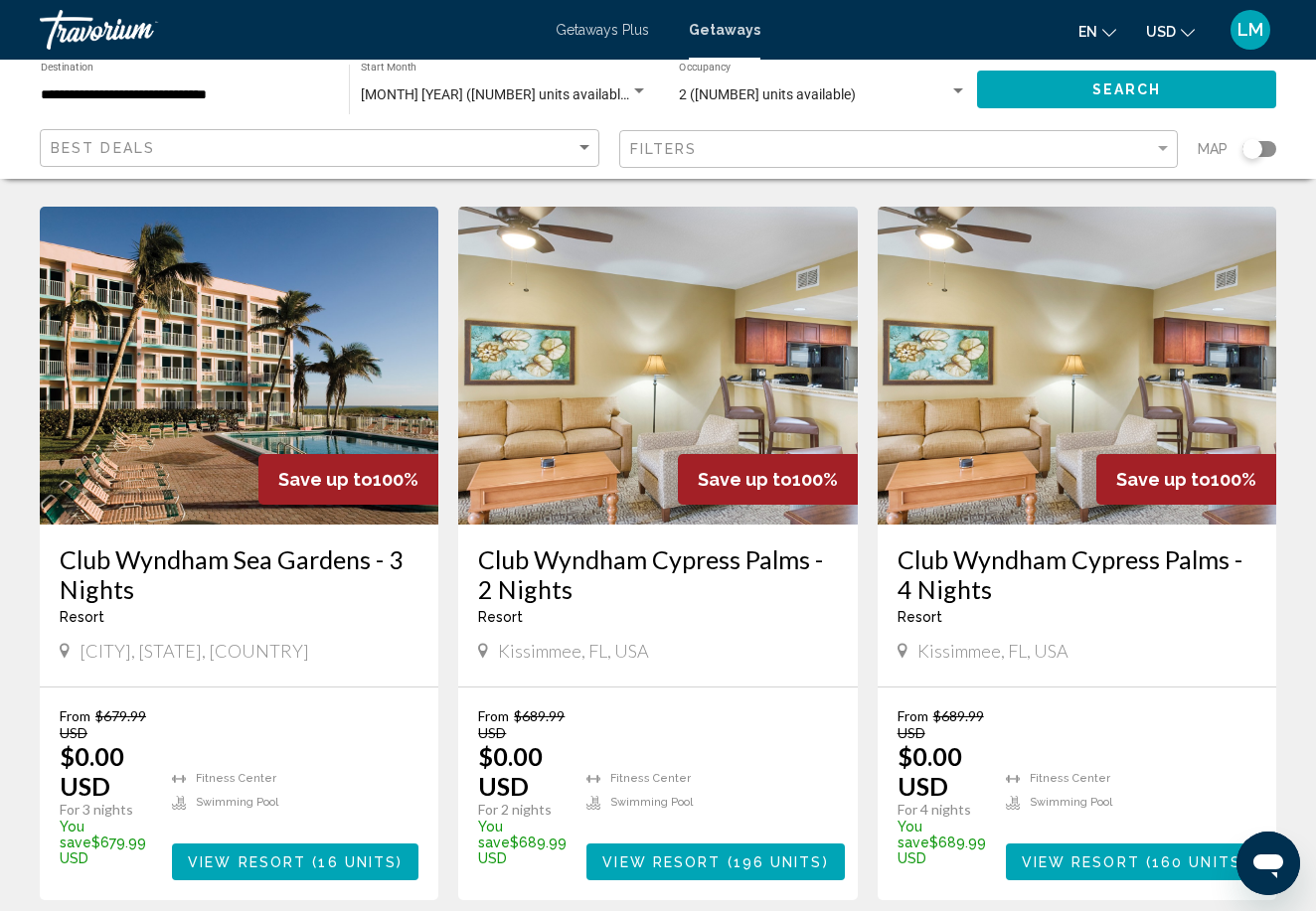 scroll, scrollTop: 2250, scrollLeft: 0, axis: vertical 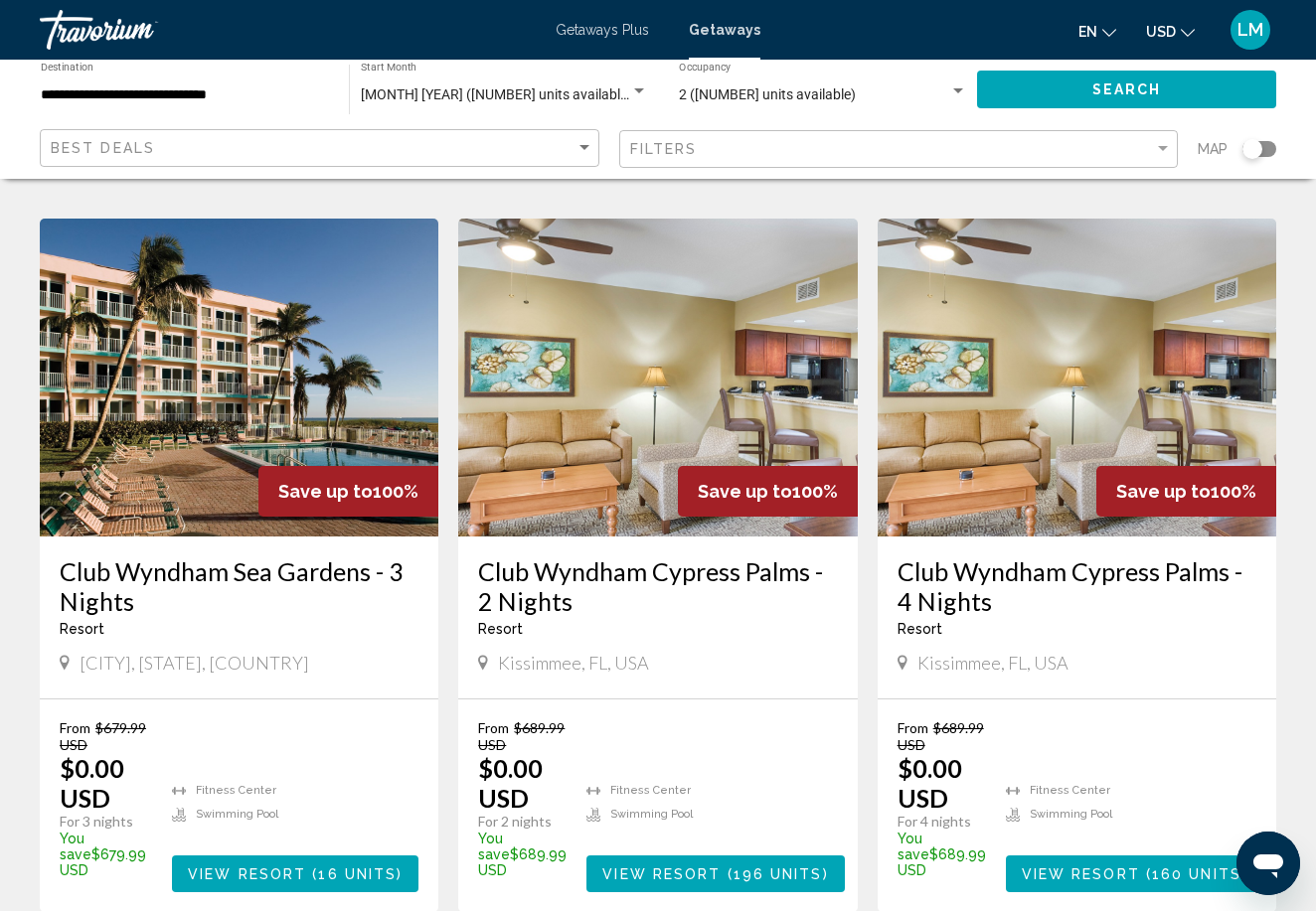 click on "Club Wyndham Cypress Palms - 2 Nights" at bounding box center (657, 586) 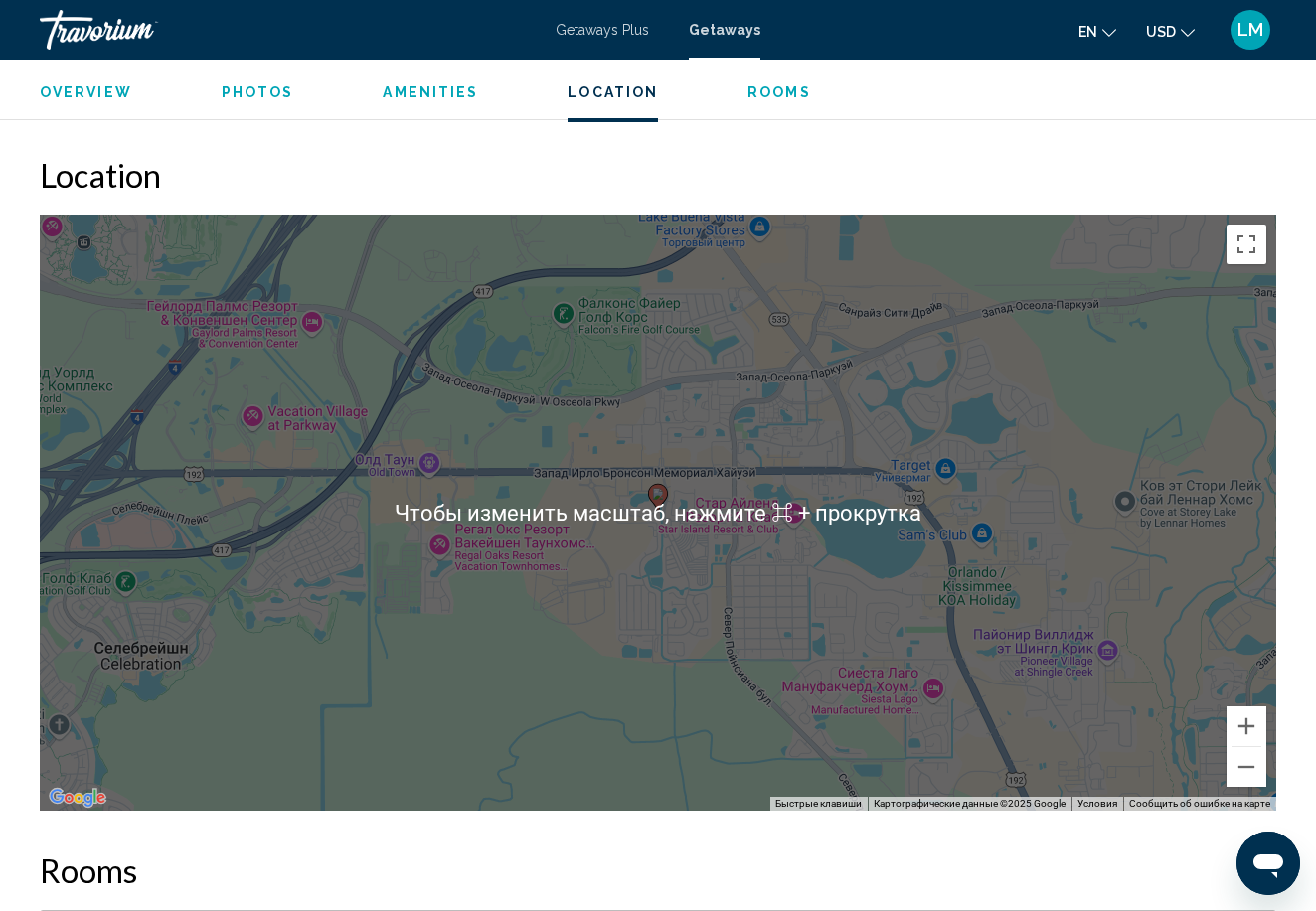 scroll, scrollTop: 2985, scrollLeft: 0, axis: vertical 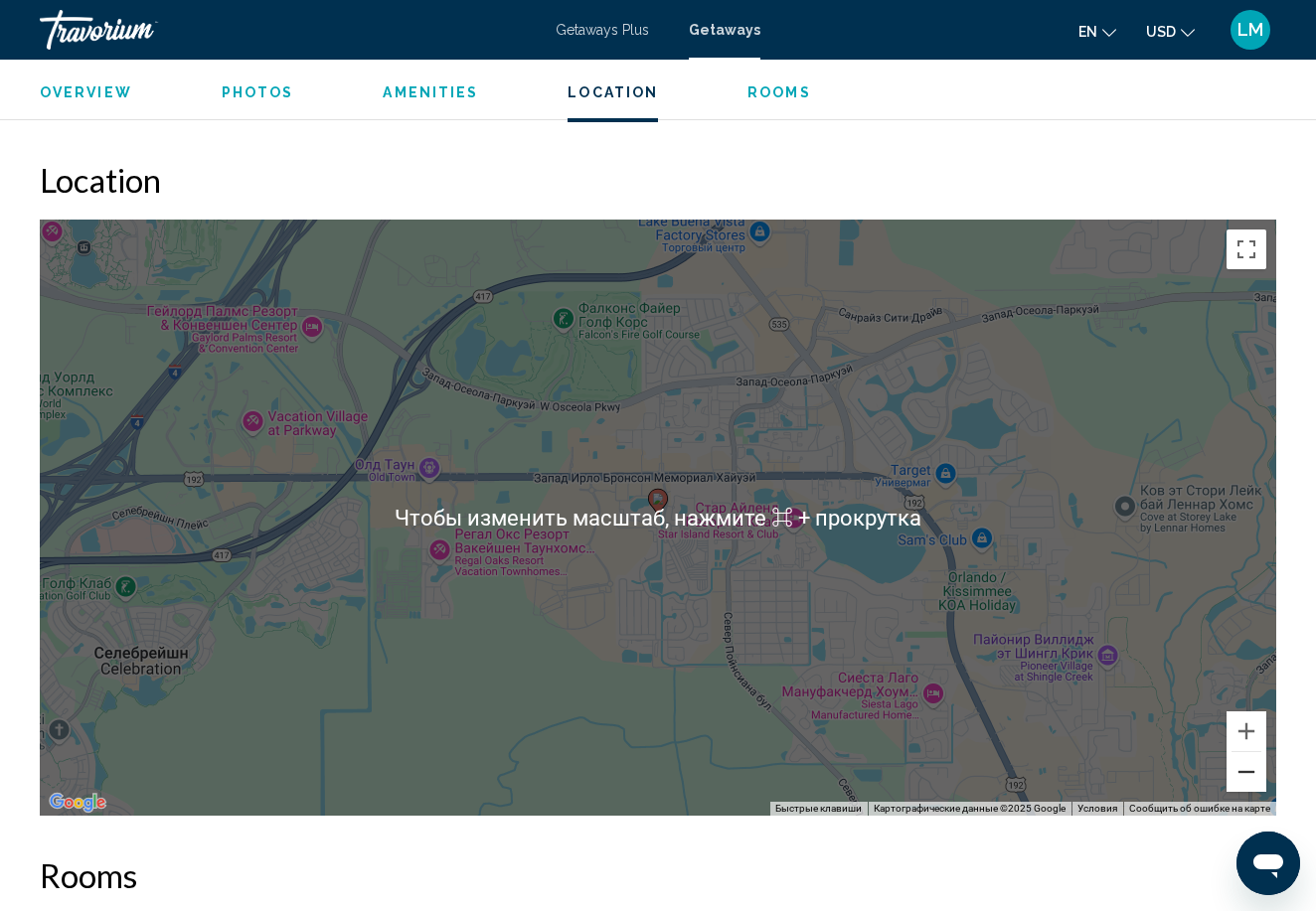 click at bounding box center [1246, 772] 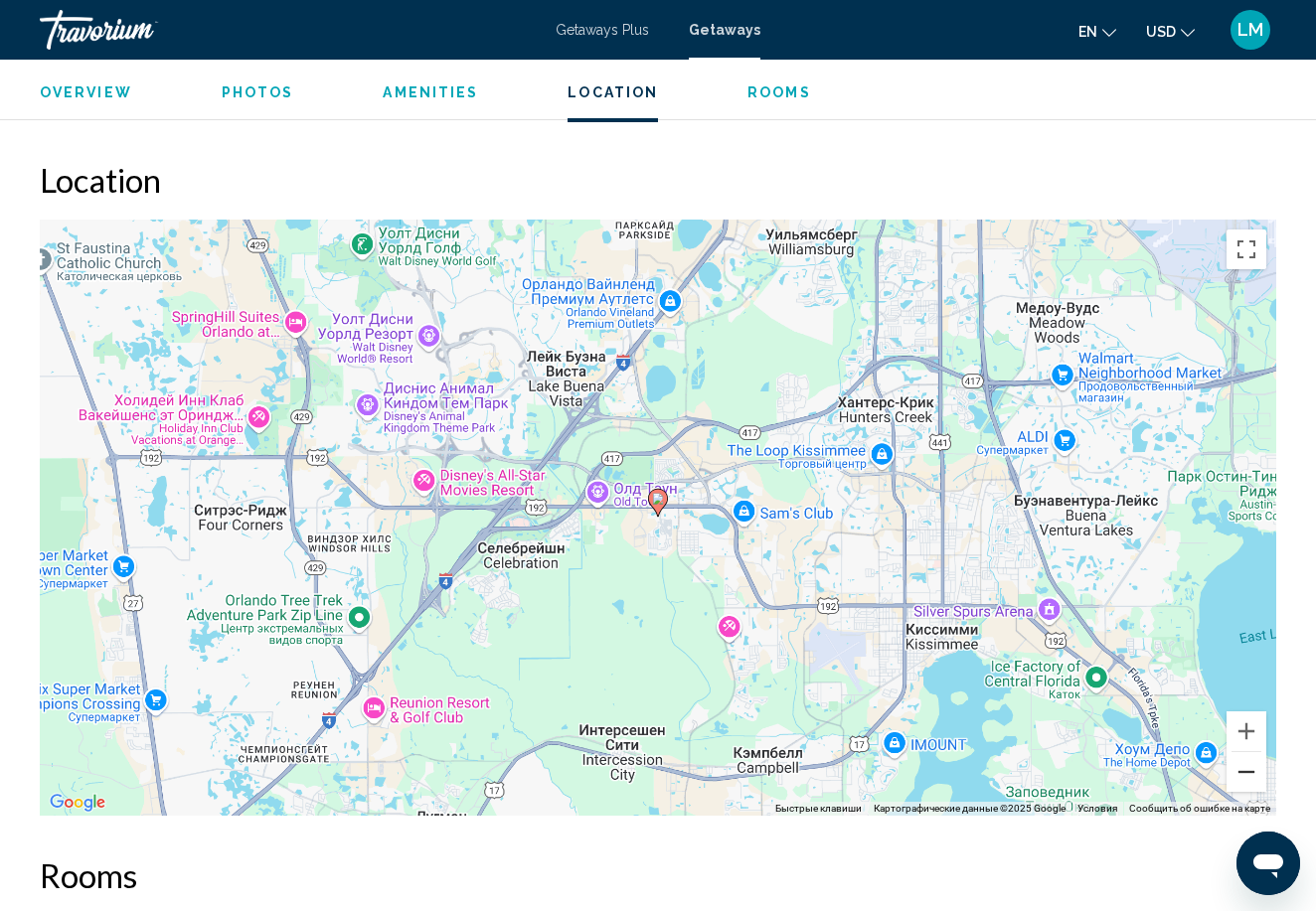 click at bounding box center [1246, 772] 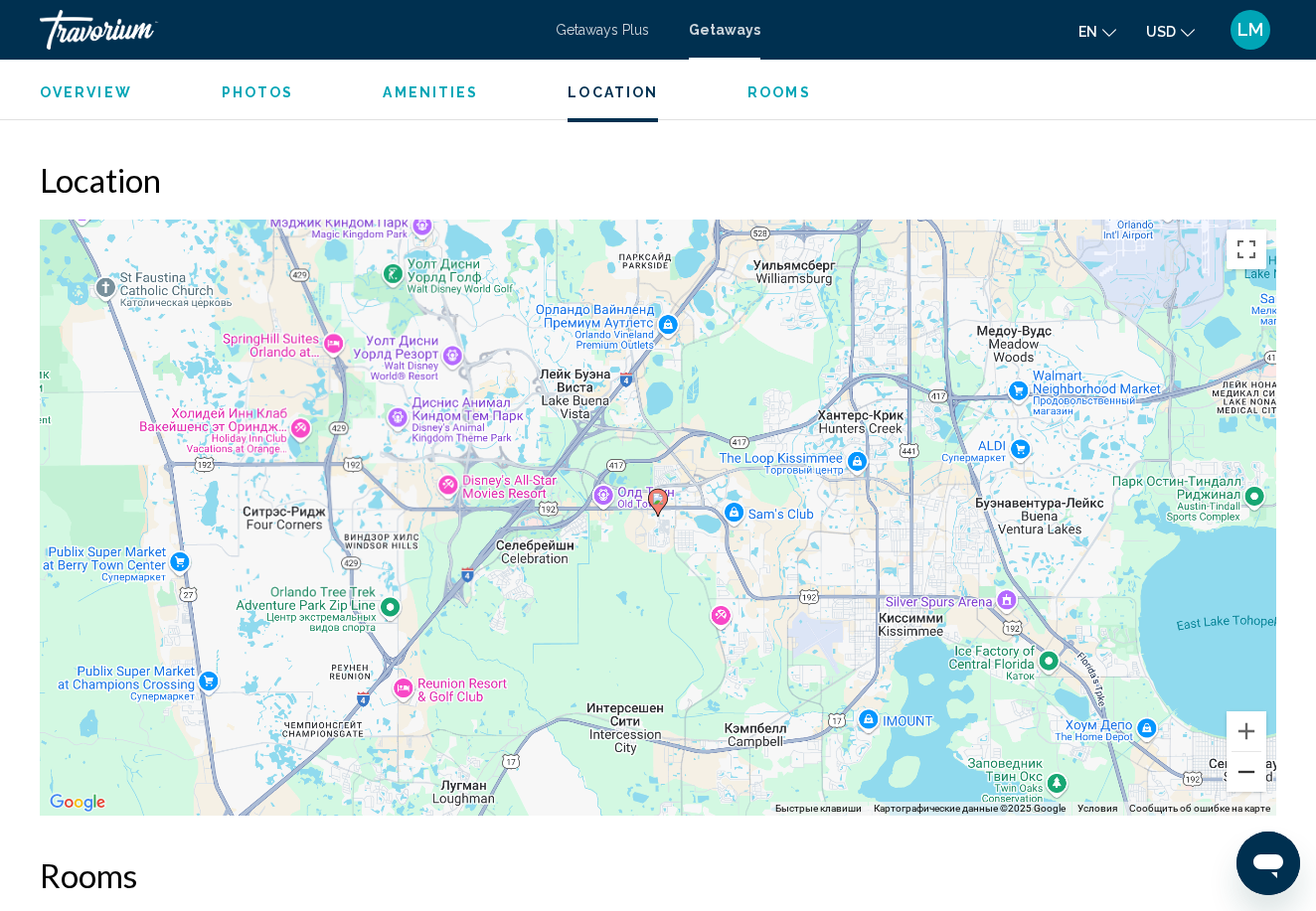 click at bounding box center (1246, 772) 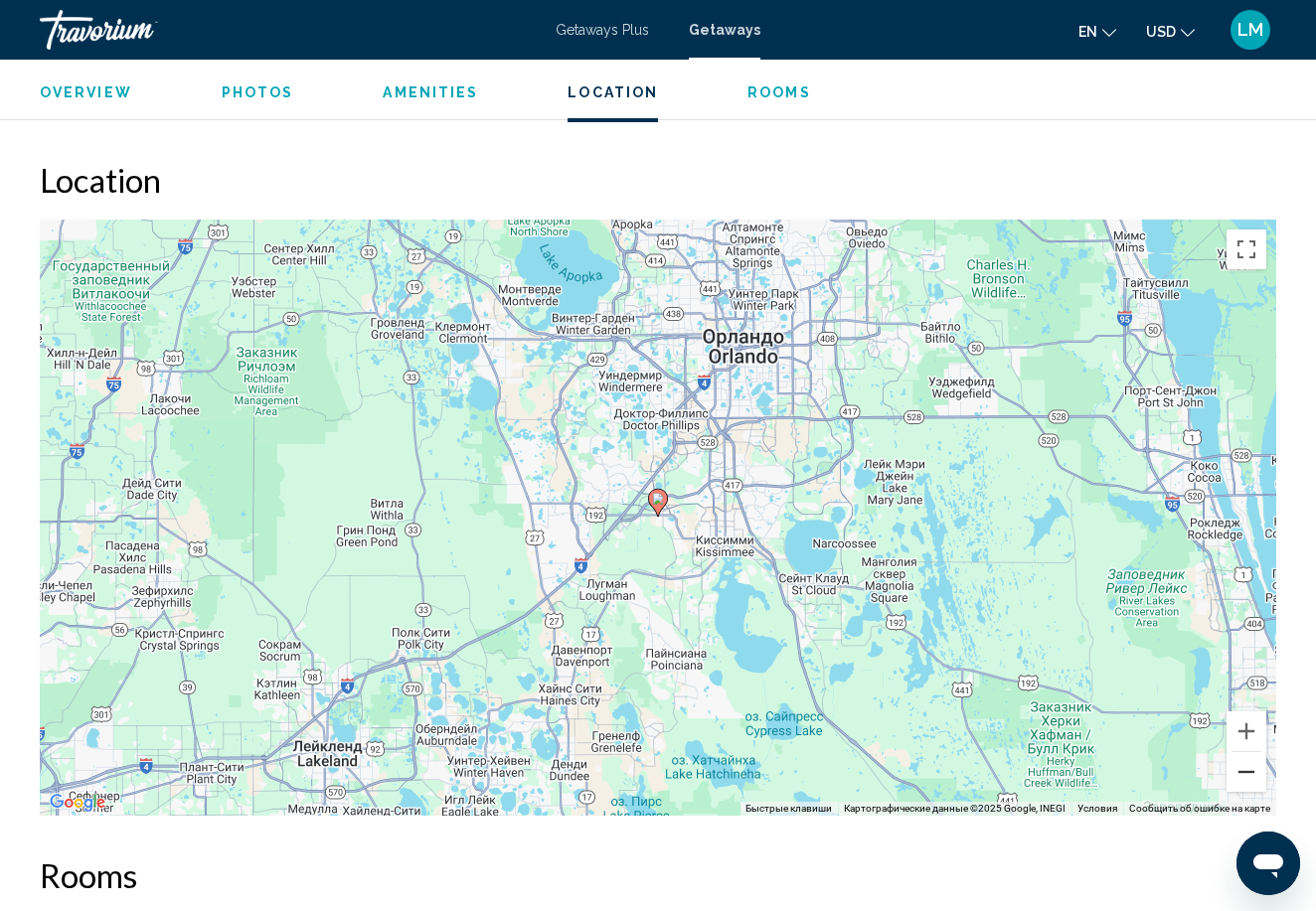 click at bounding box center [1246, 772] 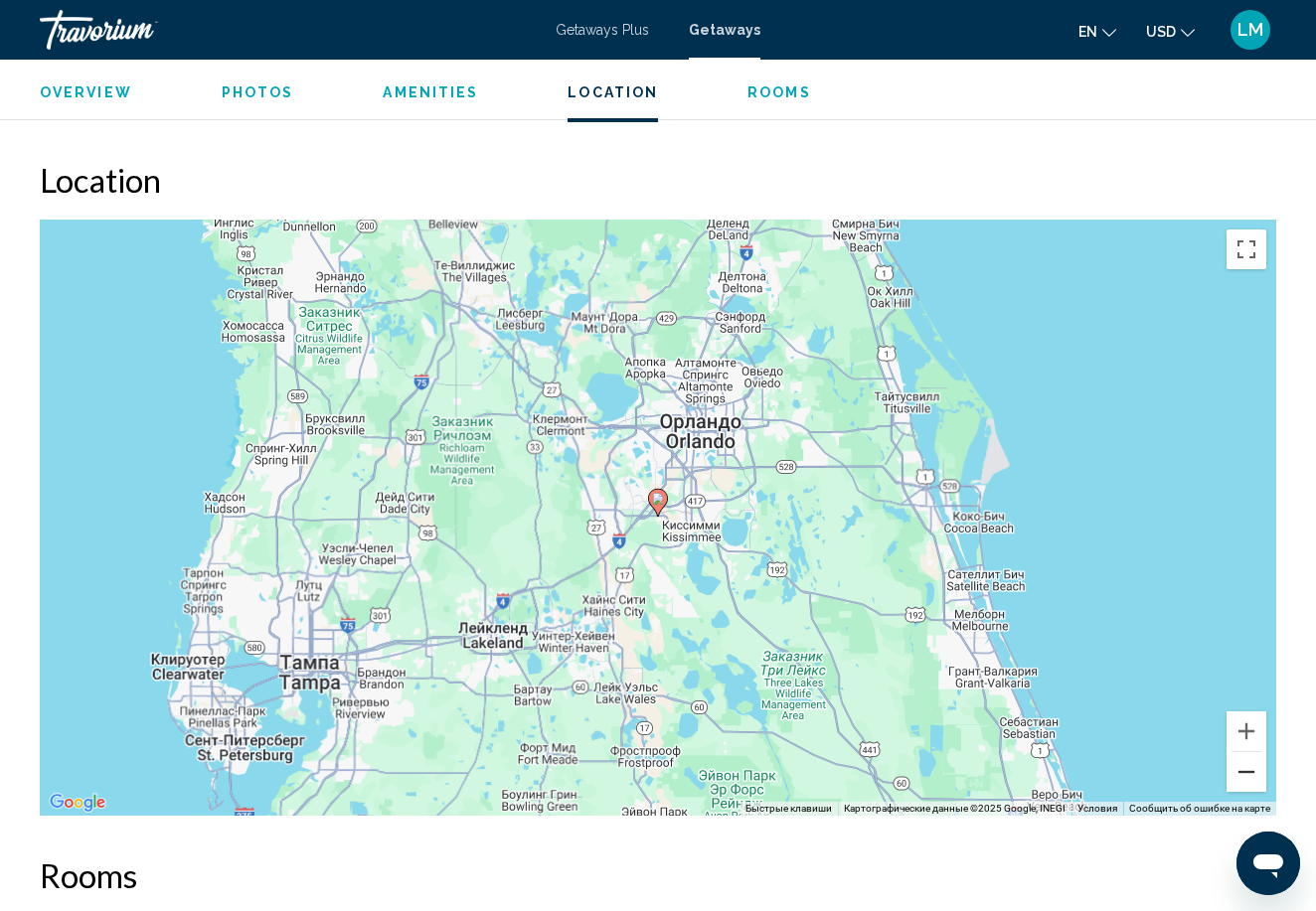 click at bounding box center (1246, 772) 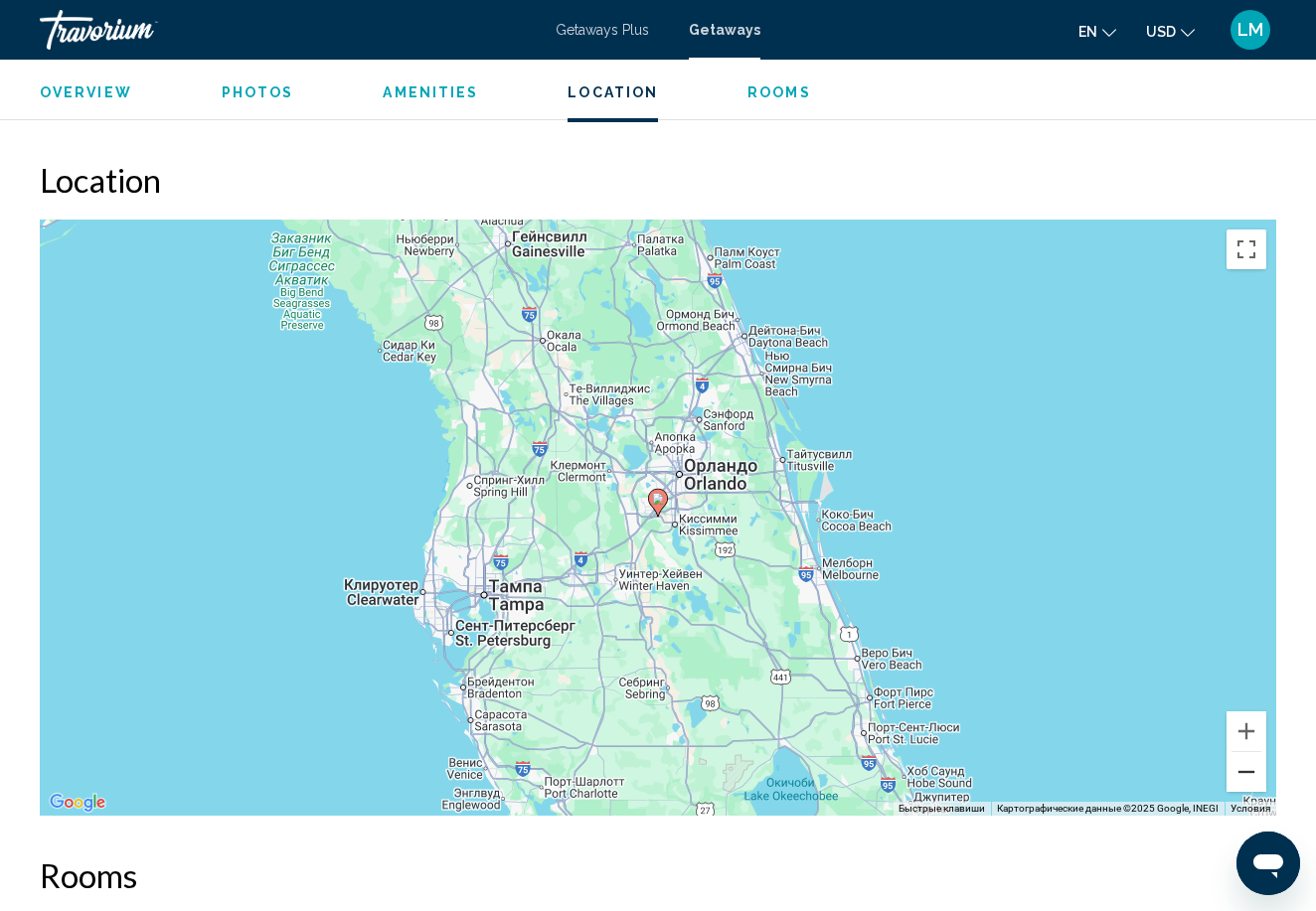 click at bounding box center (1246, 772) 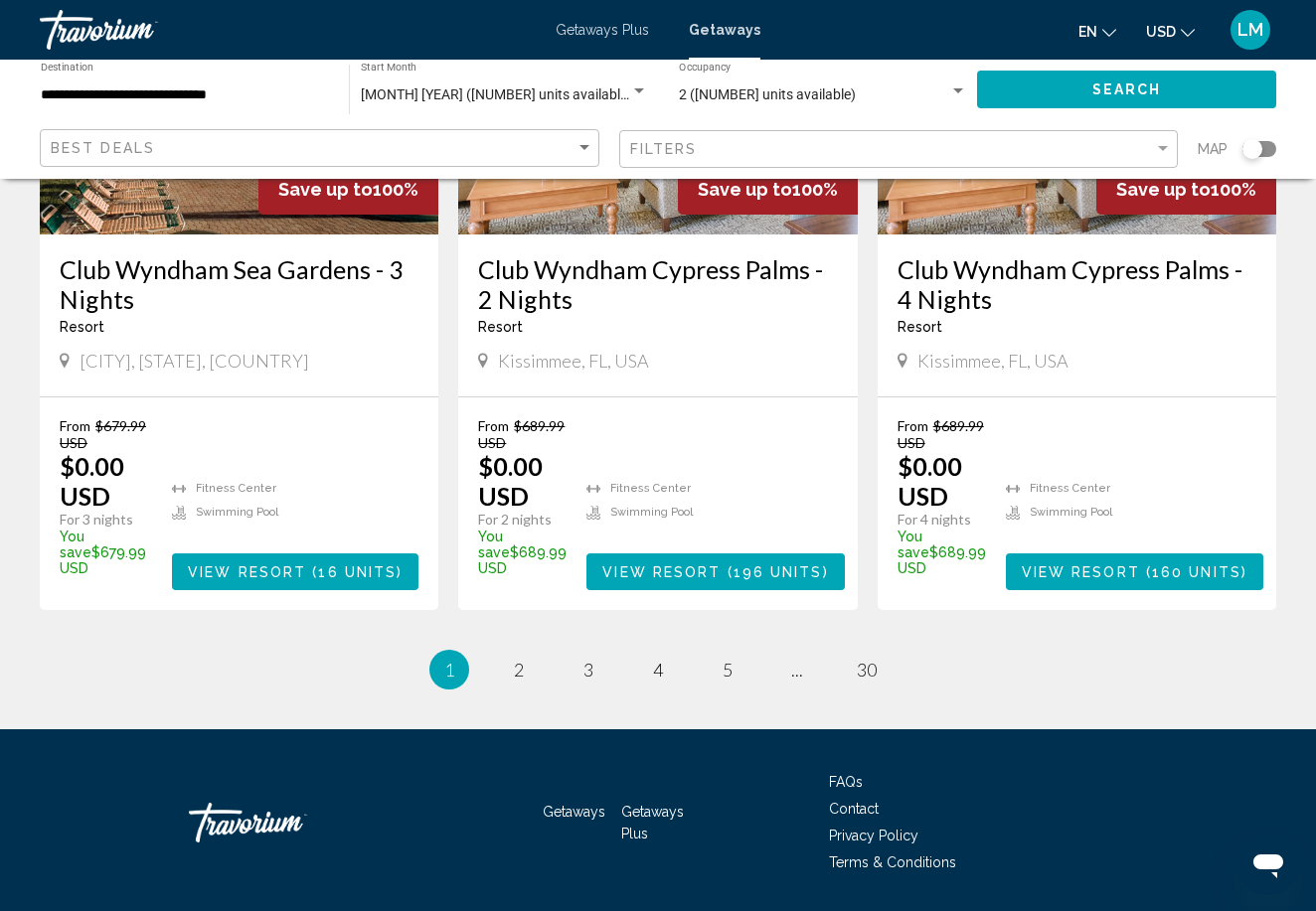 scroll, scrollTop: 2551, scrollLeft: 0, axis: vertical 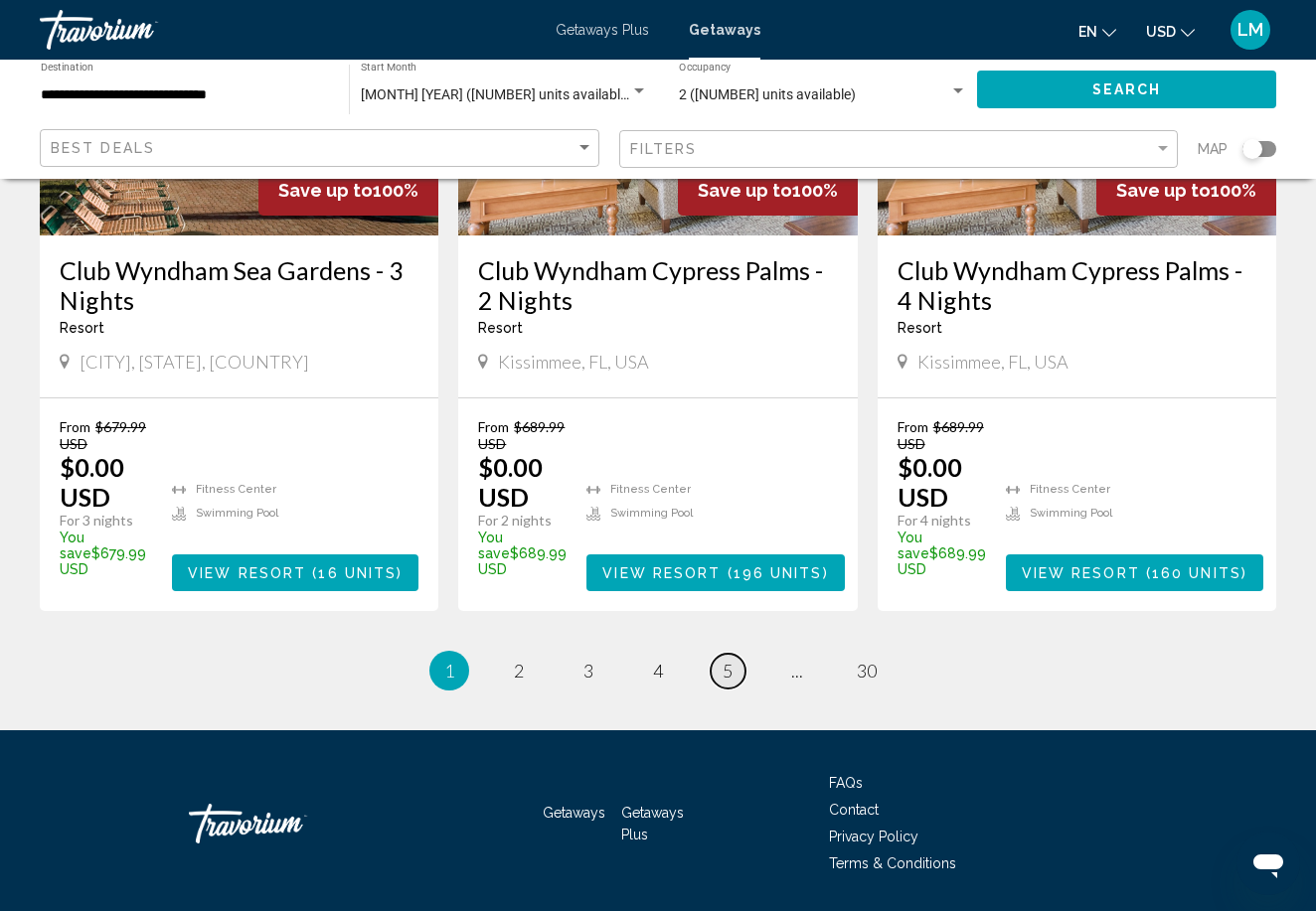 click on "5" at bounding box center [728, 671] 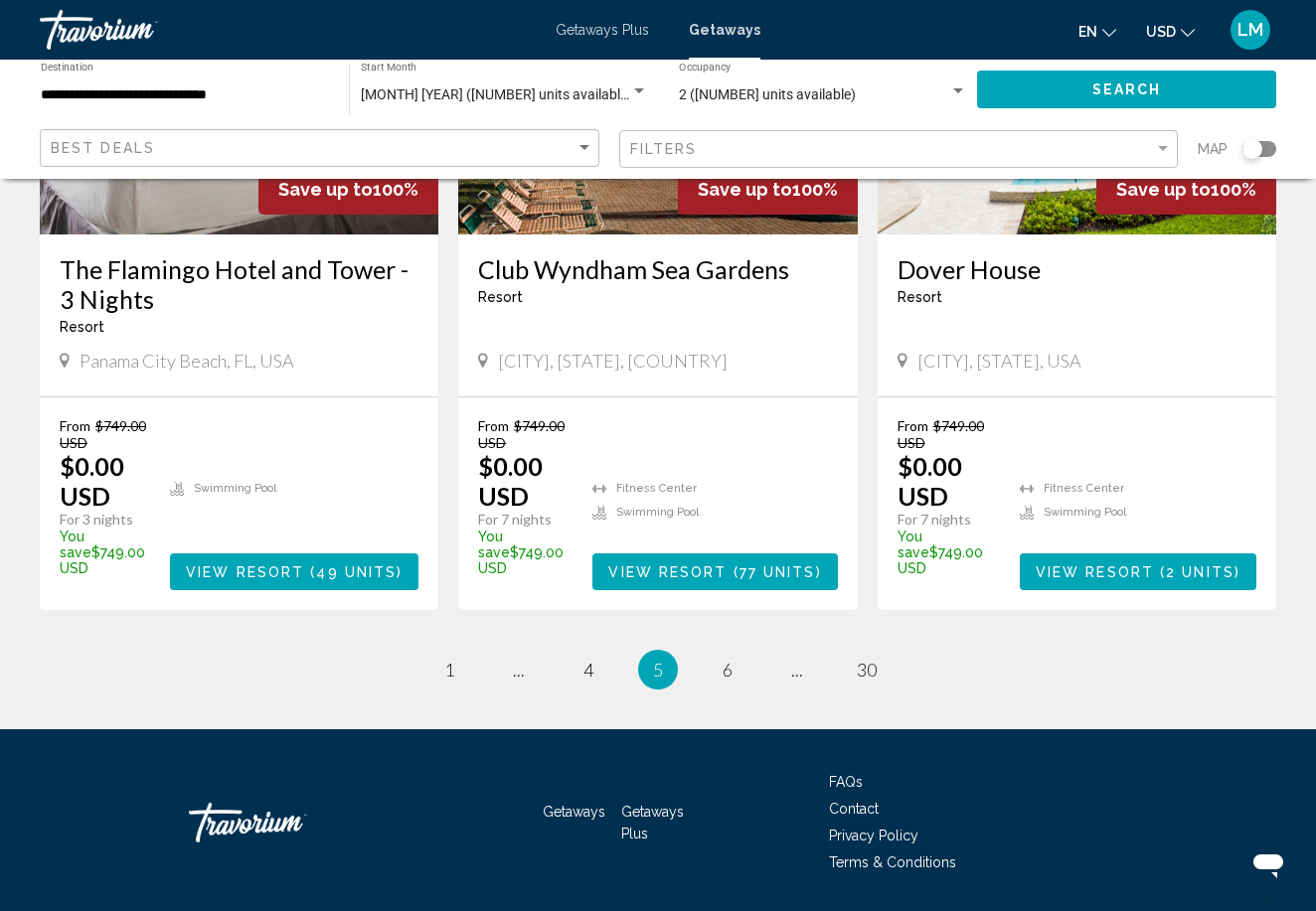 scroll, scrollTop: 2491, scrollLeft: 0, axis: vertical 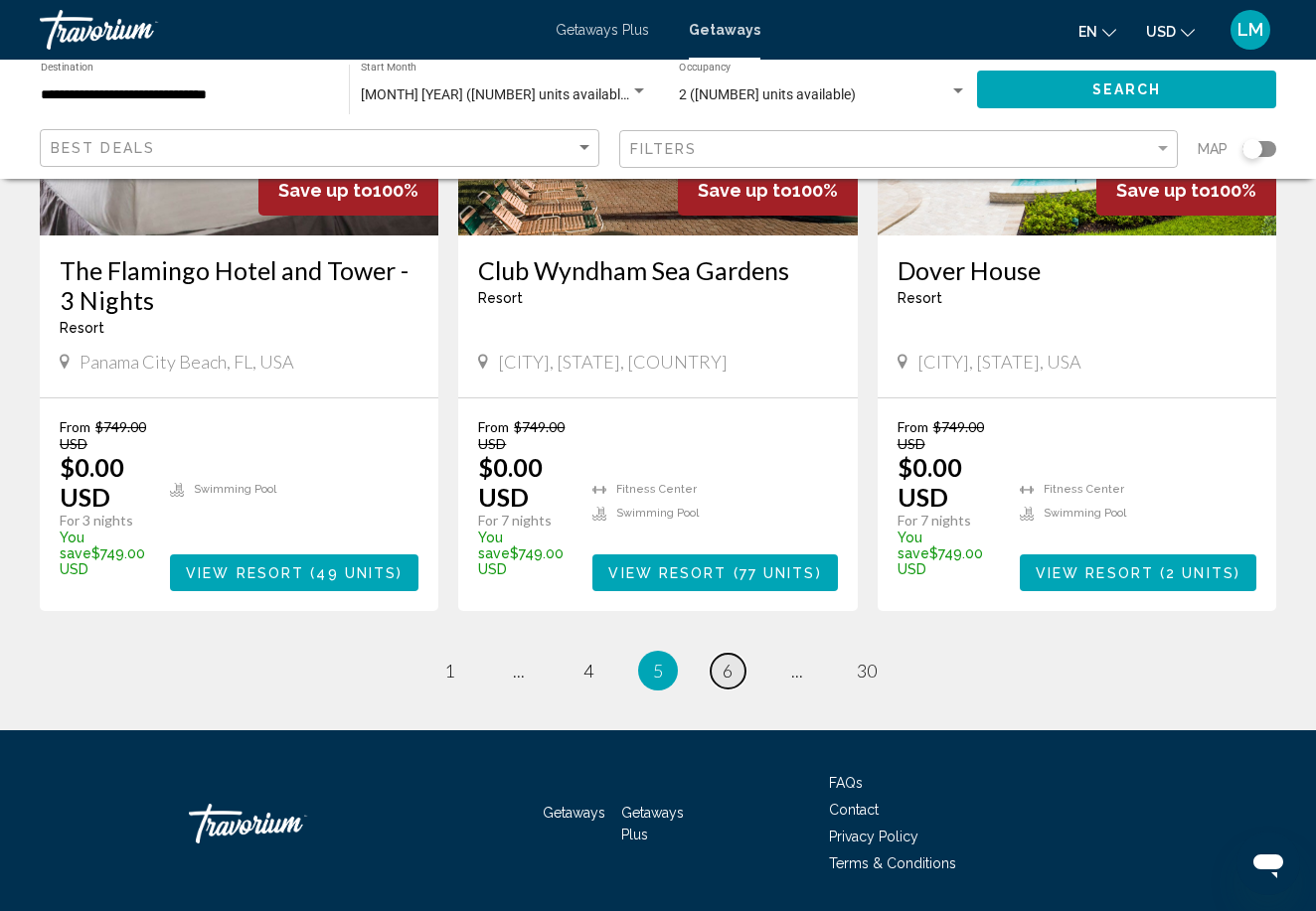 click on "page  6" at bounding box center (728, 671) 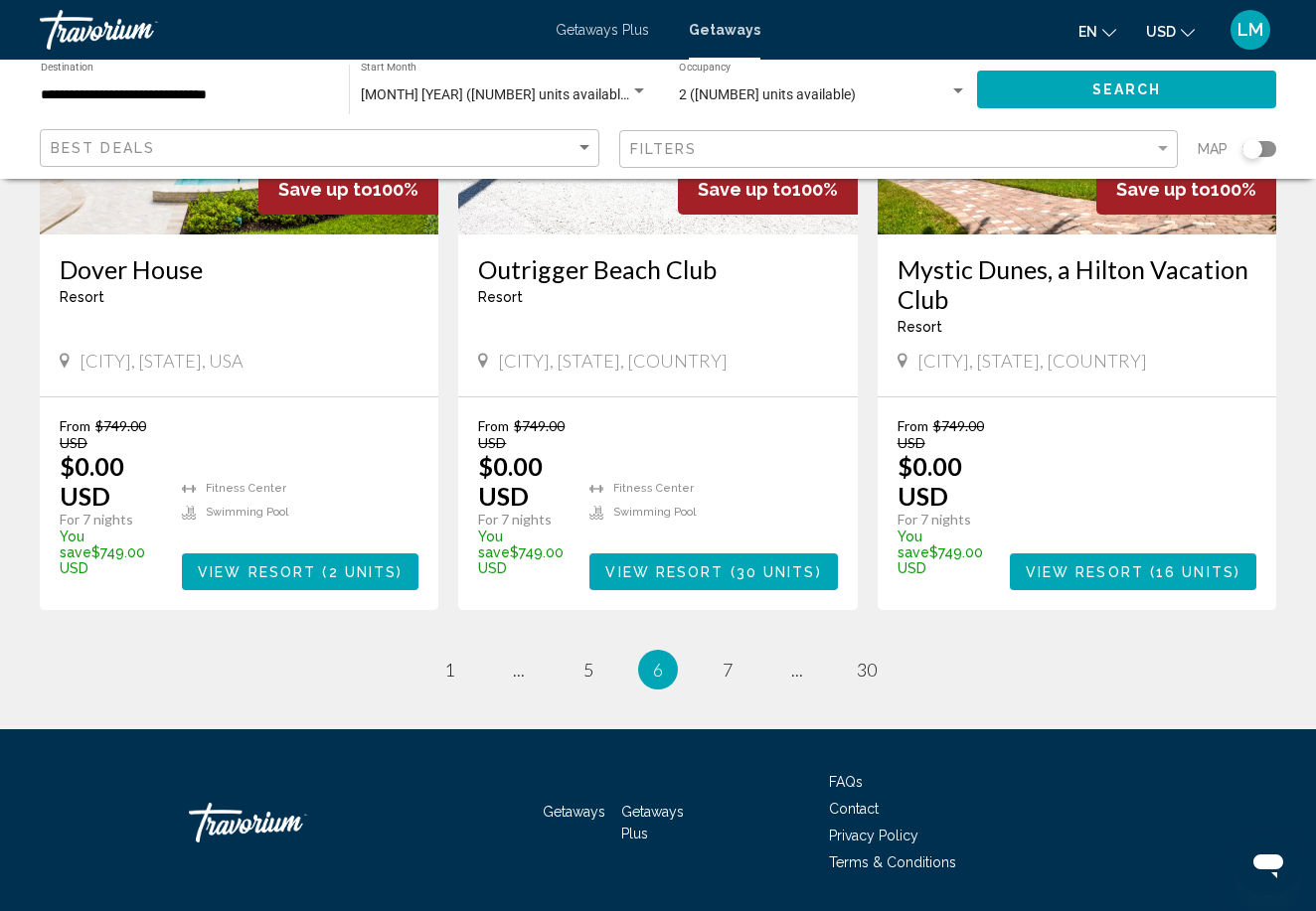 scroll, scrollTop: 2491, scrollLeft: 0, axis: vertical 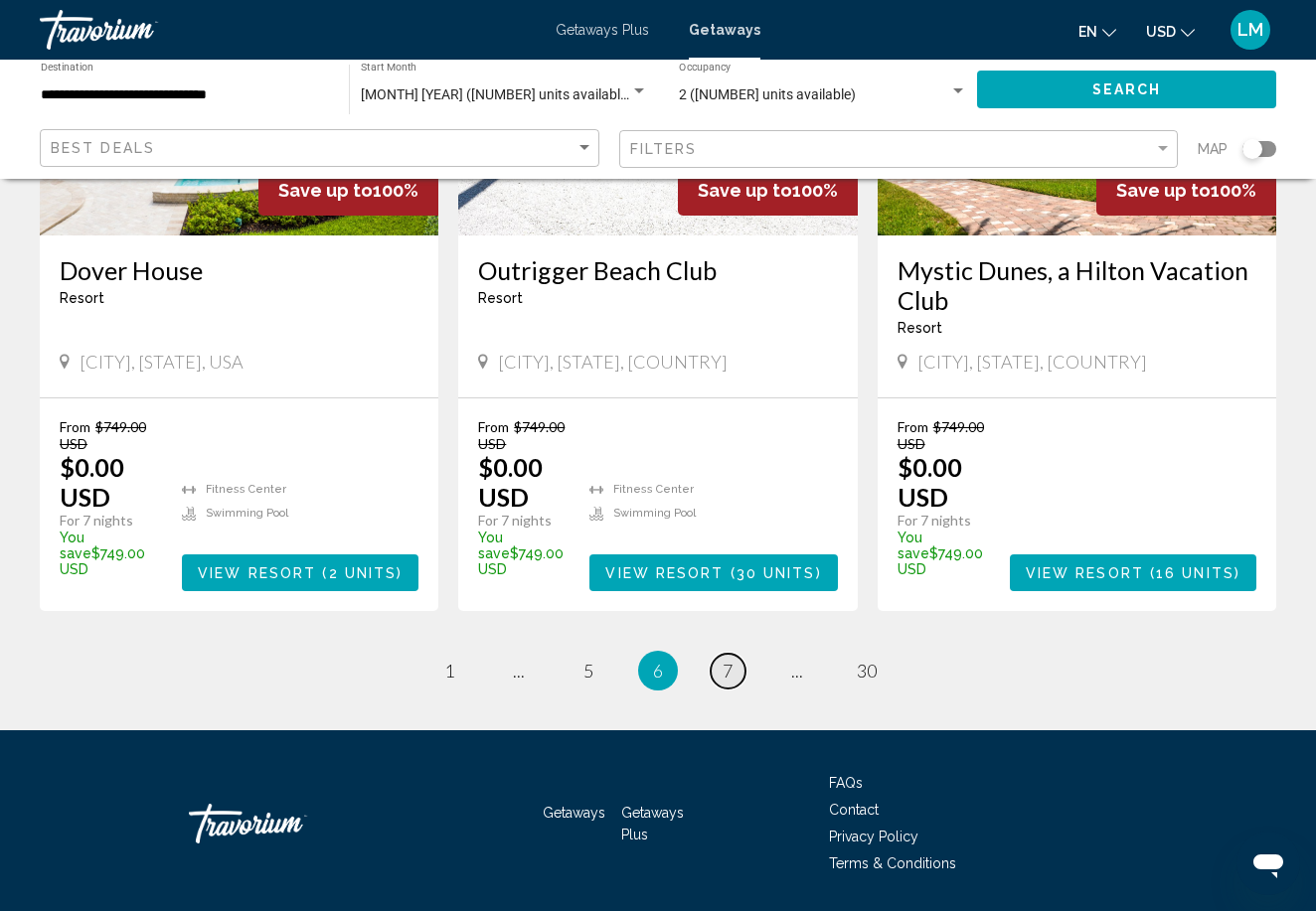 click on "7" at bounding box center (728, 671) 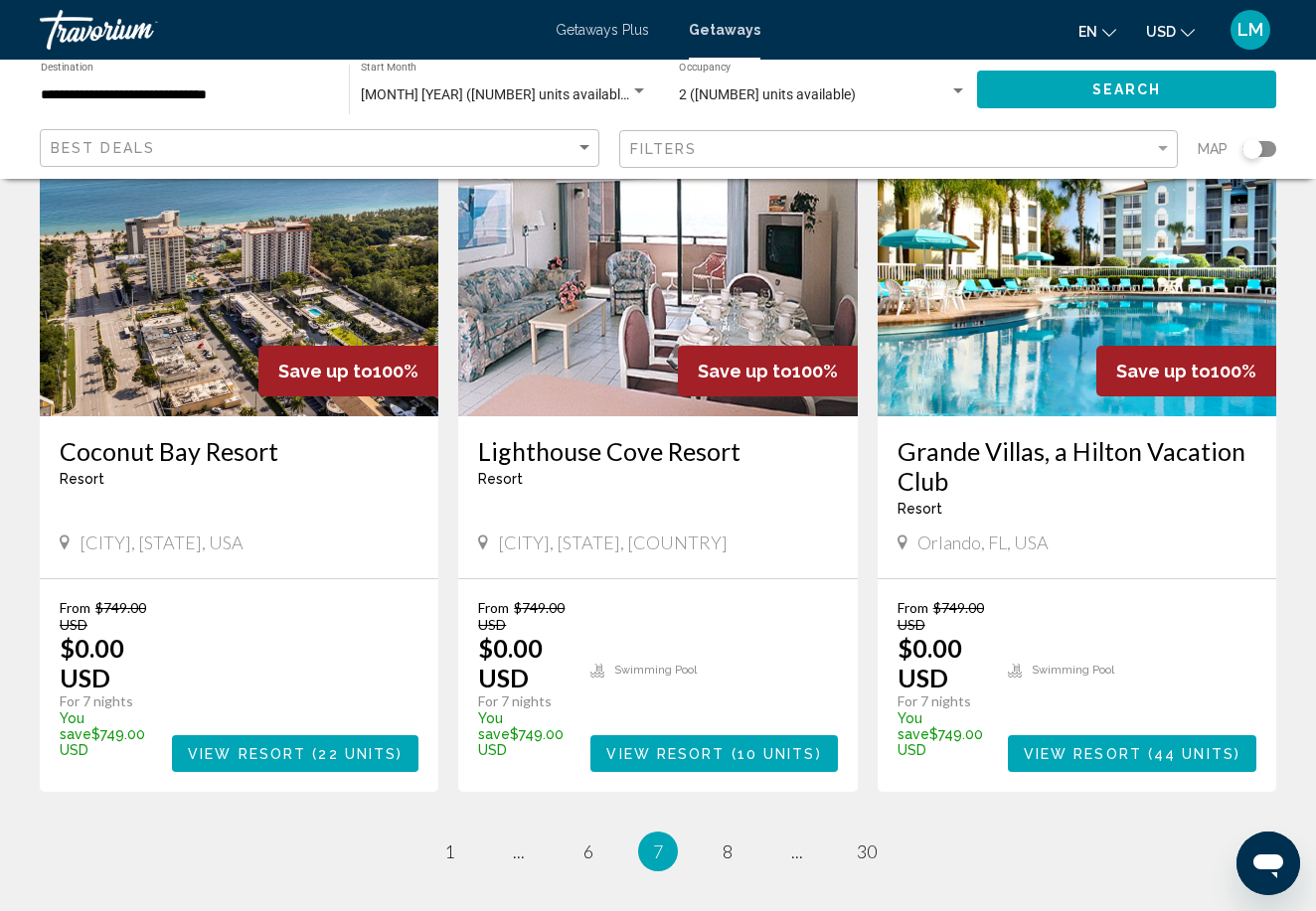 scroll, scrollTop: 2371, scrollLeft: 0, axis: vertical 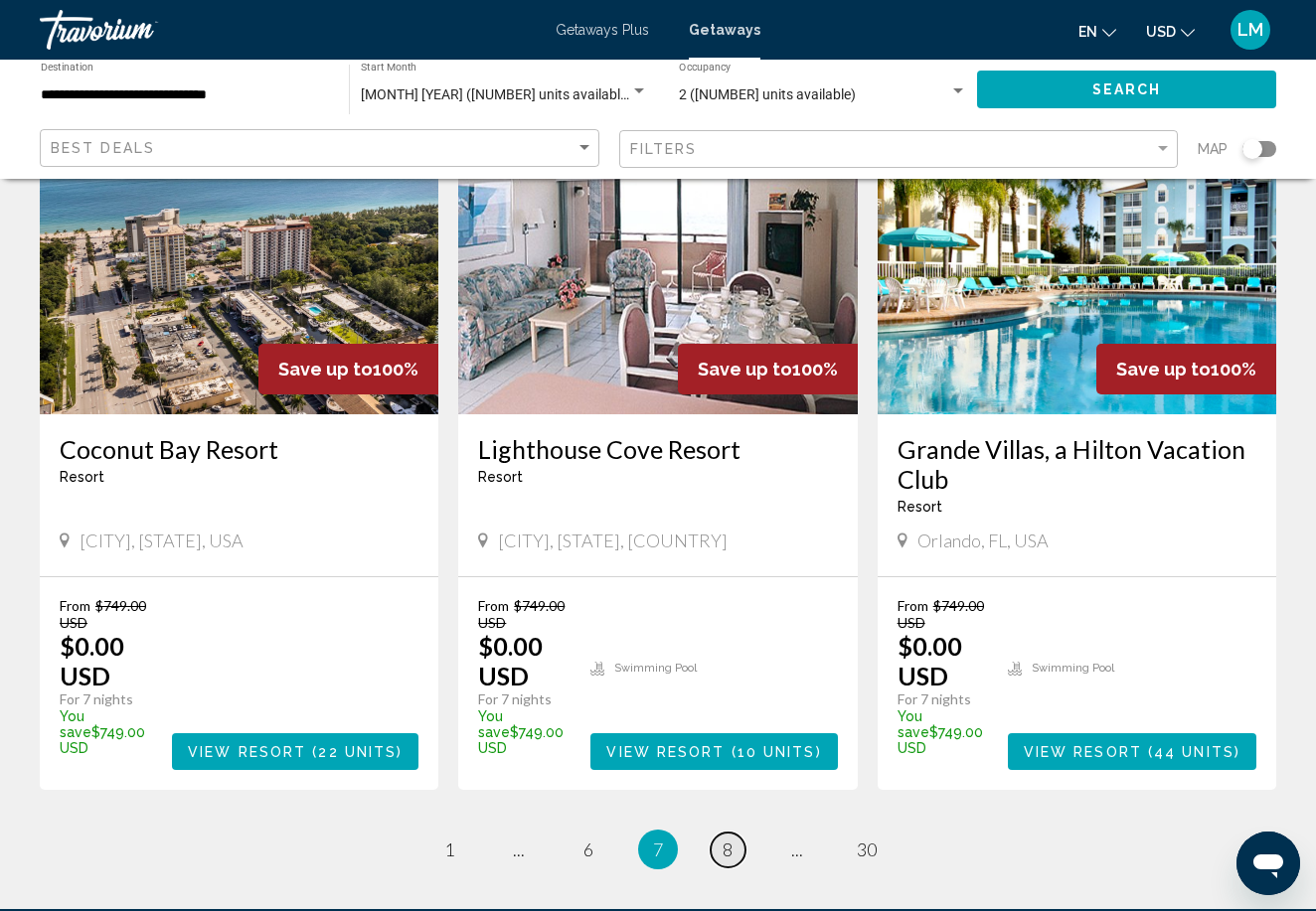 click on "8" at bounding box center [728, 849] 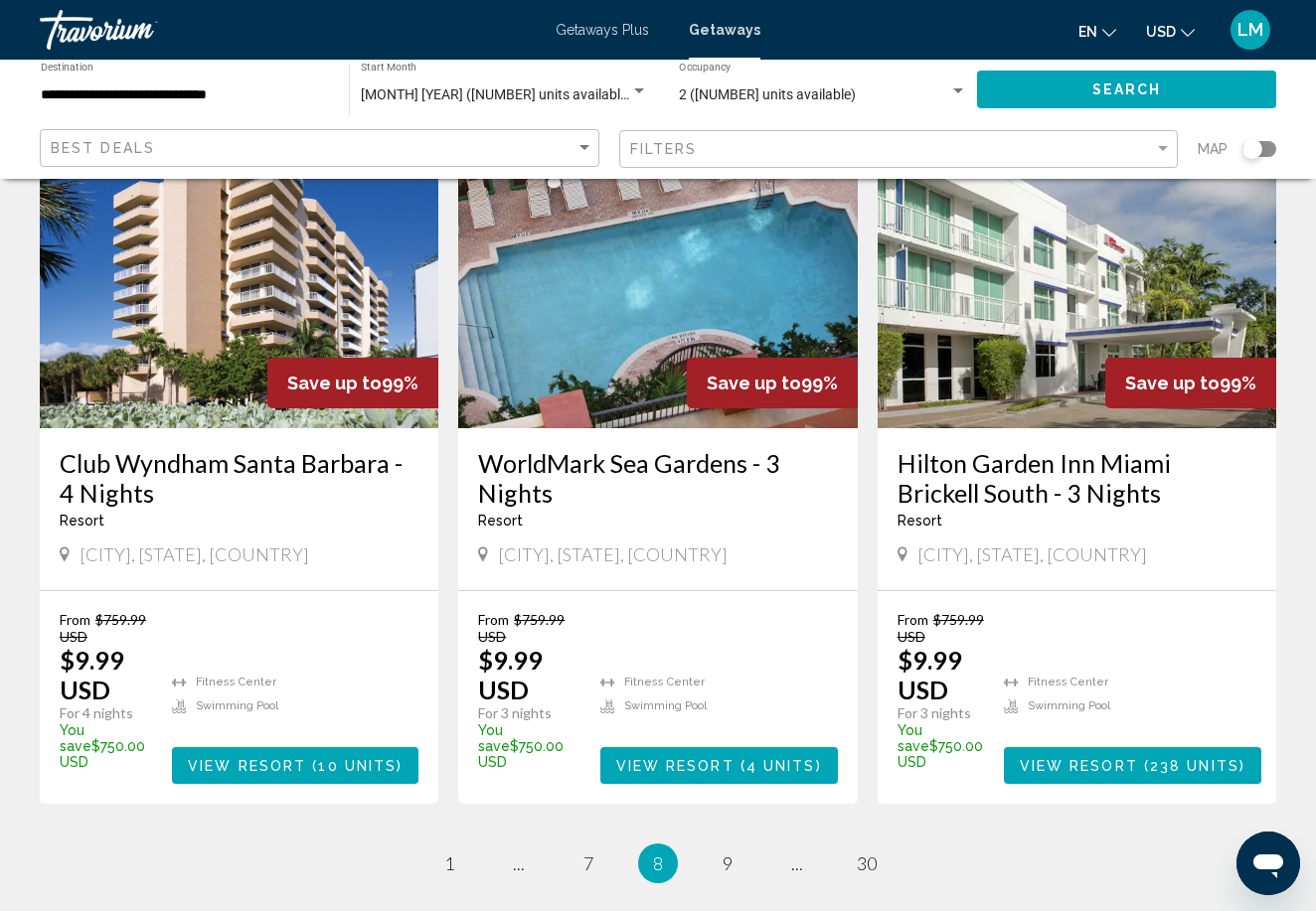 scroll, scrollTop: 2391, scrollLeft: 0, axis: vertical 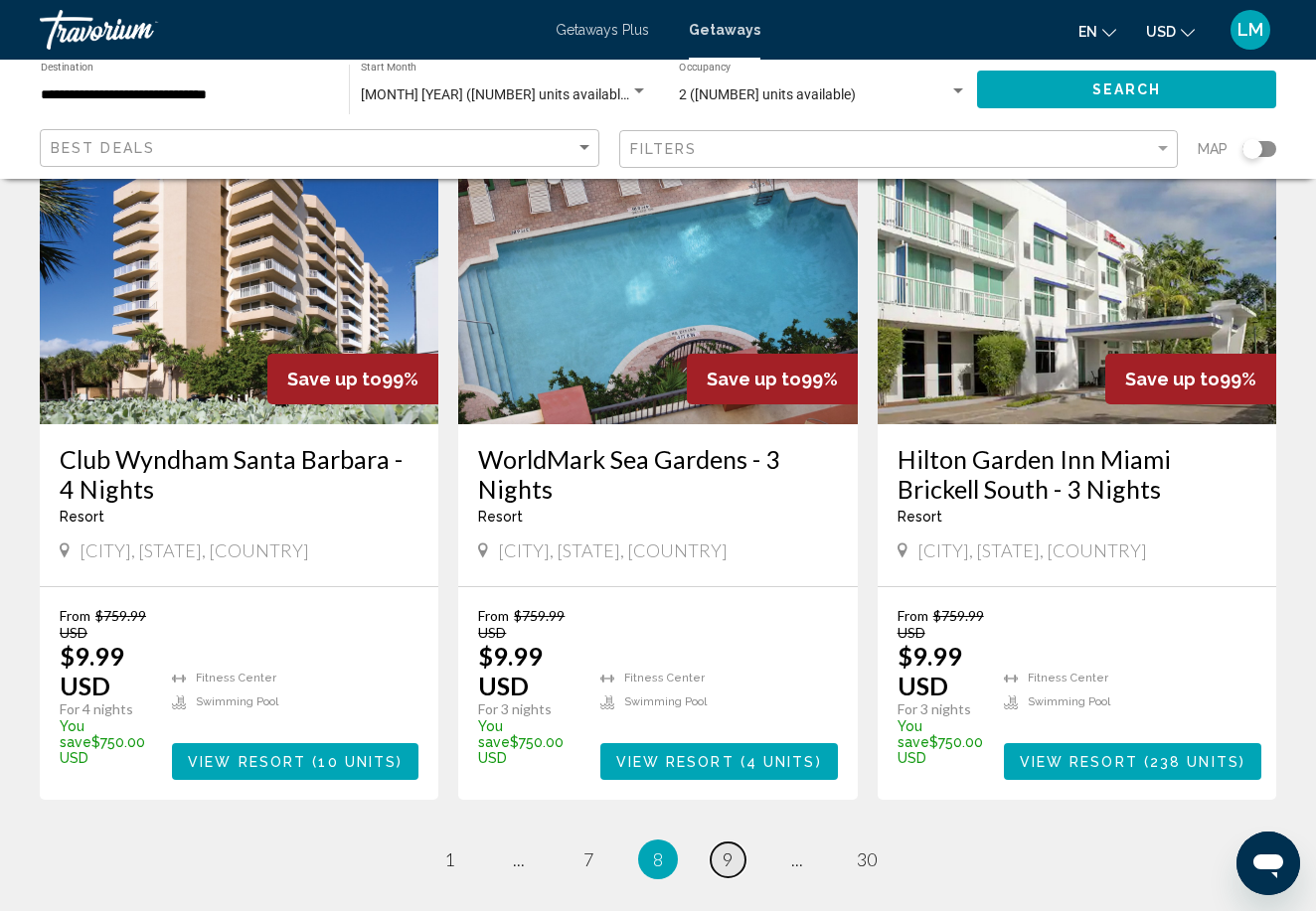 click on "9" at bounding box center (728, 859) 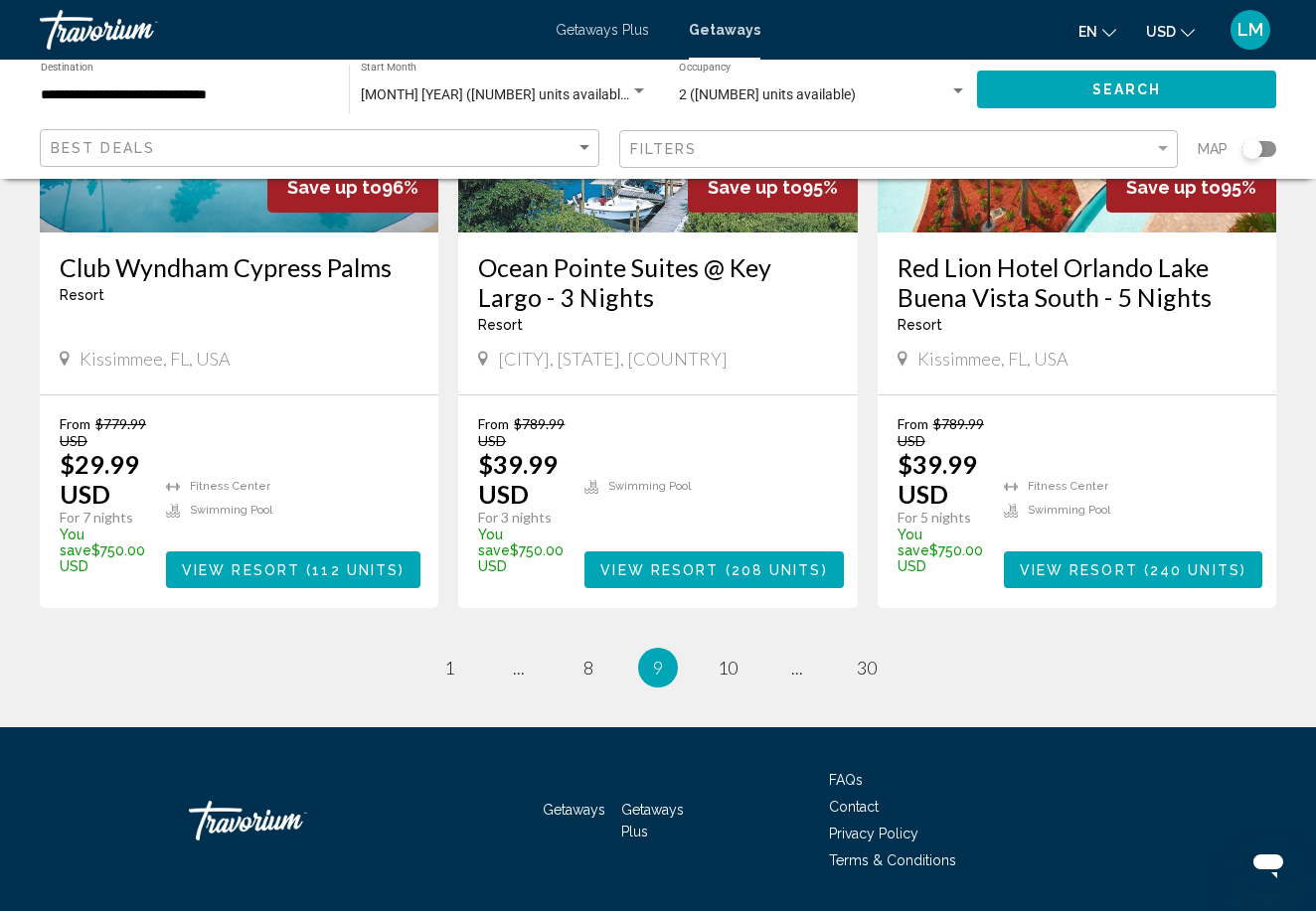 scroll, scrollTop: 2521, scrollLeft: 0, axis: vertical 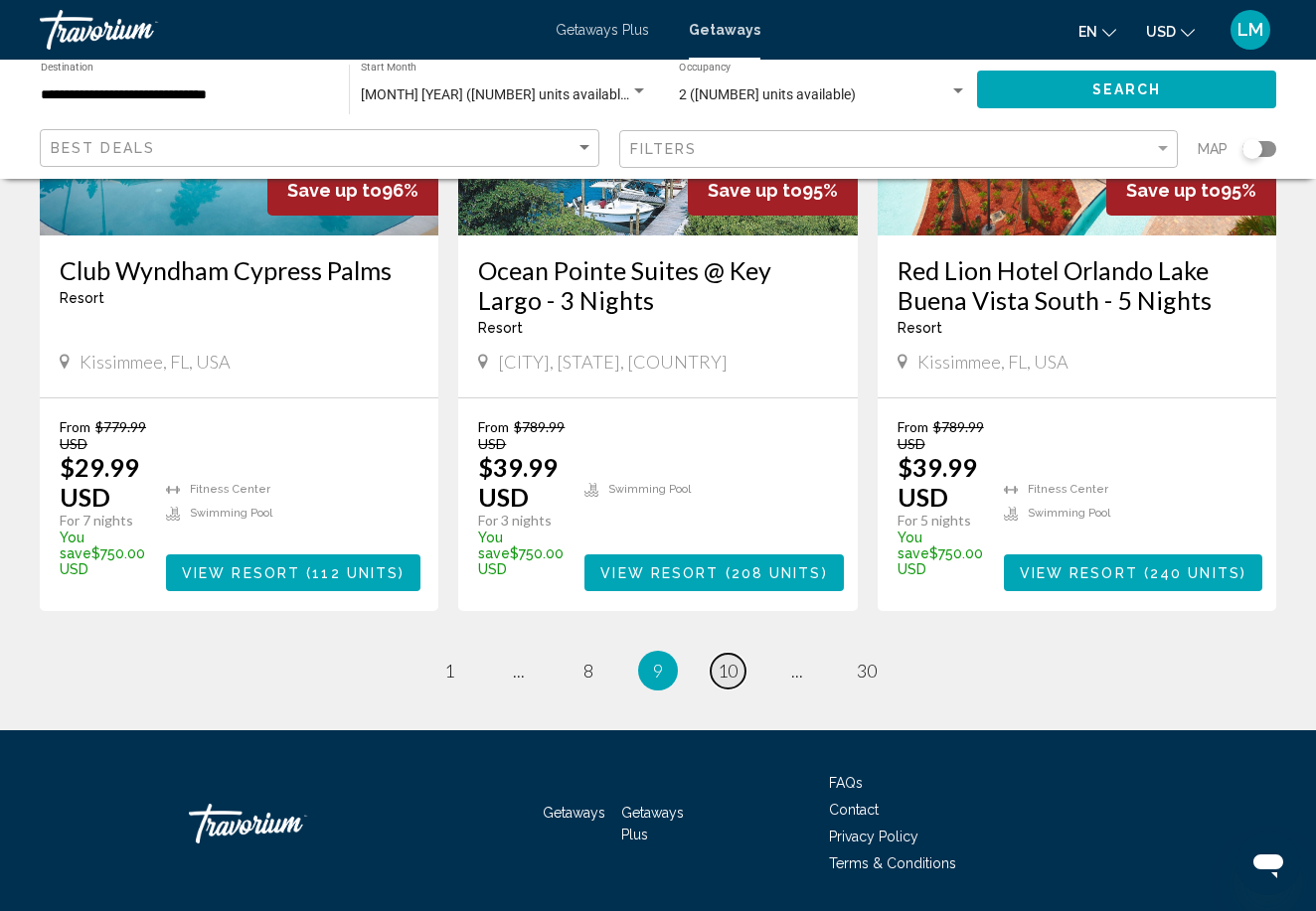 click on "10" at bounding box center (728, 671) 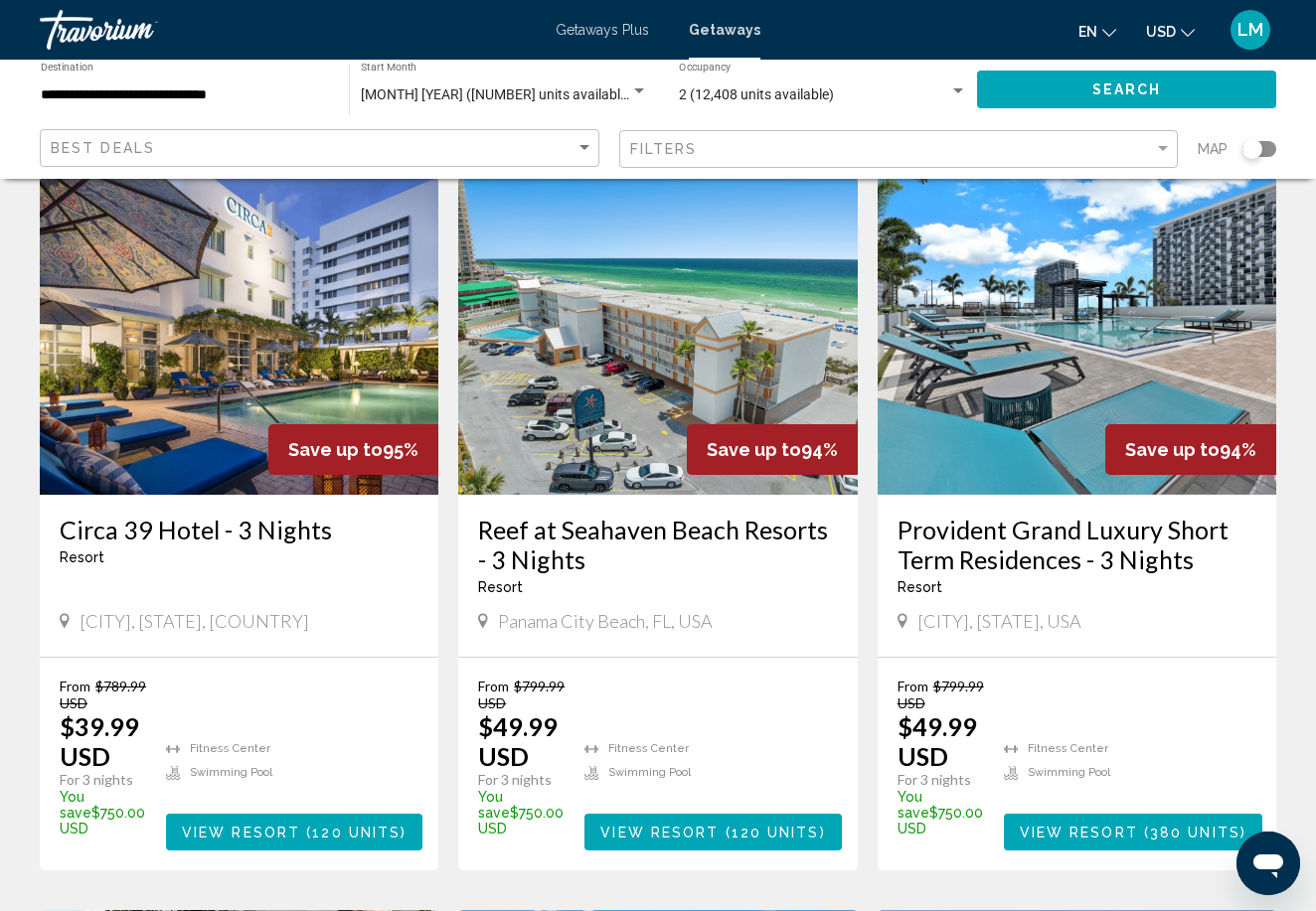 scroll, scrollTop: 97, scrollLeft: 0, axis: vertical 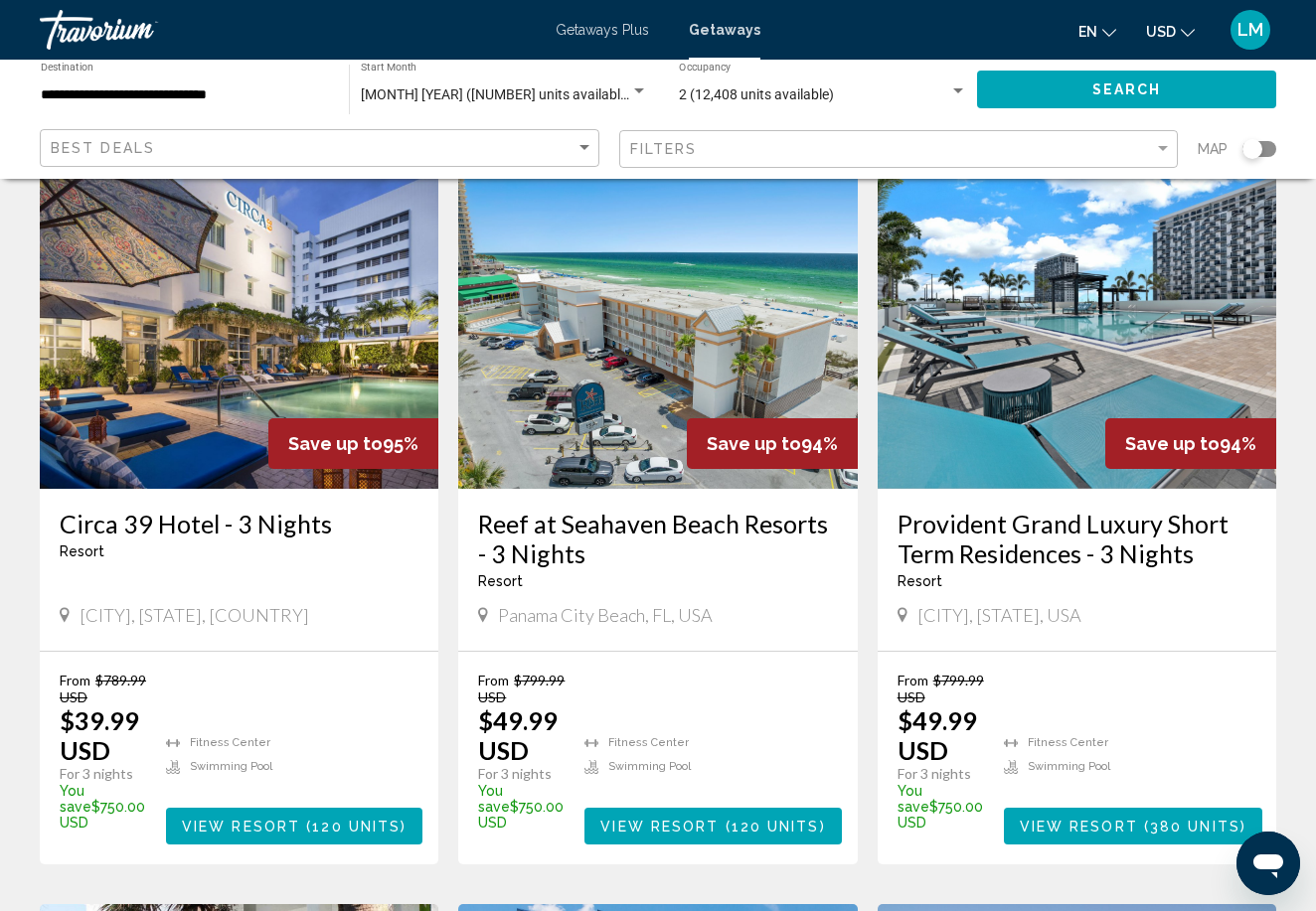 click on "Circa 39 Hotel - 3 Nights" at bounding box center [239, 524] 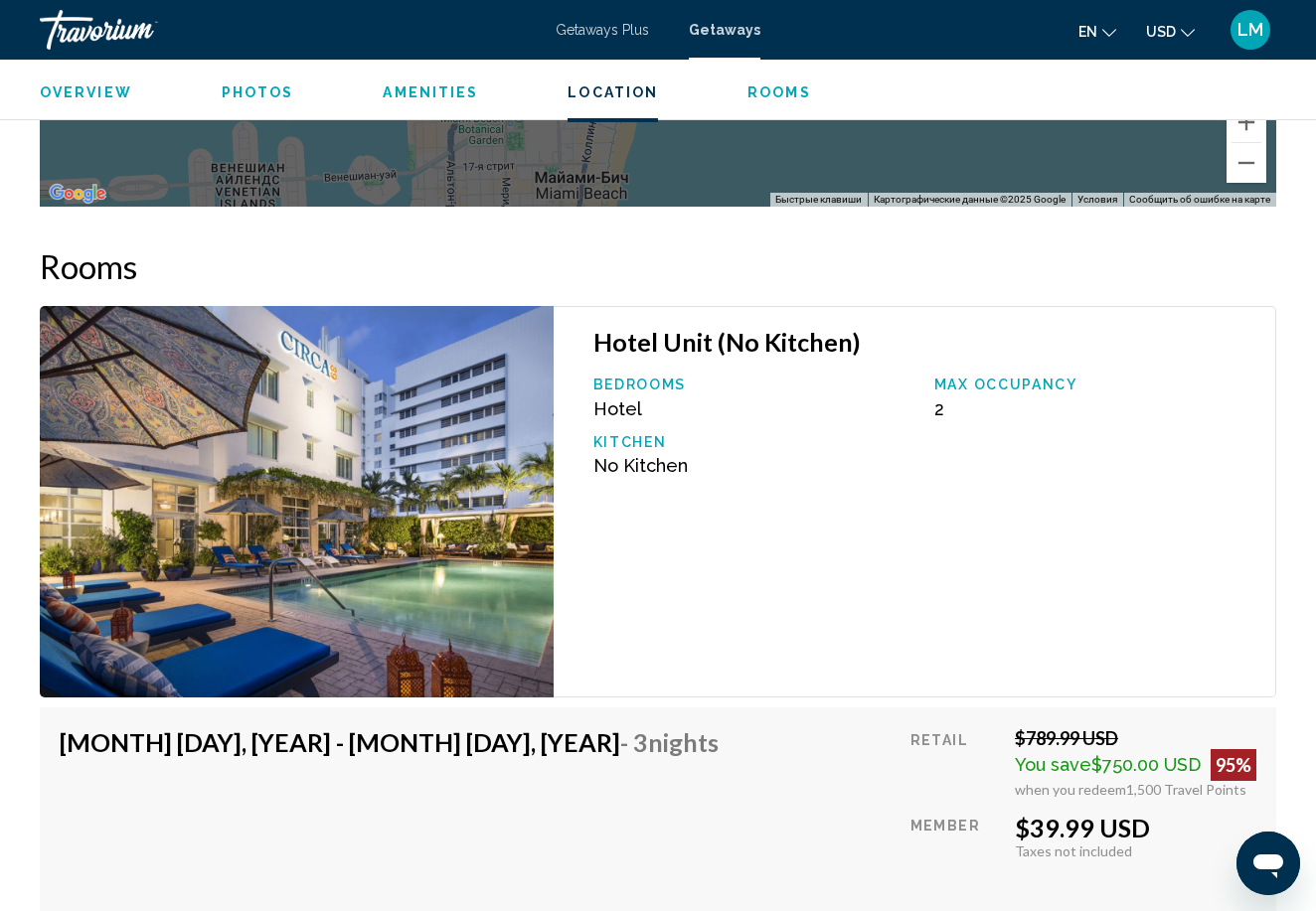 scroll, scrollTop: 2901, scrollLeft: 0, axis: vertical 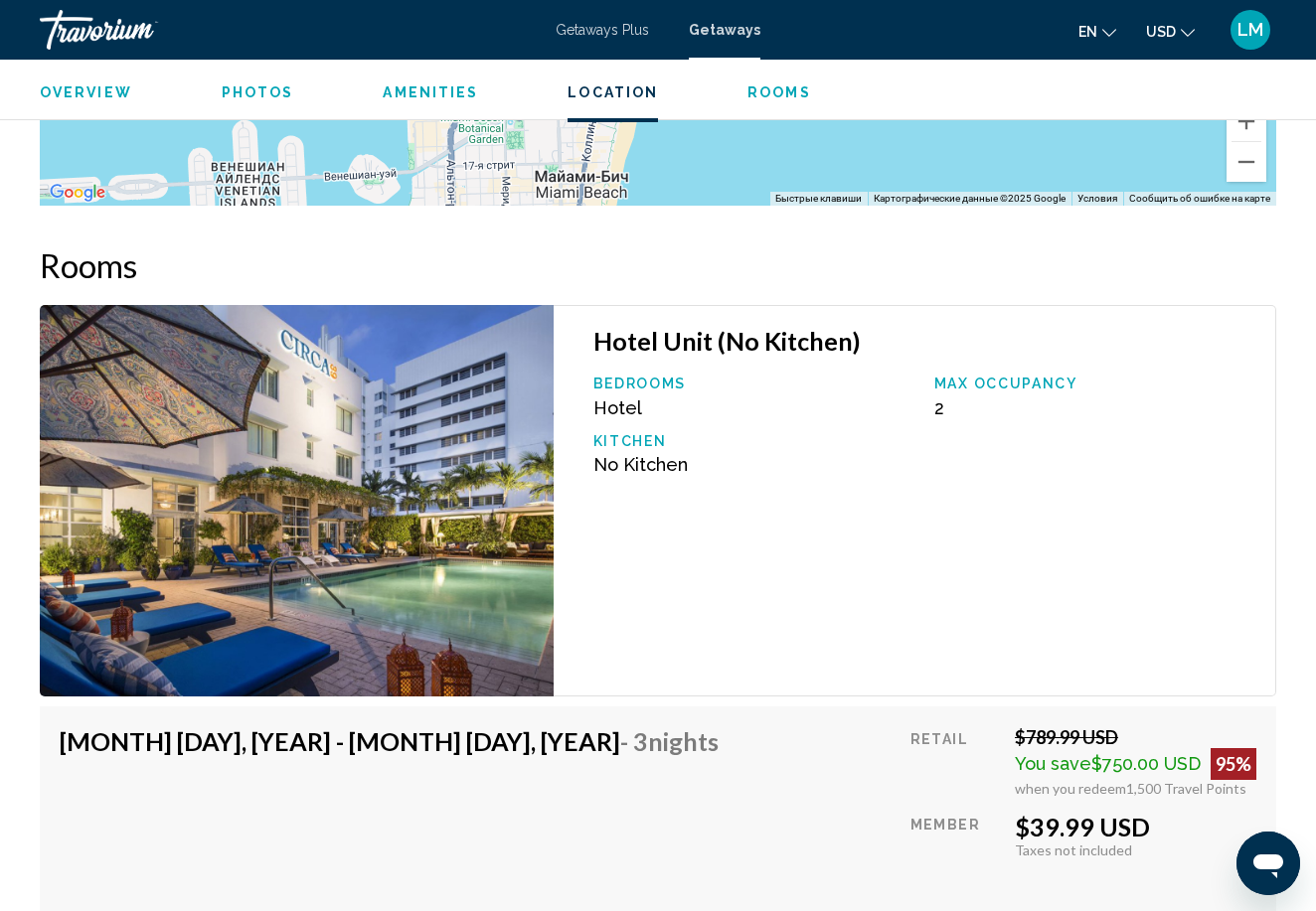 click on "Overview
Photos
Amenities
Location
Rooms
Search" 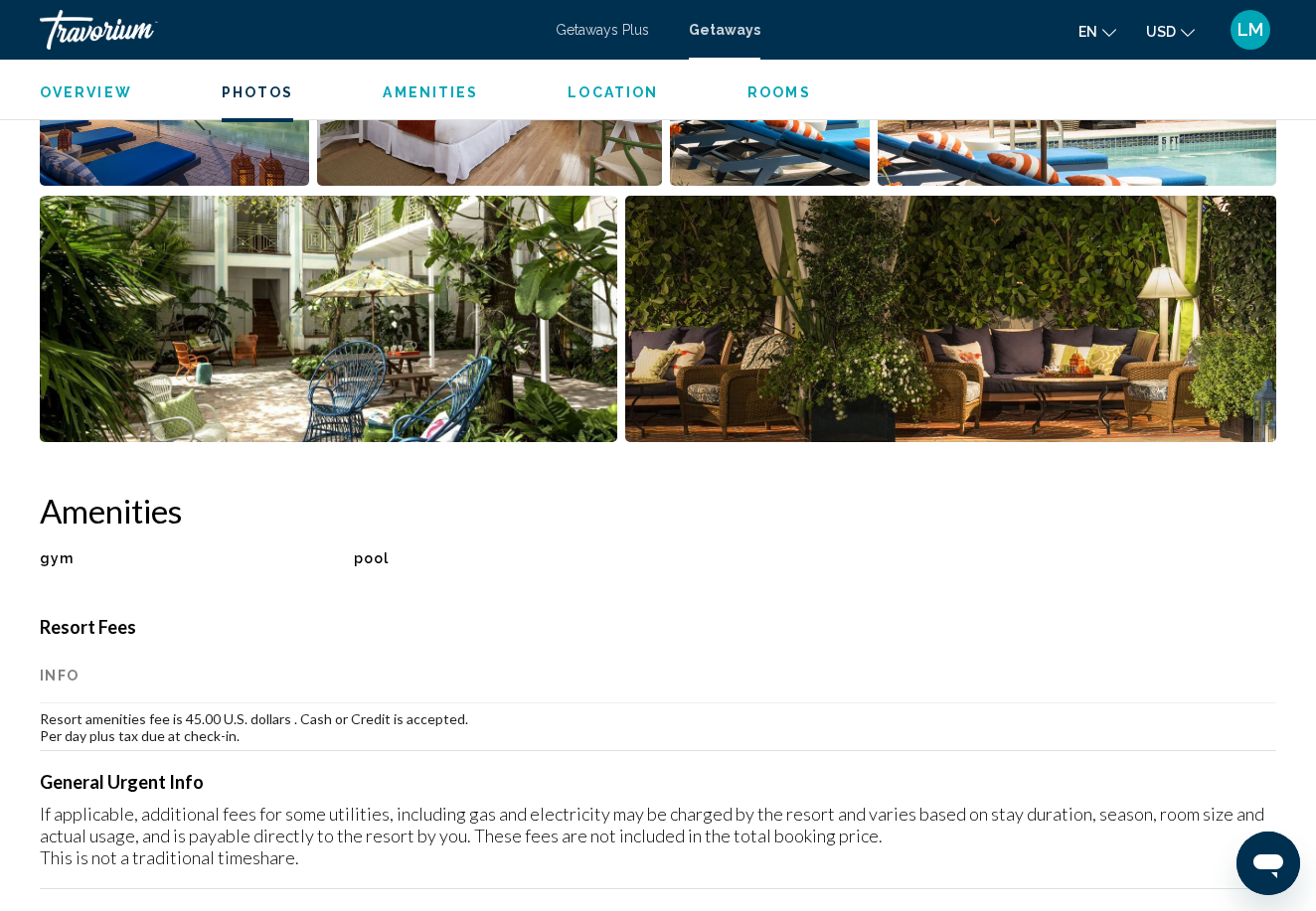 scroll, scrollTop: 1266, scrollLeft: 0, axis: vertical 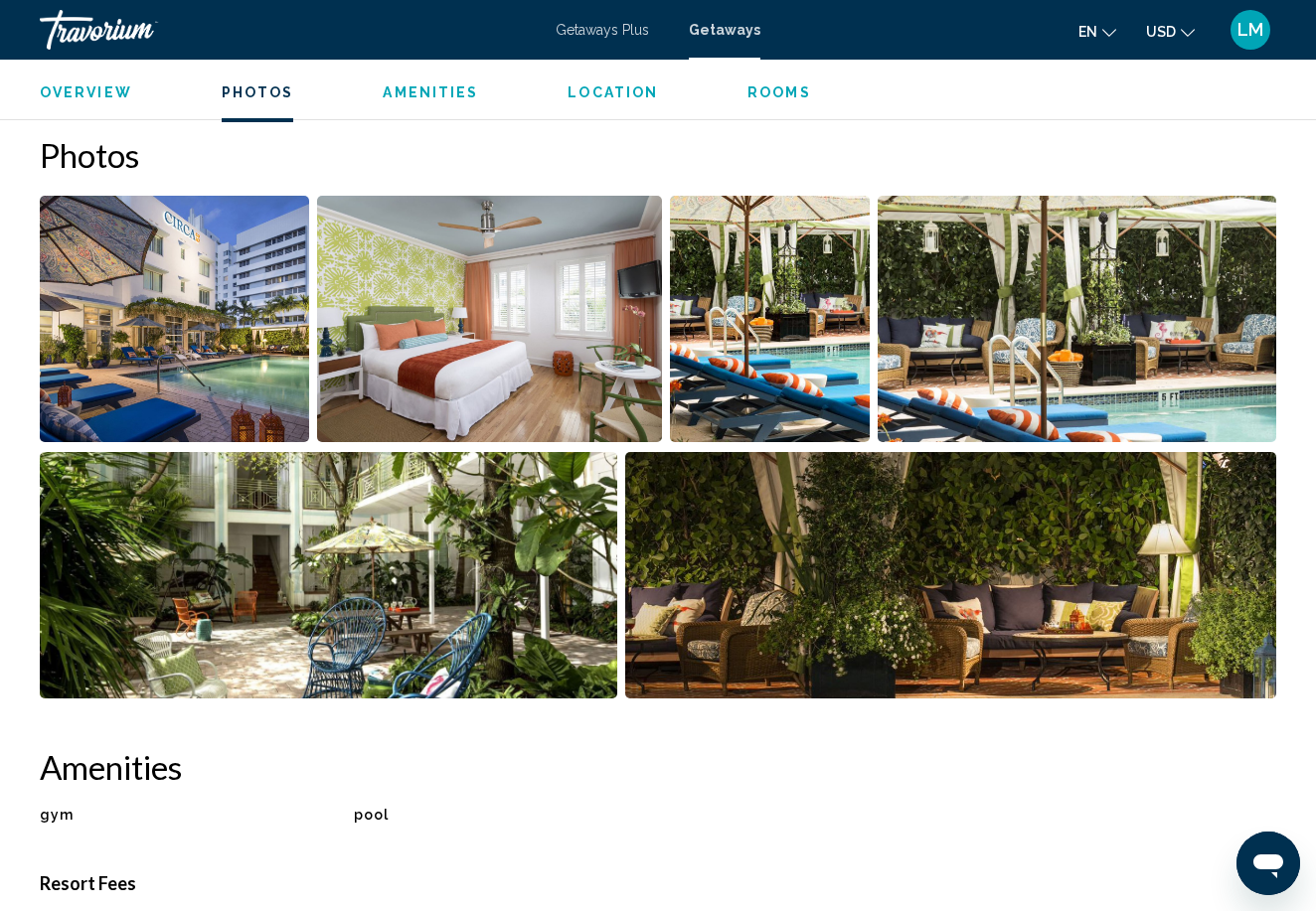 click at bounding box center (489, 319) 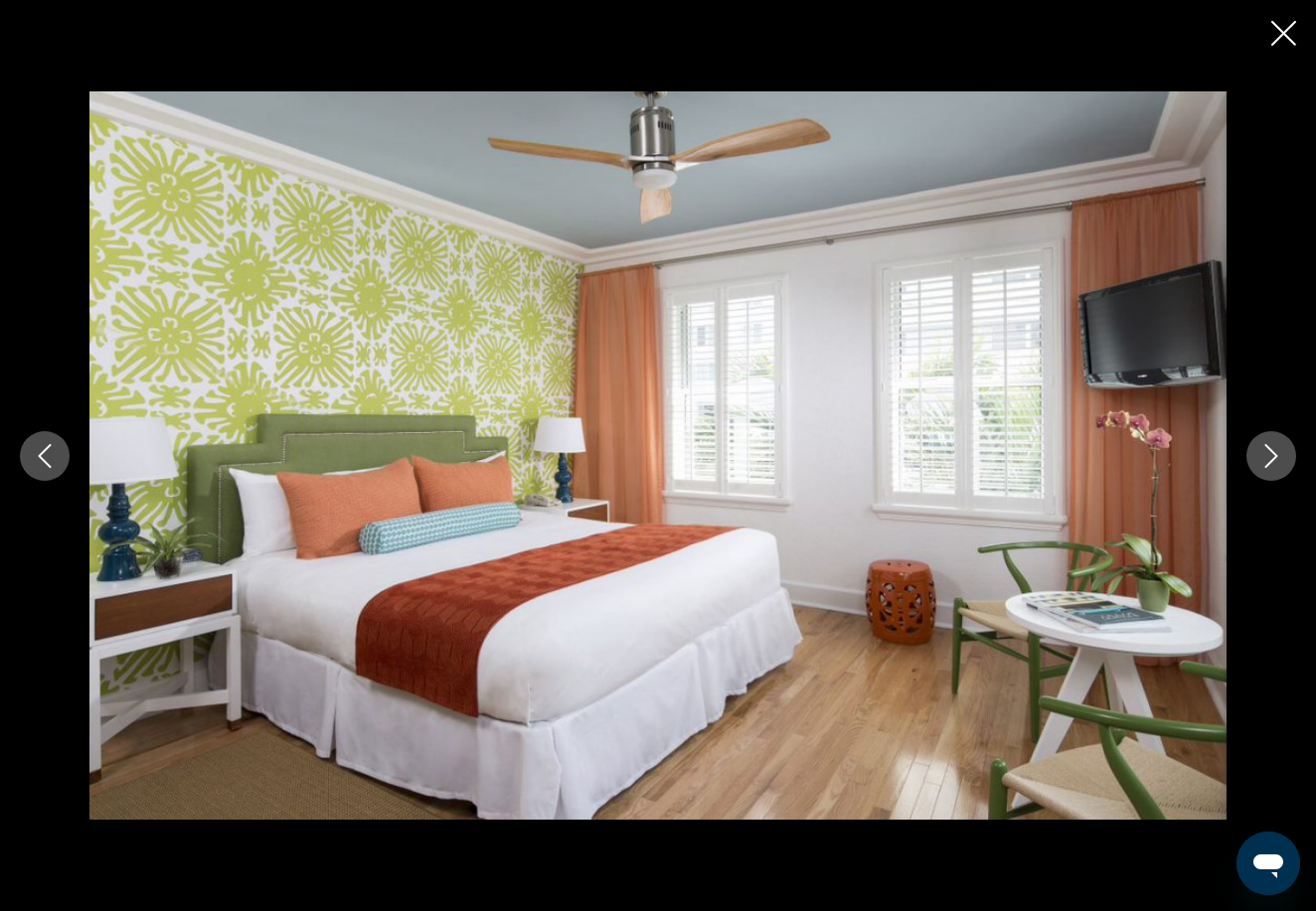 type 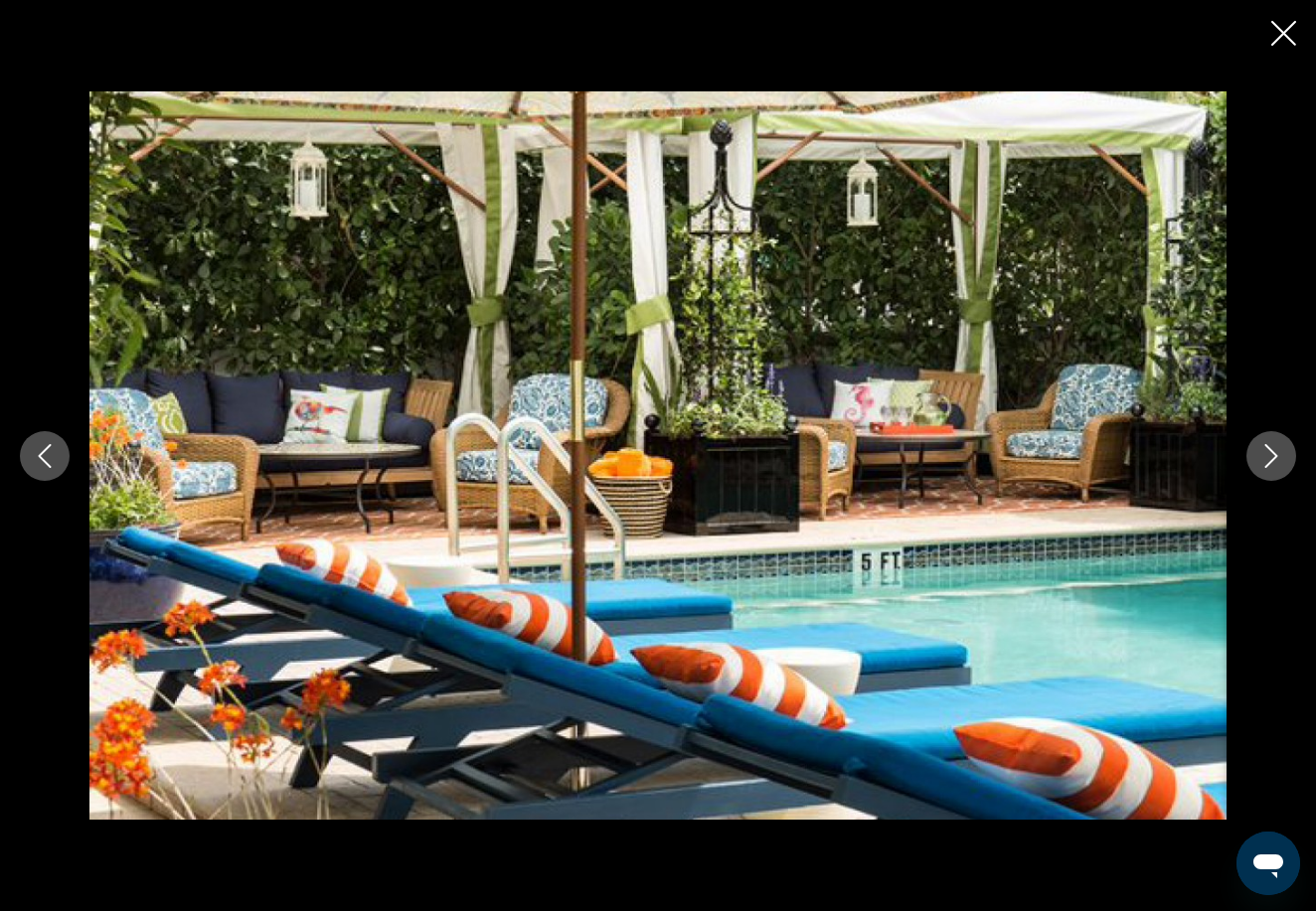 click 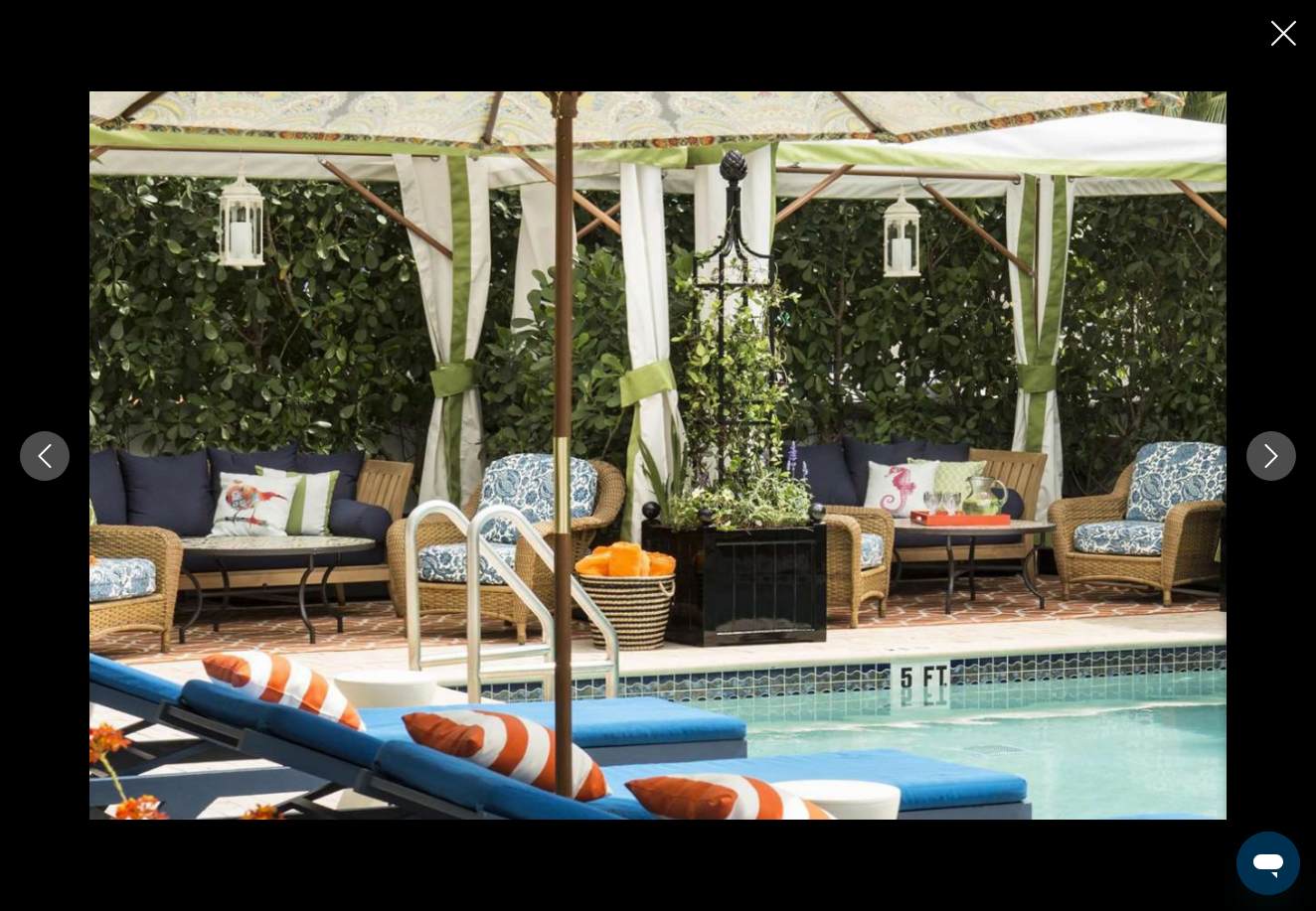 click 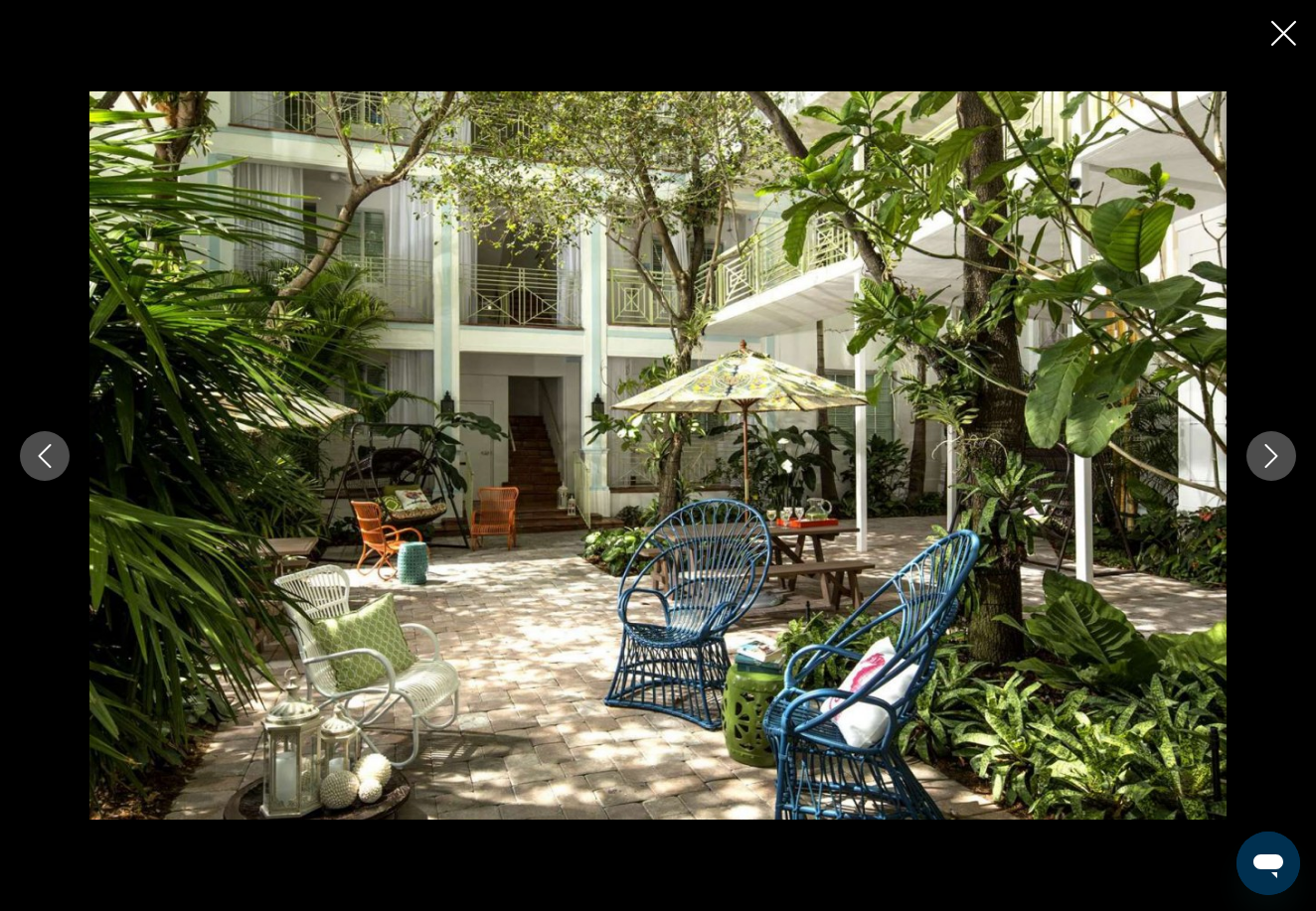 click 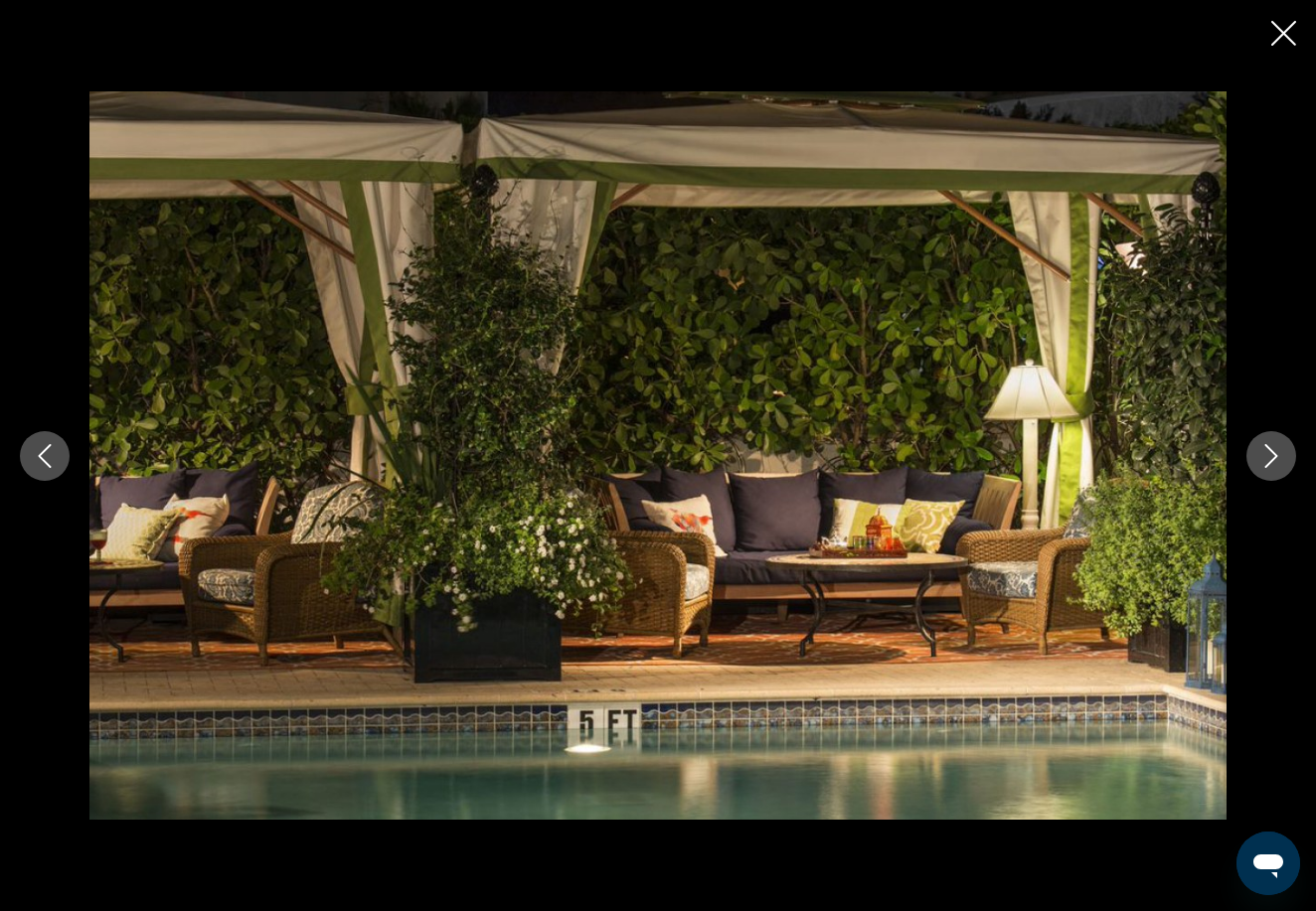 click 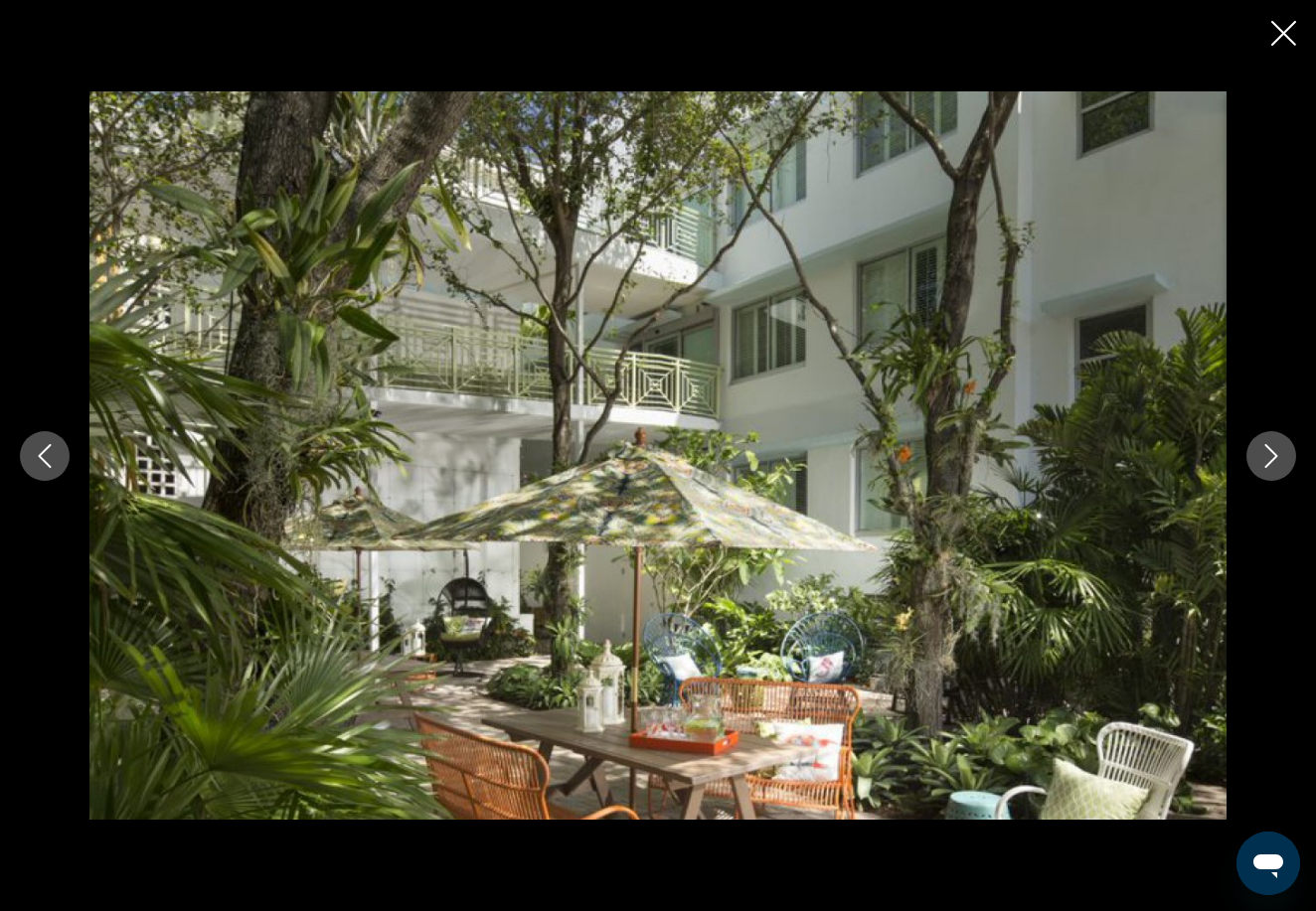 click 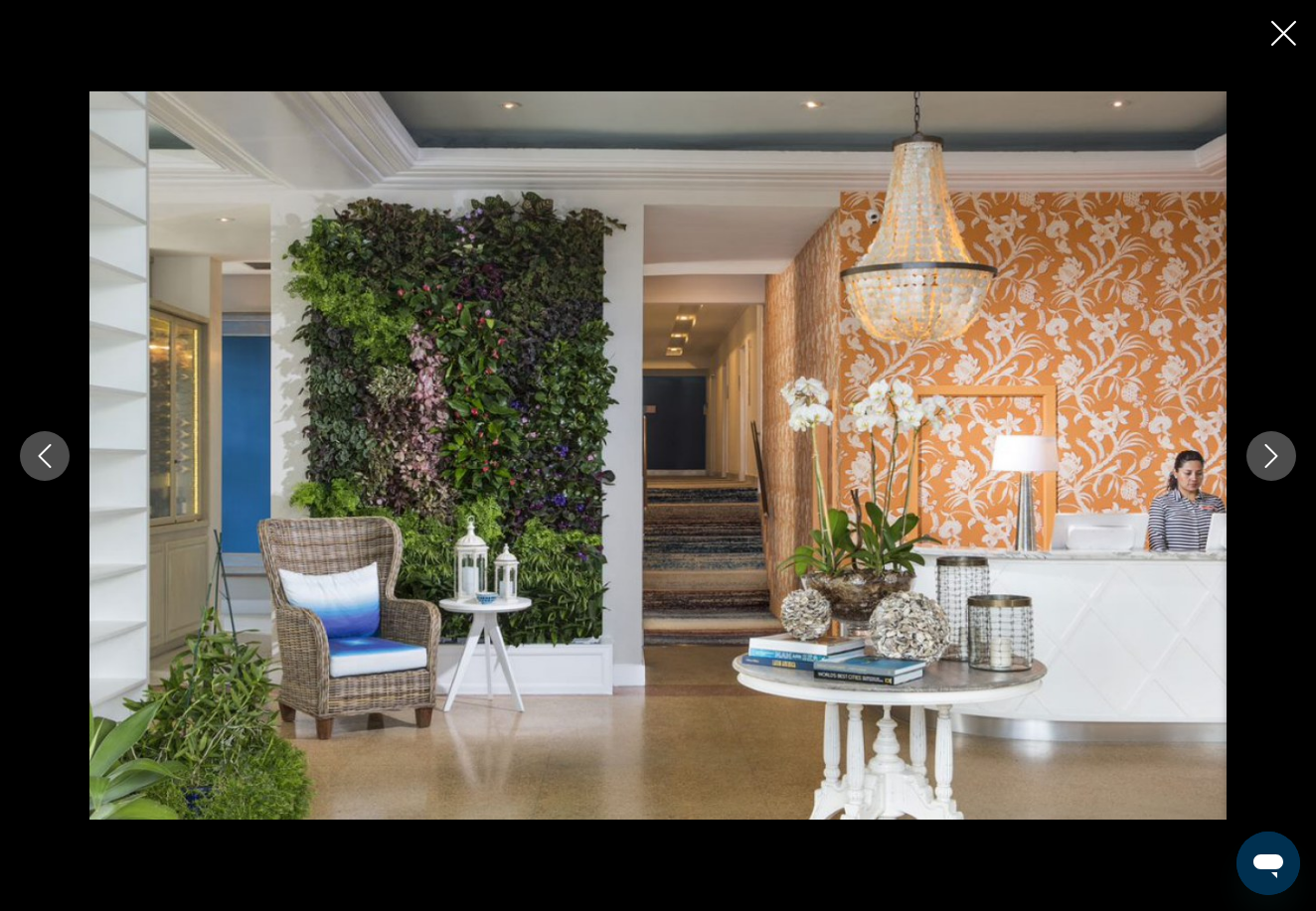 click 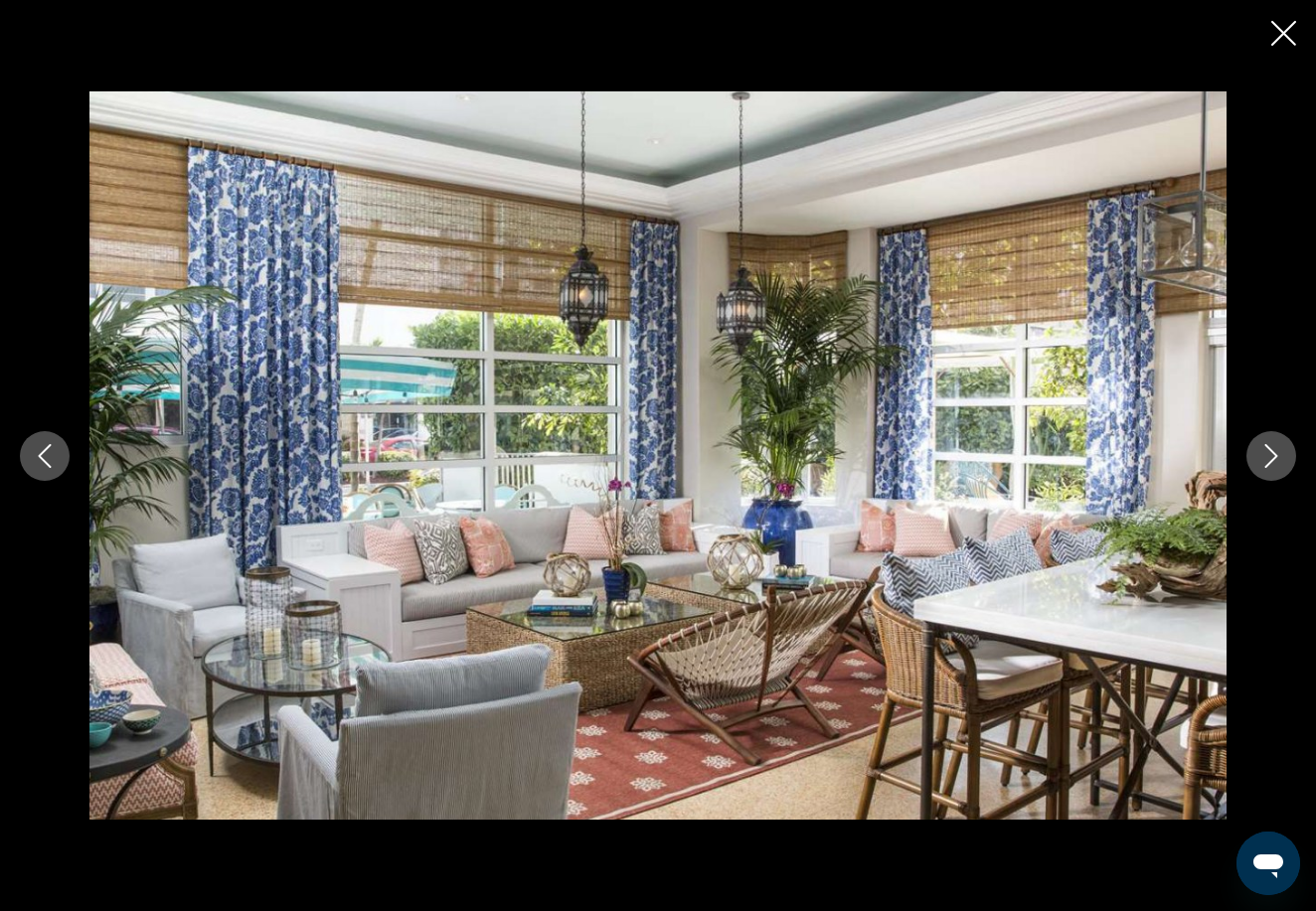 click 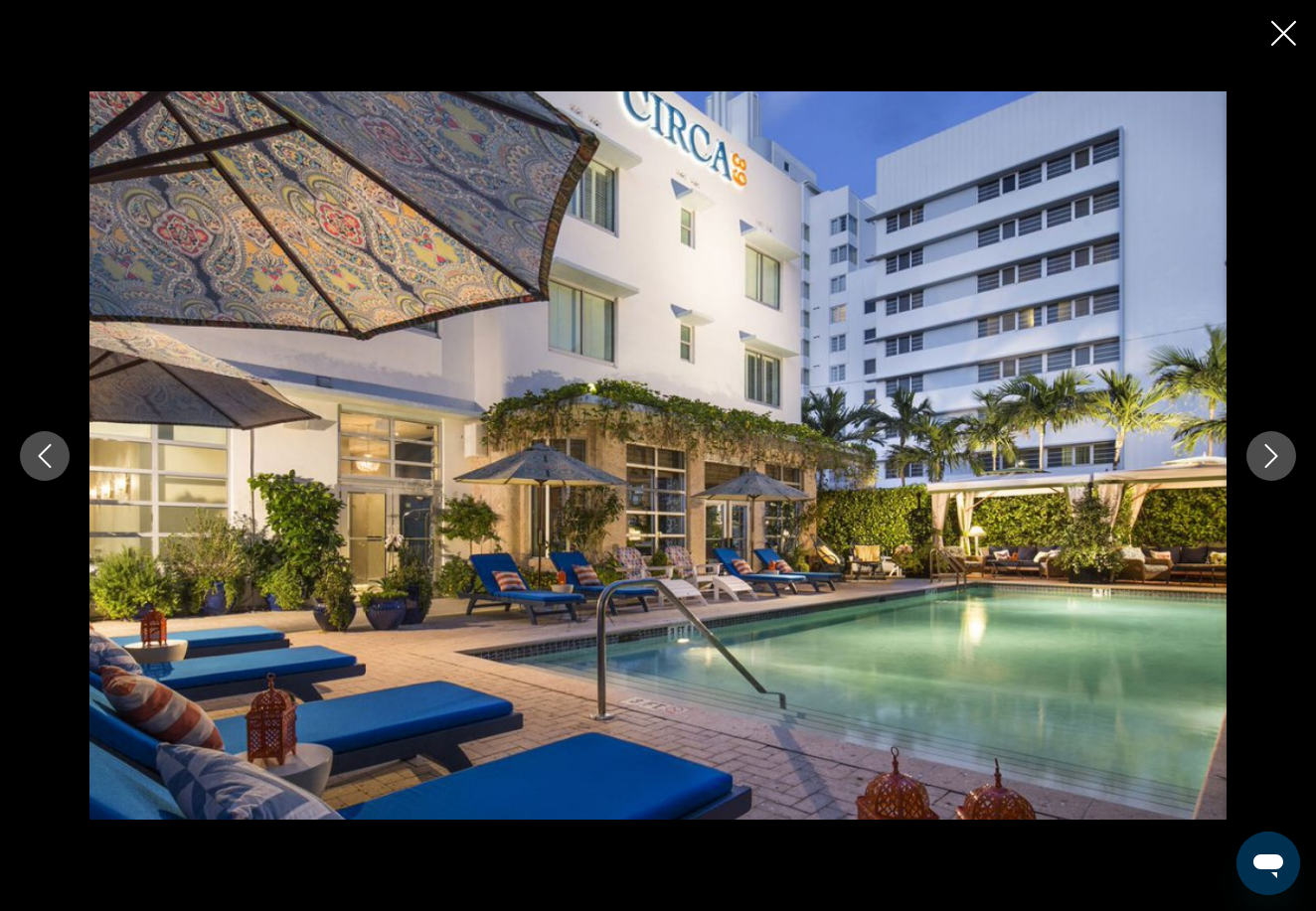 click 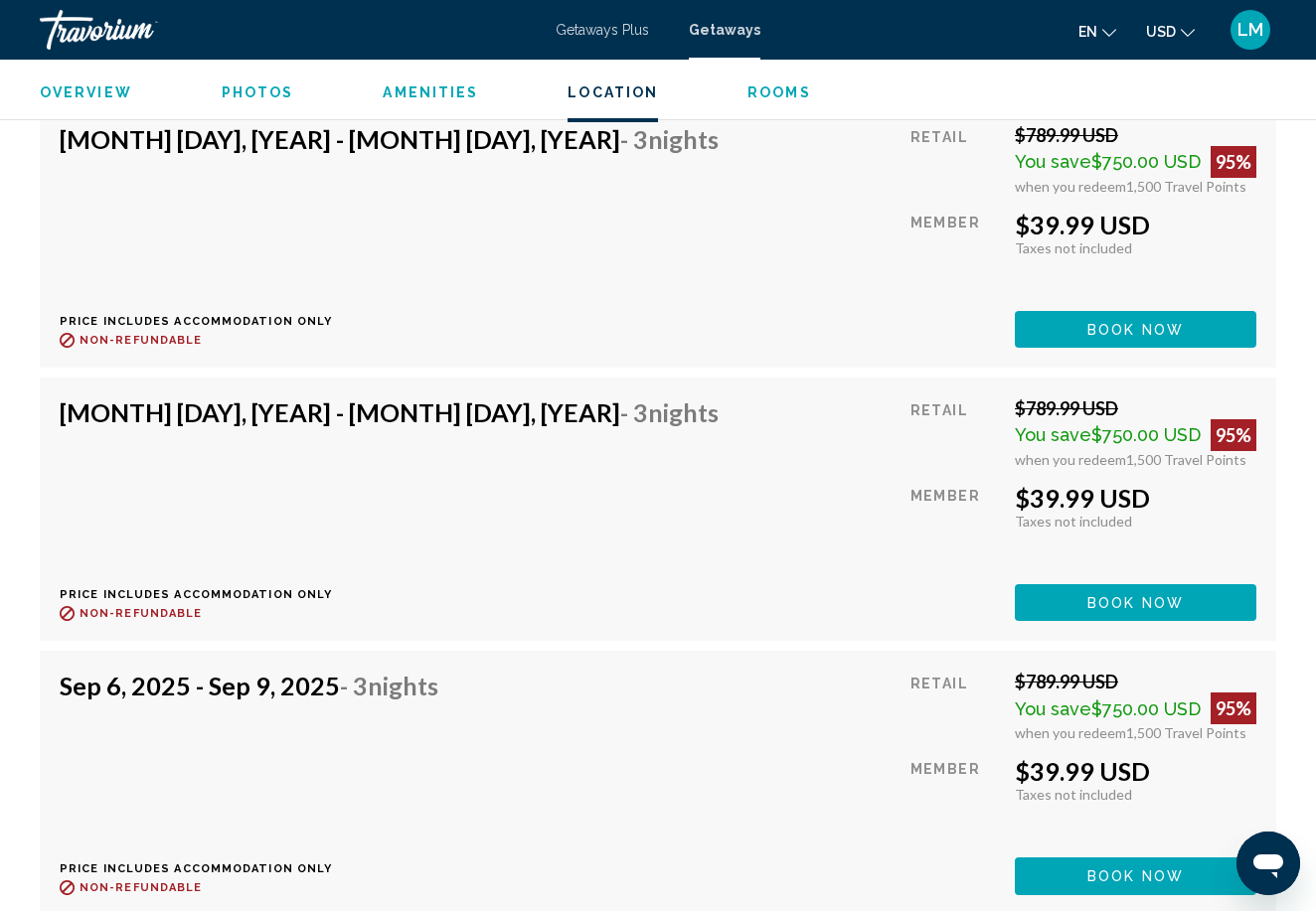 scroll, scrollTop: 4325, scrollLeft: 0, axis: vertical 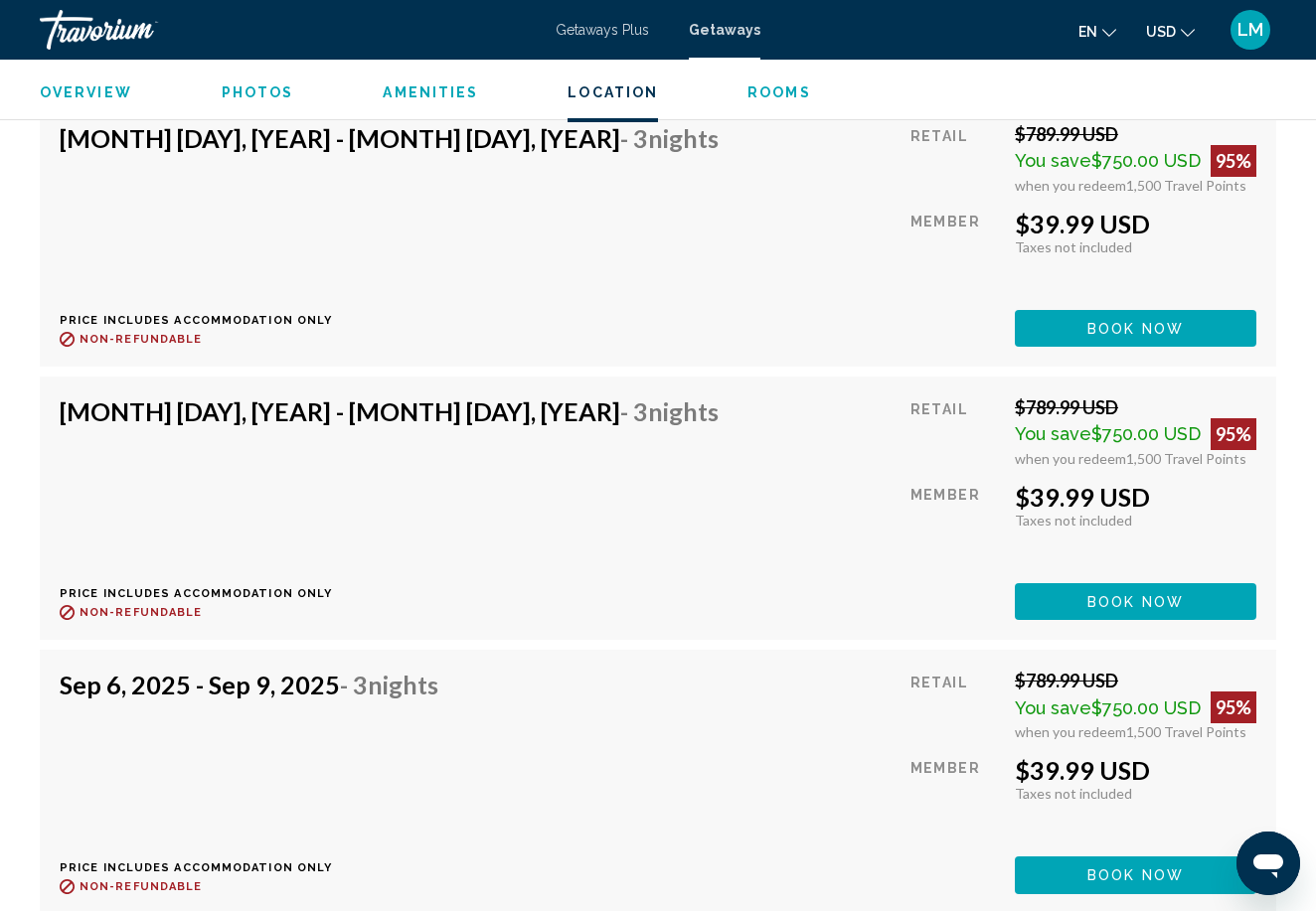 click on "Book now" at bounding box center [1135, -492] 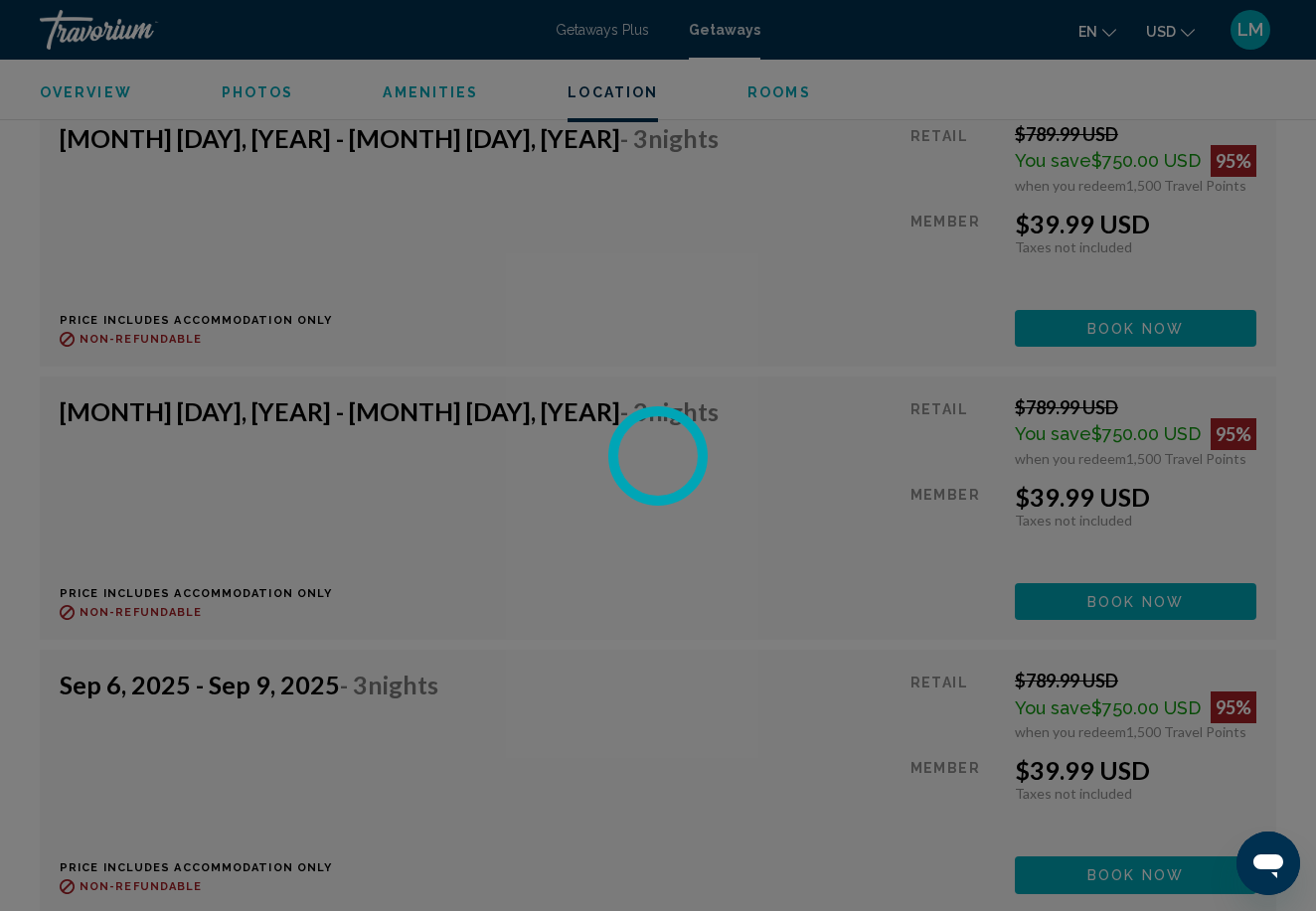 scroll, scrollTop: 0, scrollLeft: 0, axis: both 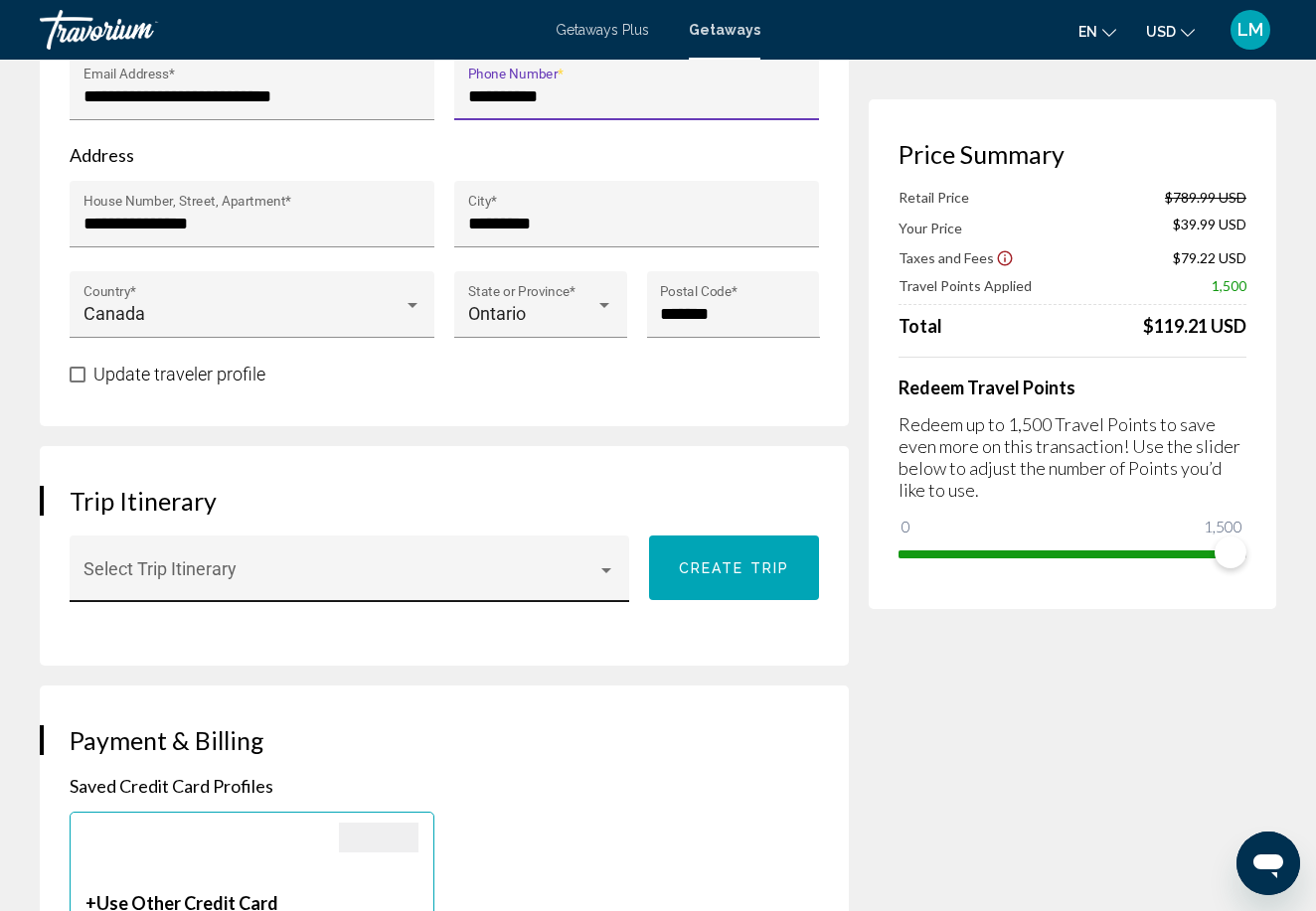 type on "**********" 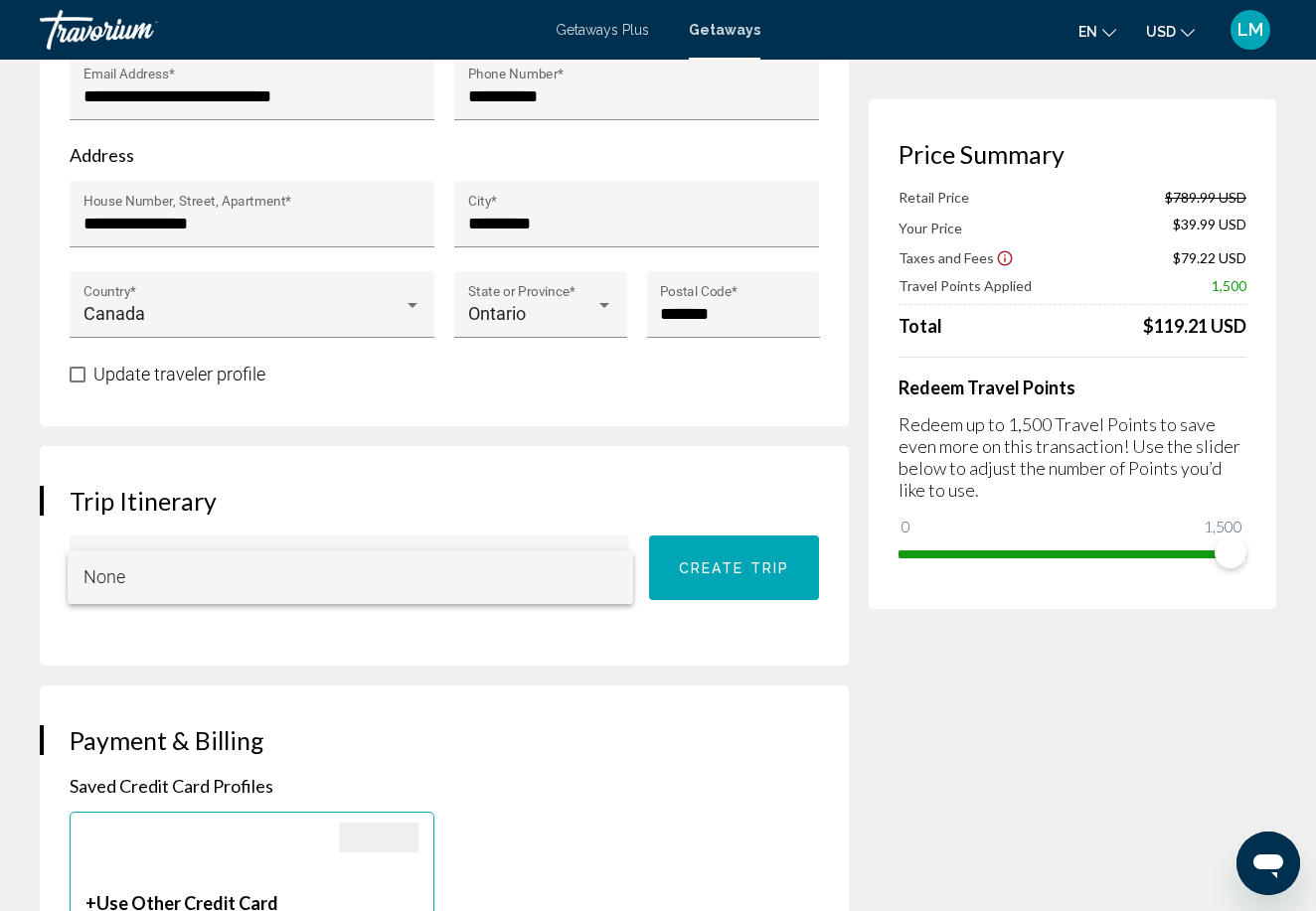click on "None" at bounding box center (350, 577) 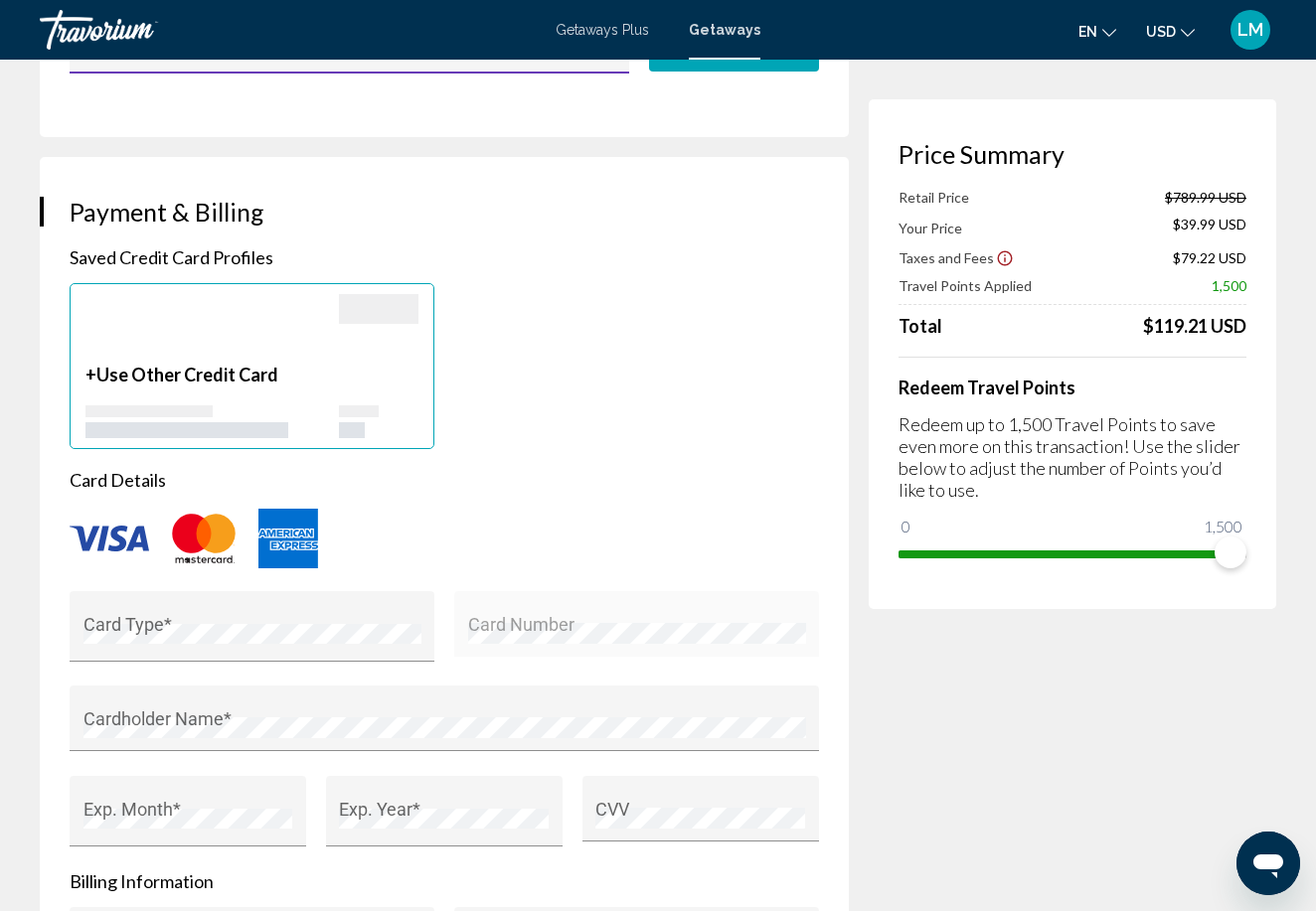 scroll, scrollTop: 1259, scrollLeft: 0, axis: vertical 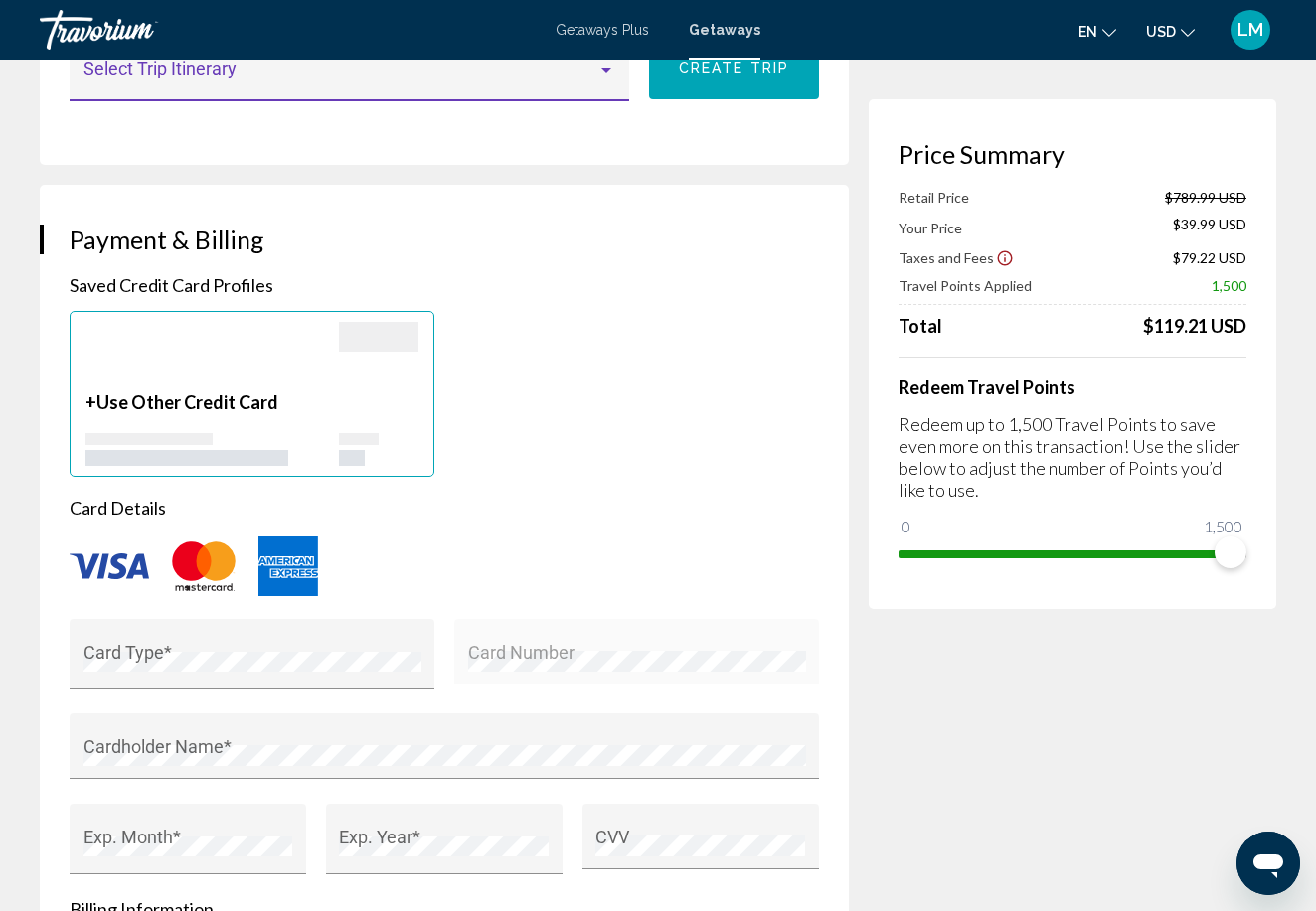 click on "Saved Credit Card Profiles" at bounding box center [444, 285] 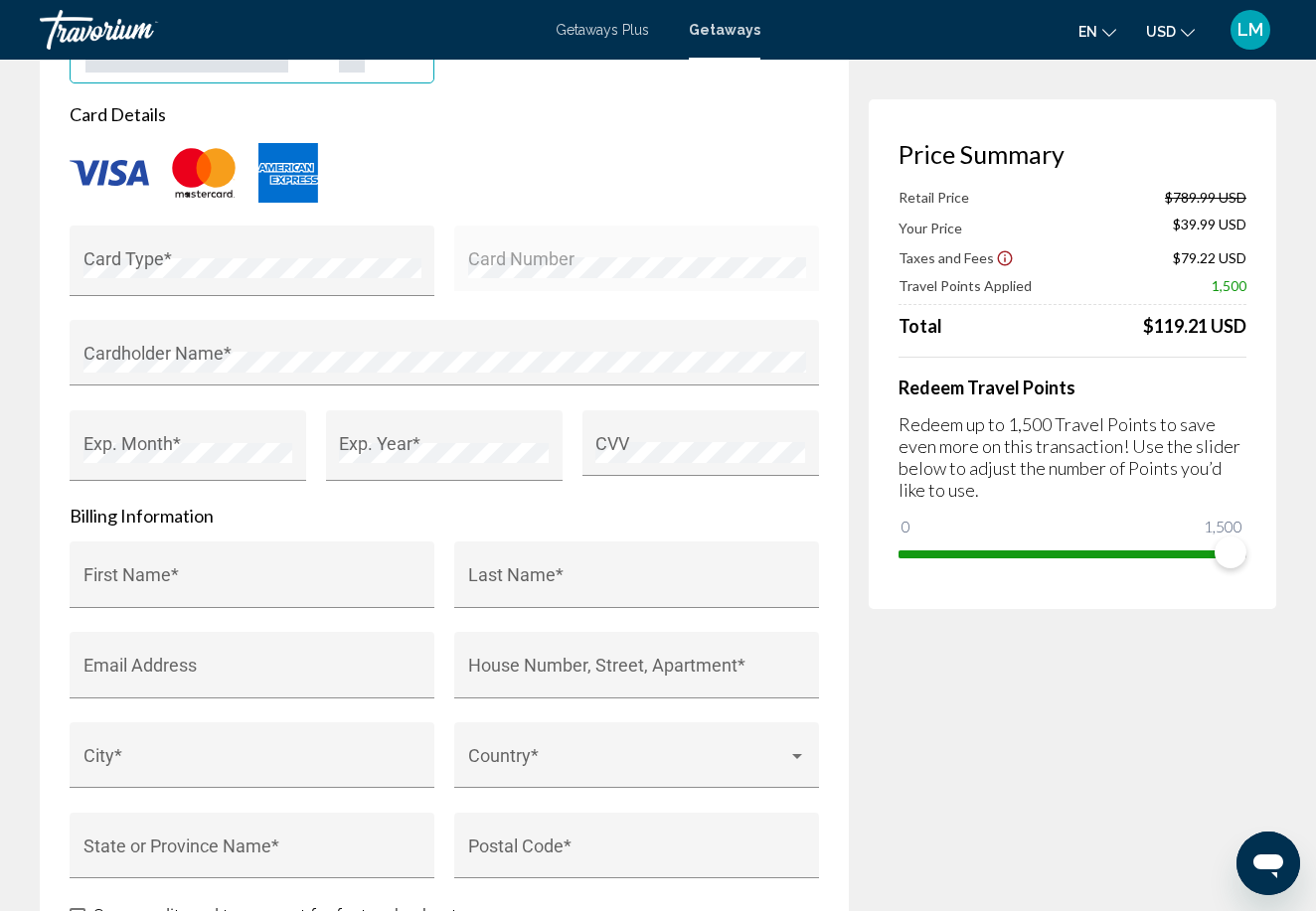 scroll, scrollTop: 1645, scrollLeft: 0, axis: vertical 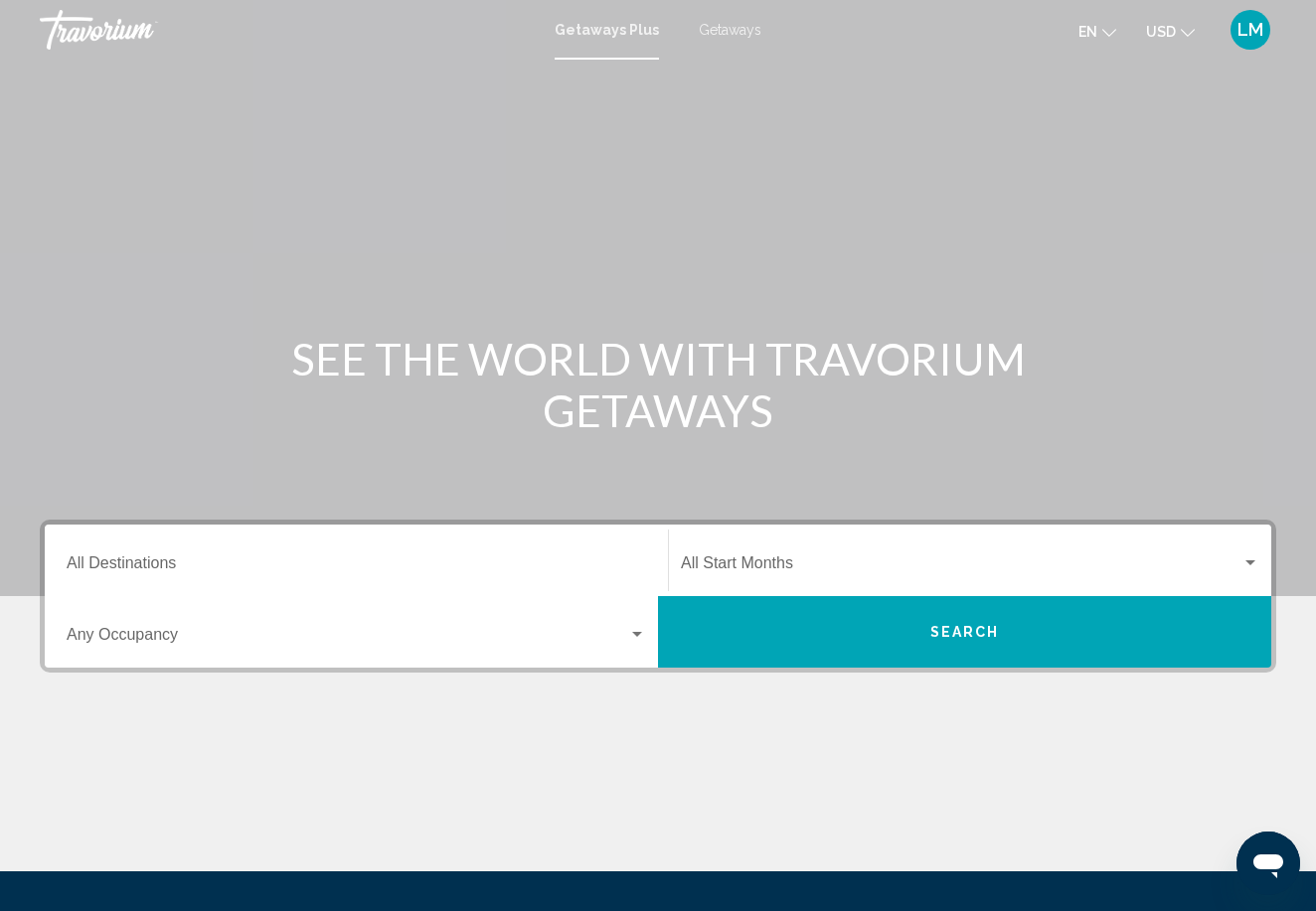click on "Destination All Destinations" at bounding box center (356, 560) 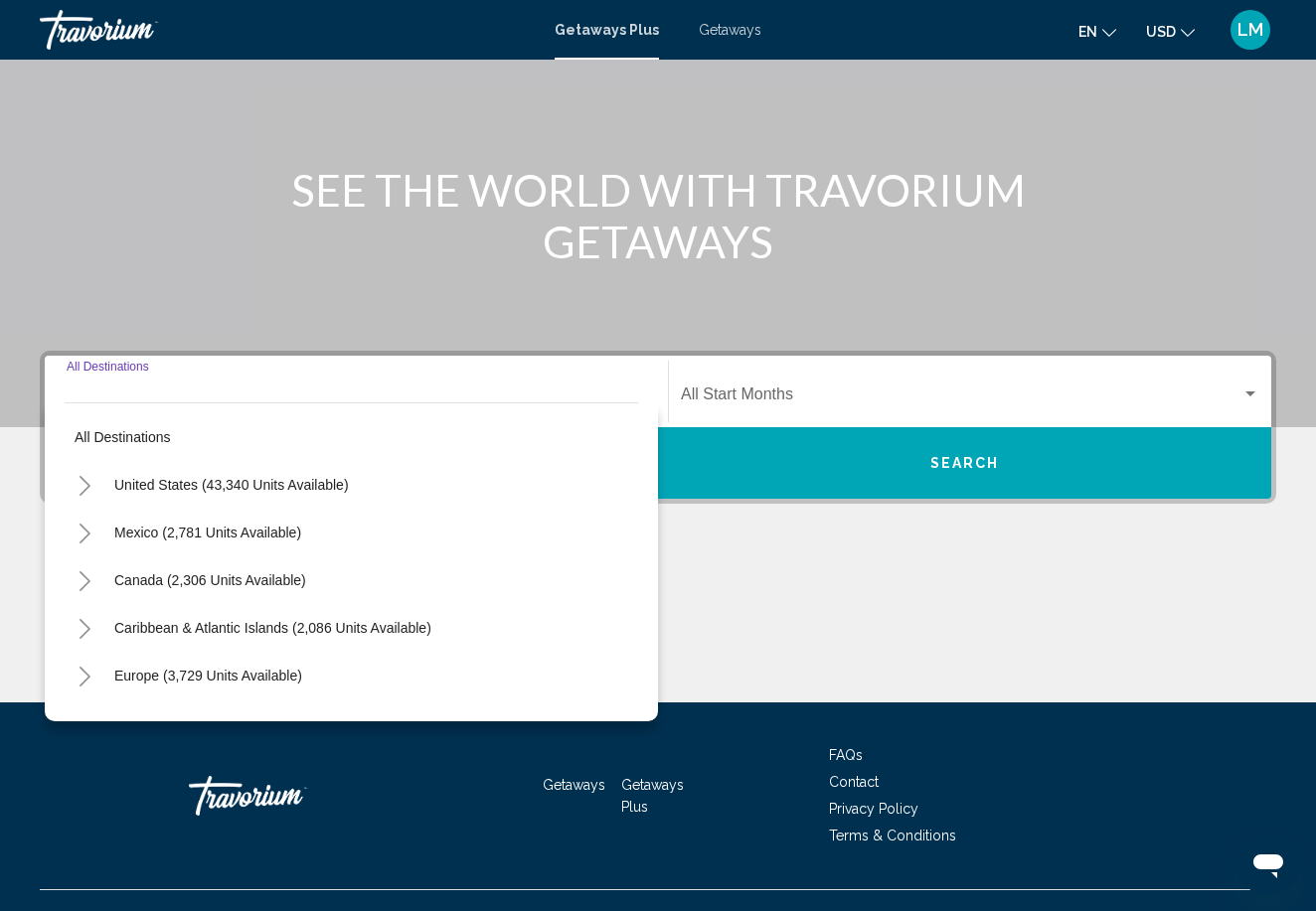 scroll, scrollTop: 204, scrollLeft: 0, axis: vertical 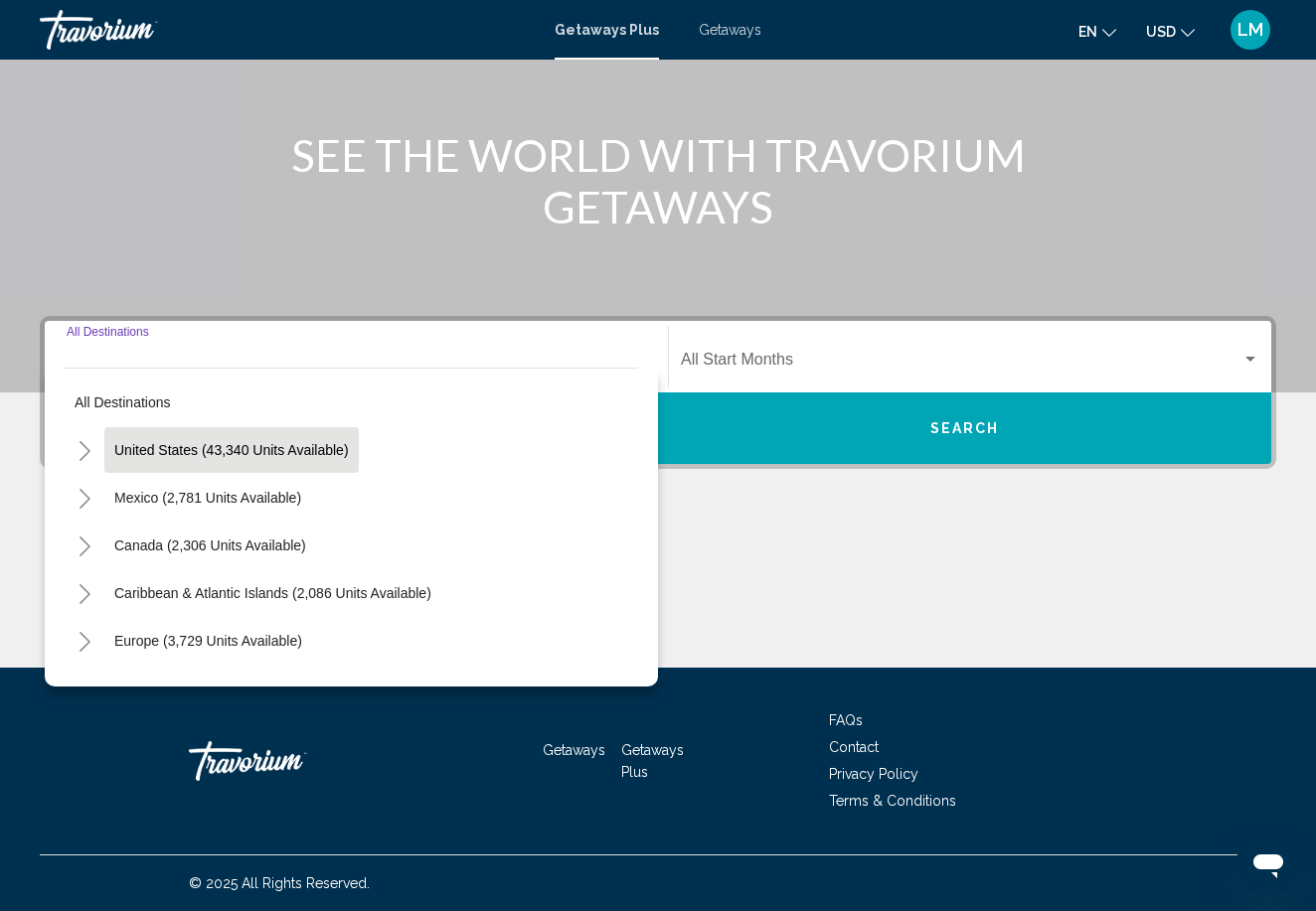 click on "United States (43,340 units available)" at bounding box center [208, 498] 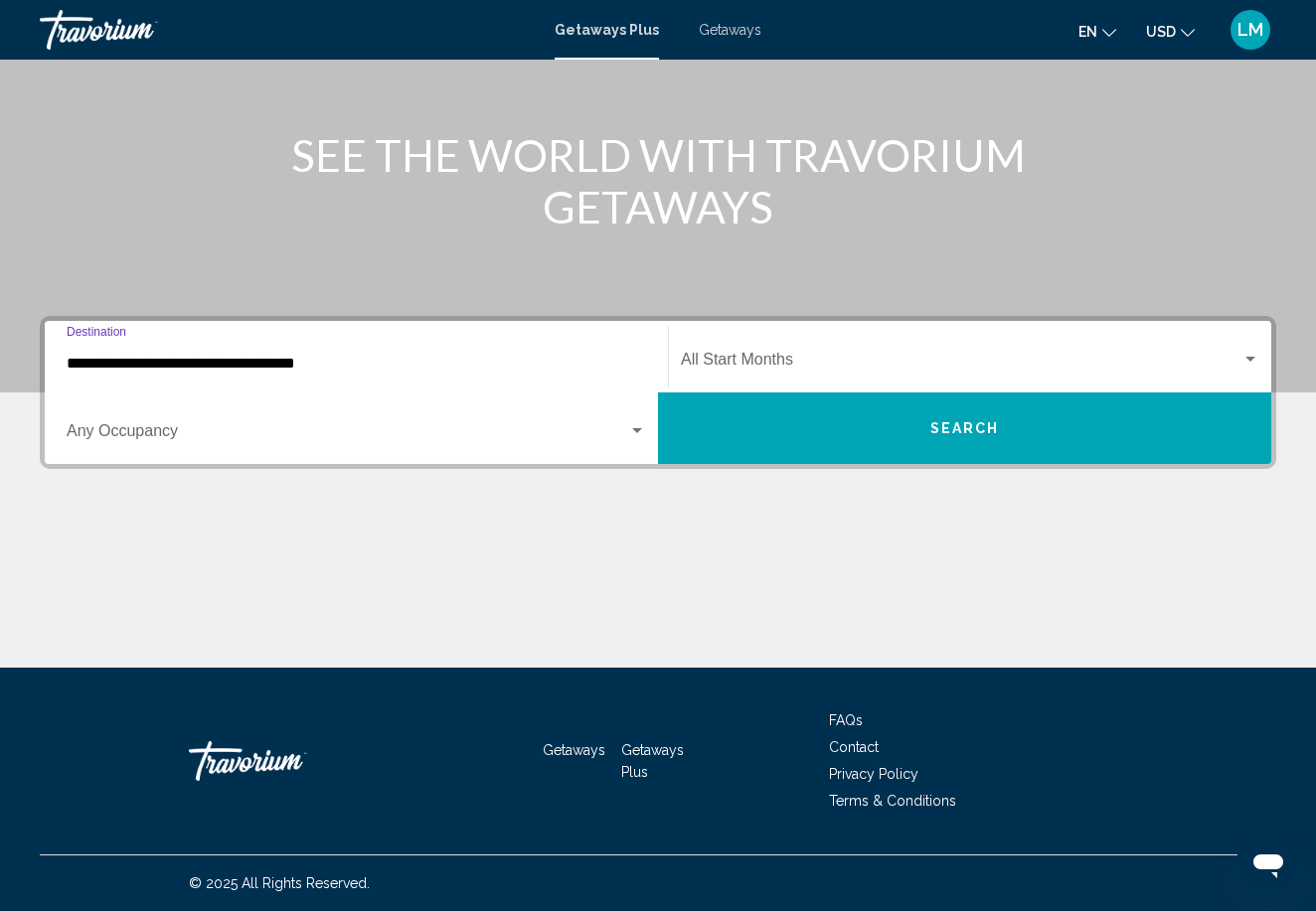 click at bounding box center [961, 364] 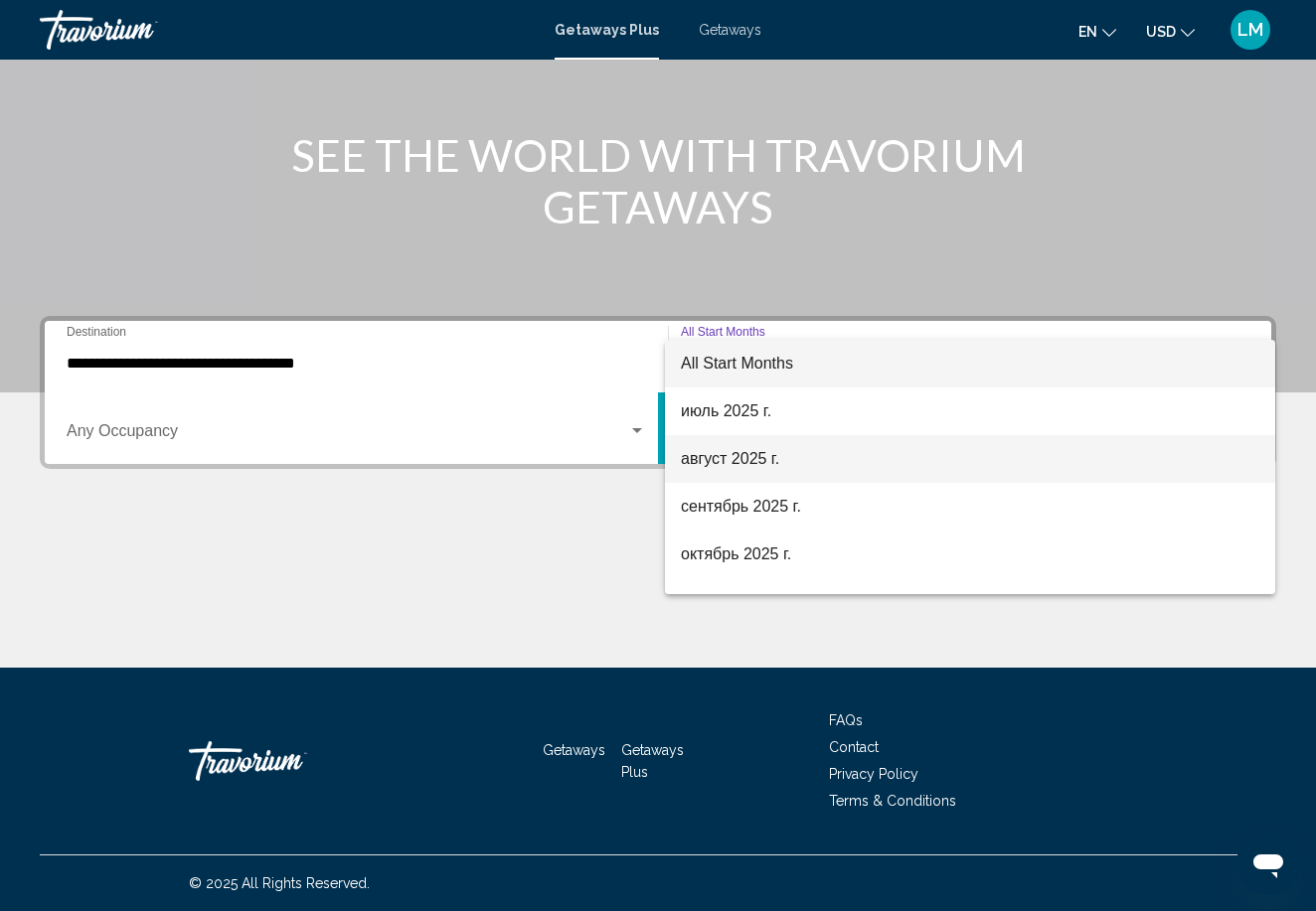 click on "август 2025 г." at bounding box center [970, 459] 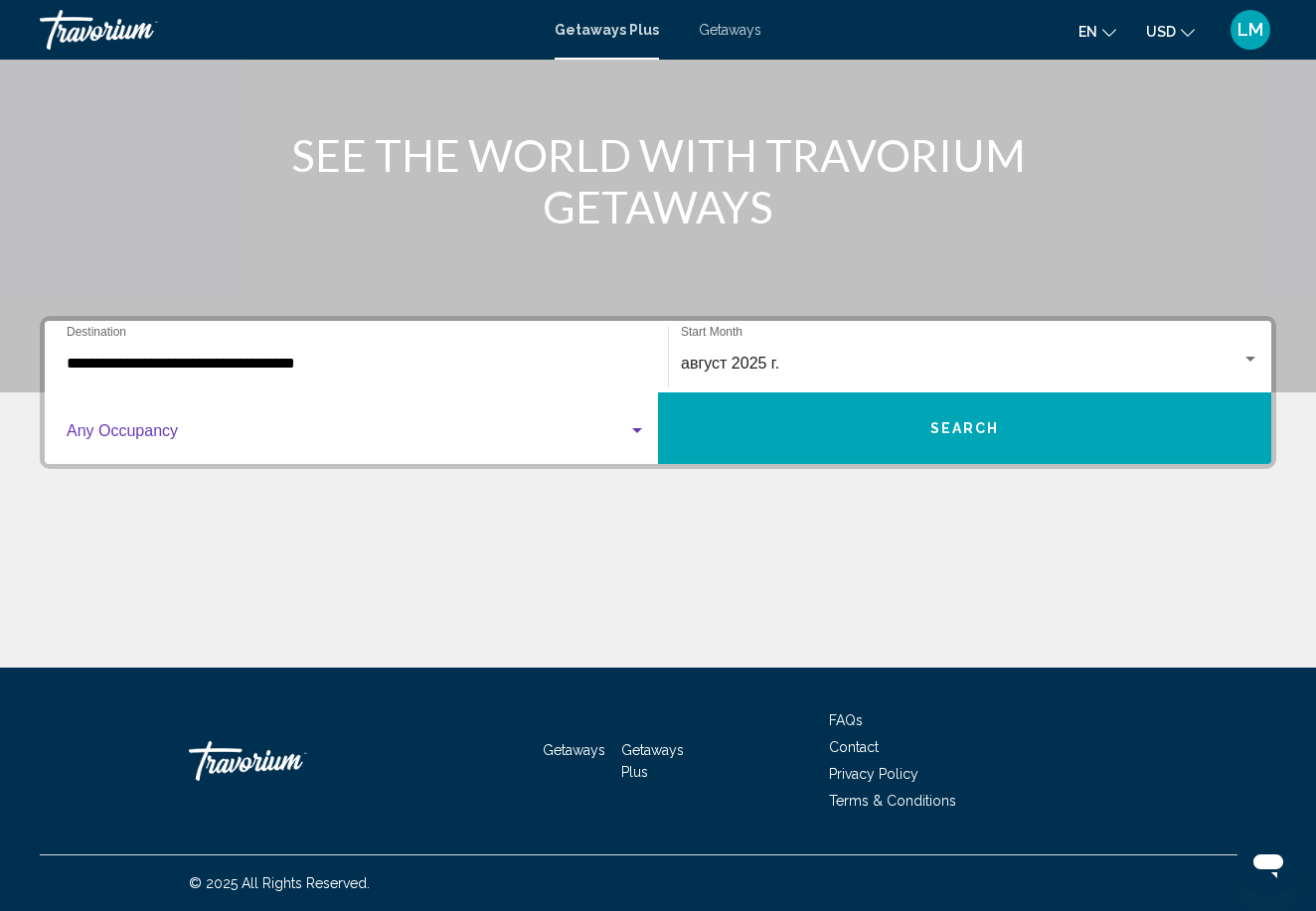 click at bounding box center [347, 435] 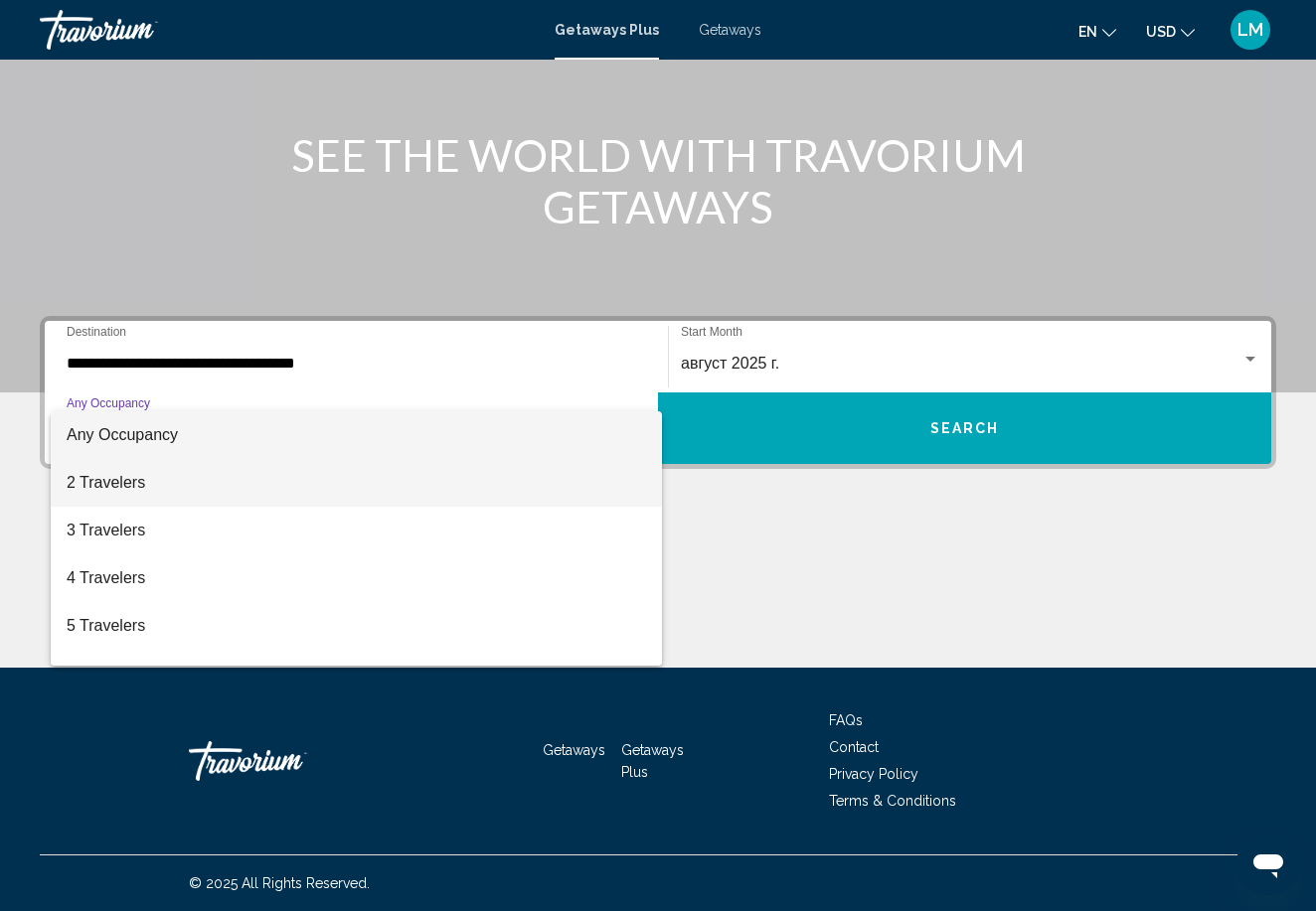 click on "2 Travelers" at bounding box center [356, 483] 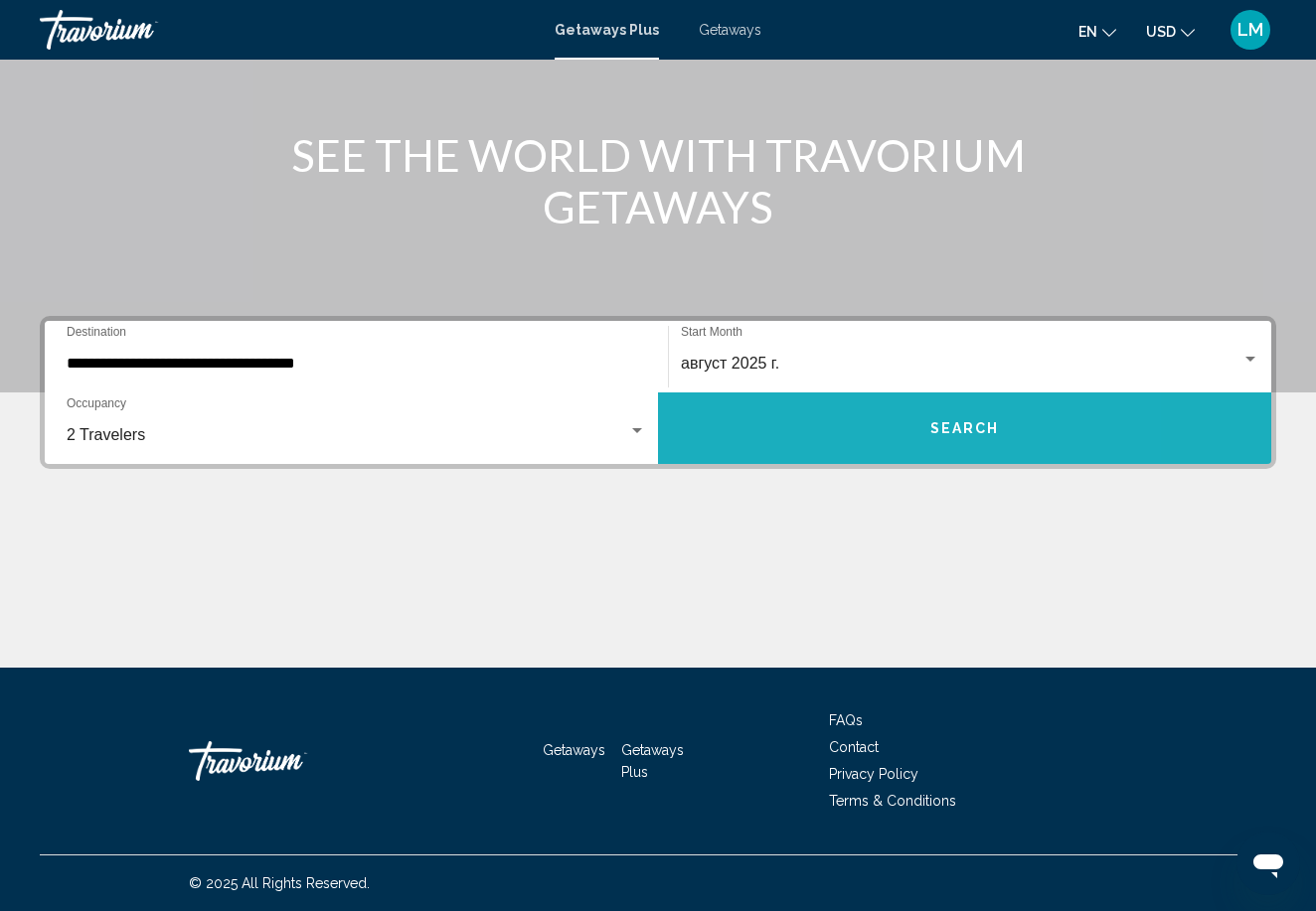 click on "Search" at bounding box center (964, 428) 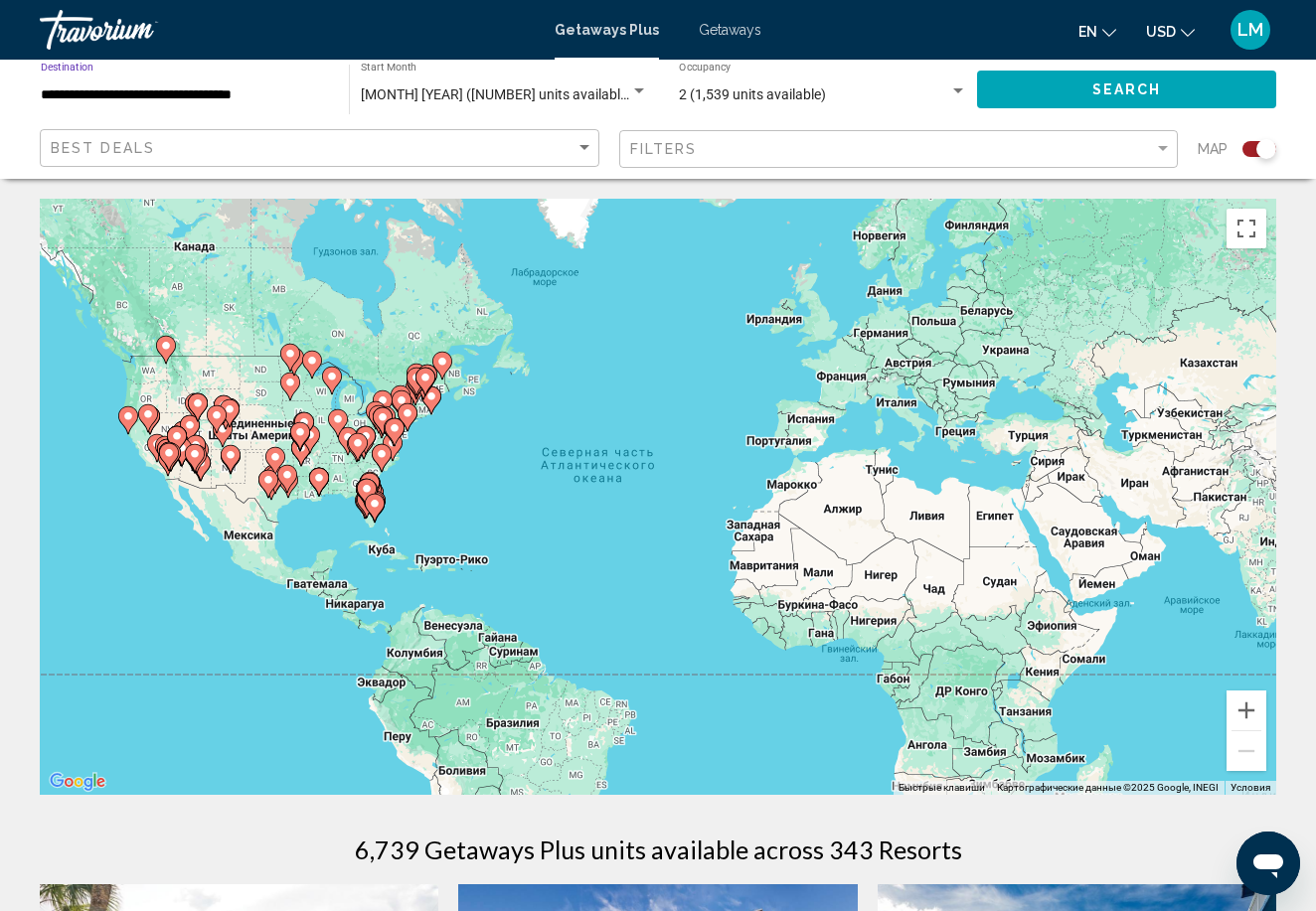 click on "**********" at bounding box center (185, 95) 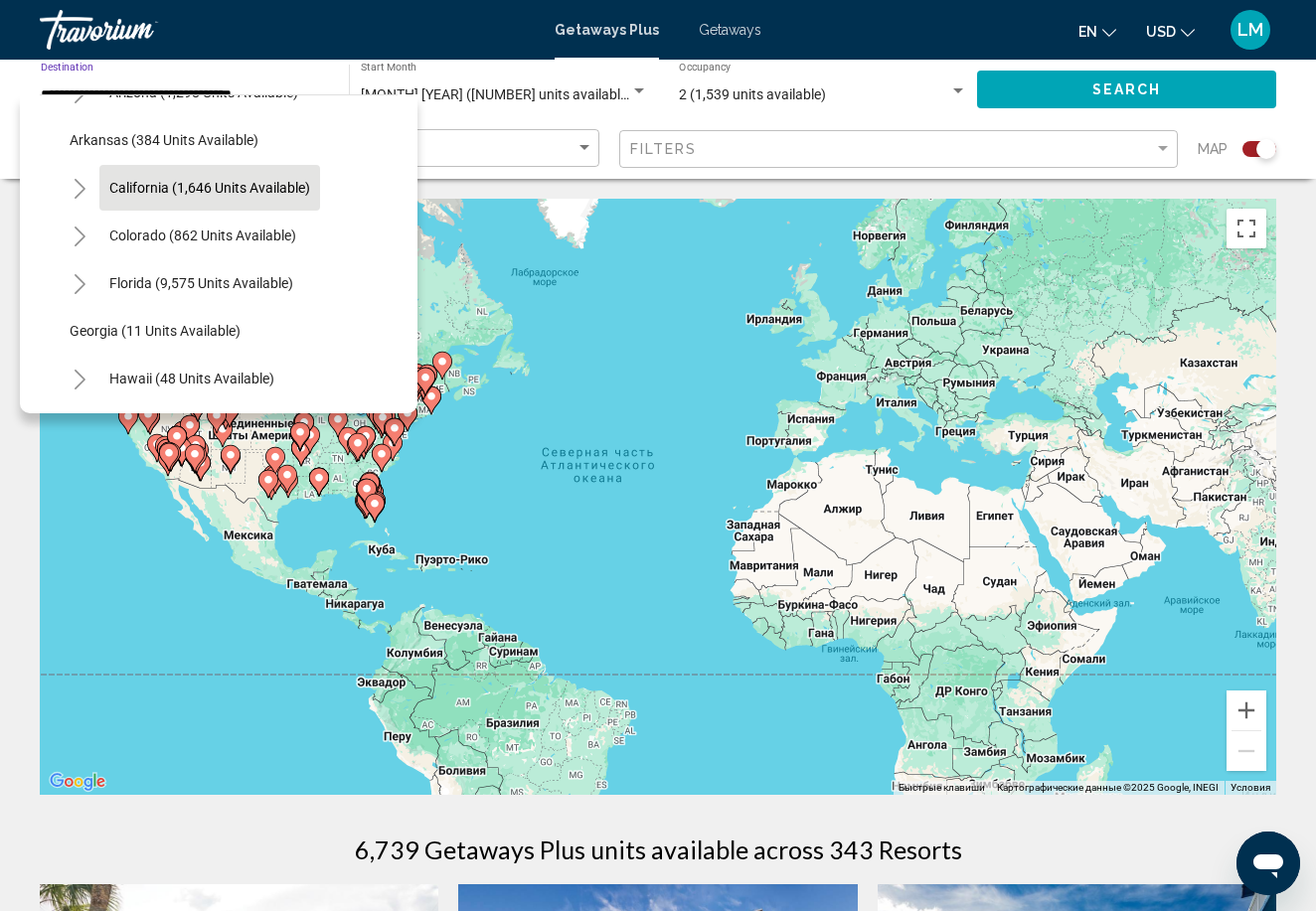 scroll, scrollTop: 144, scrollLeft: 0, axis: vertical 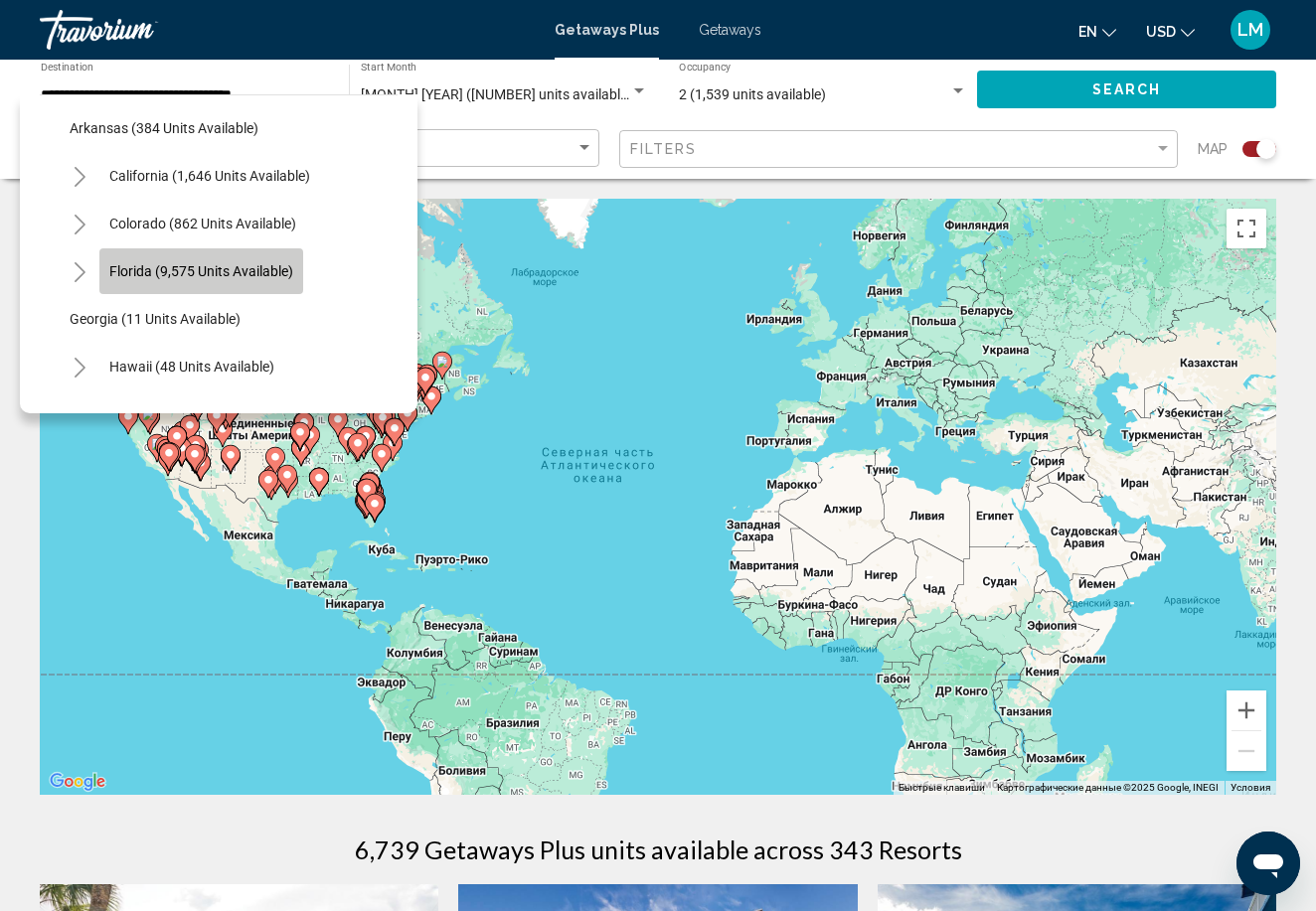 click on "Florida (9,575 units available)" 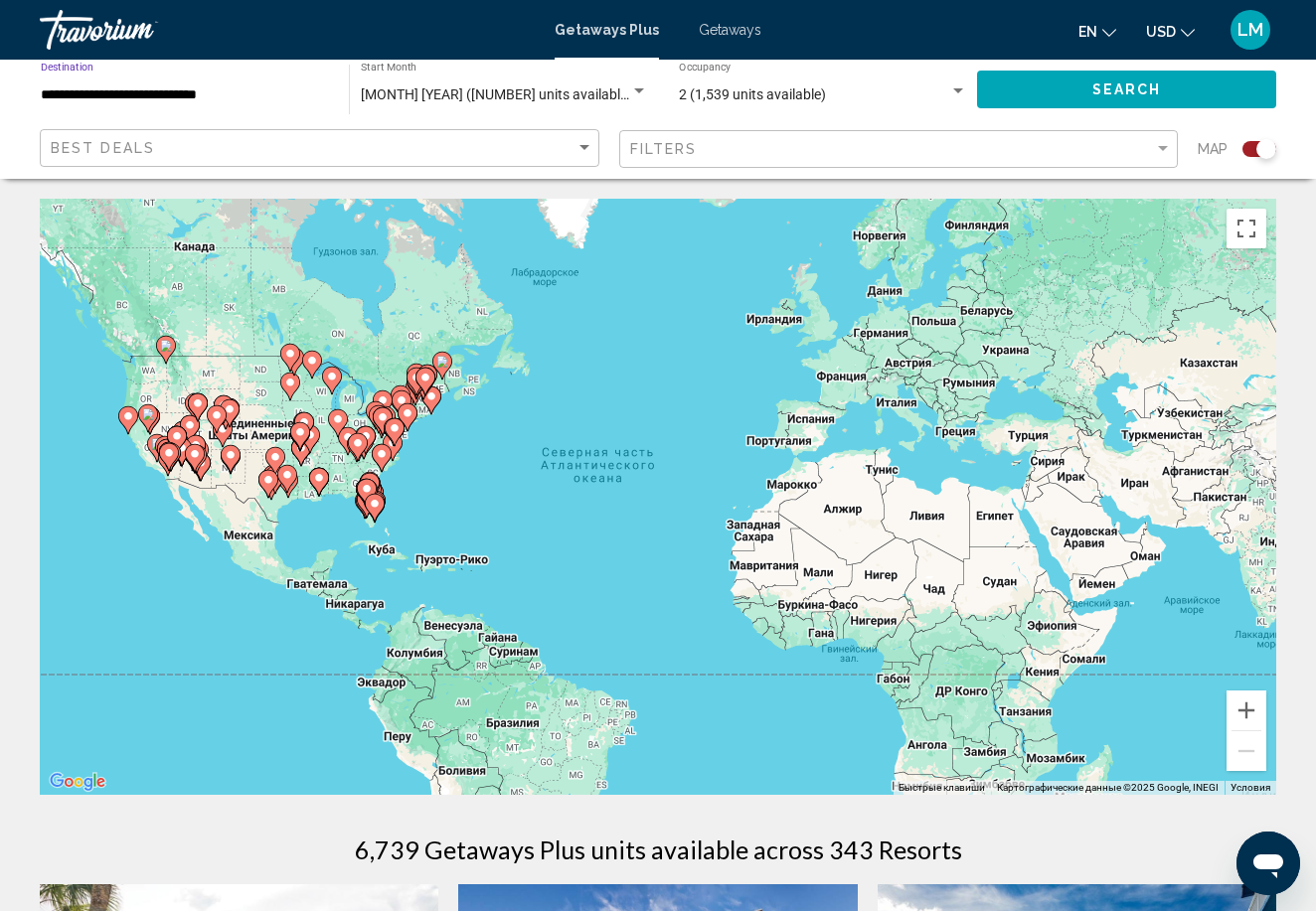click on "**********" at bounding box center (185, 95) 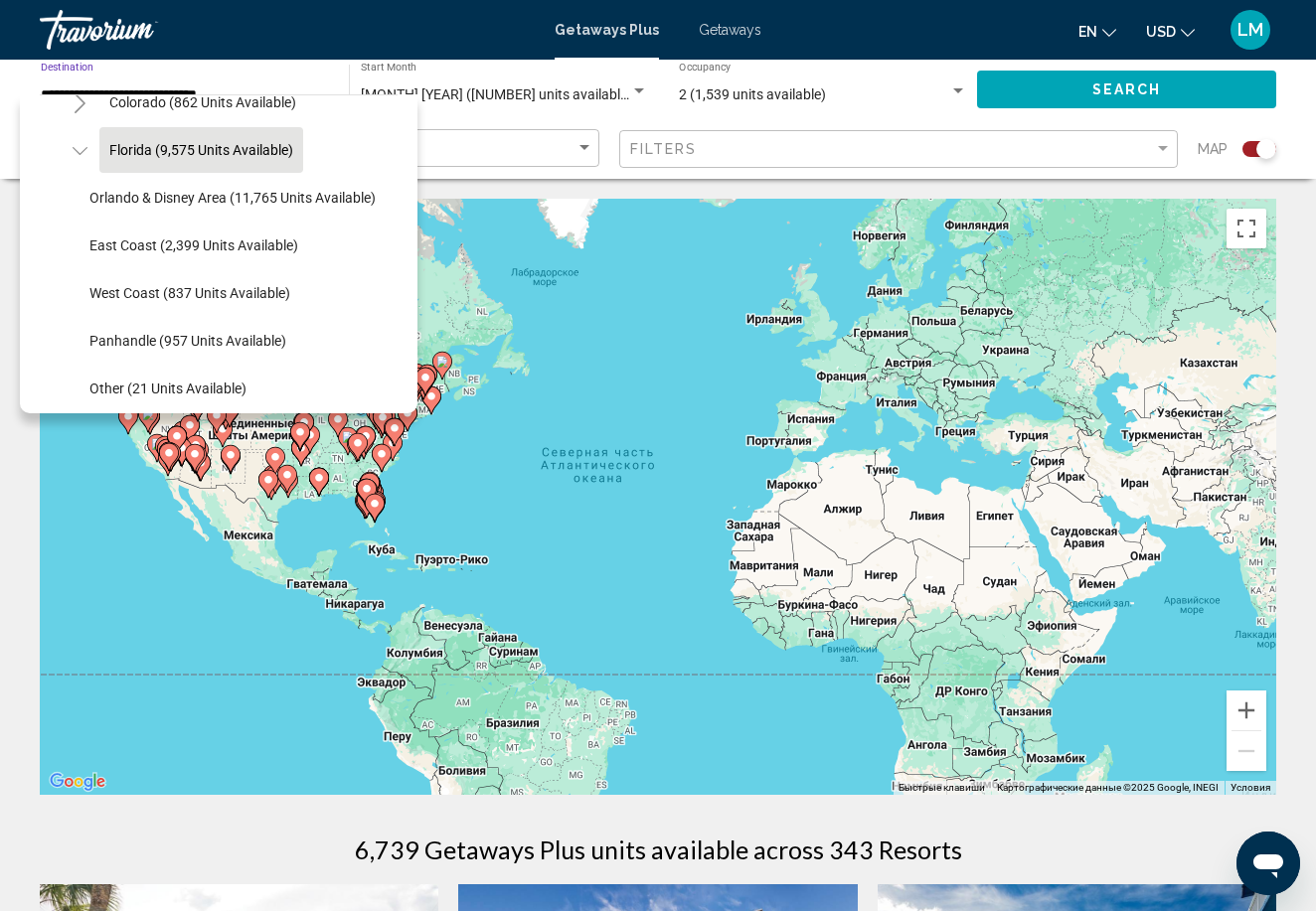 scroll, scrollTop: 279, scrollLeft: 0, axis: vertical 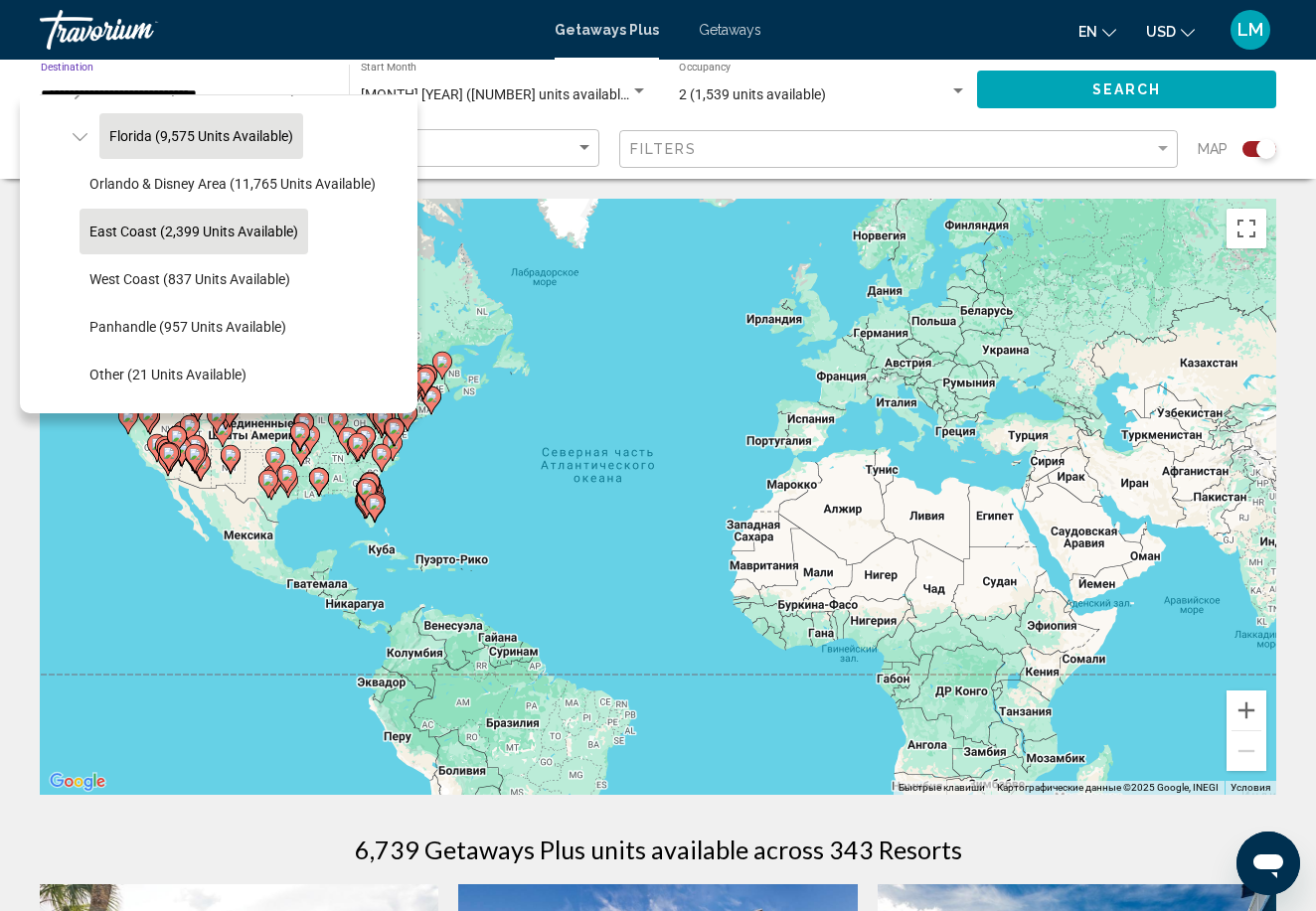 click on "East Coast (2,399 units available)" 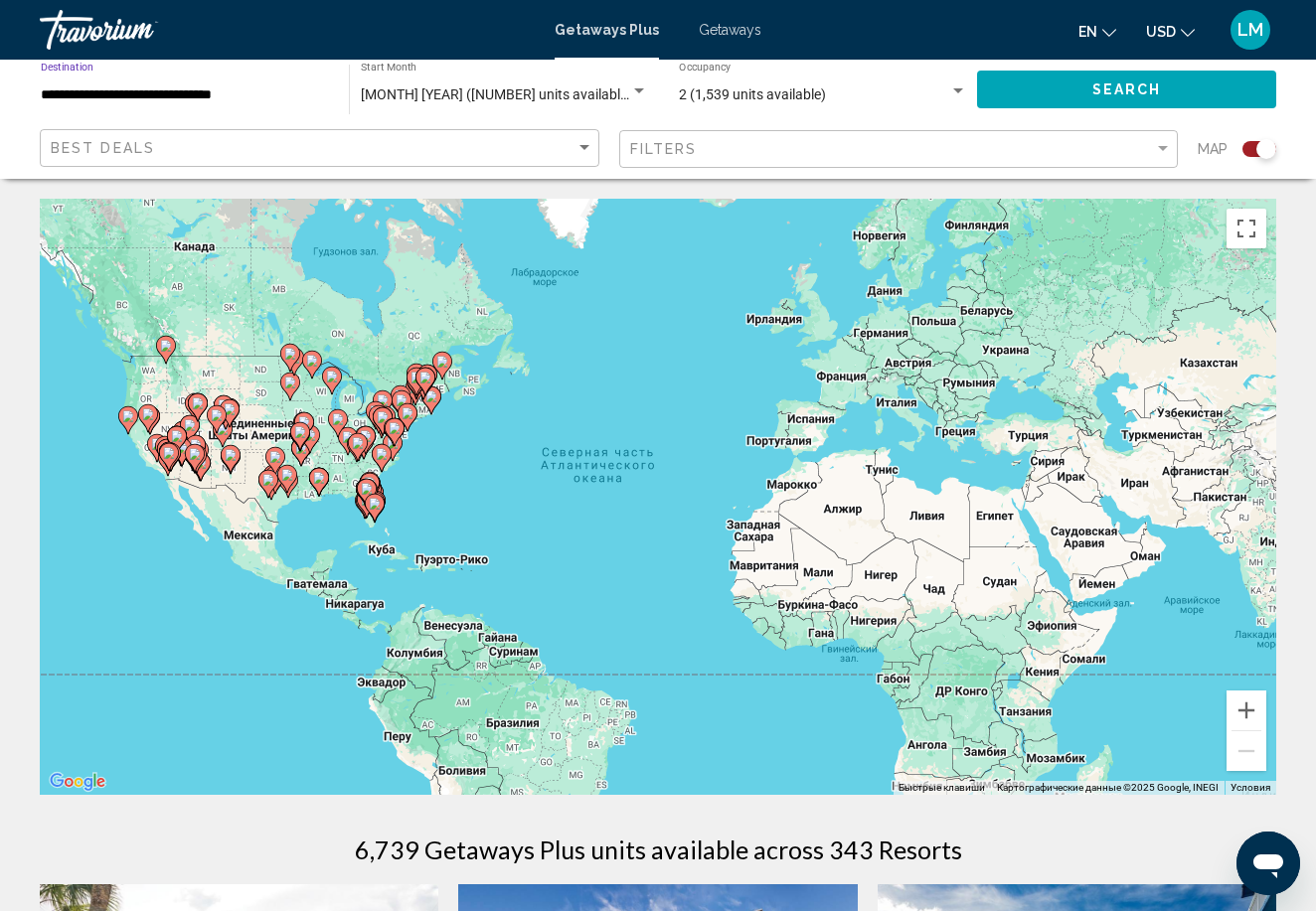 click on "Search" 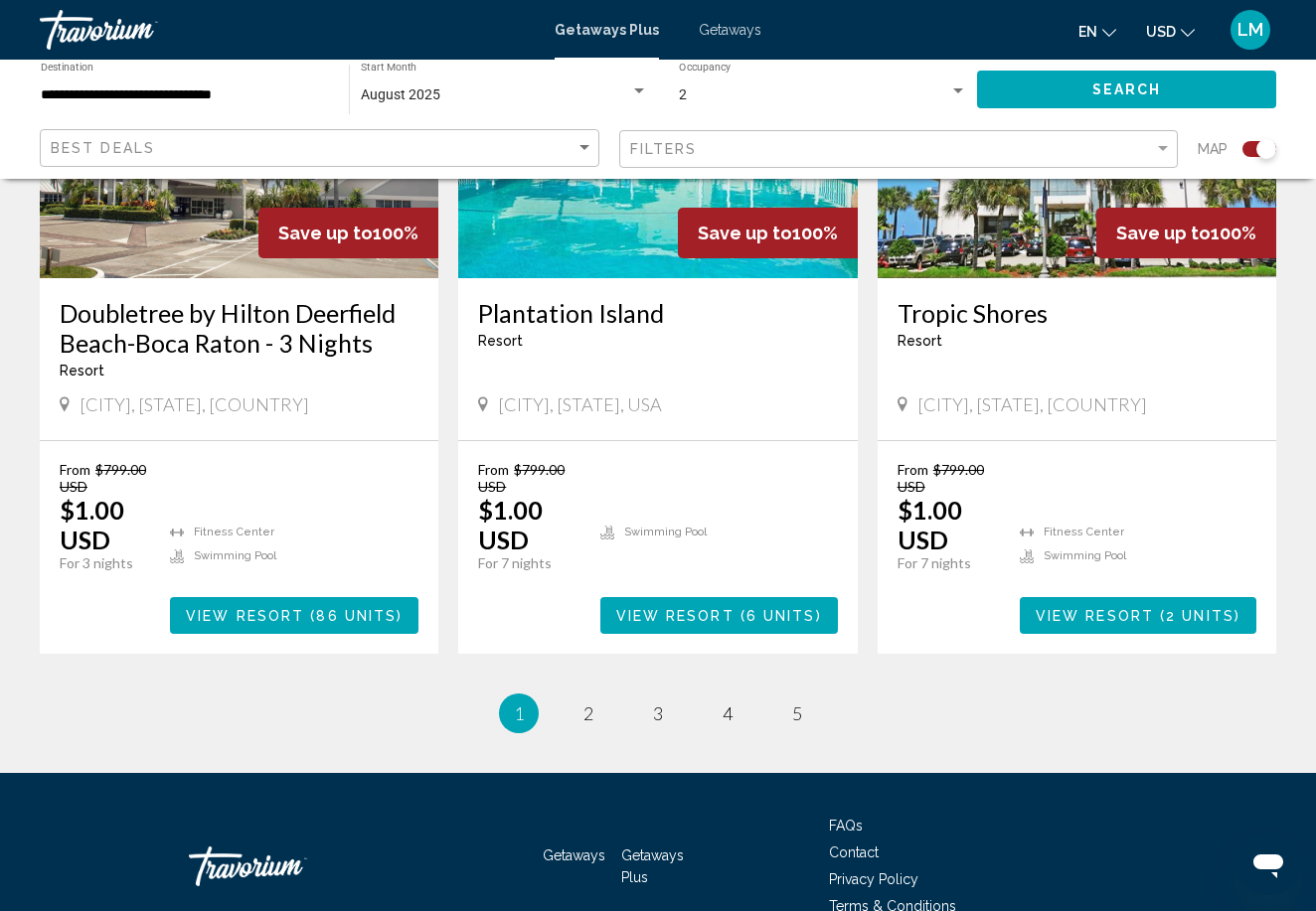scroll, scrollTop: 3166, scrollLeft: 0, axis: vertical 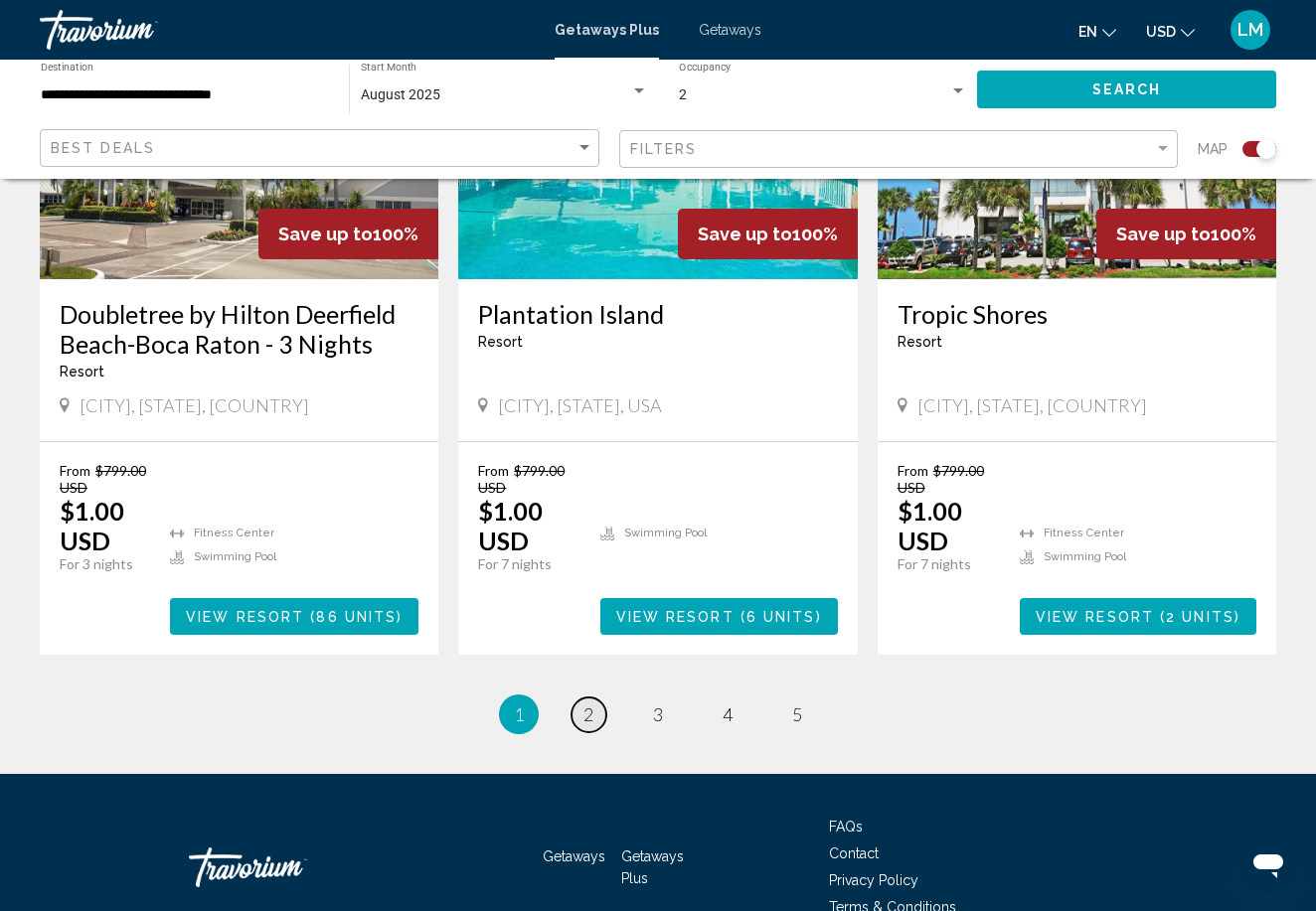 click on "2" at bounding box center [588, 714] 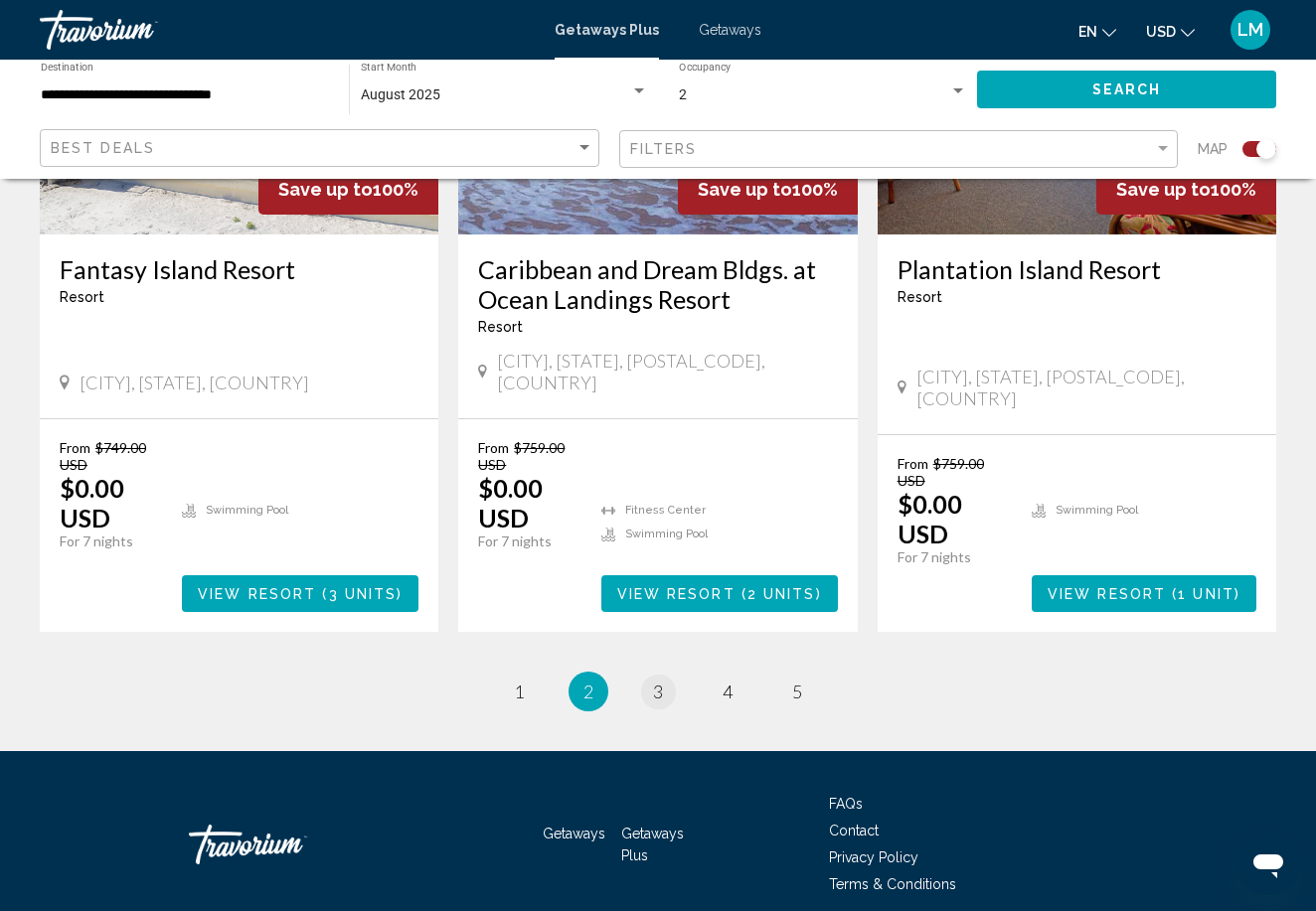 scroll, scrollTop: 3166, scrollLeft: 0, axis: vertical 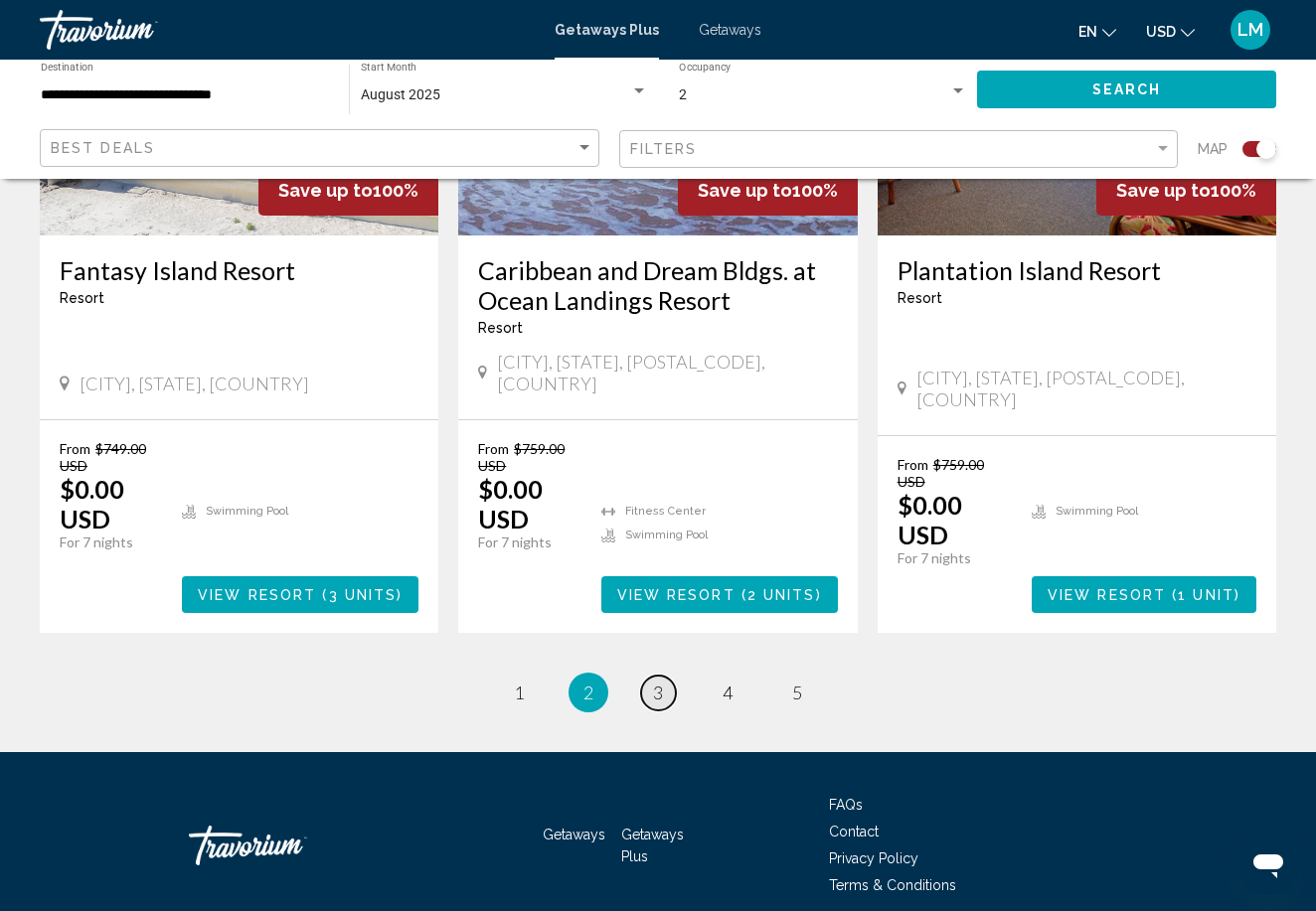 click on "3" at bounding box center [658, 692] 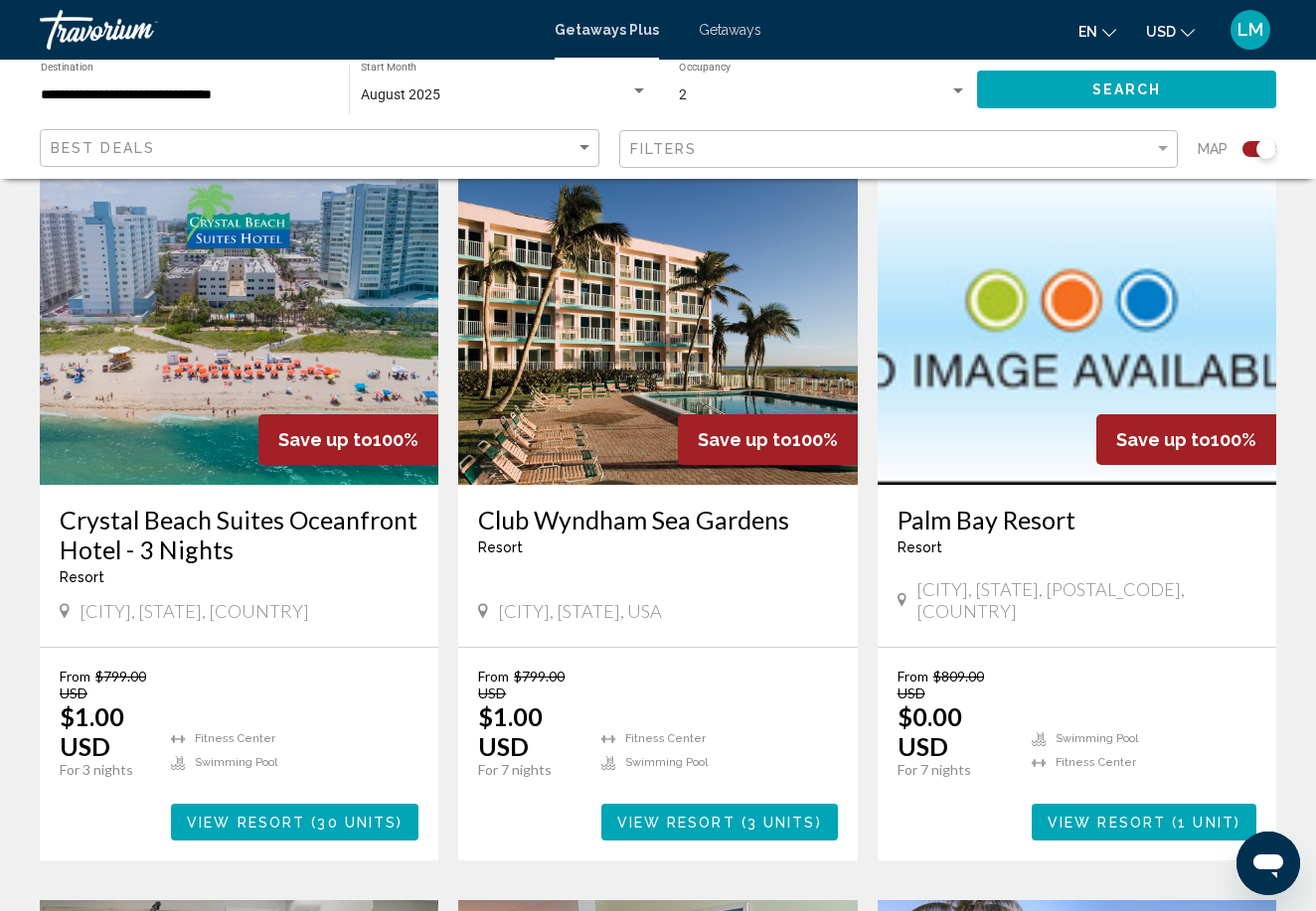 scroll, scrollTop: 2156, scrollLeft: 0, axis: vertical 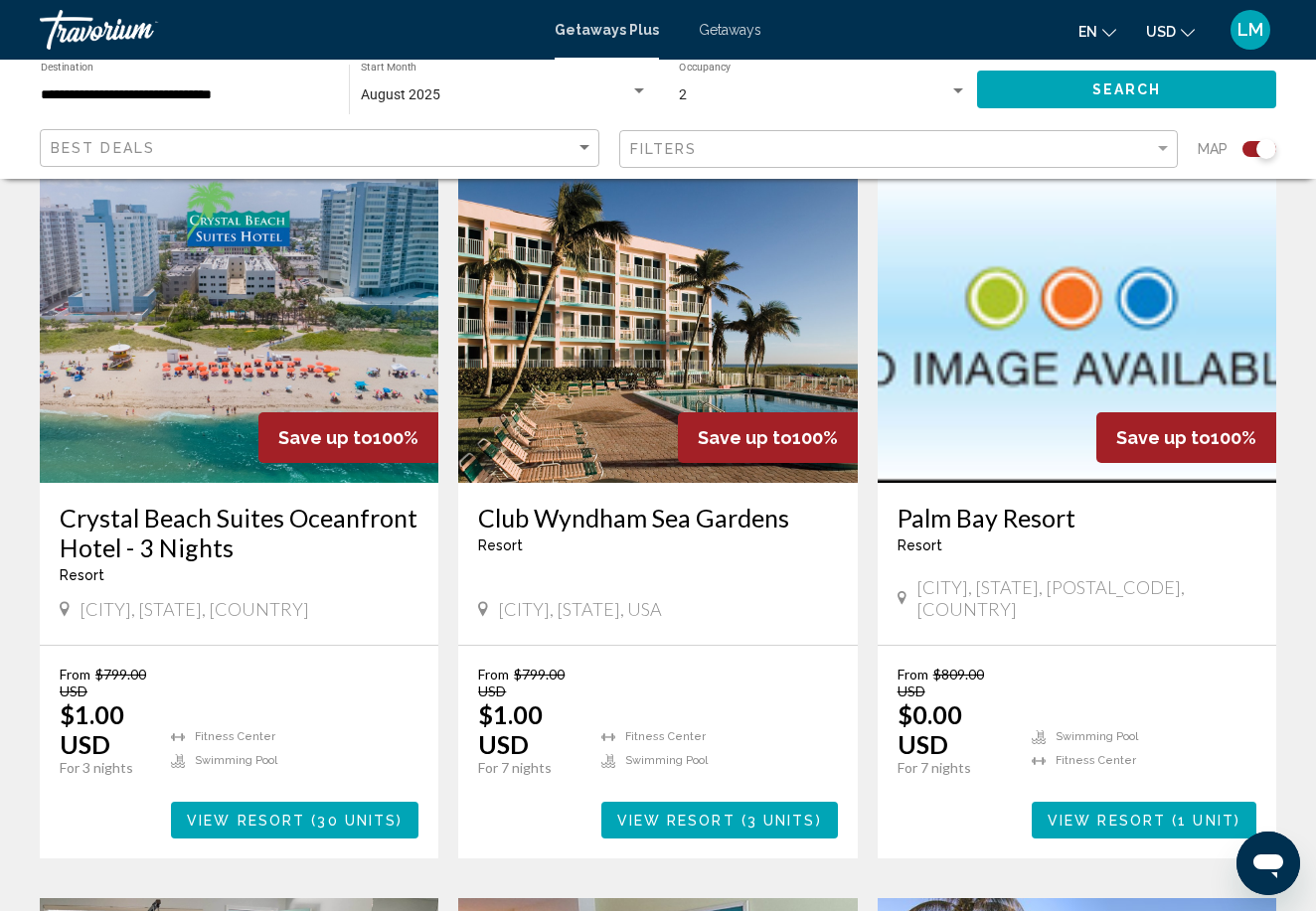 click on "Crystal Beach Suites Oceanfront Hotel - 3 Nights" at bounding box center [239, 532] 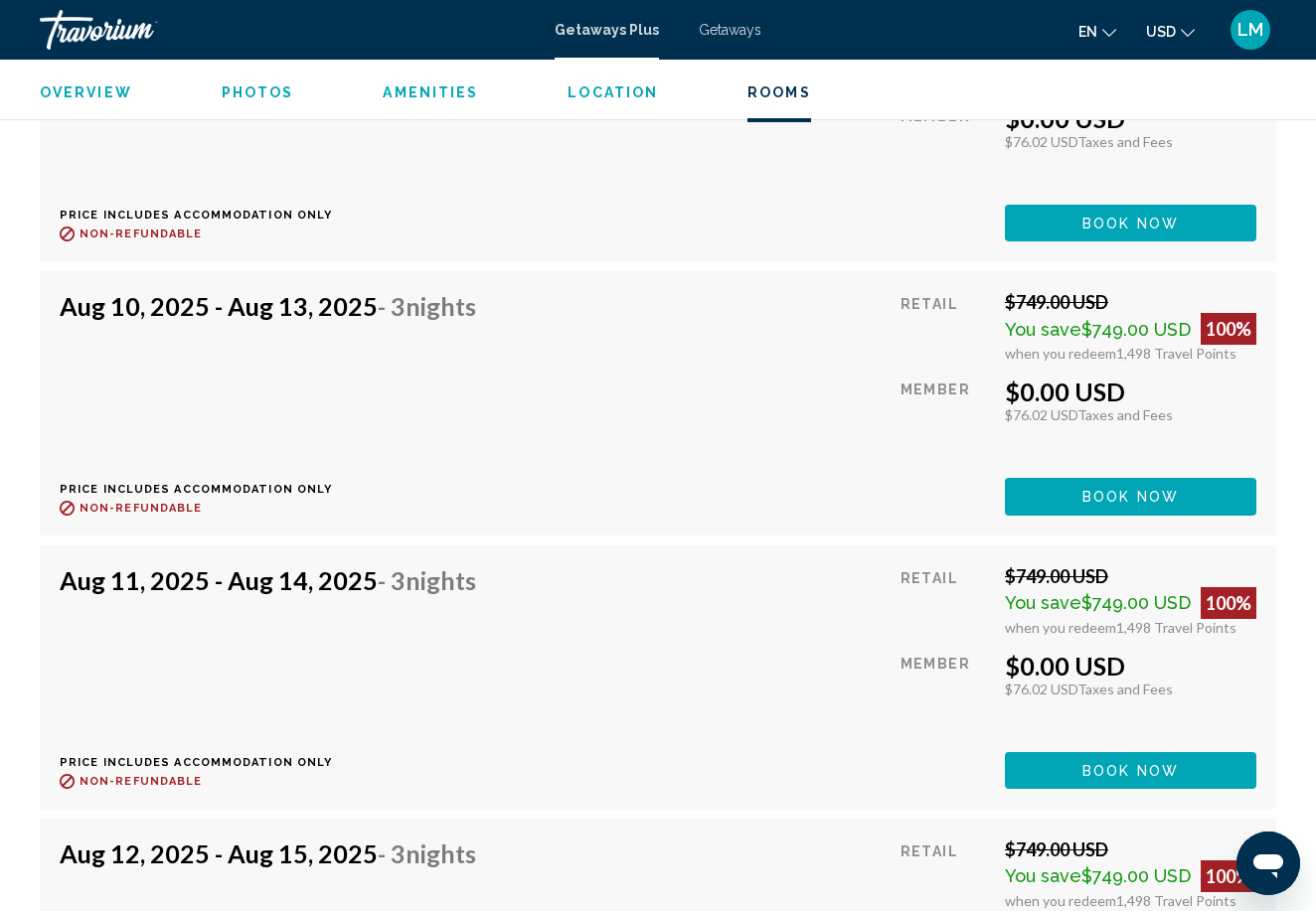 scroll, scrollTop: 3868, scrollLeft: 0, axis: vertical 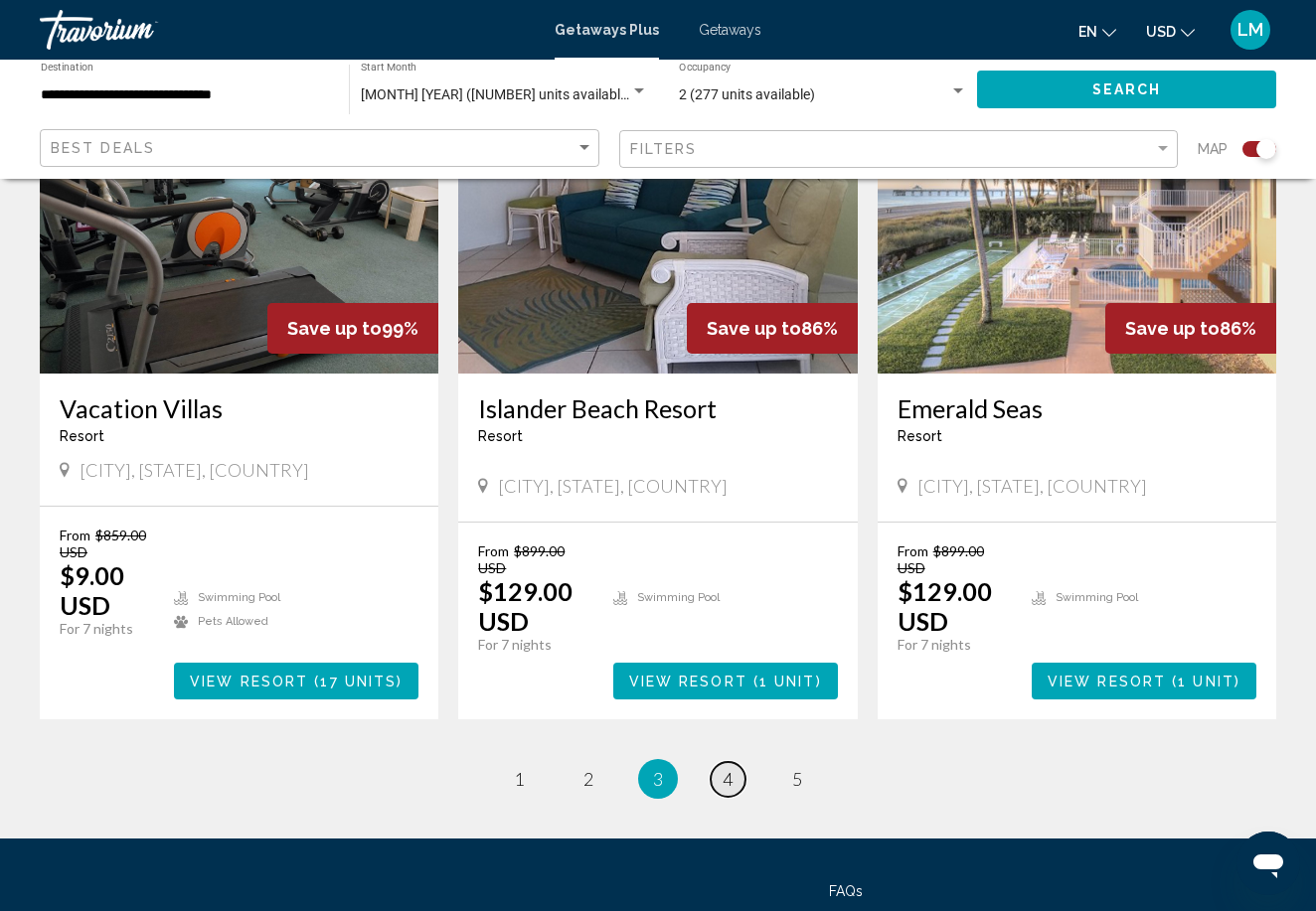 click on "4" at bounding box center (728, 779) 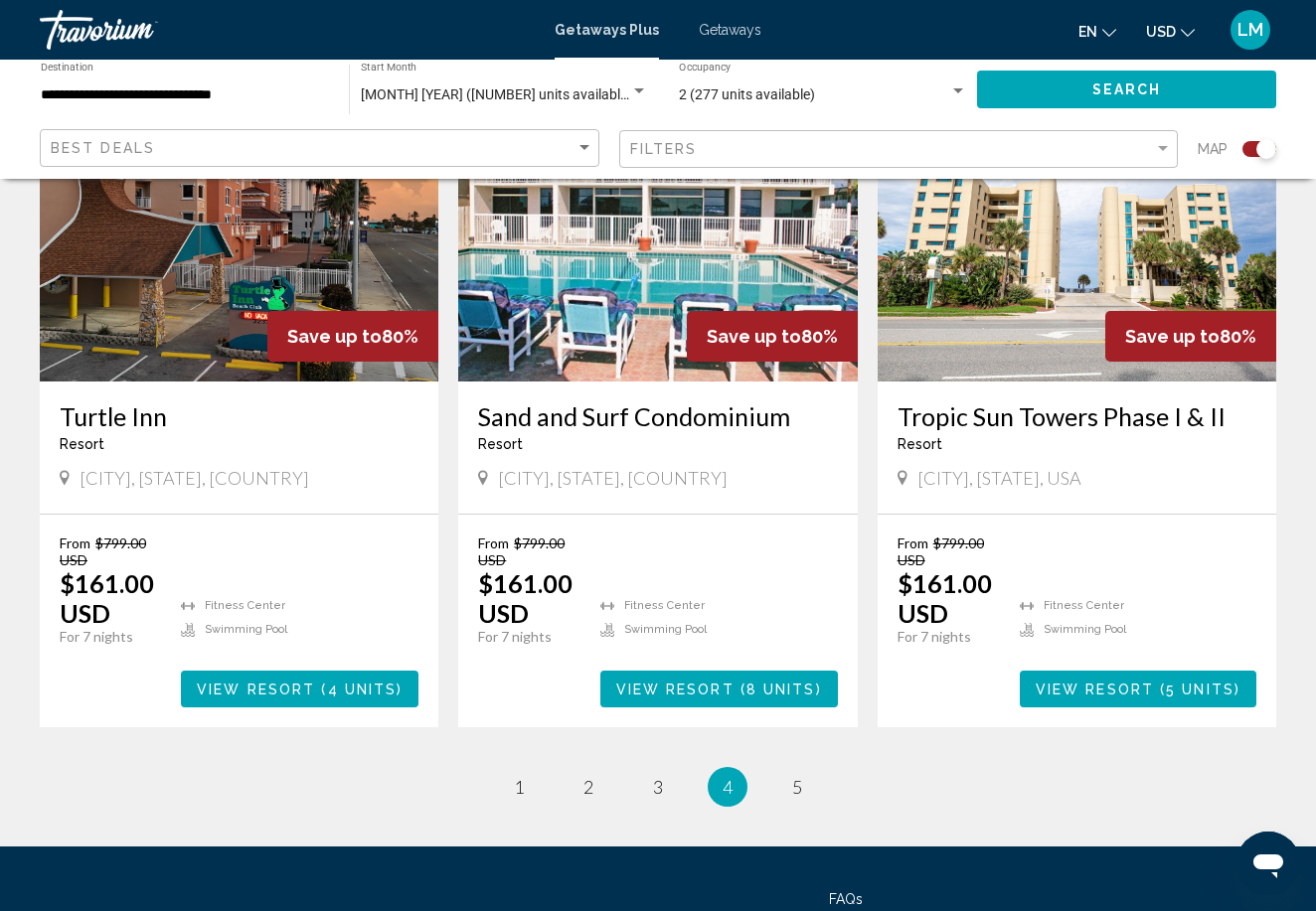 scroll, scrollTop: 2962, scrollLeft: 0, axis: vertical 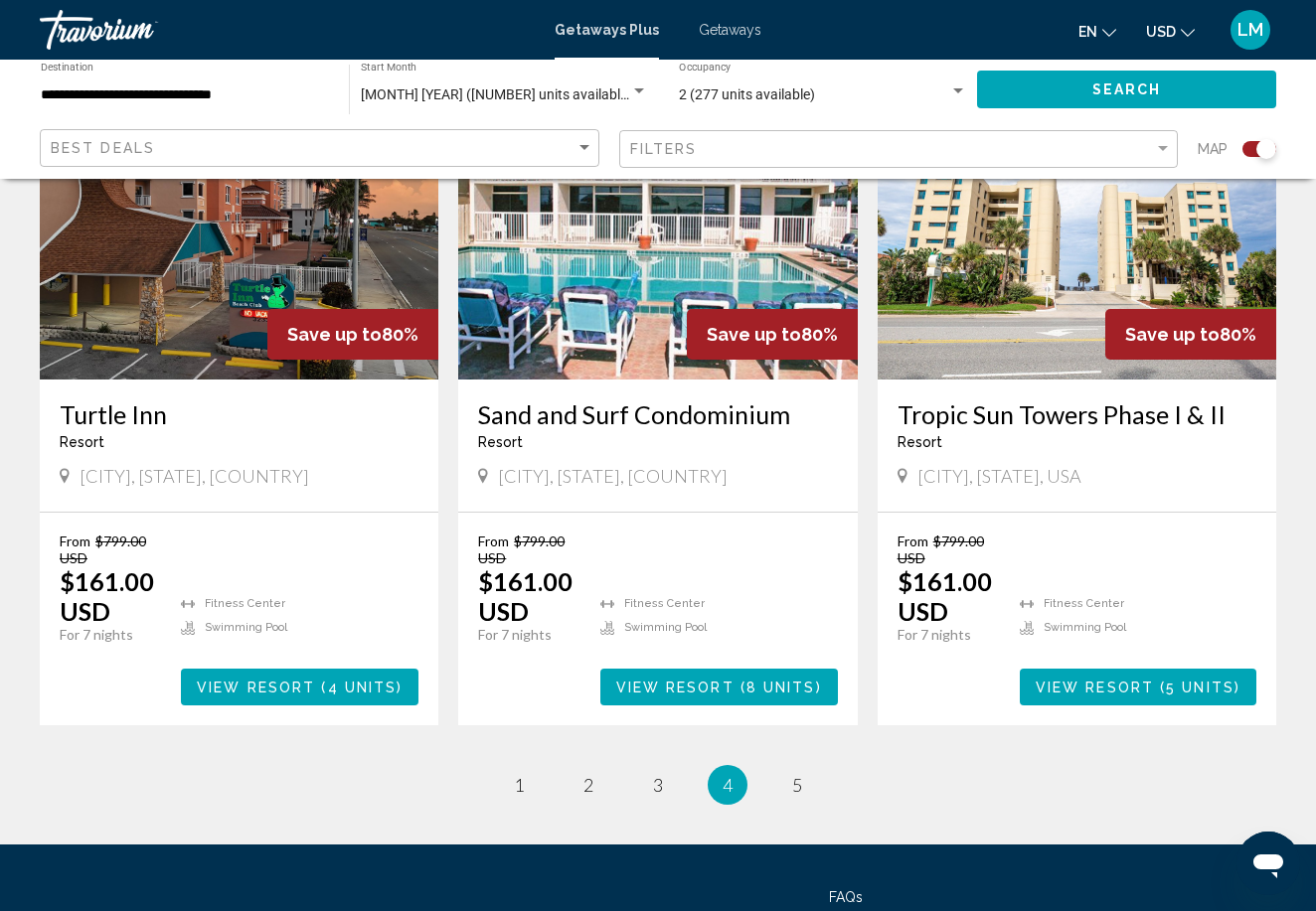click on "Getaways" at bounding box center (730, 30) 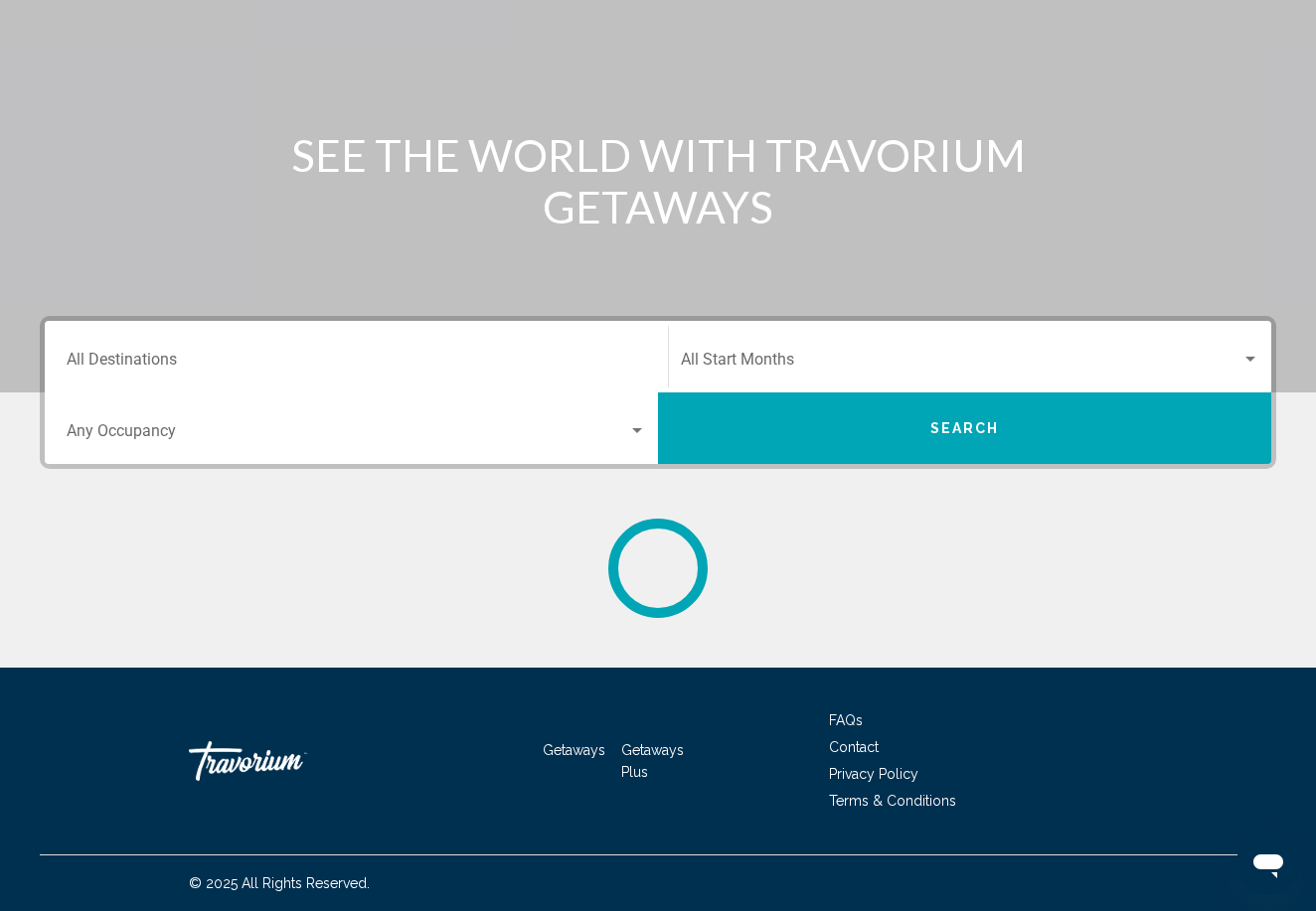 scroll, scrollTop: 0, scrollLeft: 0, axis: both 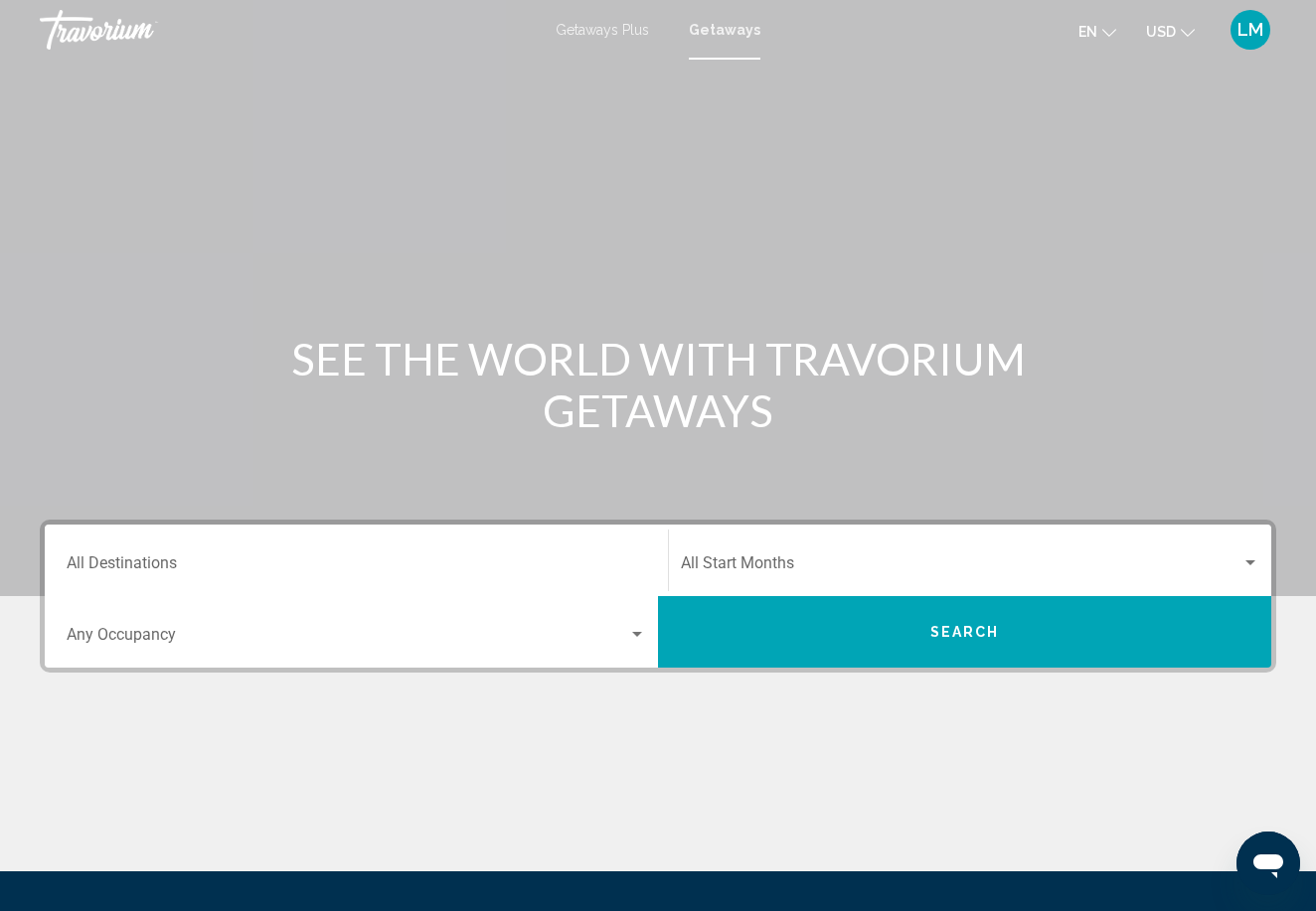 click on "Destination All Destinations" at bounding box center (356, 560) 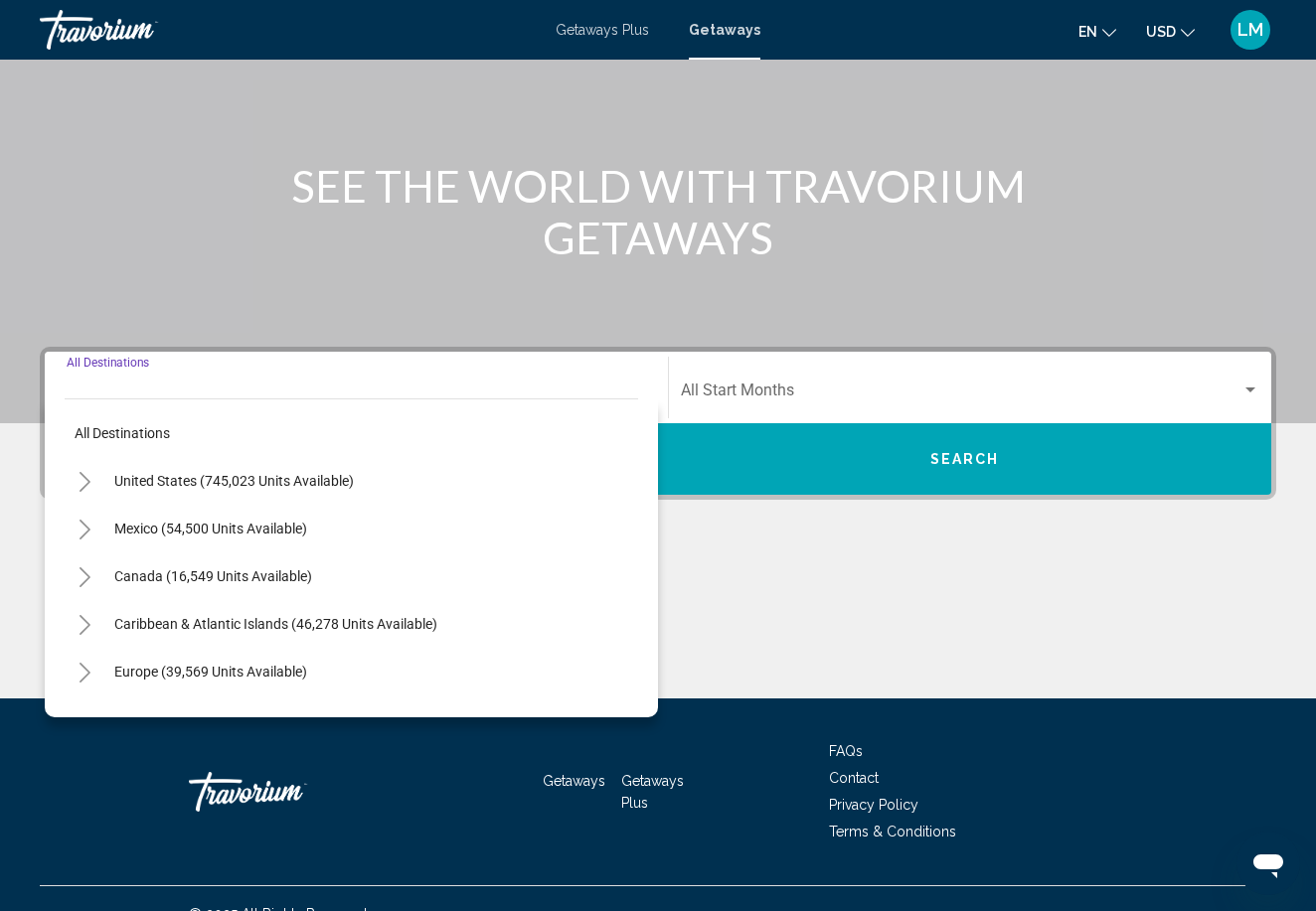 scroll, scrollTop: 204, scrollLeft: 0, axis: vertical 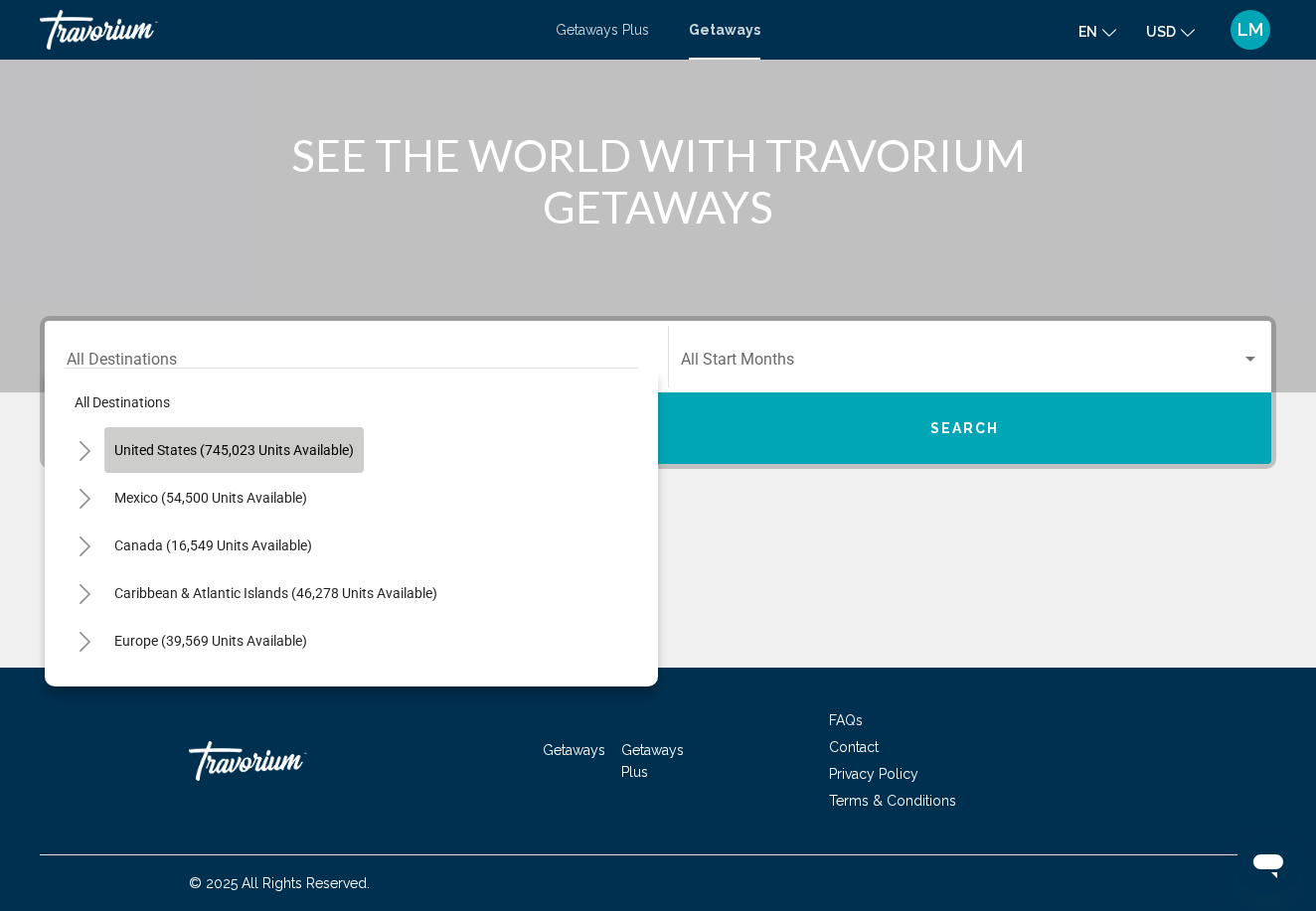 click on "United States (745,023 units available)" at bounding box center (211, 498) 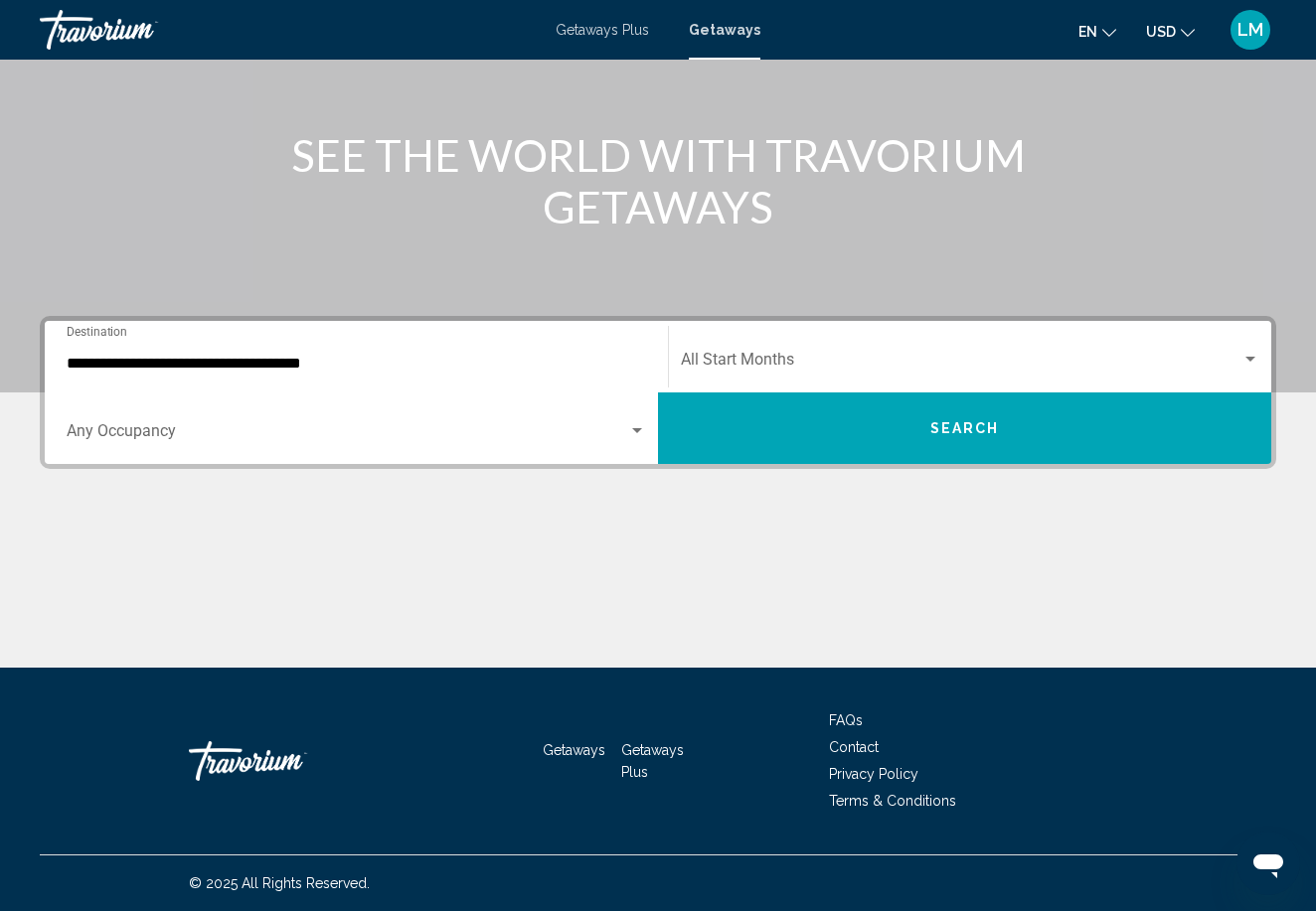 click on "Start Month All Start Months" 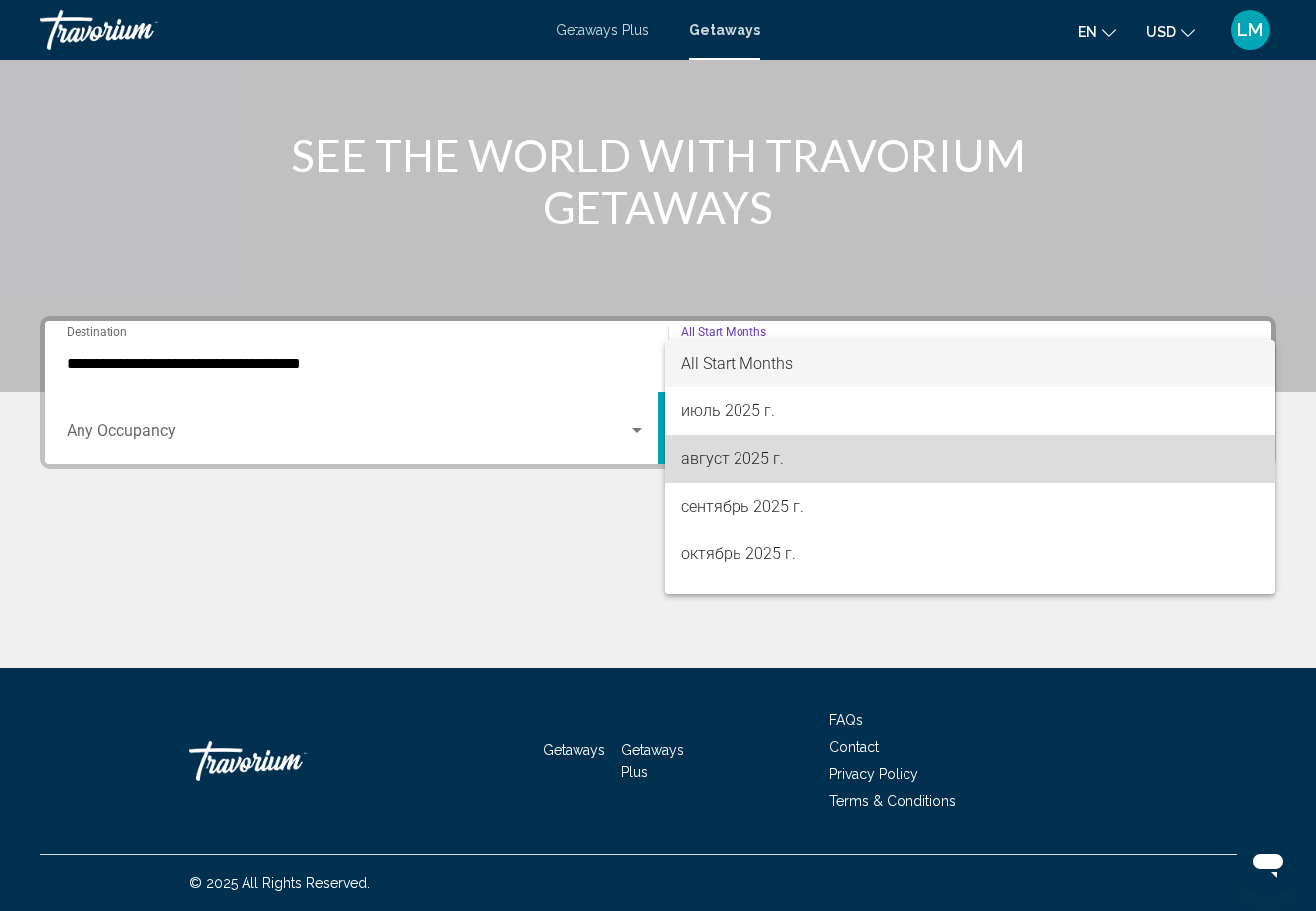 click on "август 2025 г." at bounding box center (970, 459) 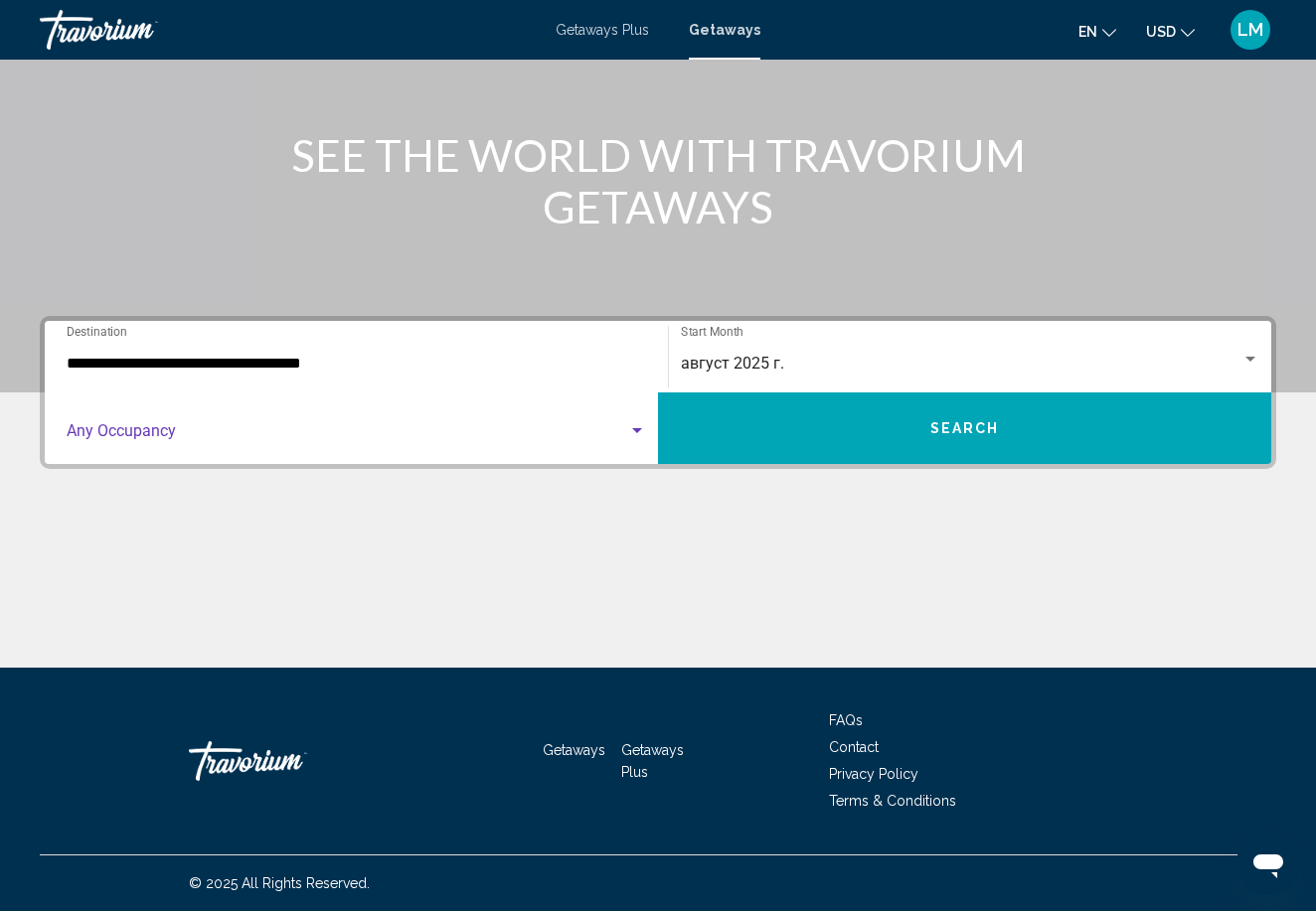 click at bounding box center (347, 435) 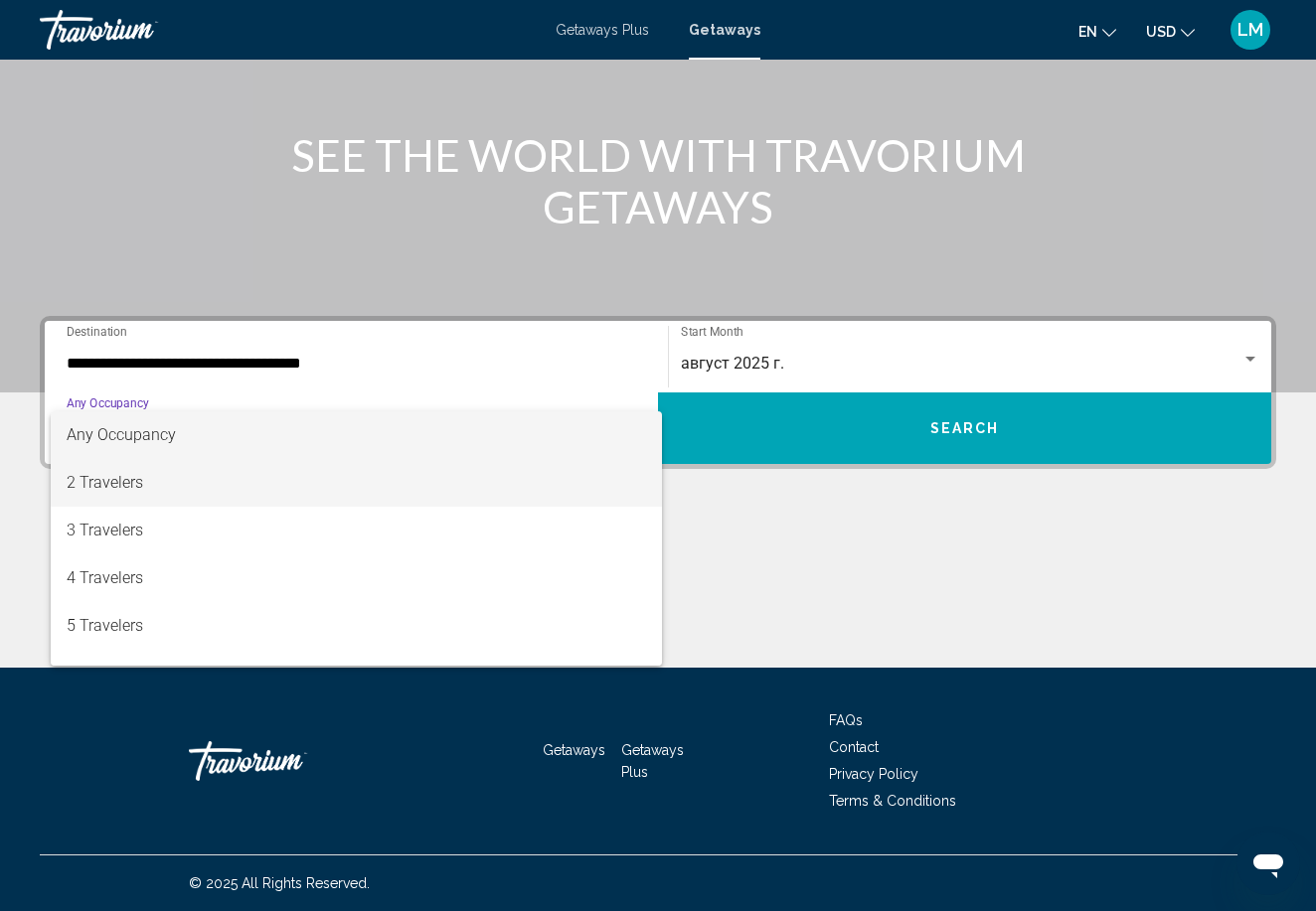 click on "2 Travelers" at bounding box center [356, 483] 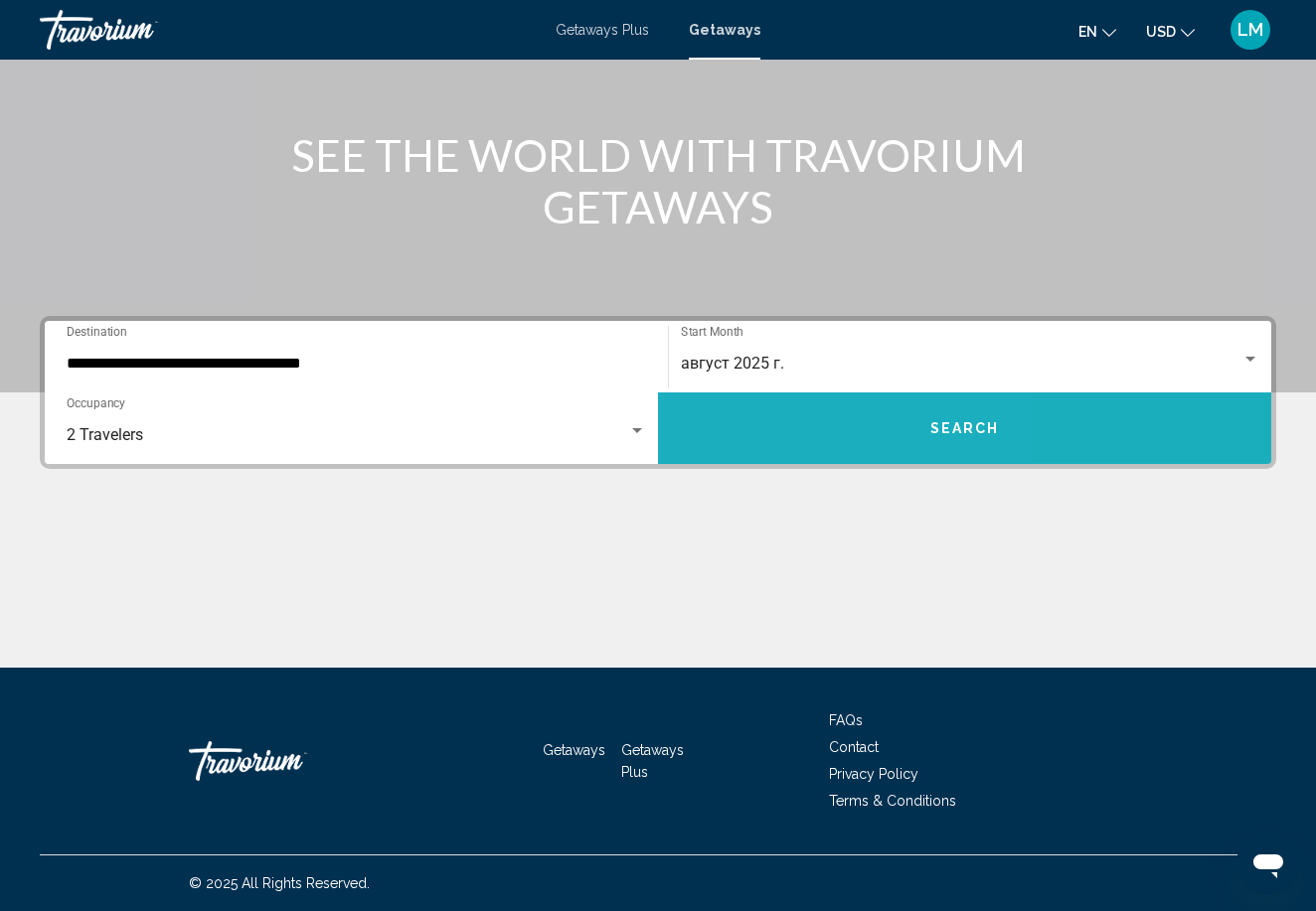 click on "Search" at bounding box center [964, 428] 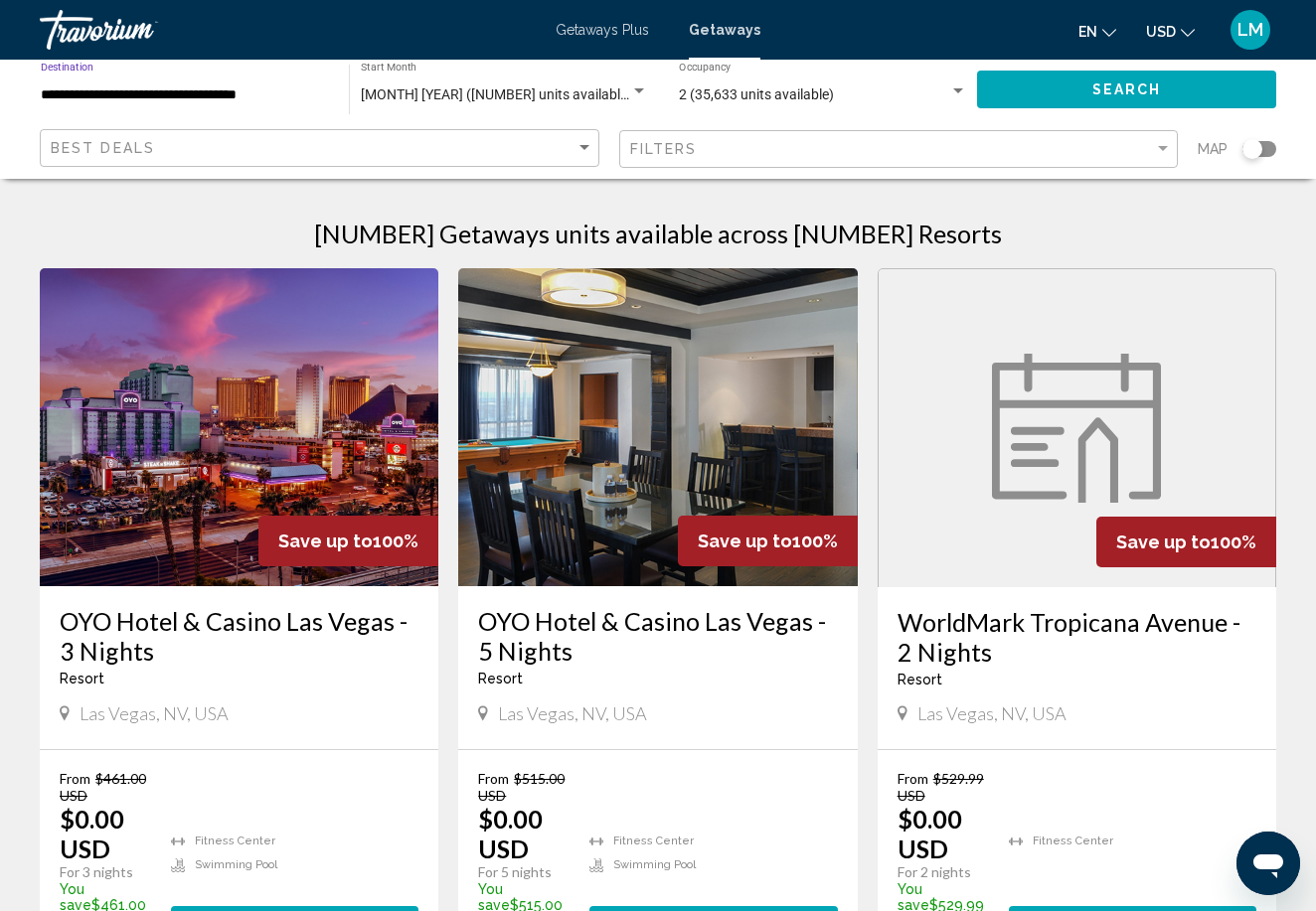 click on "**********" at bounding box center (185, 95) 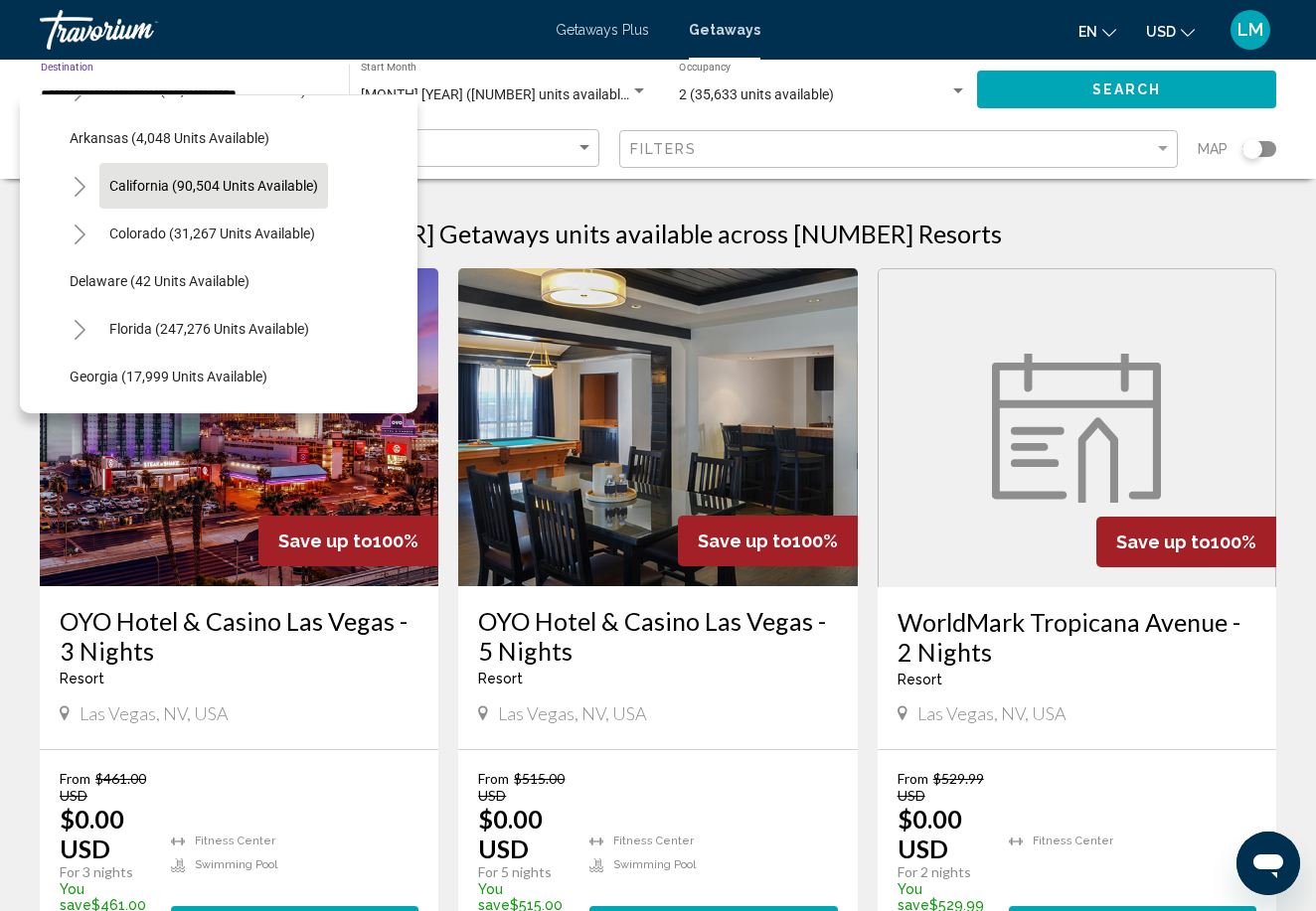 scroll, scrollTop: 141, scrollLeft: 0, axis: vertical 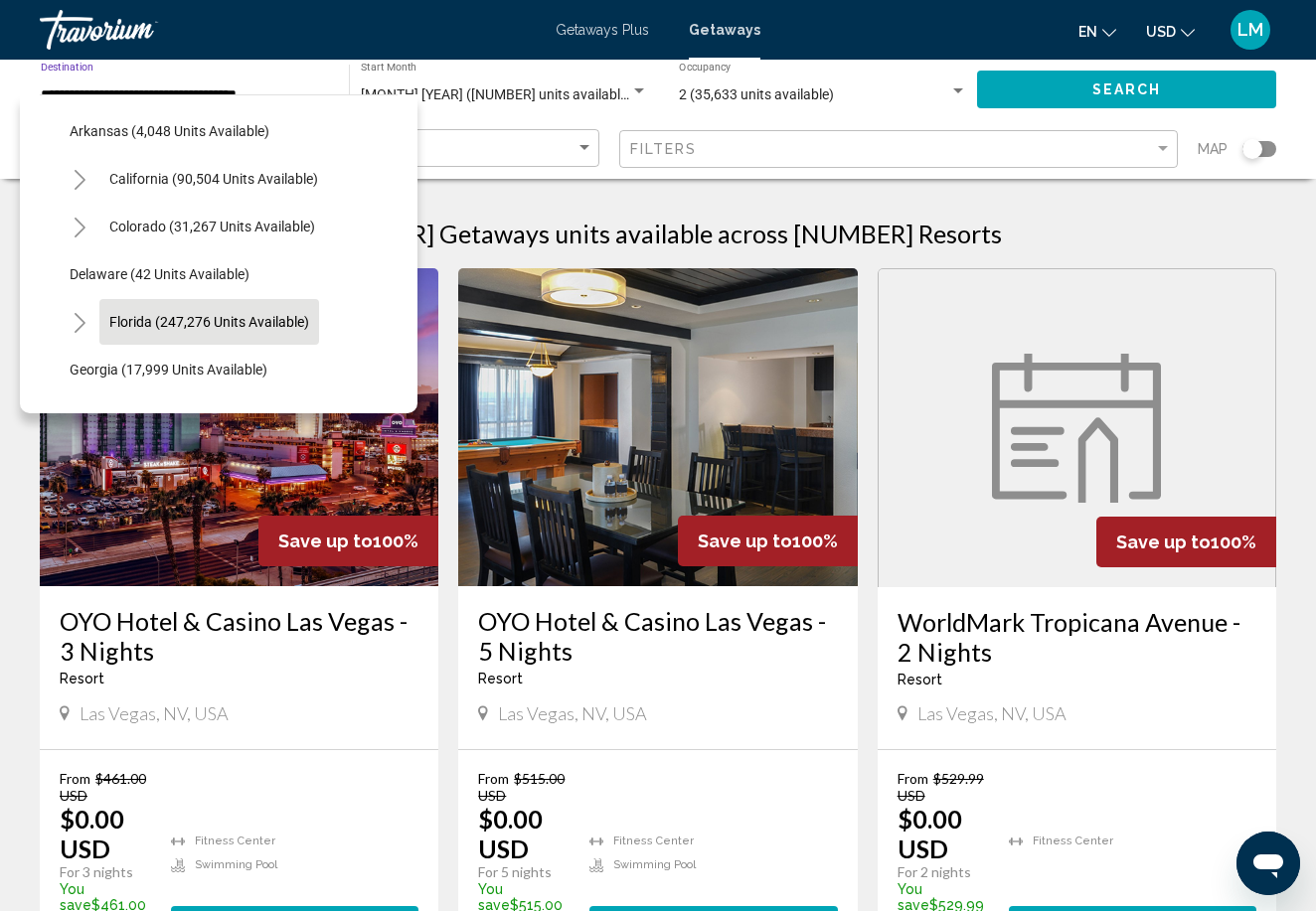 click on "Florida (247,276 units available)" 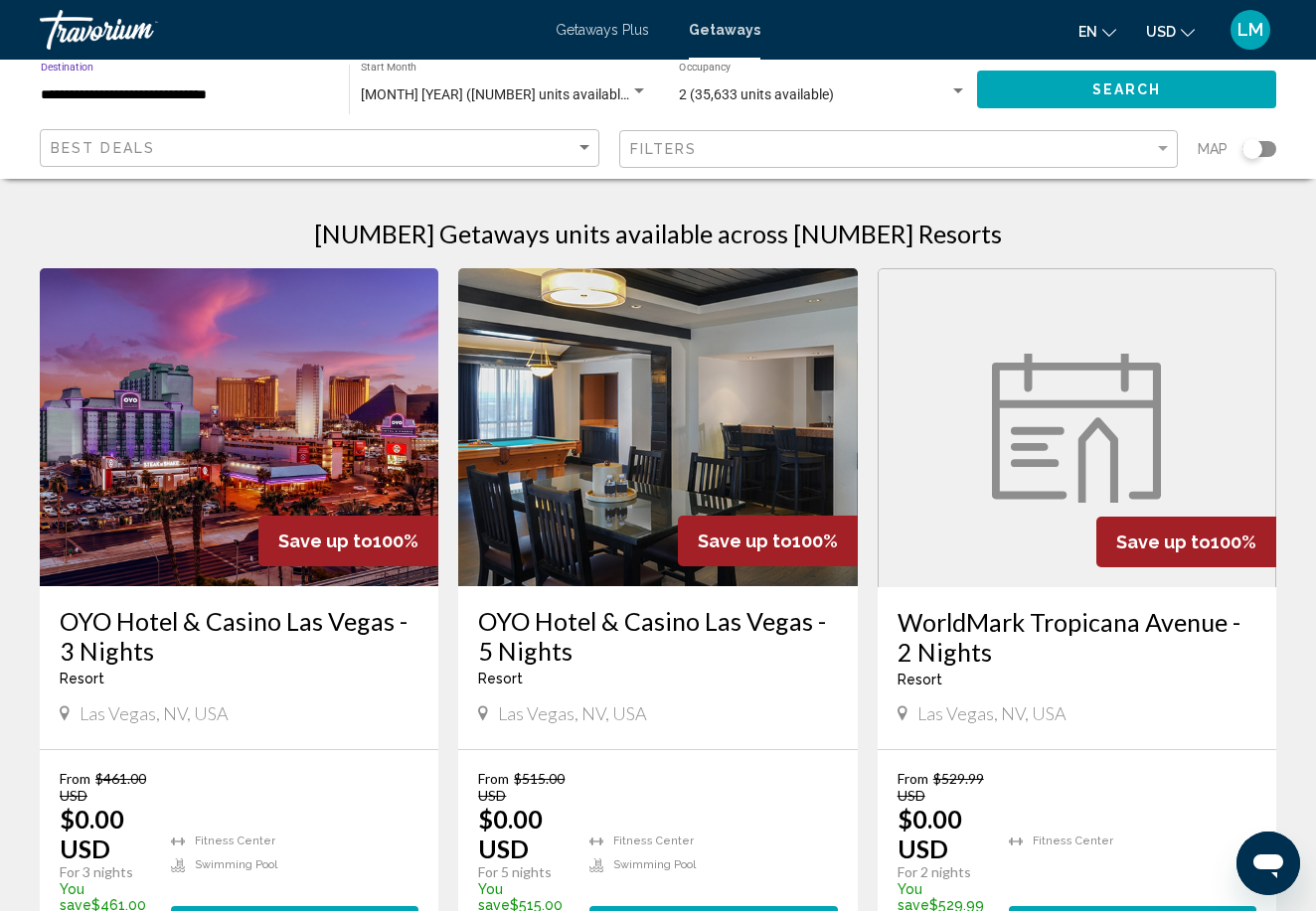 click on "**********" at bounding box center (185, 95) 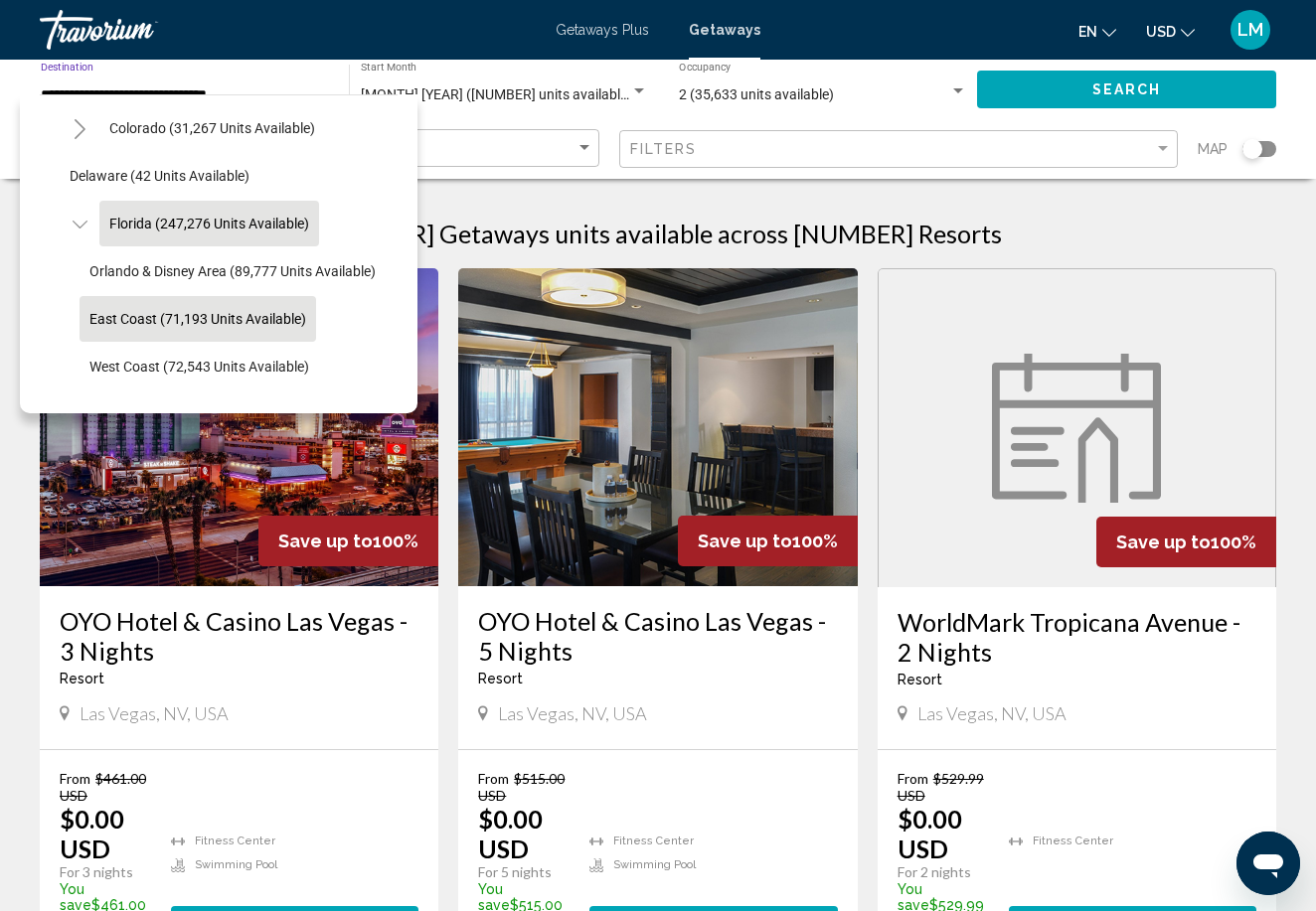 scroll, scrollTop: 300, scrollLeft: 0, axis: vertical 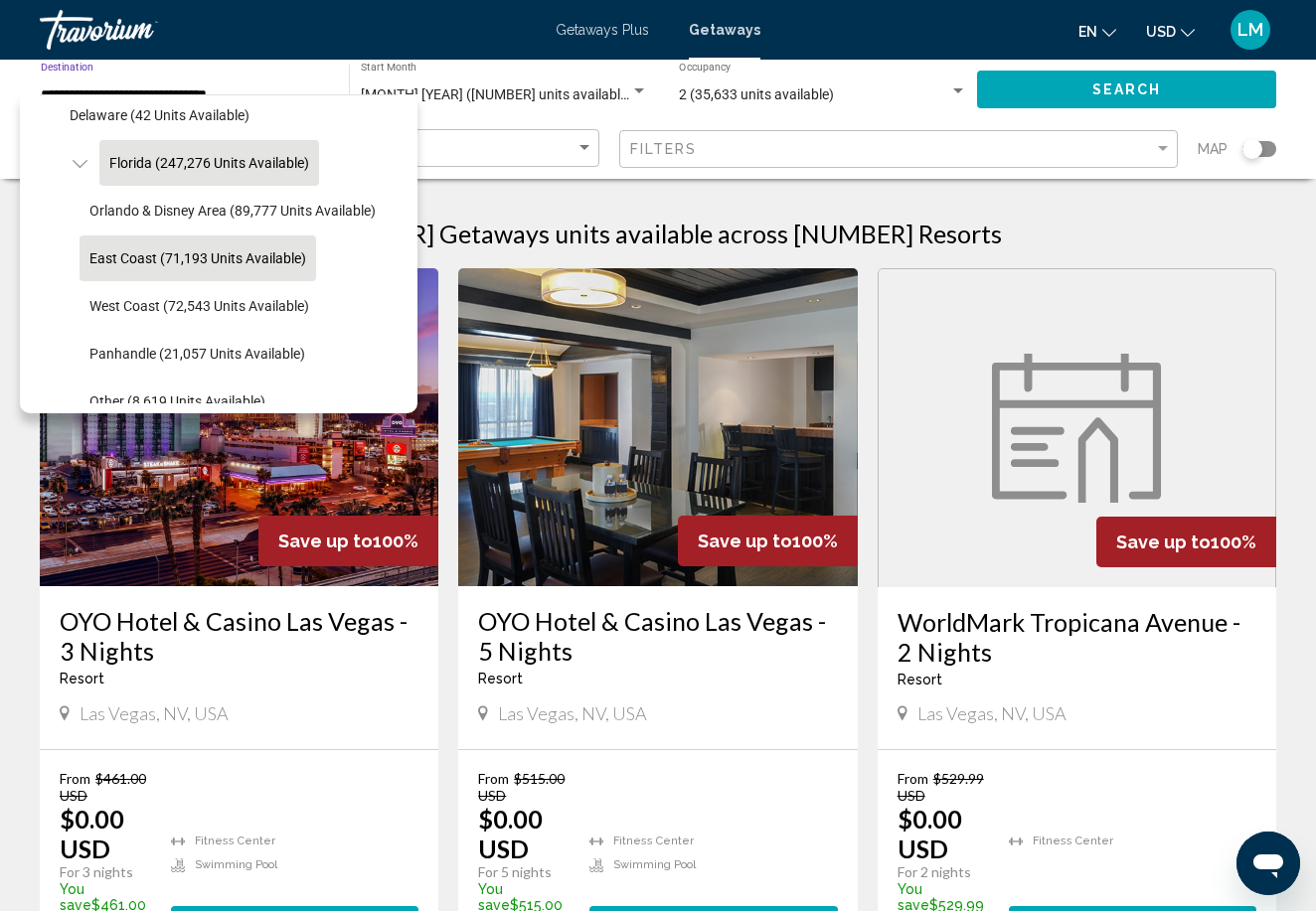 click on "East Coast (71,193 units available)" 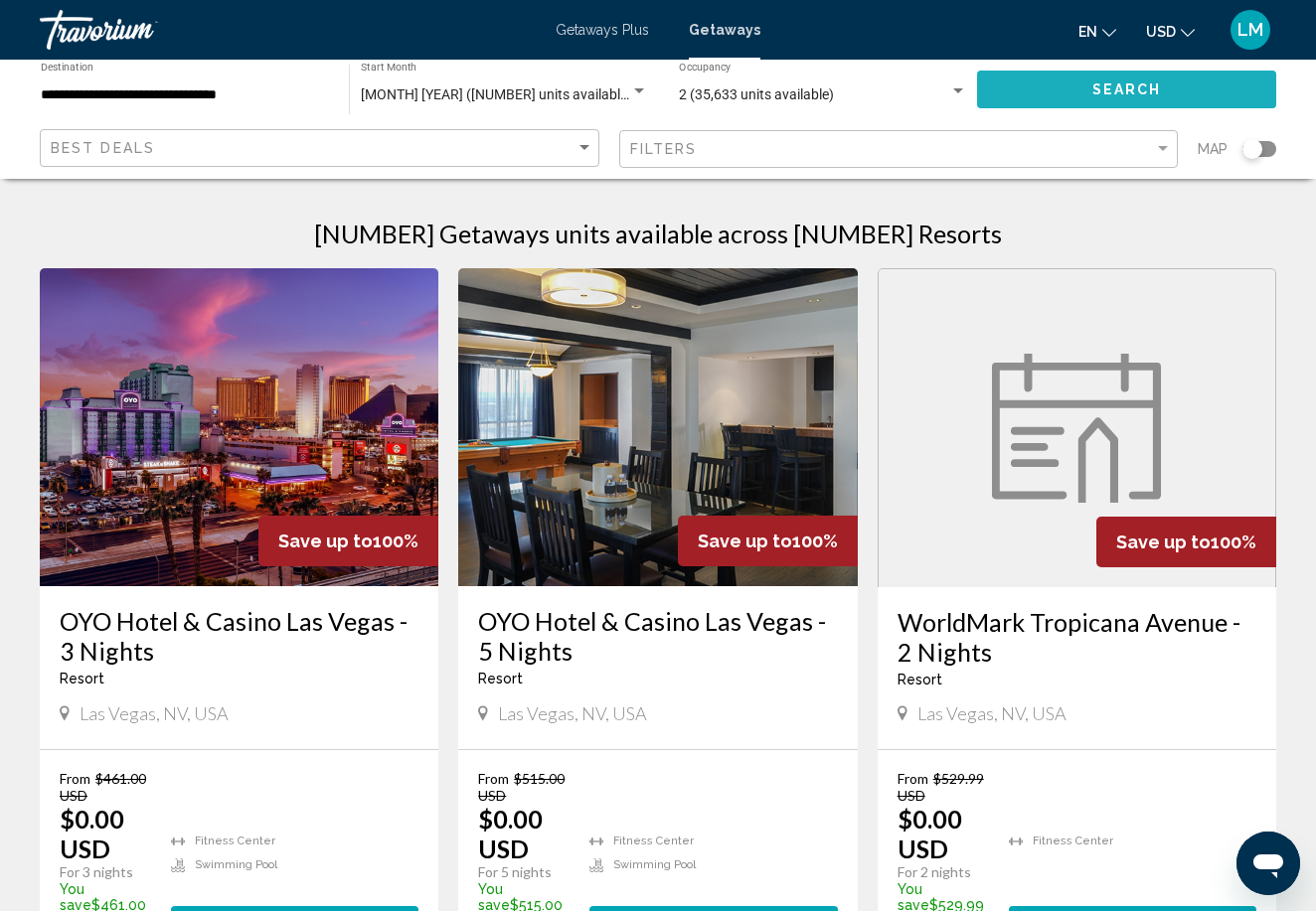 click on "Search" 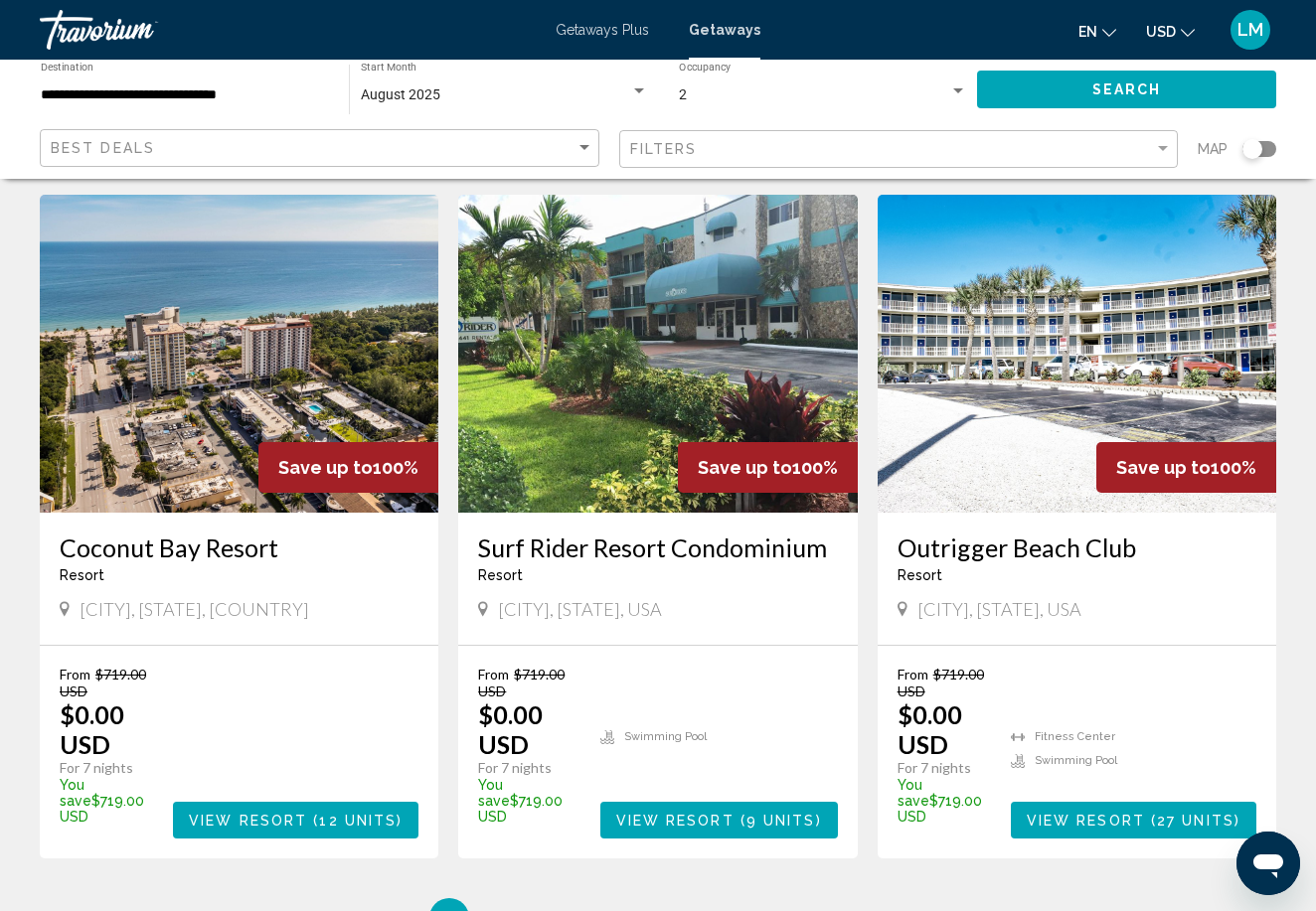 scroll, scrollTop: 2276, scrollLeft: 0, axis: vertical 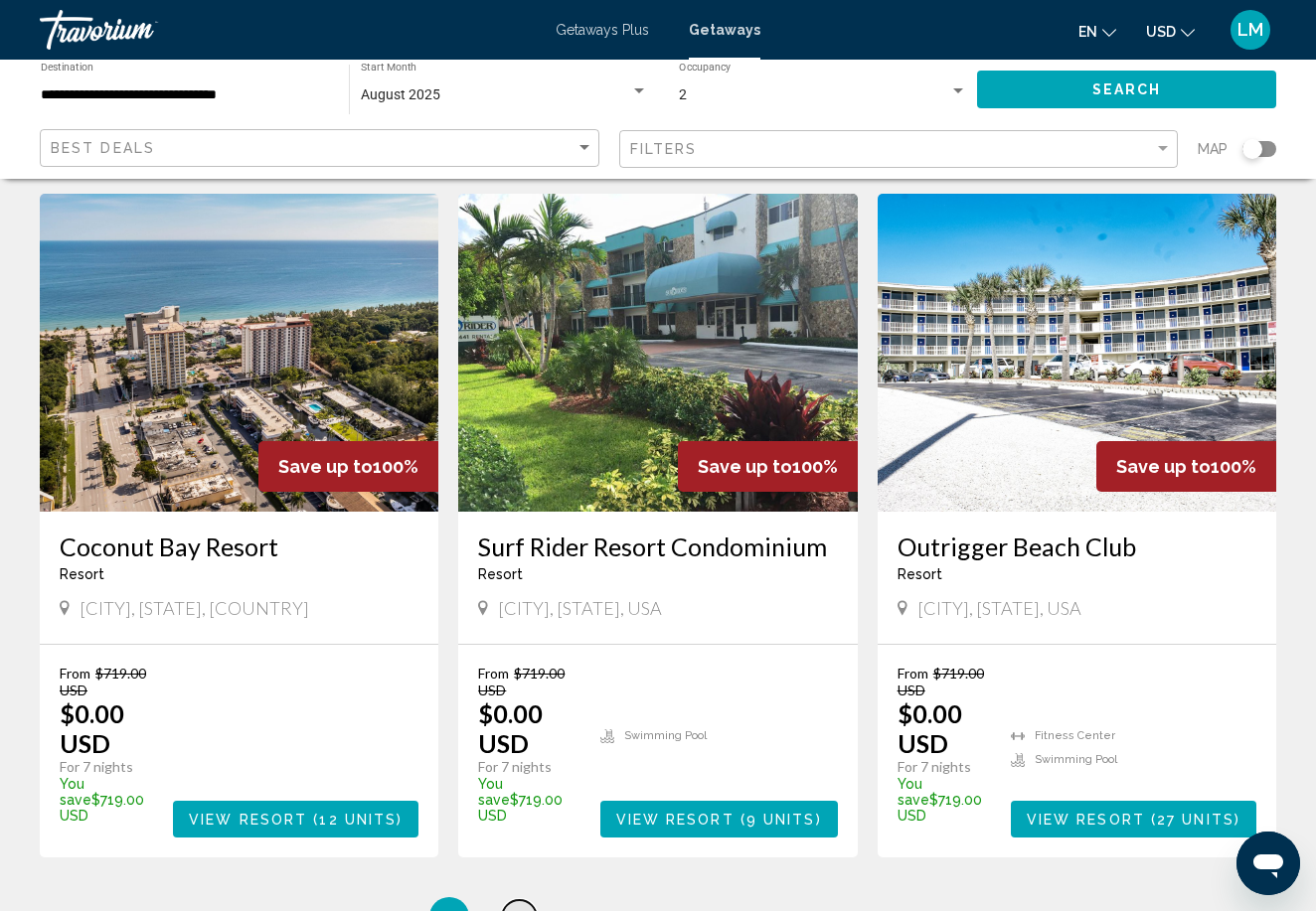 click on "2" at bounding box center (519, 917) 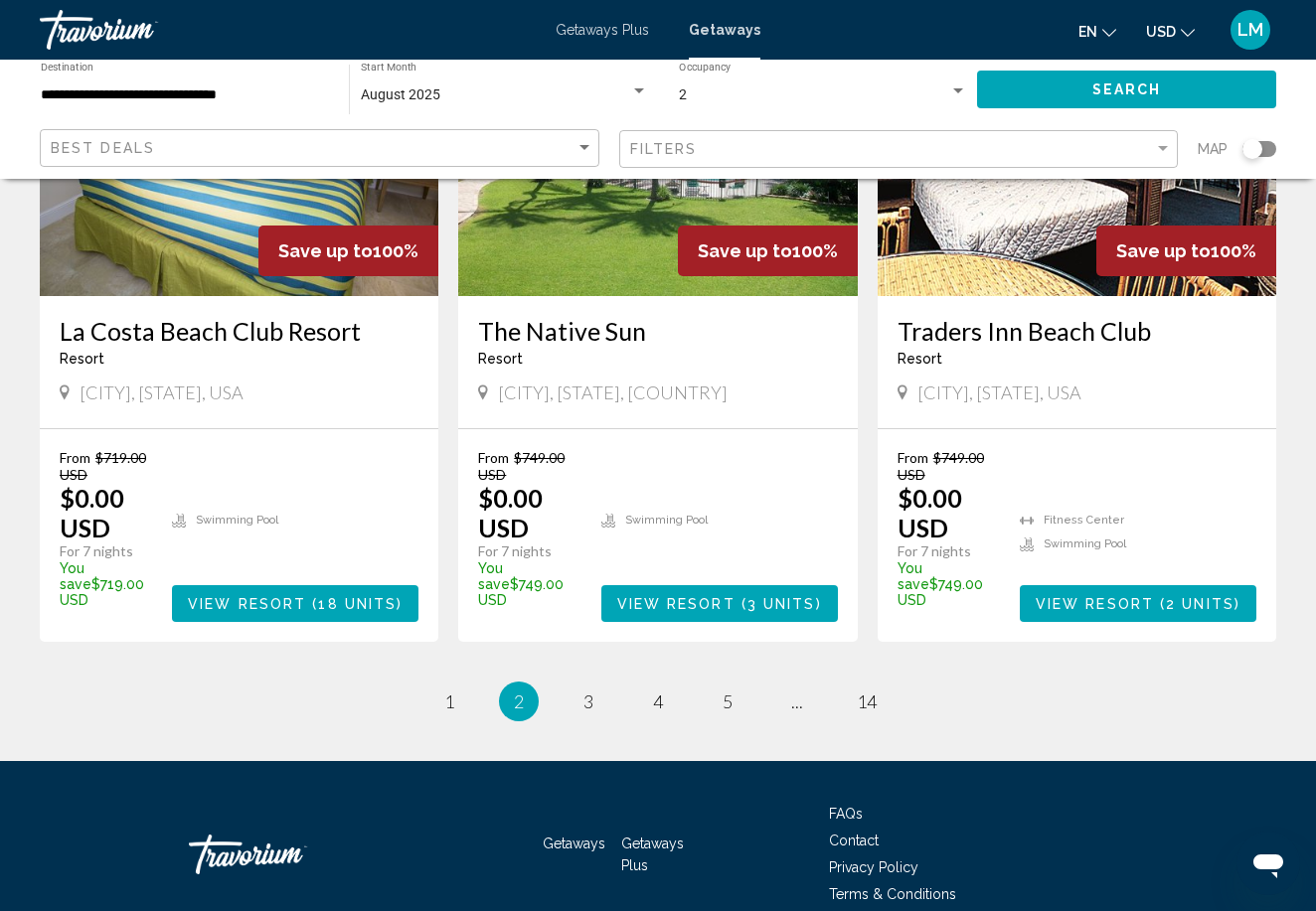 scroll, scrollTop: 2498, scrollLeft: 0, axis: vertical 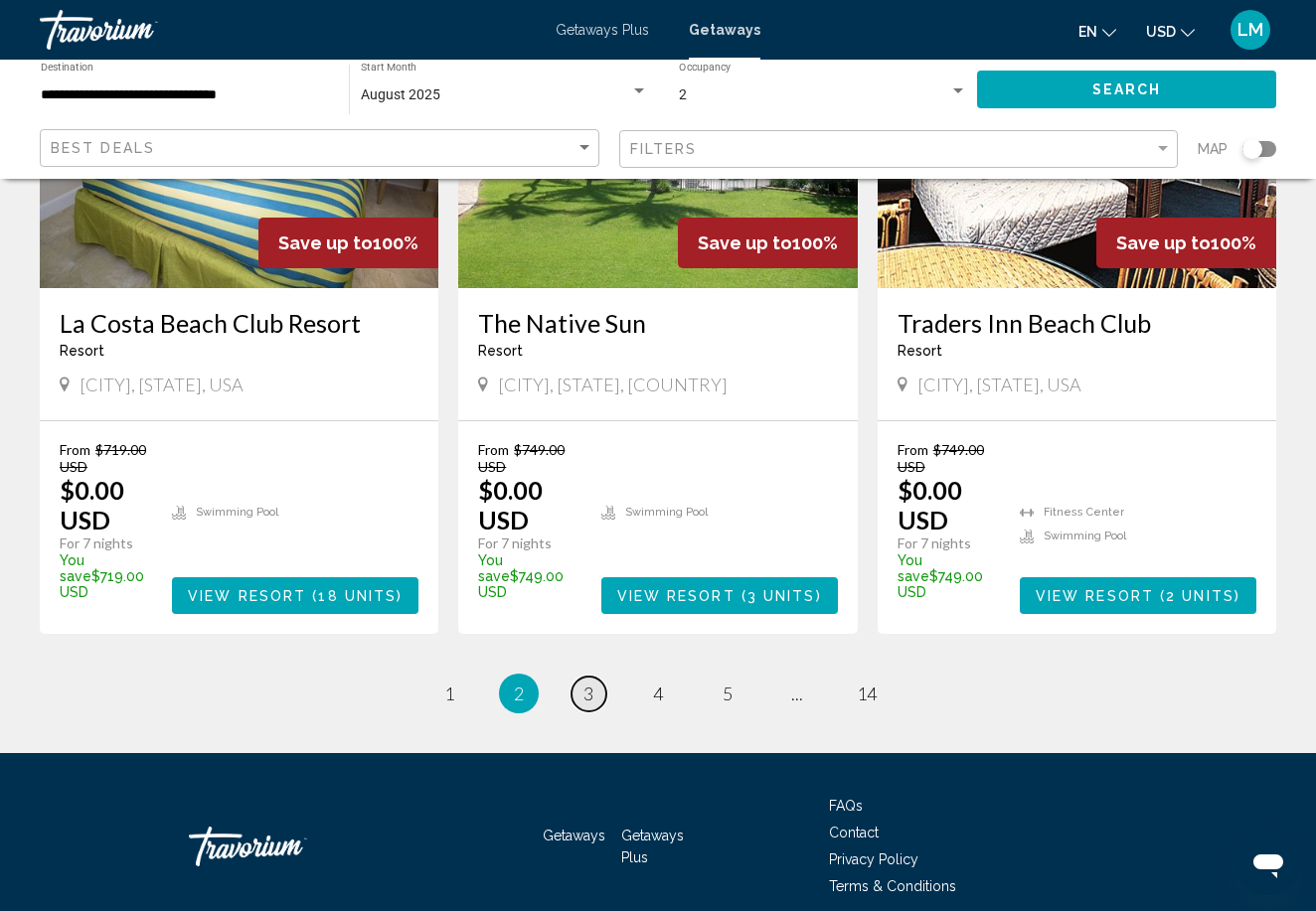 click on "3" at bounding box center (588, 693) 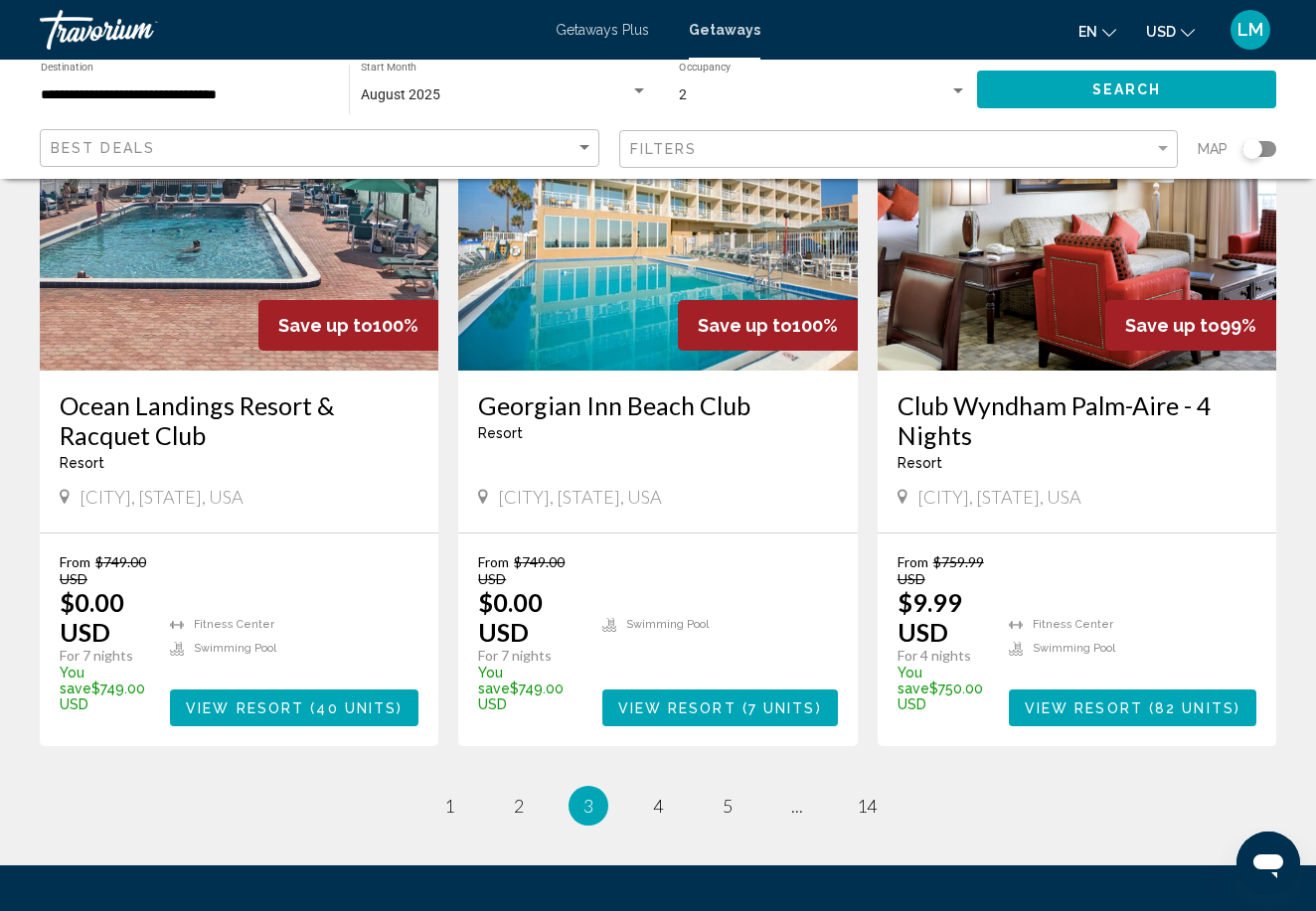 scroll, scrollTop: 2356, scrollLeft: 0, axis: vertical 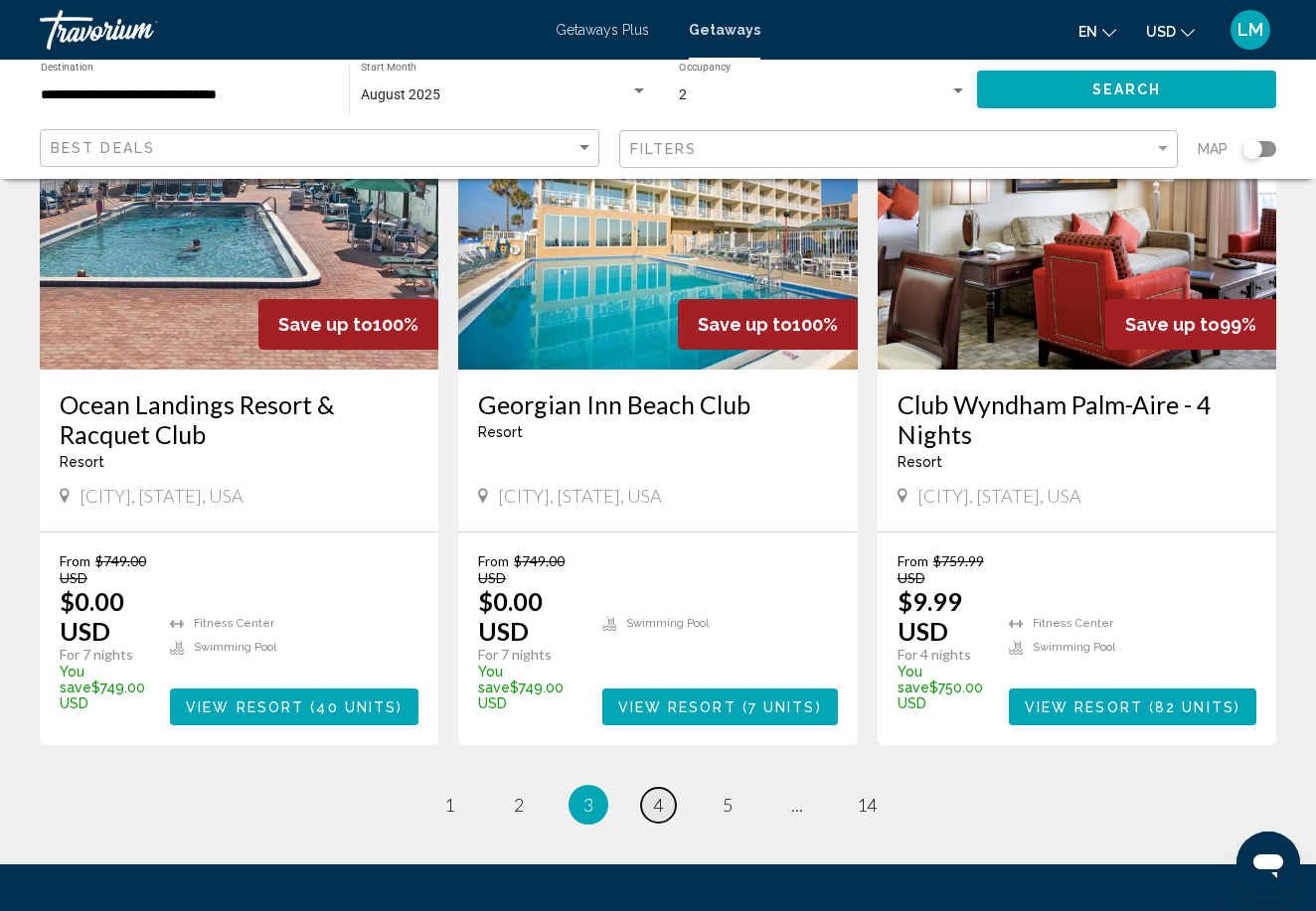 click on "4" at bounding box center [658, 805] 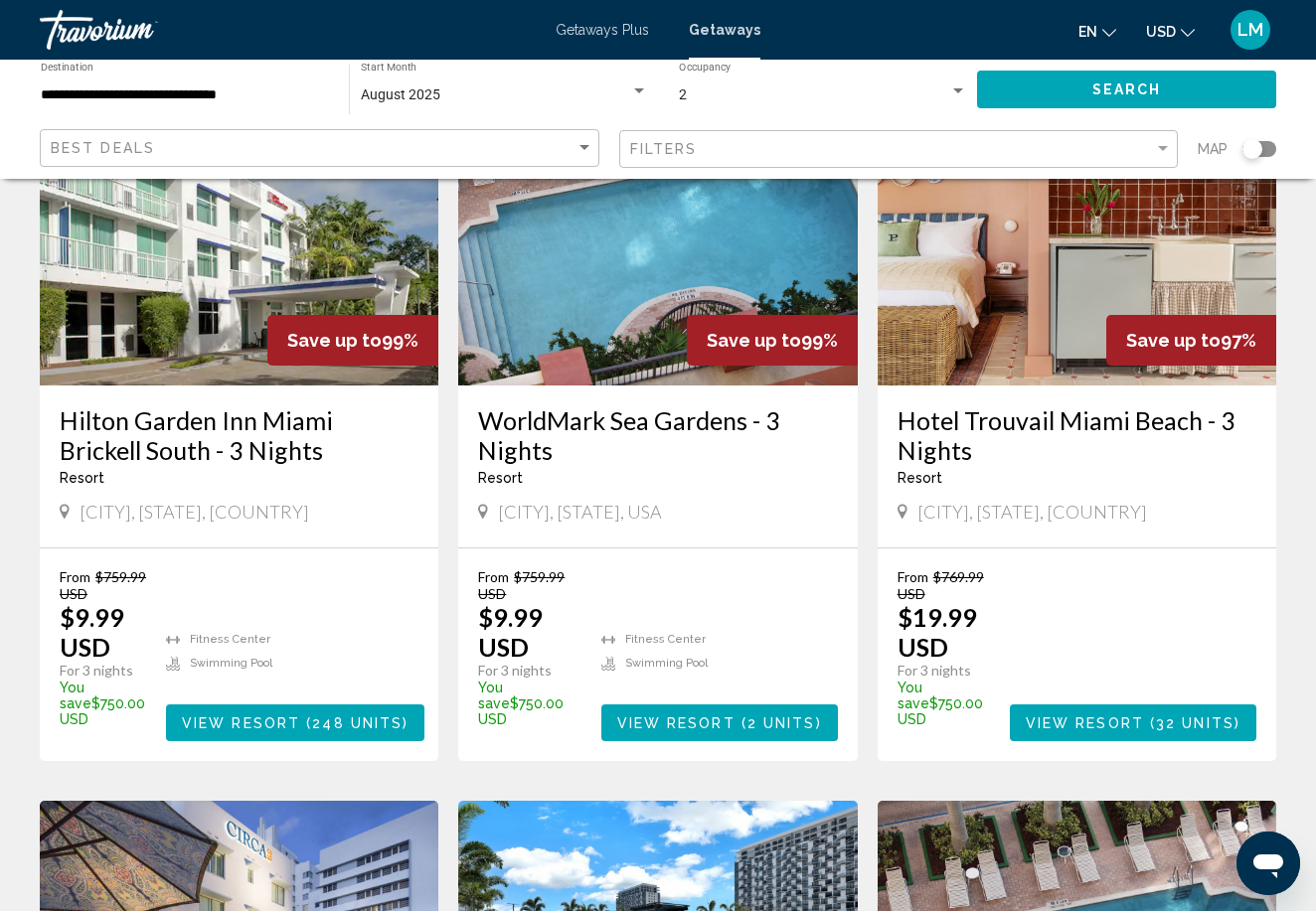 scroll, scrollTop: 164, scrollLeft: 0, axis: vertical 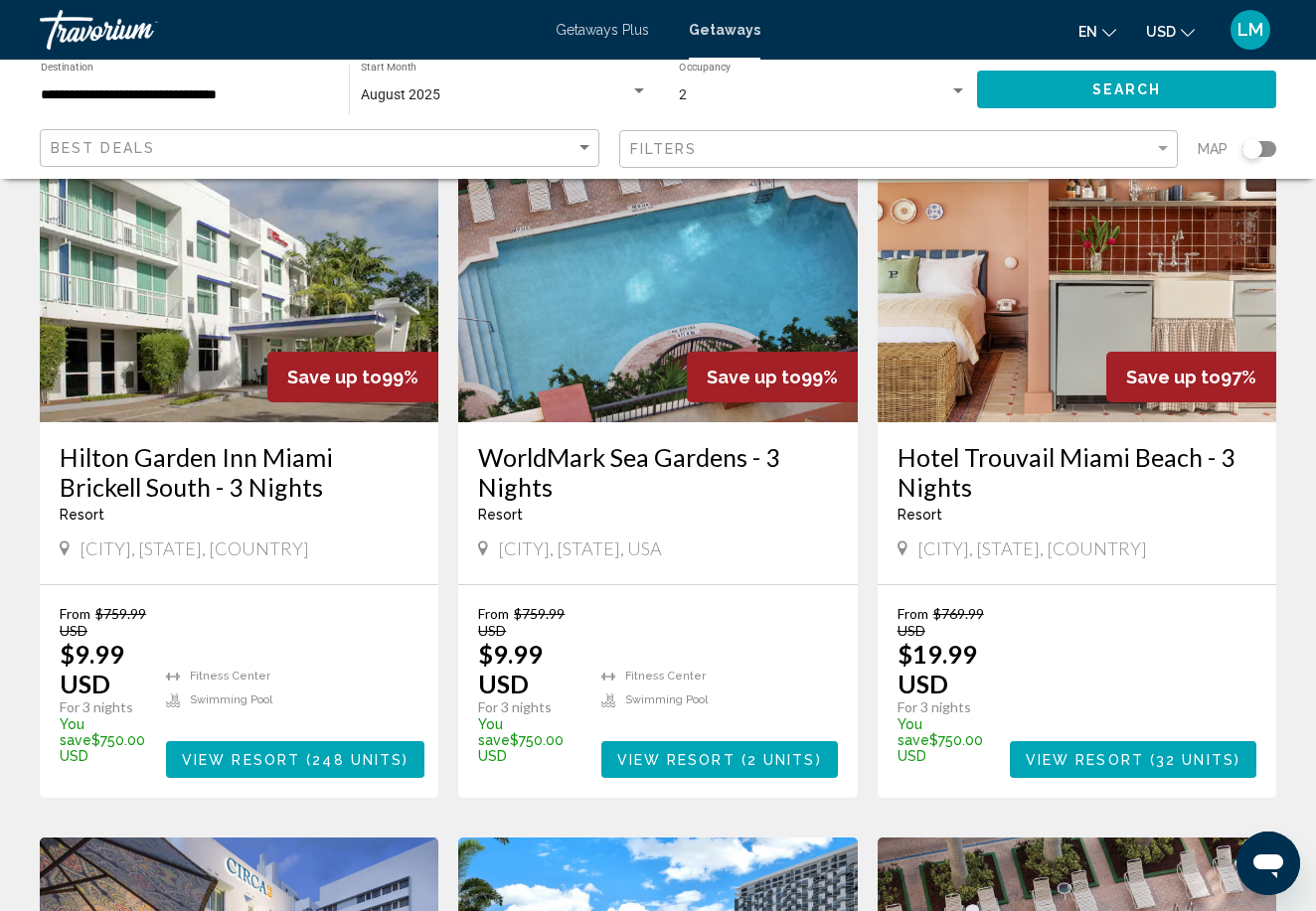 click on "Hotel Trouvail Miami Beach - 3 Nights" at bounding box center (1076, 472) 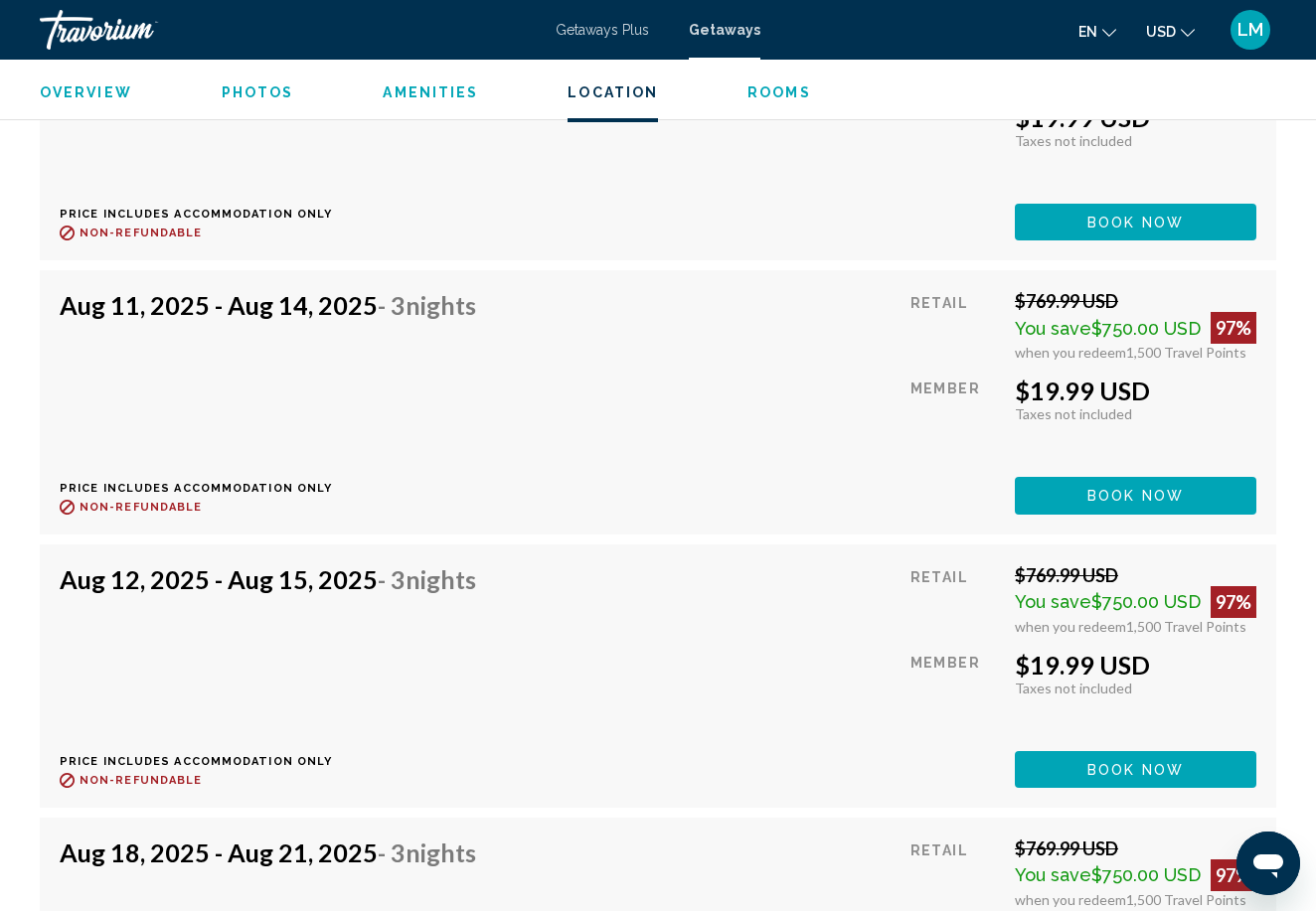 scroll, scrollTop: 3811, scrollLeft: 0, axis: vertical 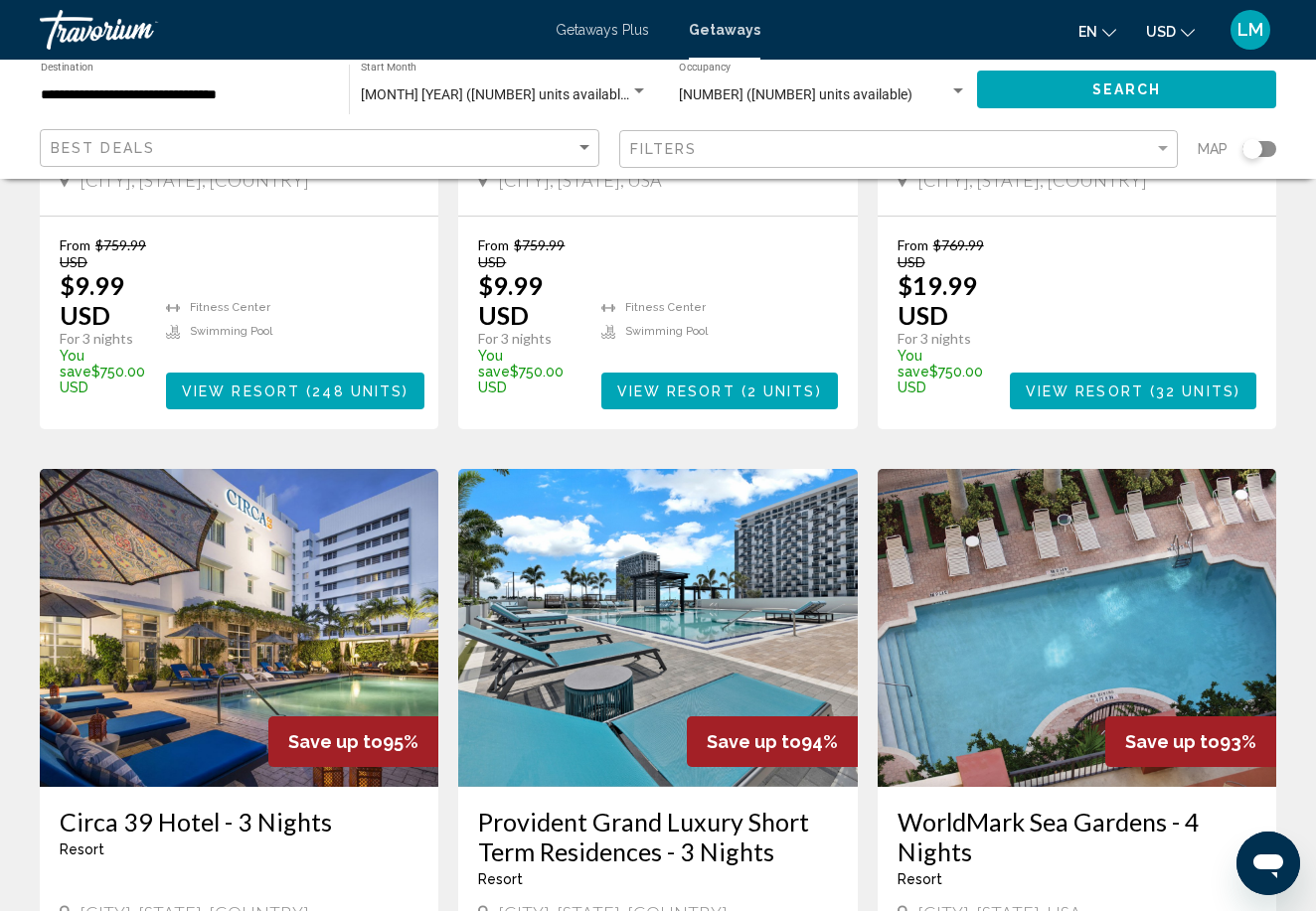 click on "Circa 39 Hotel - 3 Nights" at bounding box center [239, 822] 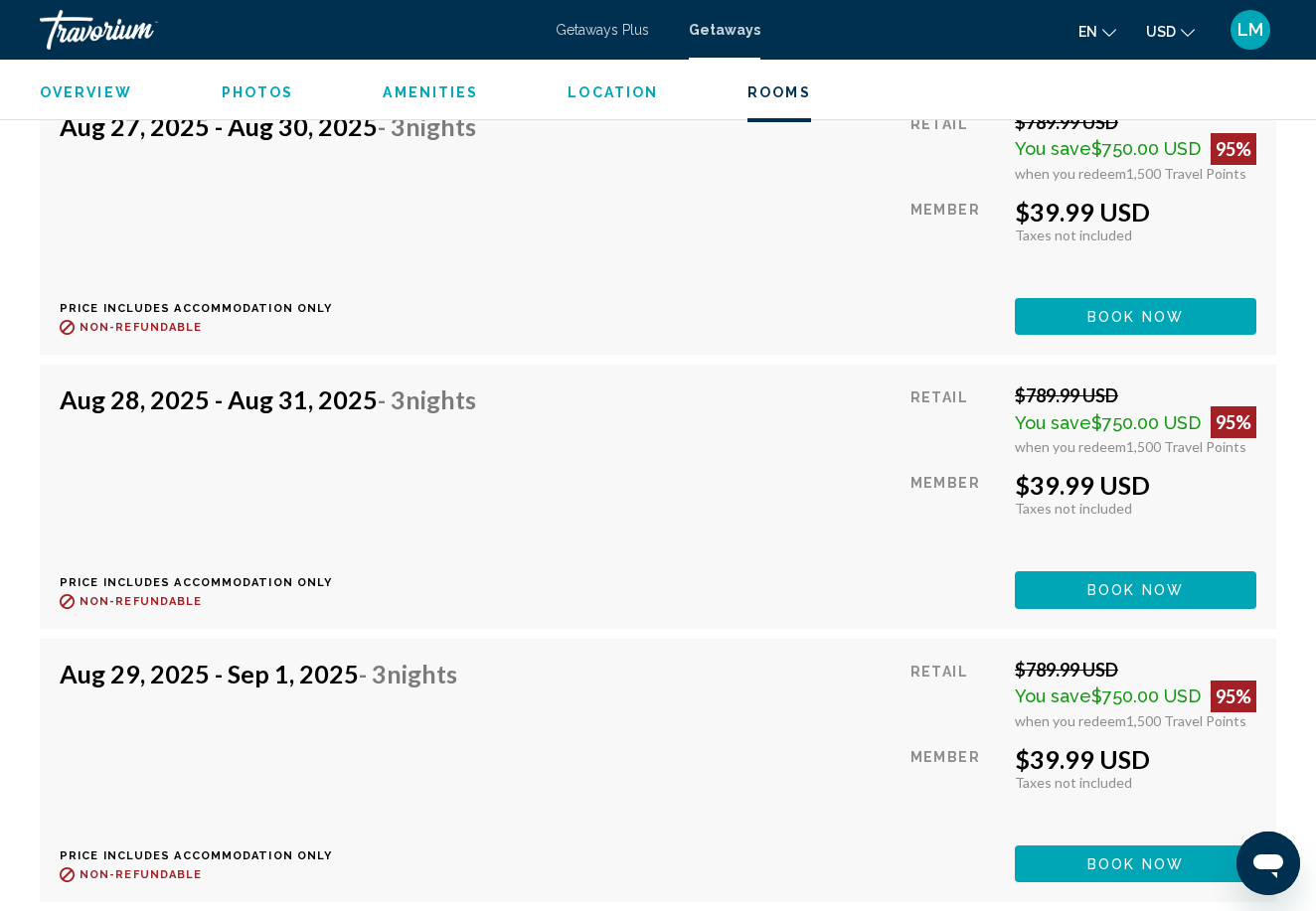 scroll, scrollTop: 10625, scrollLeft: 0, axis: vertical 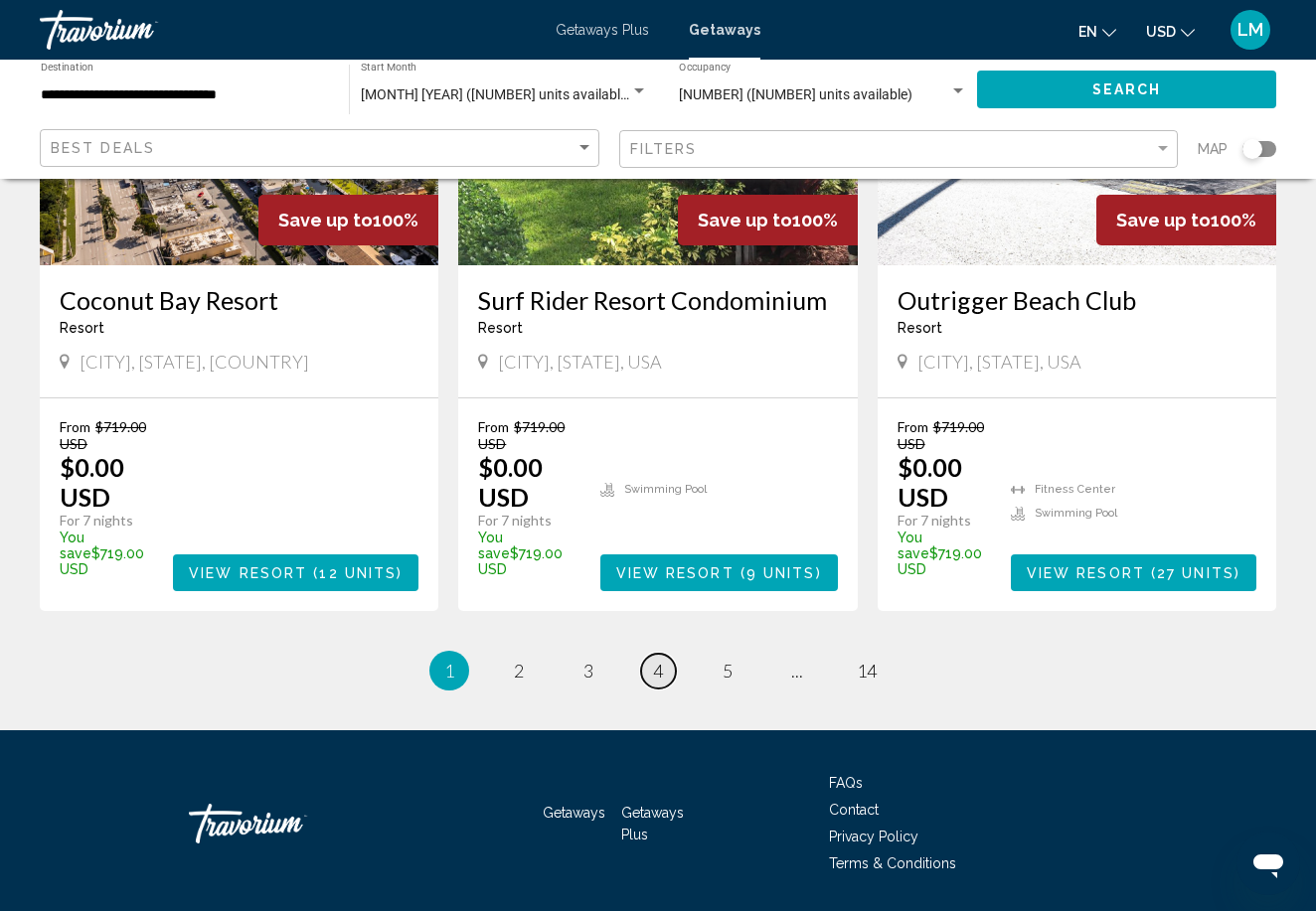 click on "page  4" at bounding box center [658, 671] 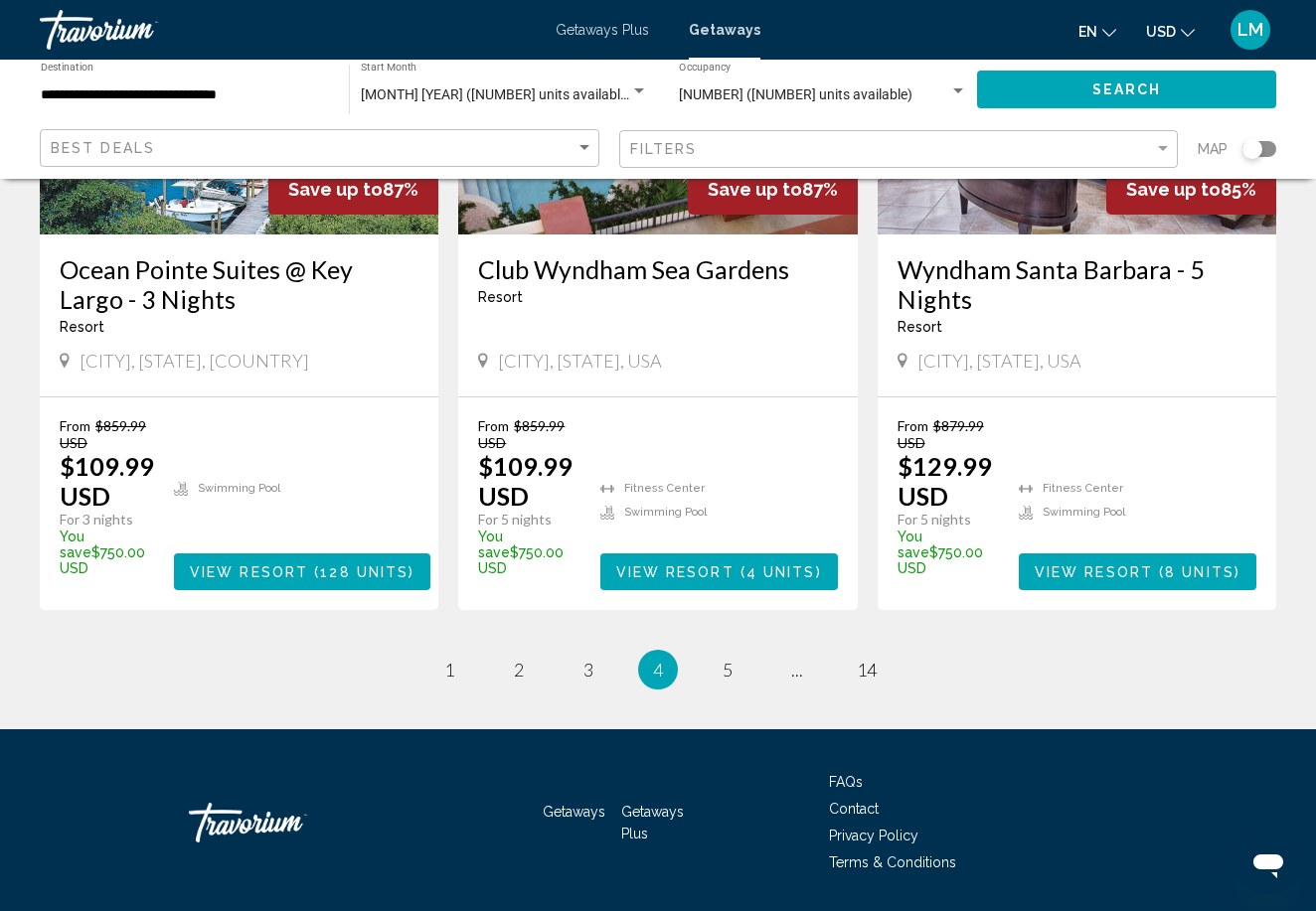 scroll, scrollTop: 2550, scrollLeft: 0, axis: vertical 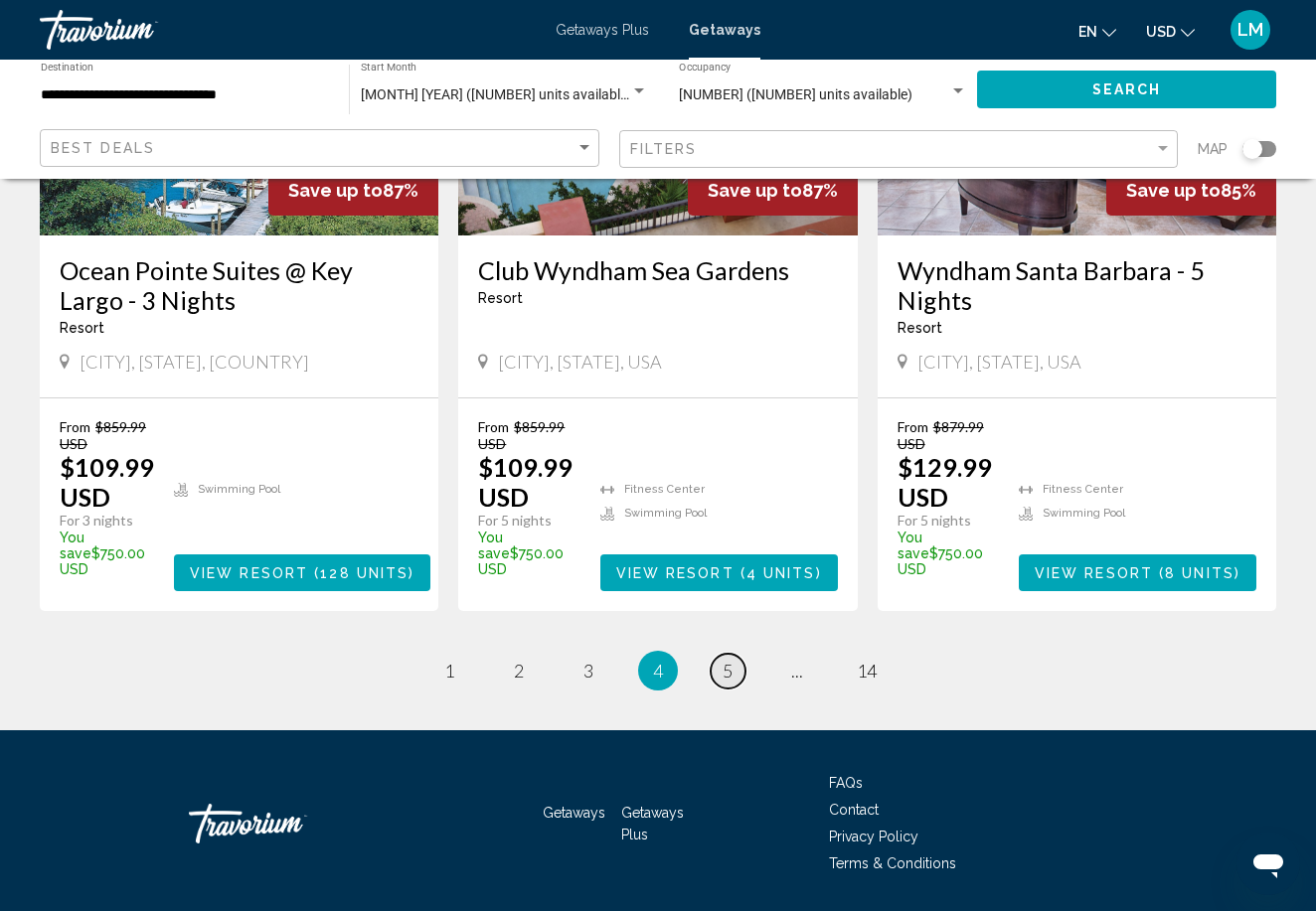 click on "5" at bounding box center [728, 671] 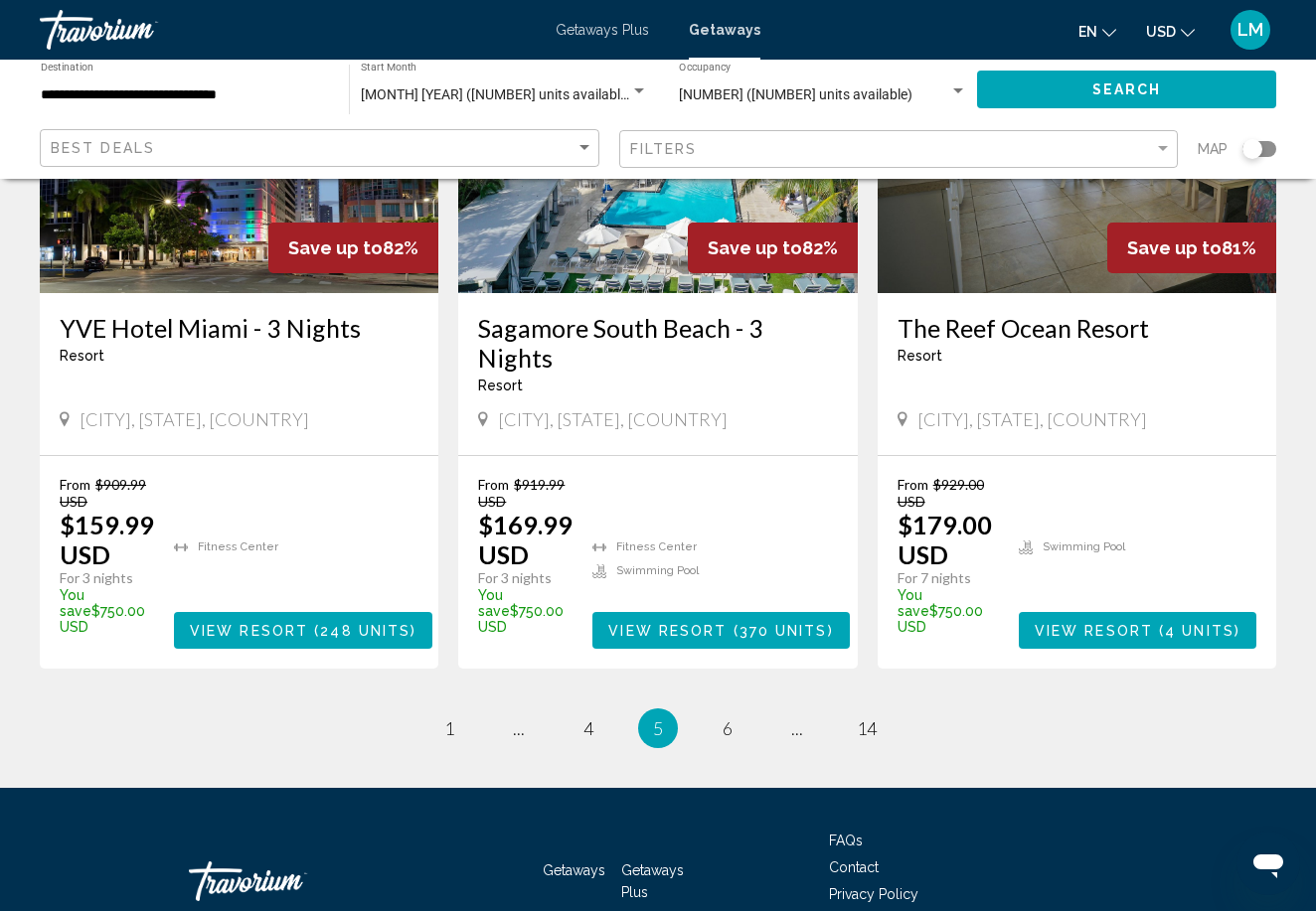 scroll, scrollTop: 2551, scrollLeft: 0, axis: vertical 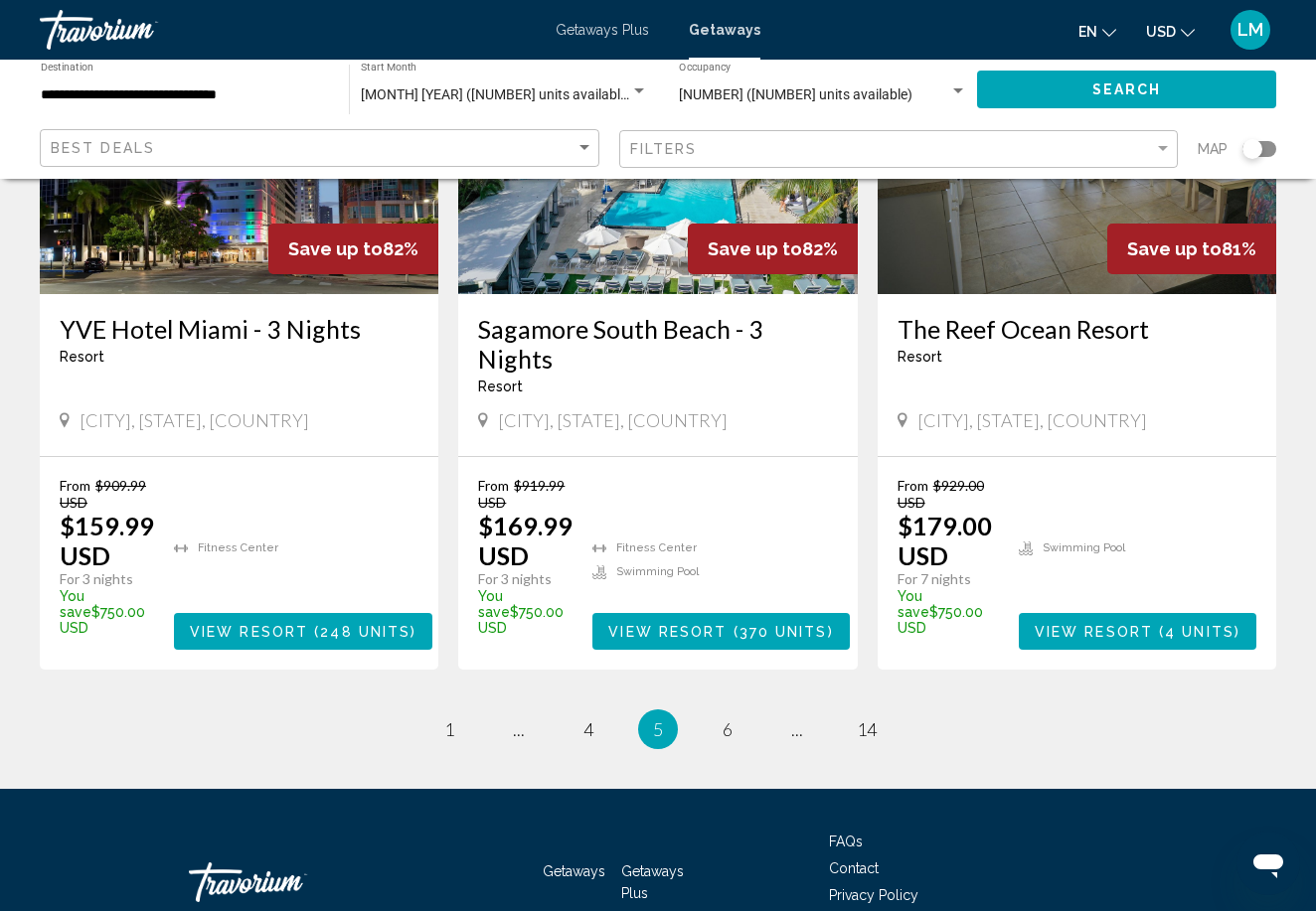 click on "Sagamore South Beach - 3 Nights" at bounding box center [657, 344] 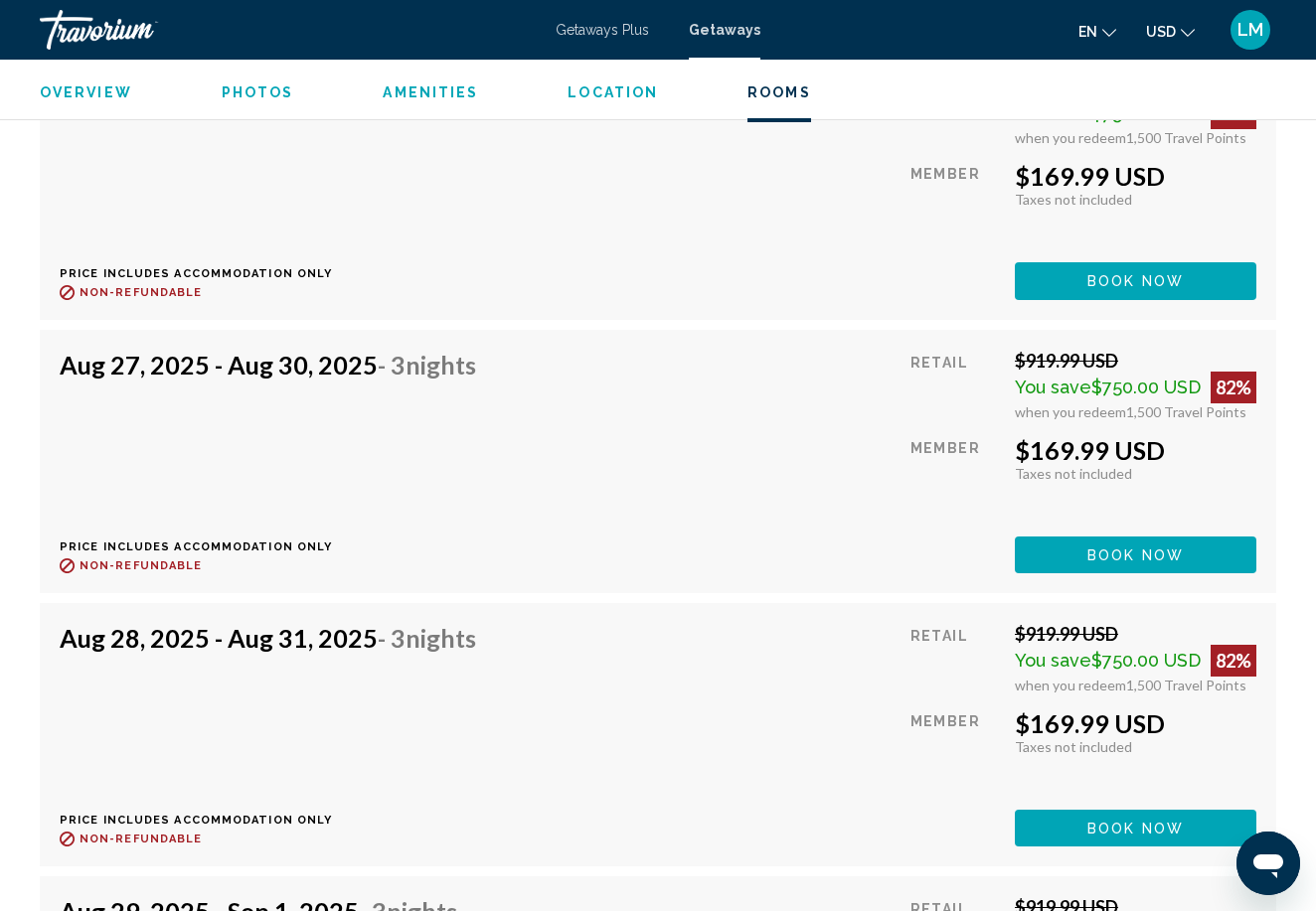 scroll, scrollTop: 10556, scrollLeft: 0, axis: vertical 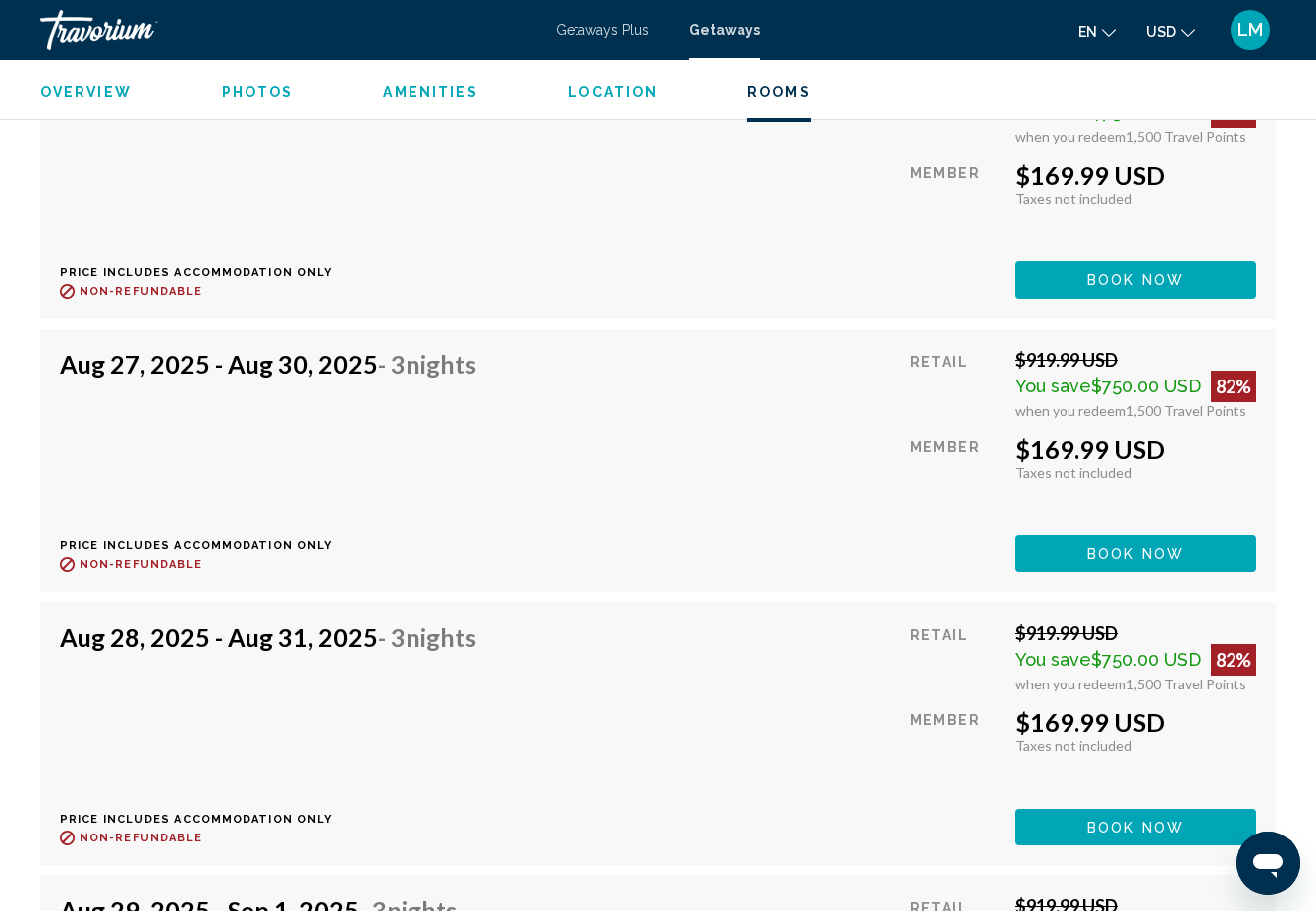 click on "Book now" at bounding box center [1135, -6560] 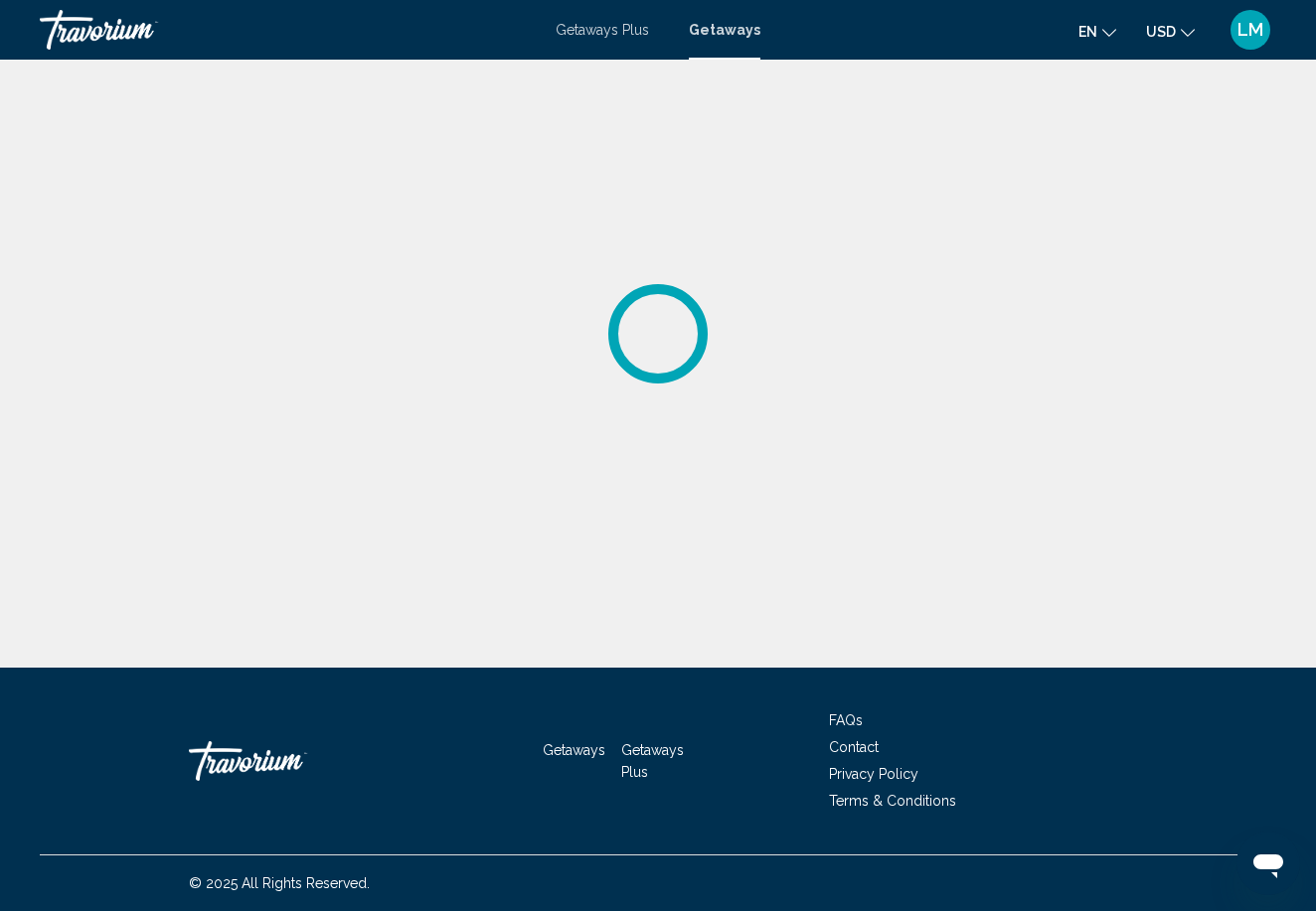 scroll, scrollTop: 0, scrollLeft: 0, axis: both 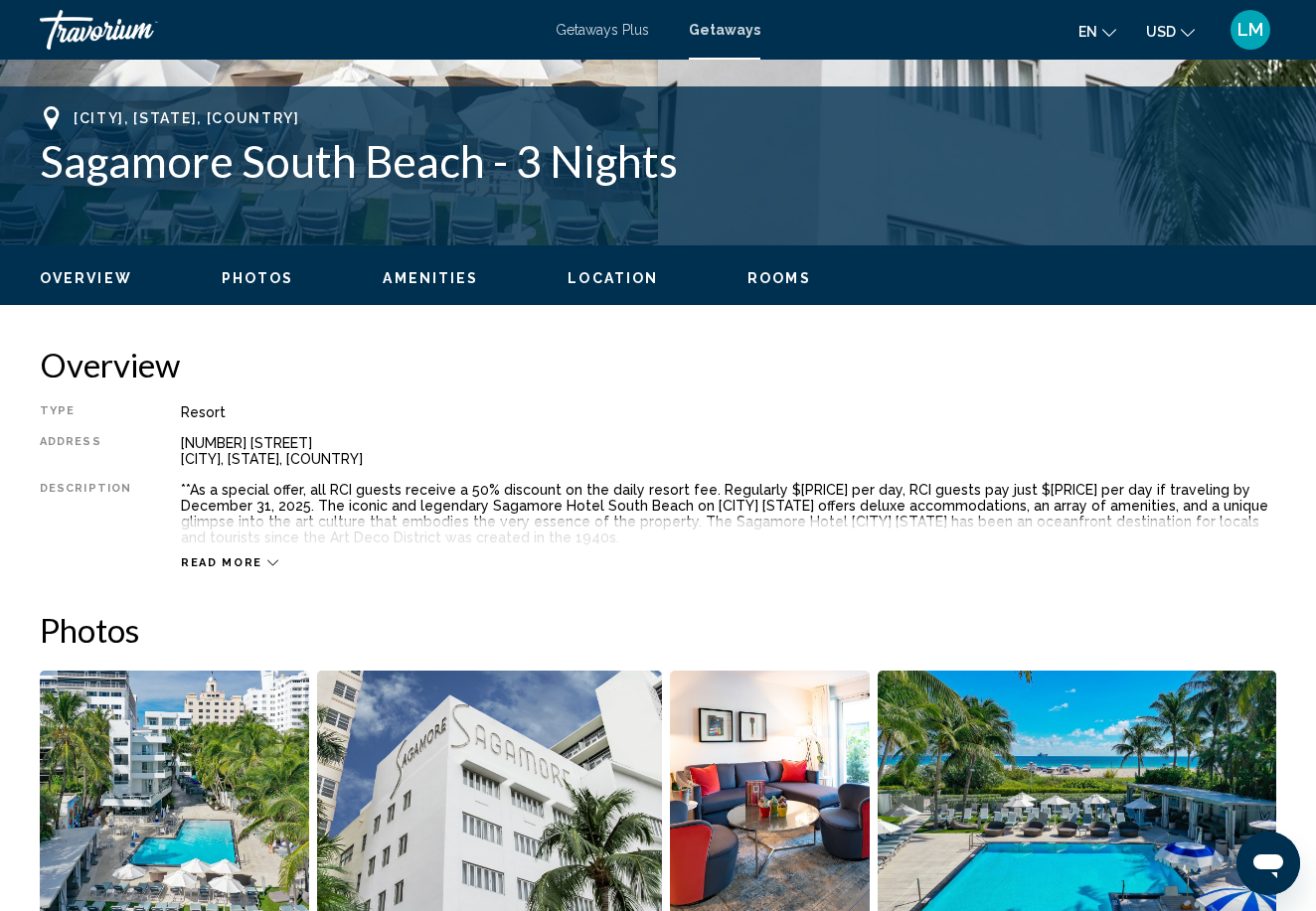 click at bounding box center (489, 794) 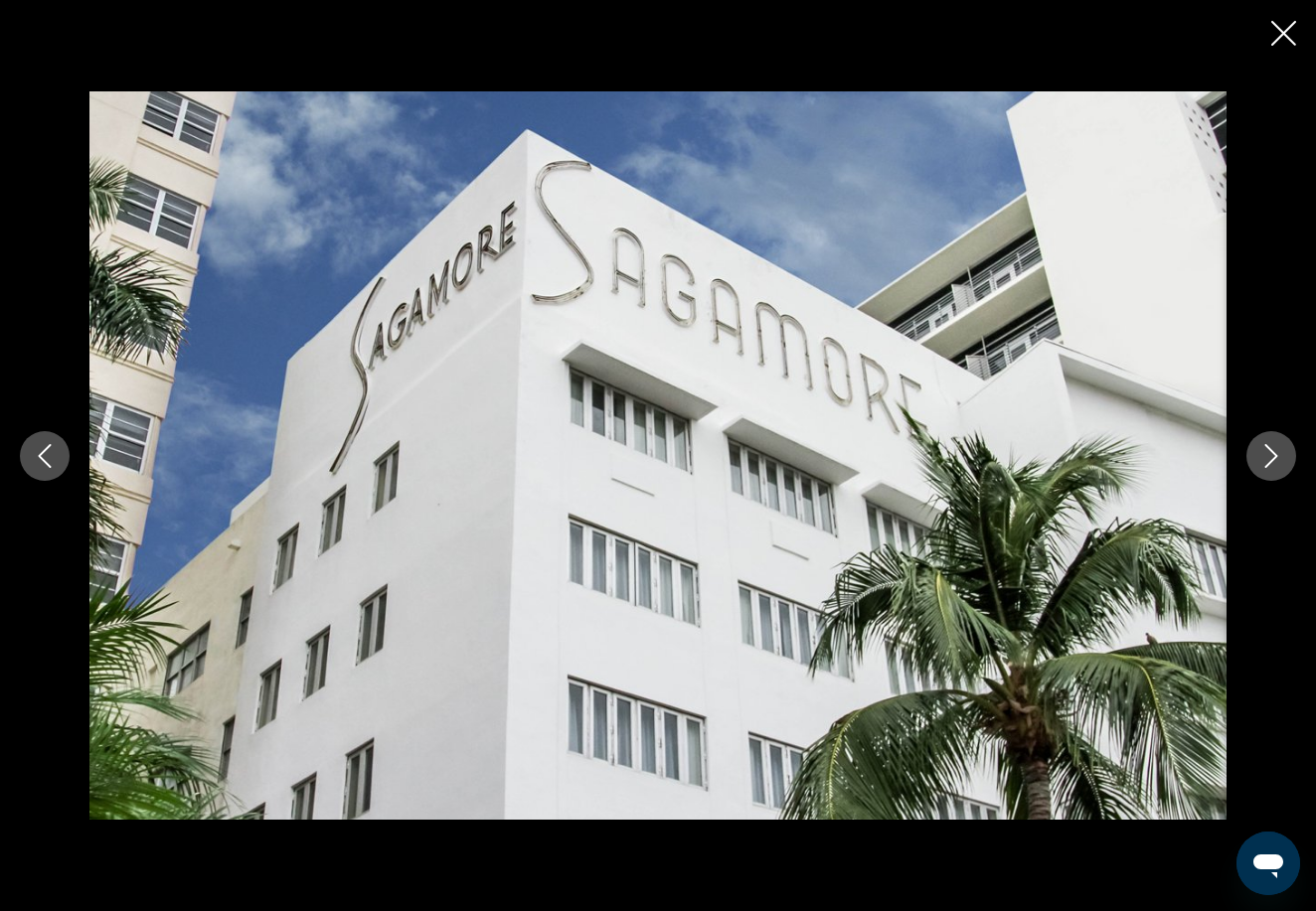 click 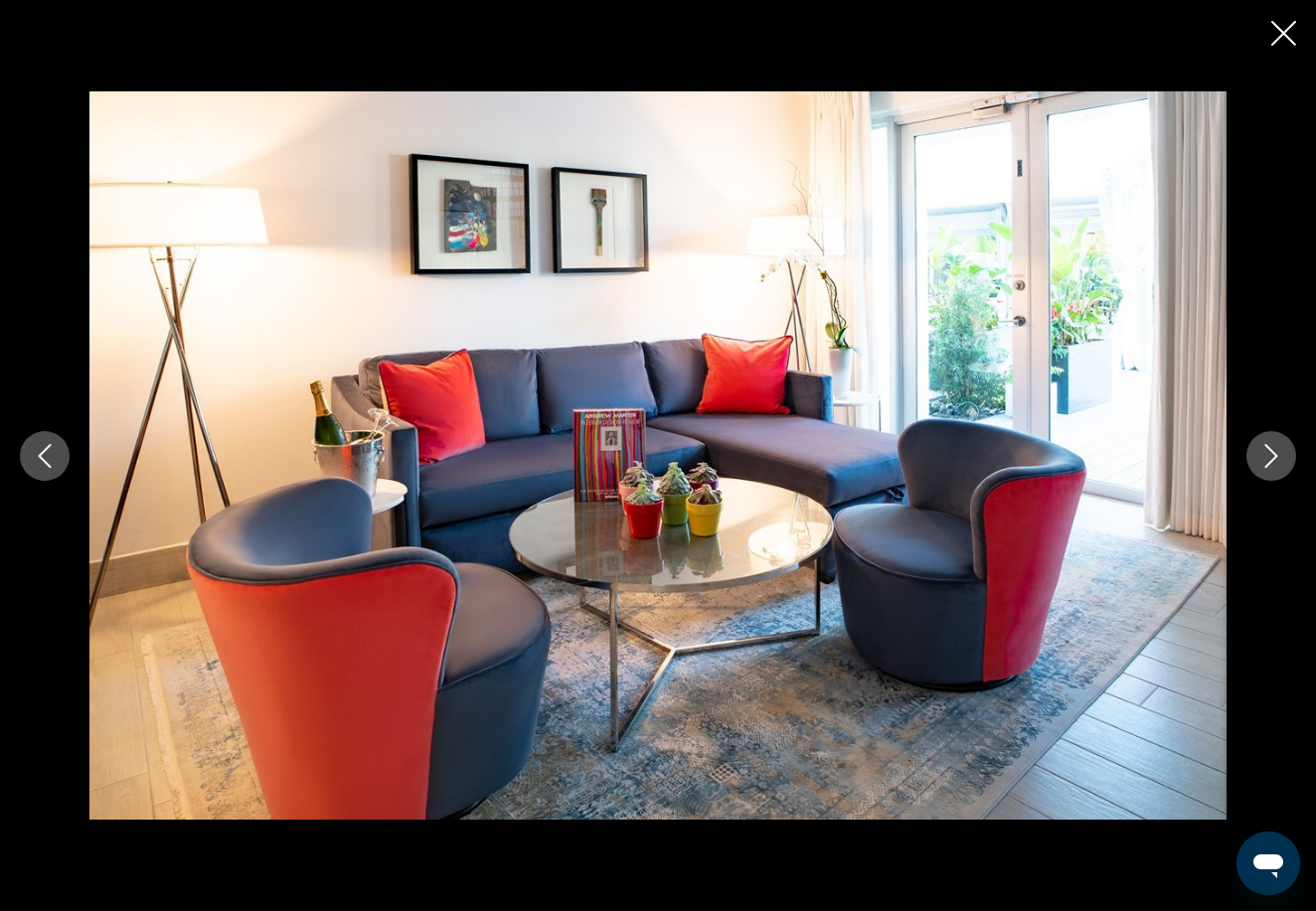 click 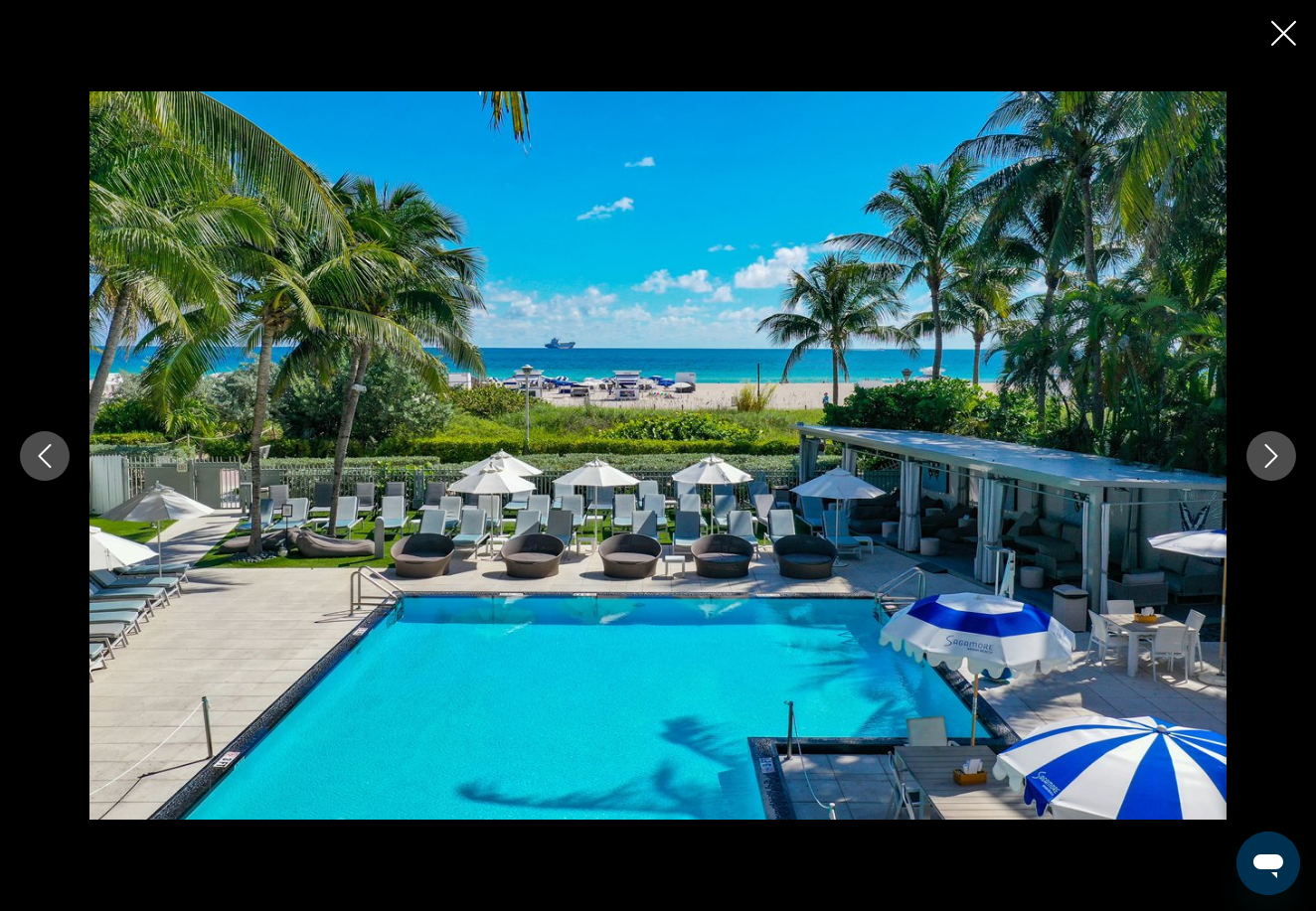 click 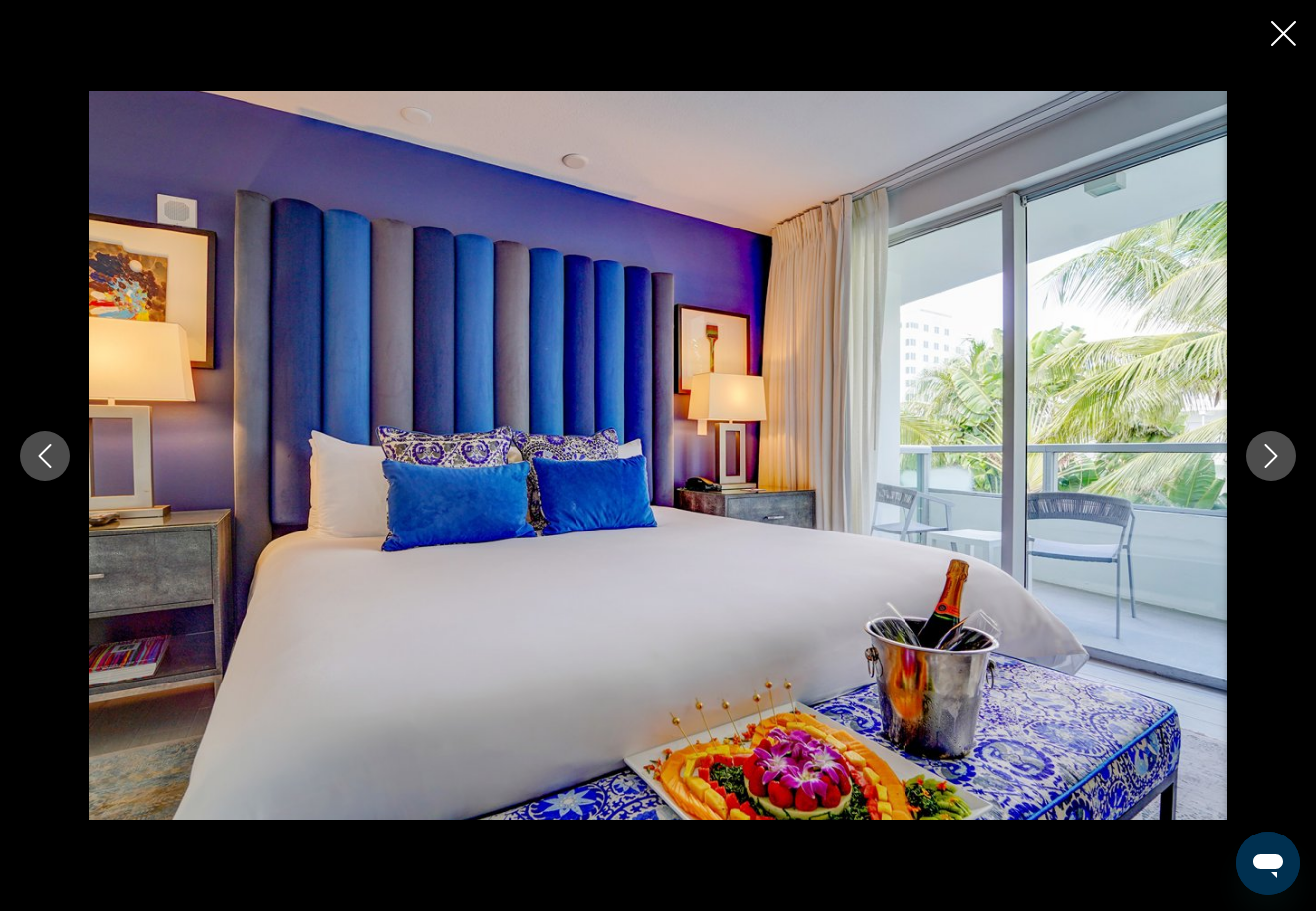 click 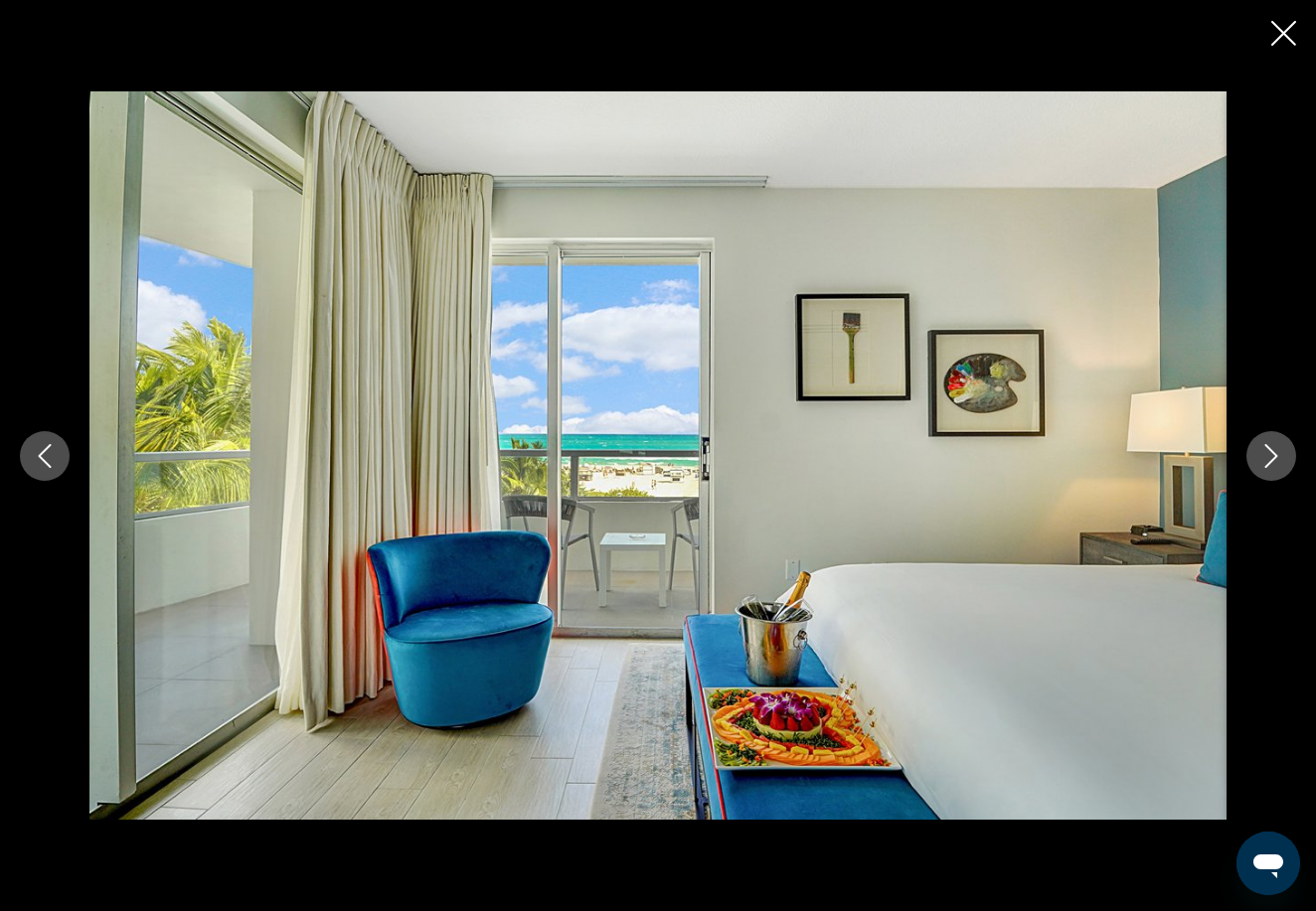click 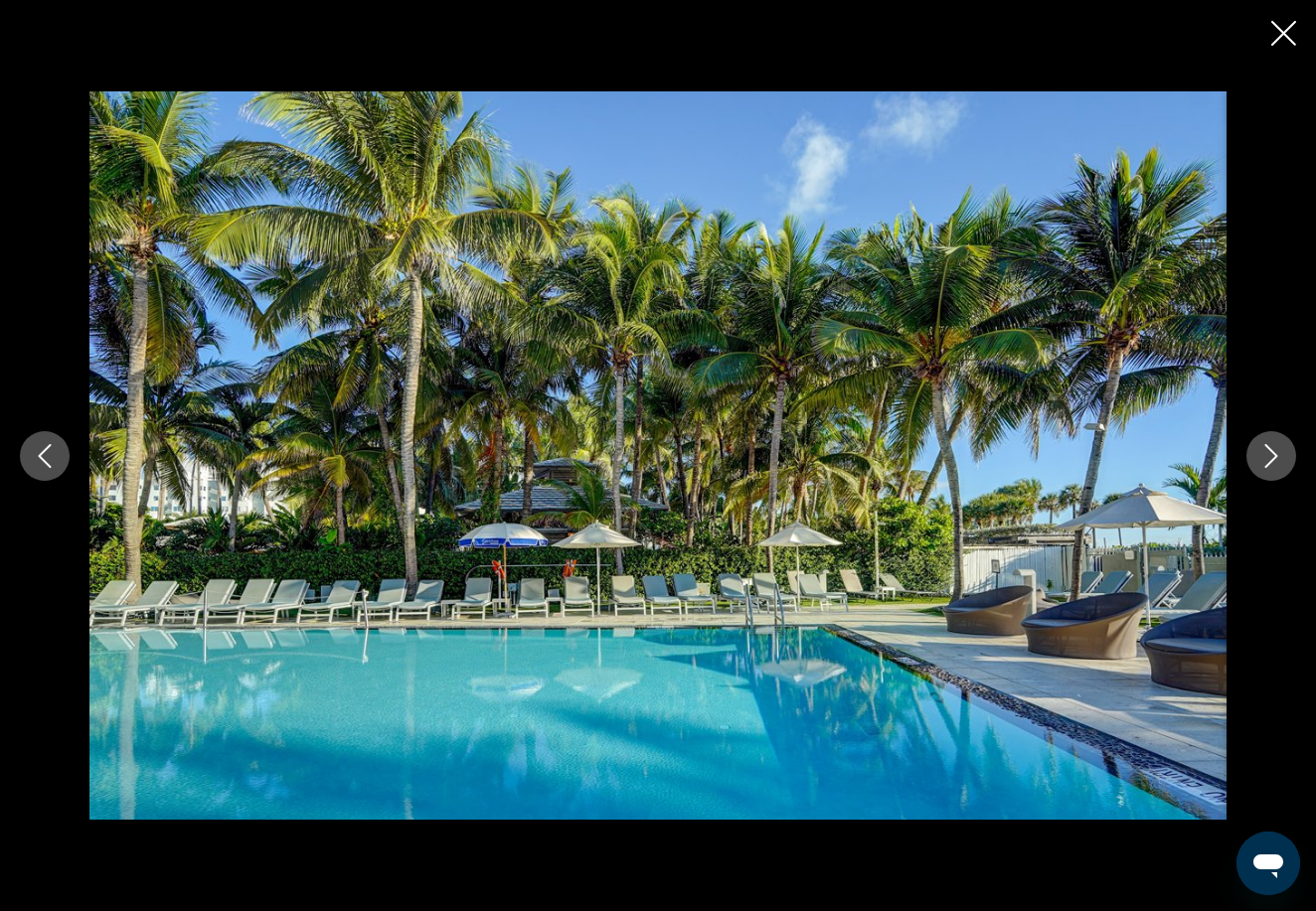 click 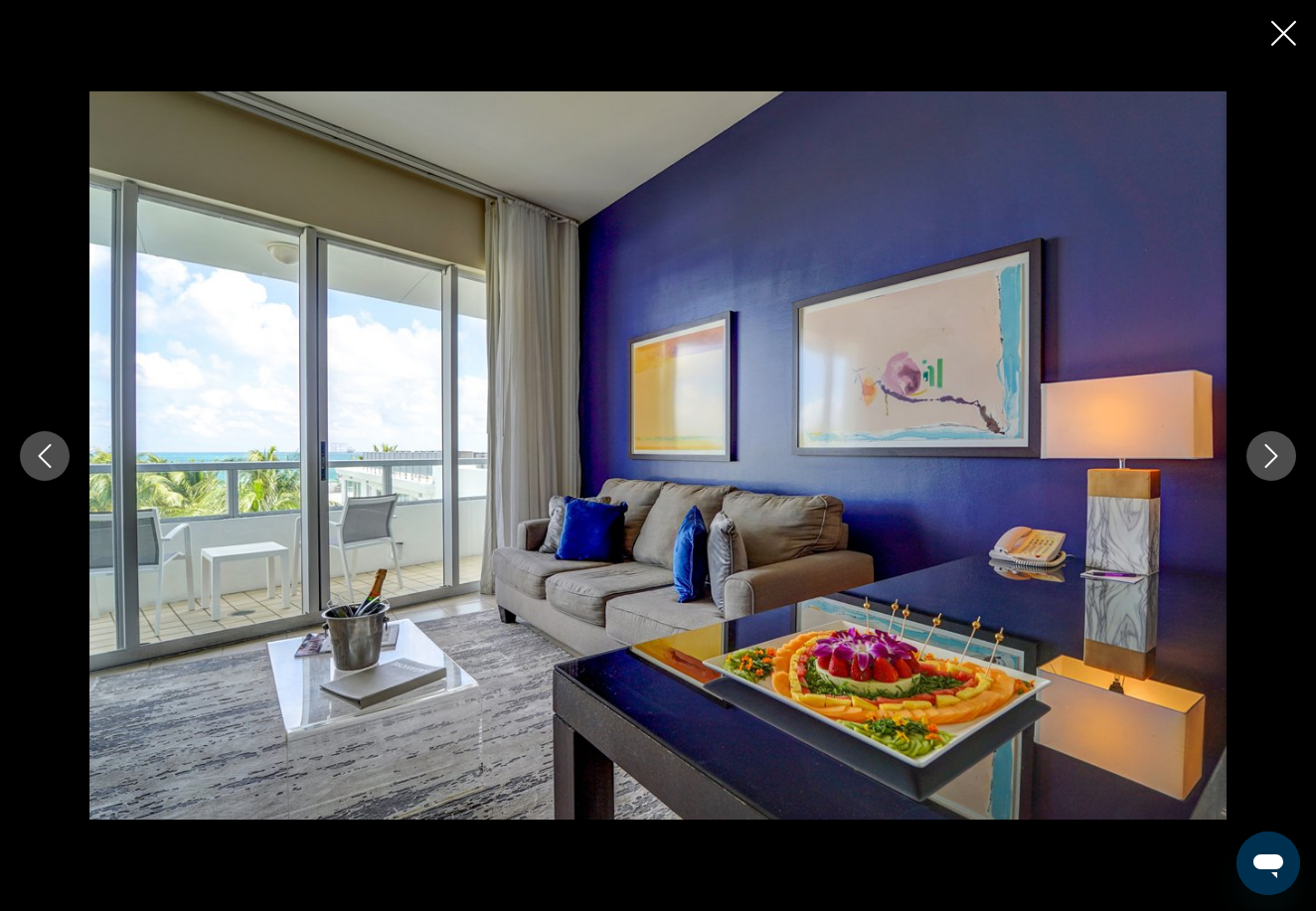 click 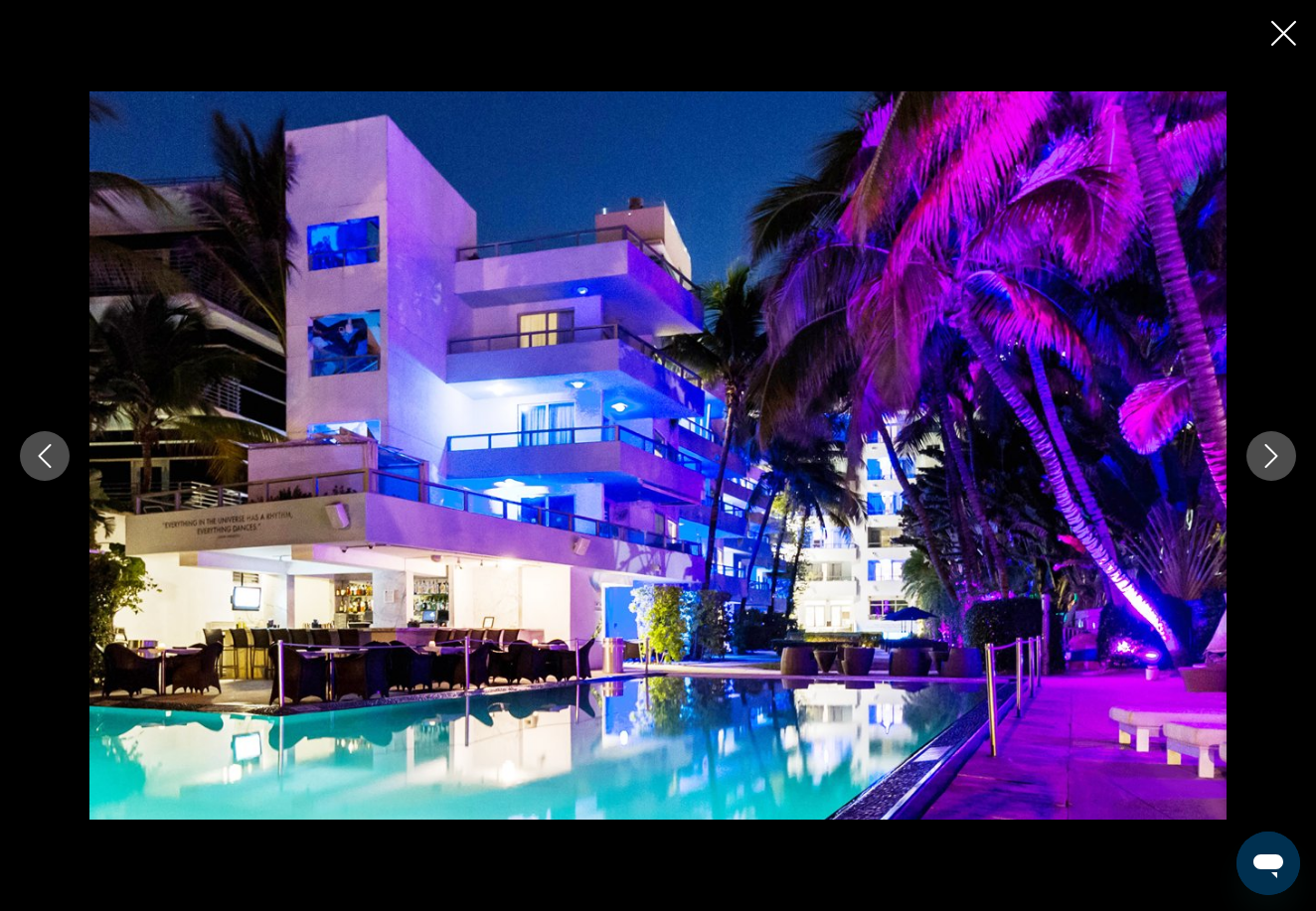 click 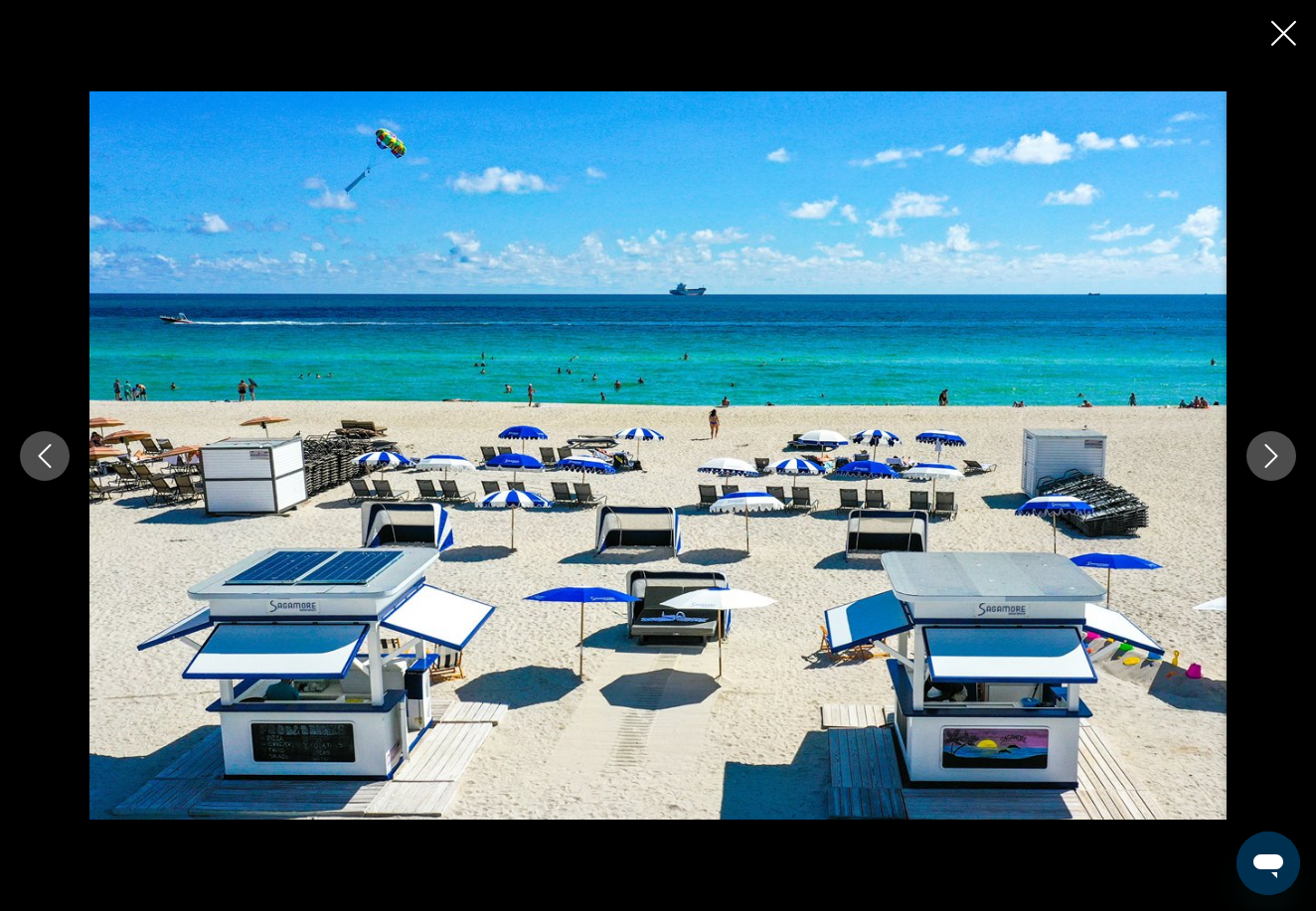 click 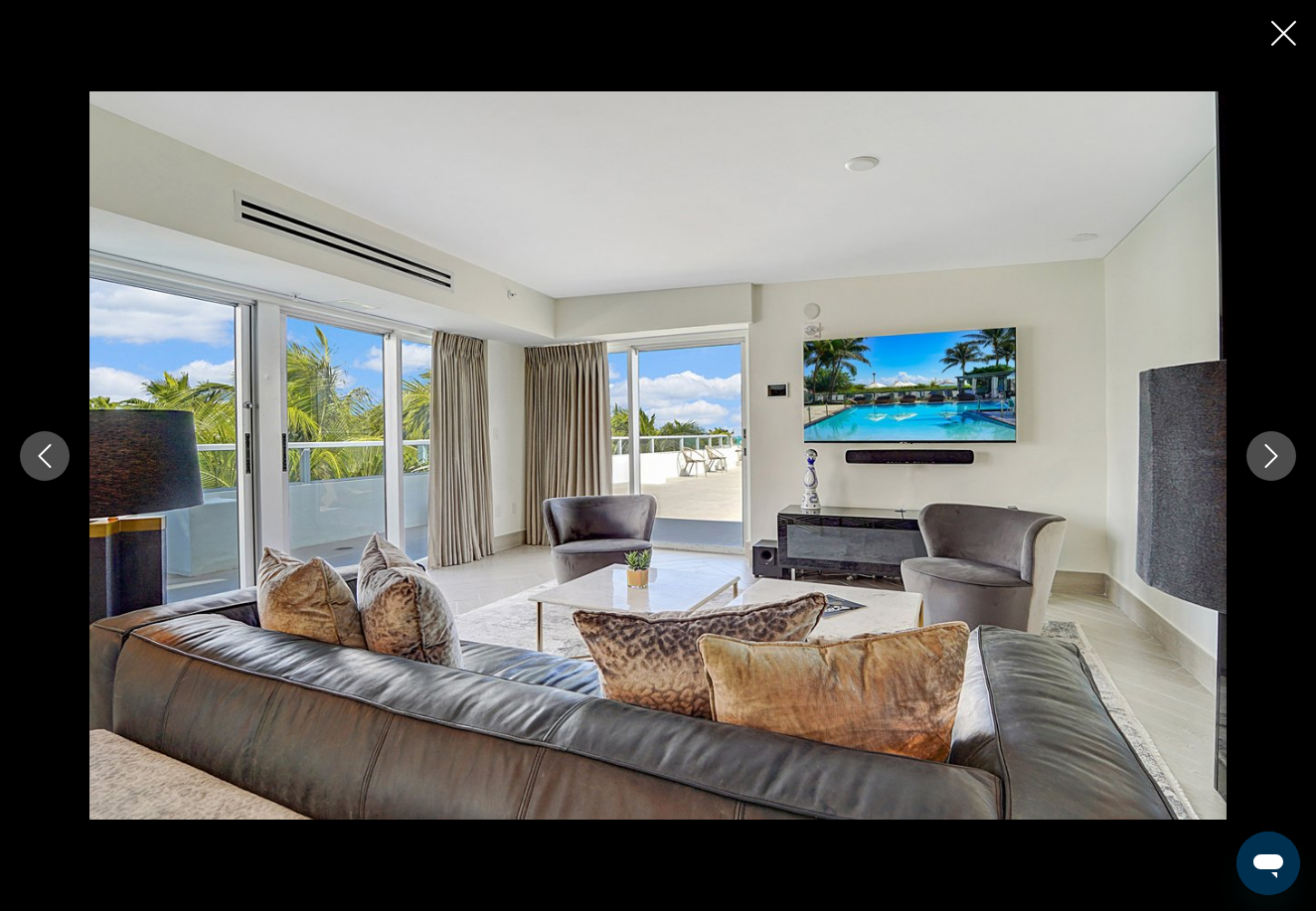 click 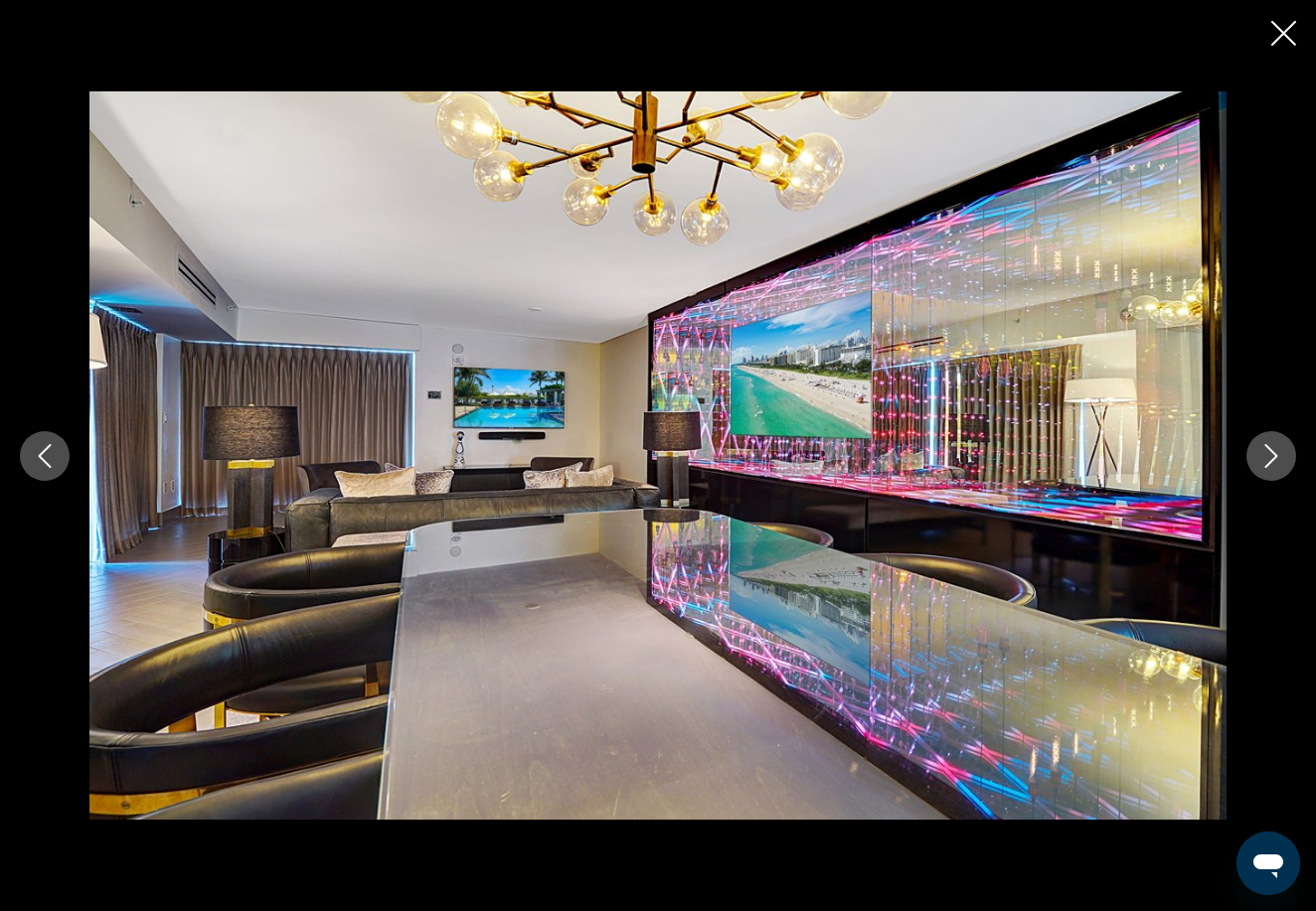 click 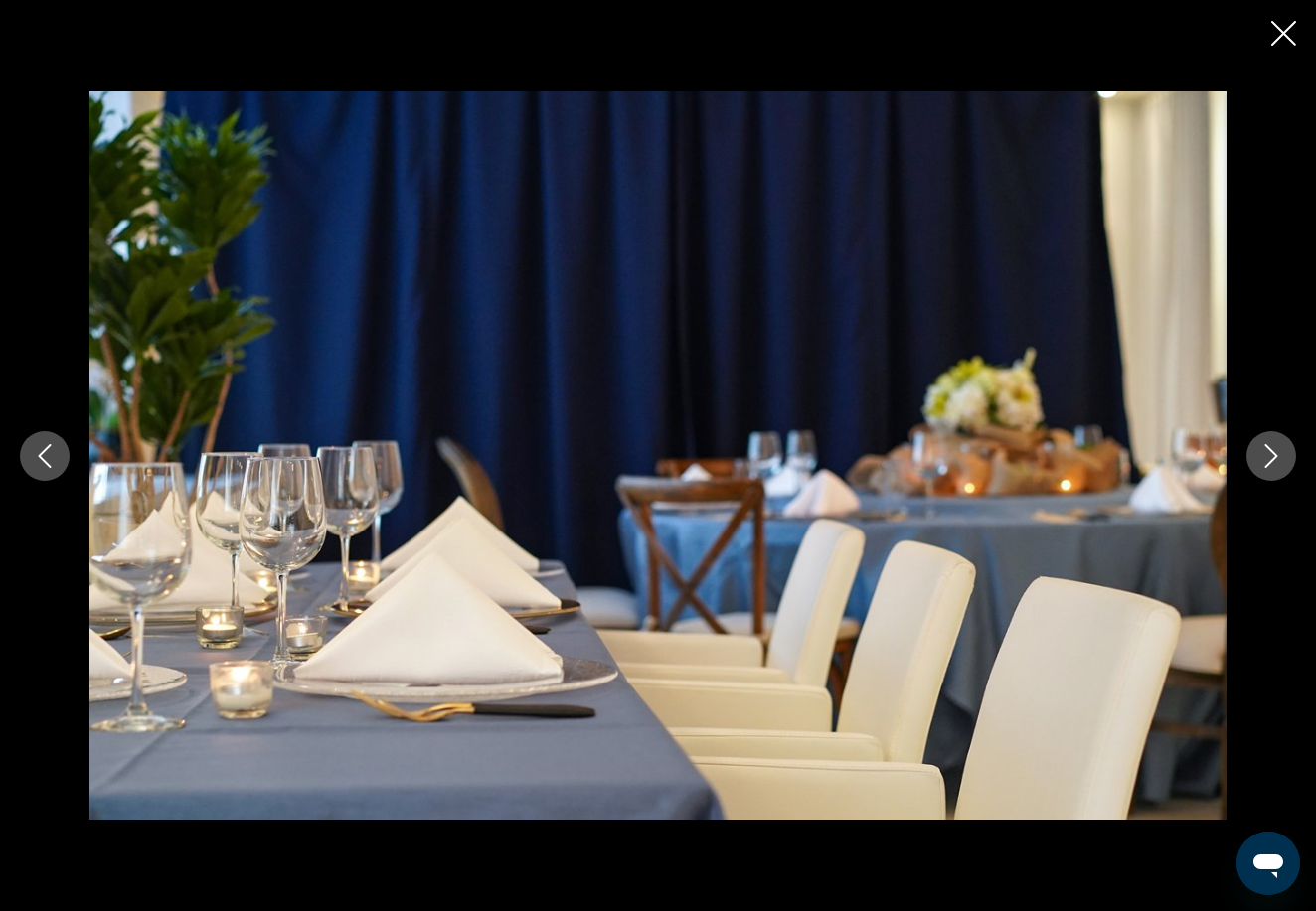 click 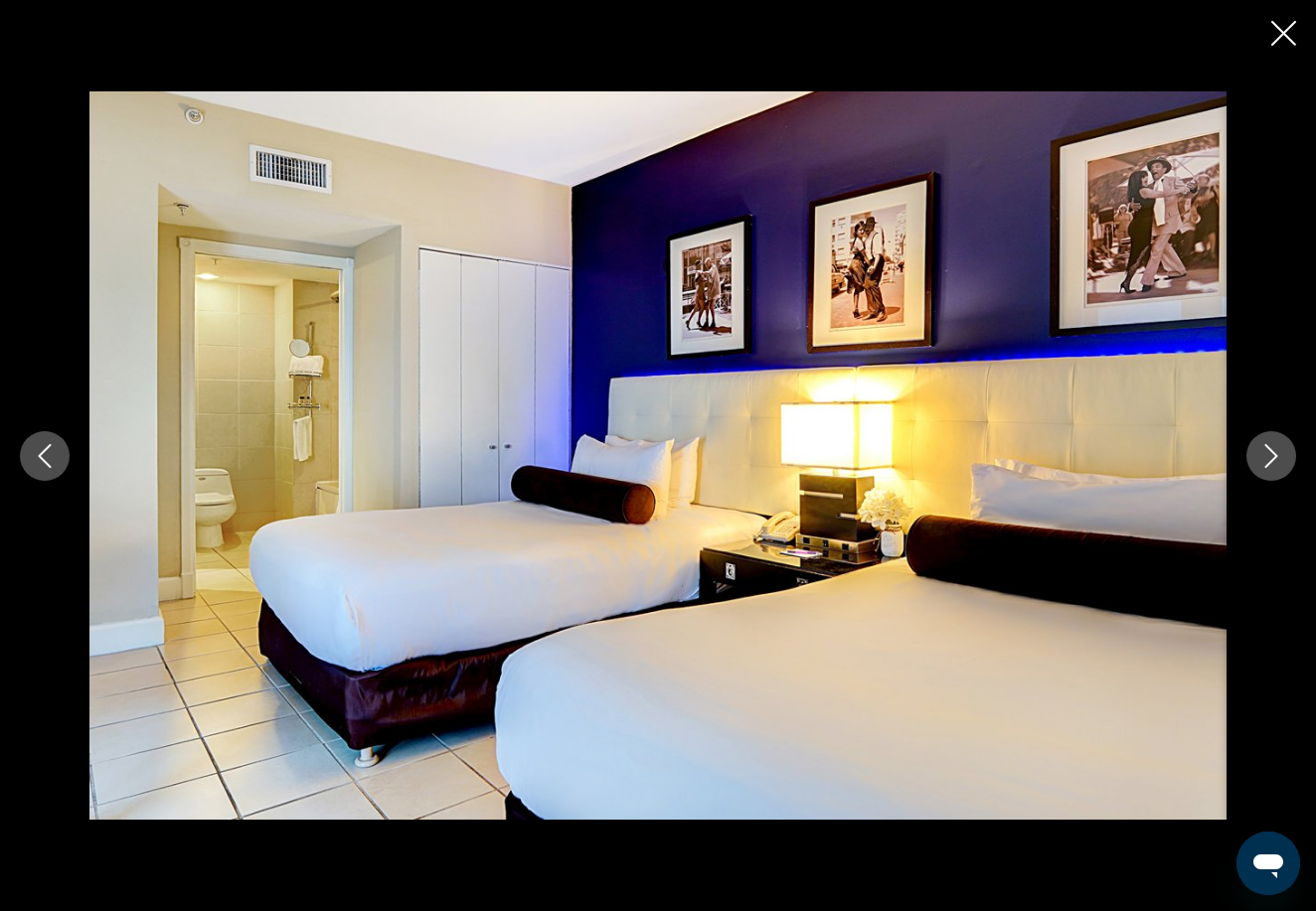 click 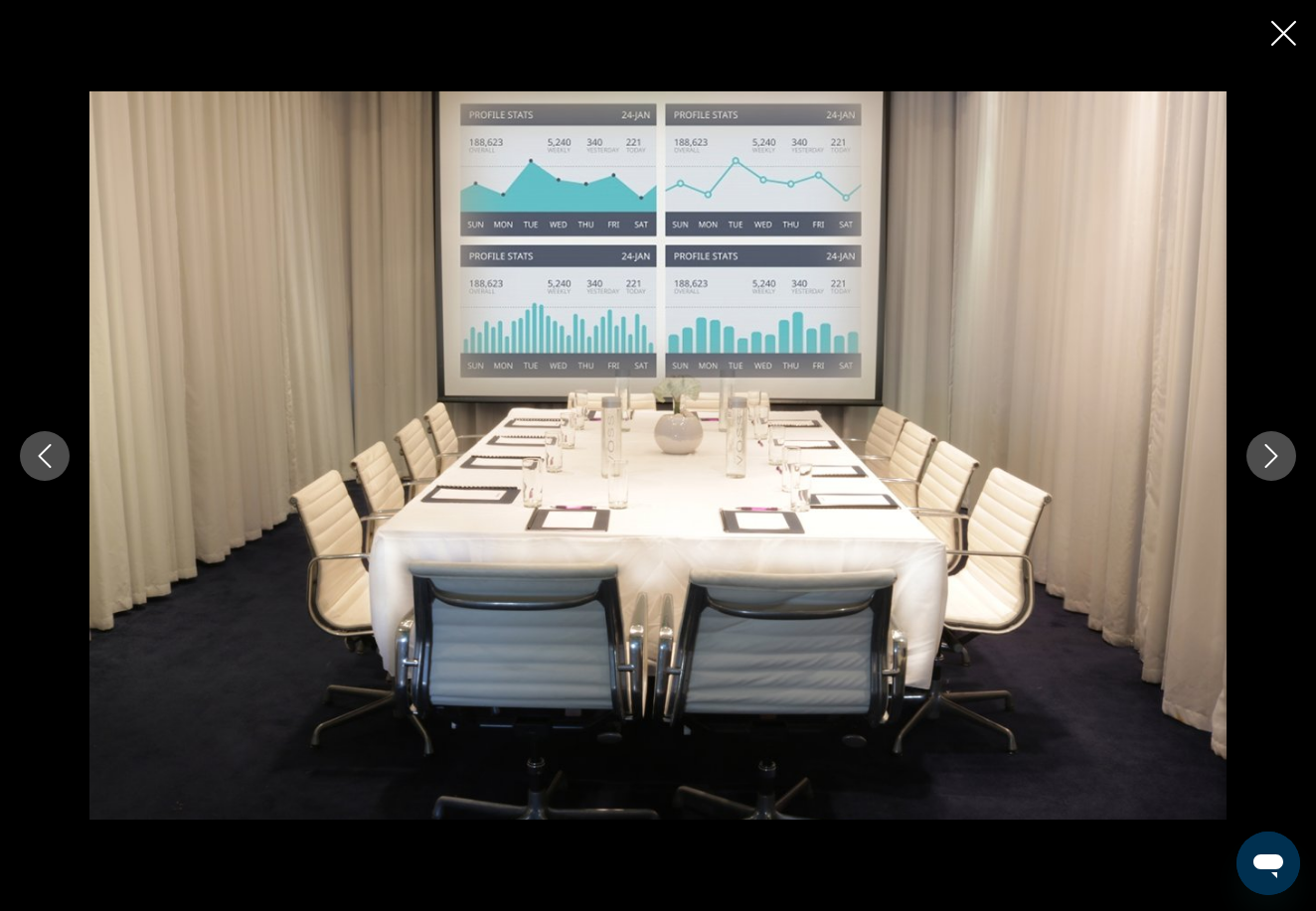 click 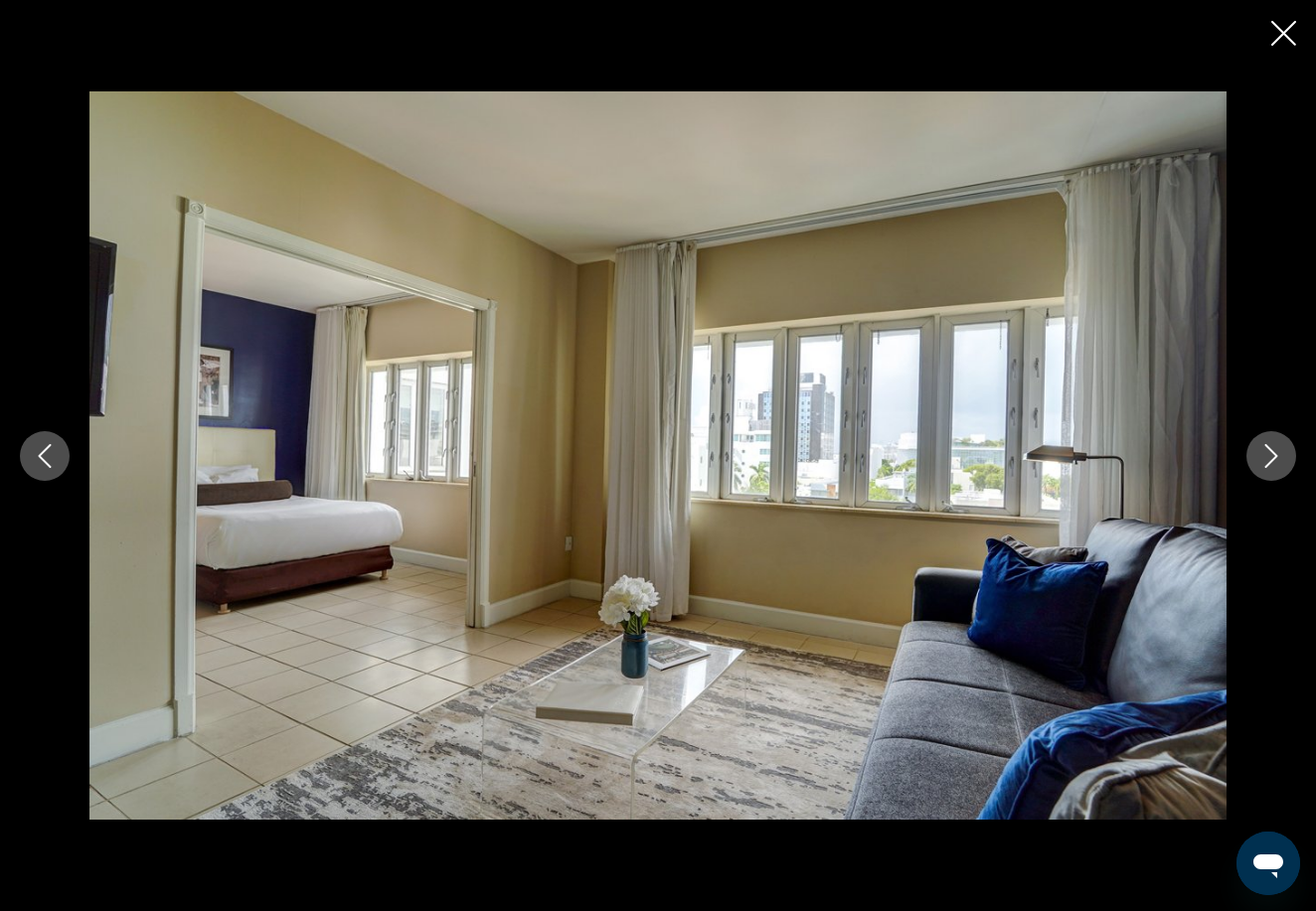 click 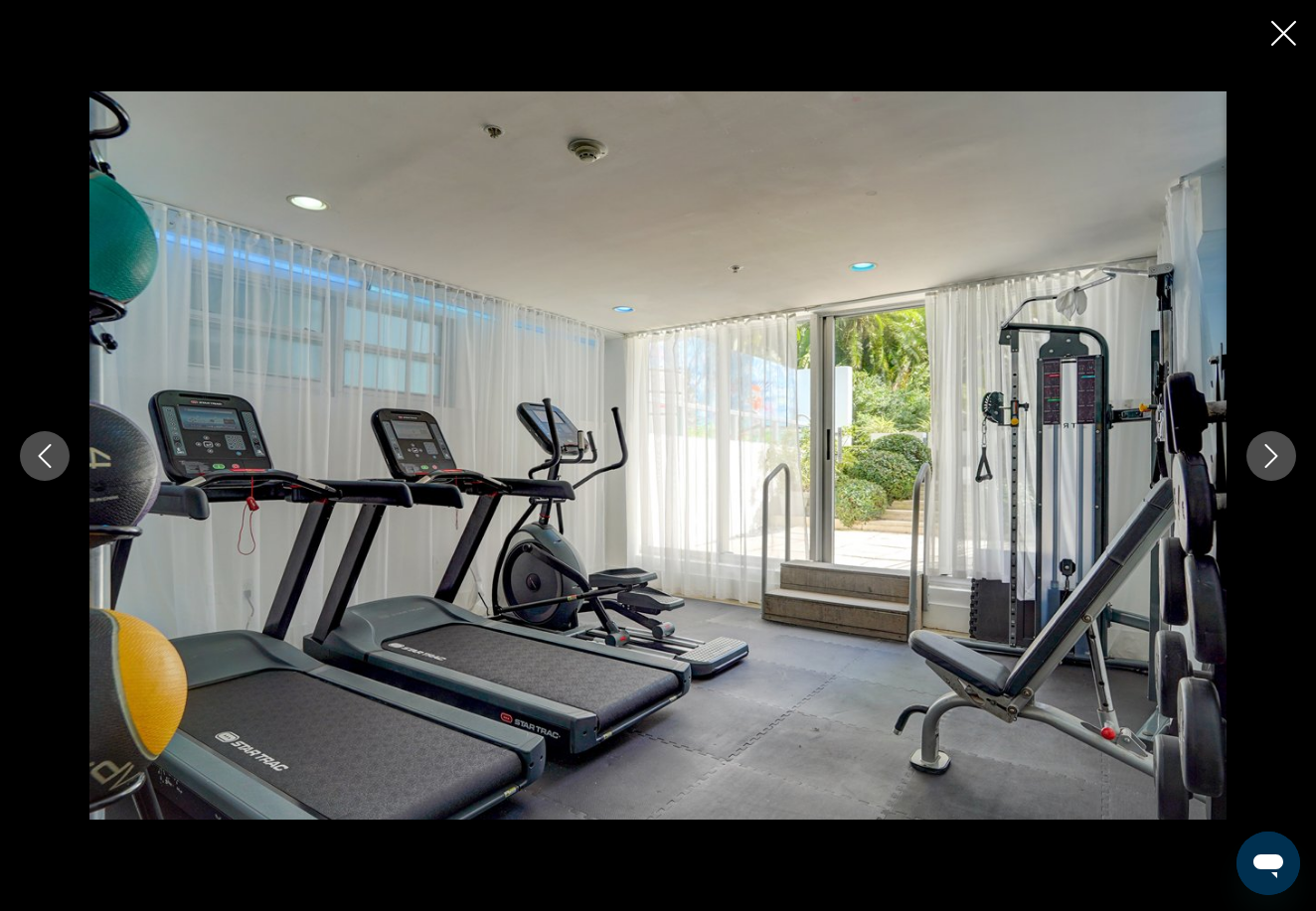 click 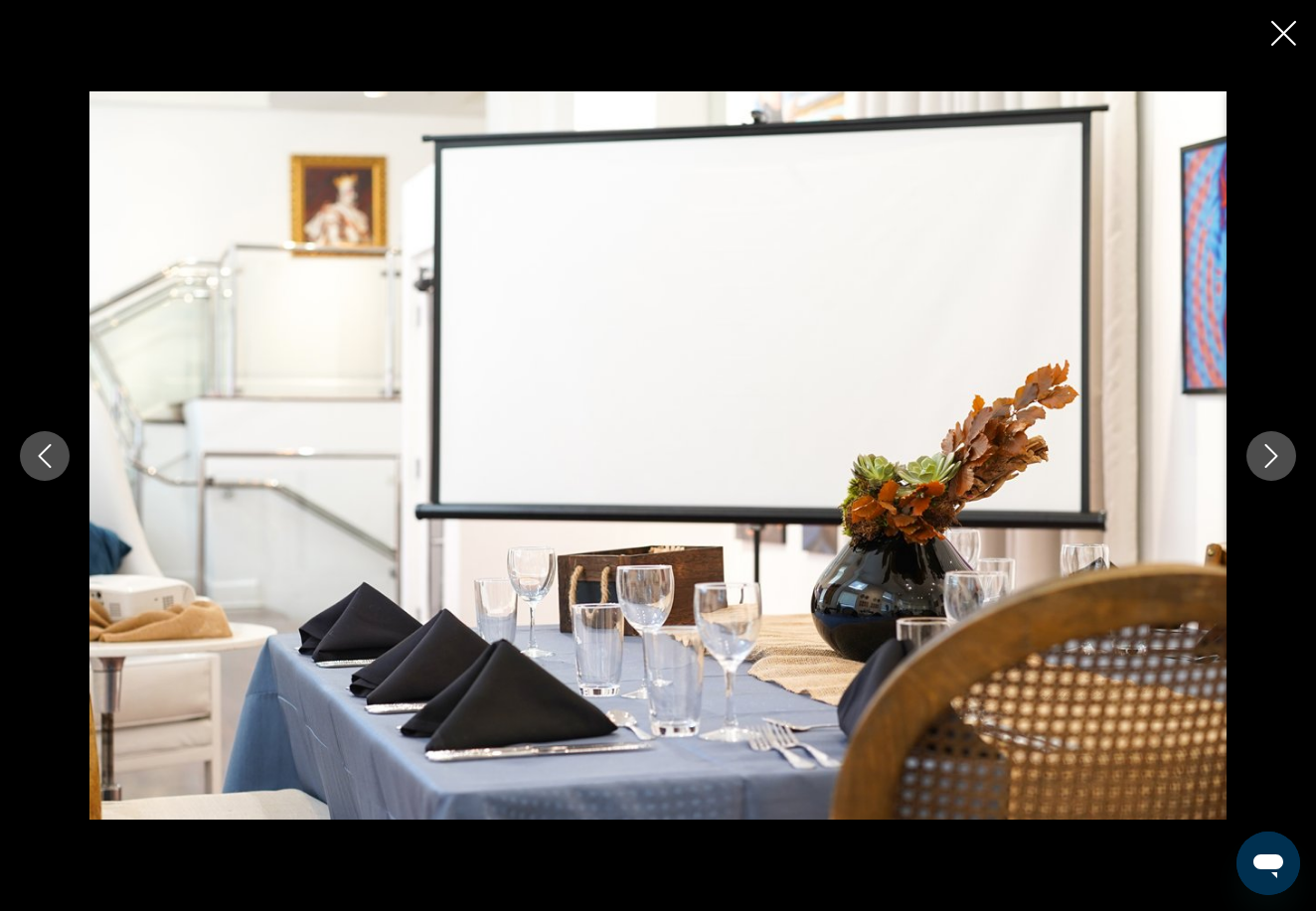click 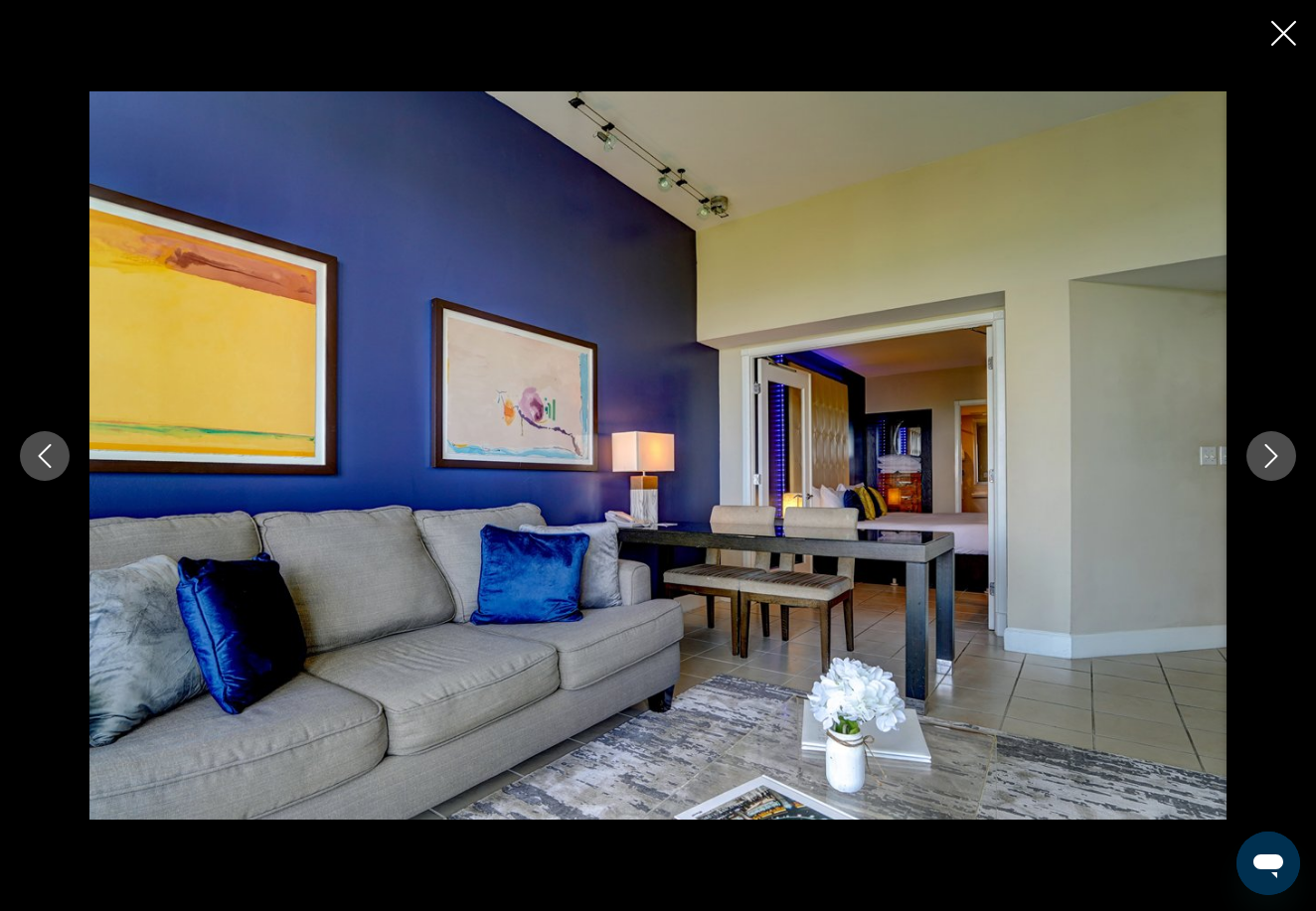 click 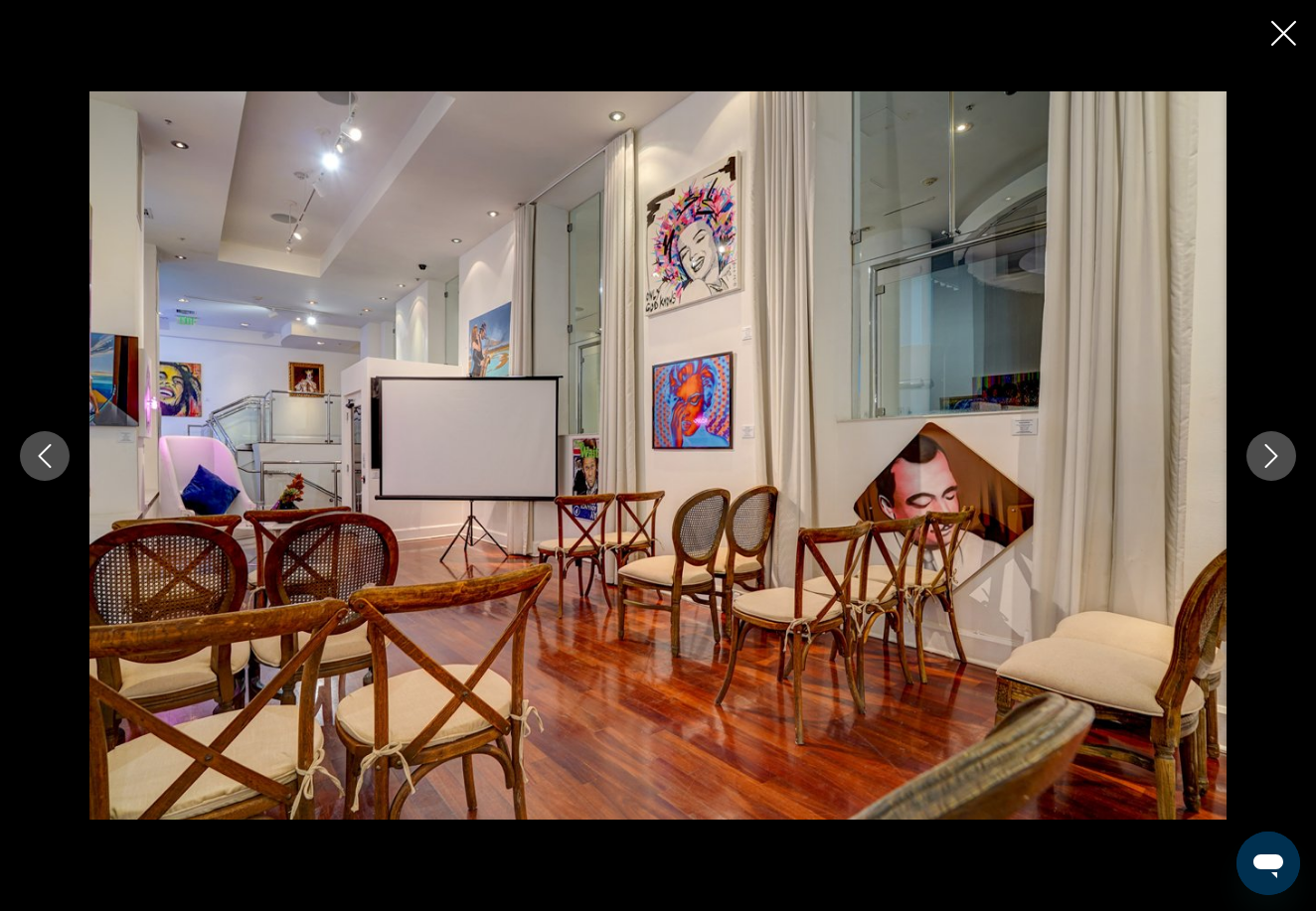 click 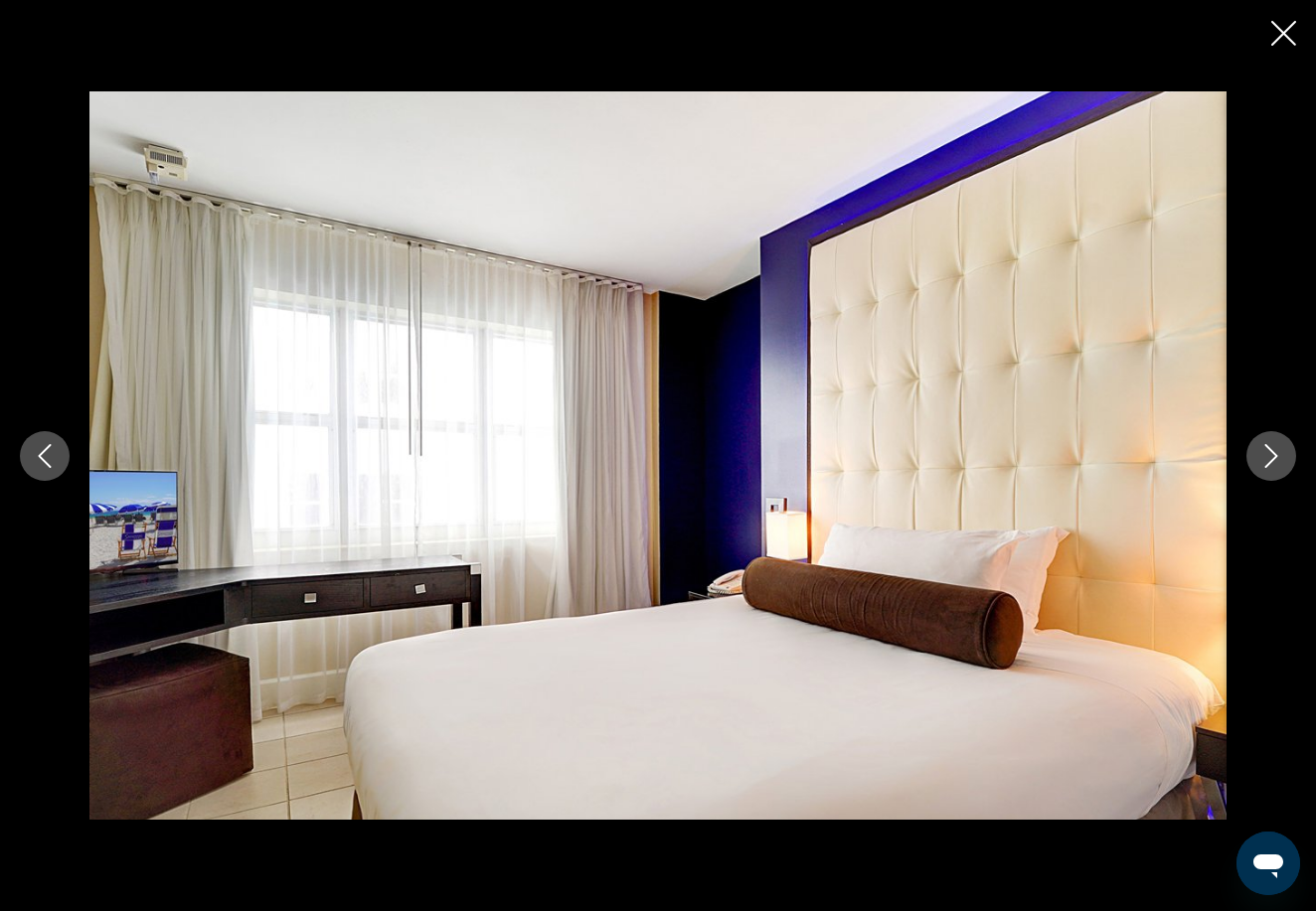 click 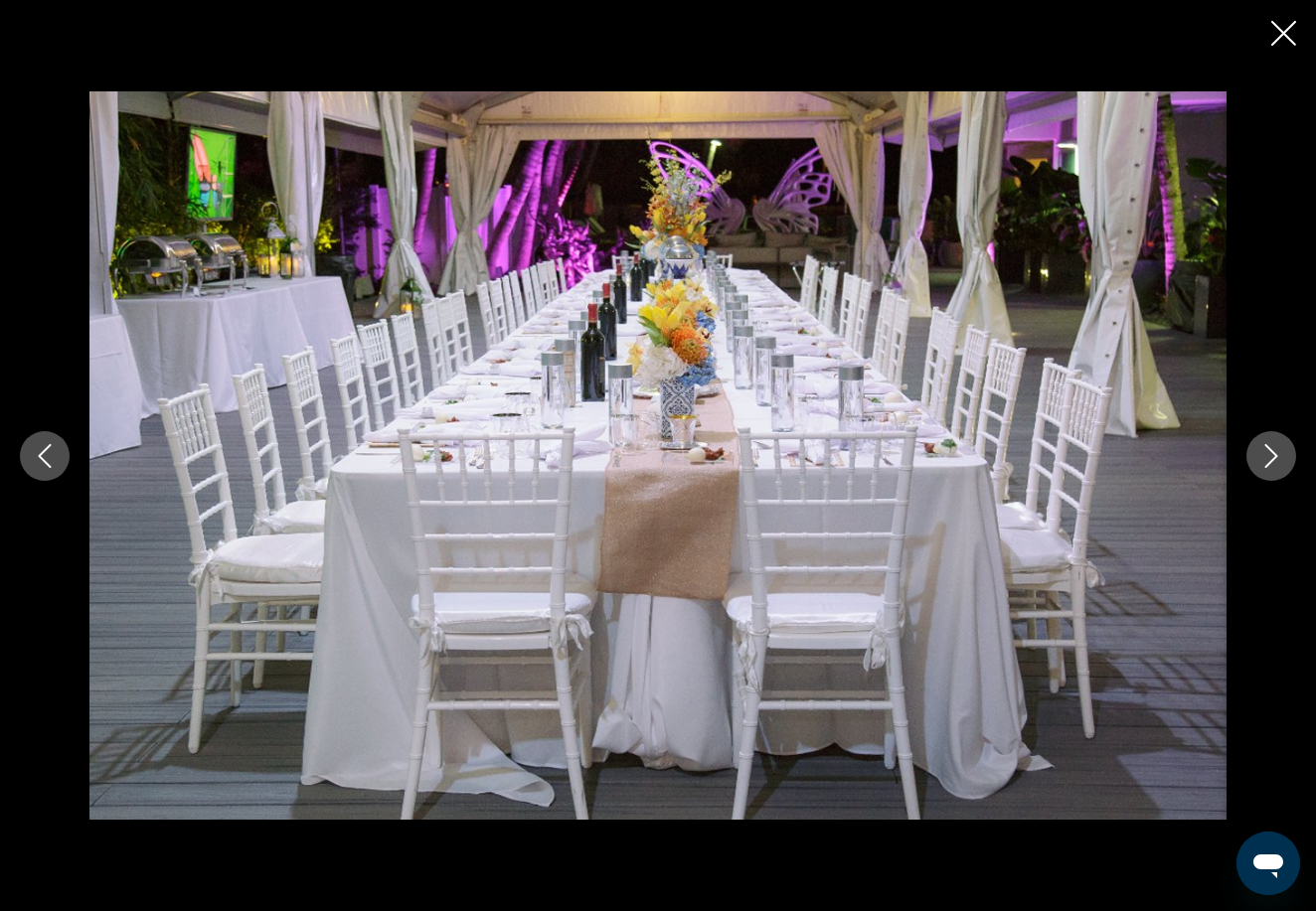 click 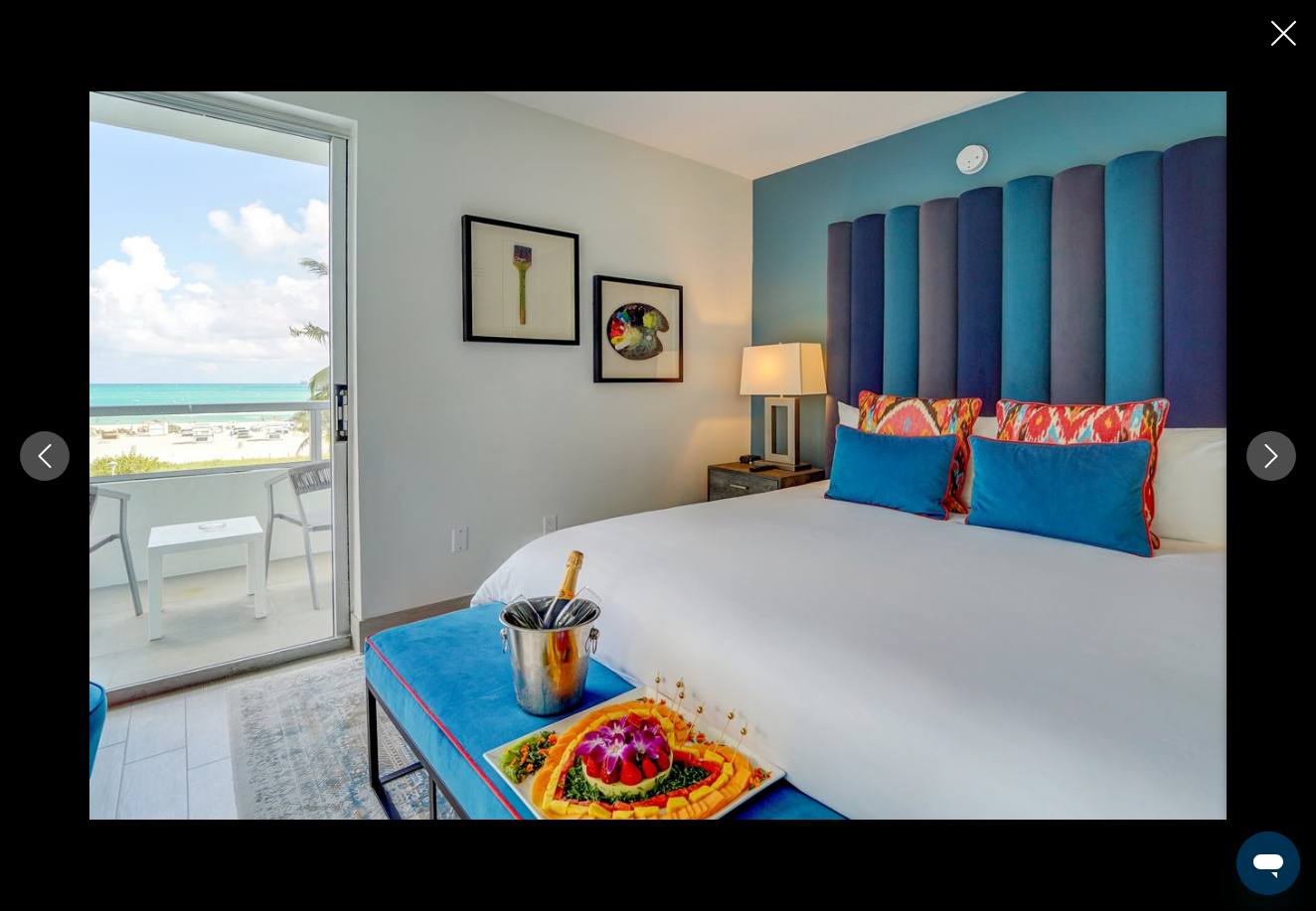 click 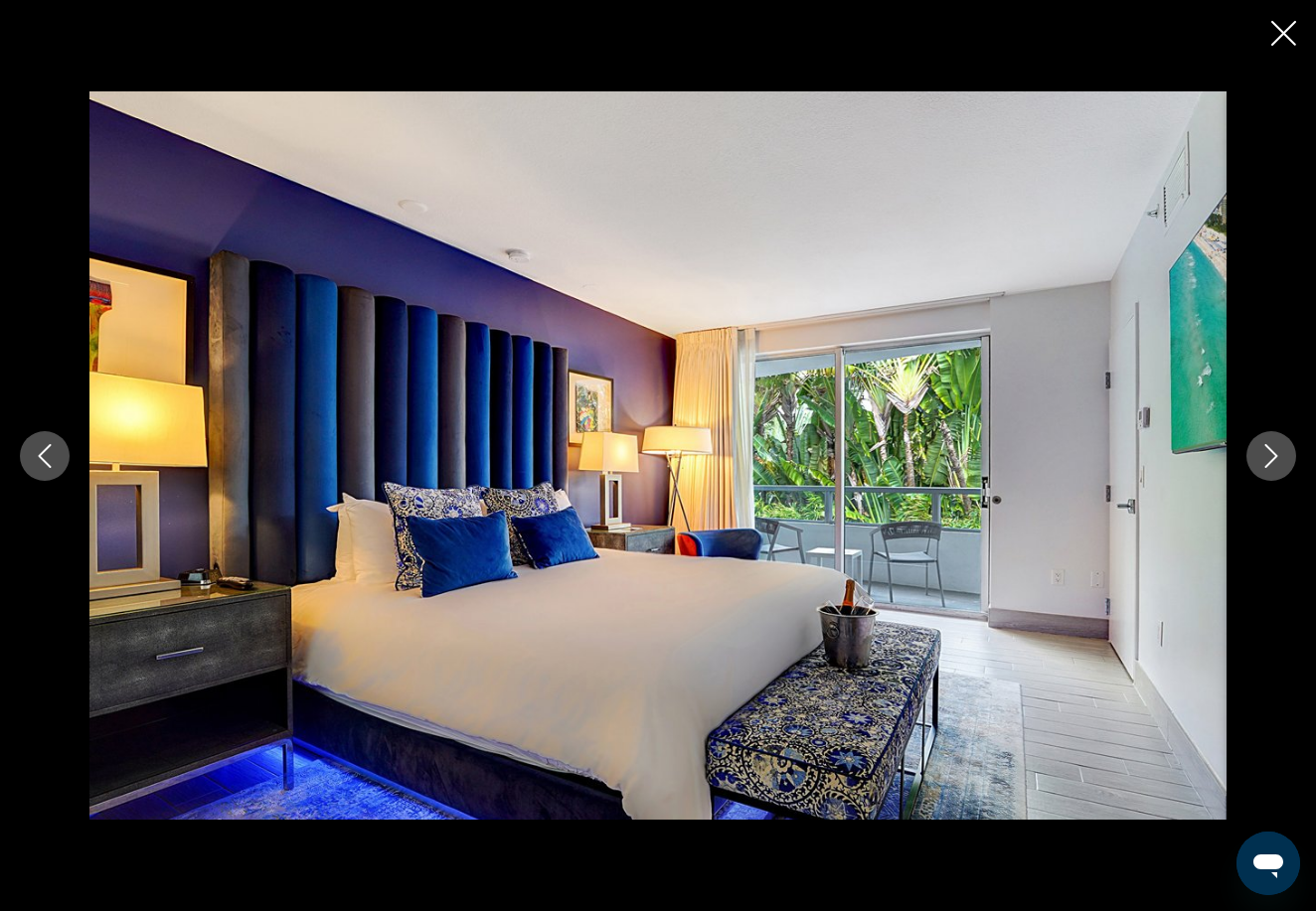 click 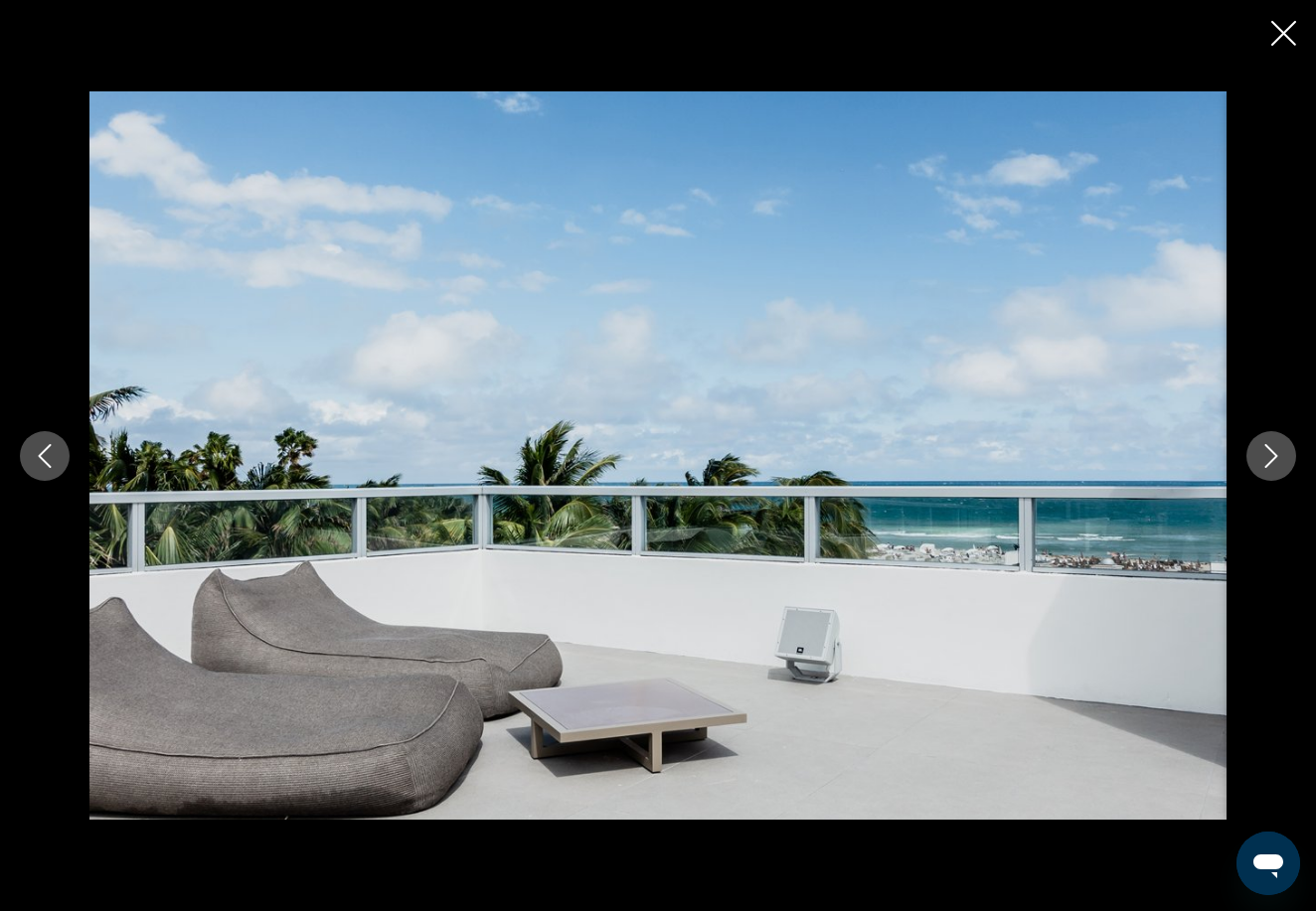 click 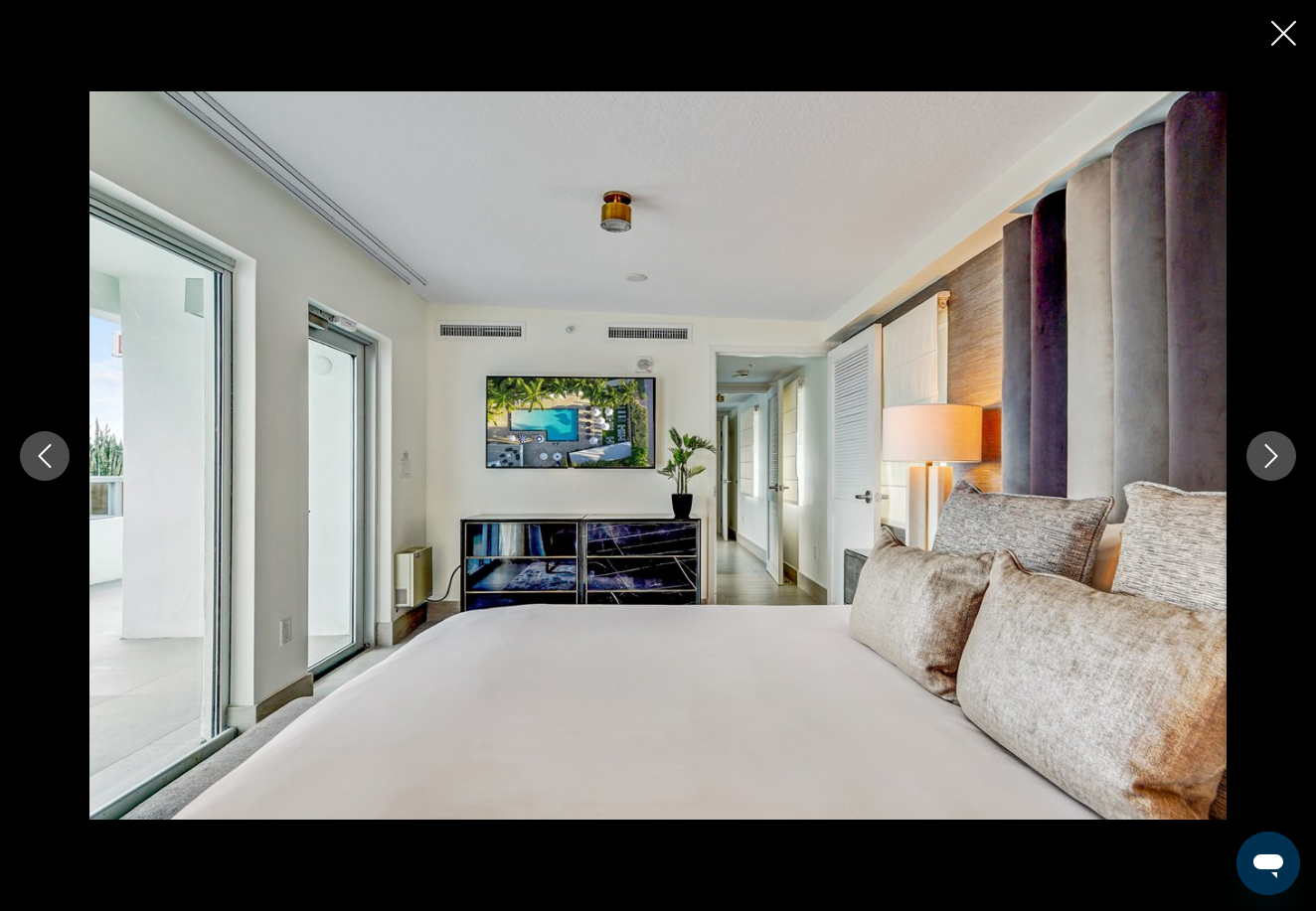click 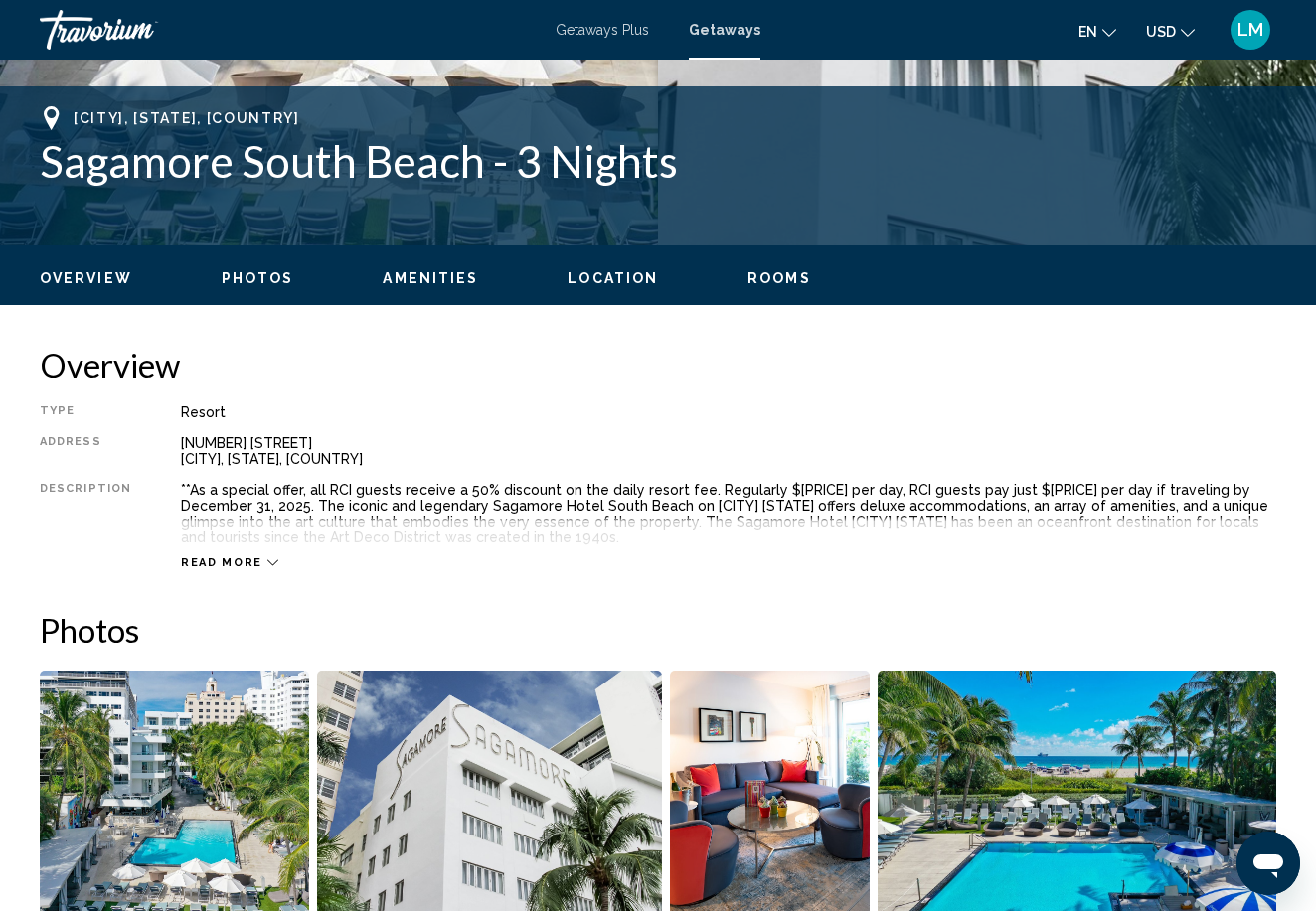click on "Read more" at bounding box center [230, 562] 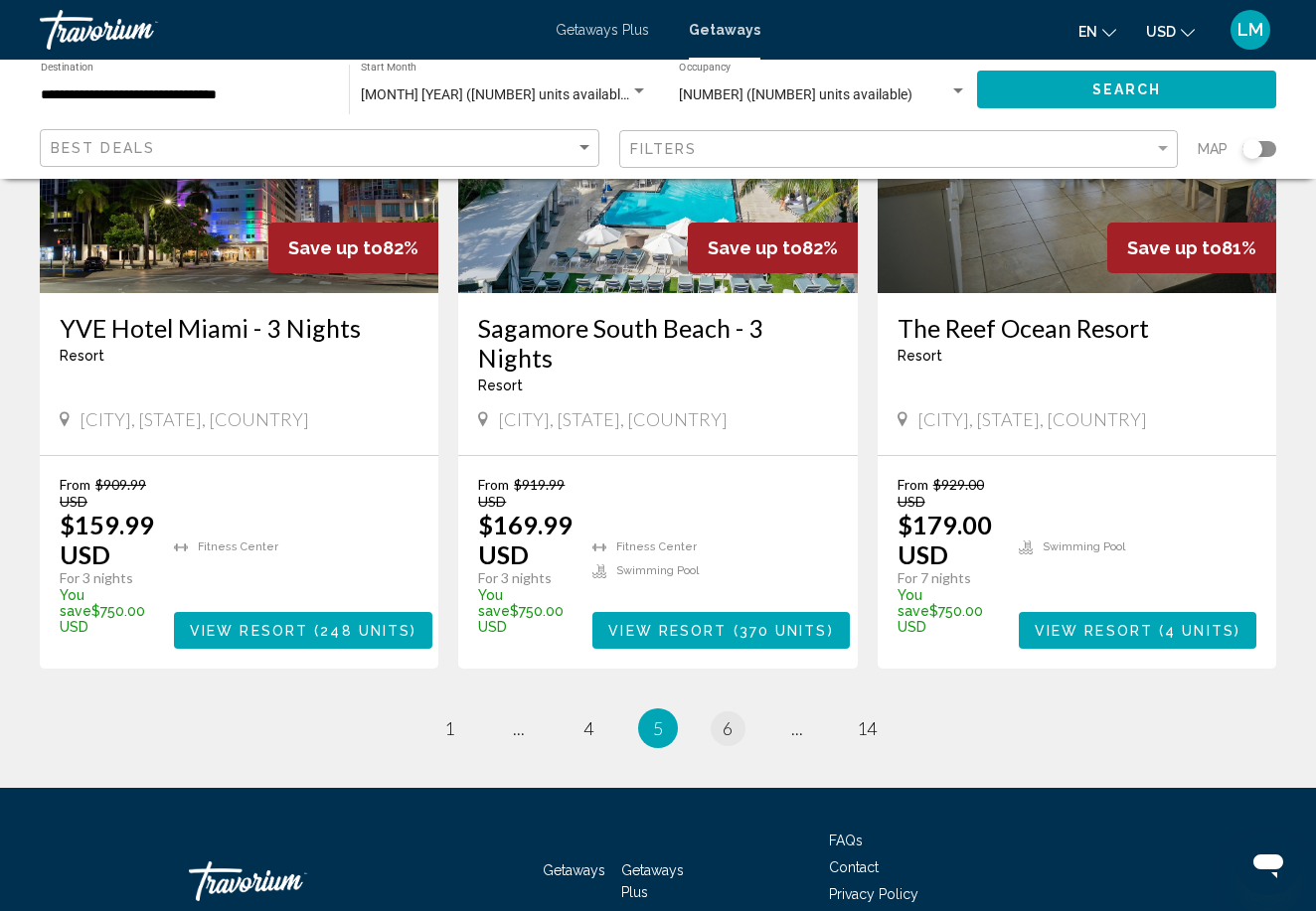 scroll, scrollTop: 2551, scrollLeft: 0, axis: vertical 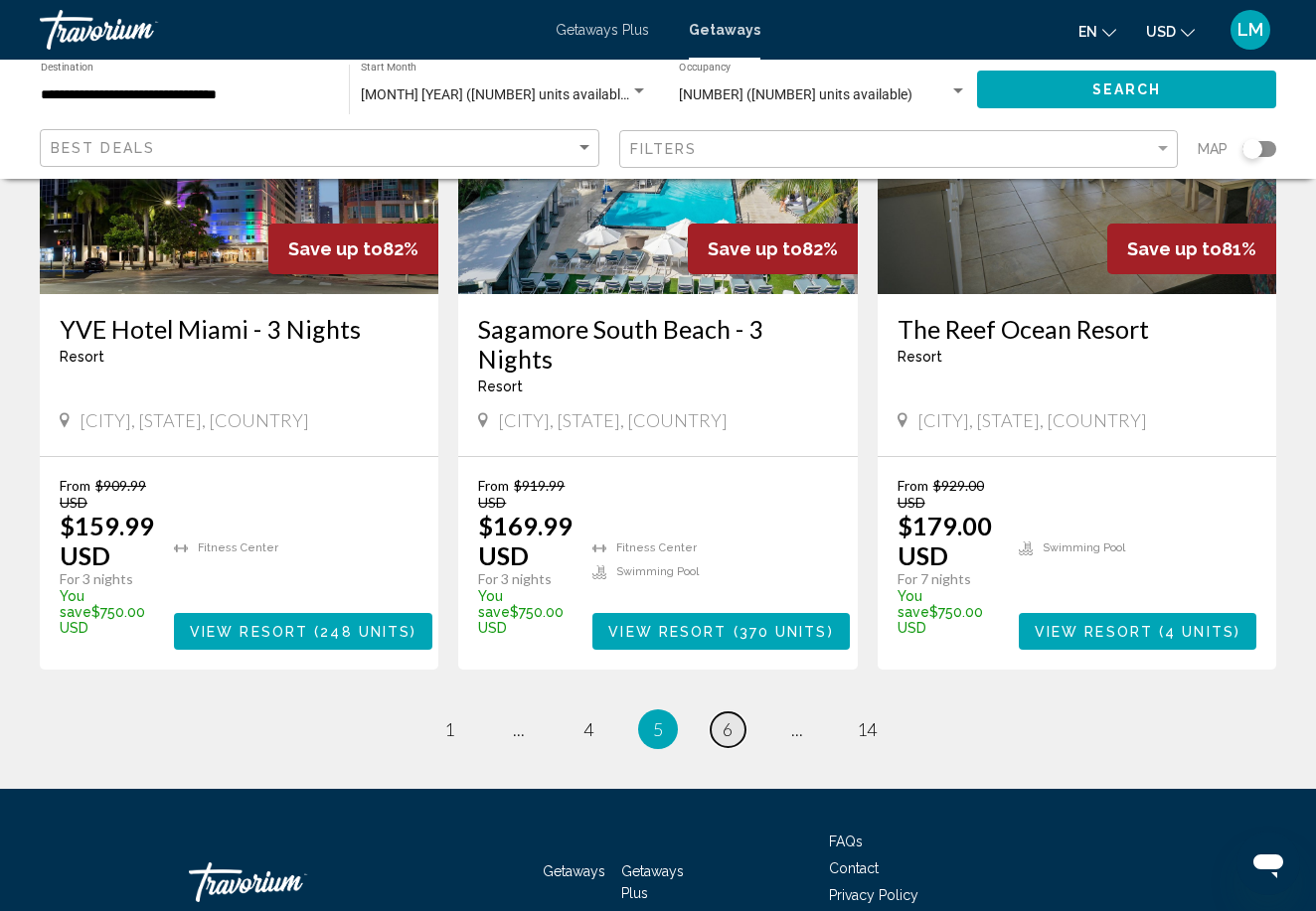 click on "page  6" at bounding box center [728, 729] 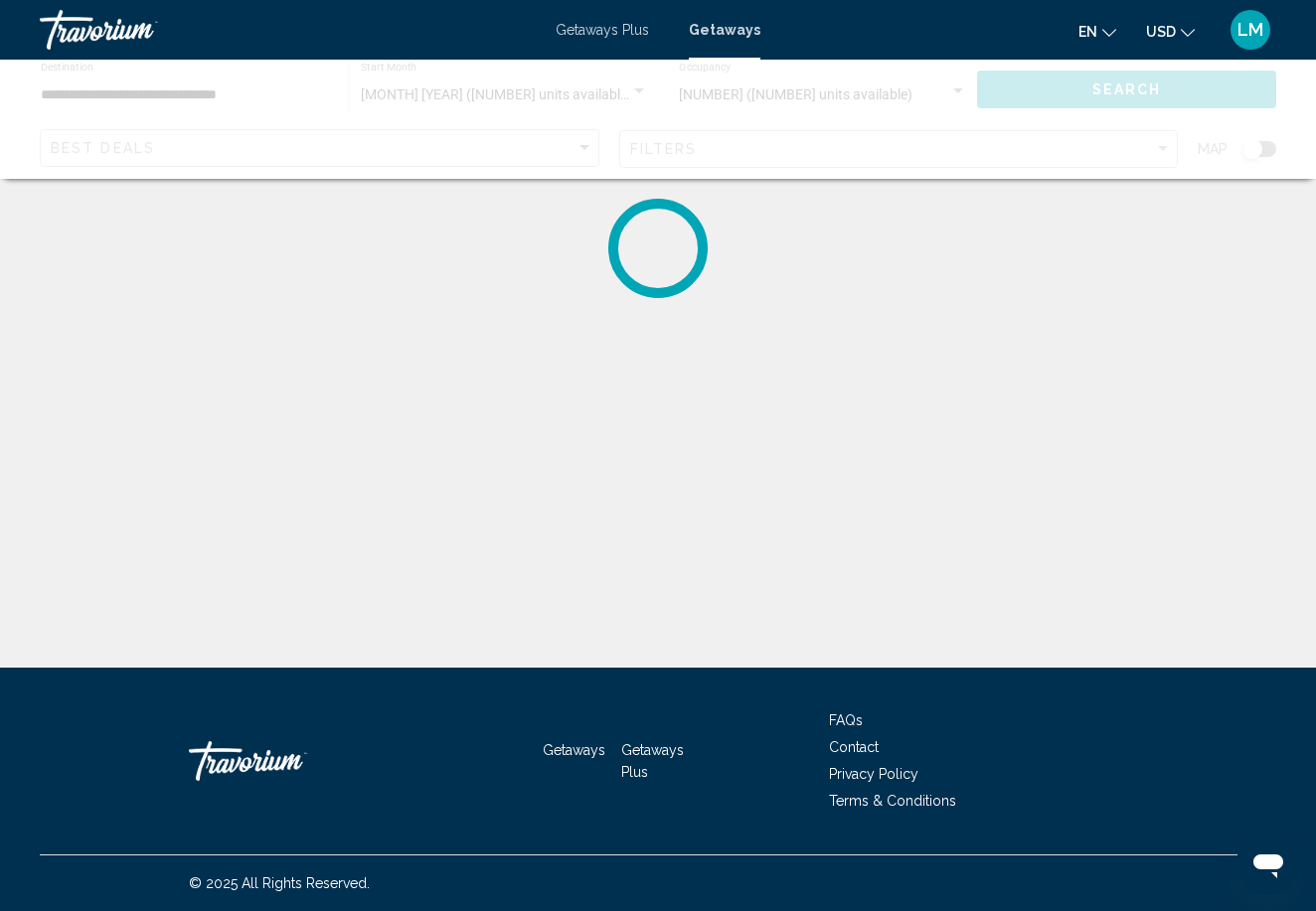 scroll, scrollTop: 0, scrollLeft: 0, axis: both 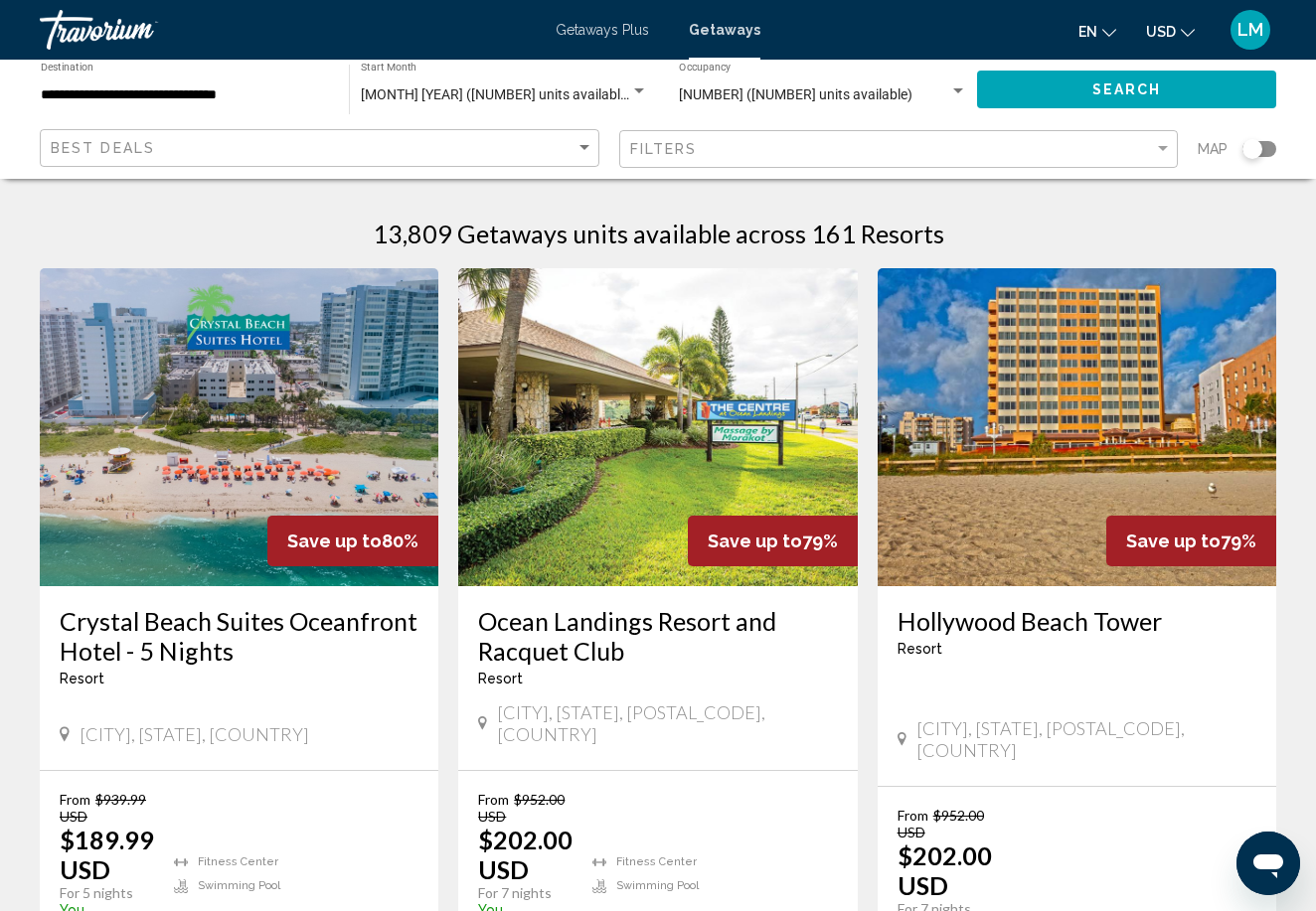 click on "Crystal Beach Suites Oceanfront Hotel - 5 Nights" at bounding box center (239, 636) 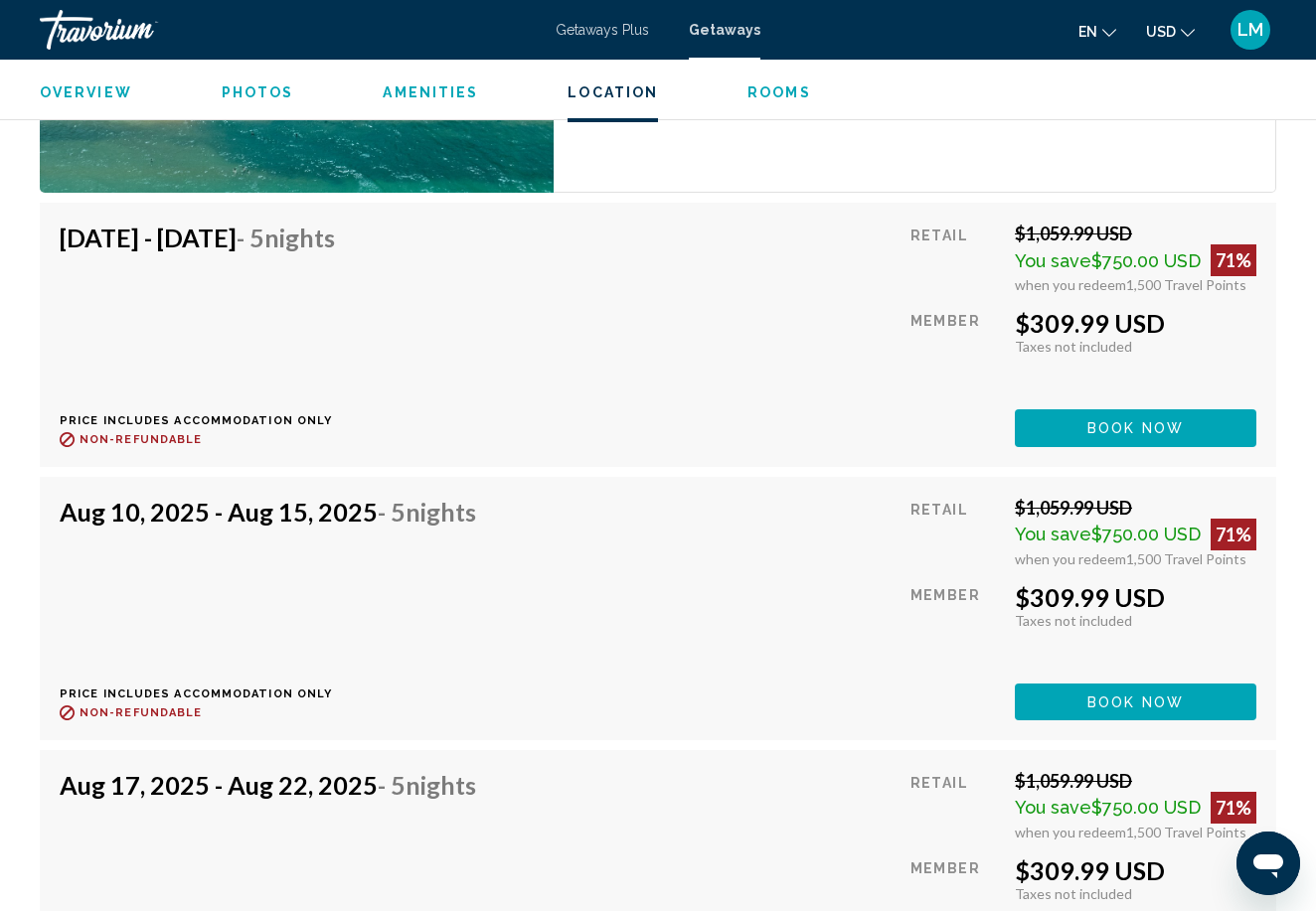 scroll, scrollTop: 5073, scrollLeft: 0, axis: vertical 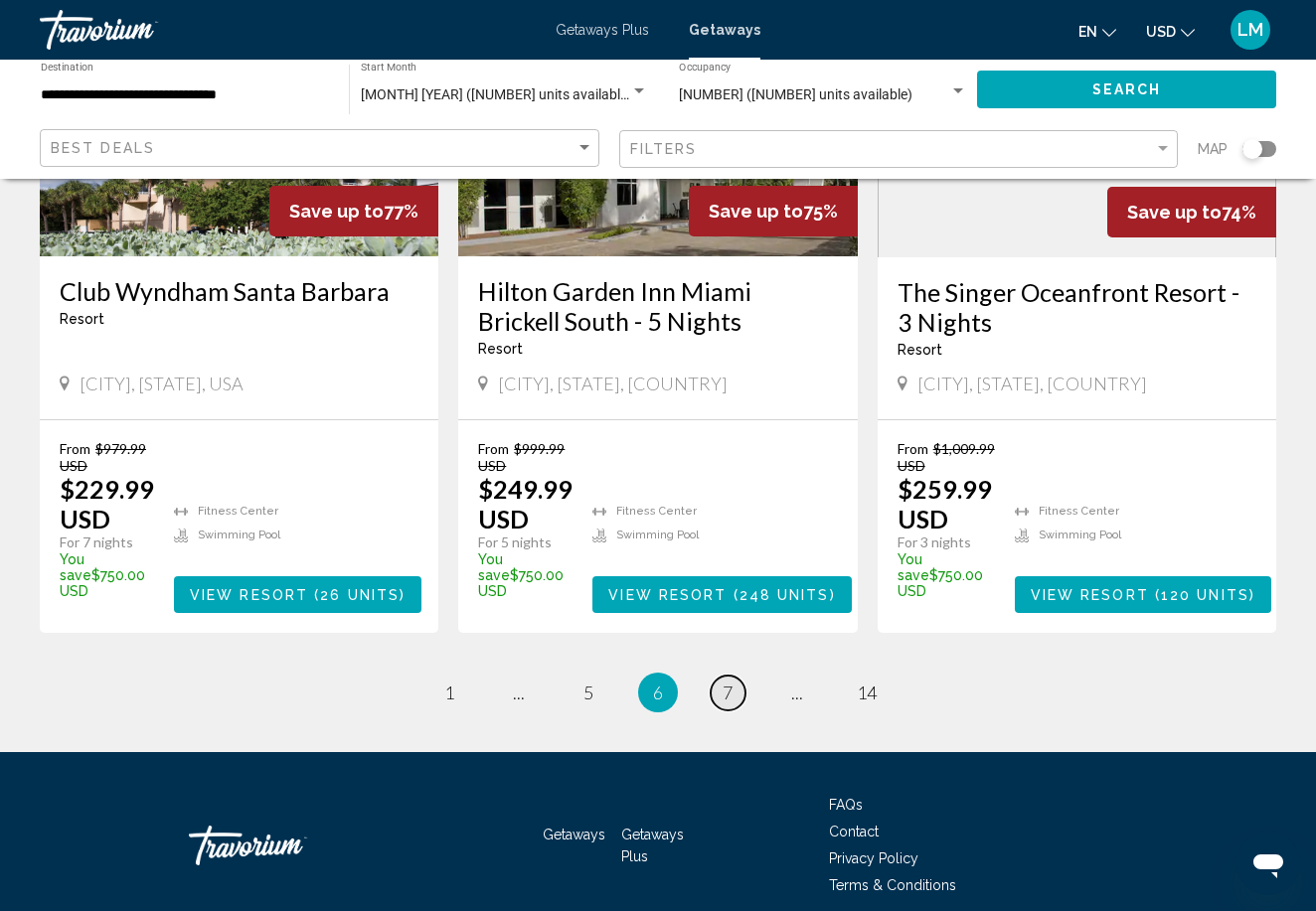click on "7" at bounding box center (728, 692) 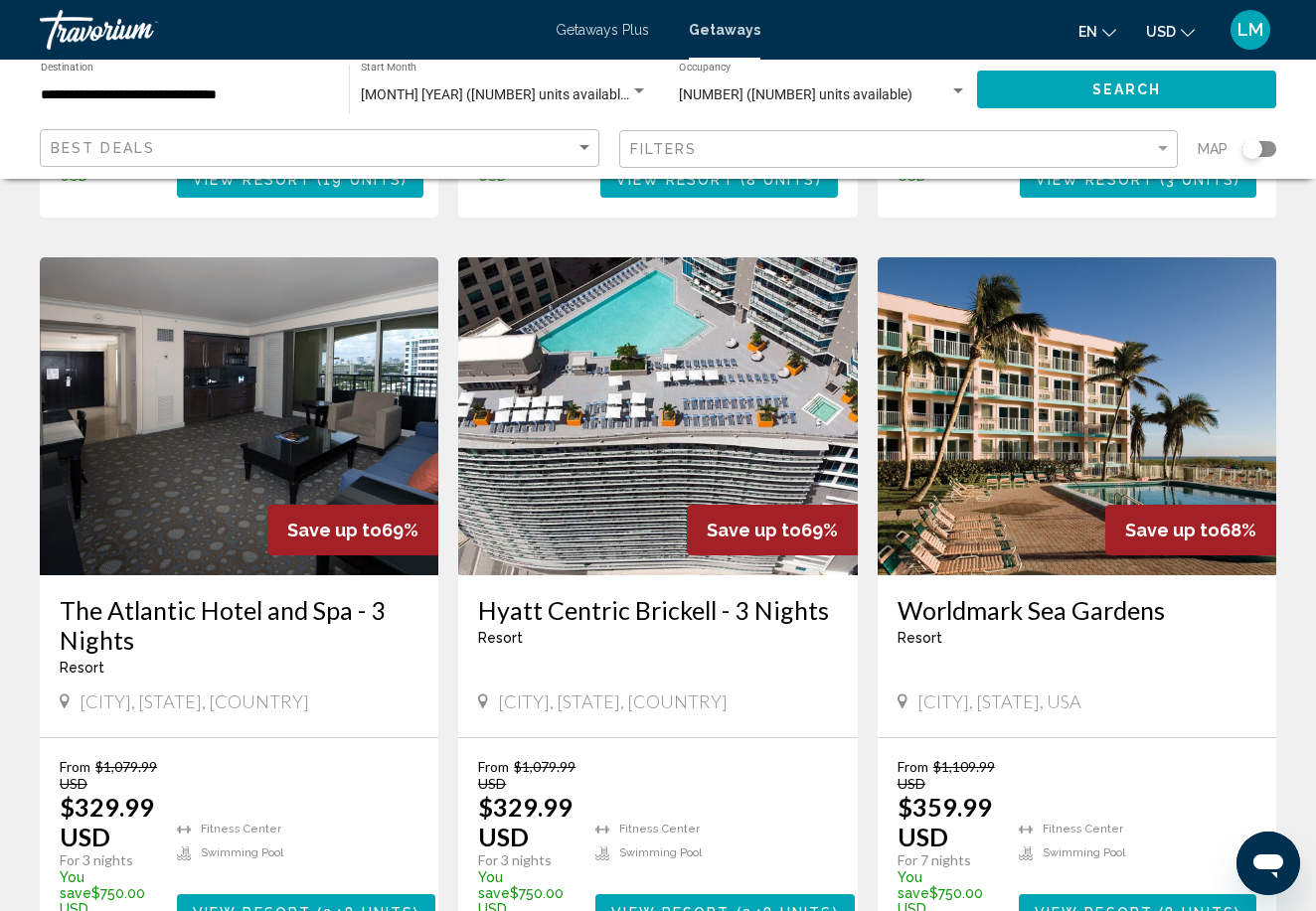 scroll, scrollTop: 2205, scrollLeft: 0, axis: vertical 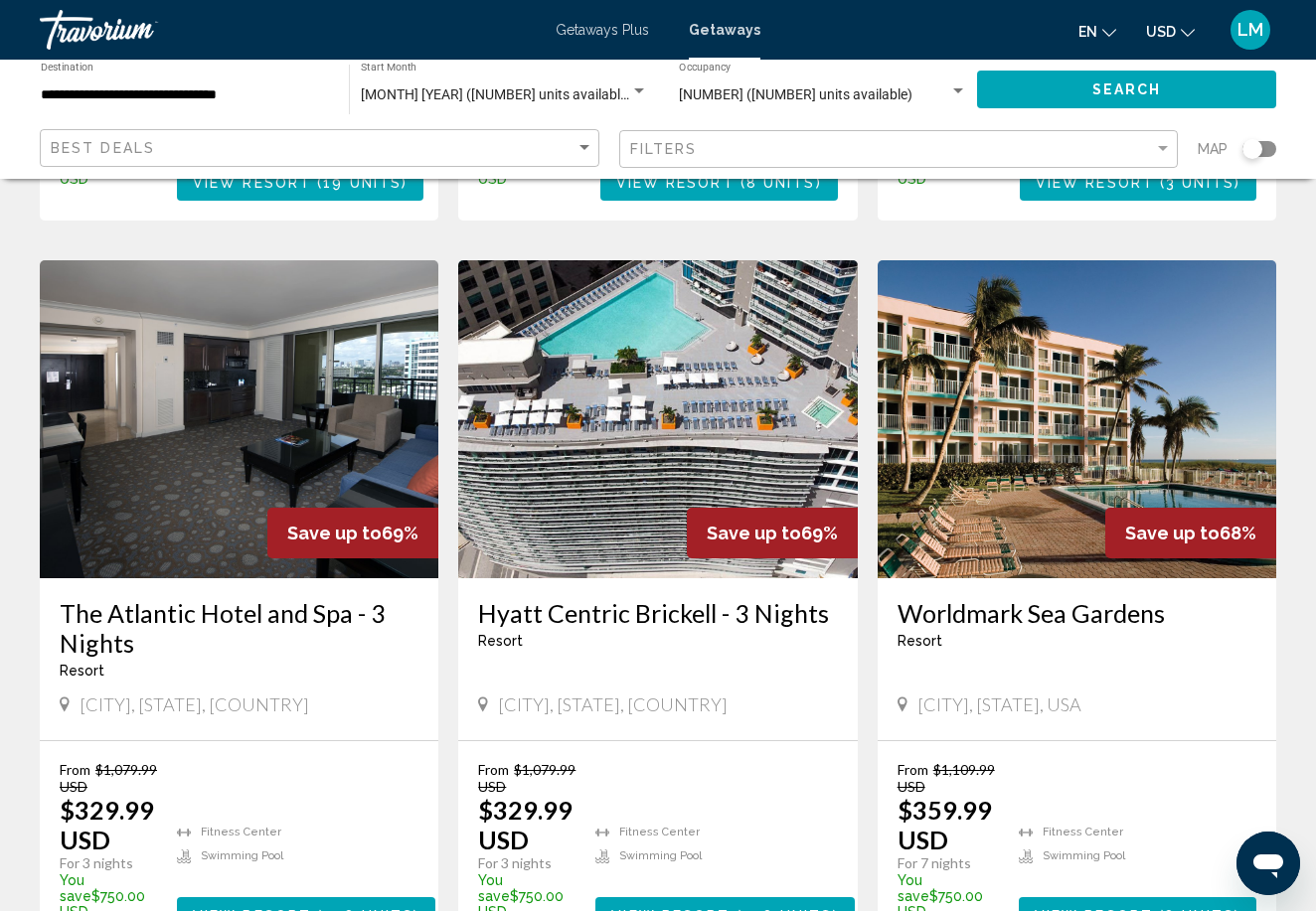 click on "Hyatt Centric Brickell - 3 Nights" at bounding box center [657, 613] 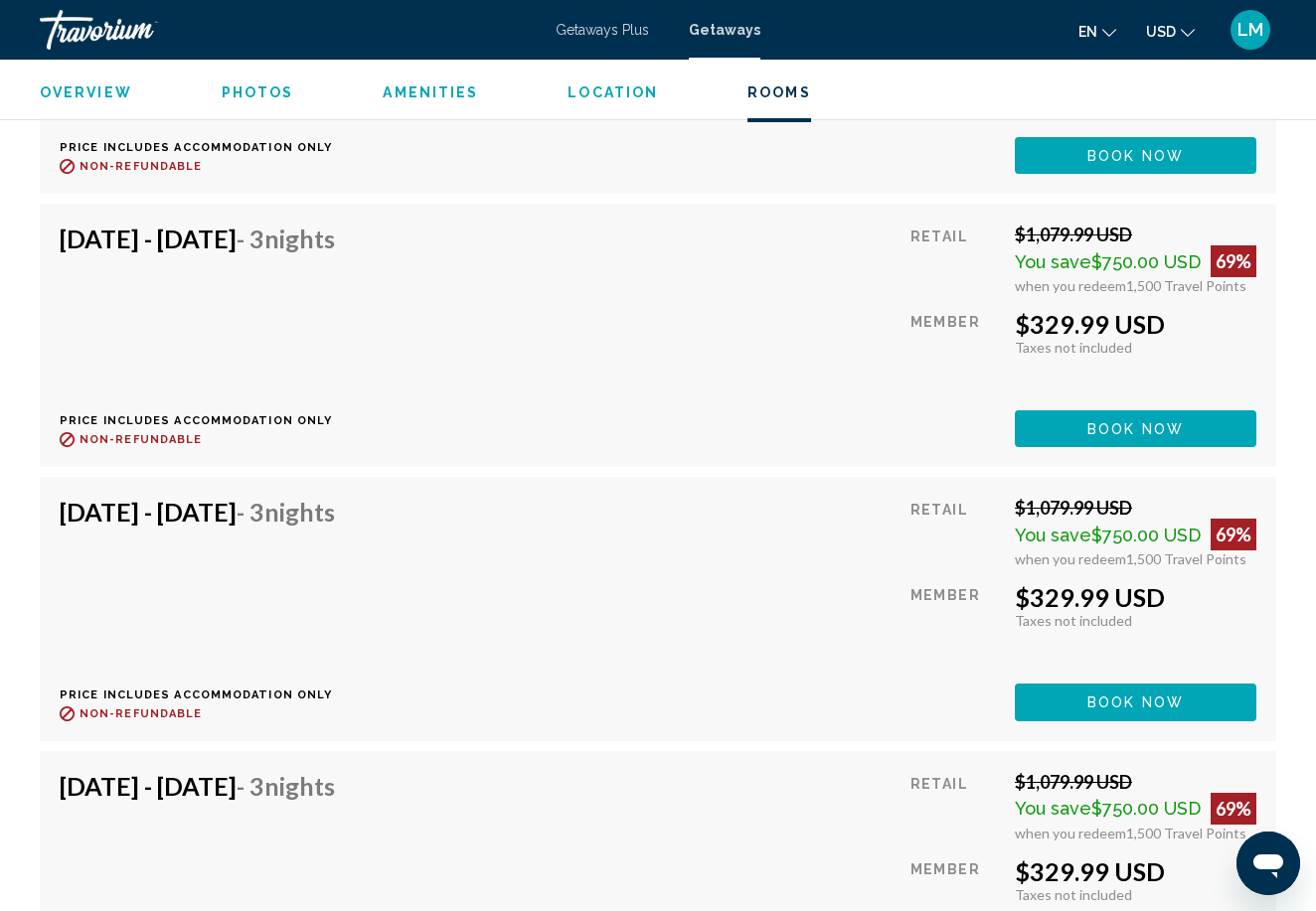 scroll, scrollTop: 4327, scrollLeft: 0, axis: vertical 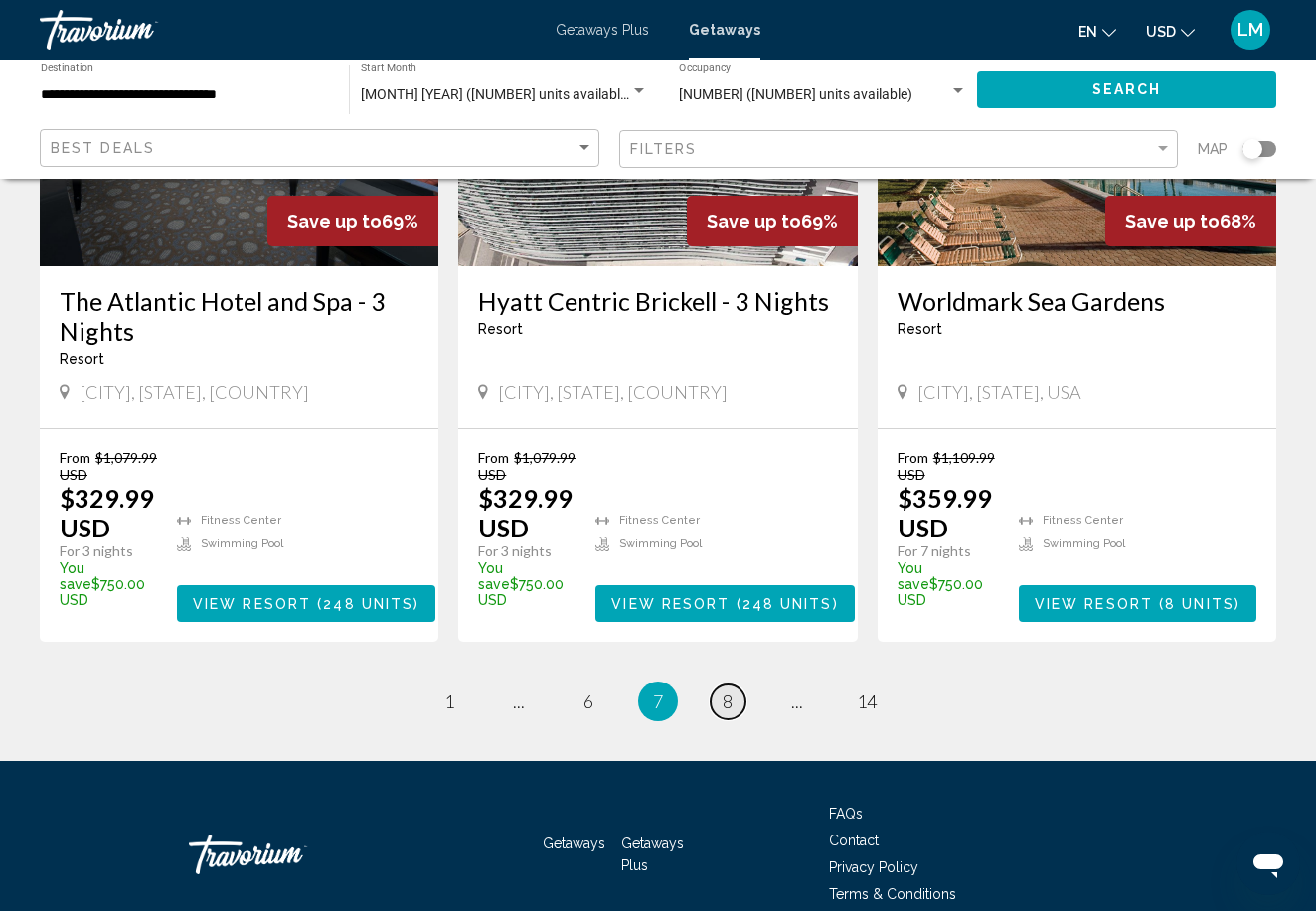 click on "8" at bounding box center (728, 701) 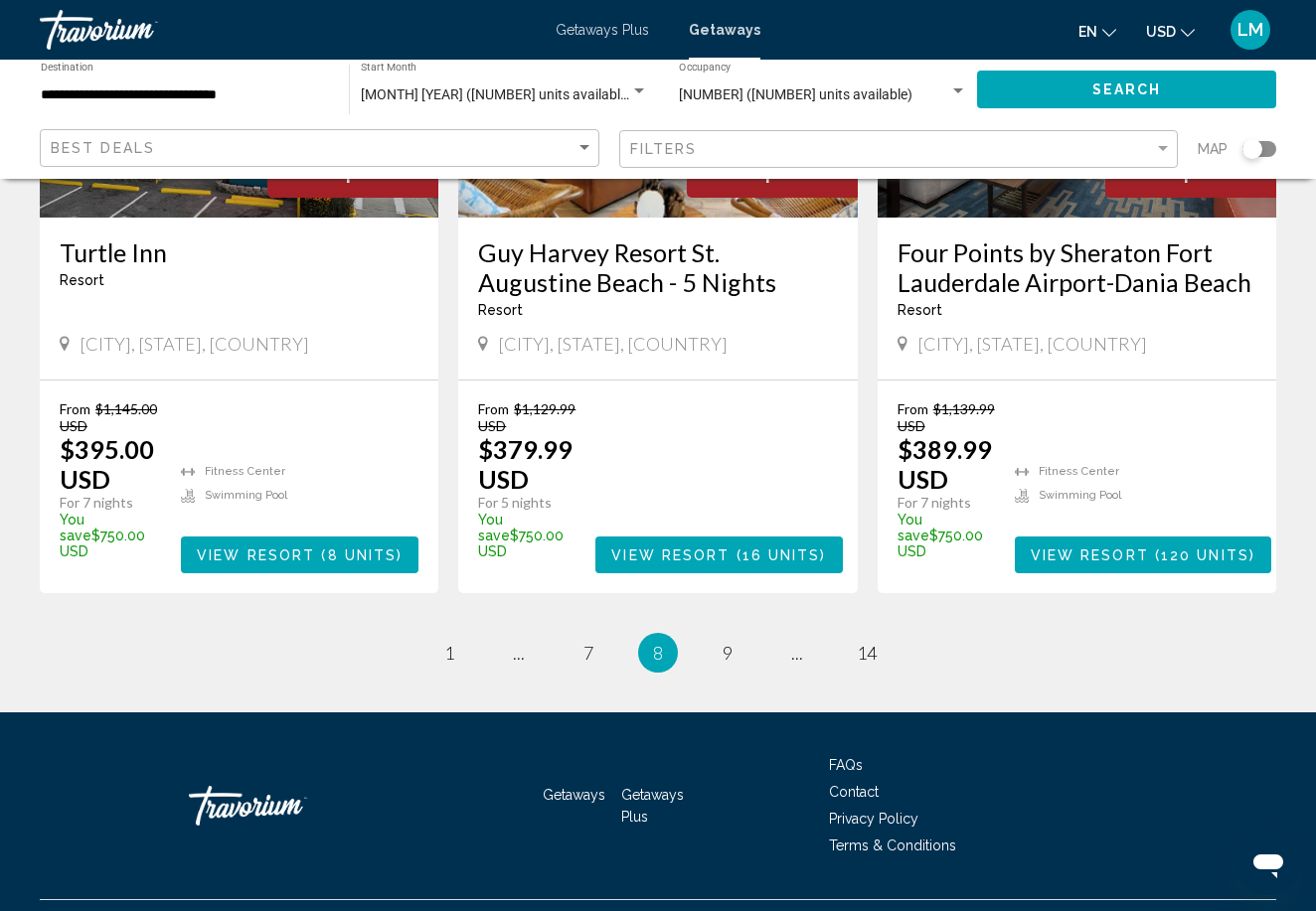 scroll, scrollTop: 2534, scrollLeft: 0, axis: vertical 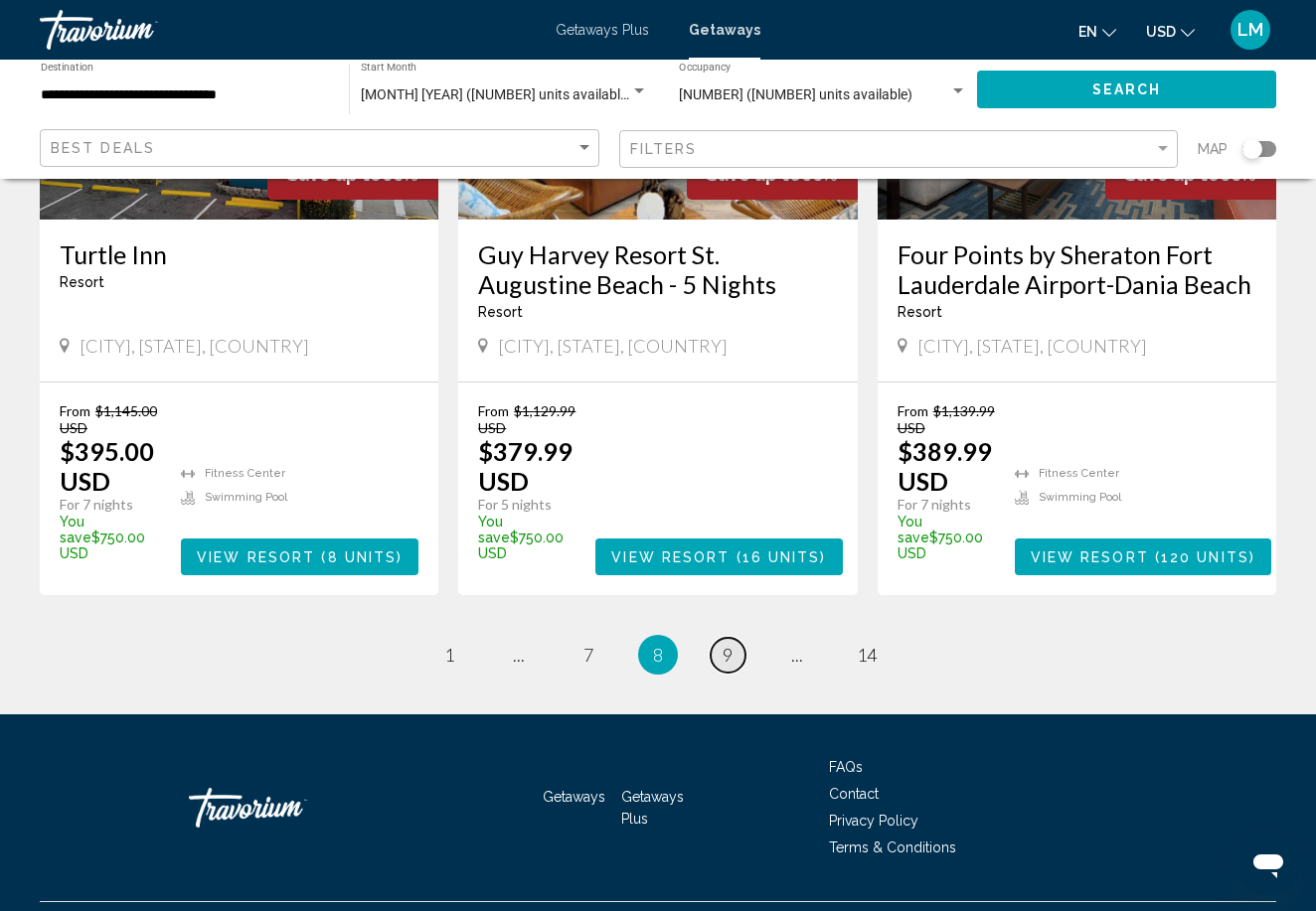 click on "9" at bounding box center [728, 655] 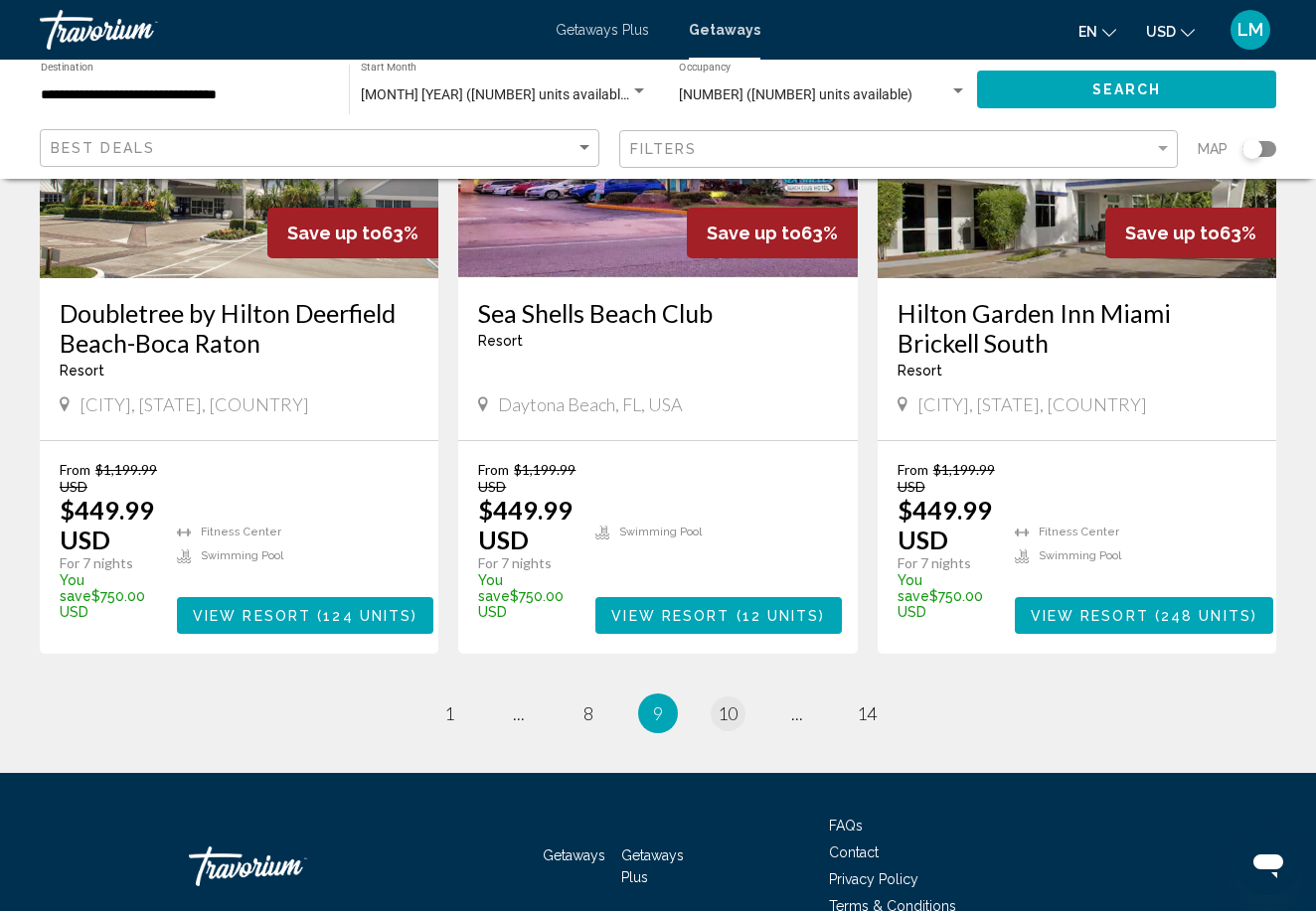 scroll, scrollTop: 2520, scrollLeft: 0, axis: vertical 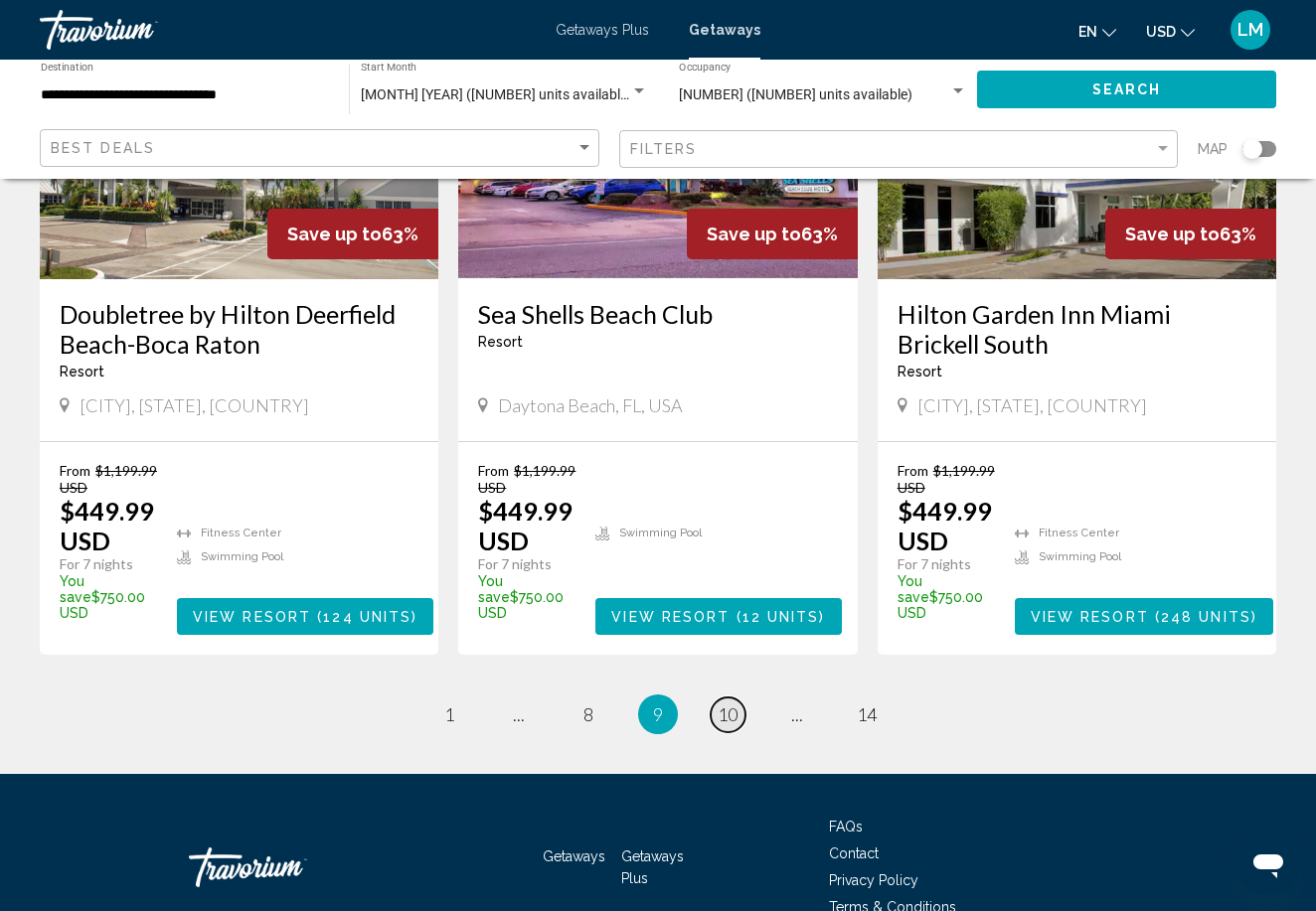 click on "10" at bounding box center (728, 714) 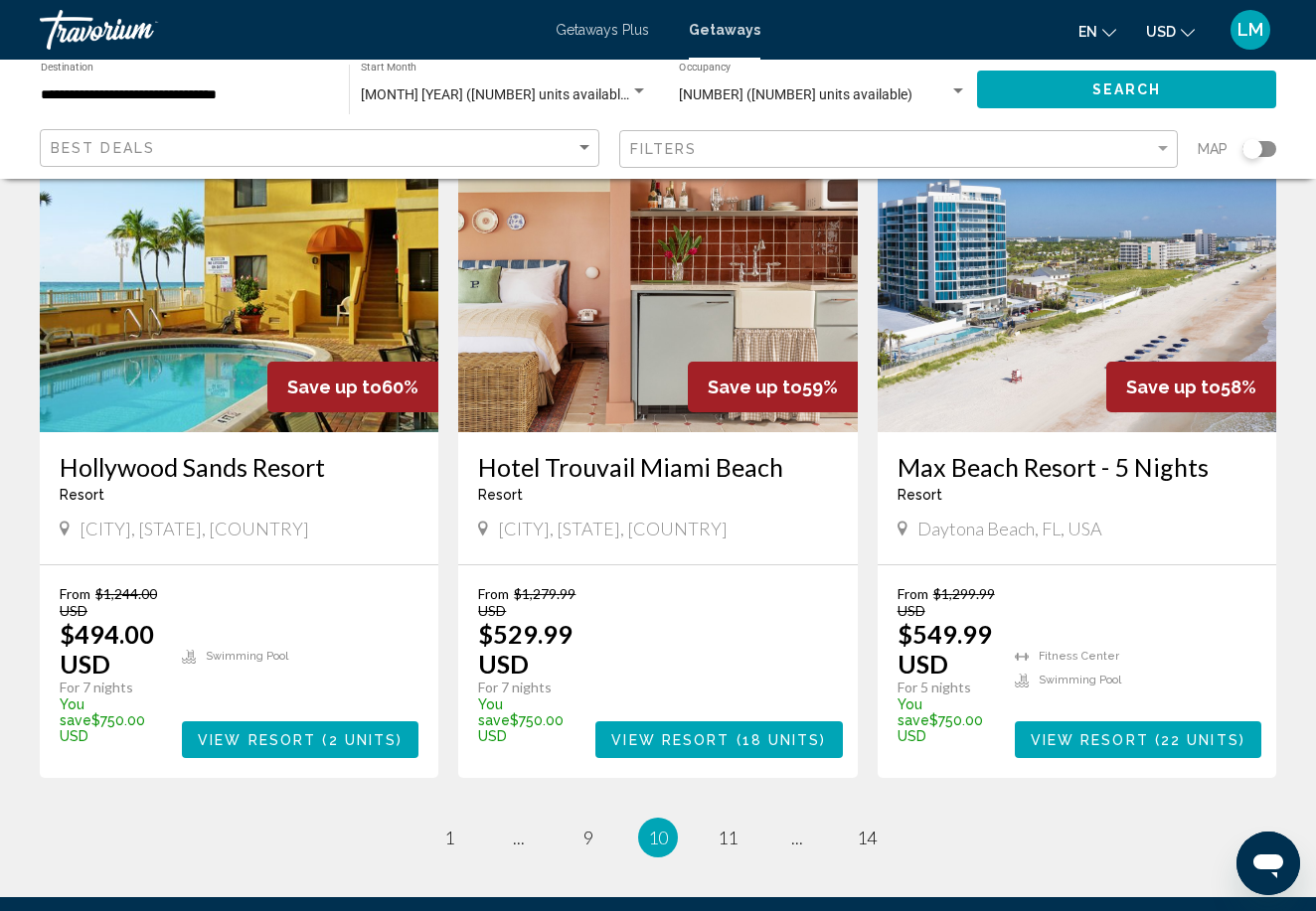 scroll, scrollTop: 2407, scrollLeft: 0, axis: vertical 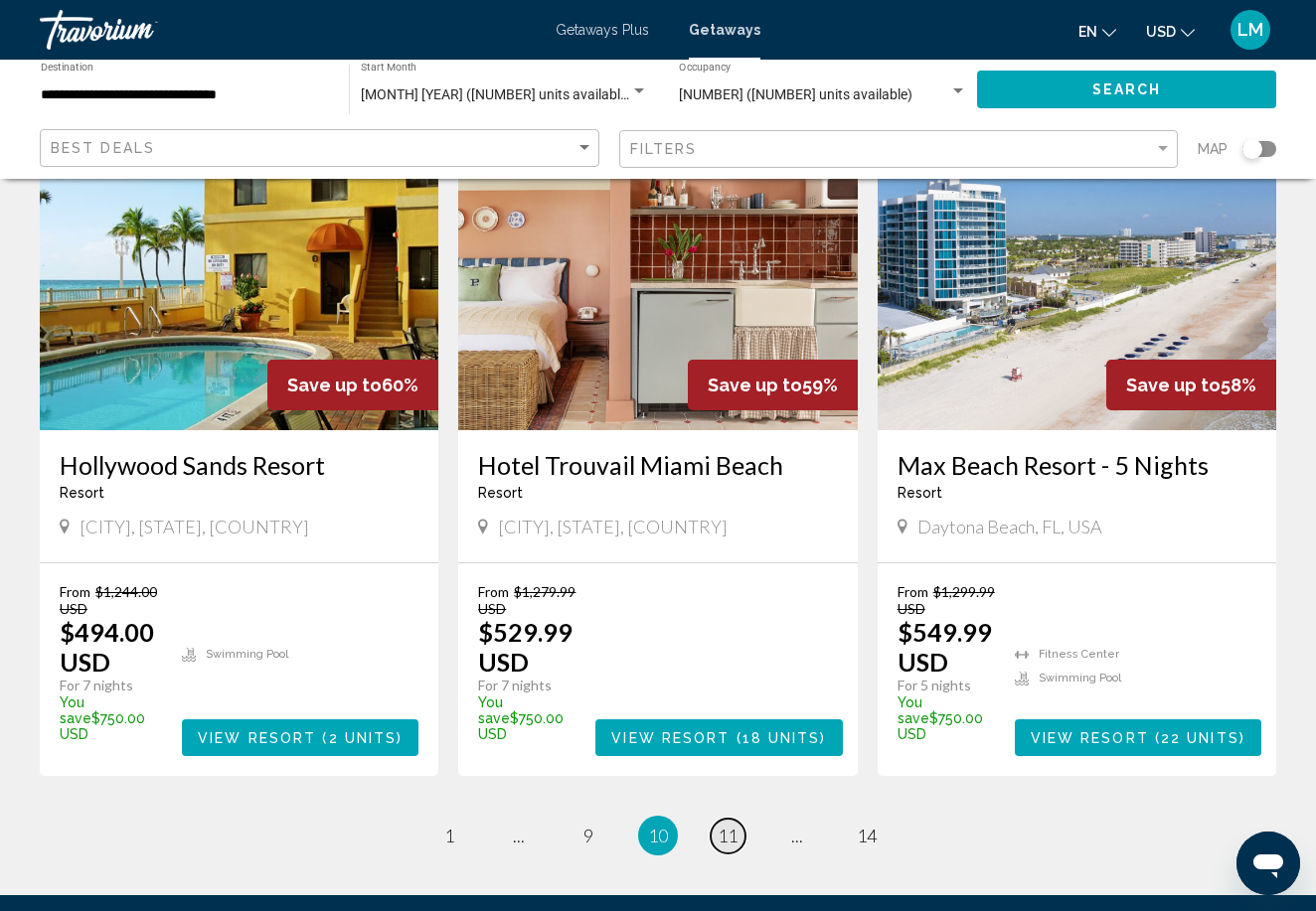 click on "11" at bounding box center (728, 835) 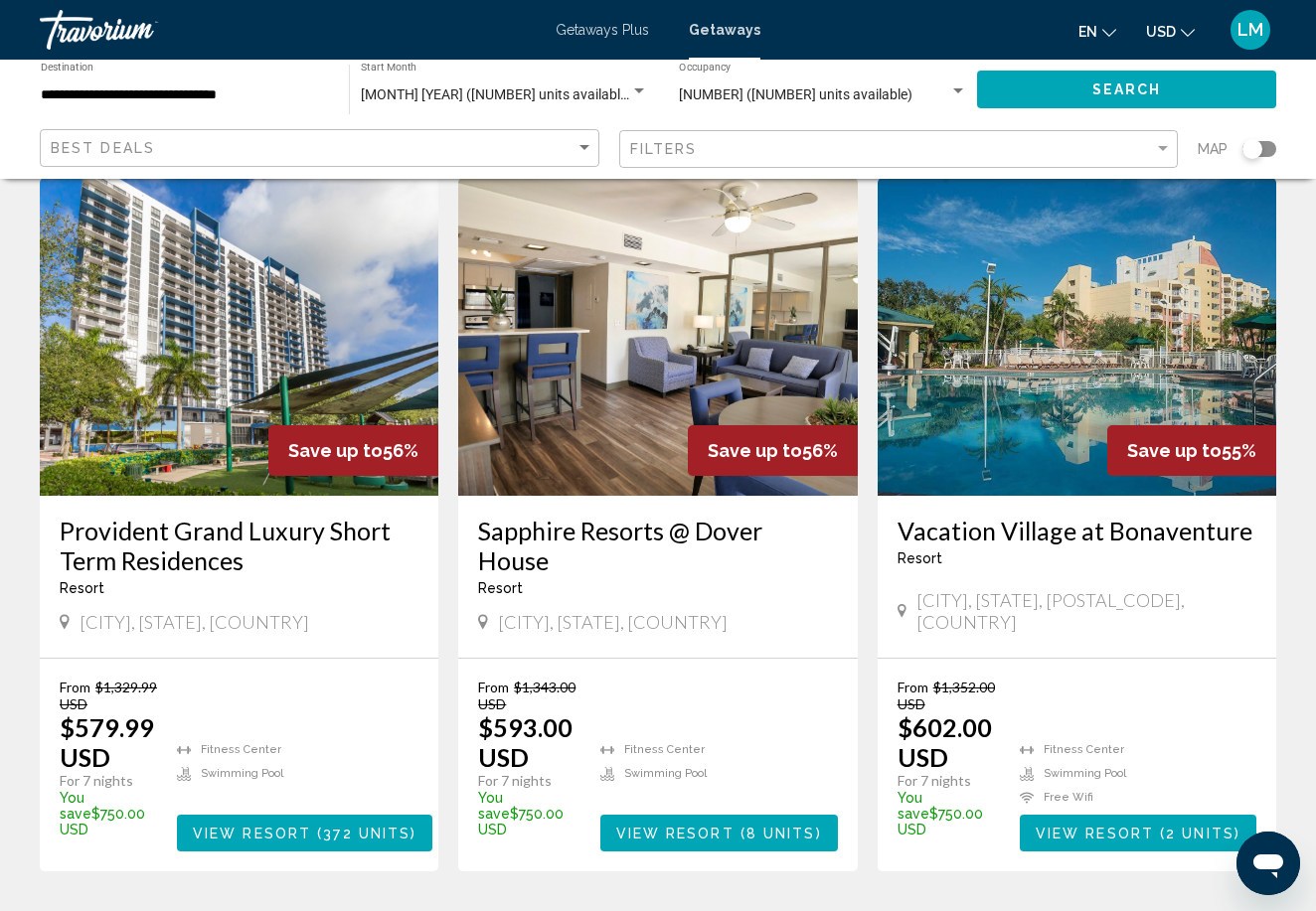 scroll, scrollTop: 2284, scrollLeft: 0, axis: vertical 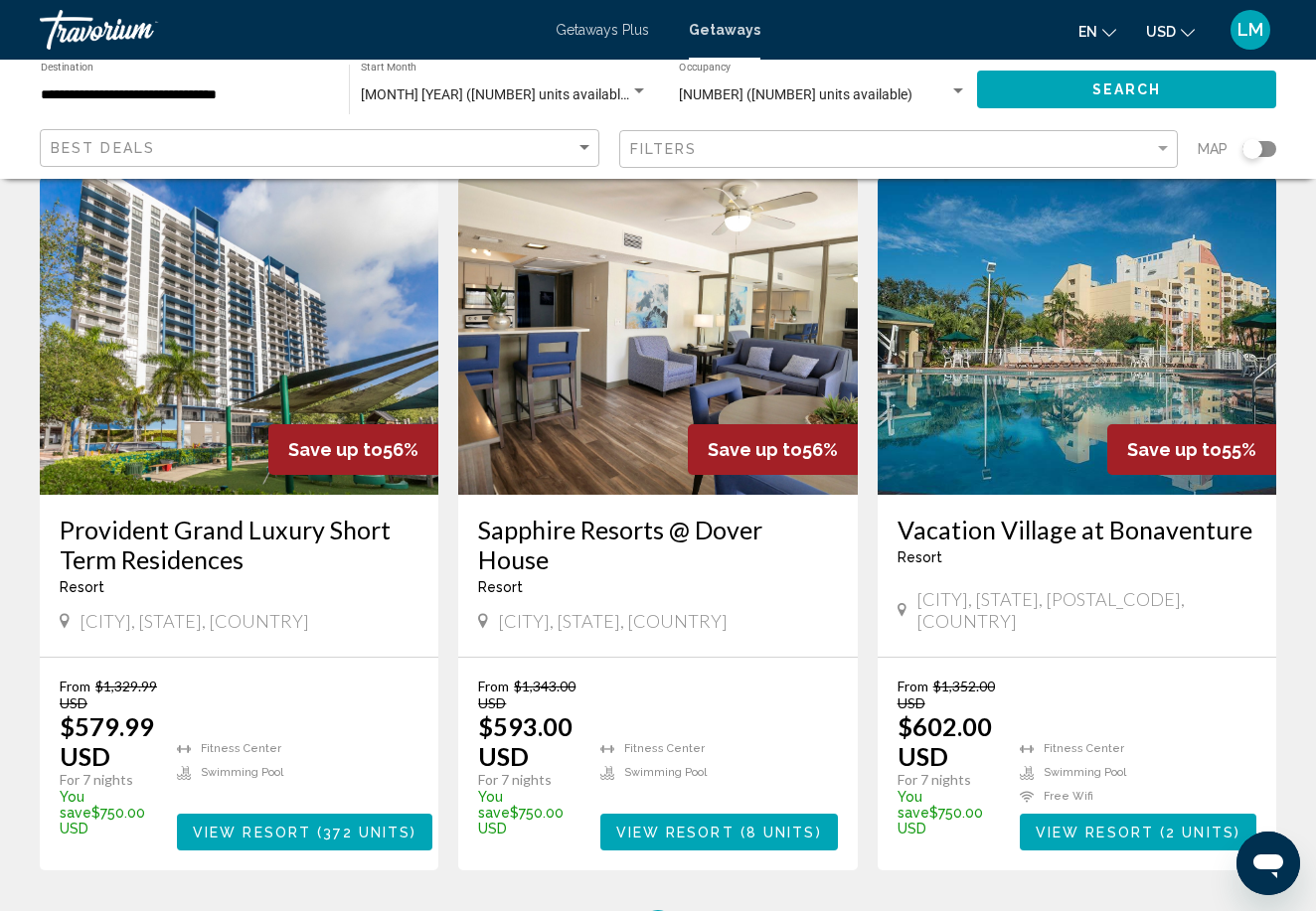 click on "12" at bounding box center (728, 930) 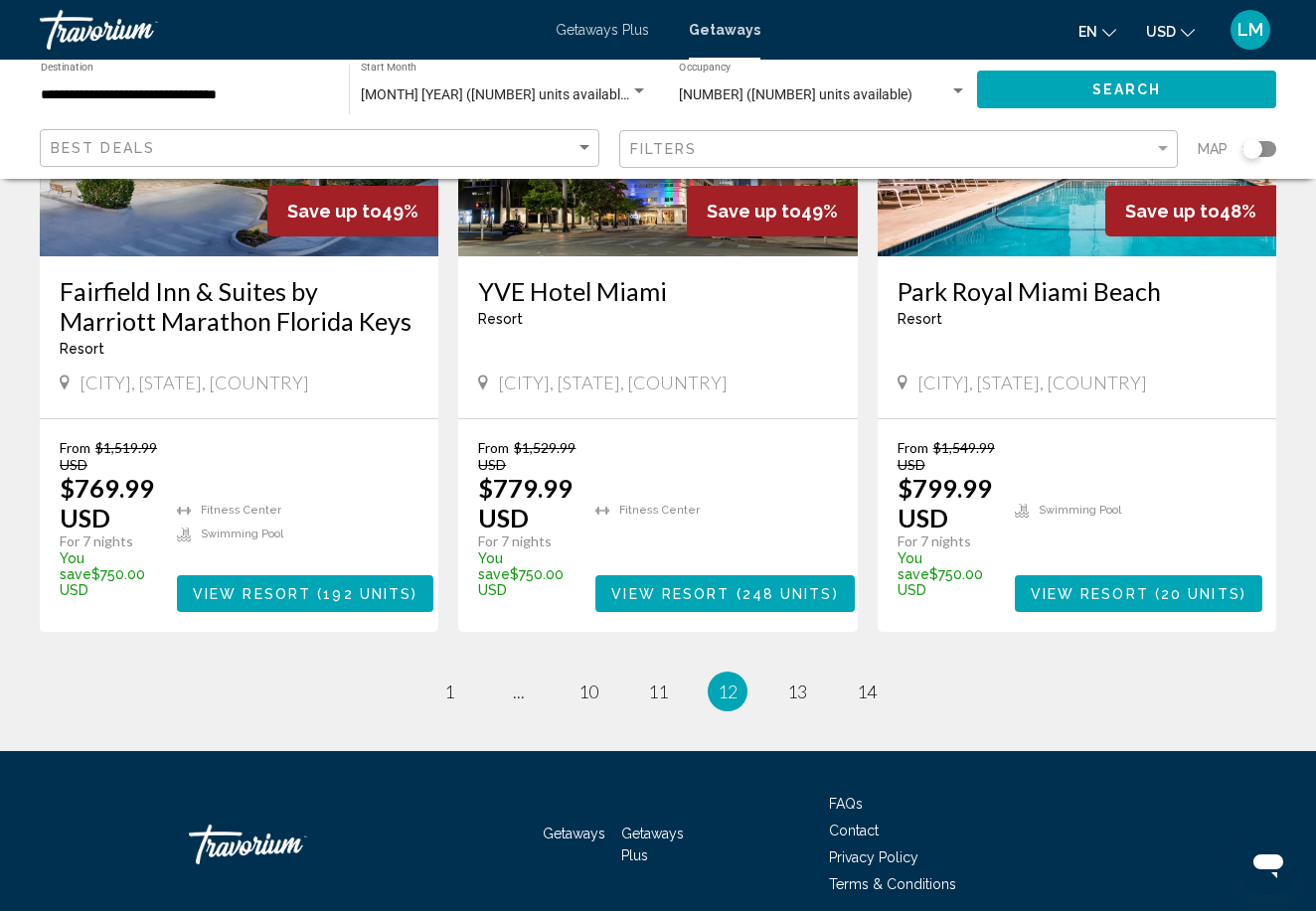 scroll, scrollTop: 2550, scrollLeft: 0, axis: vertical 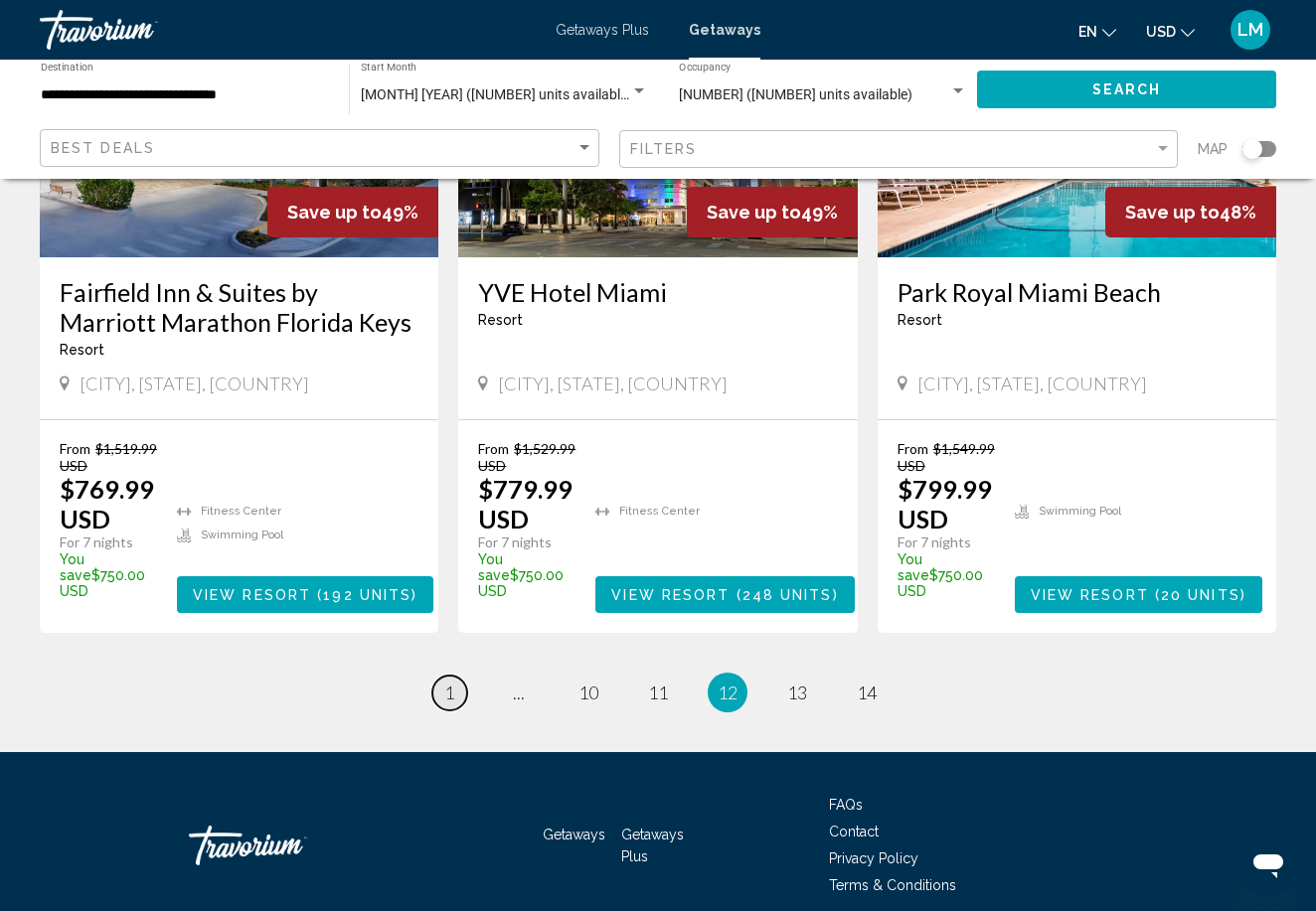 click on "1" at bounding box center (449, 692) 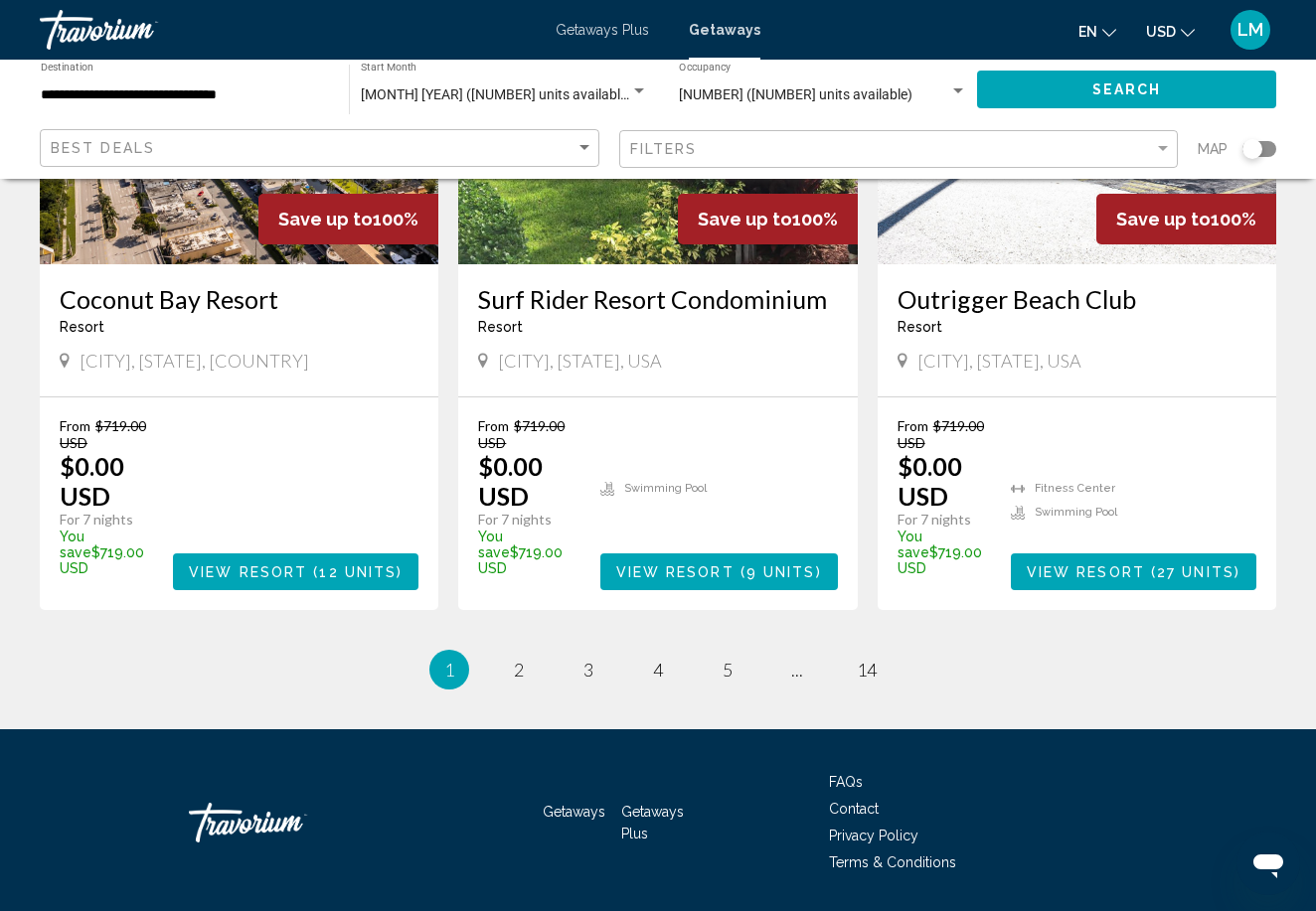 scroll, scrollTop: 2522, scrollLeft: 0, axis: vertical 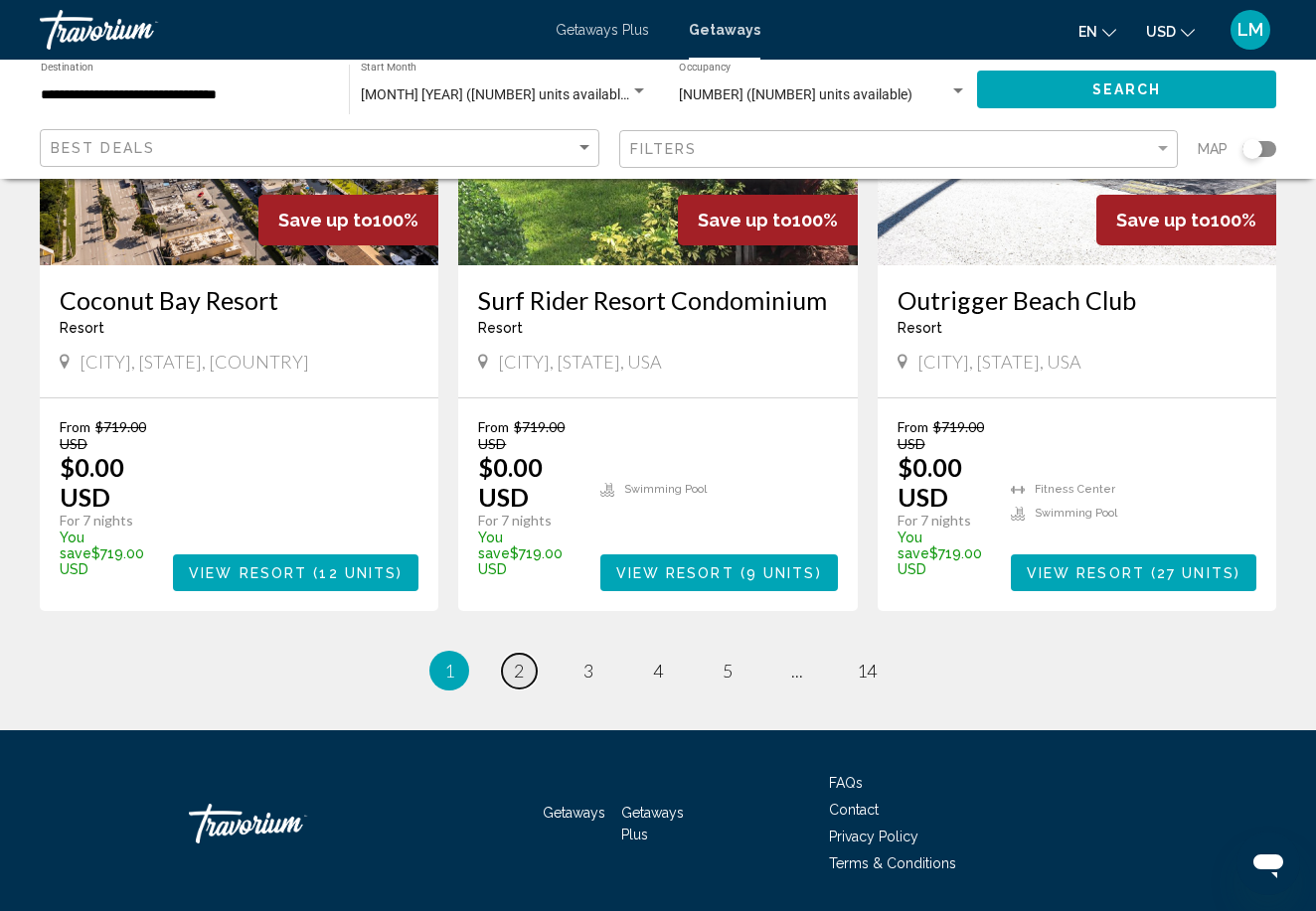 click on "2" at bounding box center [519, 671] 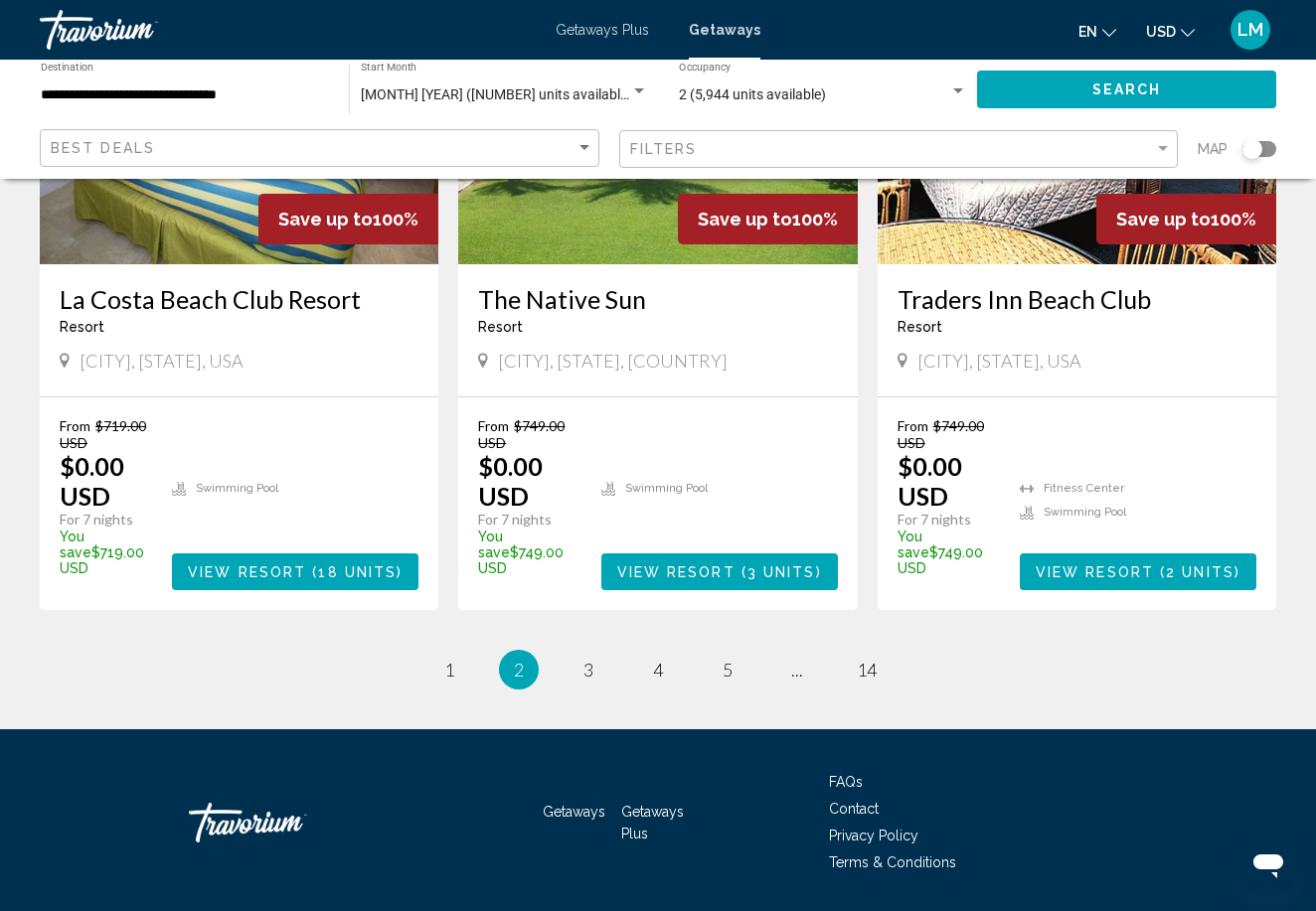 scroll, scrollTop: 2520, scrollLeft: 0, axis: vertical 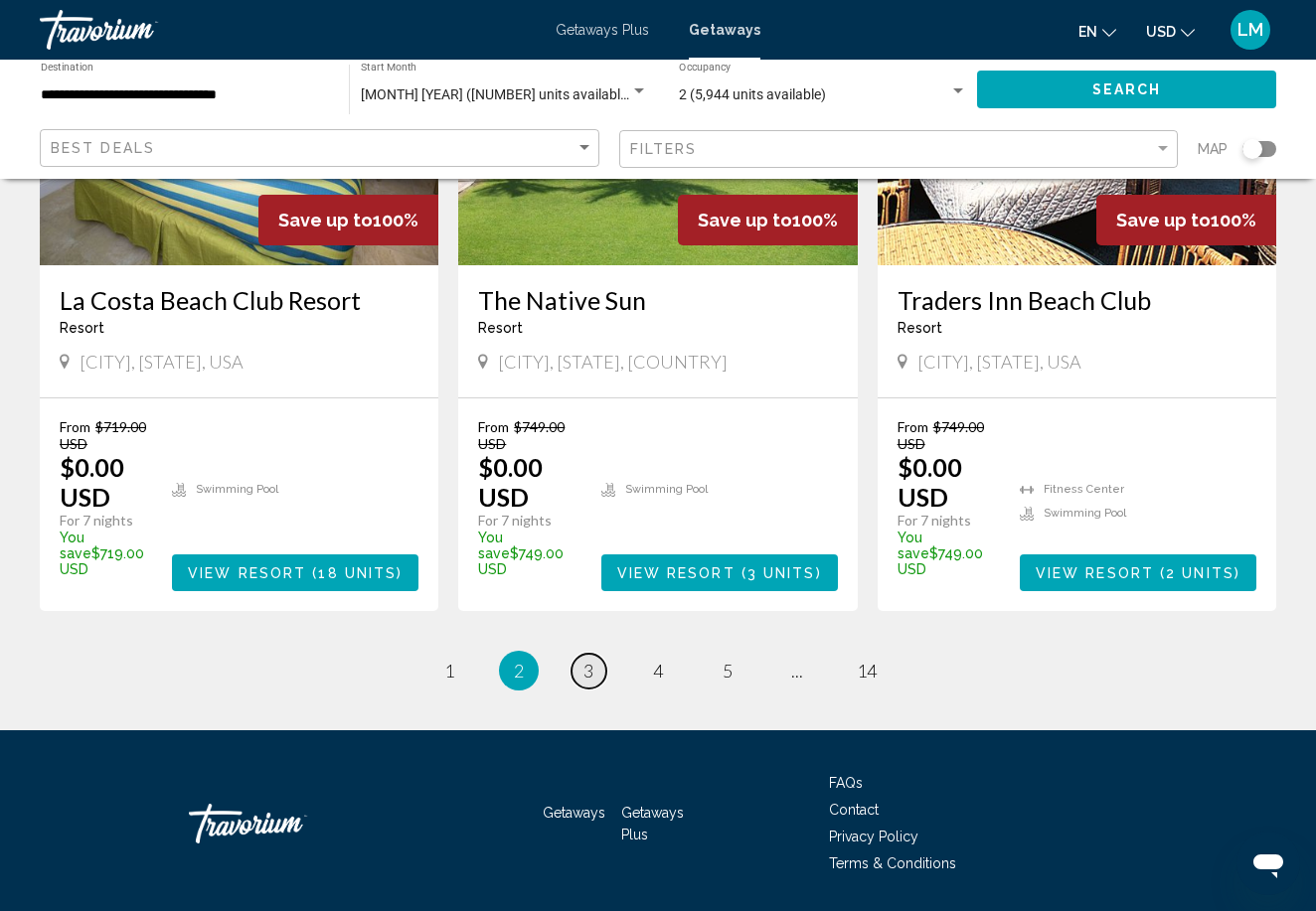 click on "page  3" at bounding box center (588, 671) 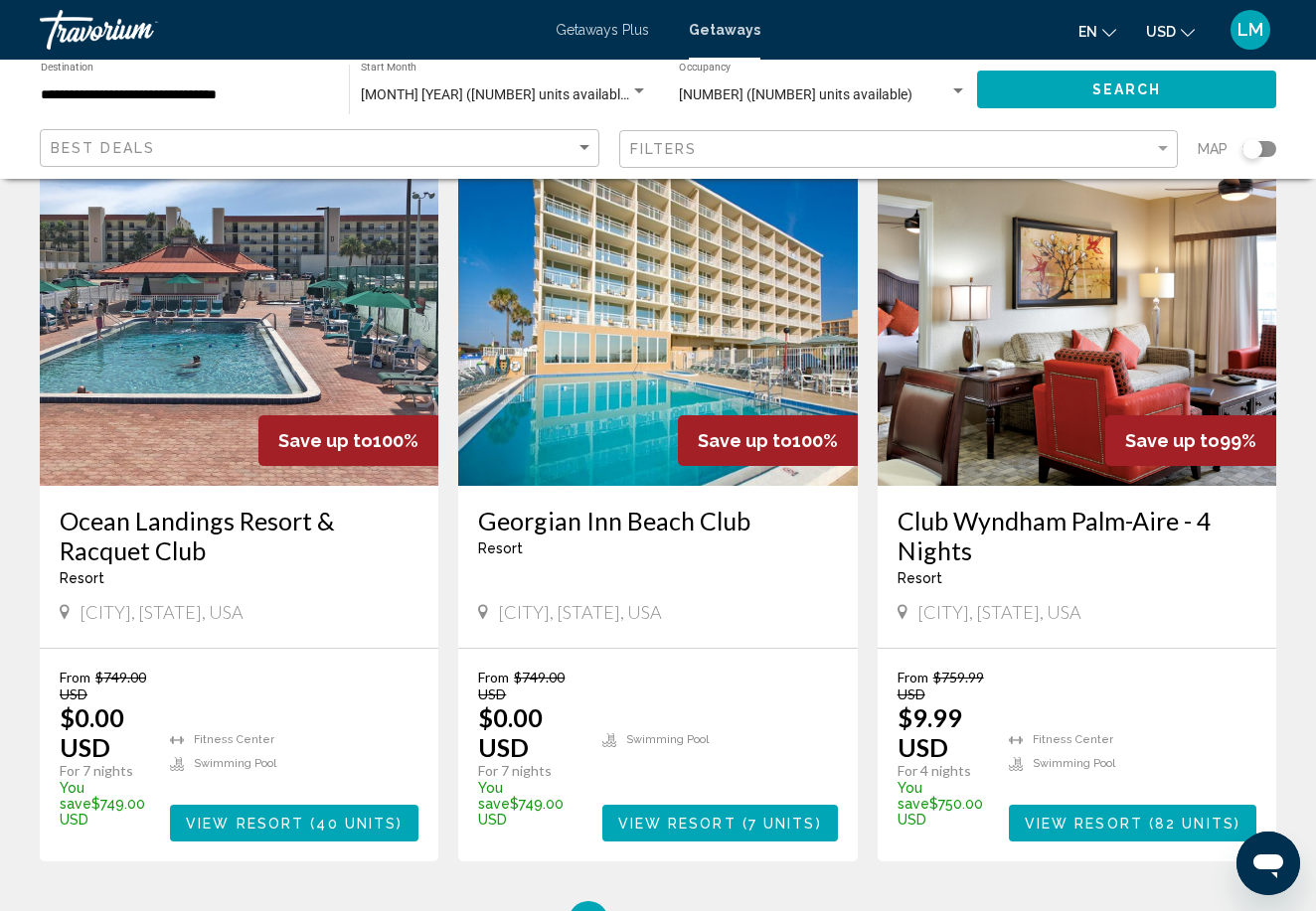 scroll, scrollTop: 2243, scrollLeft: 0, axis: vertical 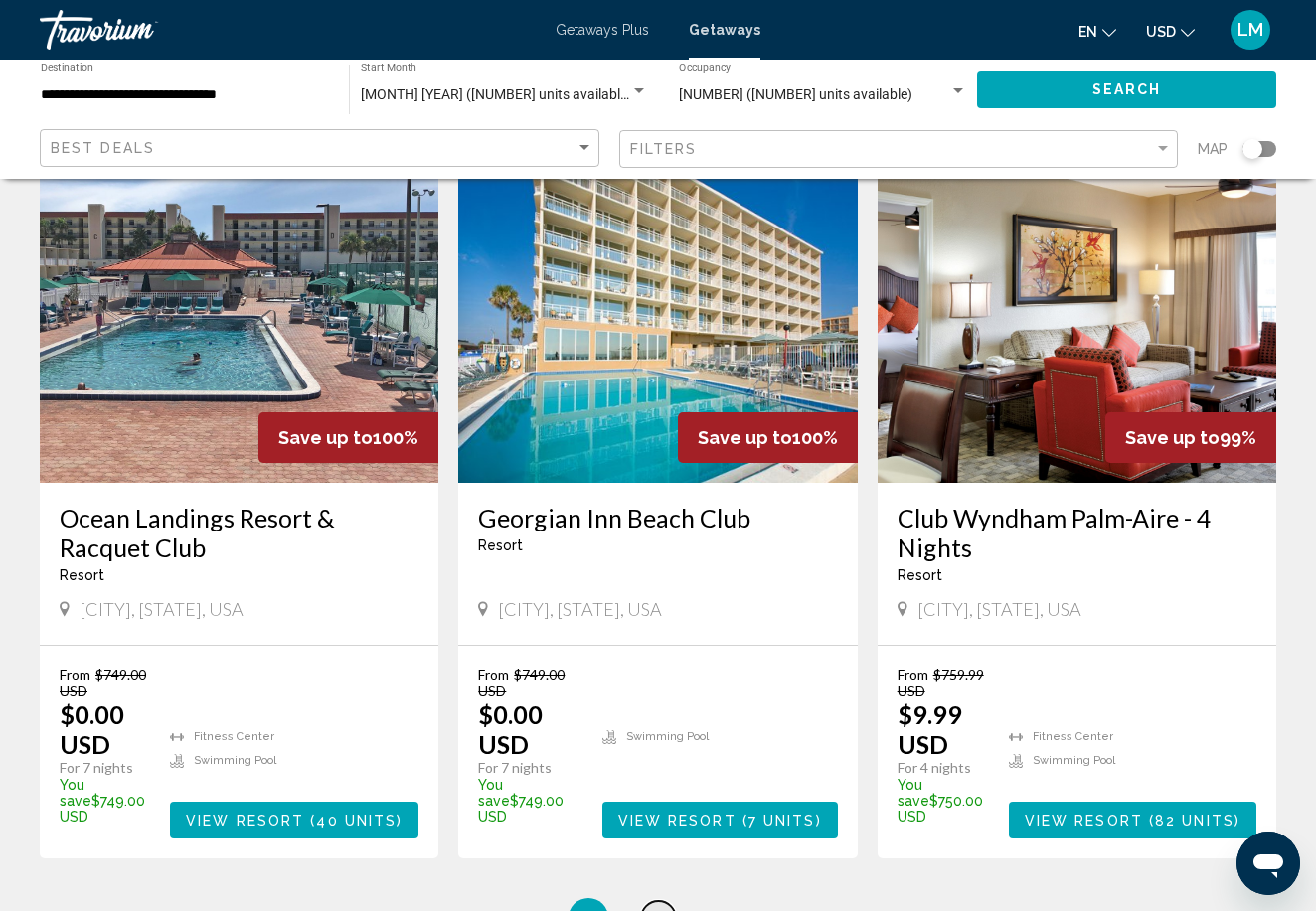 click on "4" at bounding box center (658, 918) 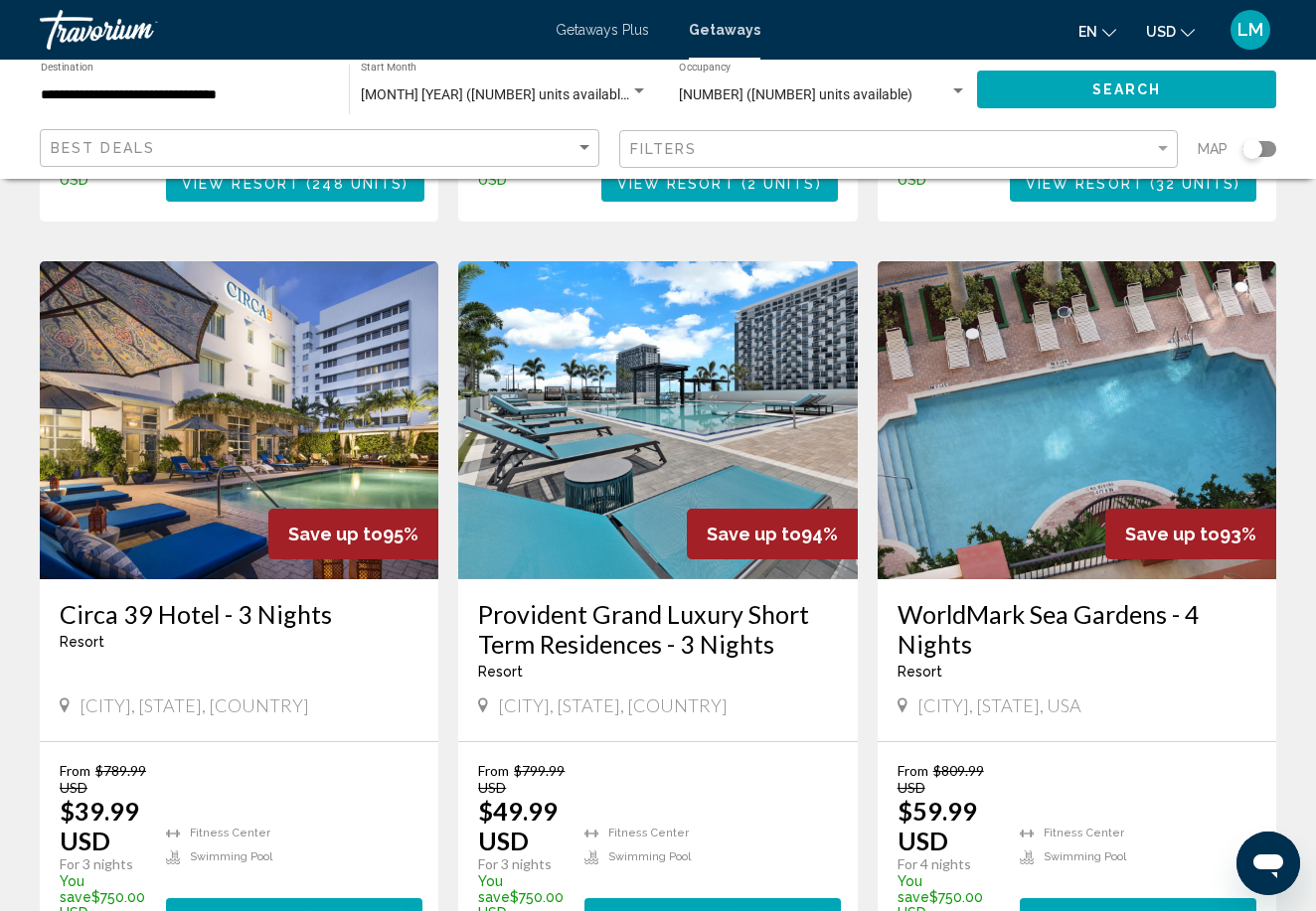 scroll, scrollTop: 741, scrollLeft: 0, axis: vertical 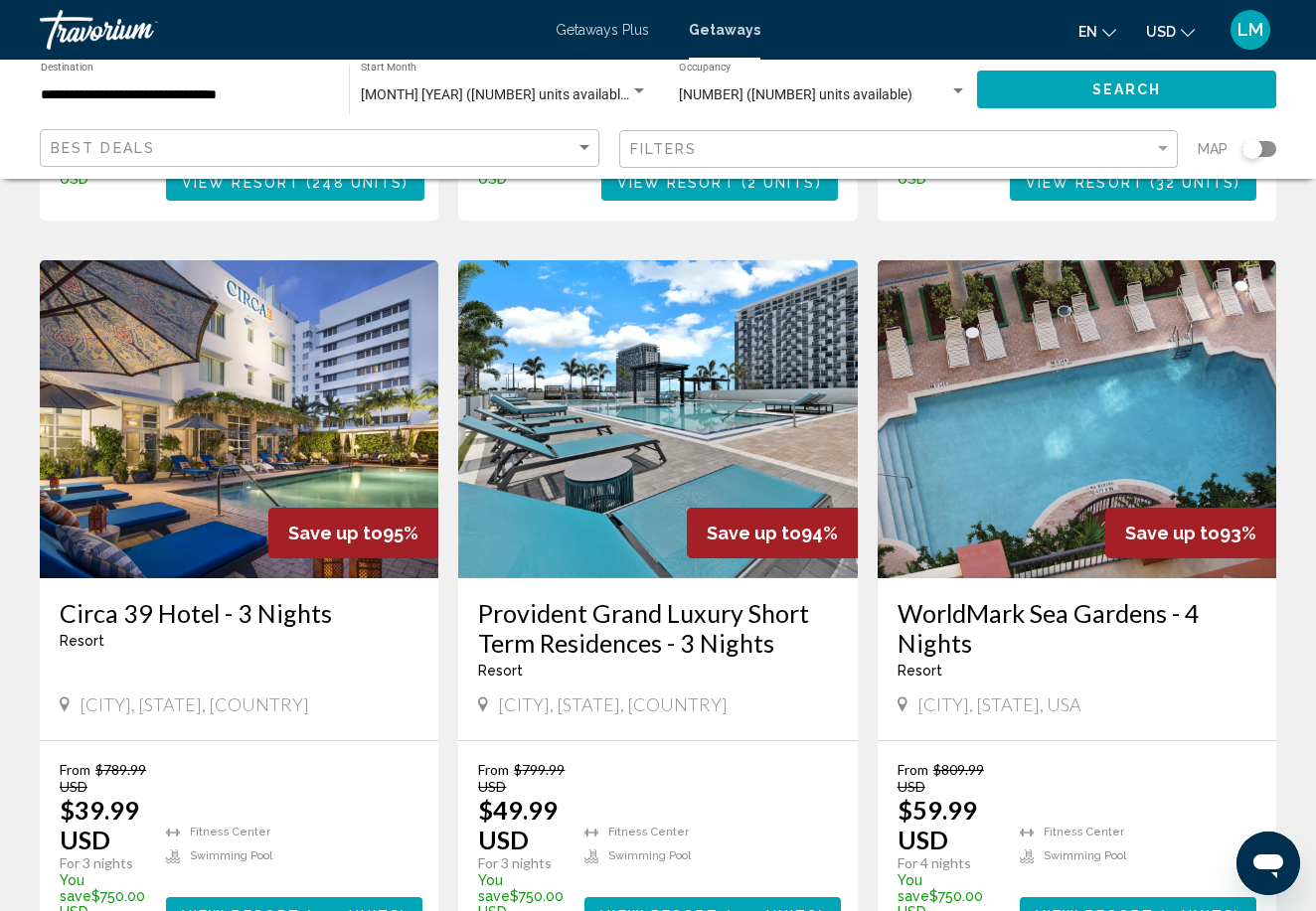 click on "Circa 39 Hotel - 3 Nights" at bounding box center (239, 613) 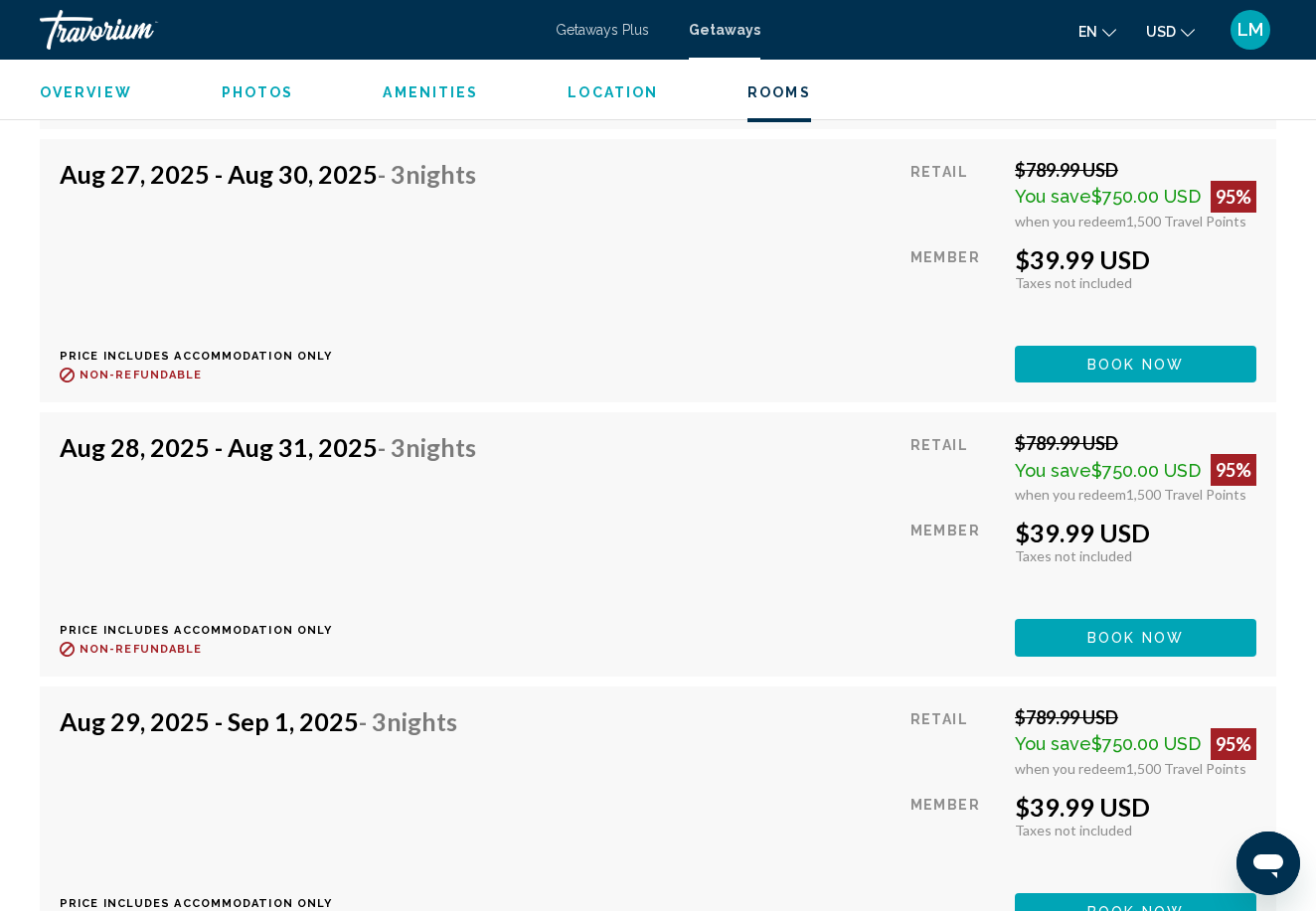 scroll, scrollTop: 10589, scrollLeft: 0, axis: vertical 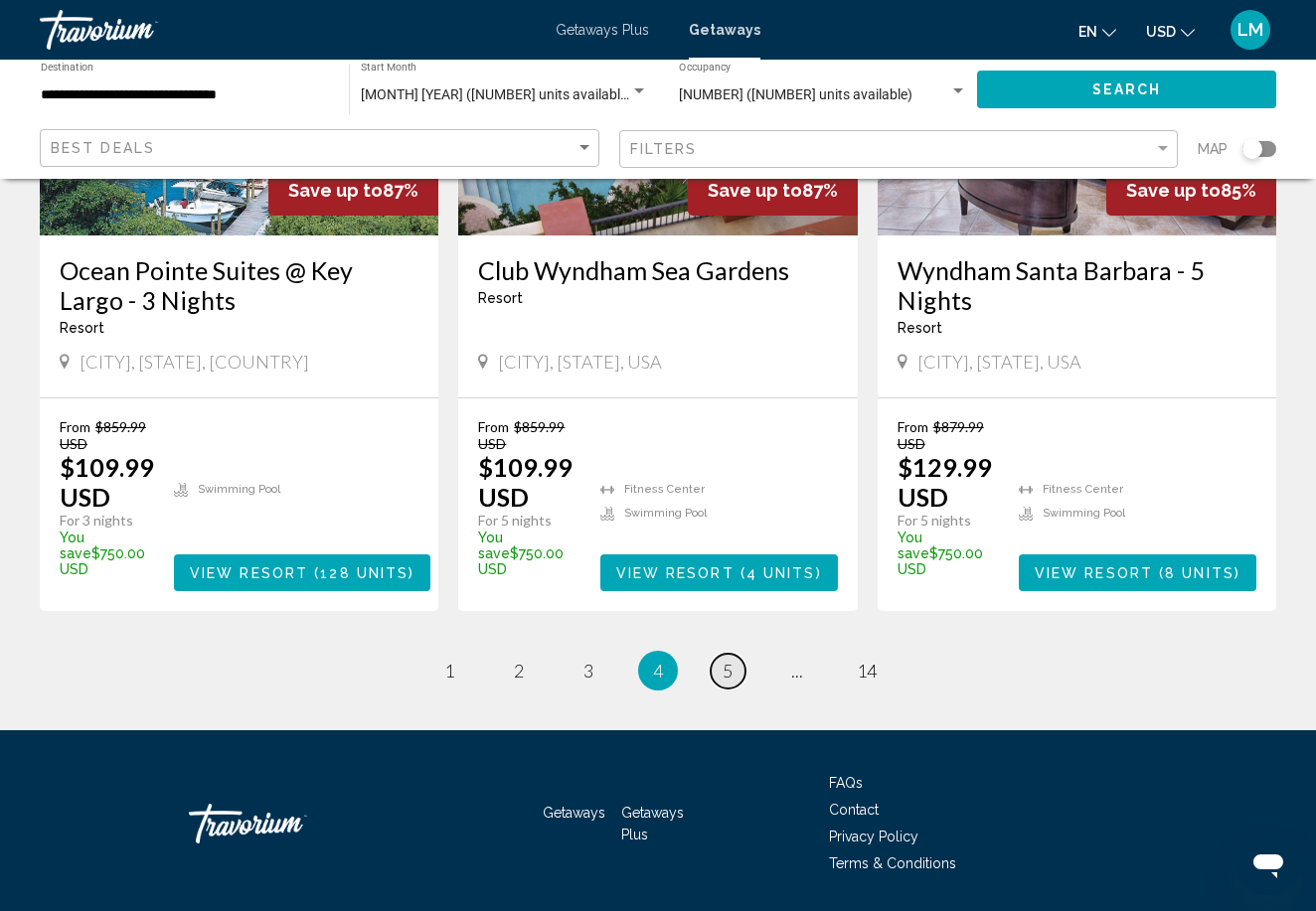 click on "5" at bounding box center (728, 671) 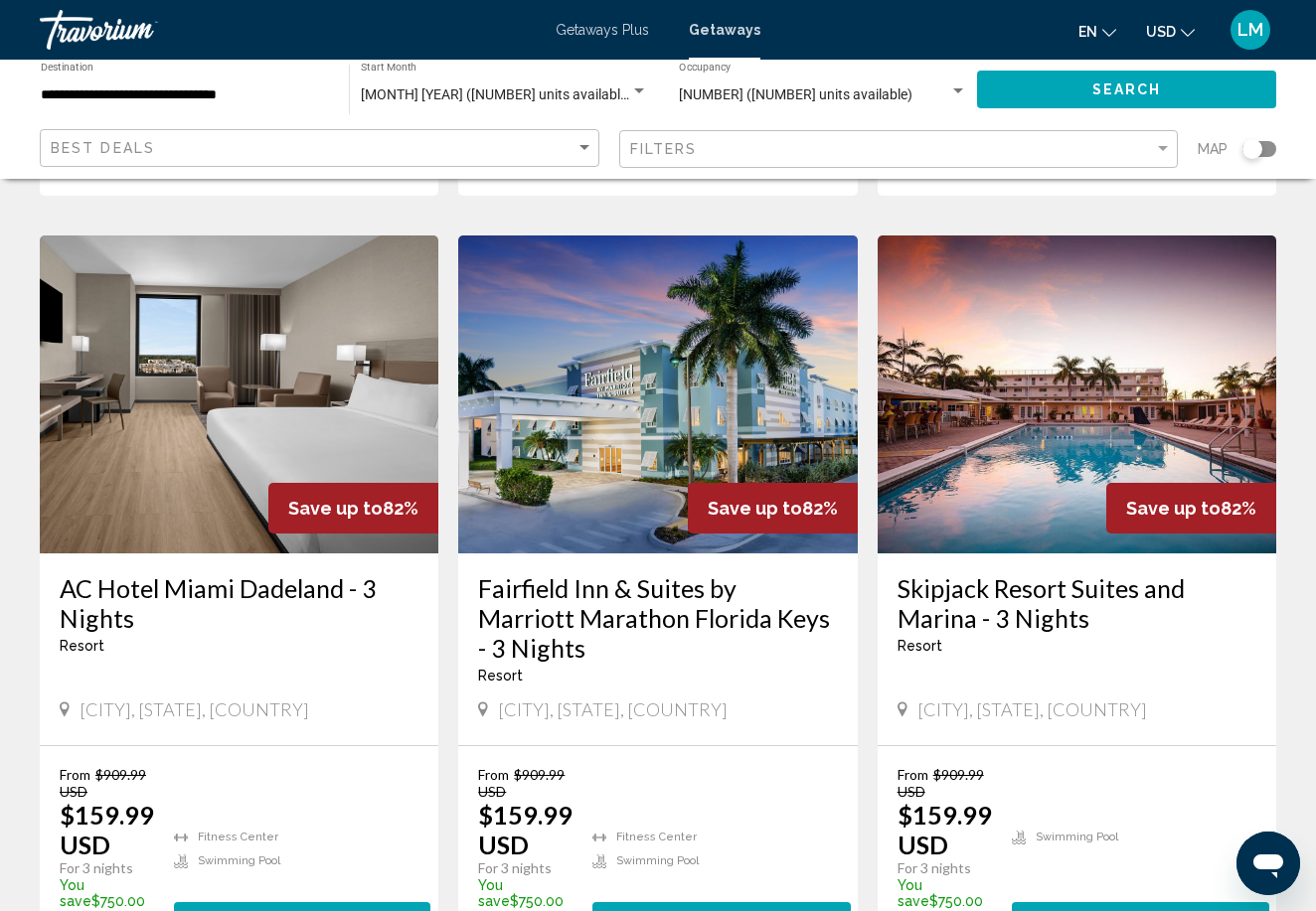 scroll, scrollTop: 1530, scrollLeft: 0, axis: vertical 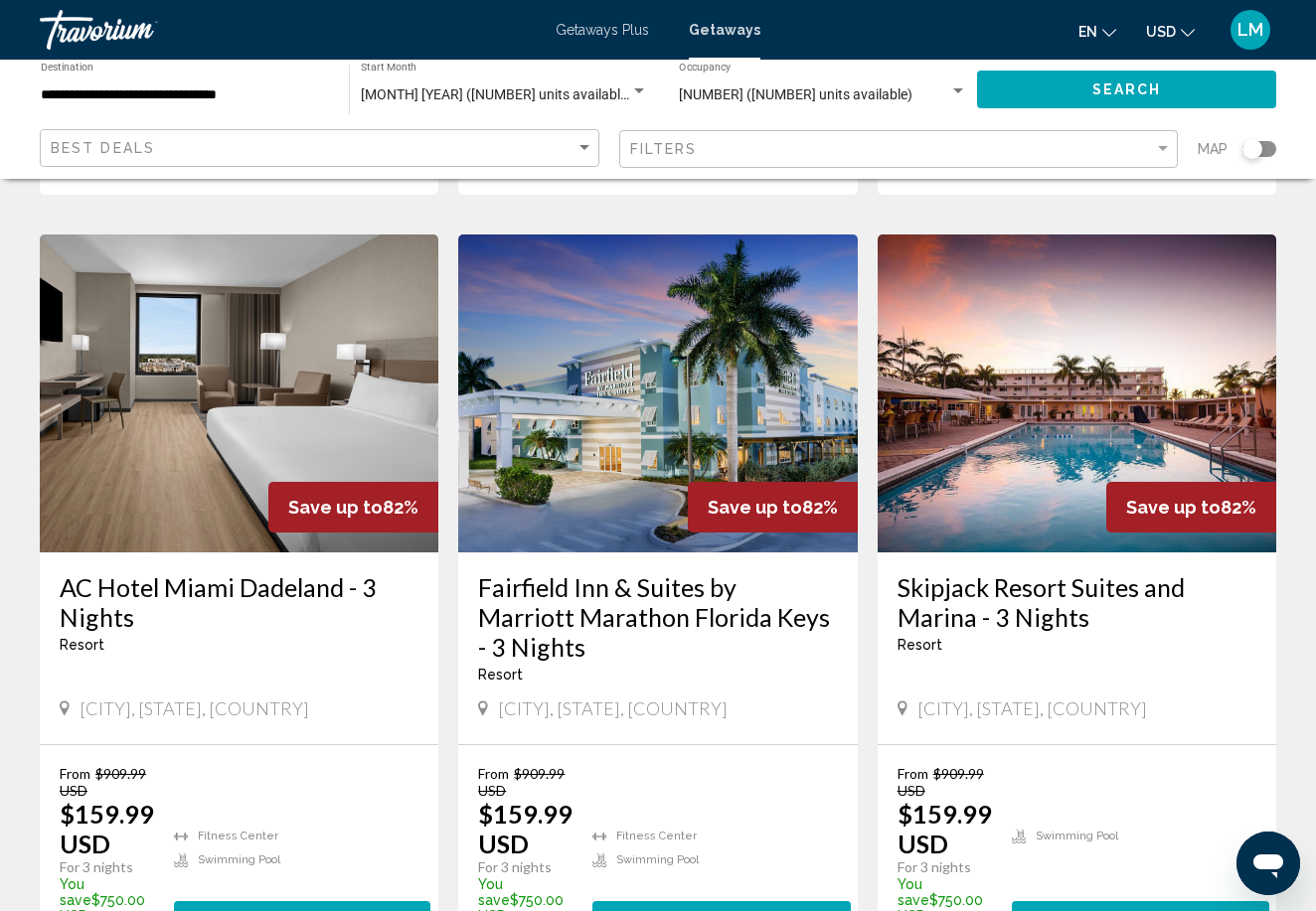 click on "AC Hotel Miami Dadeland - 3 Nights" at bounding box center [239, 602] 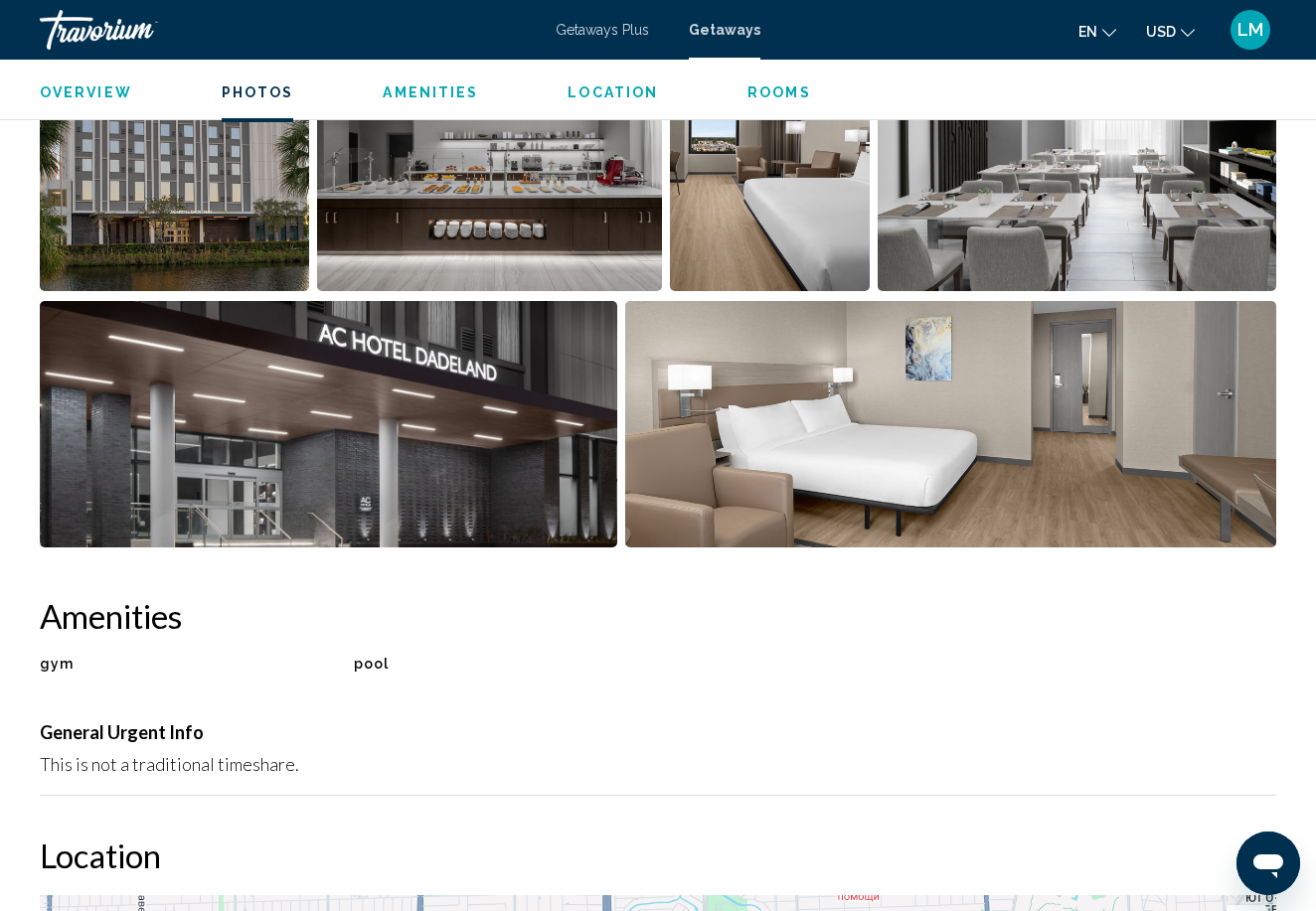scroll, scrollTop: 1275, scrollLeft: 0, axis: vertical 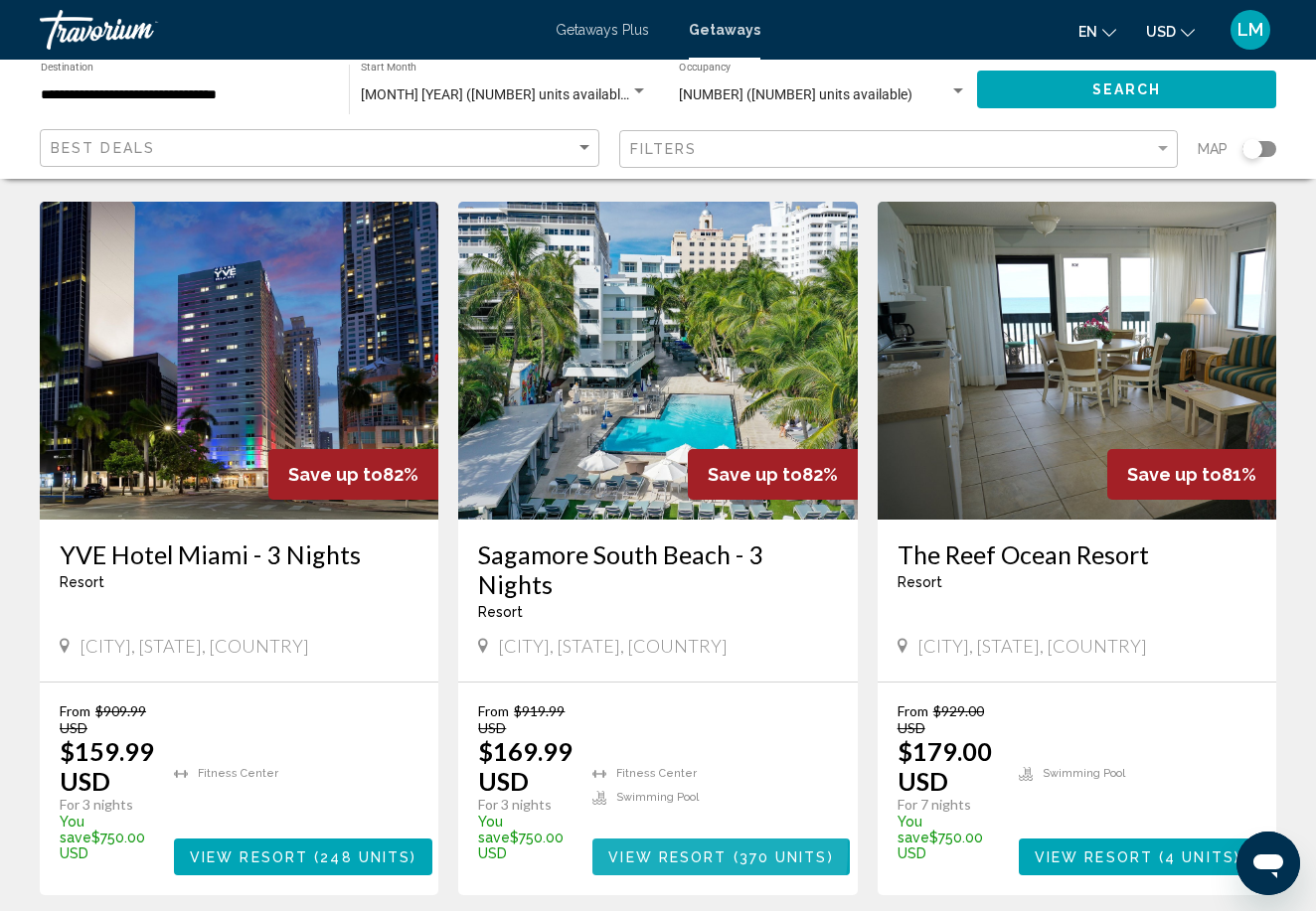 click on "View Resort" at bounding box center [667, 857] 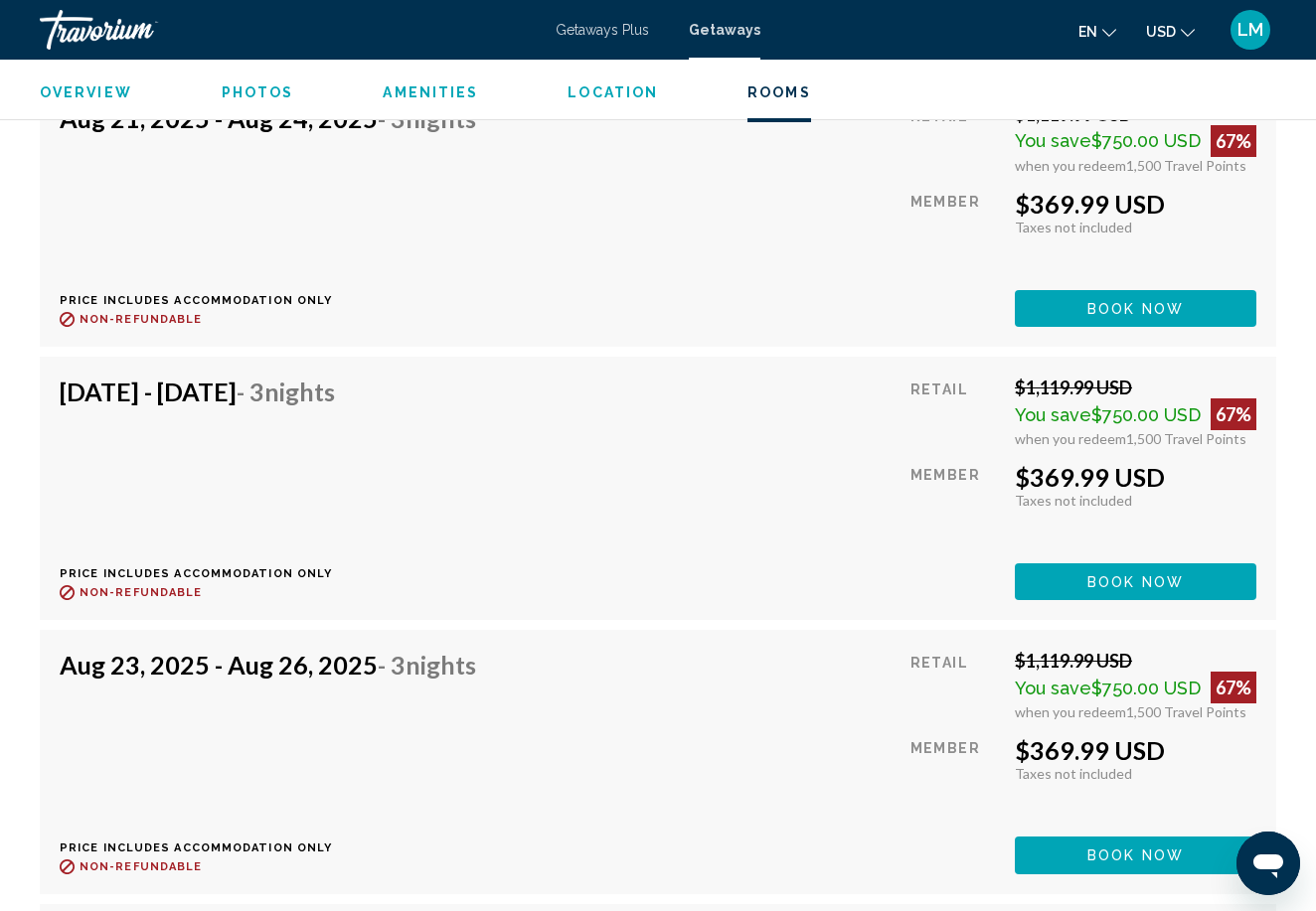 scroll, scrollTop: 27000, scrollLeft: 0, axis: vertical 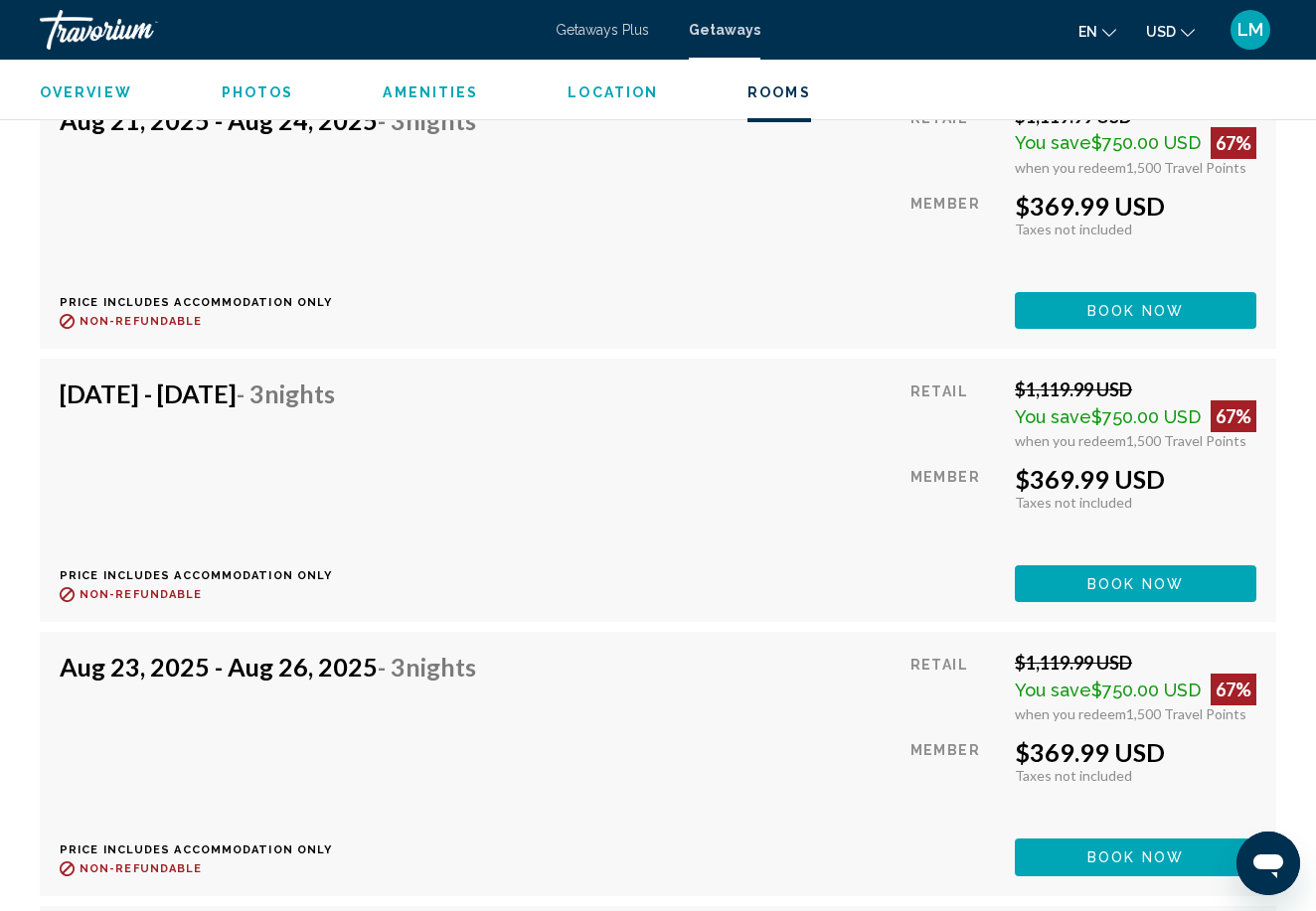 click on "Photos" at bounding box center [257, 92] 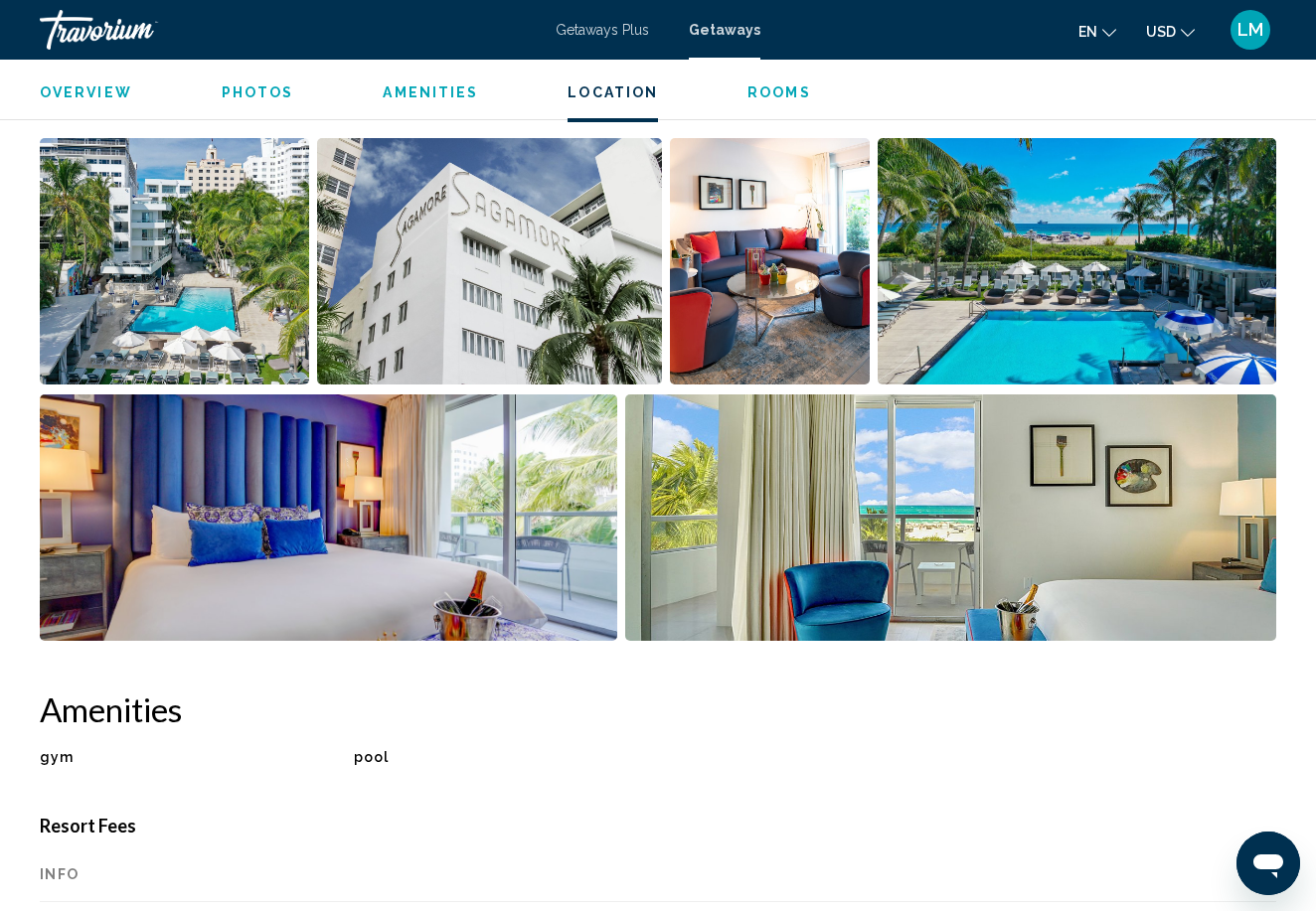 scroll, scrollTop: 1250, scrollLeft: 0, axis: vertical 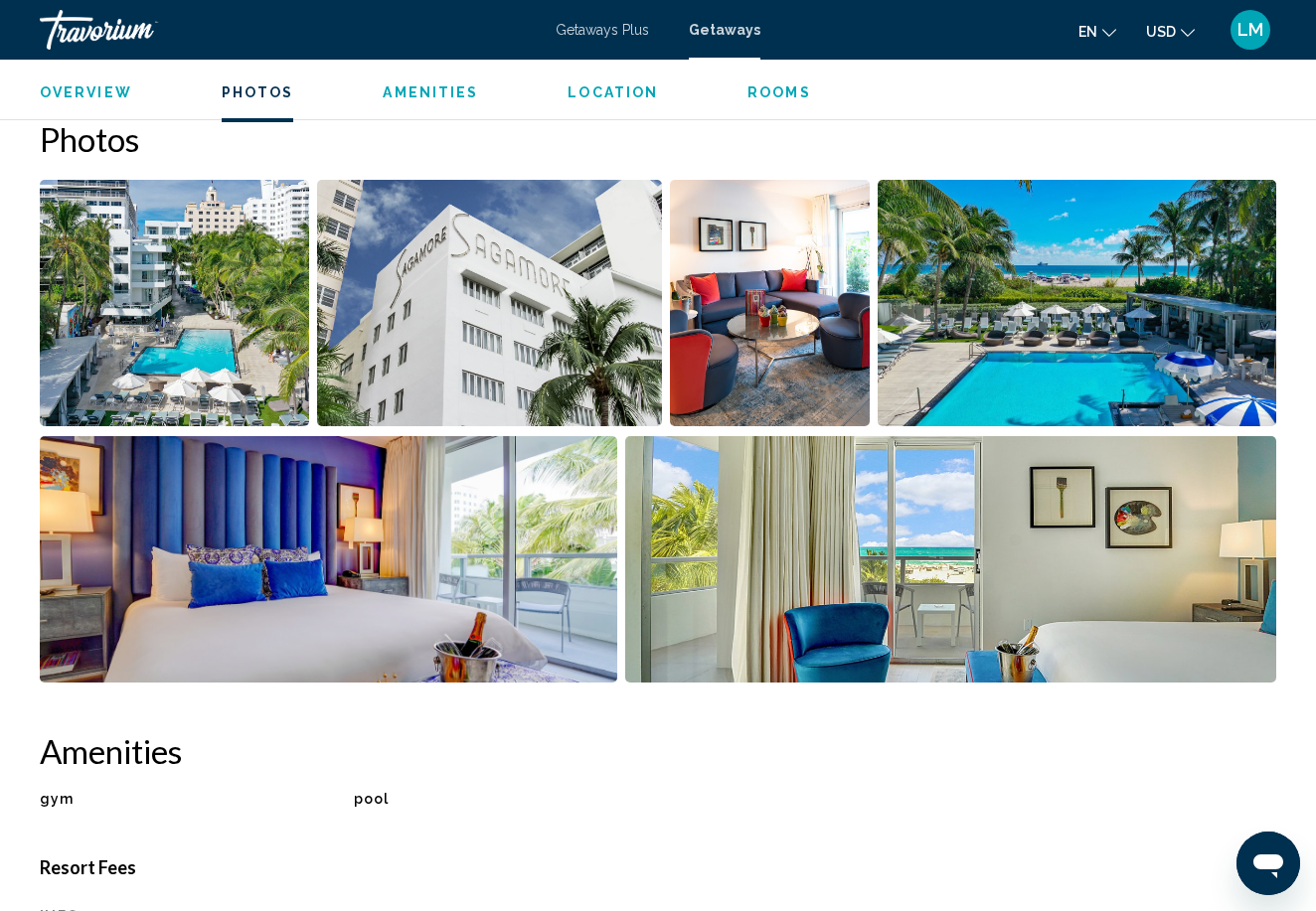 click at bounding box center [489, 303] 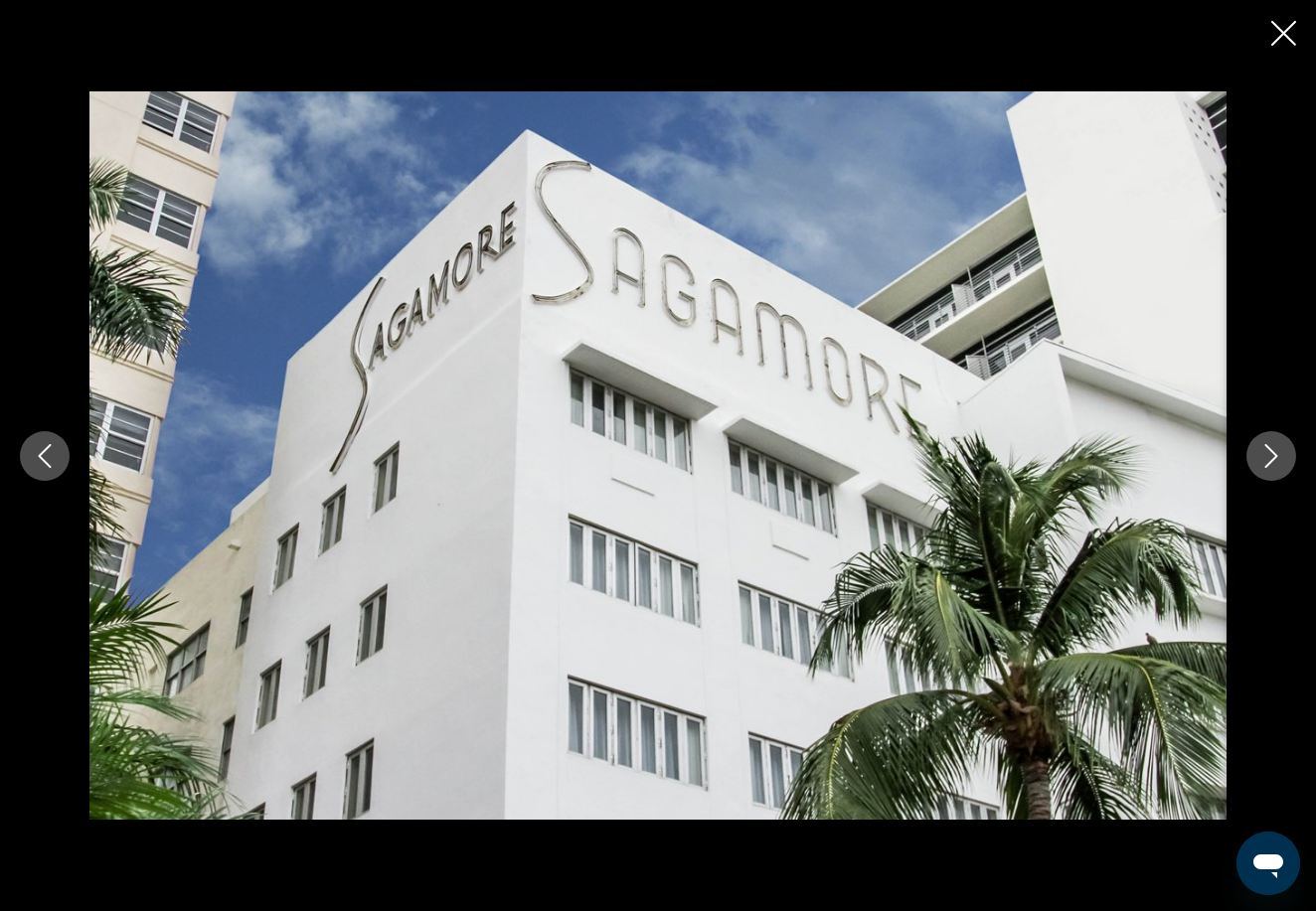 type 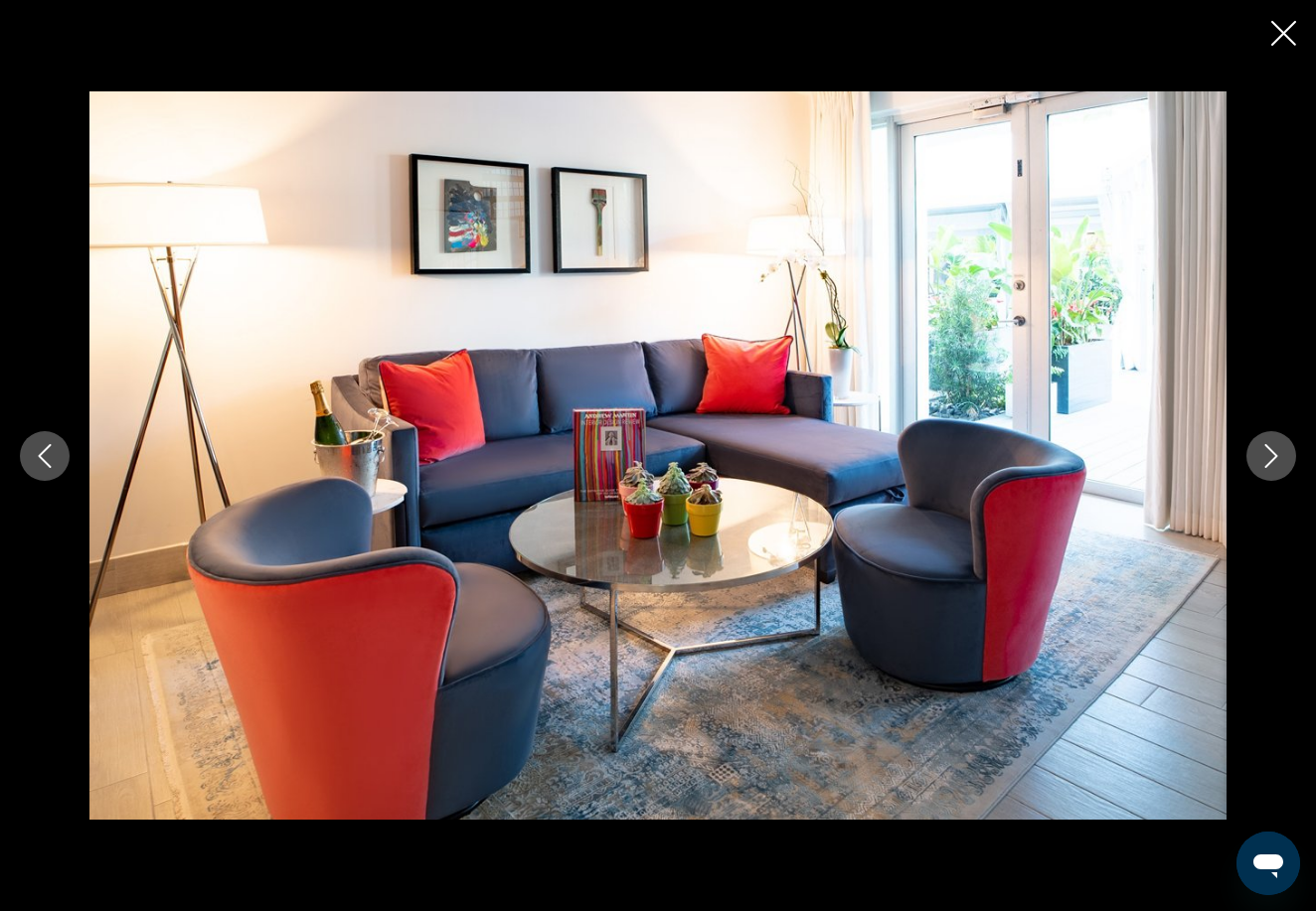 click 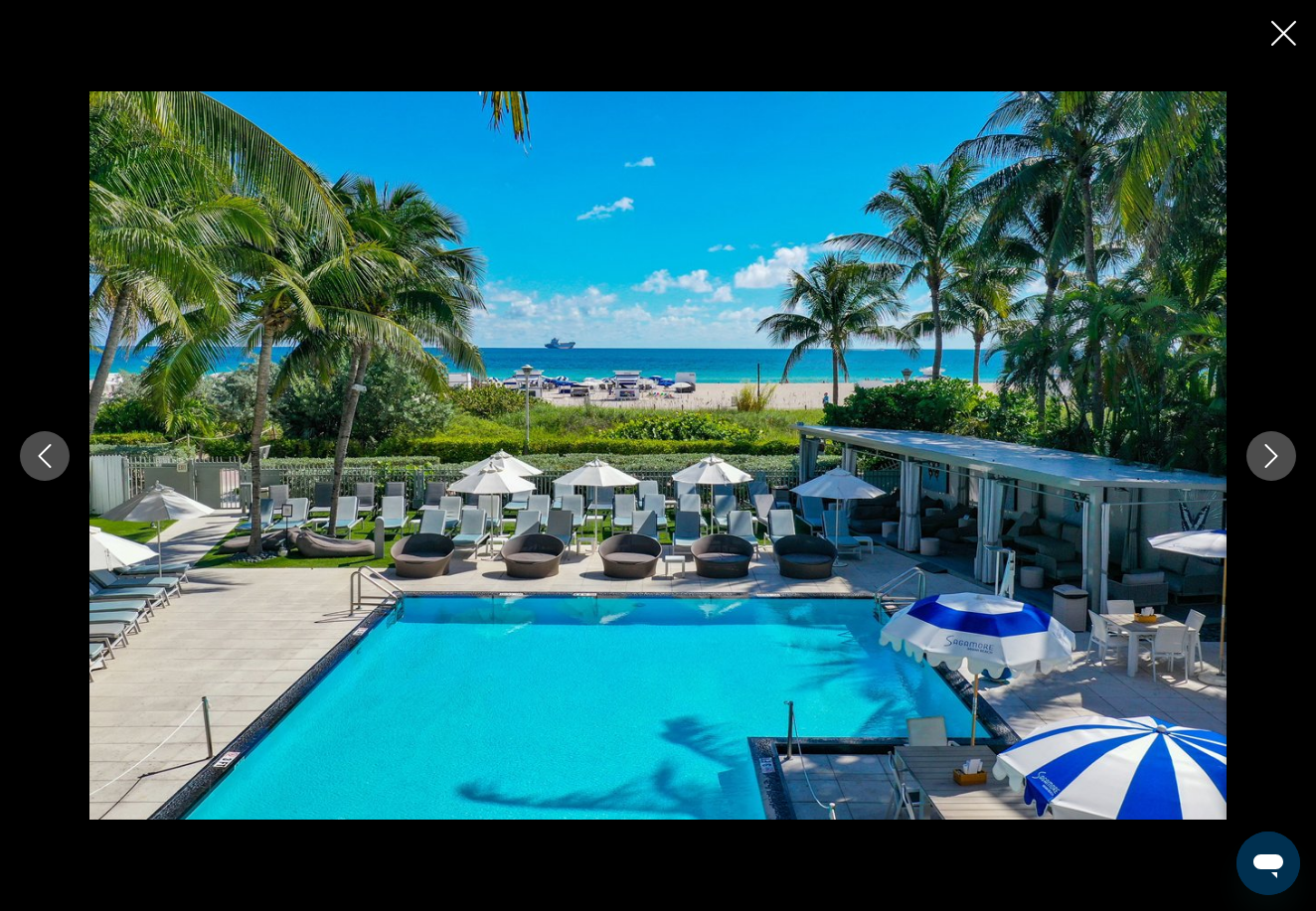 click 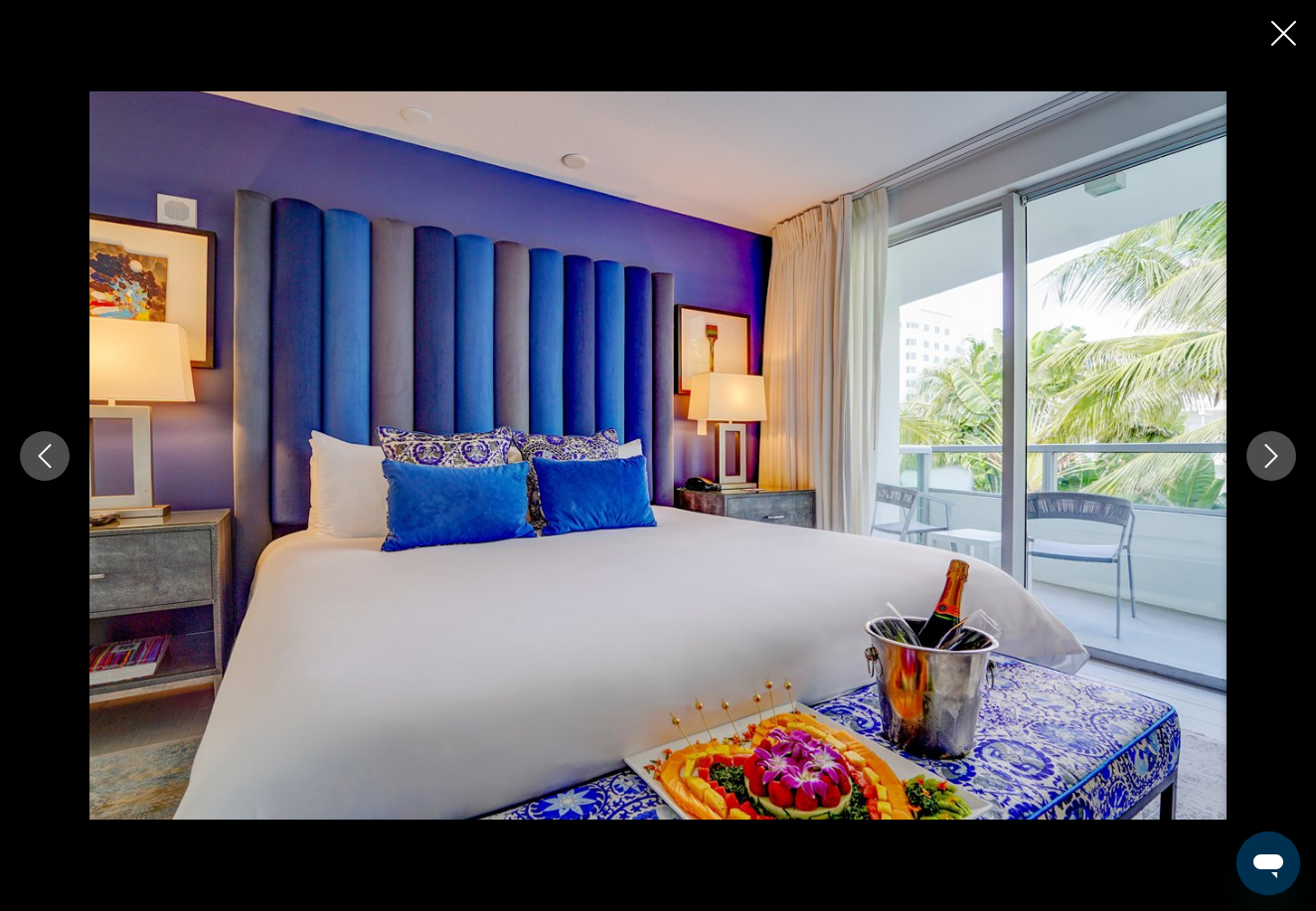 click 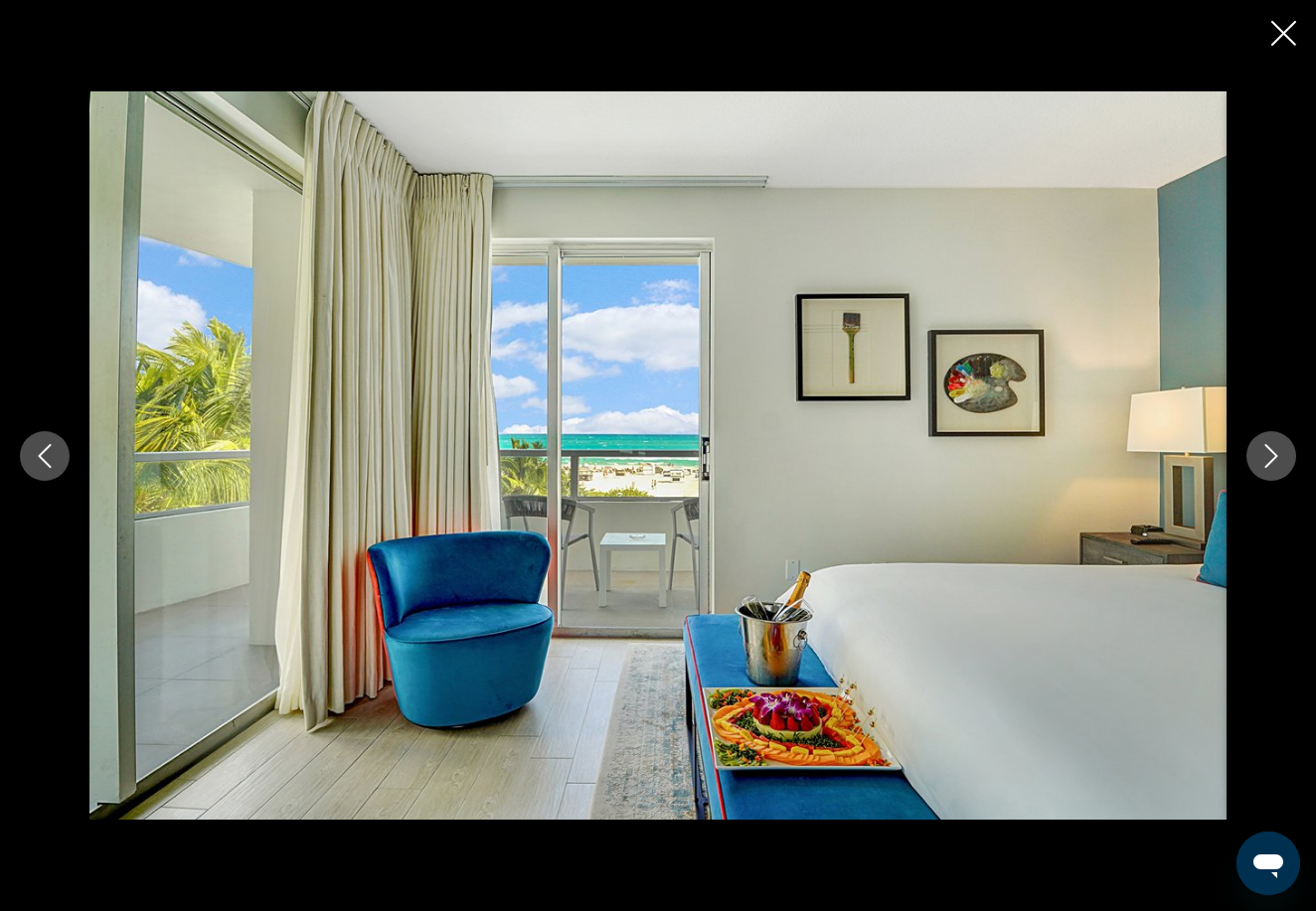 click 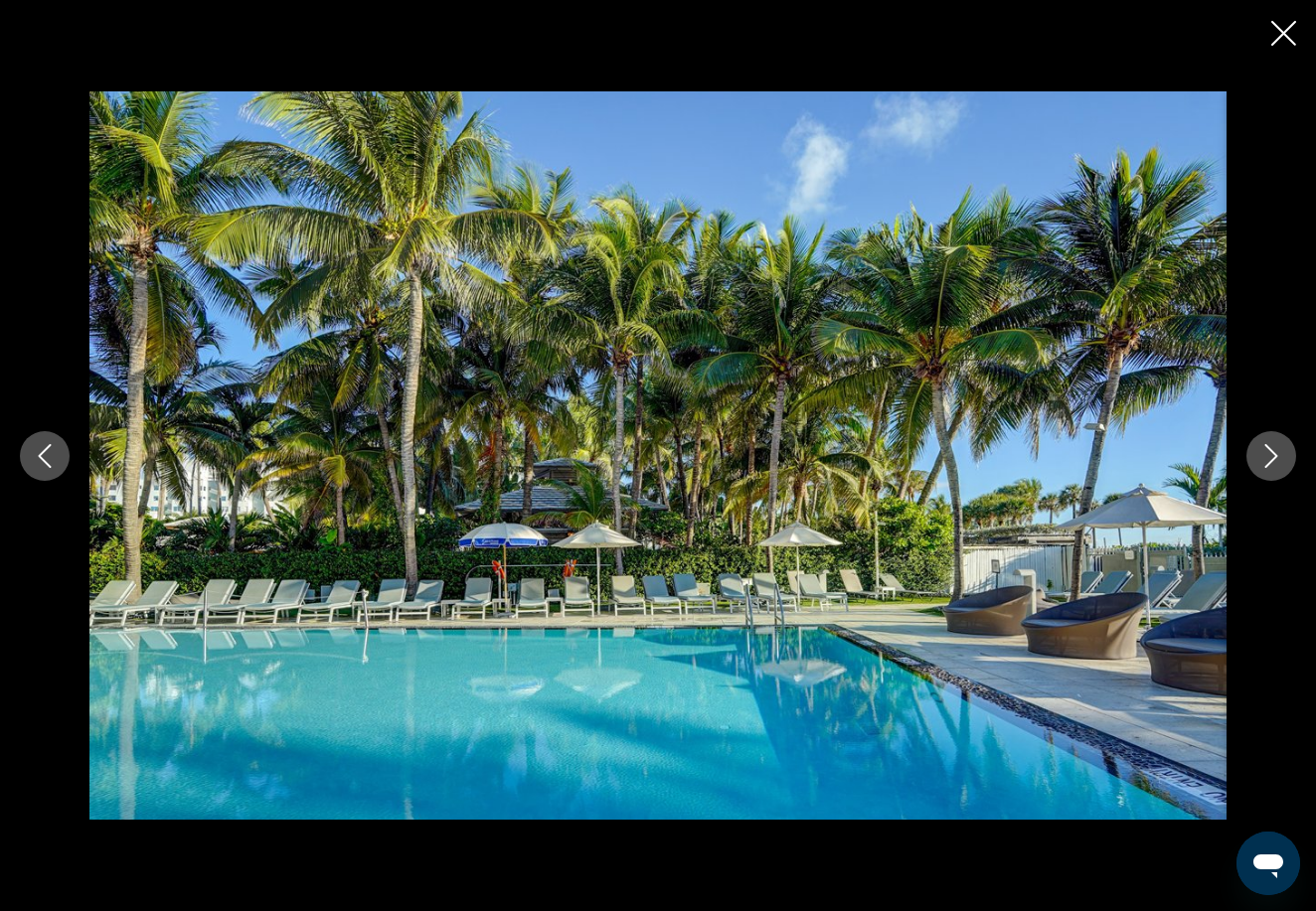 click 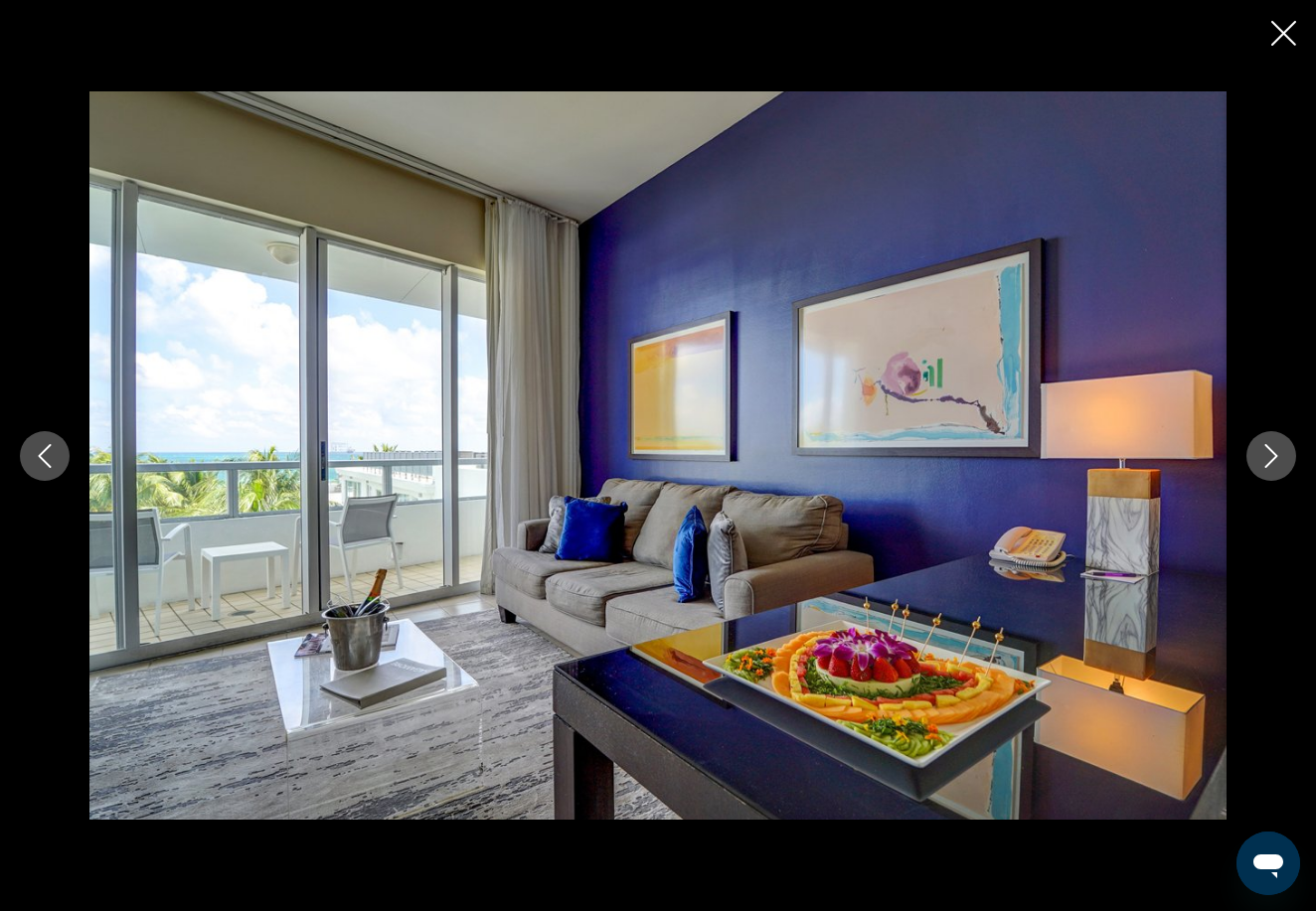 click 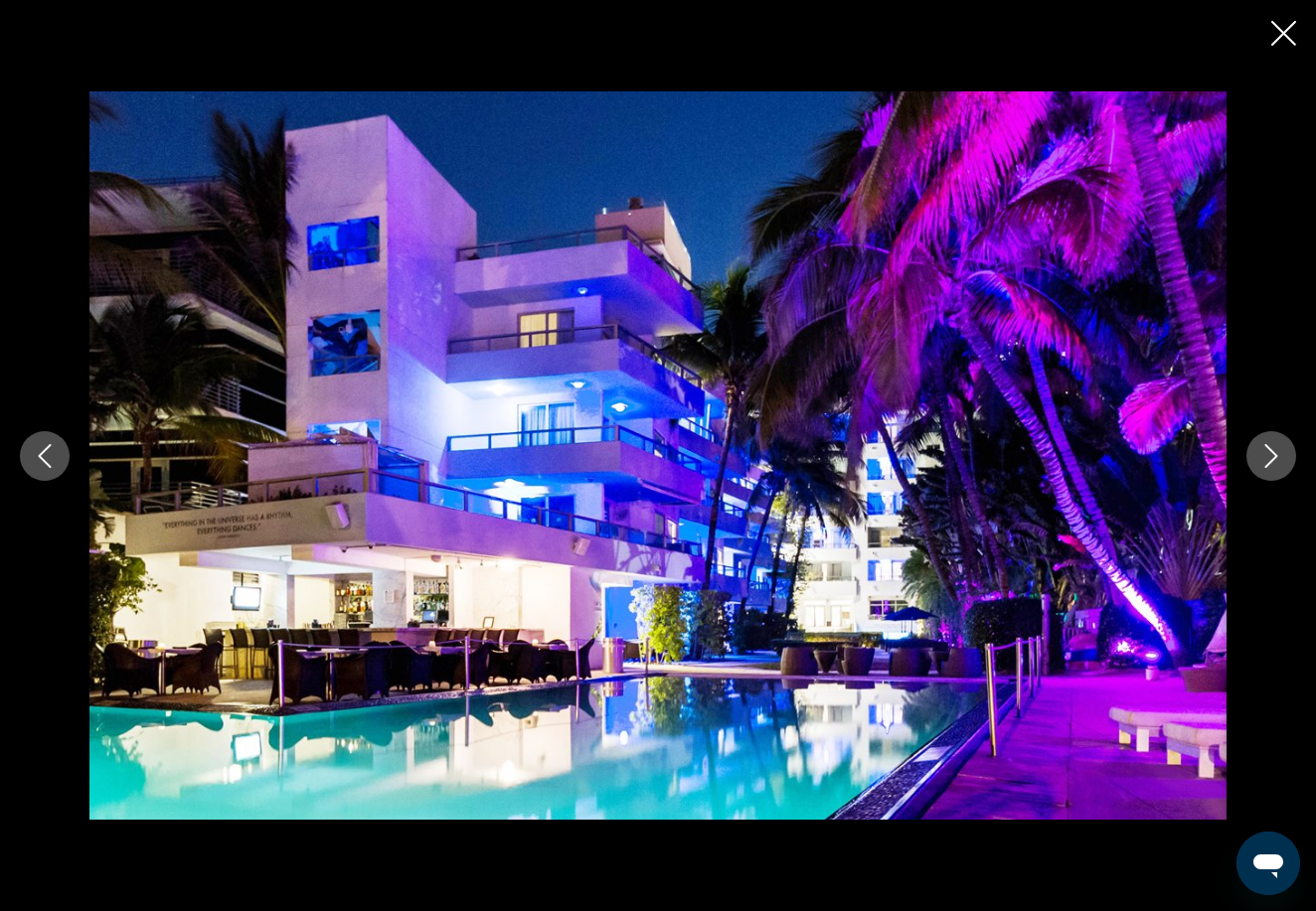 click 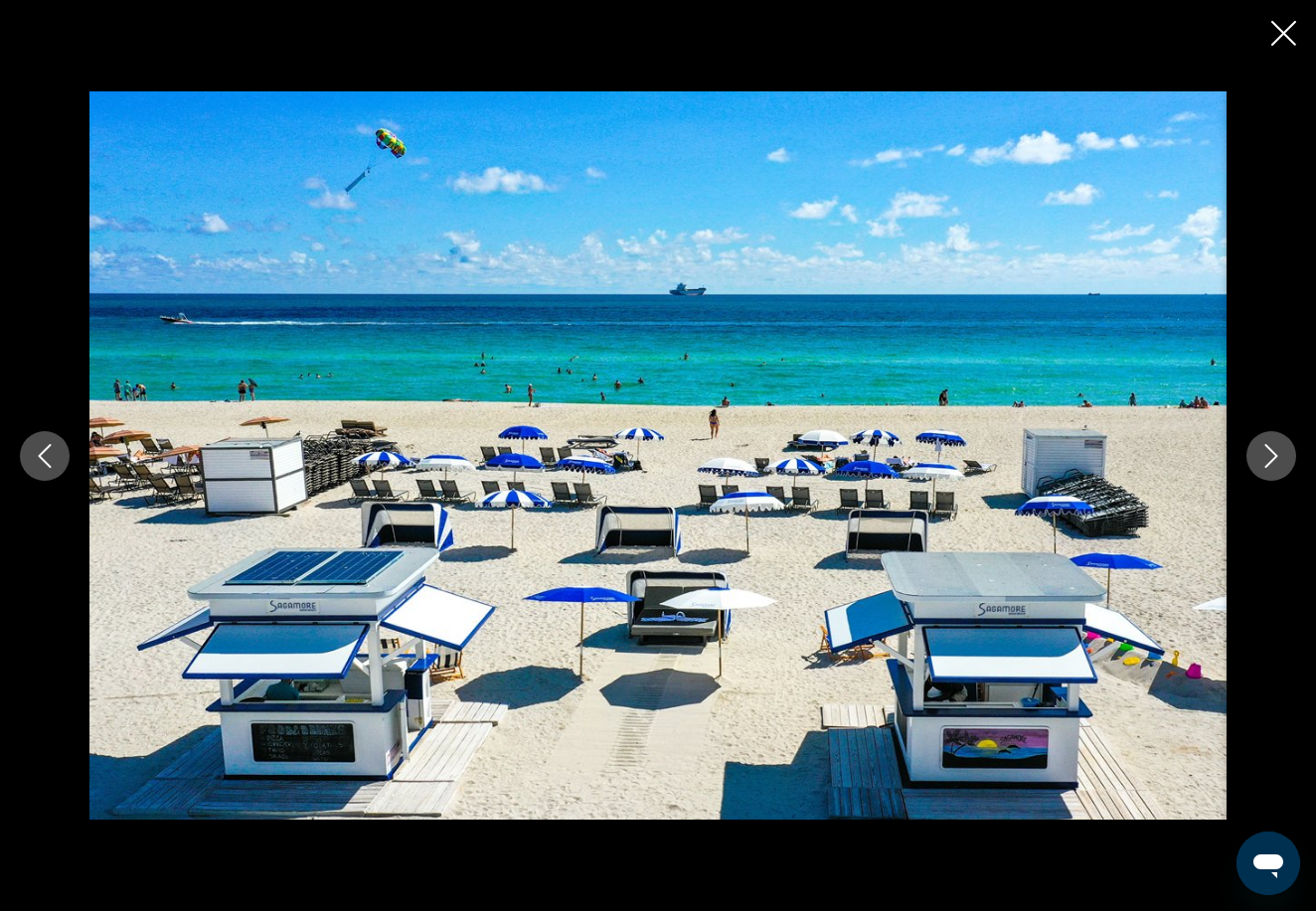 click 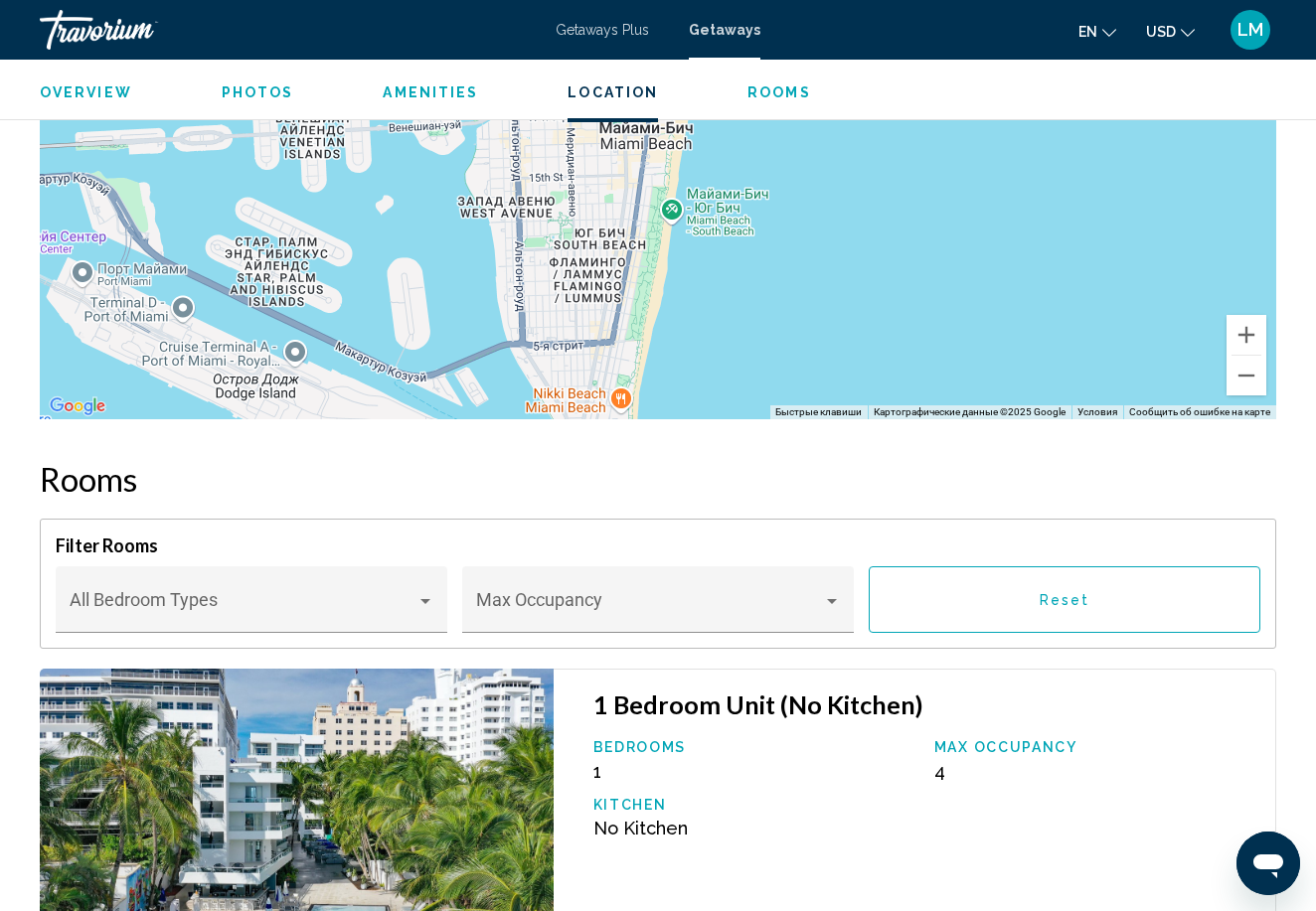scroll, scrollTop: 2712, scrollLeft: 0, axis: vertical 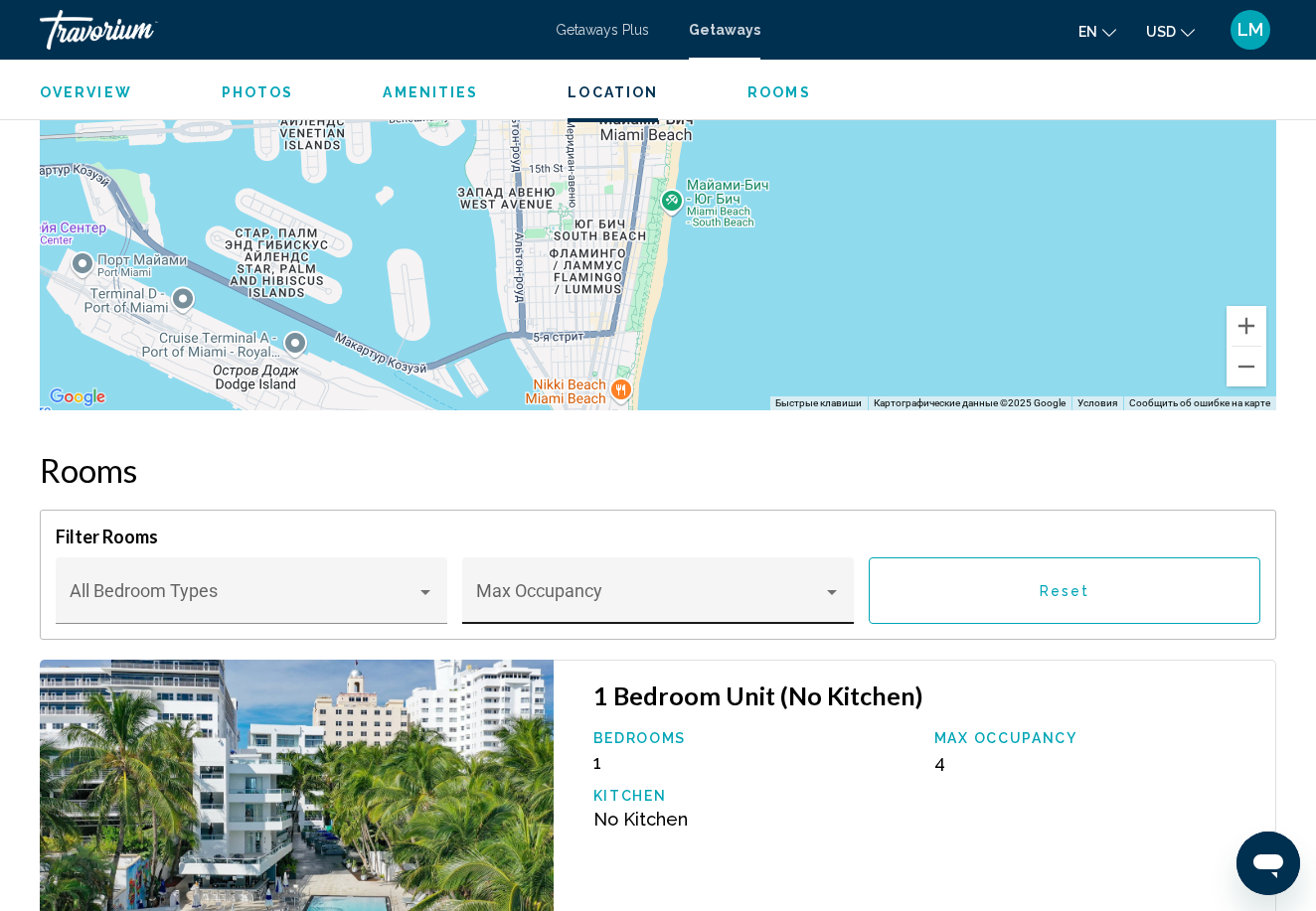 click at bounding box center (649, 600) 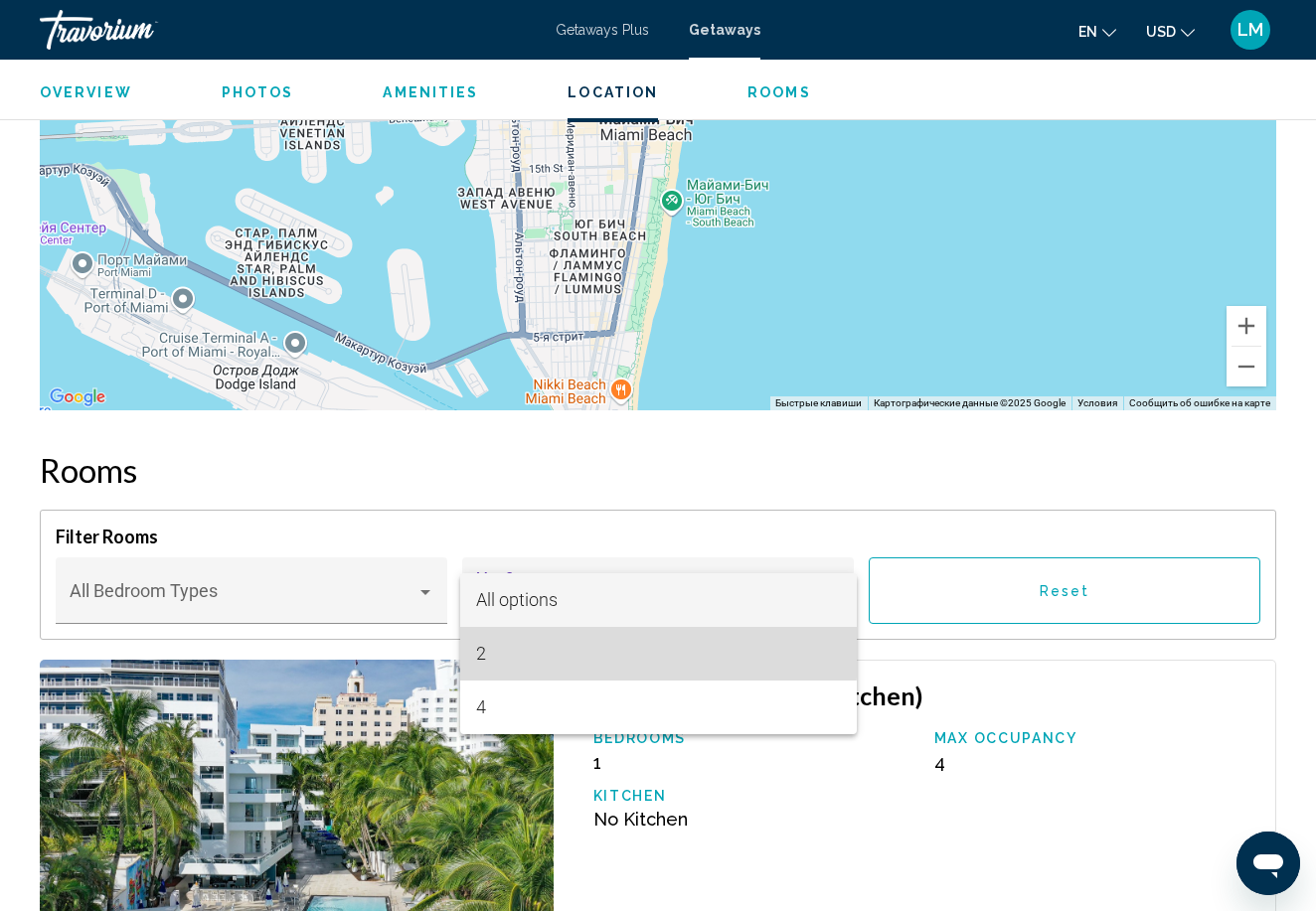 click on "2" at bounding box center (658, 654) 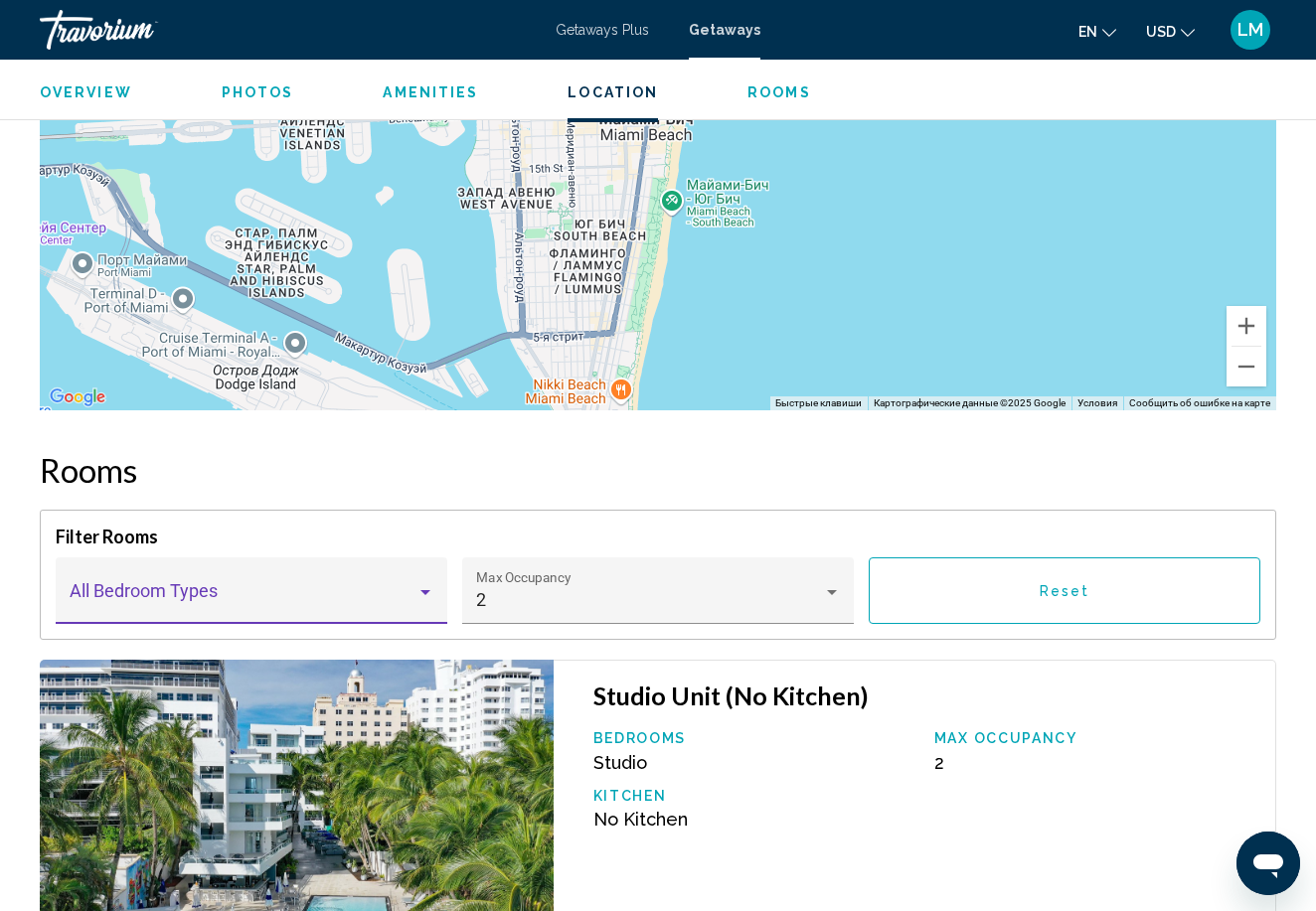 click at bounding box center [243, 600] 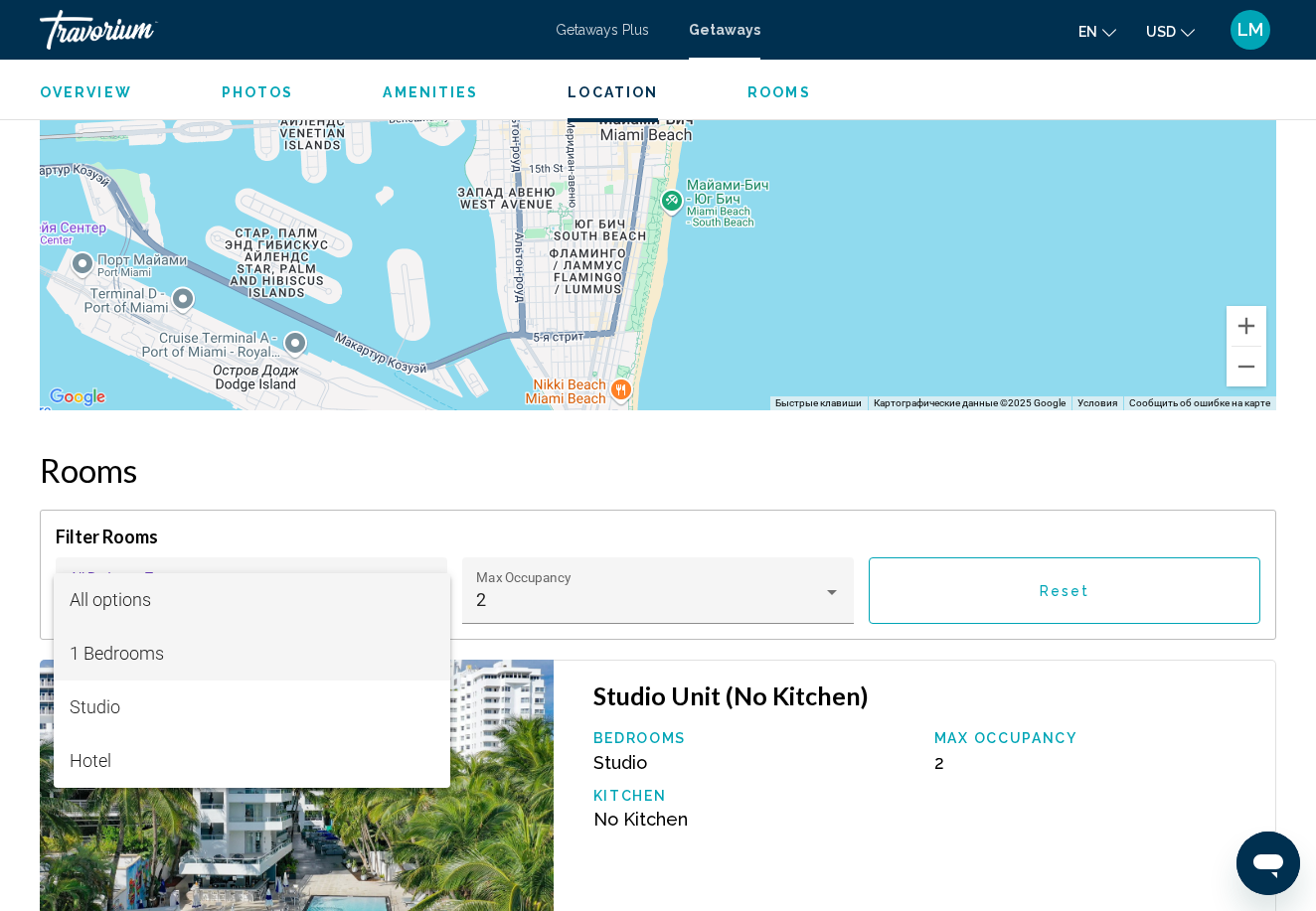 click on "1 Bedrooms" at bounding box center (251, 654) 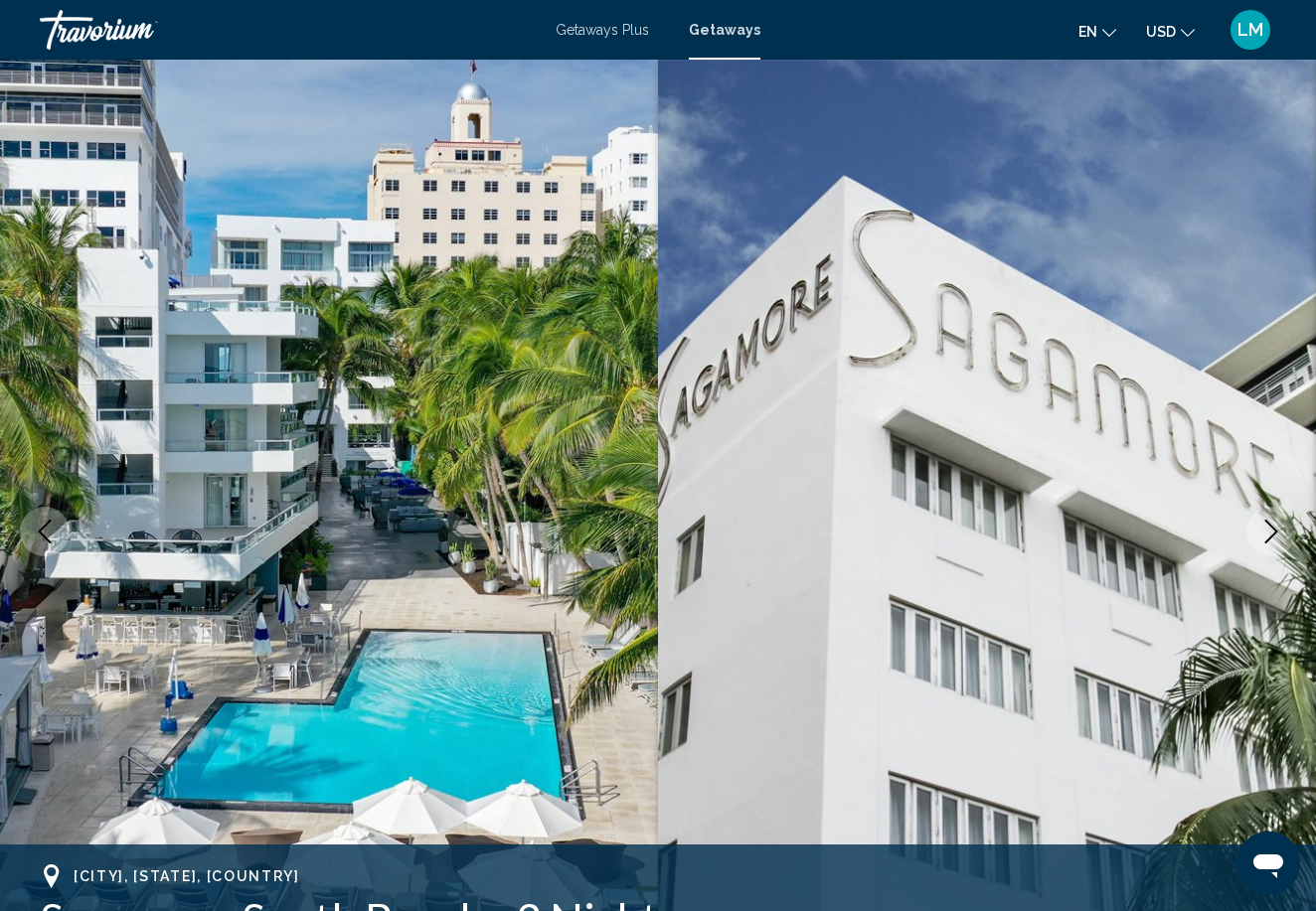 scroll, scrollTop: 0, scrollLeft: 0, axis: both 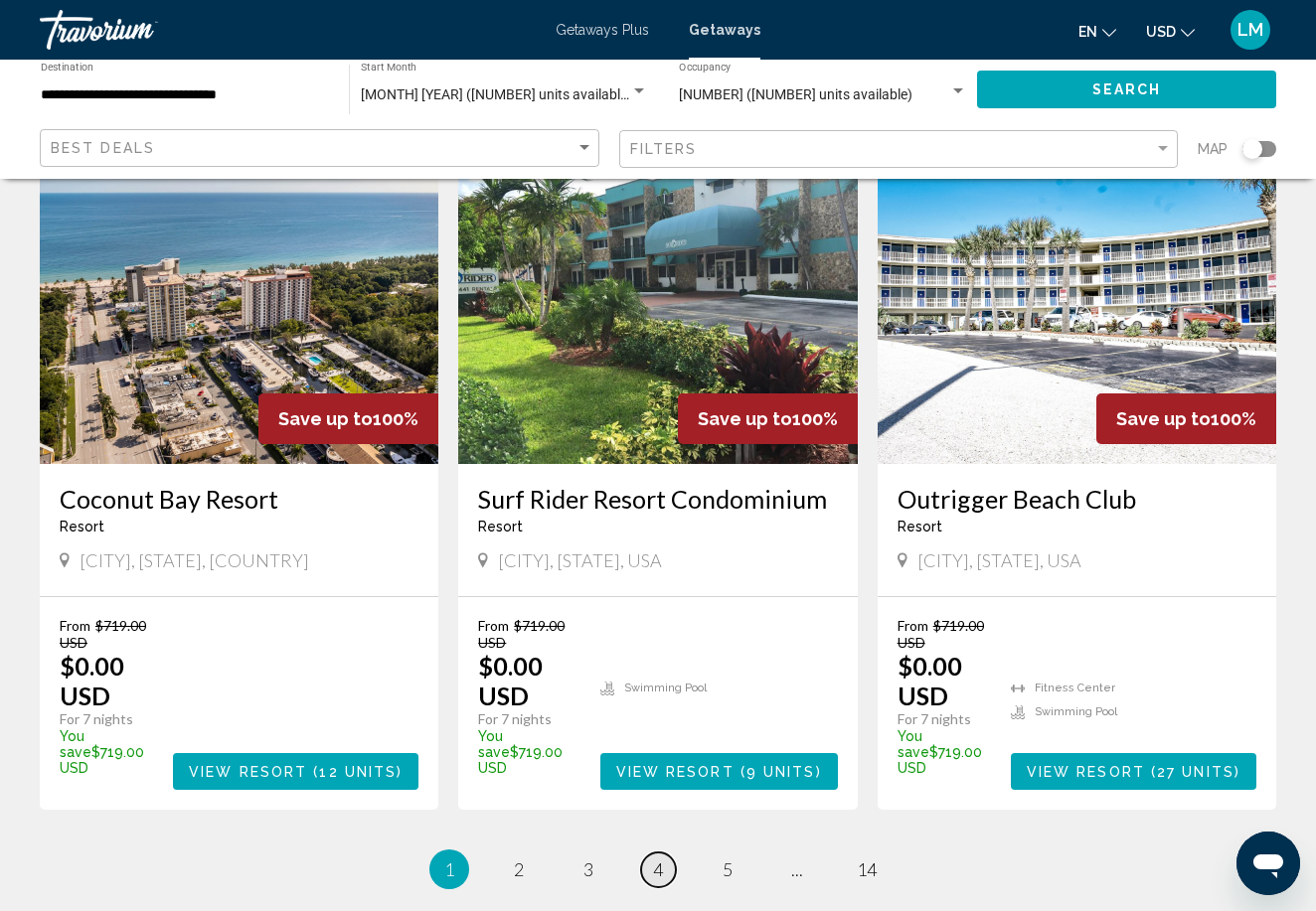 click on "4" at bounding box center [658, 869] 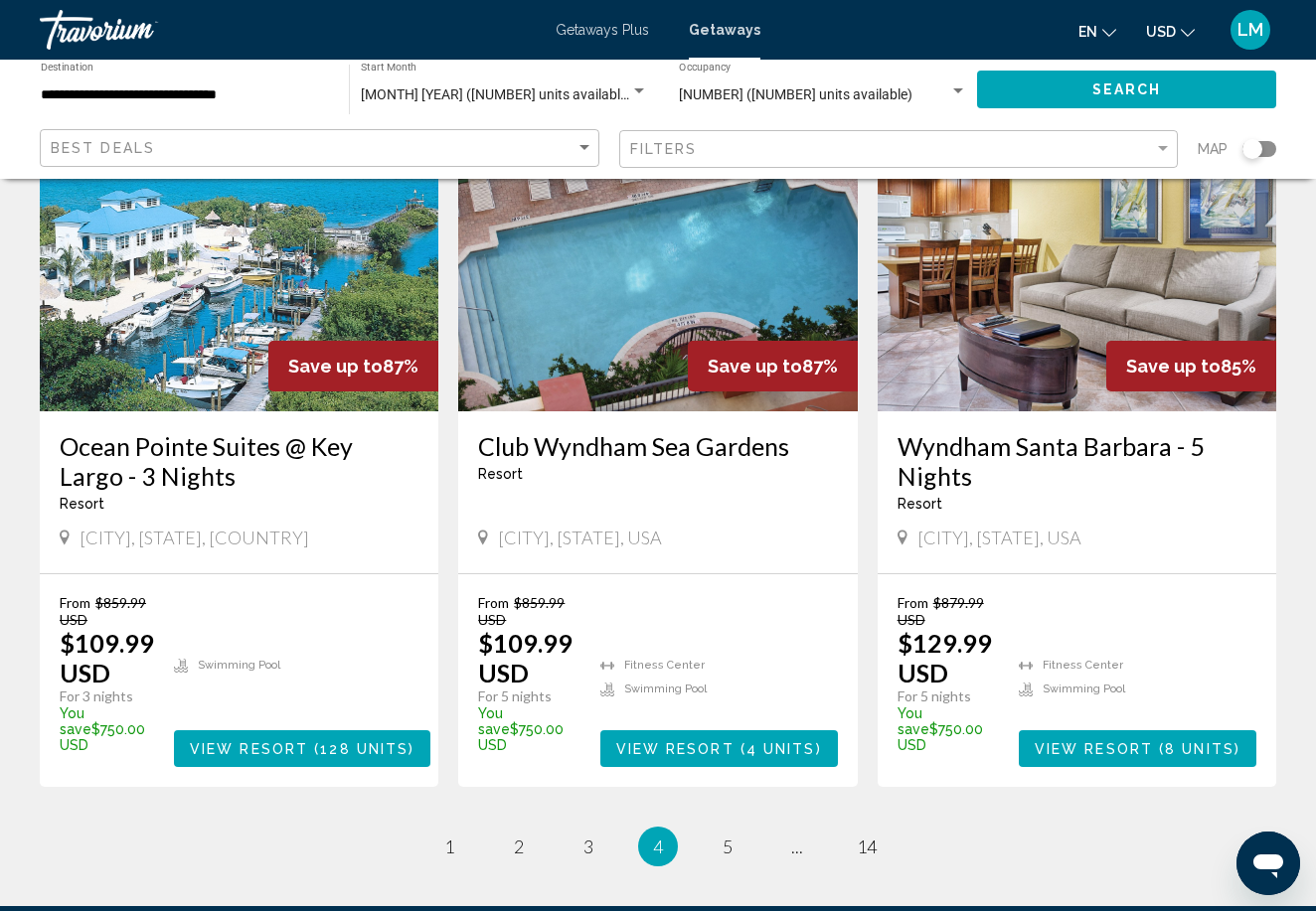 scroll, scrollTop: 2375, scrollLeft: 0, axis: vertical 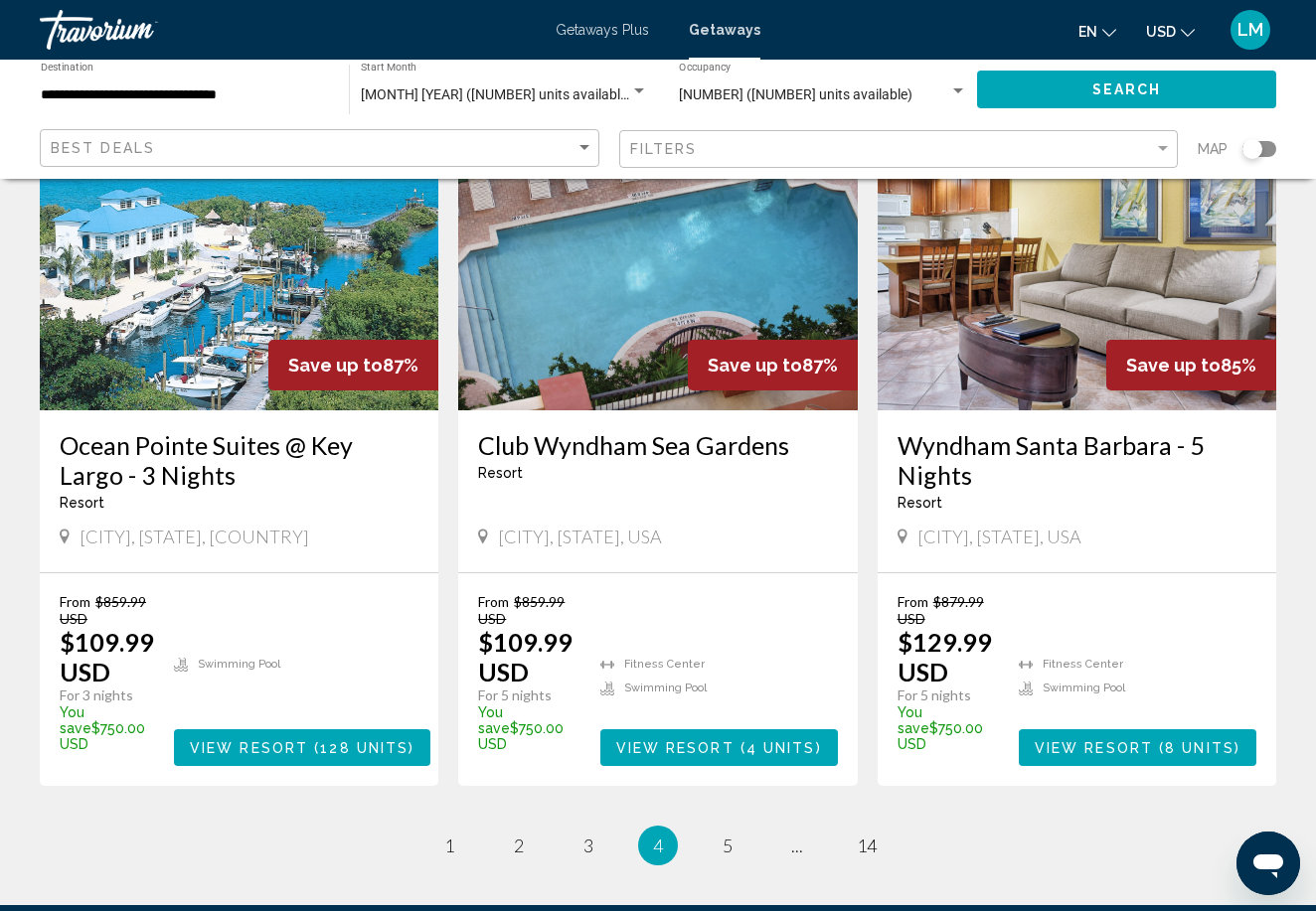 click on "**********" 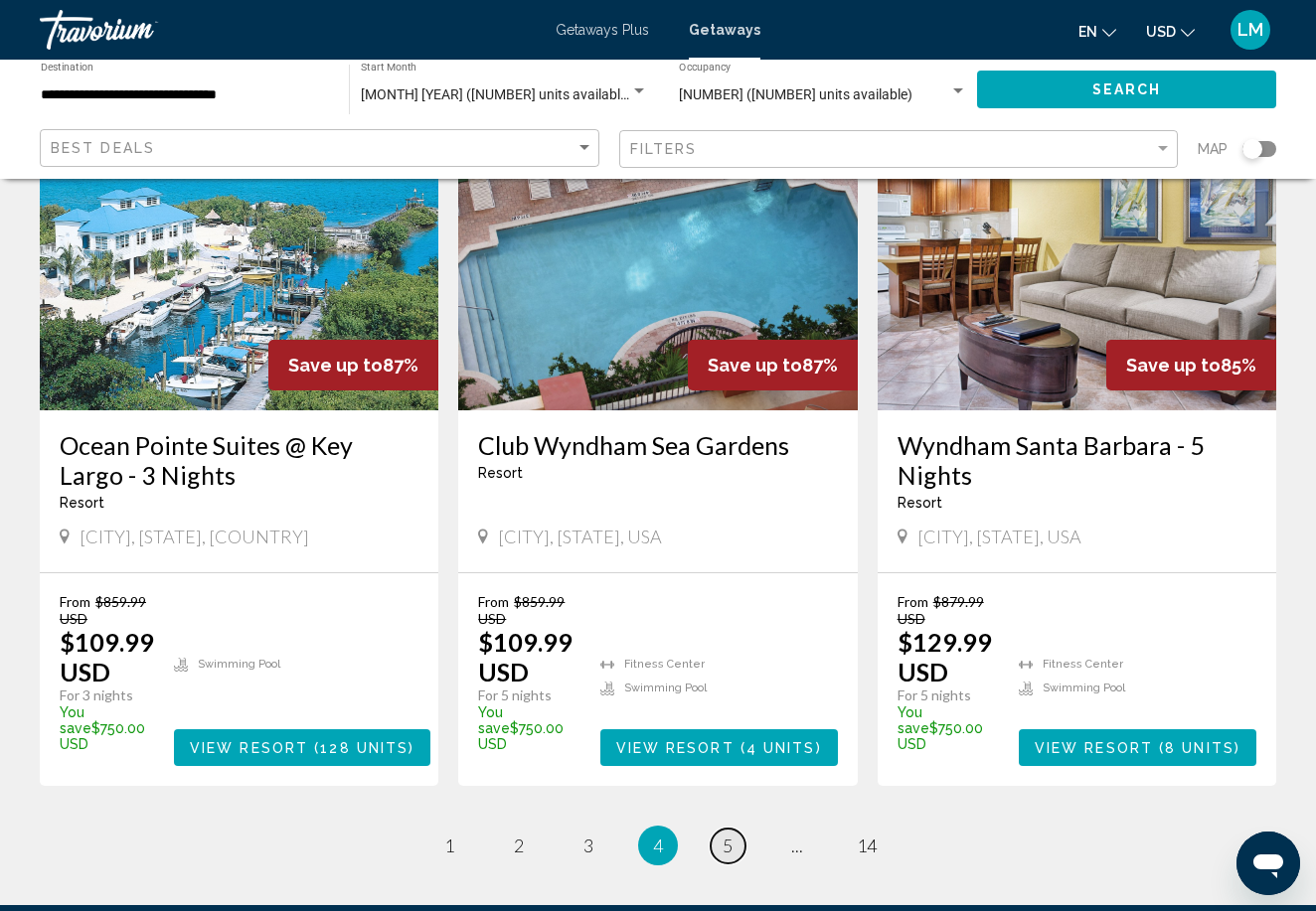 click on "5" at bounding box center [728, 845] 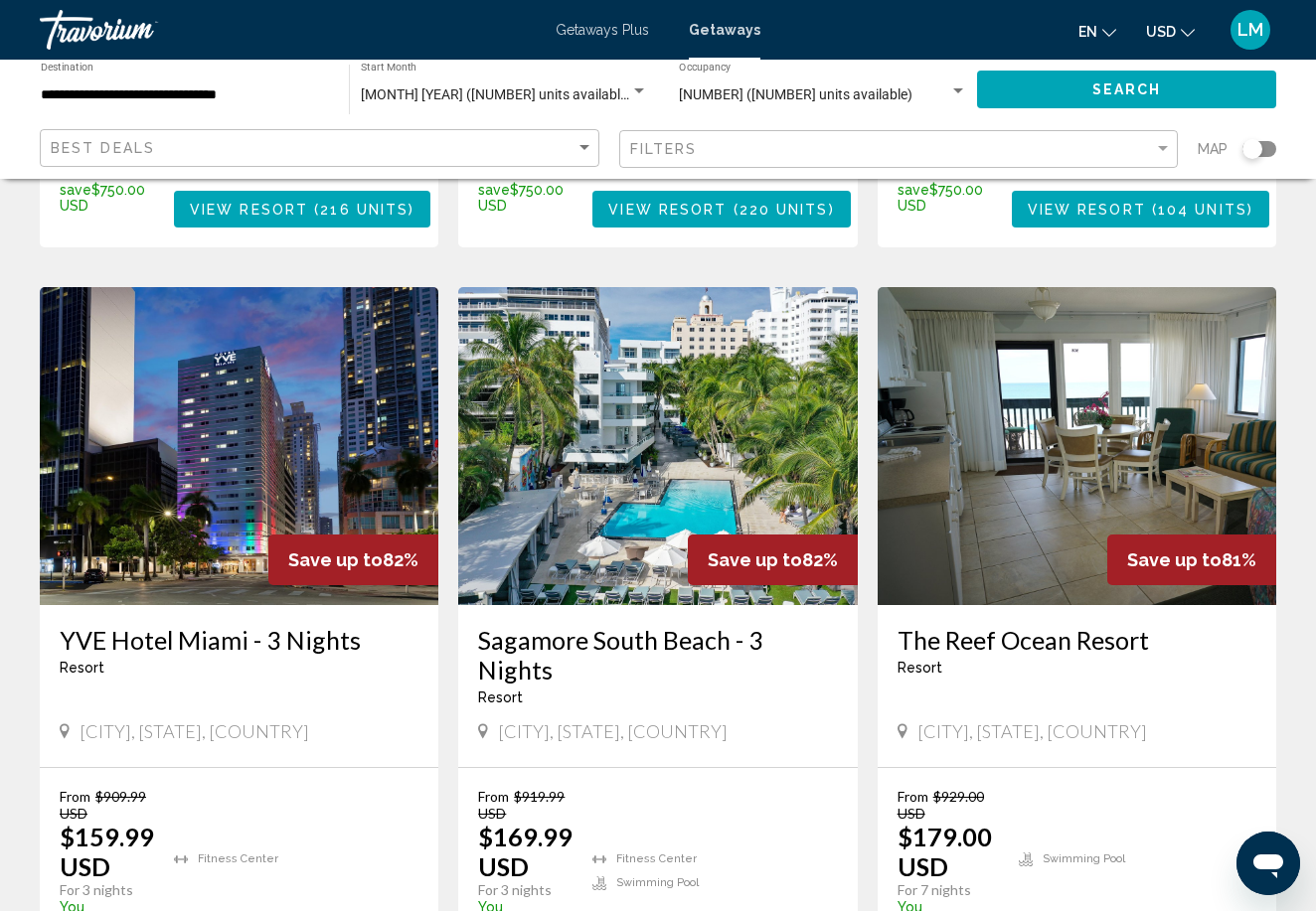 scroll, scrollTop: 2242, scrollLeft: 0, axis: vertical 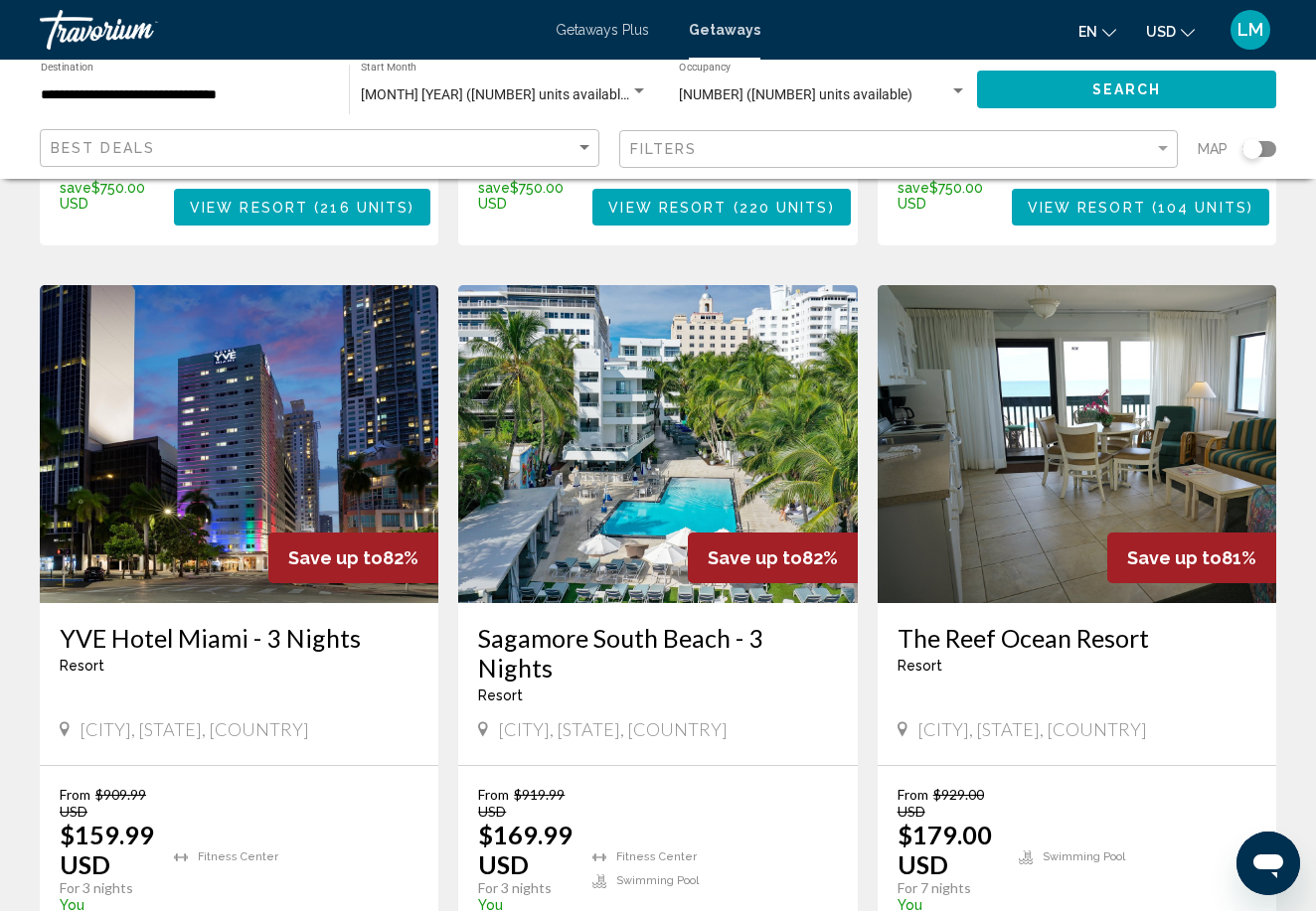 click on "Sagamore South Beach - 3 Nights" at bounding box center [657, 653] 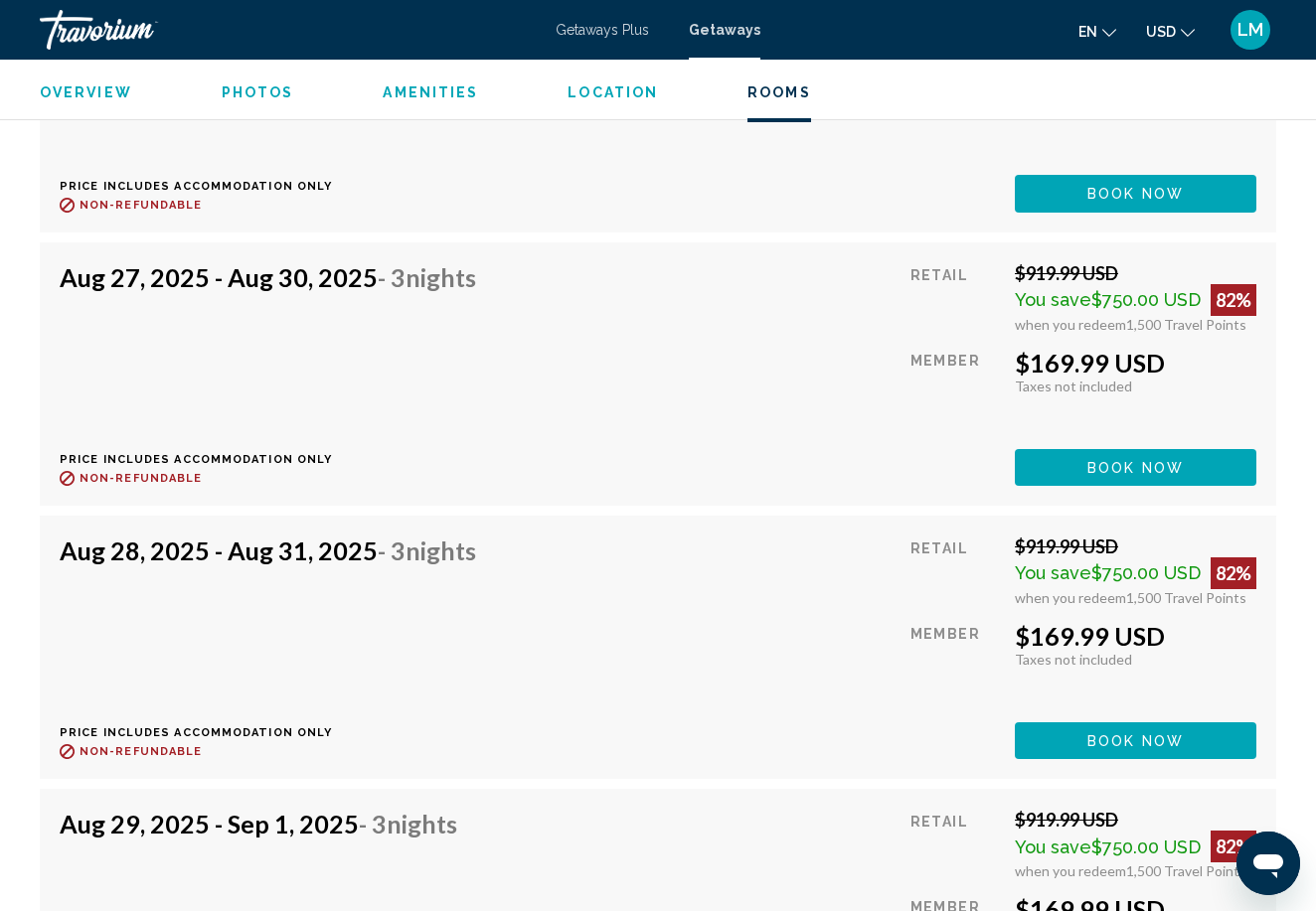 scroll, scrollTop: 10636, scrollLeft: 0, axis: vertical 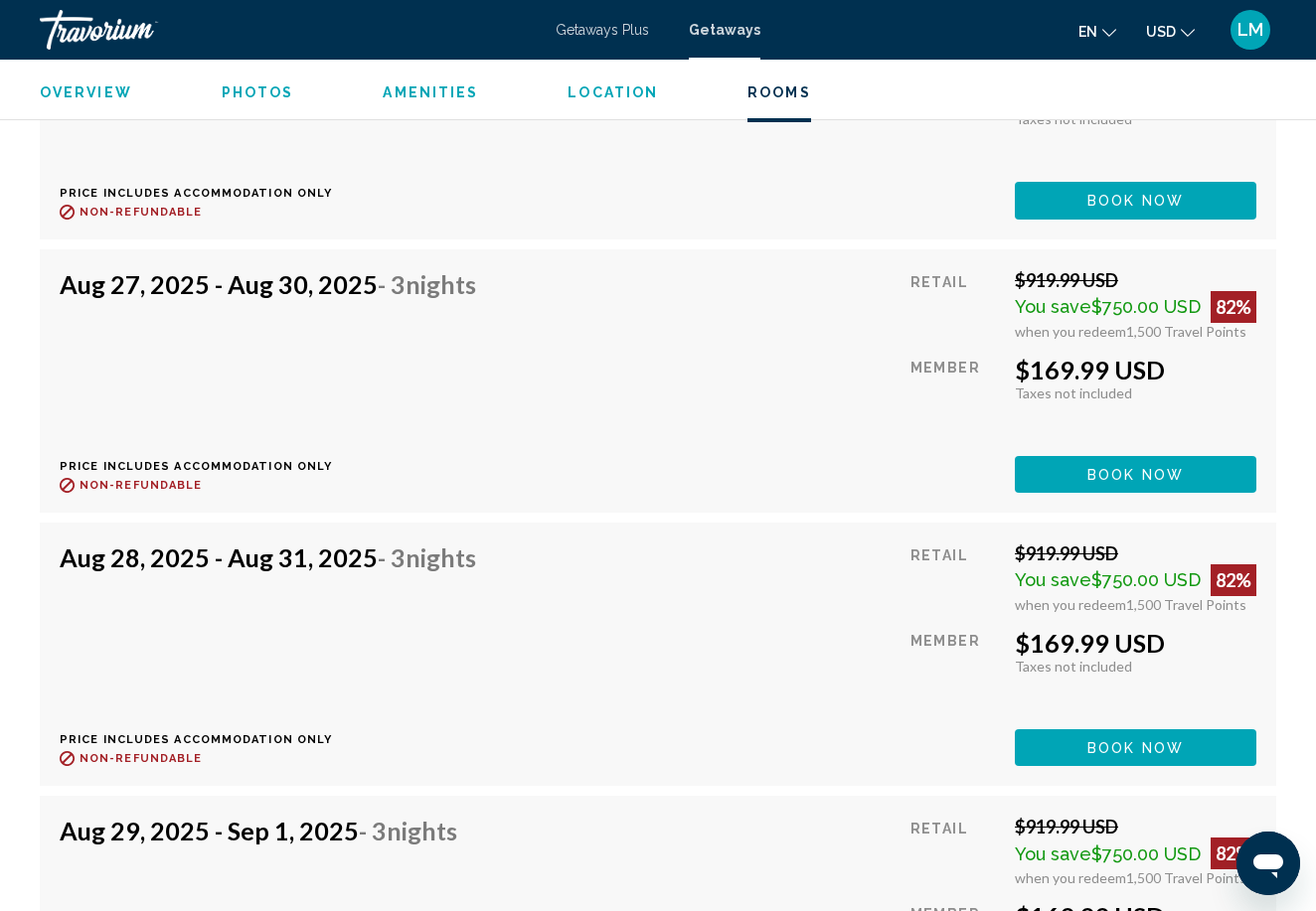 click on "Book now" at bounding box center (1135, -6639) 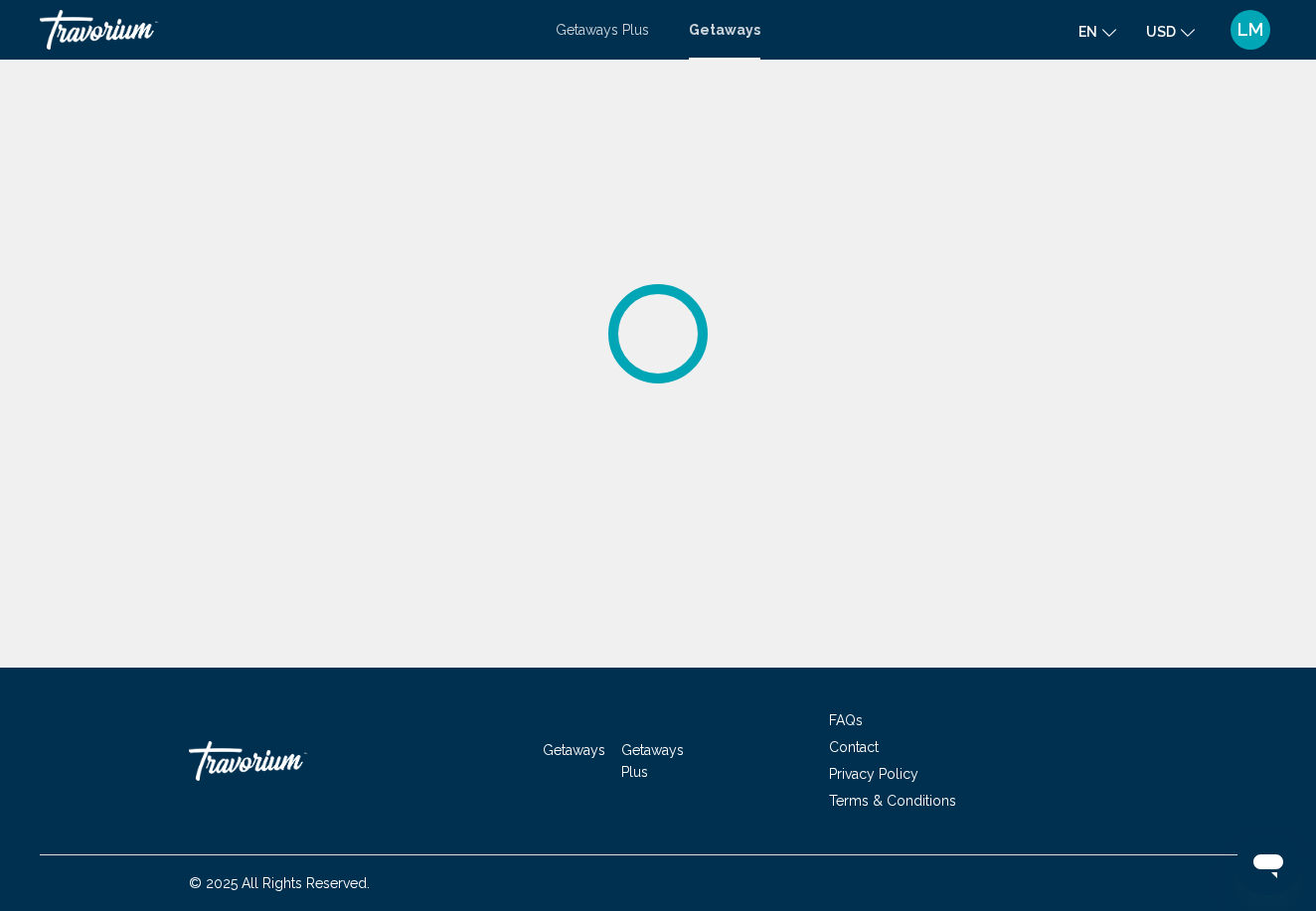 scroll, scrollTop: 0, scrollLeft: 0, axis: both 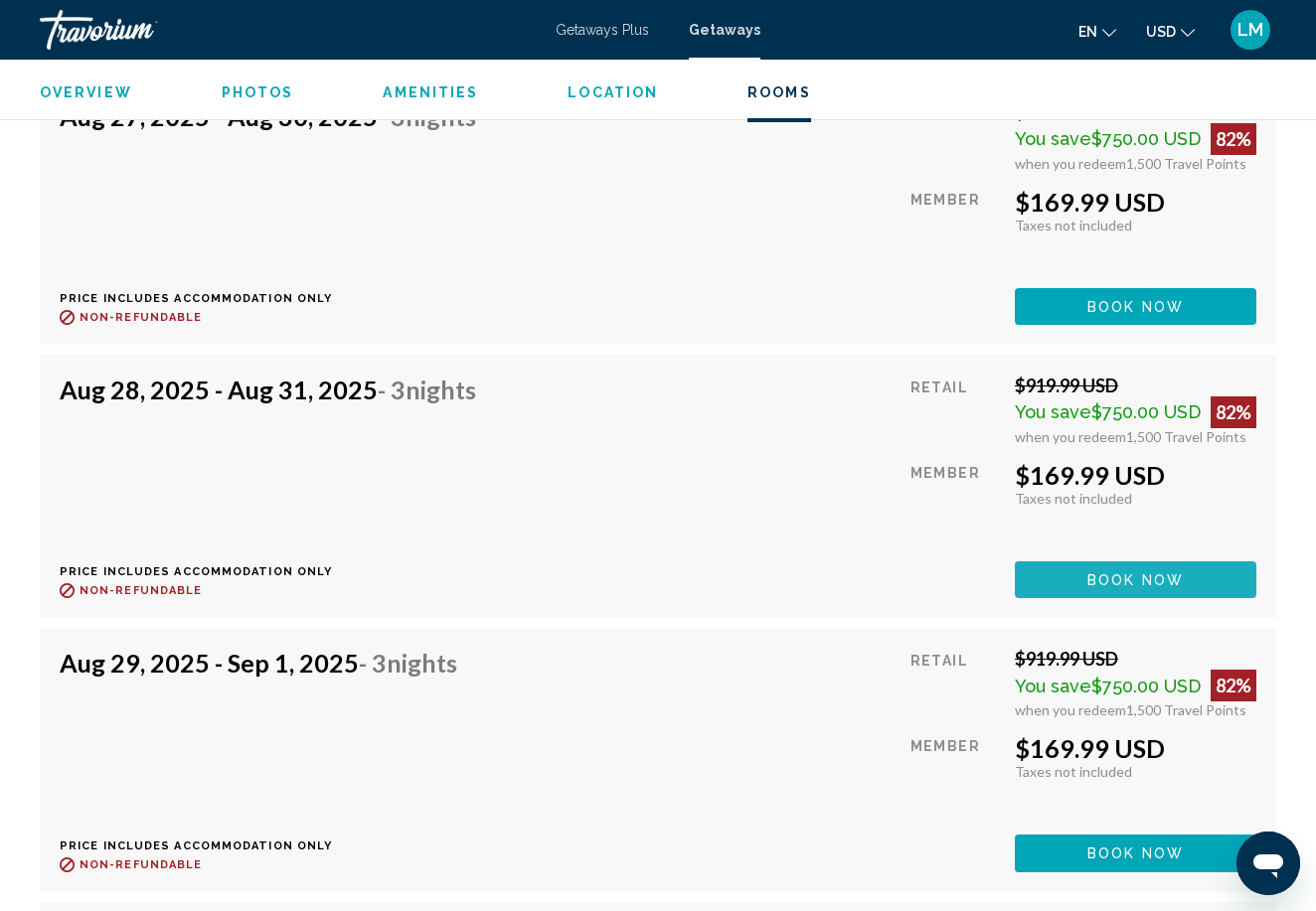 click on "Book now" at bounding box center [1135, 579] 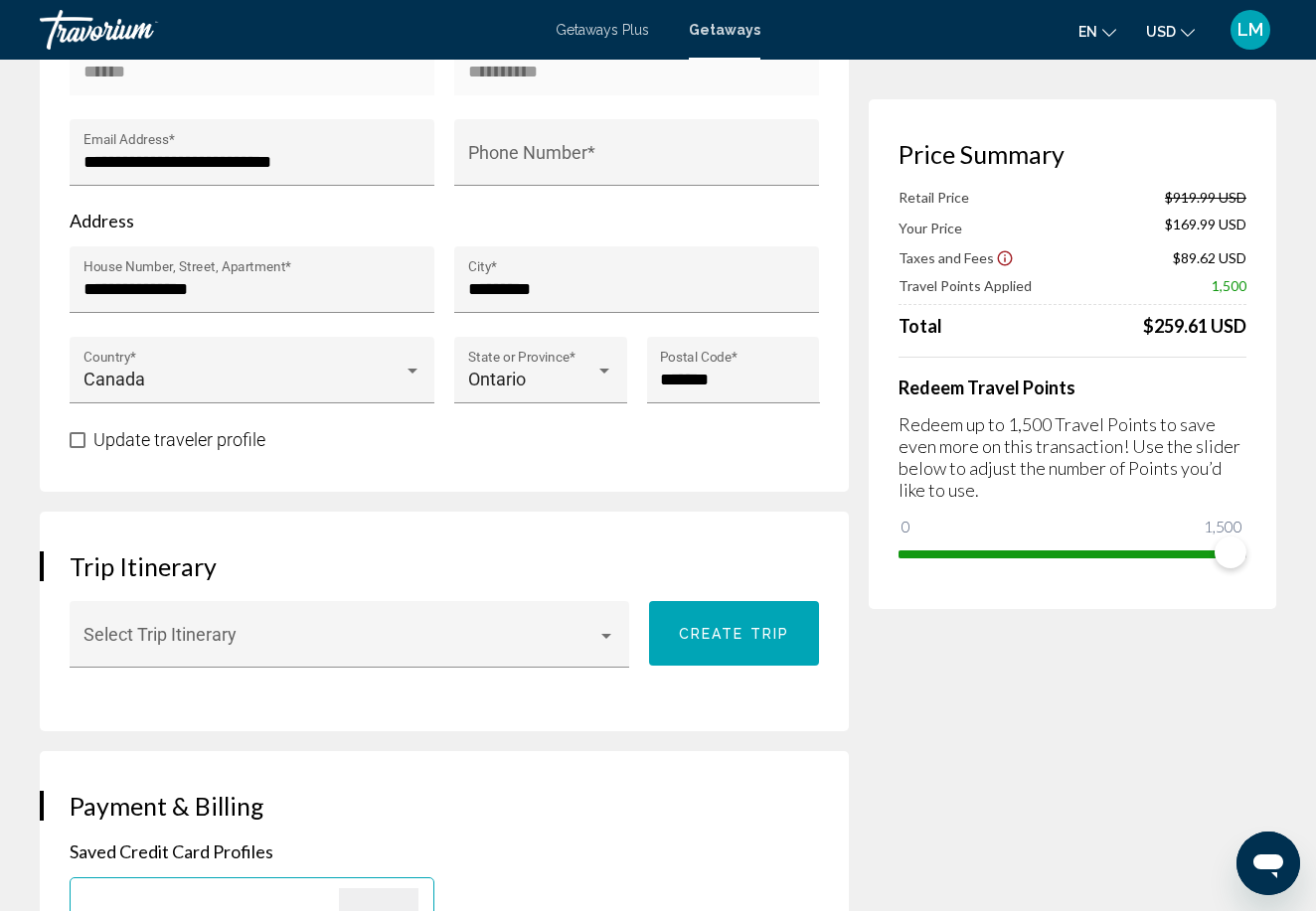 scroll, scrollTop: 758, scrollLeft: 0, axis: vertical 